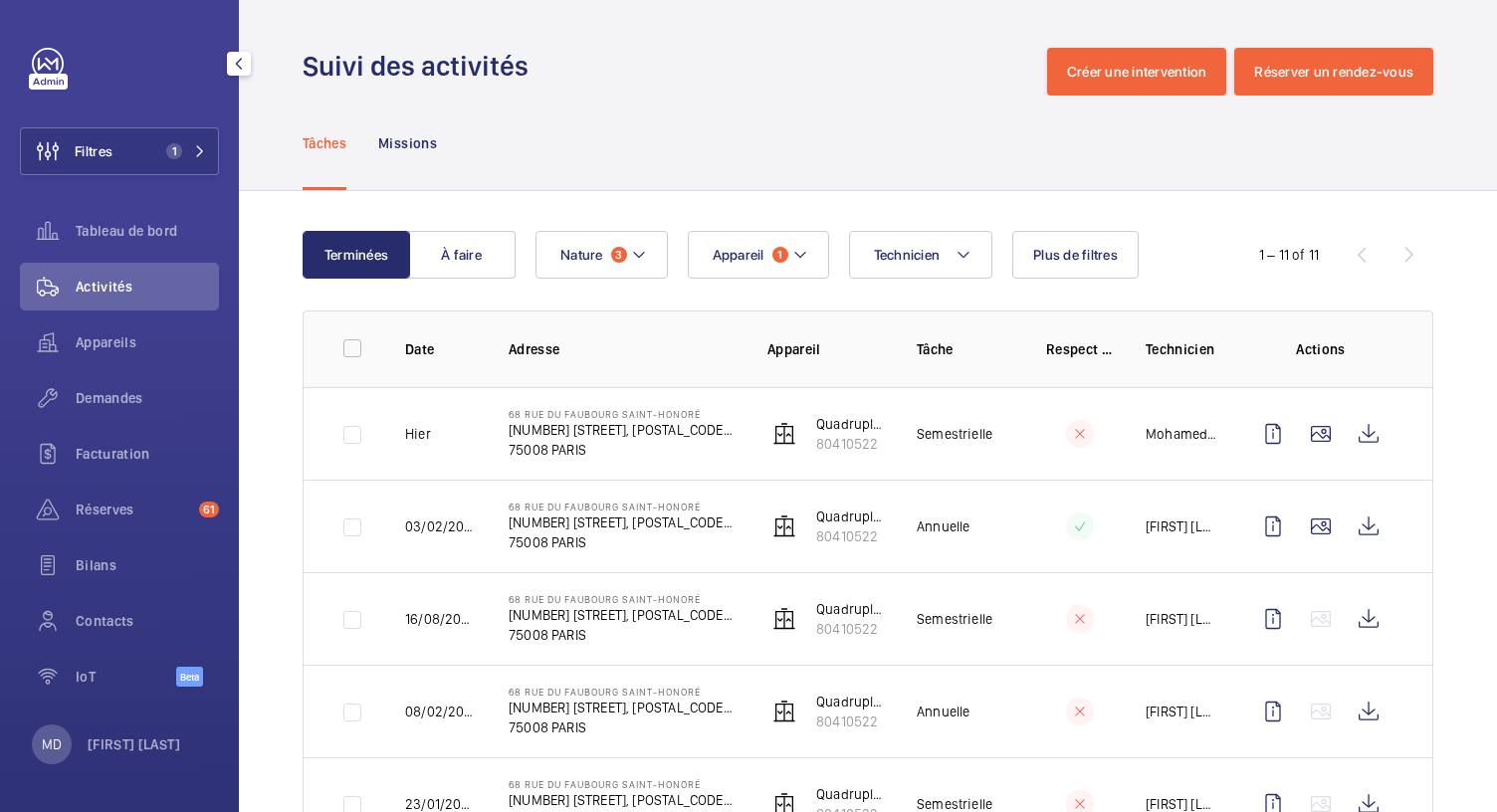 scroll, scrollTop: 0, scrollLeft: 0, axis: both 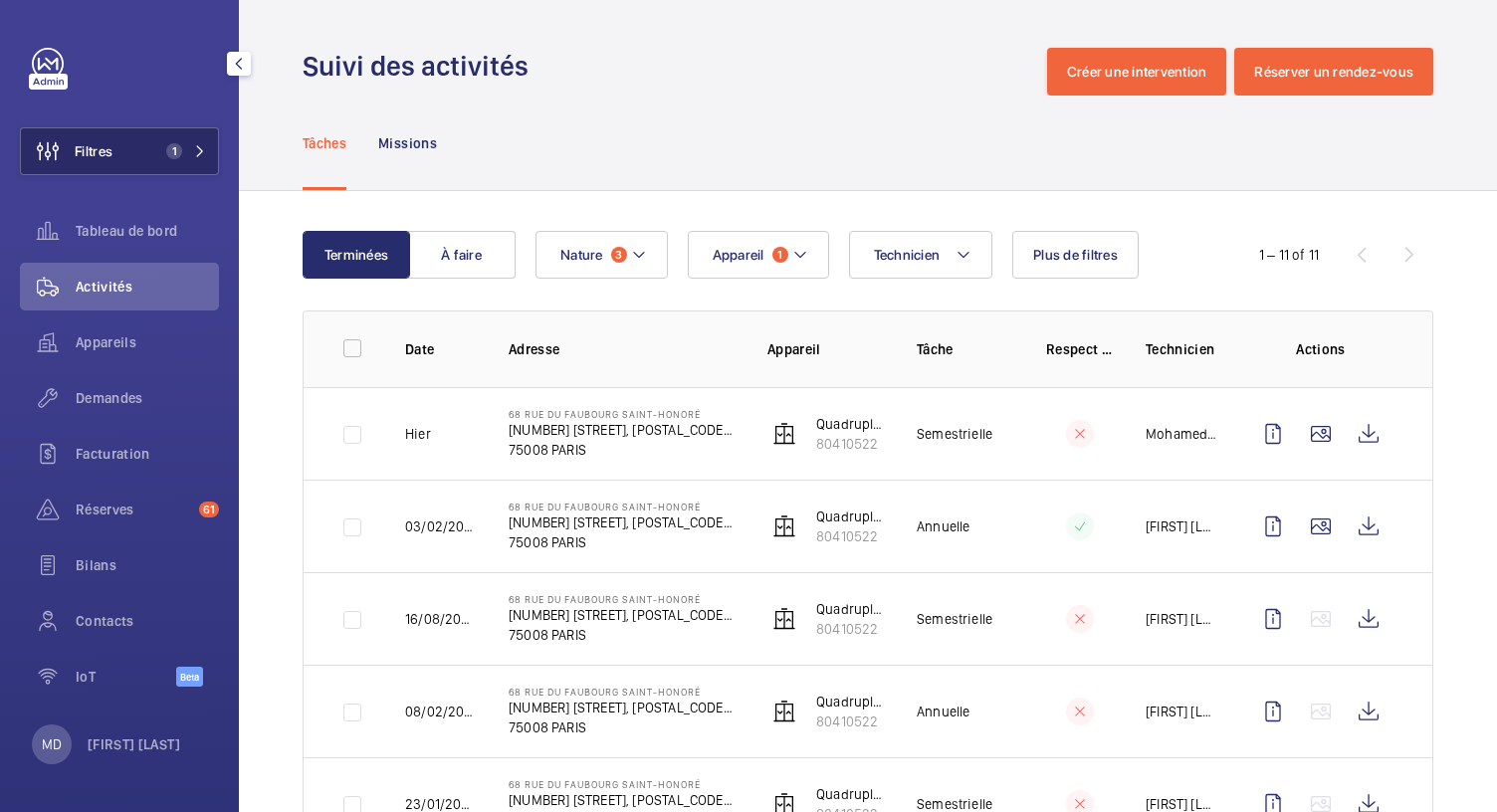 click on "1" 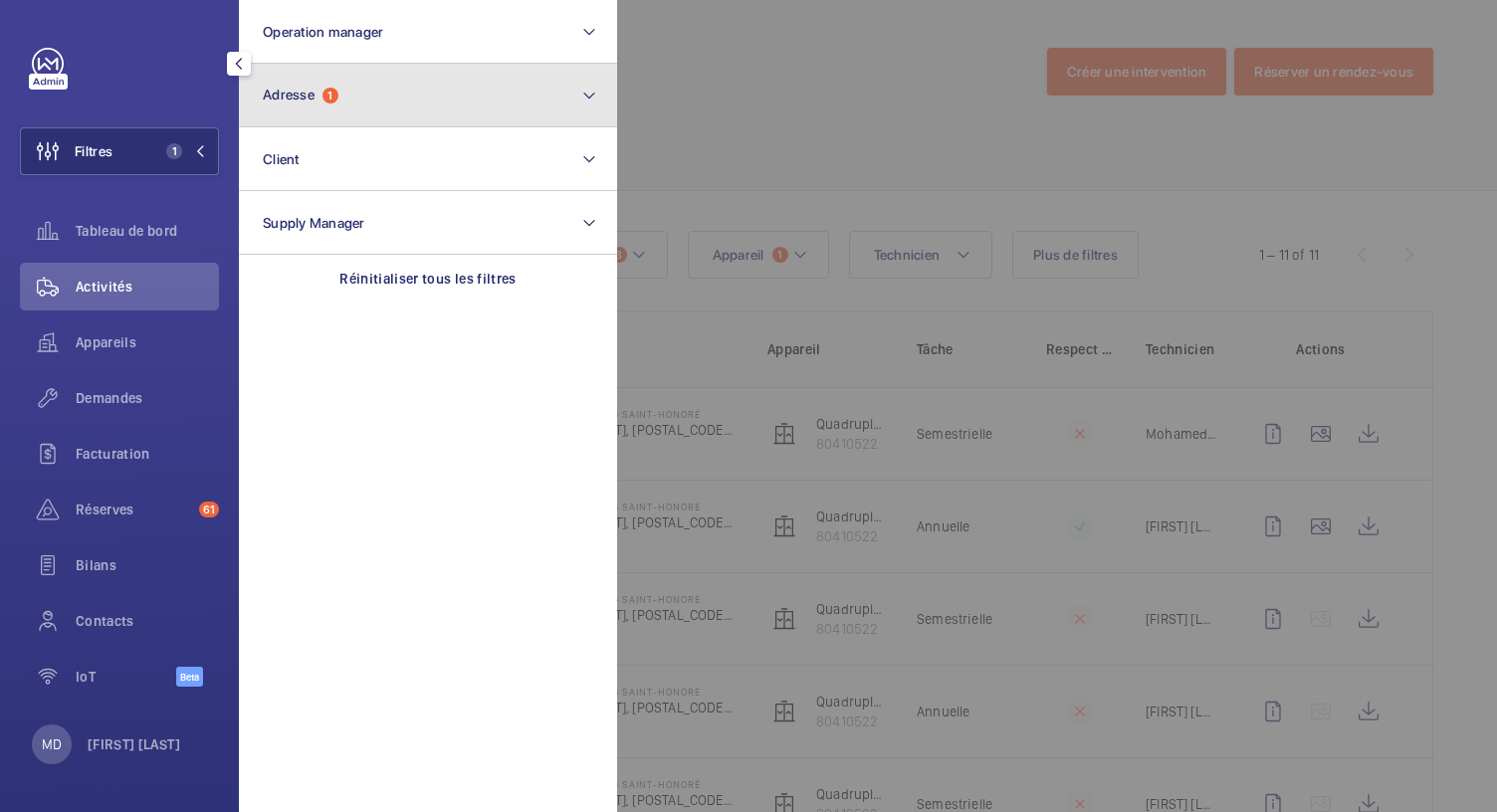click on "Adresse  1" 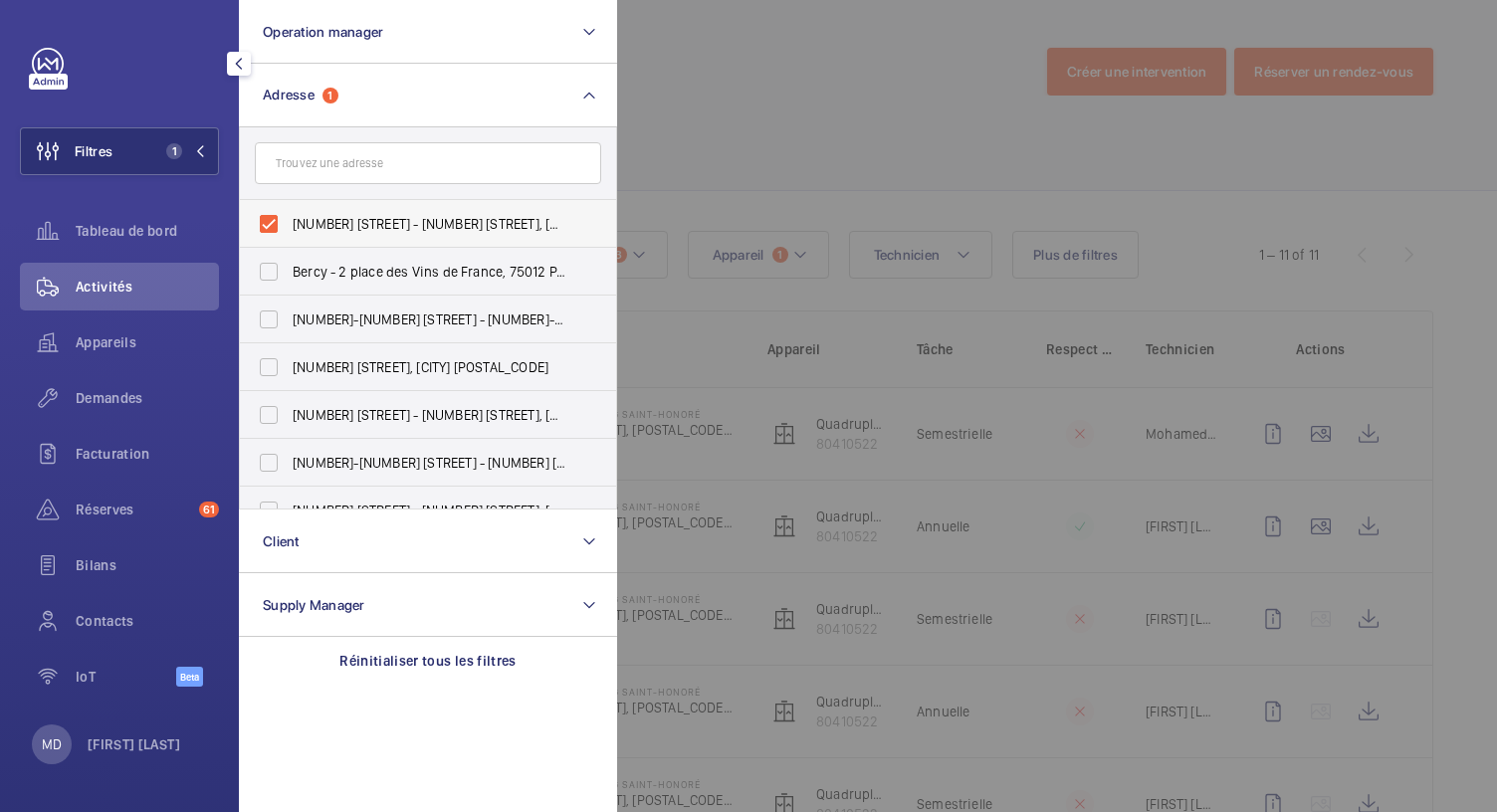 click on "68 Rue du Faubourg Saint-Honoré - 68 Rue du Faubourg Saint-Honoré, 75008 PARIS, PARIS 75008" at bounding box center [413, 224] 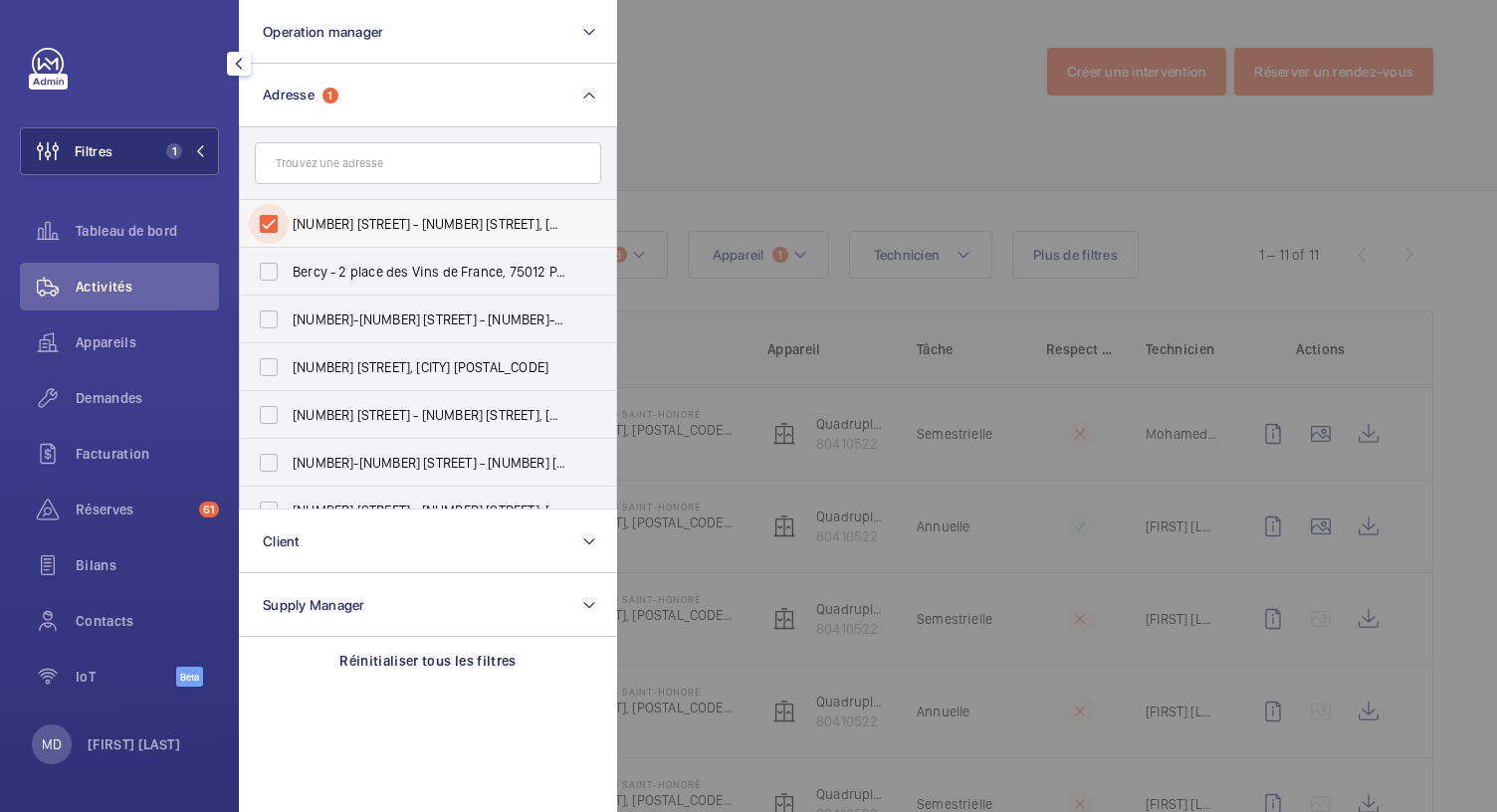 click on "68 Rue du Faubourg Saint-Honoré - 68 Rue du Faubourg Saint-Honoré, 75008 PARIS, PARIS 75008" at bounding box center [269, 224] 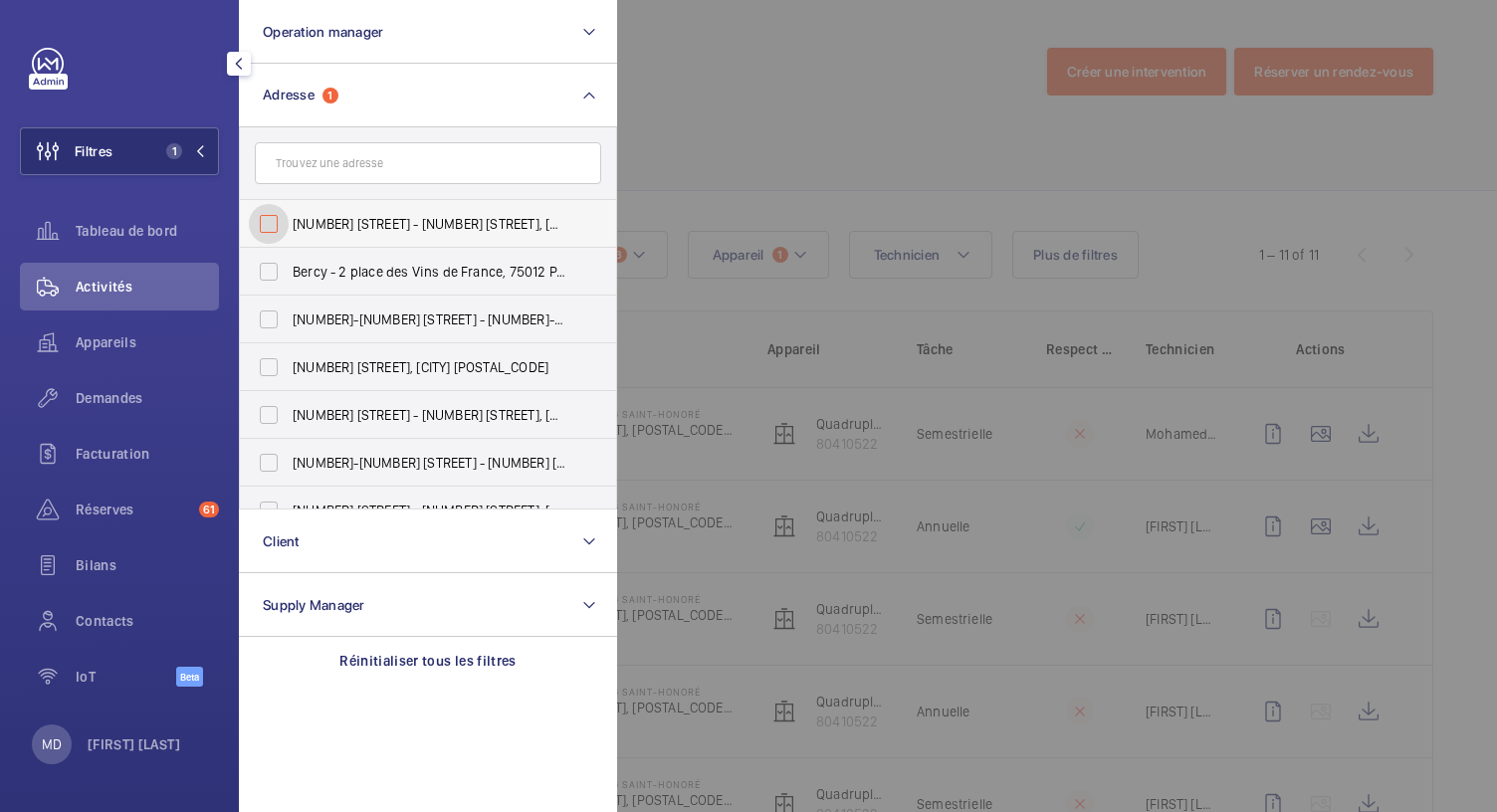 checkbox on "false" 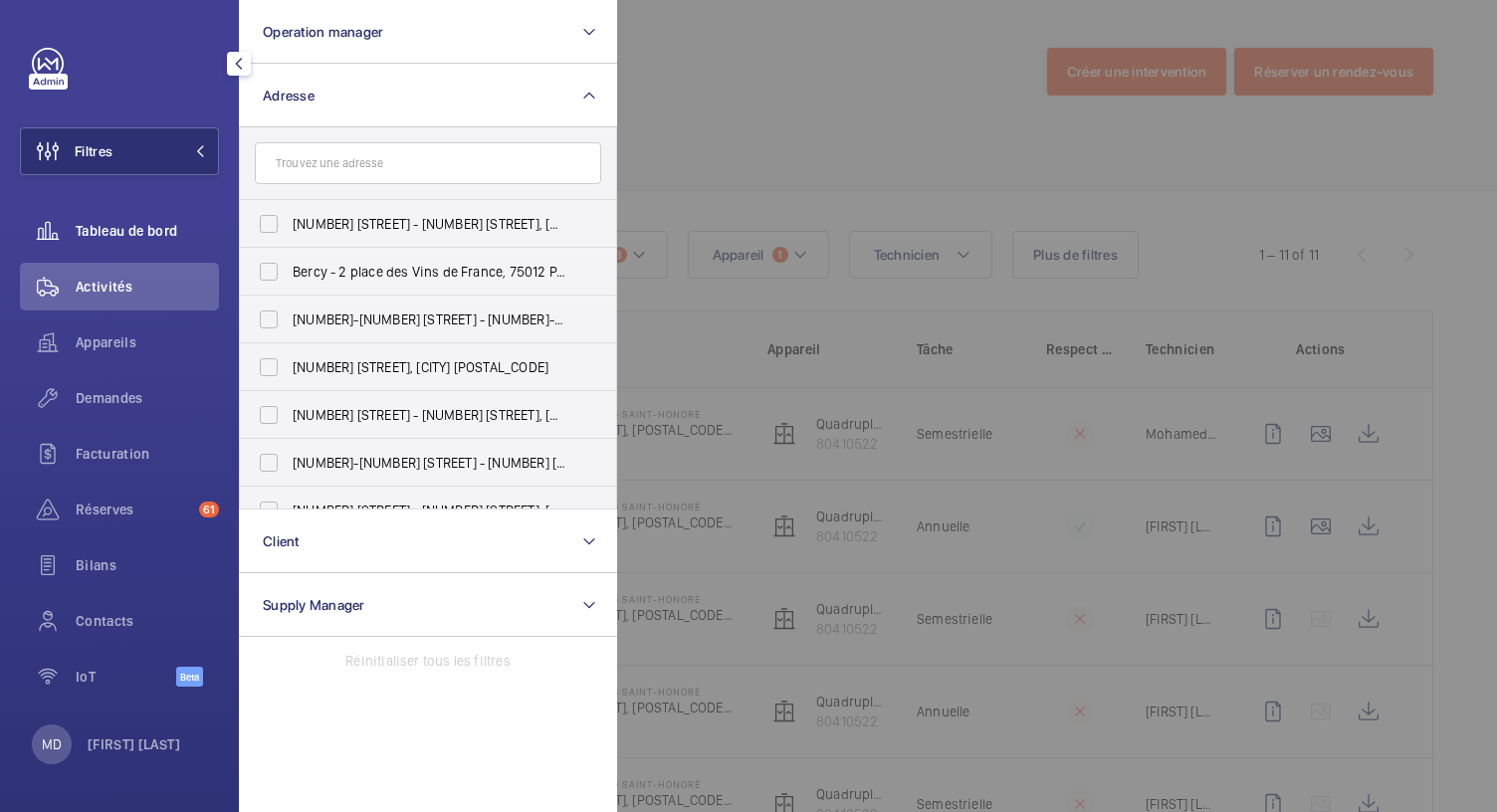 click on "Tableau de bord" 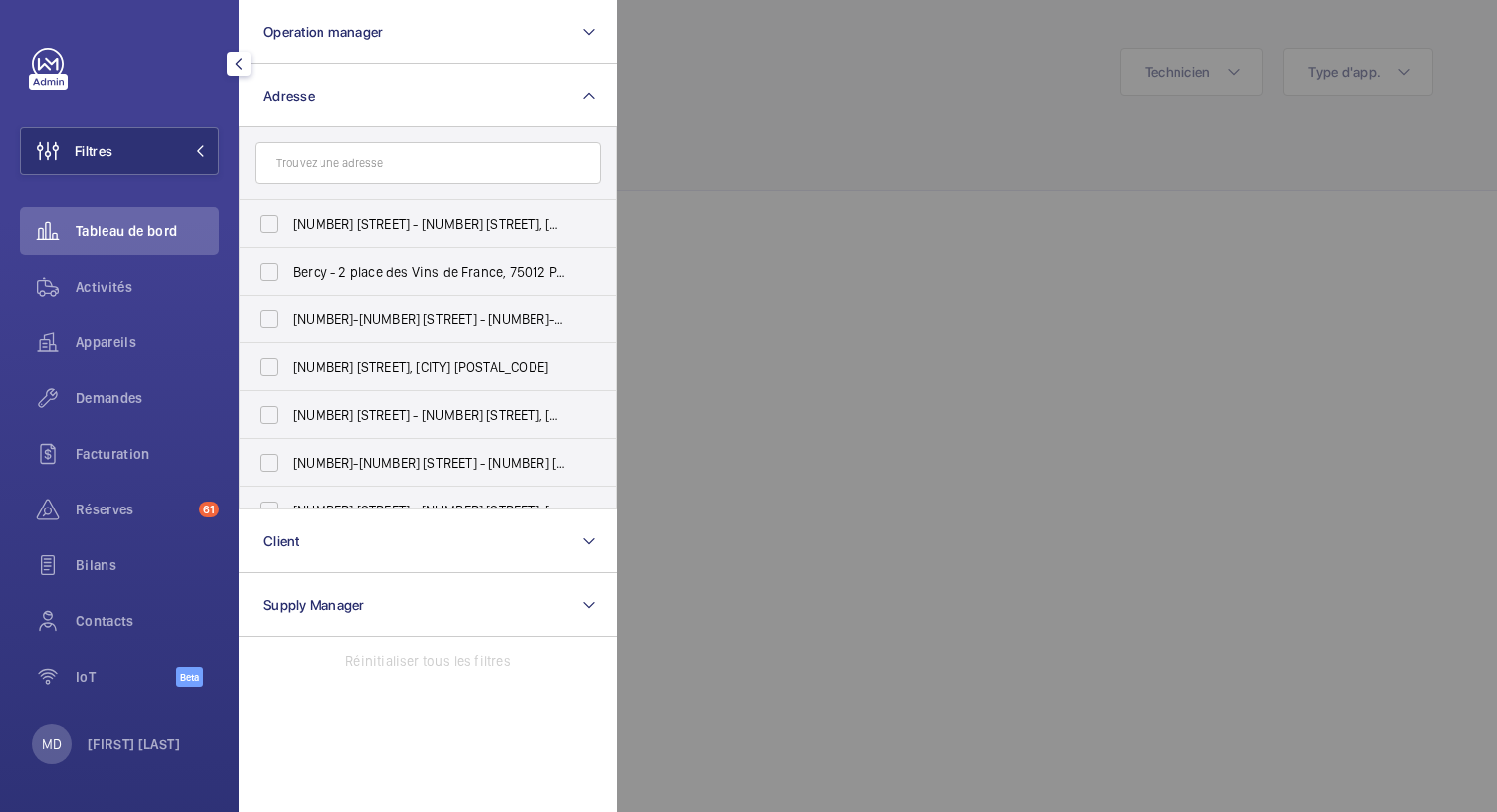 click 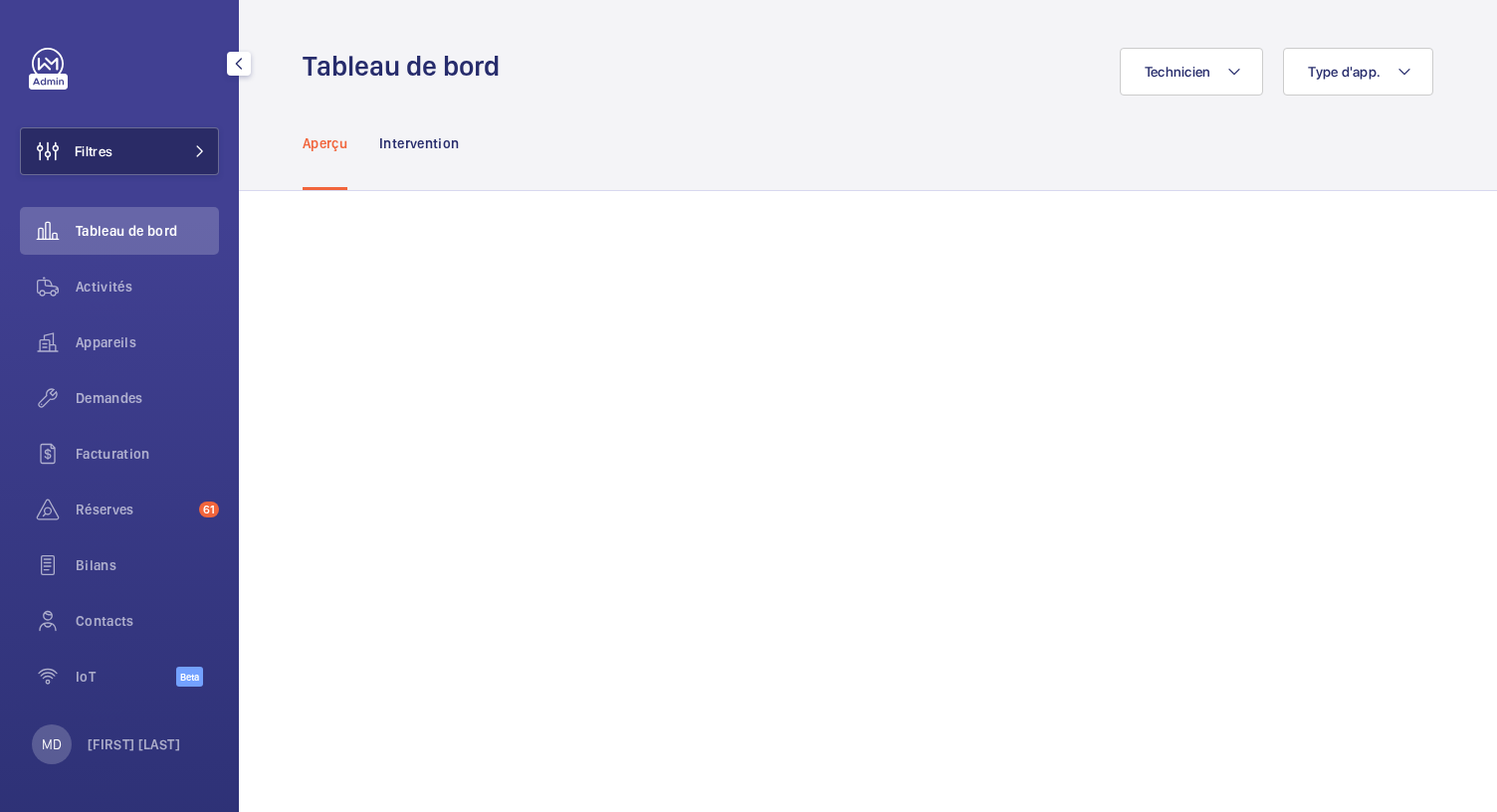 click 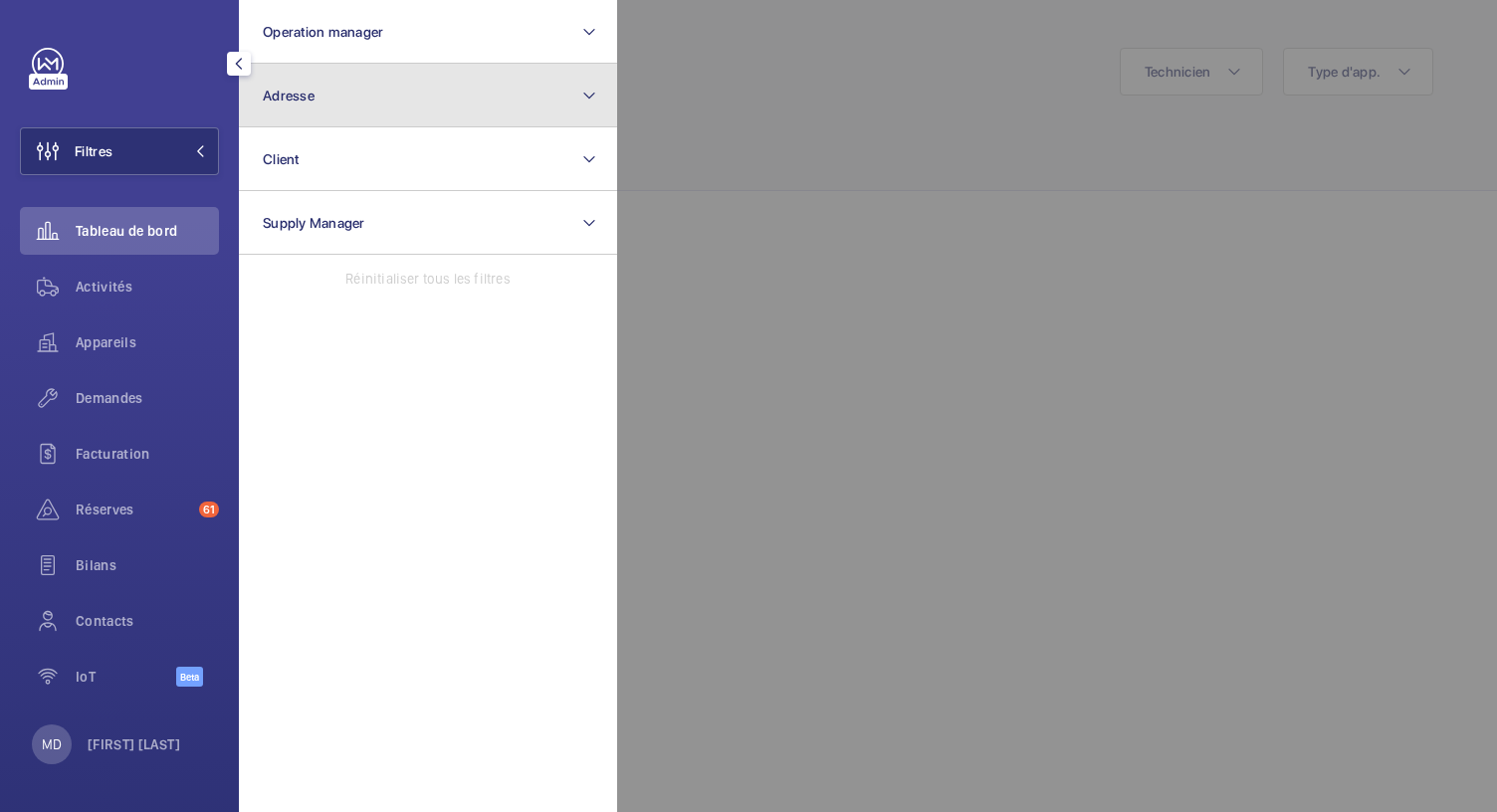 click on "Adresse" 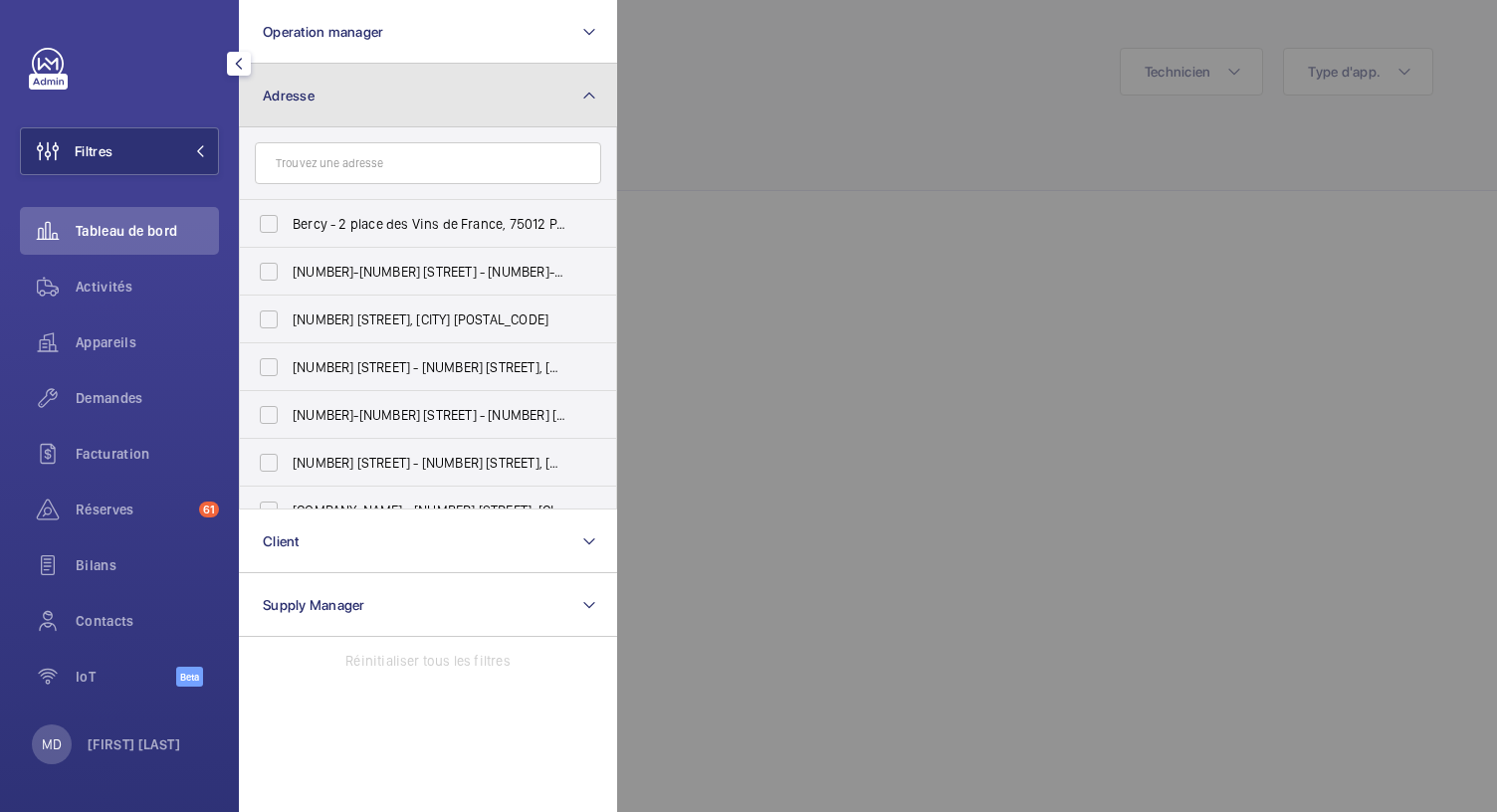 click on "Adresse" 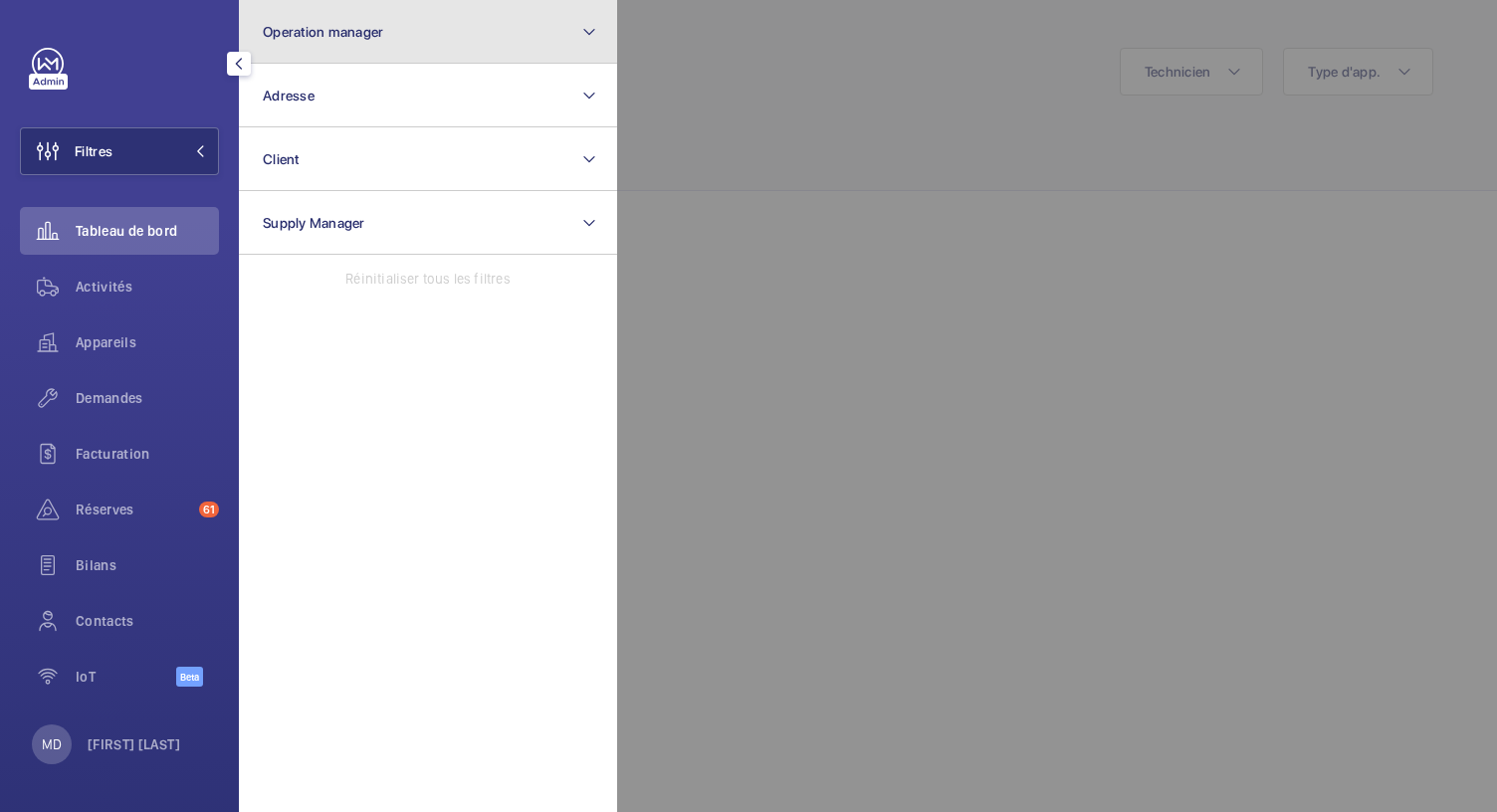 click on "Operation manager" 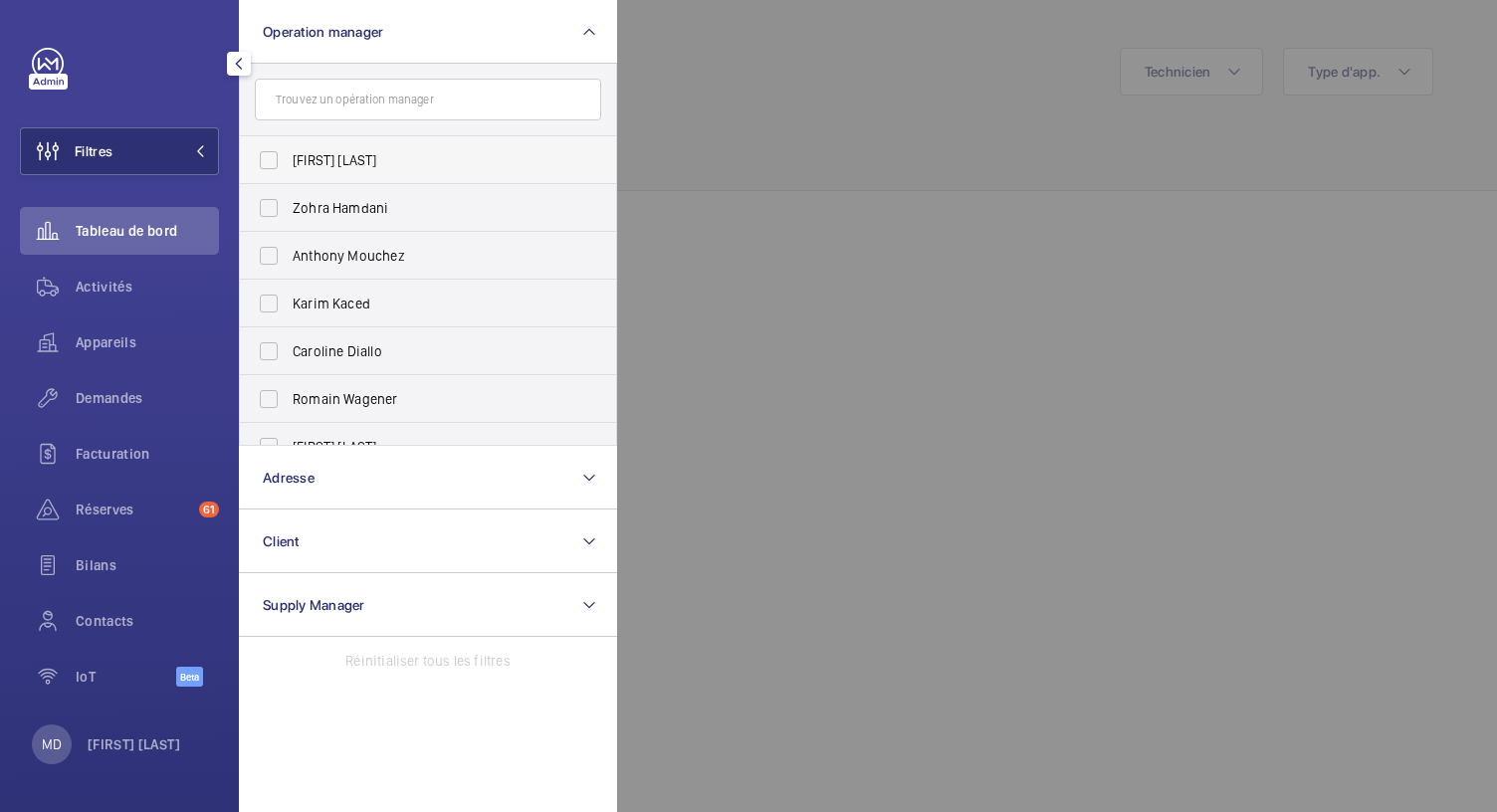 click on "[FIRST] [LAST]" at bounding box center [413, 160] 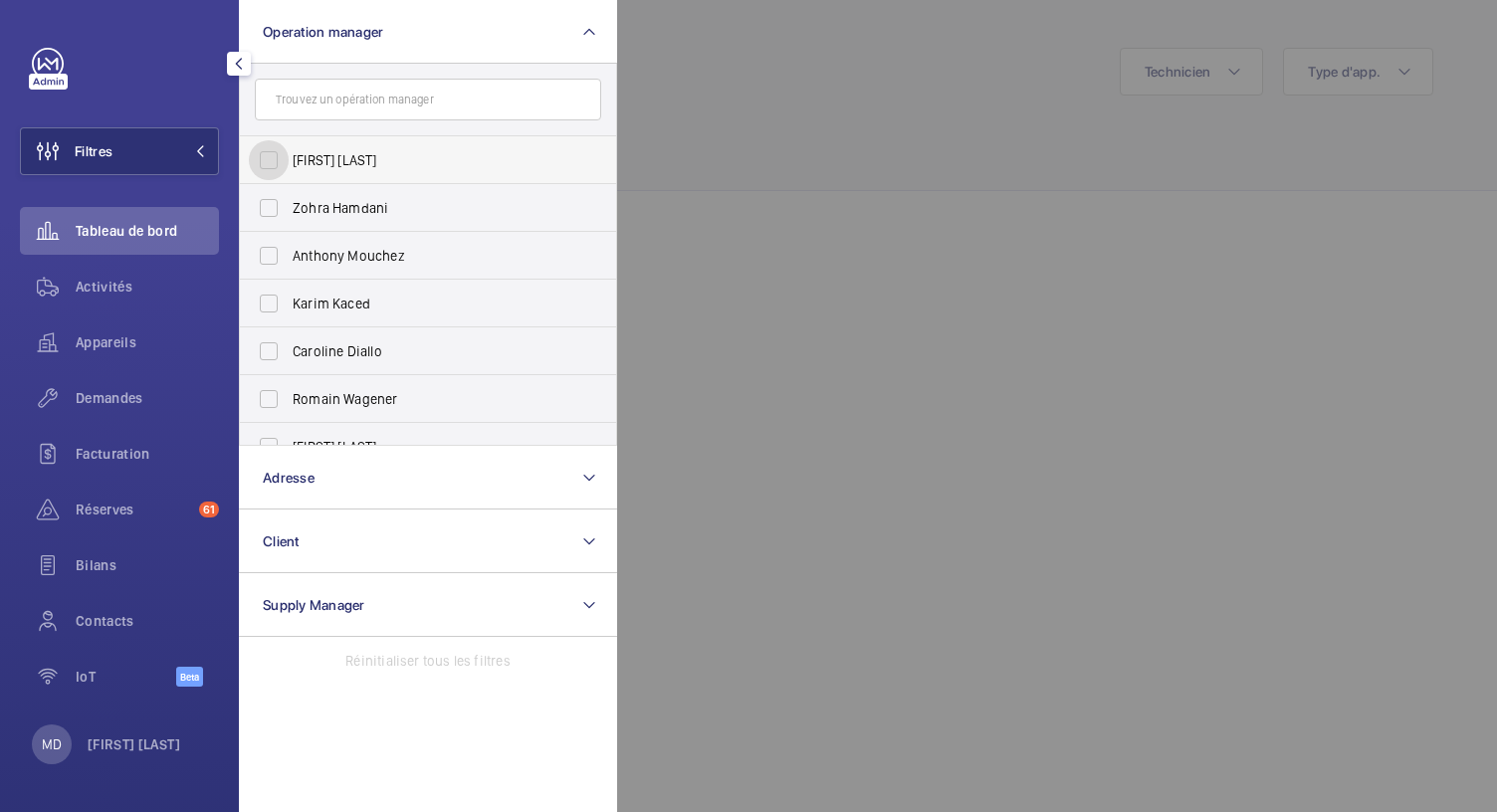 click on "[FIRST] [LAST]" at bounding box center (269, 160) 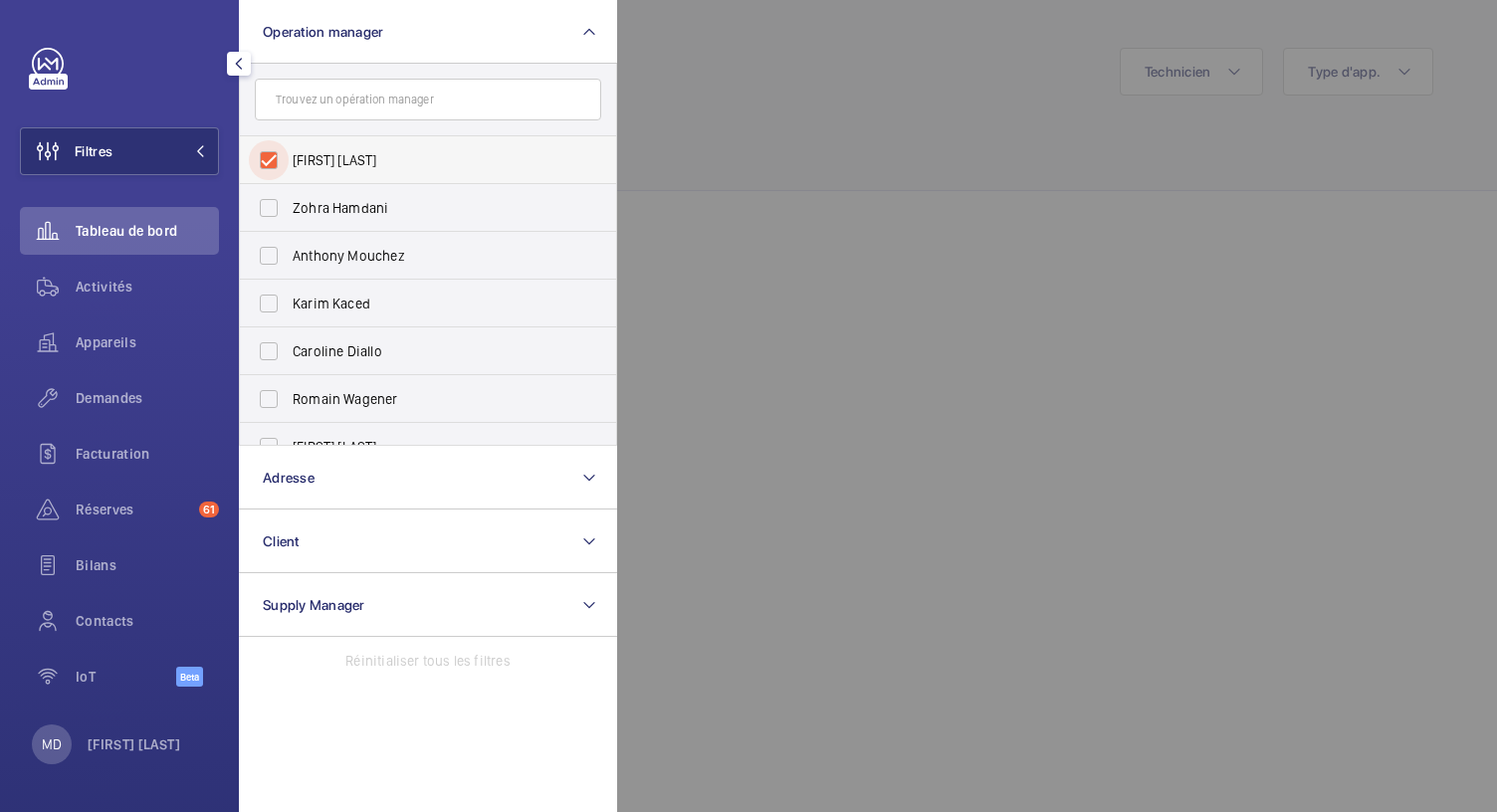 checkbox on "true" 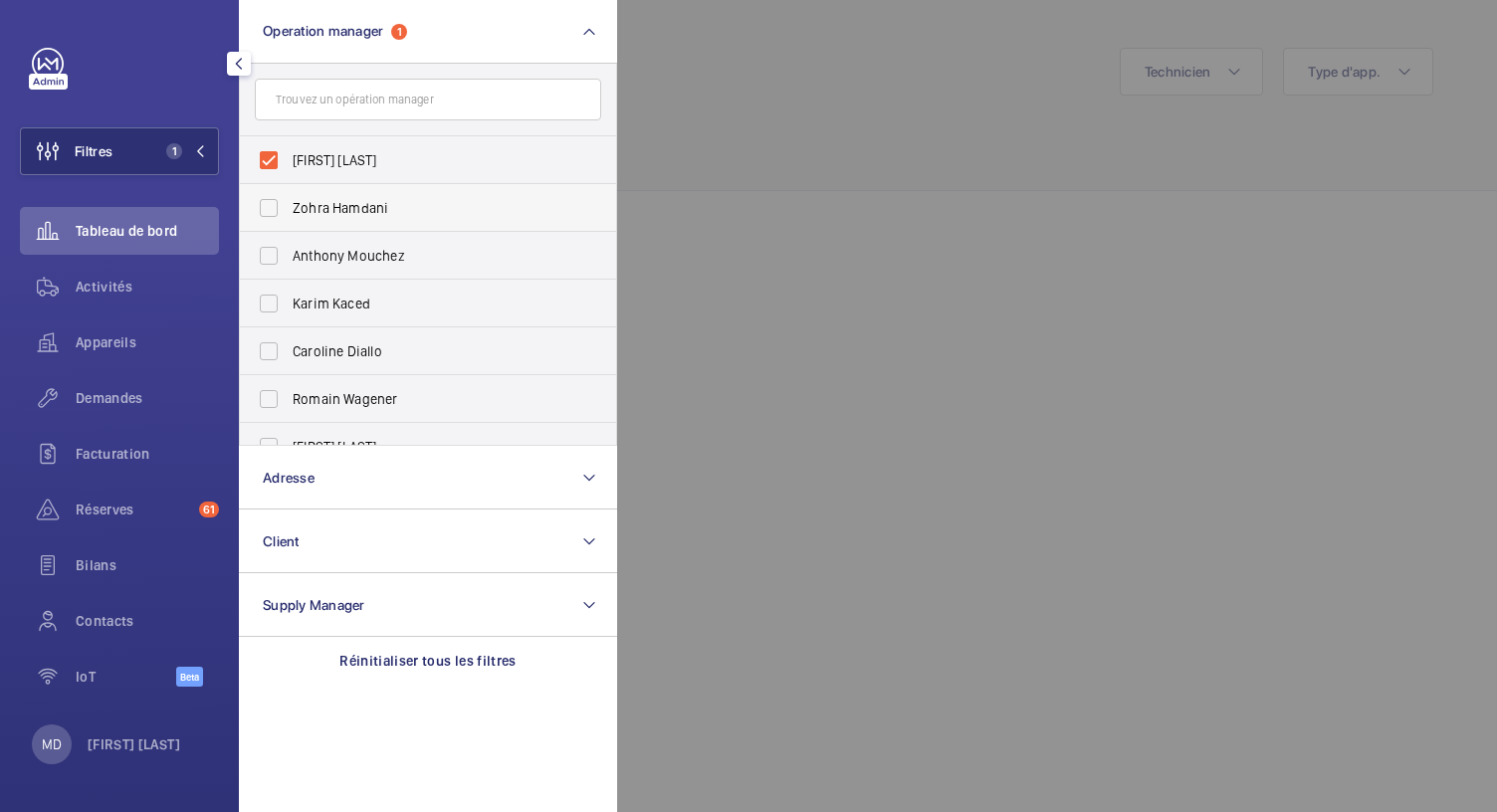 click on "Zohra Hamdani" at bounding box center (413, 208) 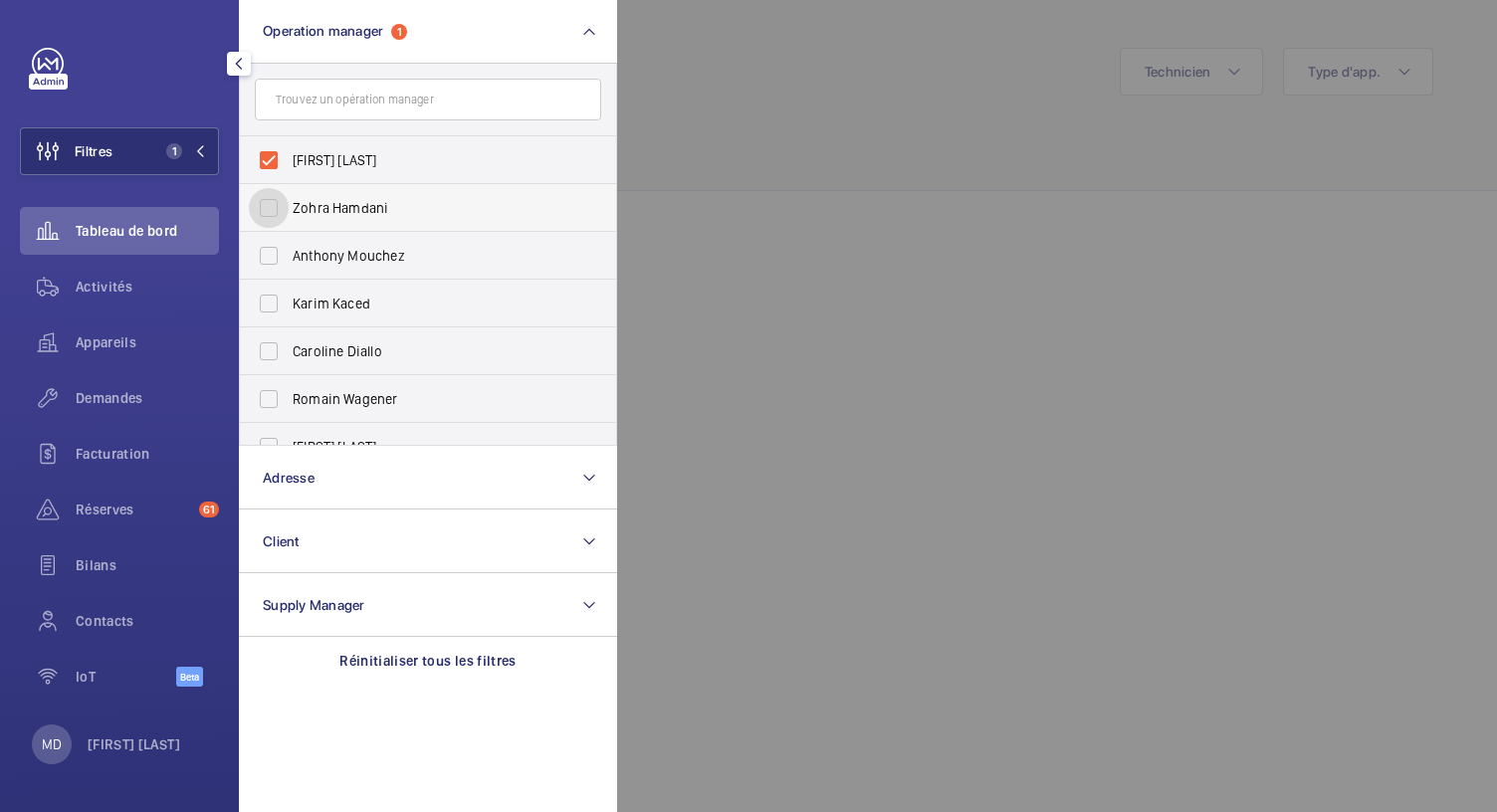 click on "Zohra Hamdani" at bounding box center [269, 208] 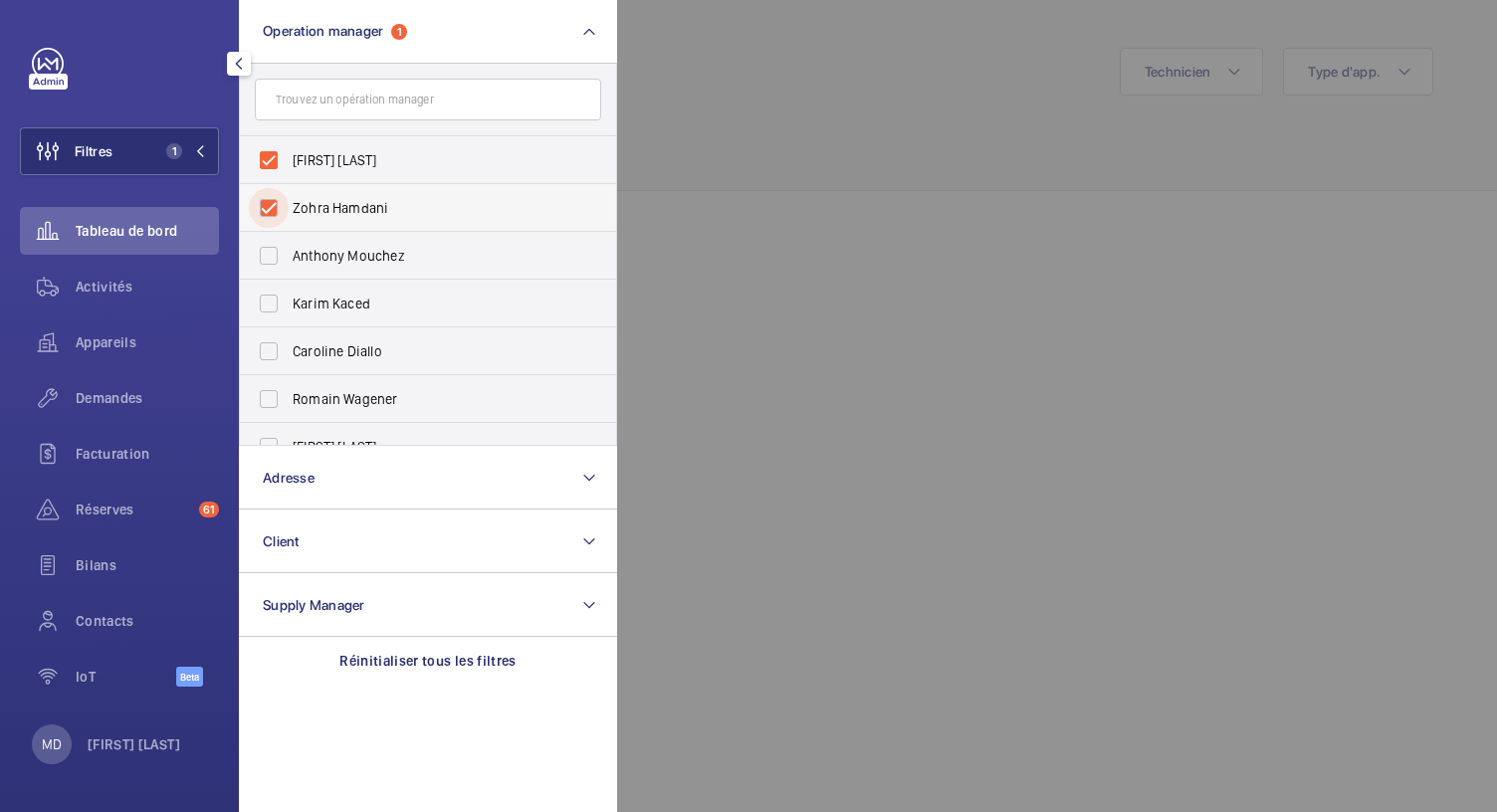 checkbox on "true" 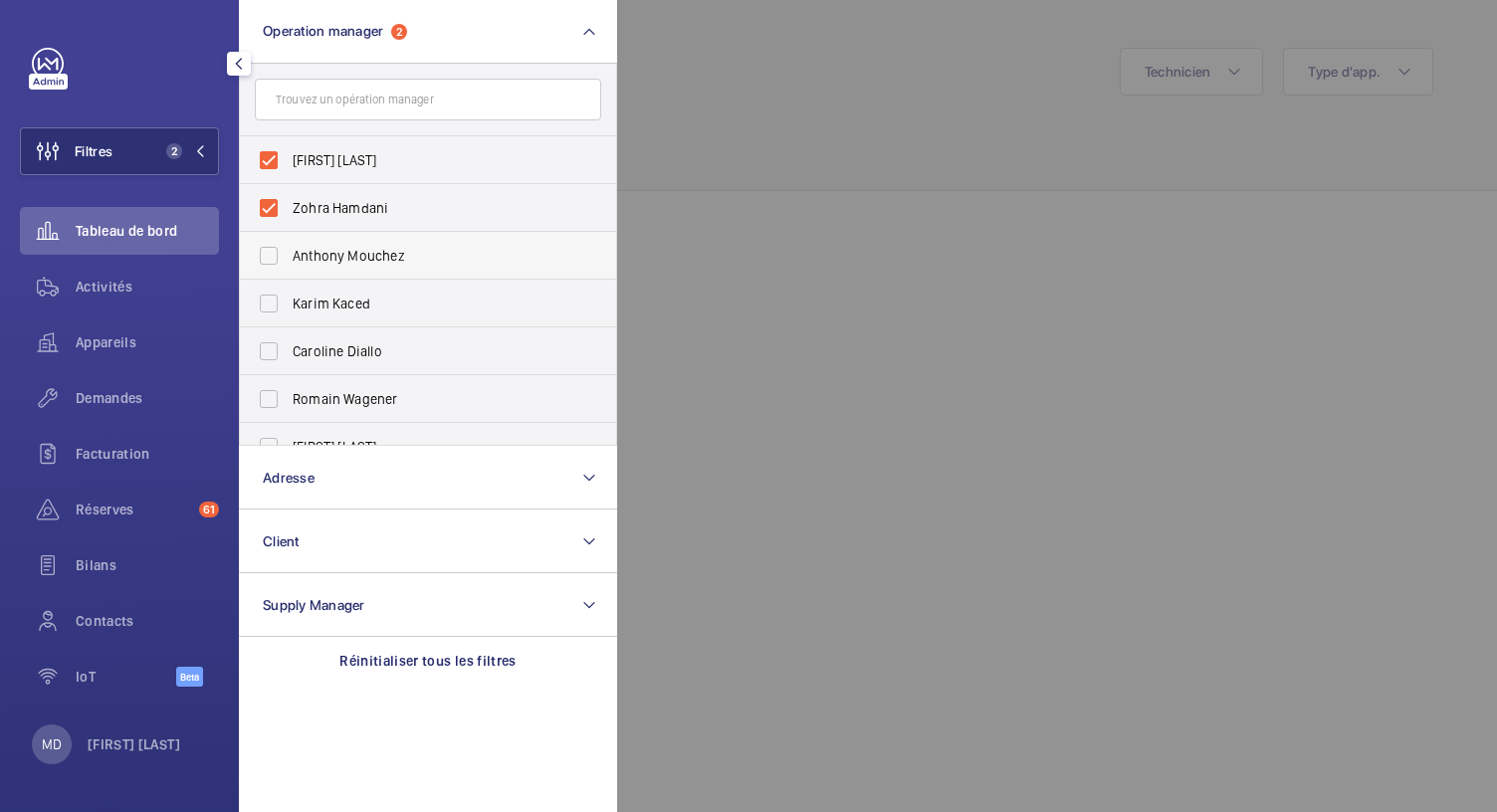 click on "Anthony Mouchez" at bounding box center [413, 256] 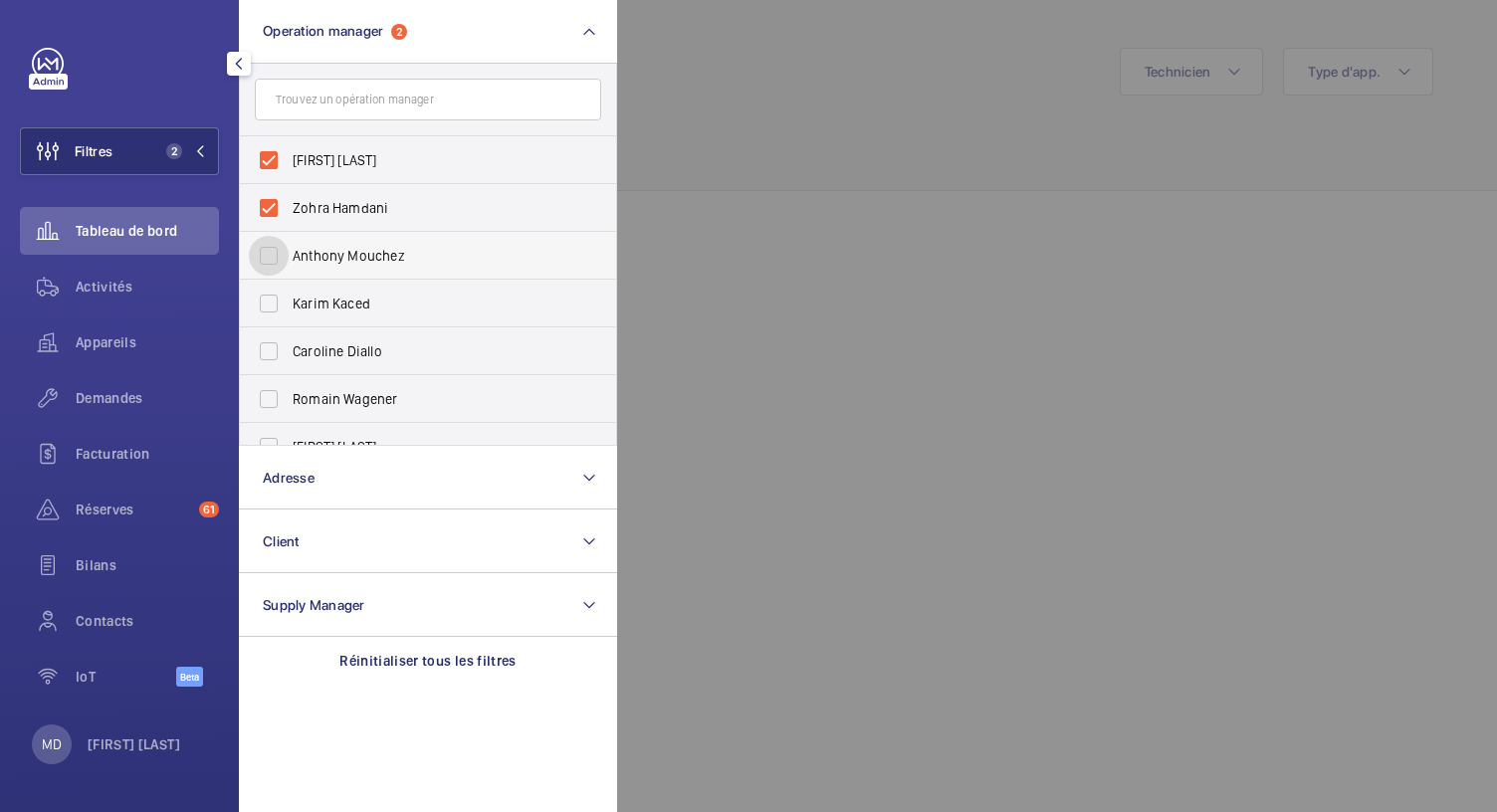click on "Anthony Mouchez" at bounding box center [269, 256] 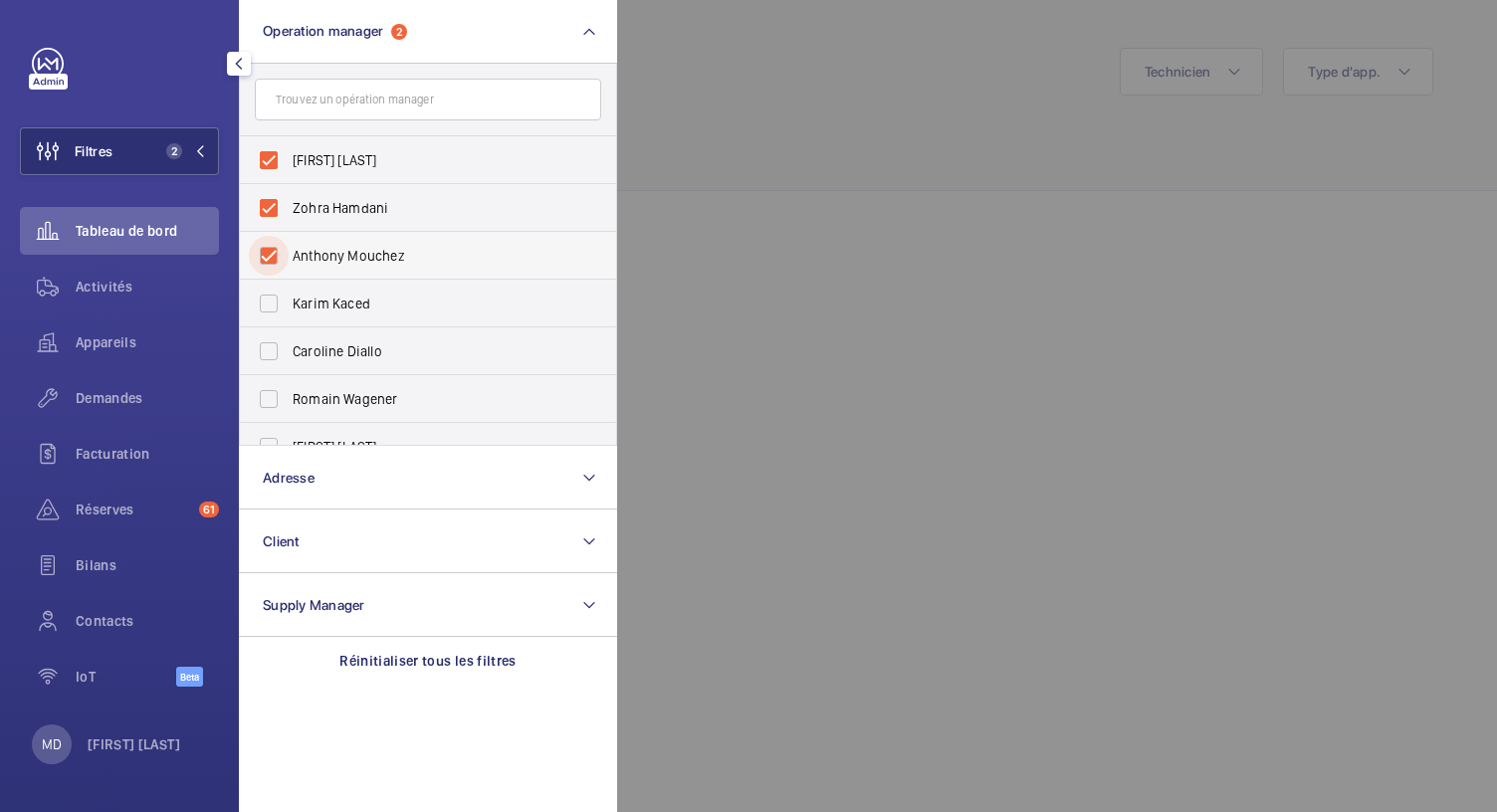 checkbox on "true" 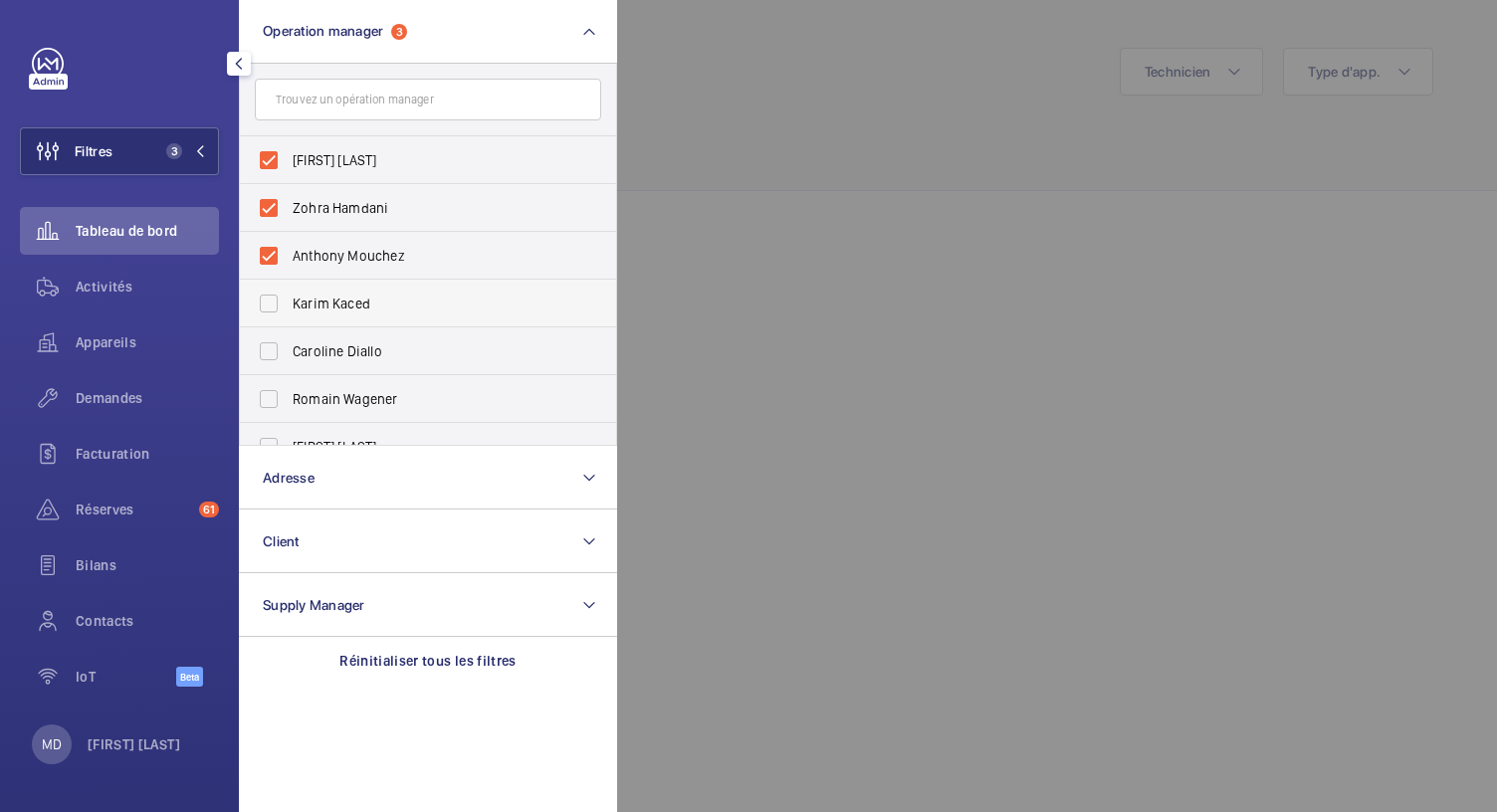 click on "Karim Kaced" at bounding box center [413, 304] 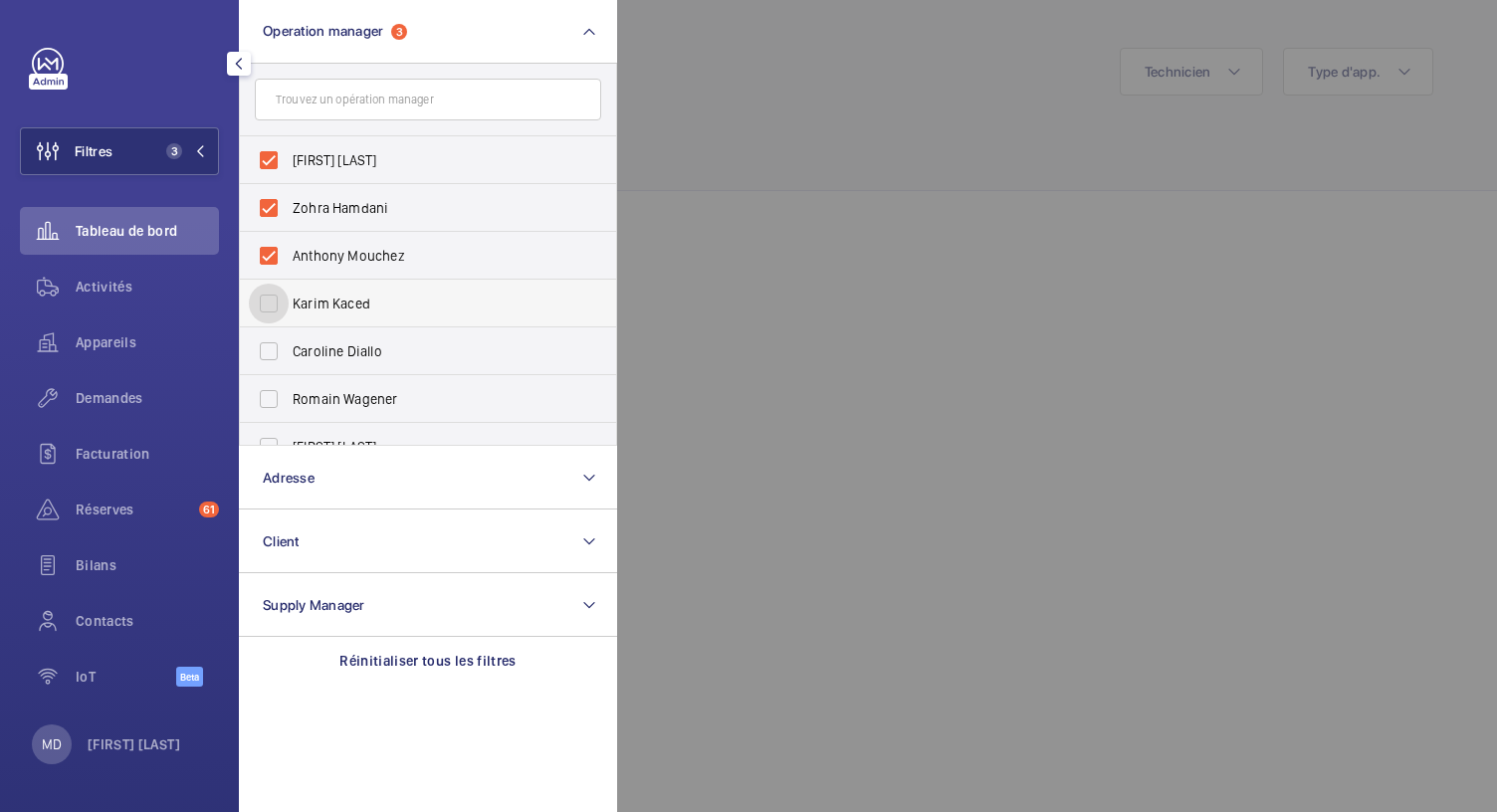 click on "Karim Kaced" at bounding box center [269, 304] 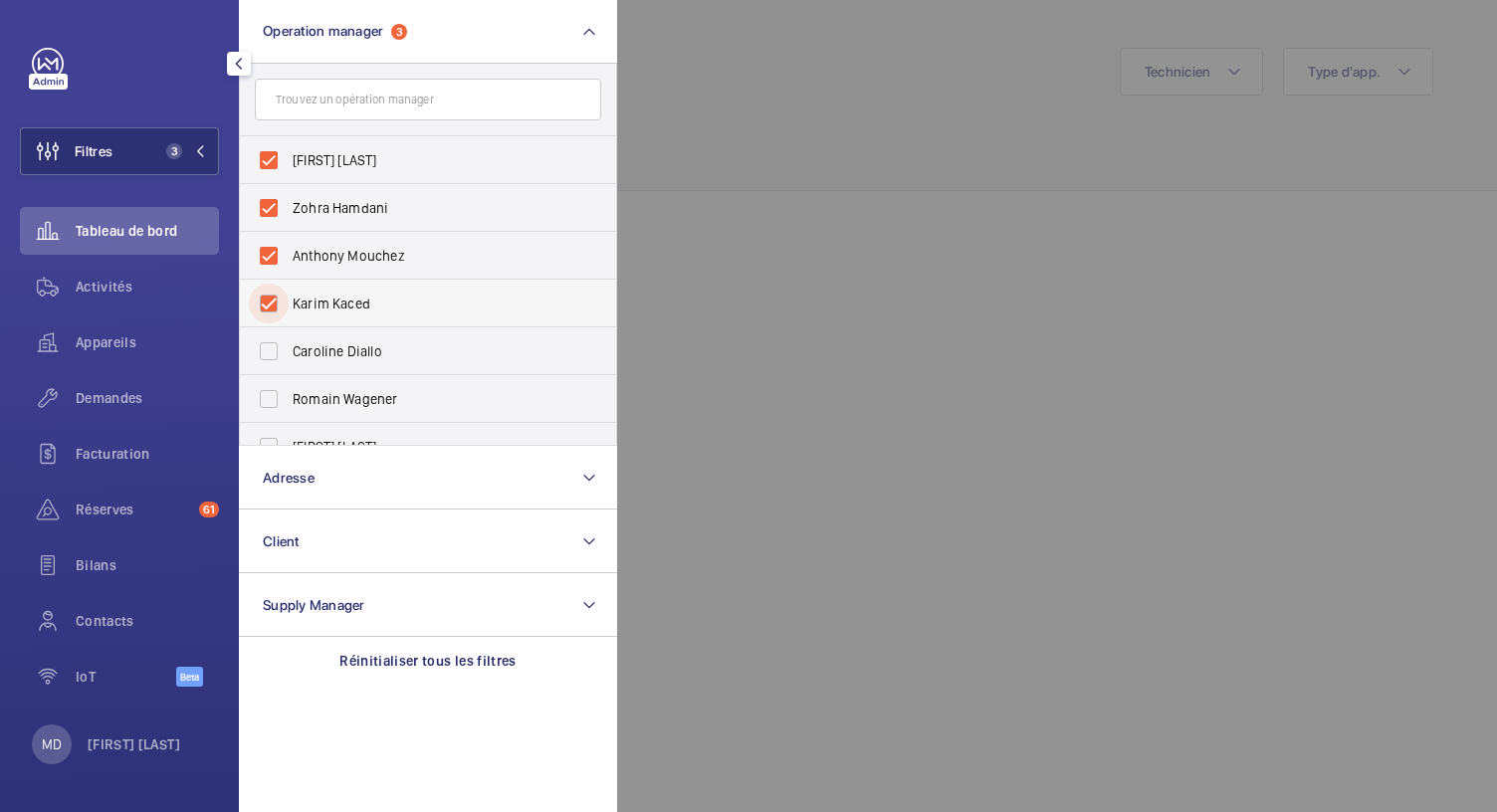 checkbox on "true" 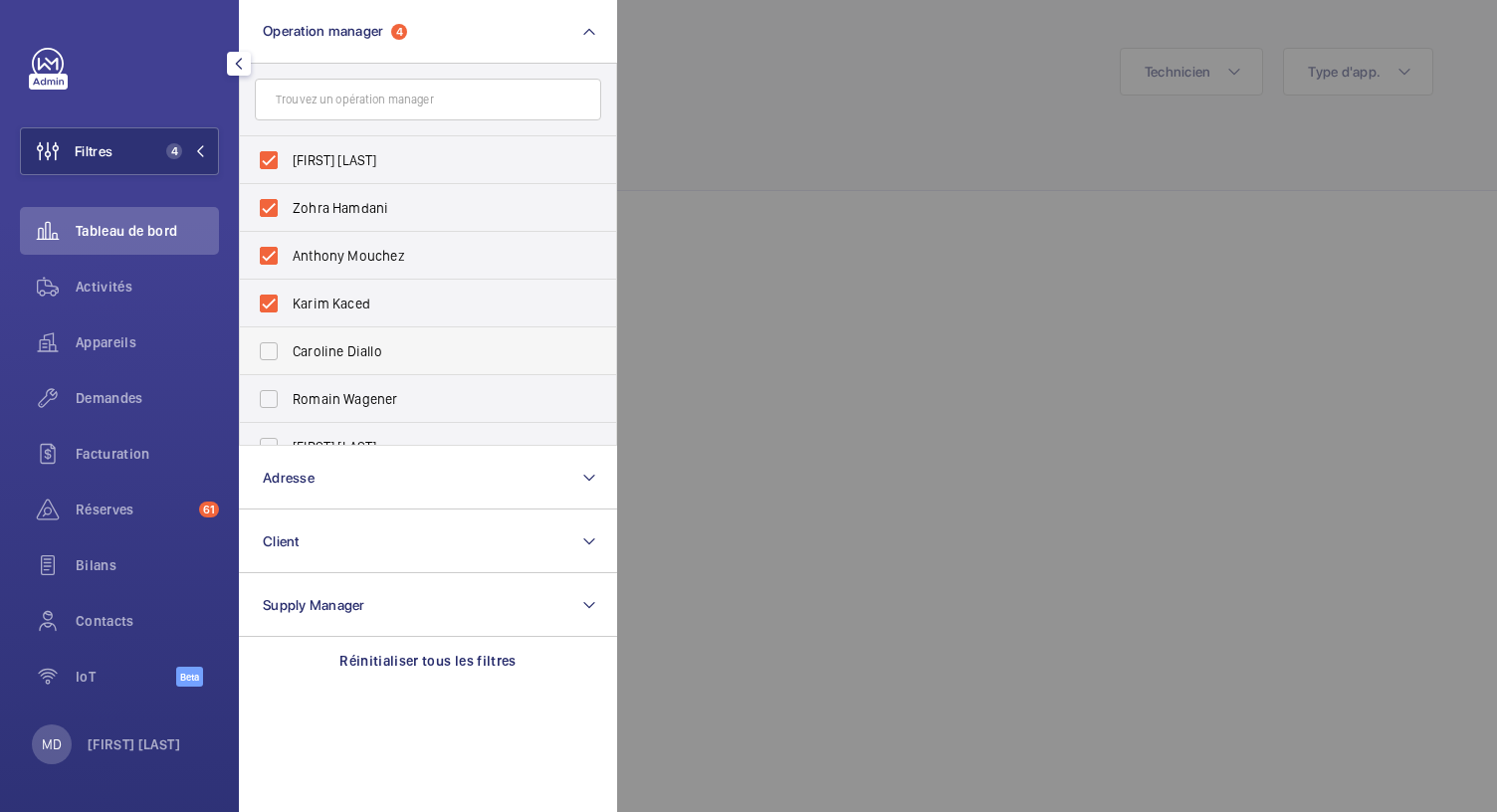 click on "Caroline Diallo" at bounding box center (413, 351) 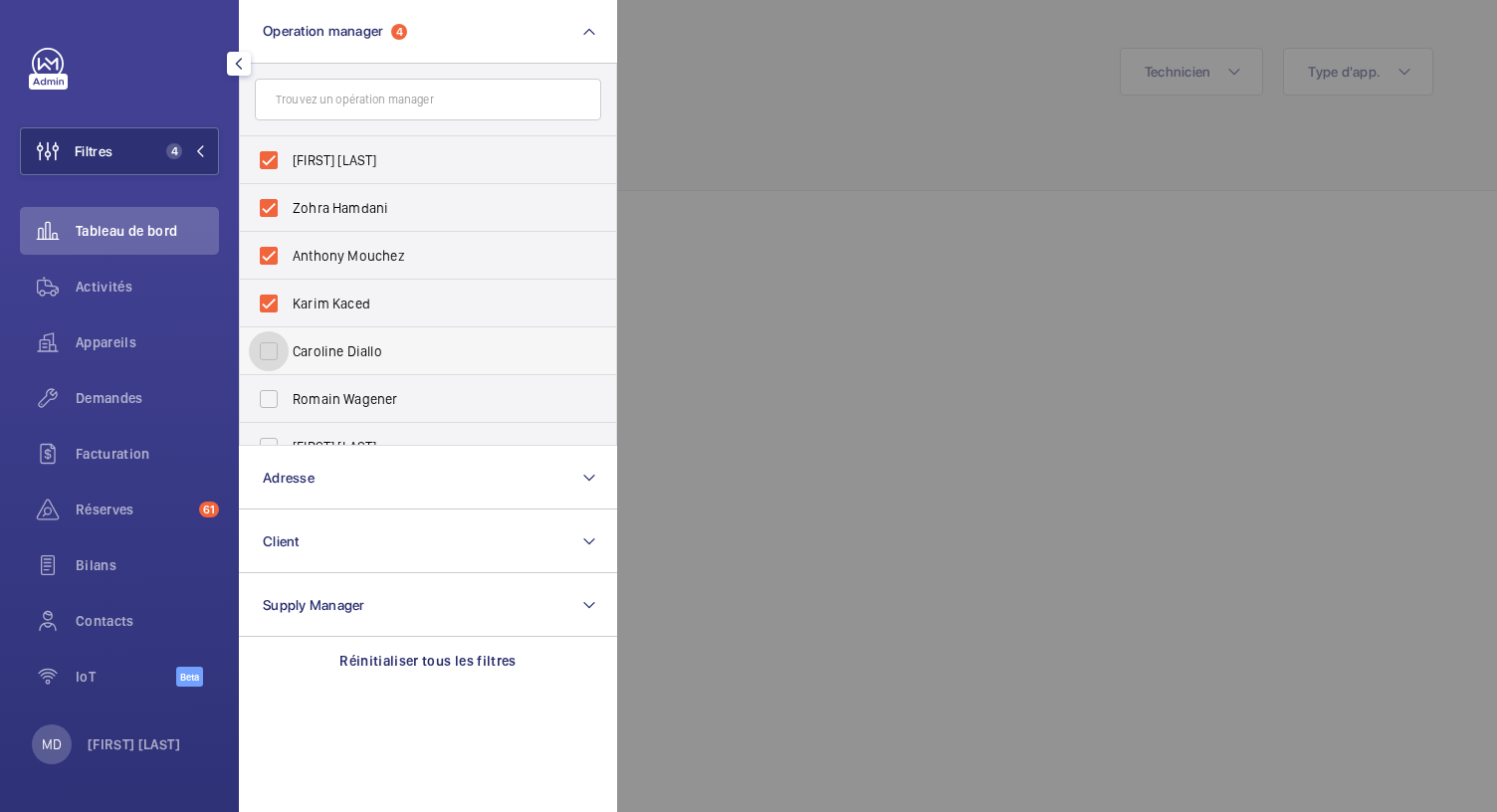 click on "Caroline Diallo" at bounding box center [269, 351] 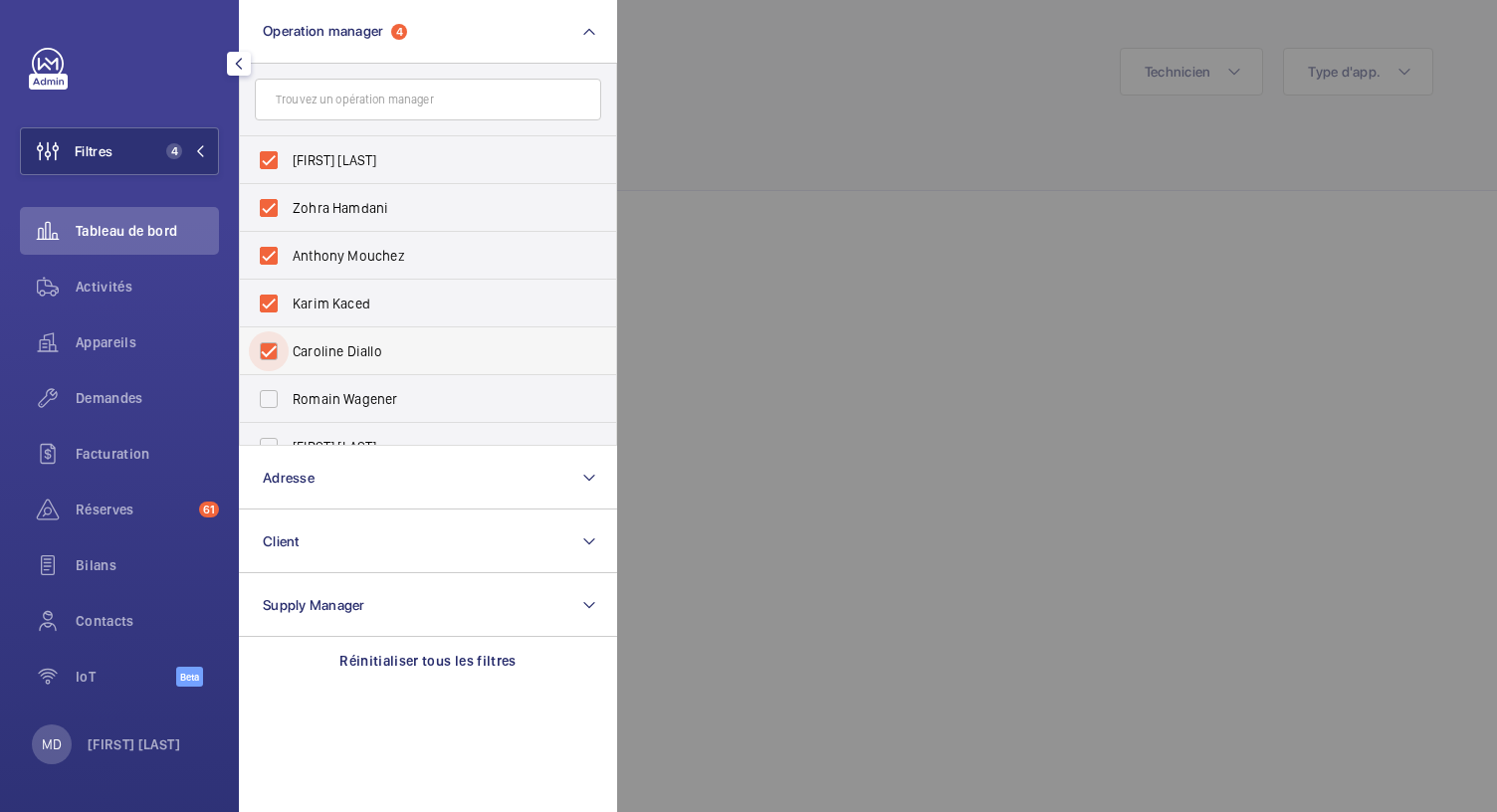 checkbox on "true" 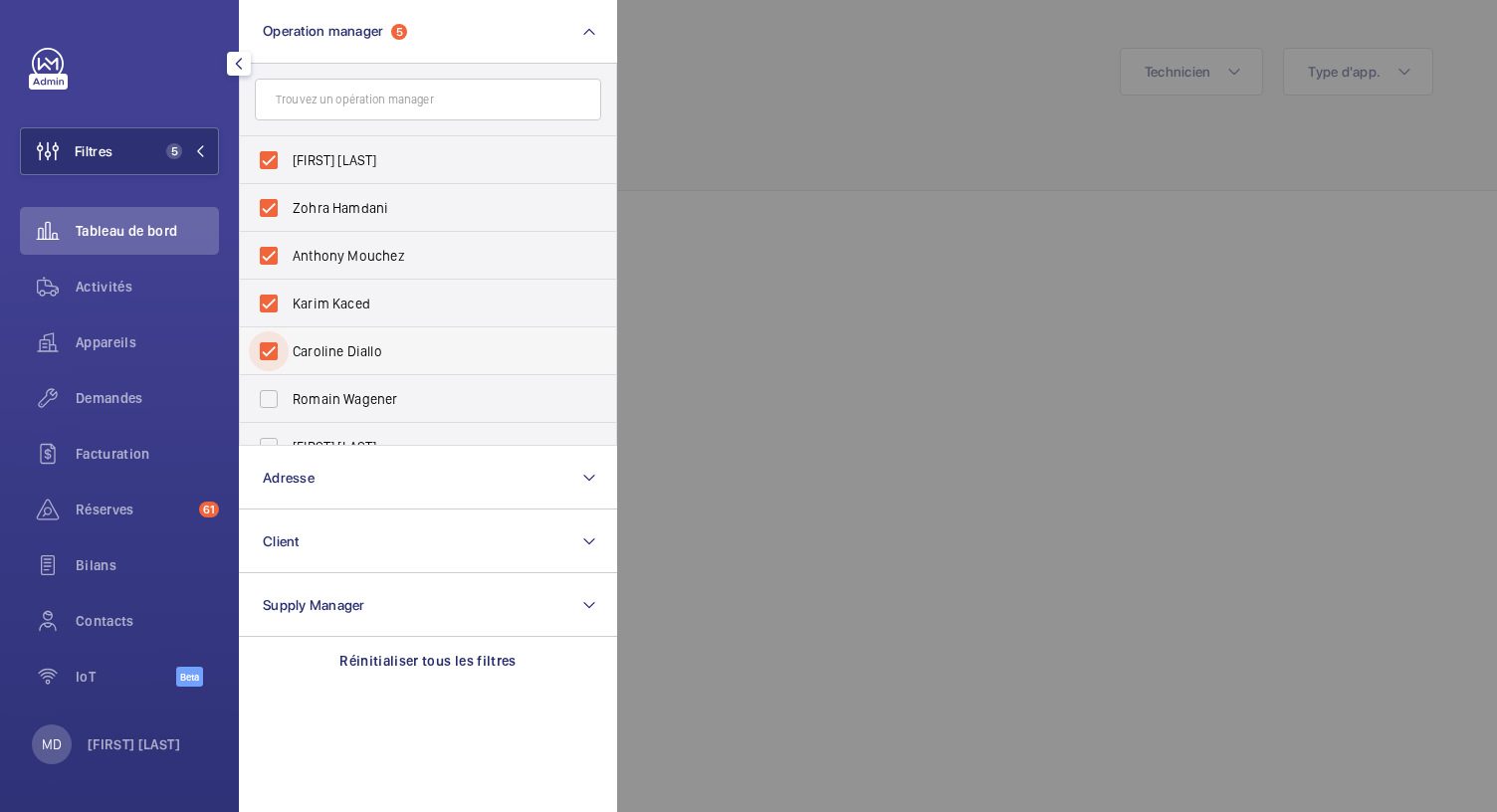scroll, scrollTop: 74, scrollLeft: 0, axis: vertical 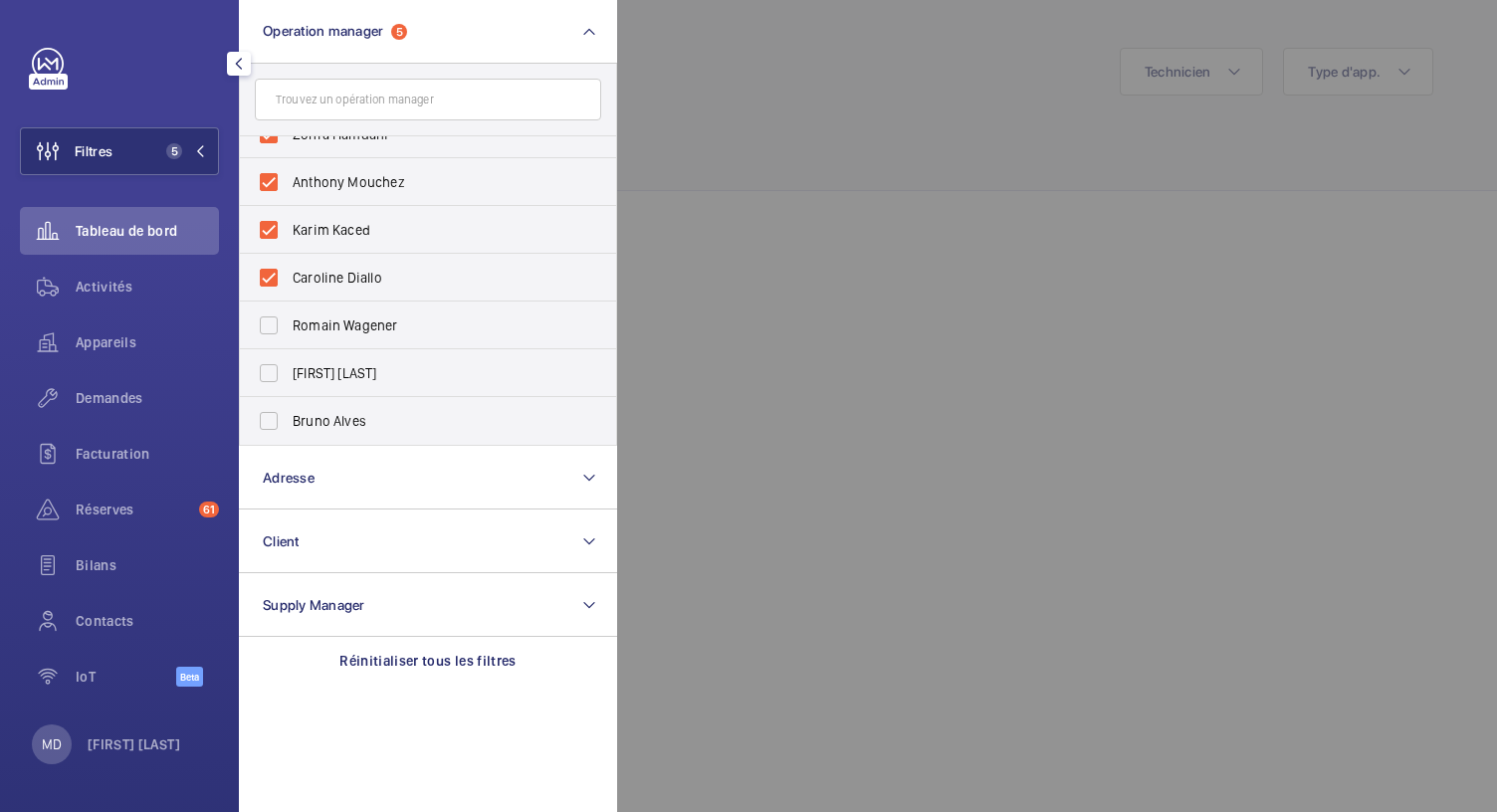 click 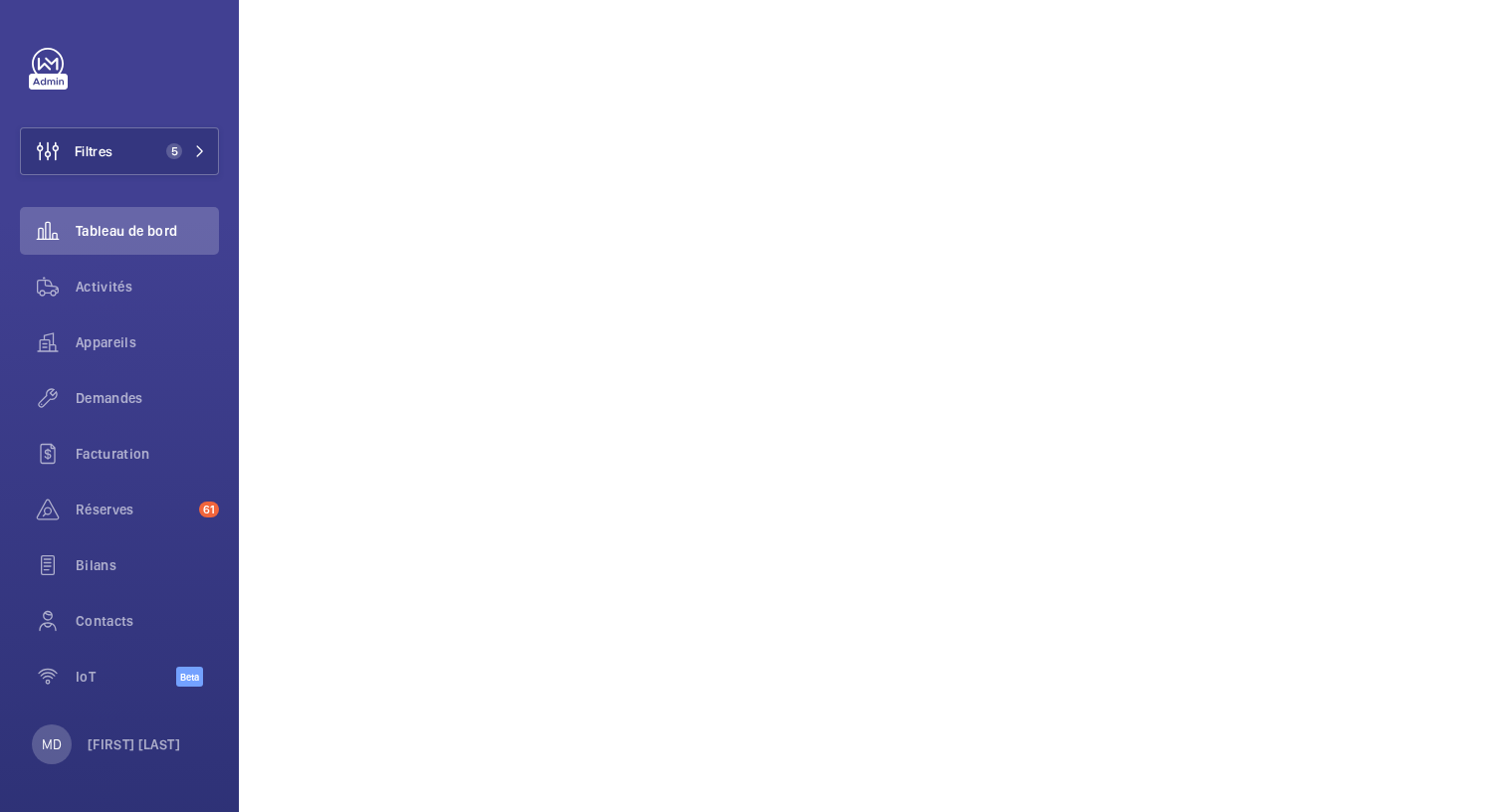 scroll, scrollTop: 0, scrollLeft: 0, axis: both 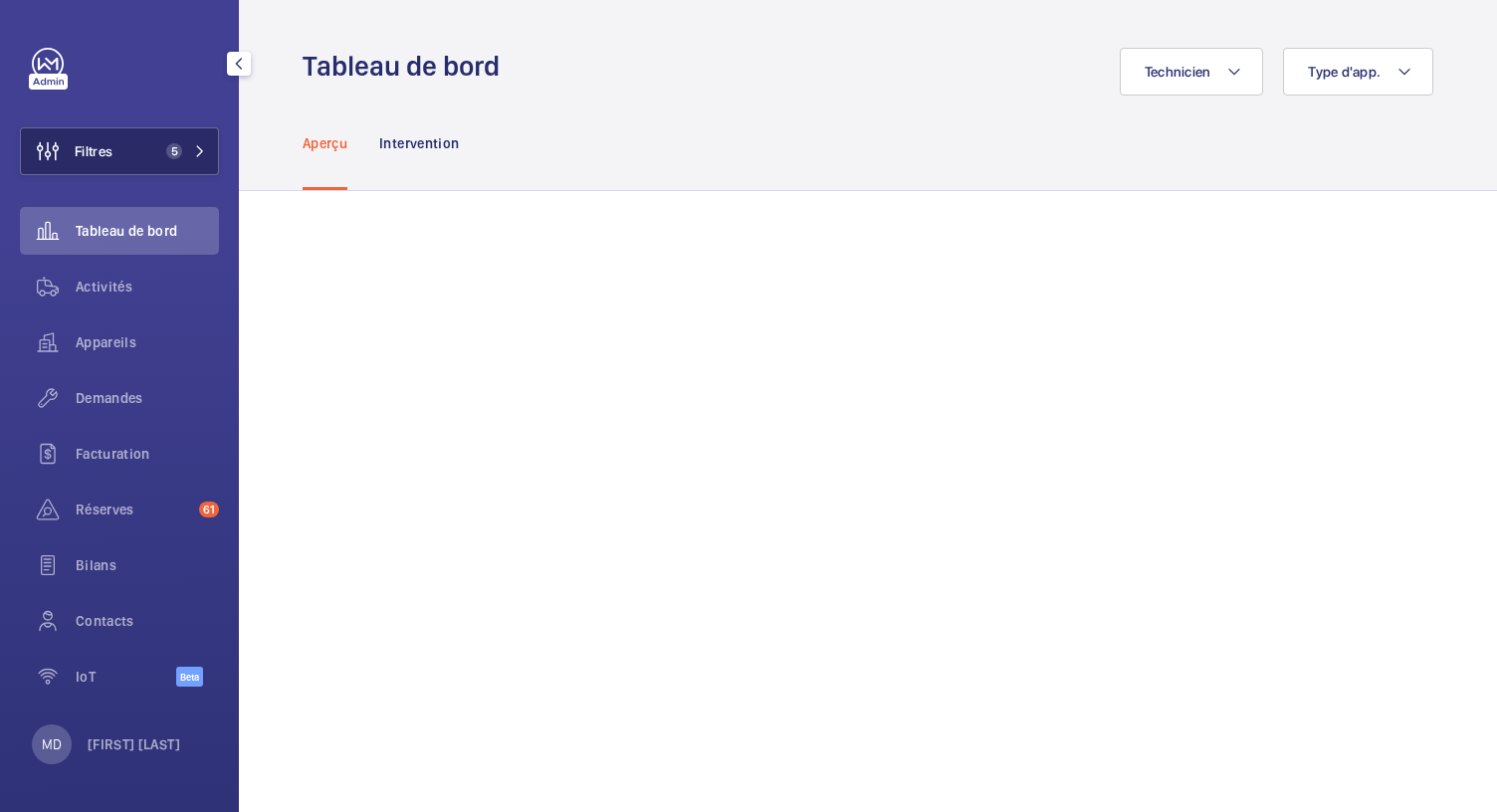click on "Filtres 5" 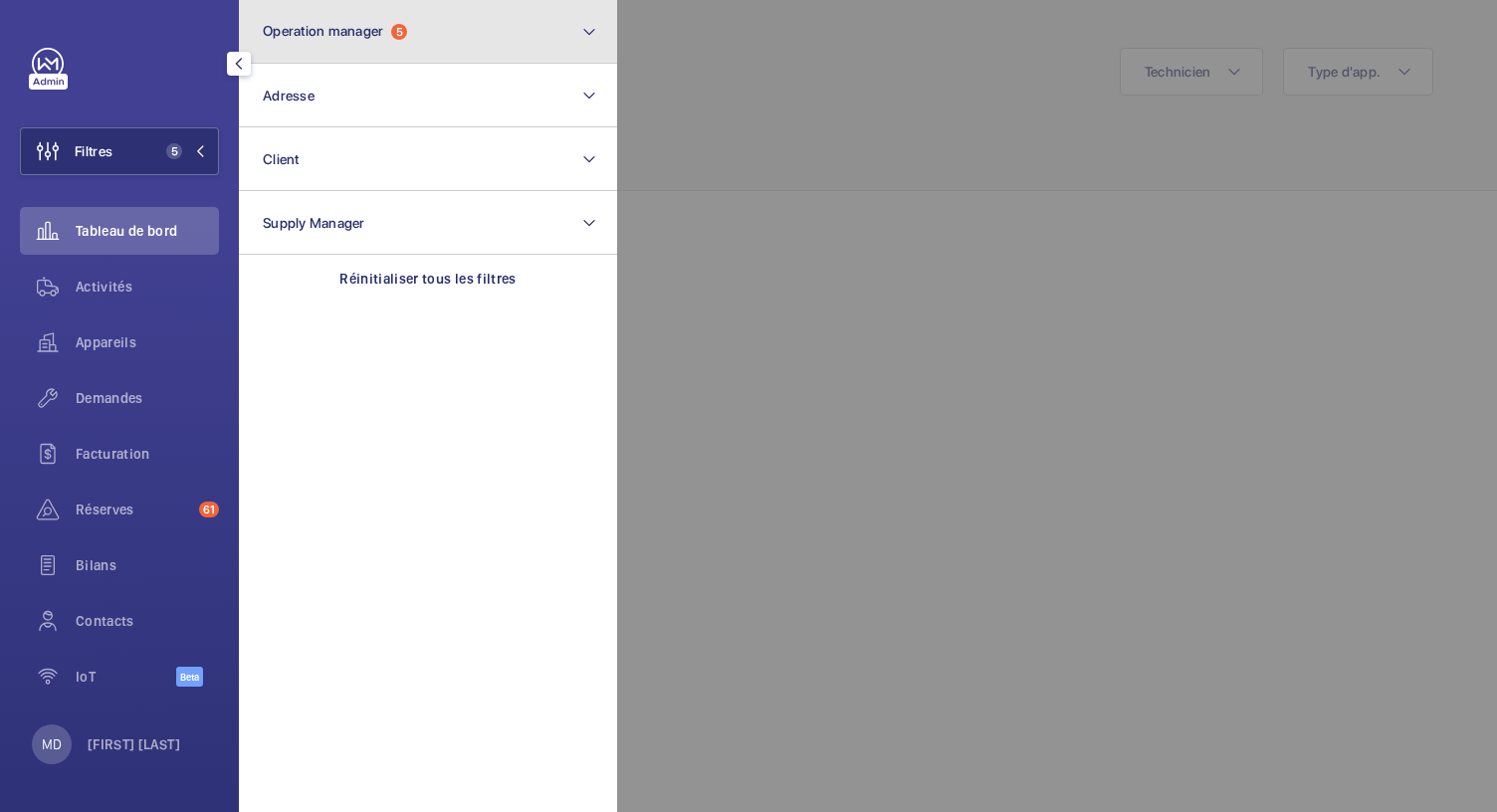 click on "Operation manager" 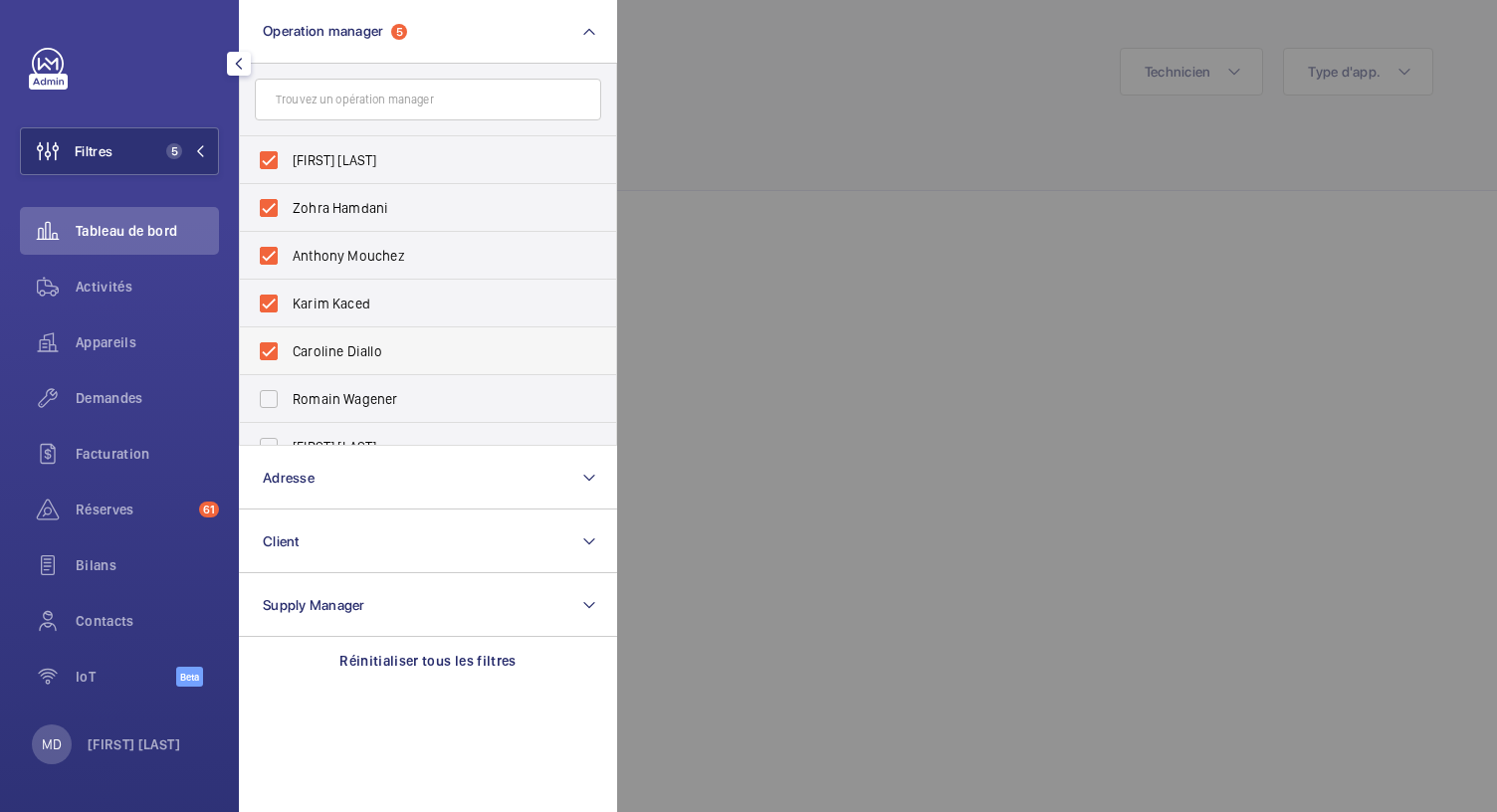 click on "Caroline Diallo" at bounding box center (413, 351) 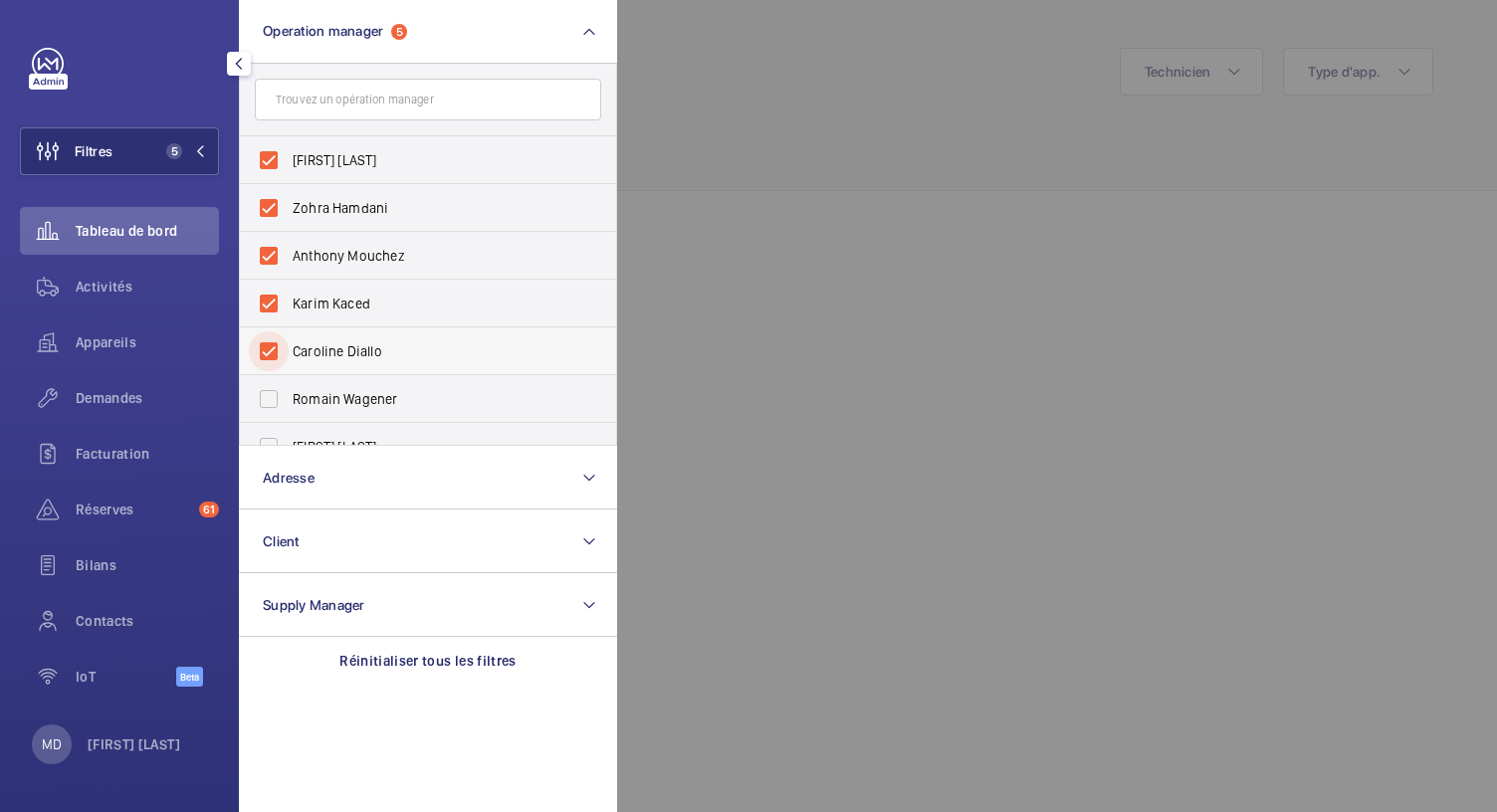 click on "Caroline Diallo" at bounding box center [269, 351] 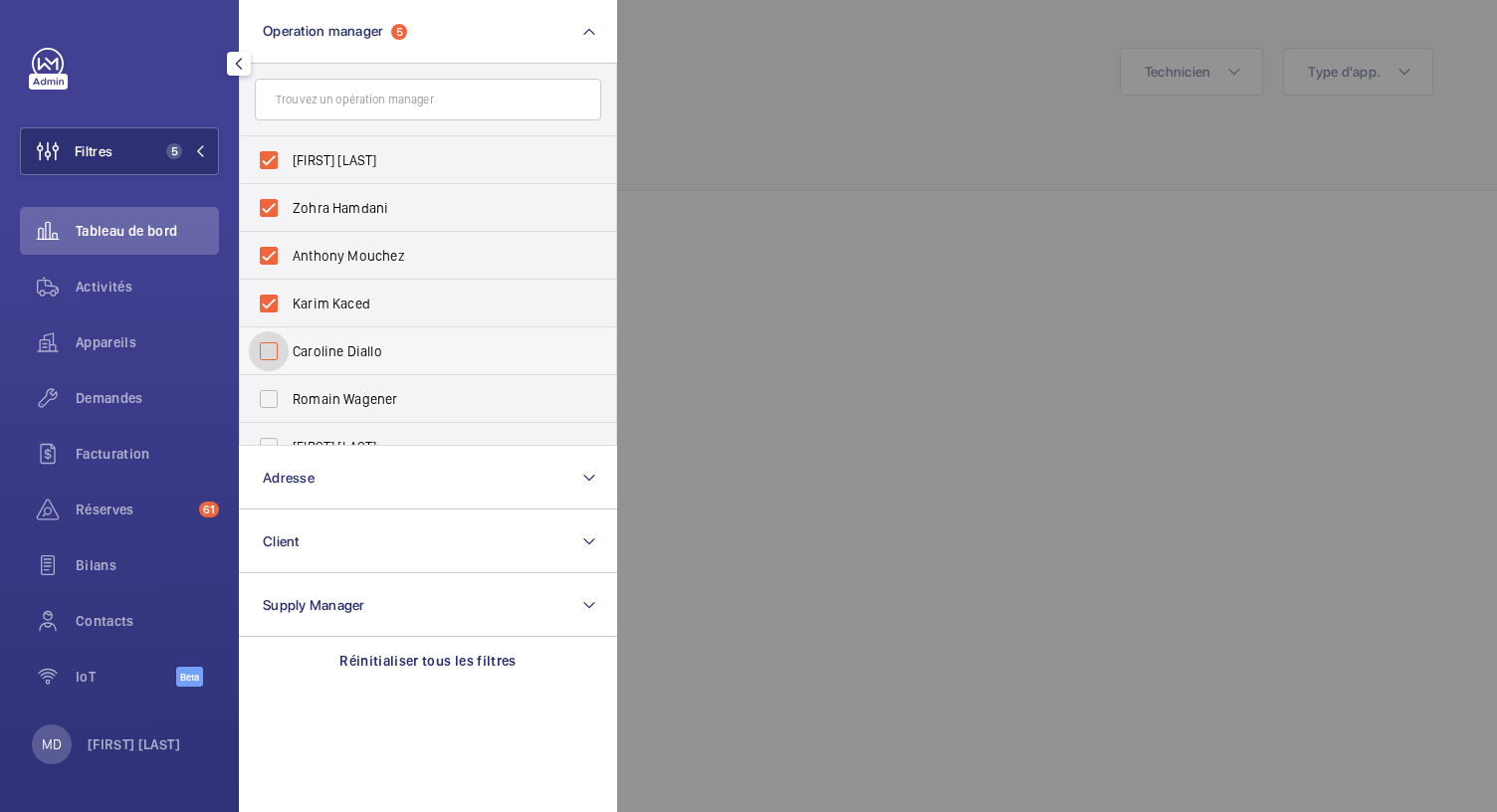 checkbox on "false" 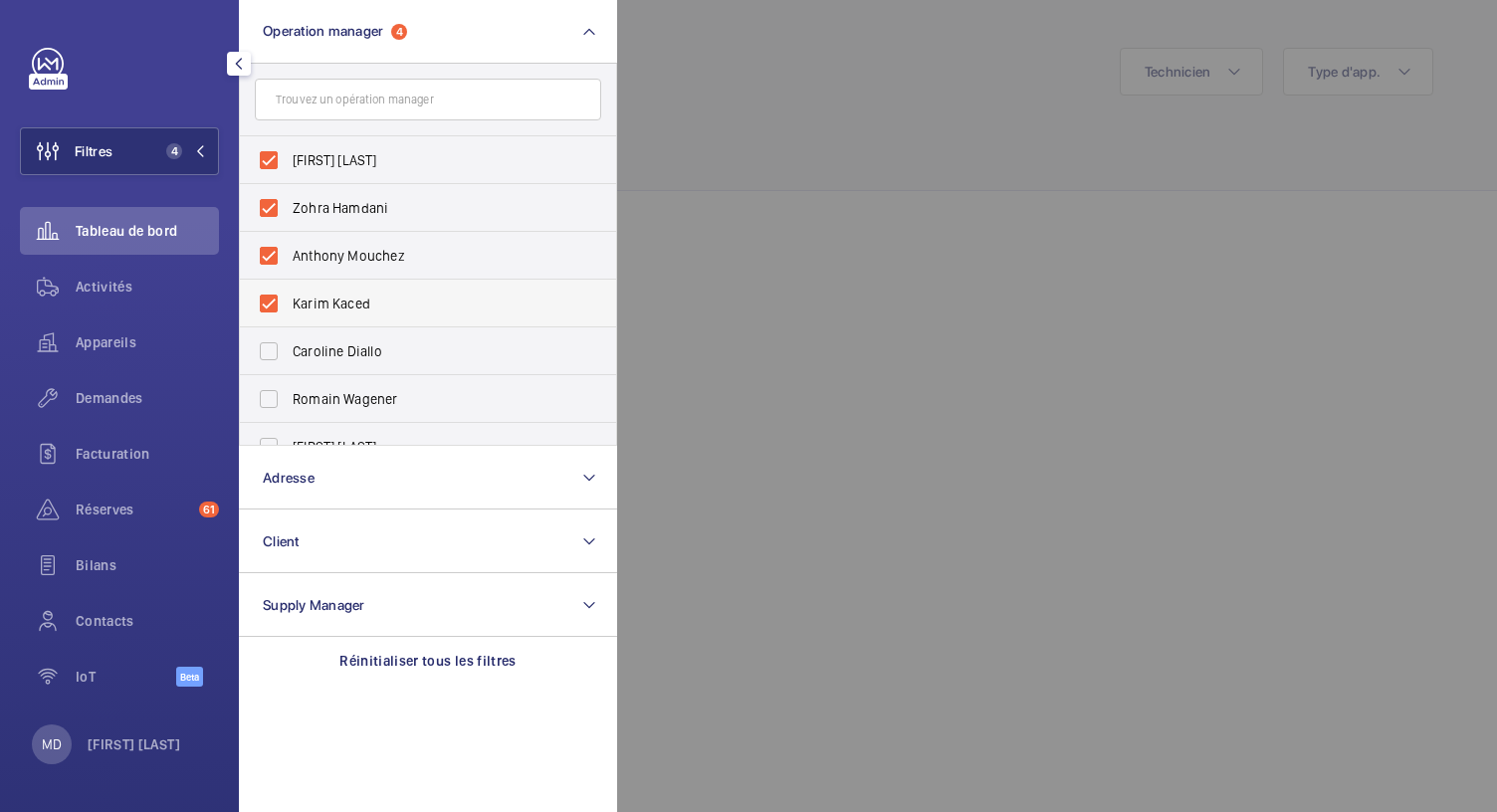 click on "Karim Kaced" at bounding box center [413, 304] 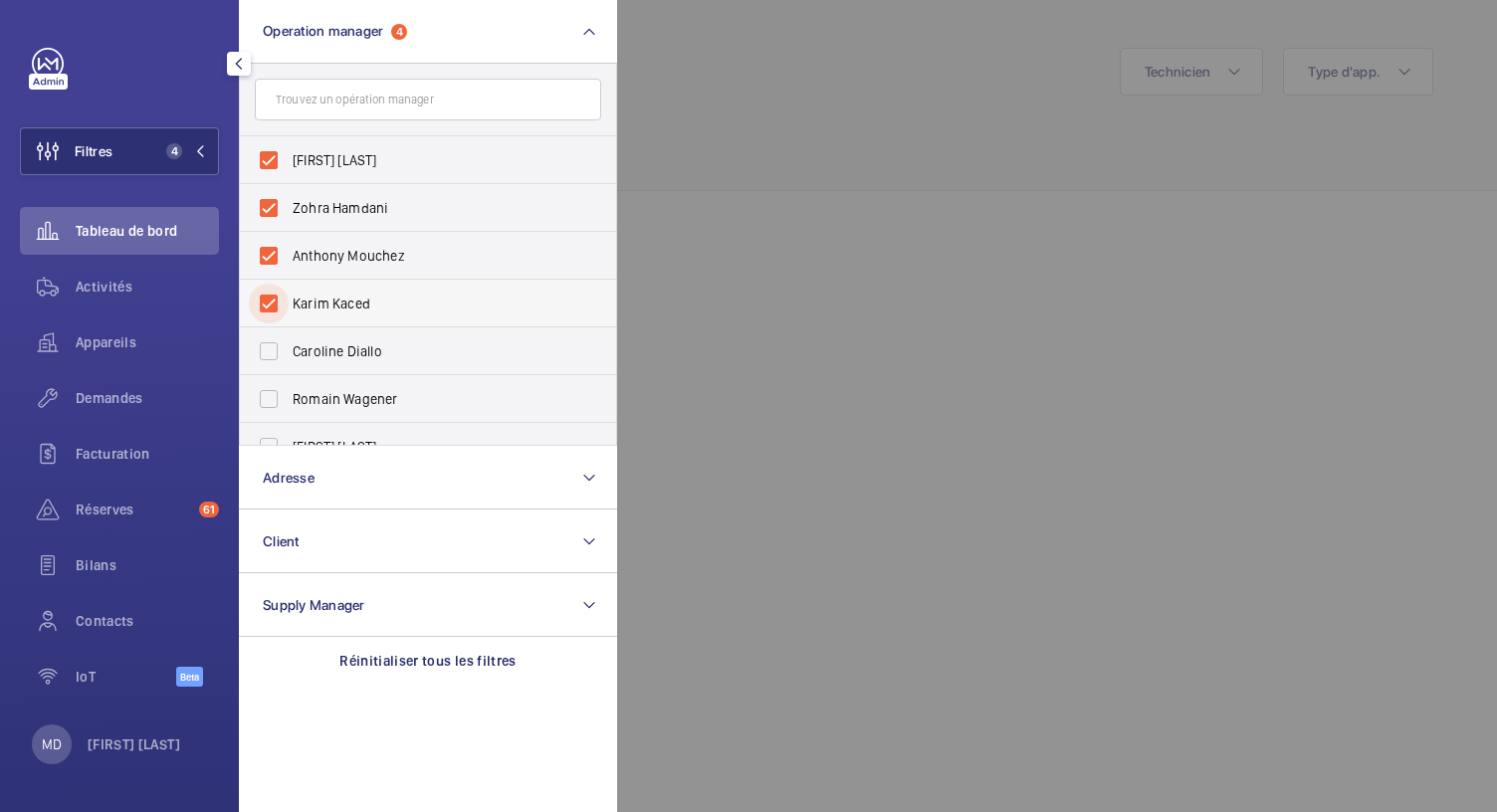 click on "Karim Kaced" at bounding box center (269, 304) 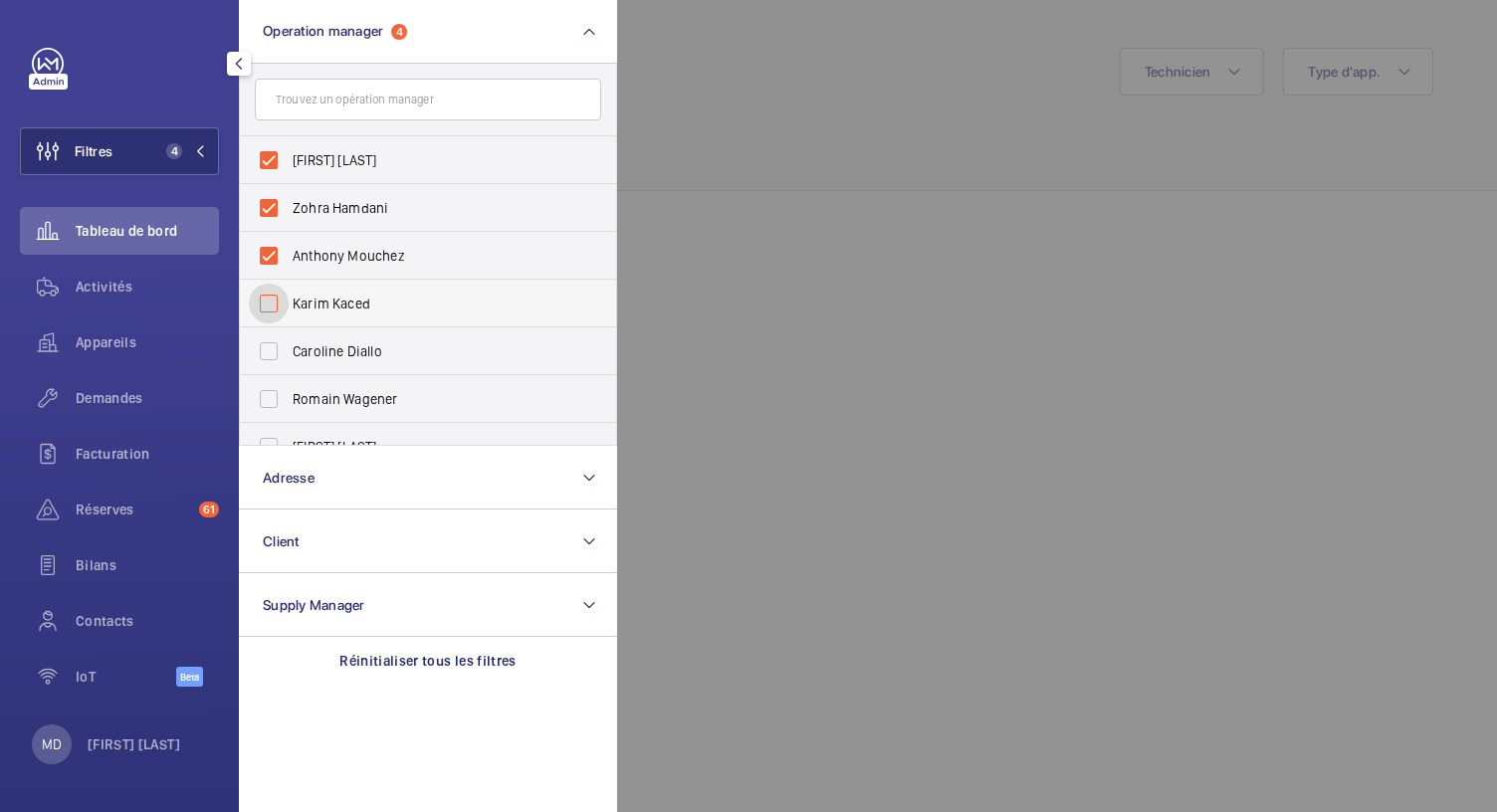 checkbox on "false" 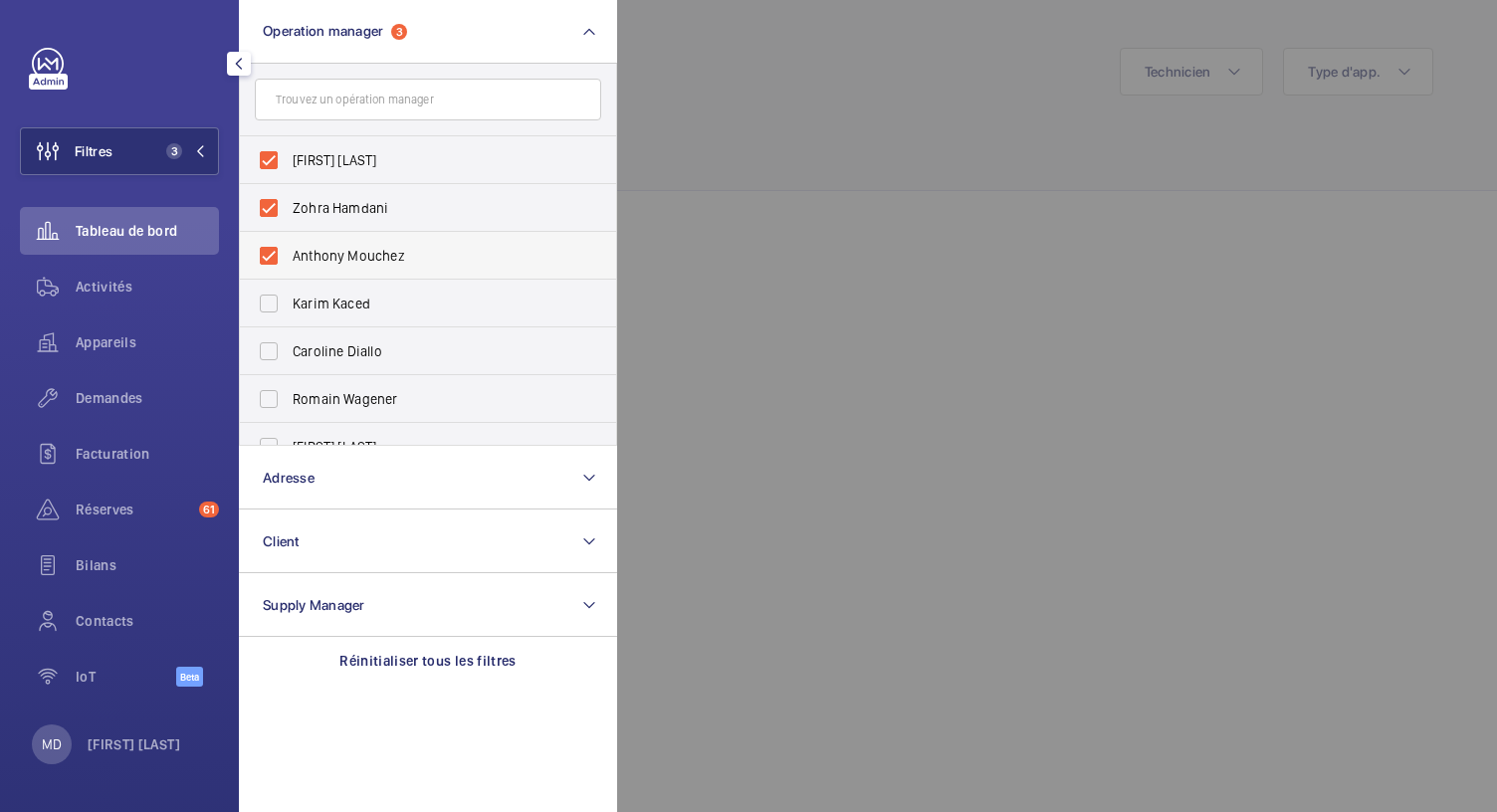 click on "Anthony Mouchez" at bounding box center (413, 256) 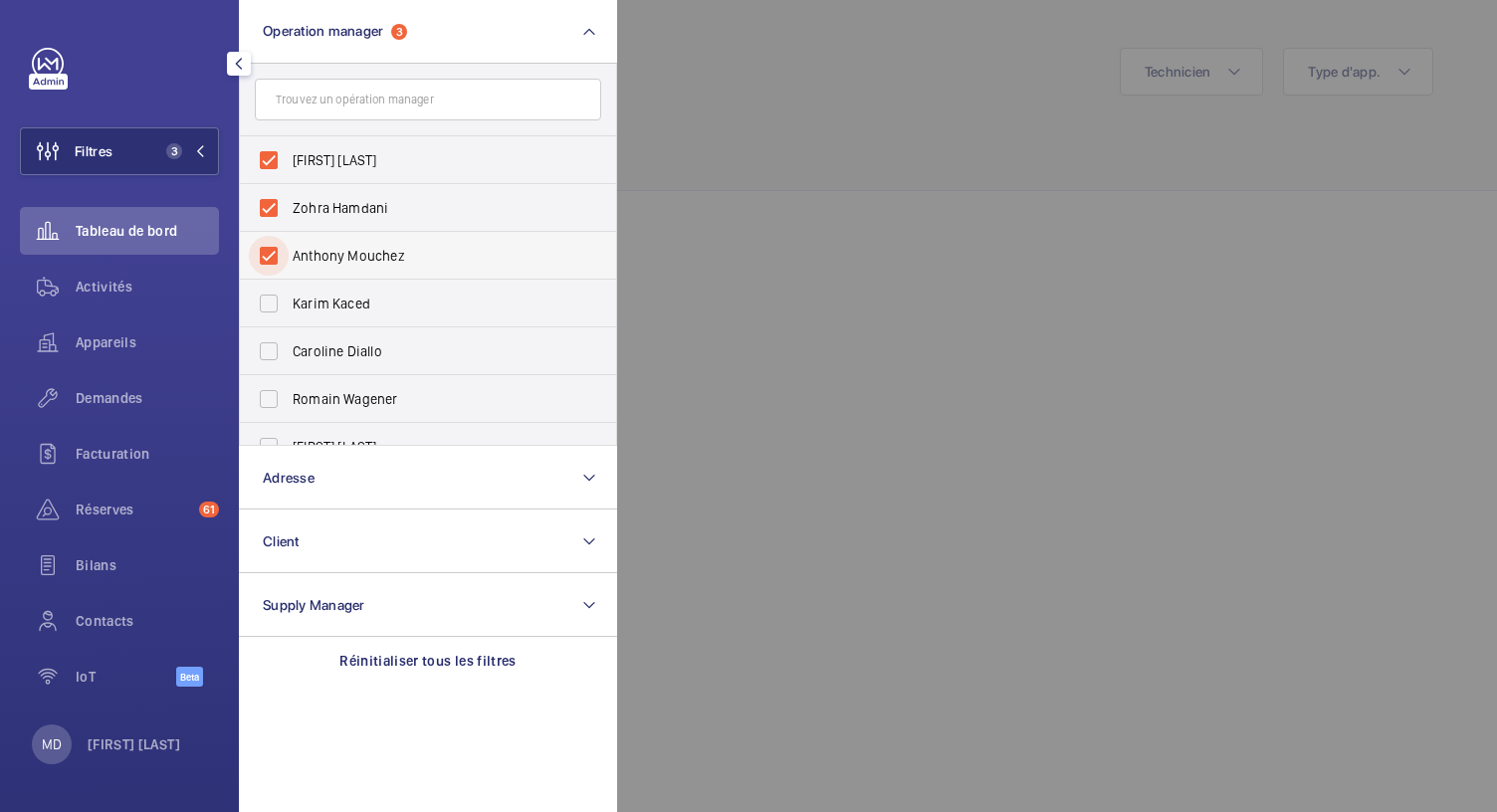 click on "Anthony Mouchez" at bounding box center [269, 256] 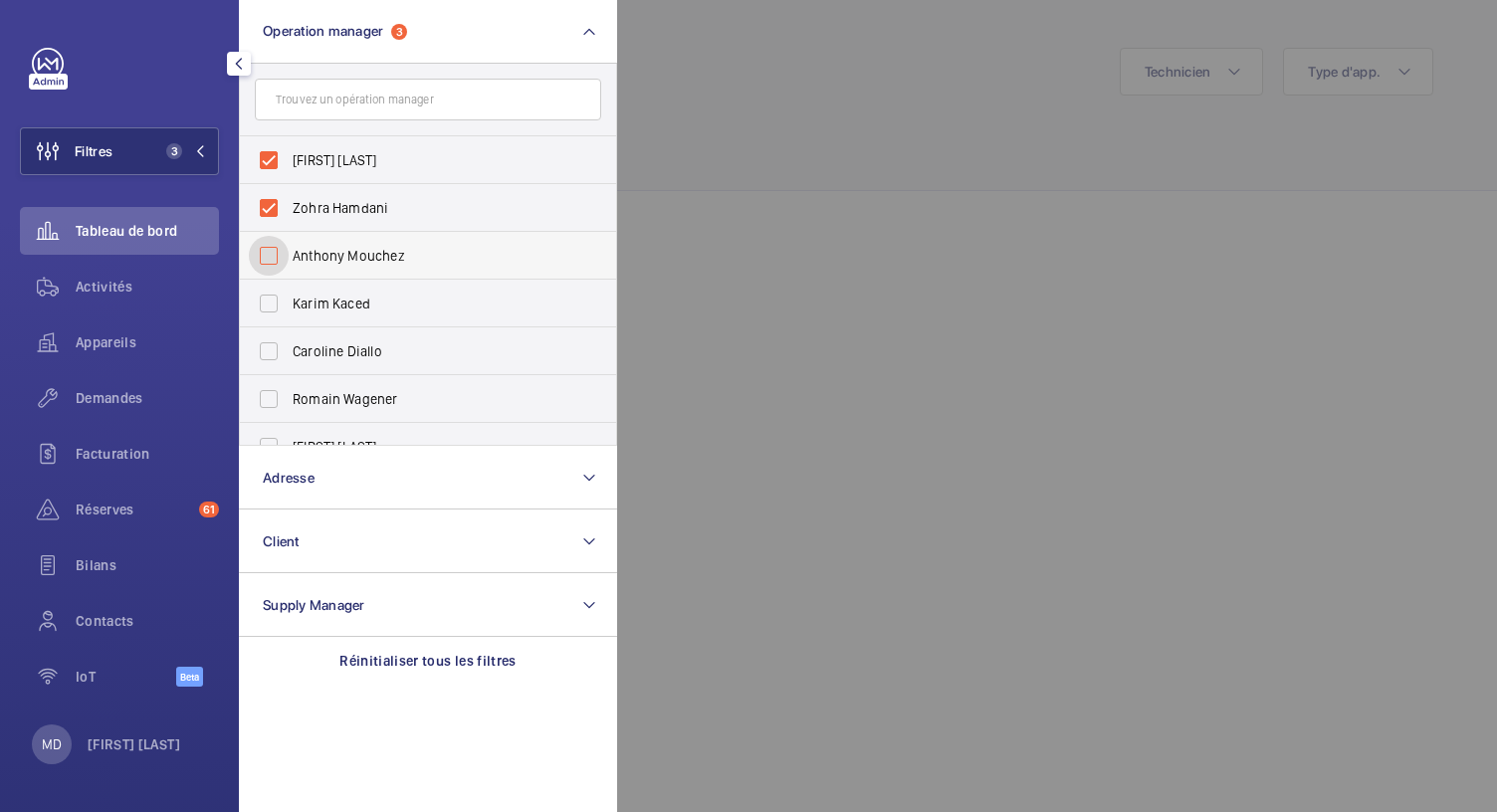 checkbox on "false" 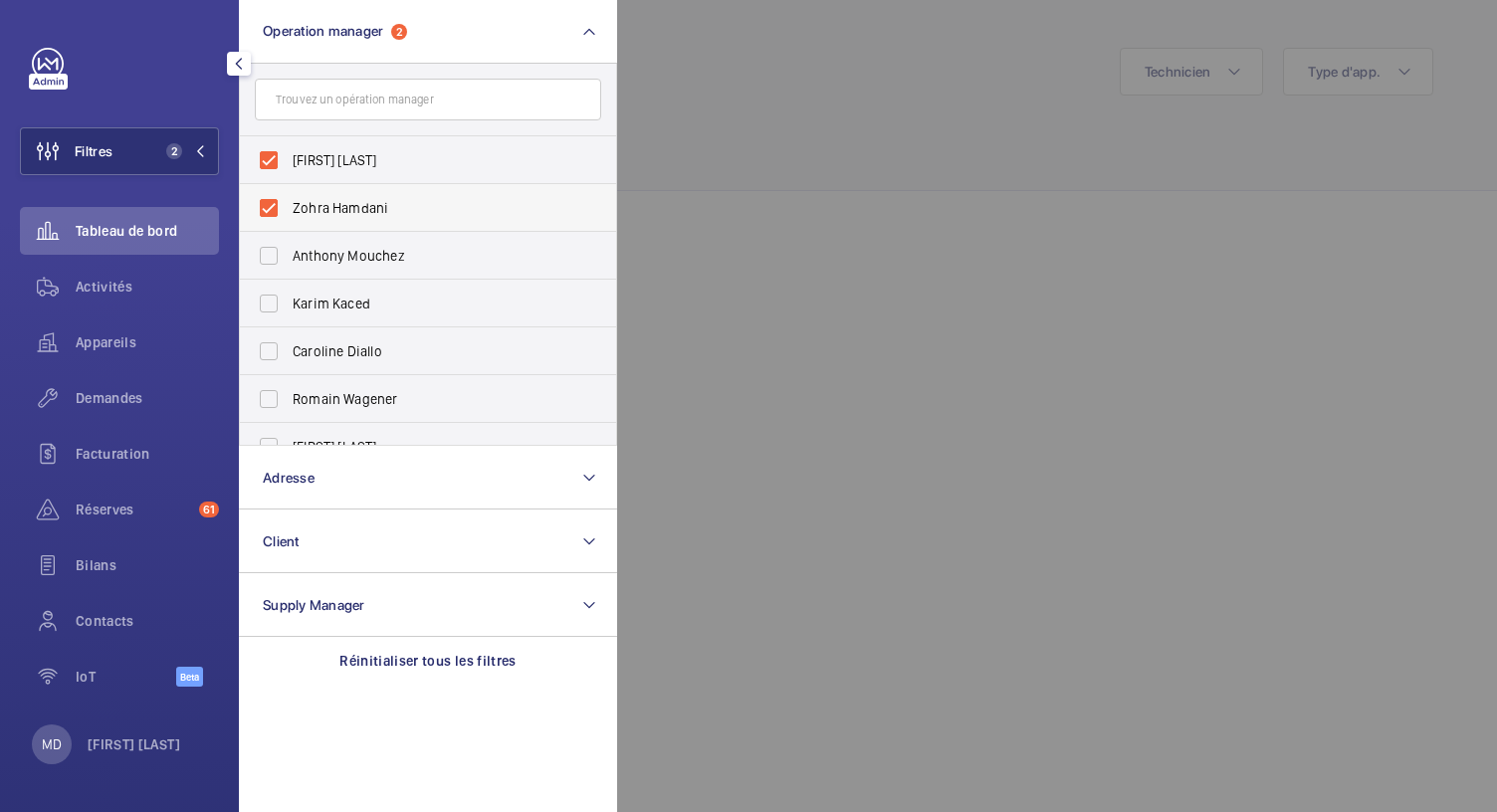 click on "Zohra Hamdani" at bounding box center [413, 208] 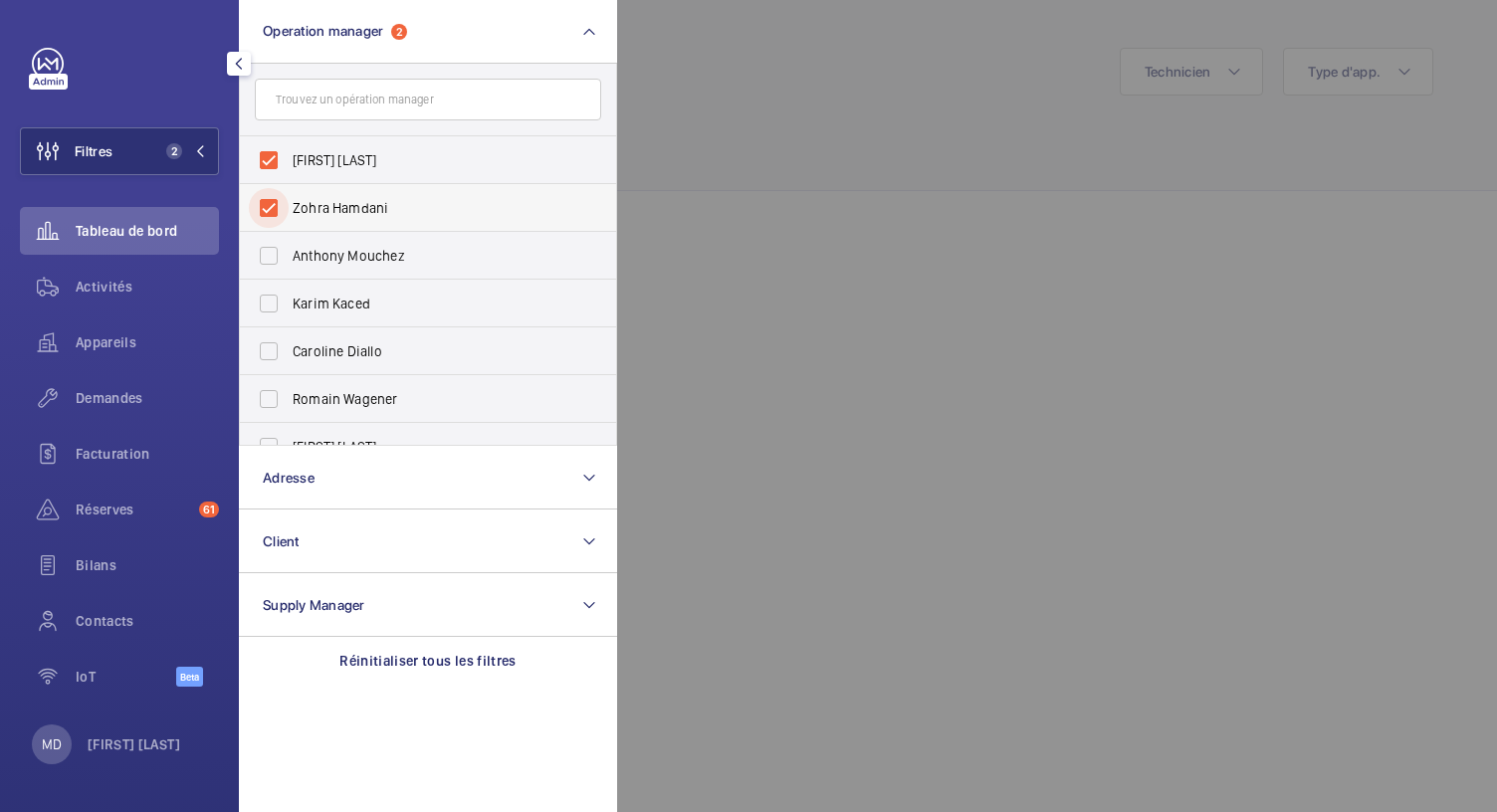 click on "Zohra Hamdani" at bounding box center (269, 208) 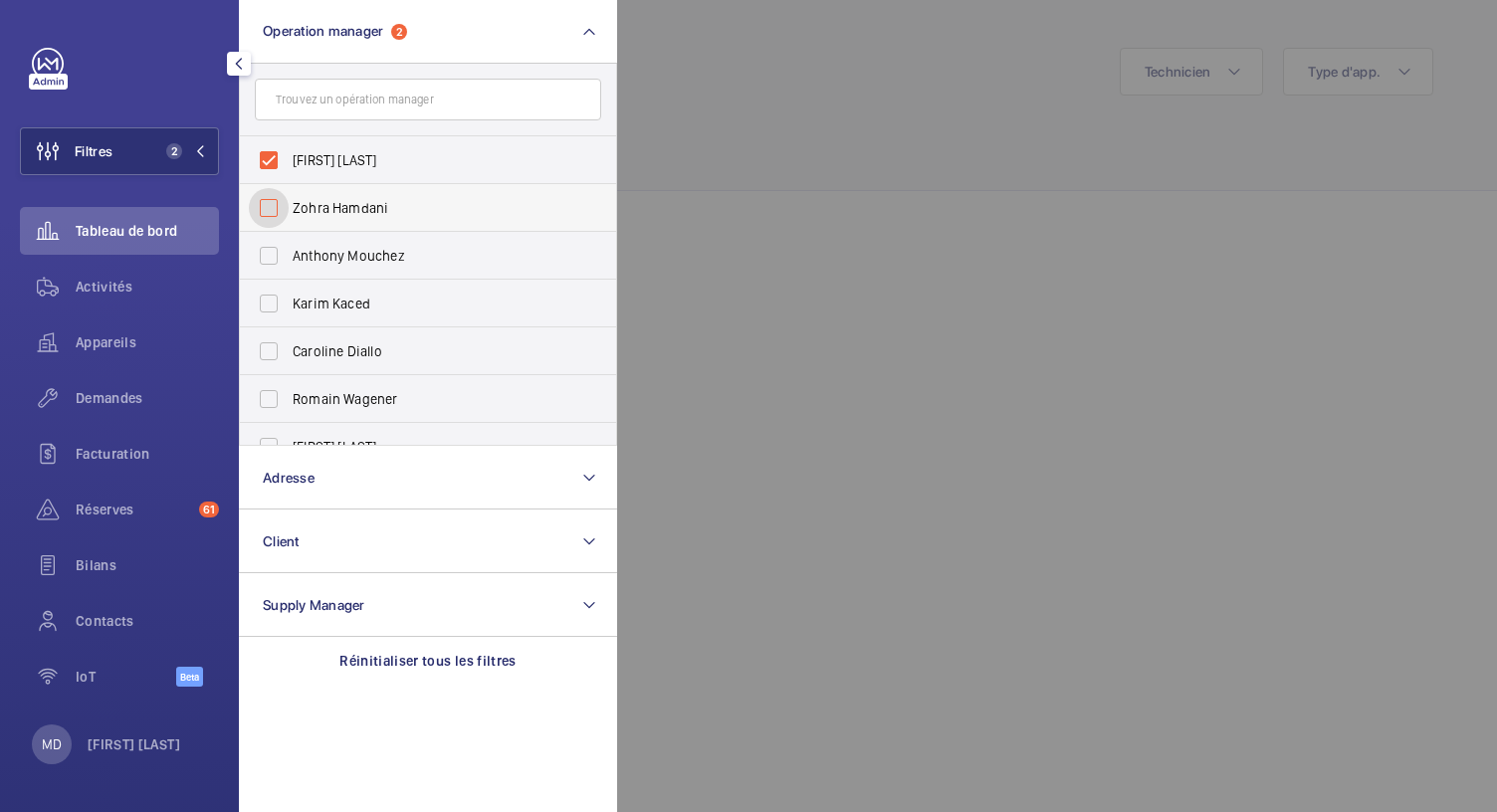 checkbox on "false" 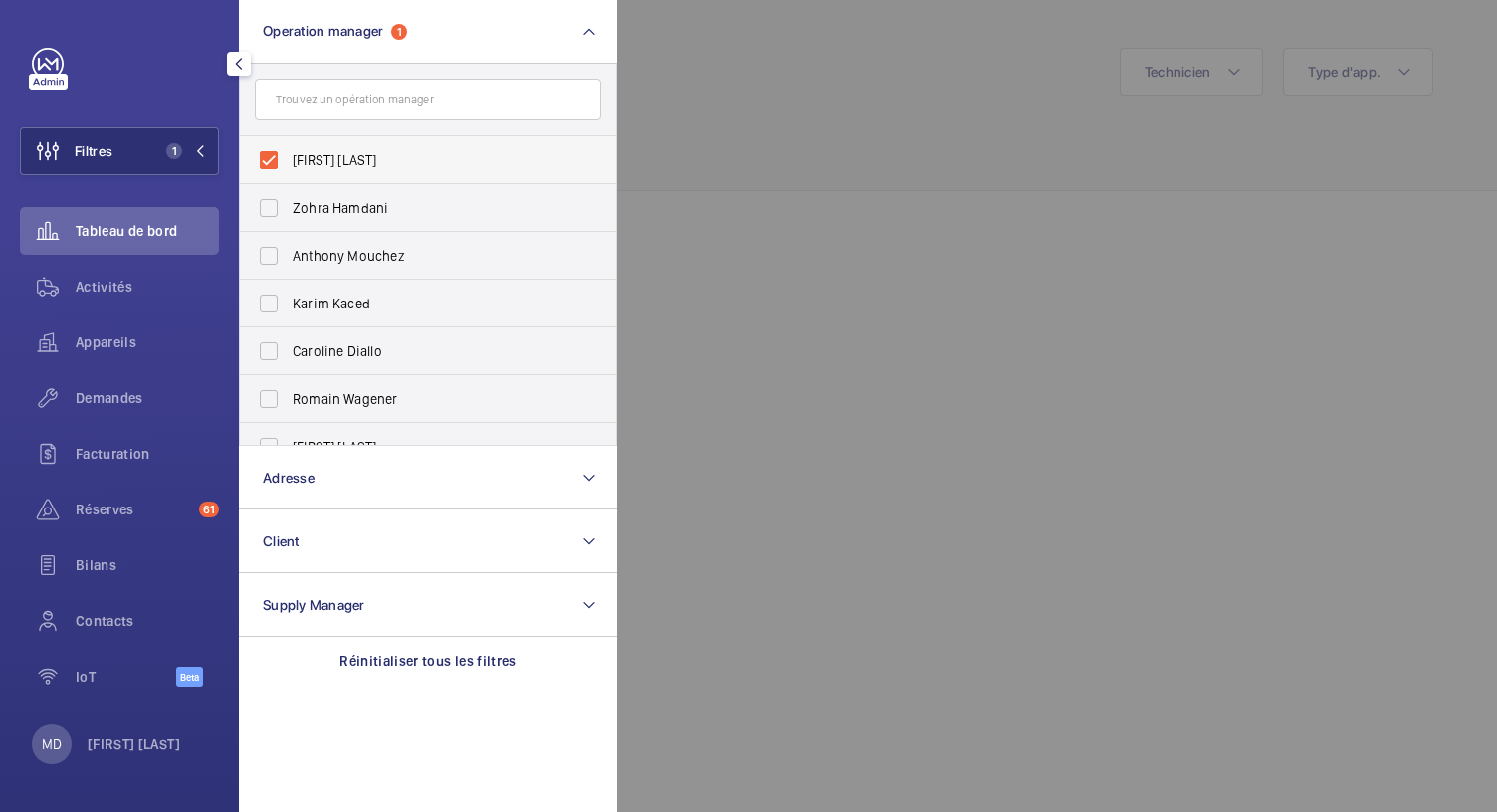 click on "[FIRST] [LAST]" at bounding box center (413, 160) 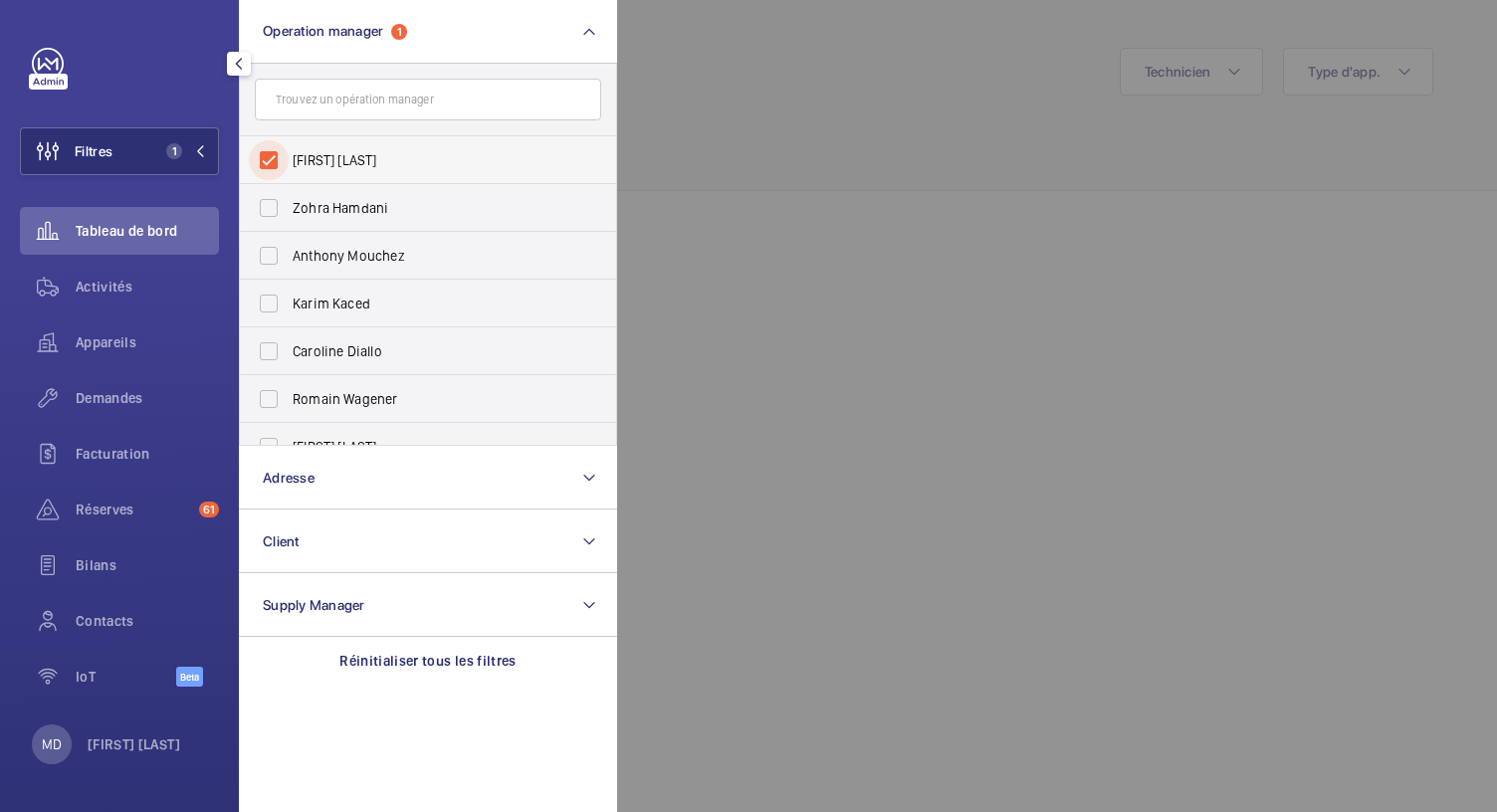 click on "[FIRST] [LAST]" at bounding box center (269, 160) 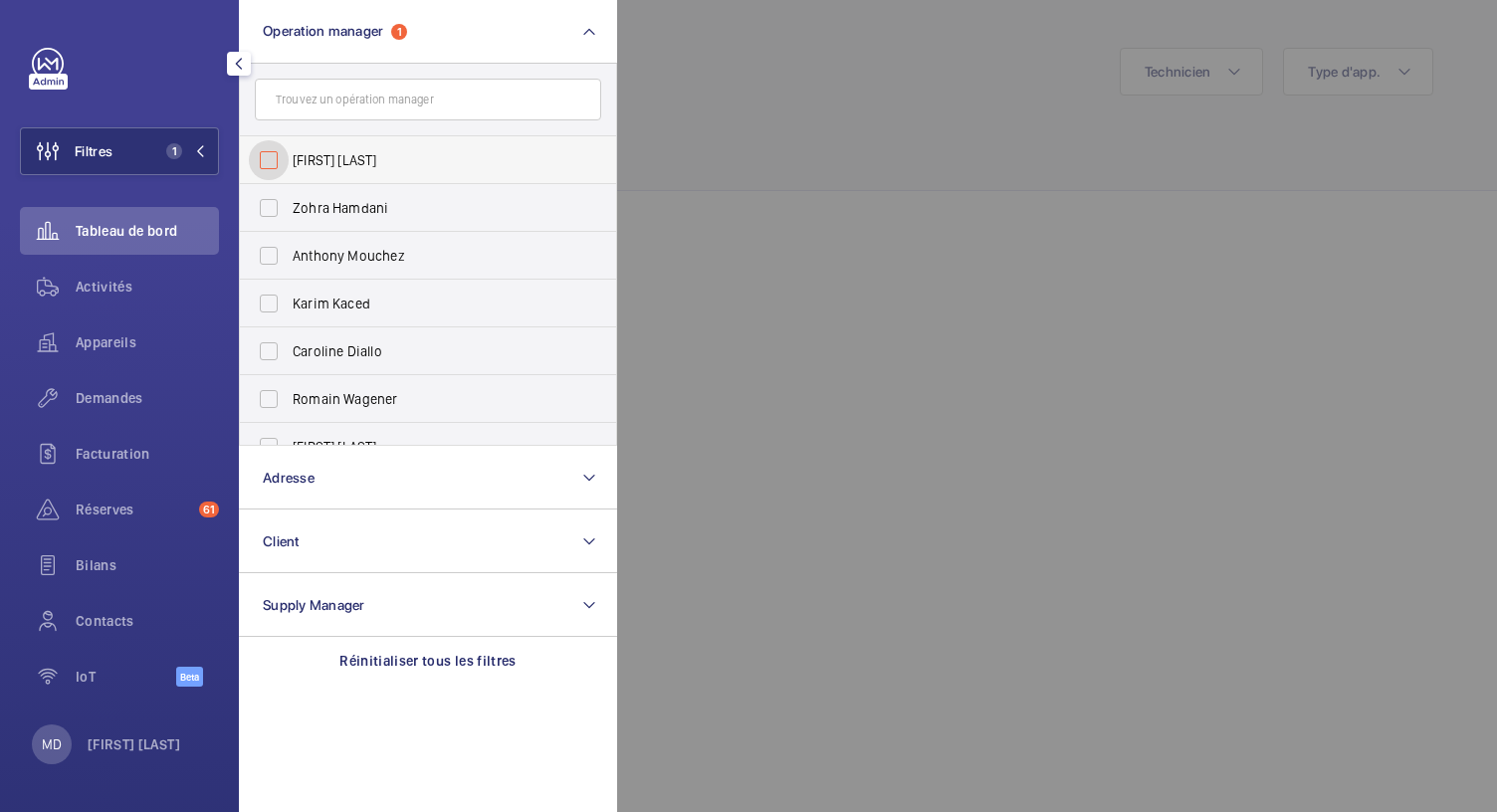 checkbox on "false" 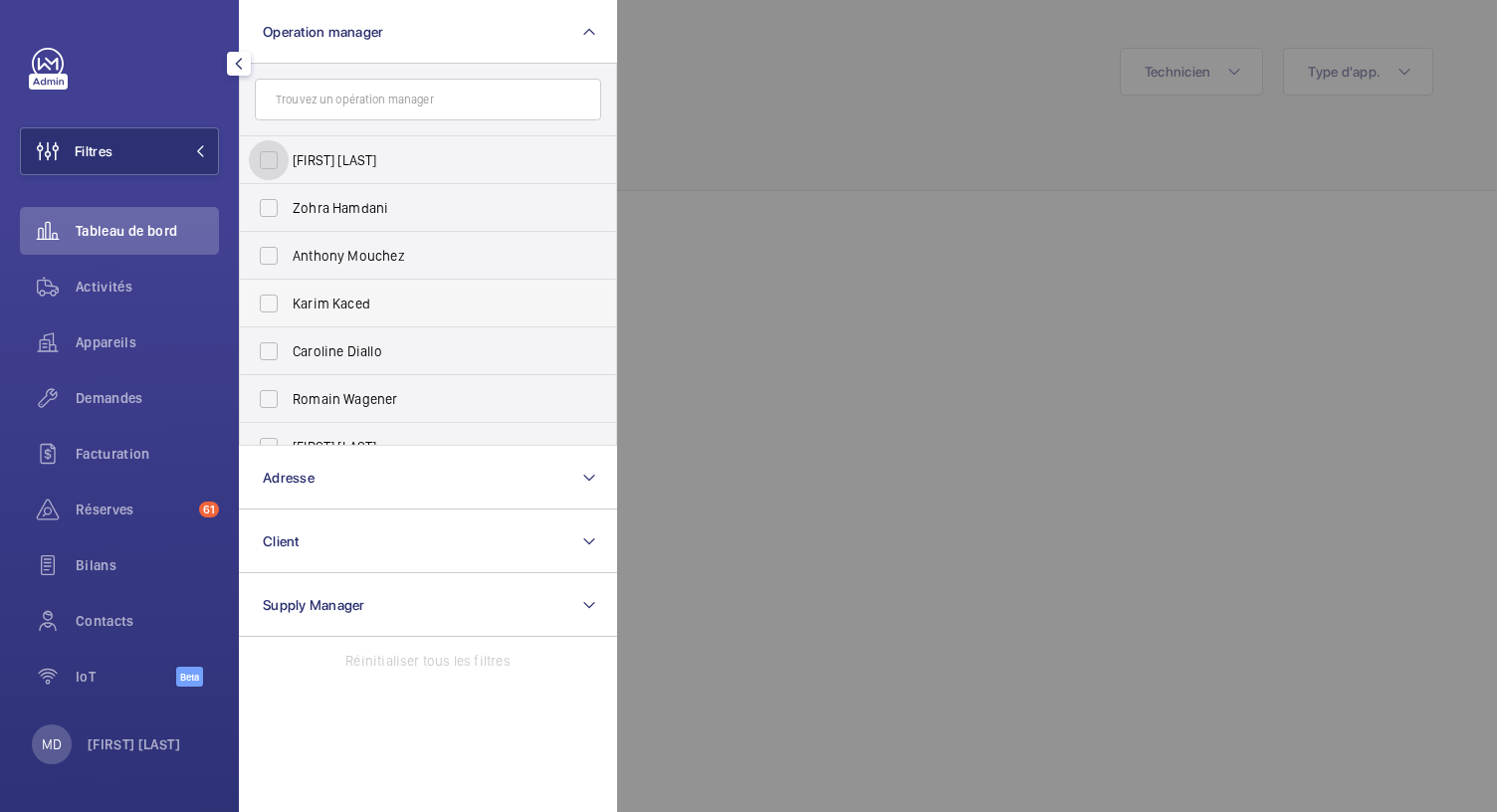 scroll, scrollTop: 74, scrollLeft: 0, axis: vertical 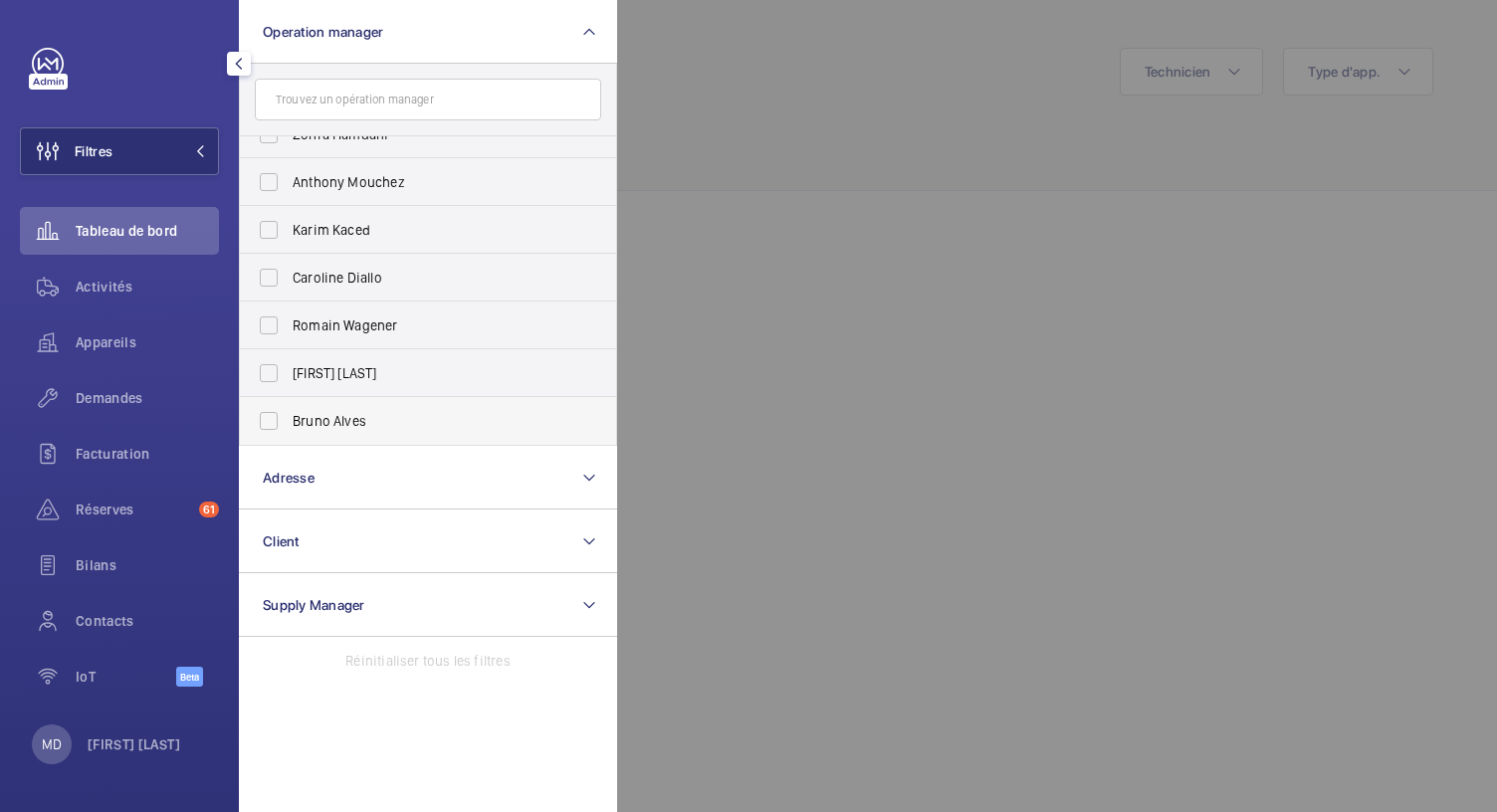 click on "Bruno Alves" at bounding box center [413, 421] 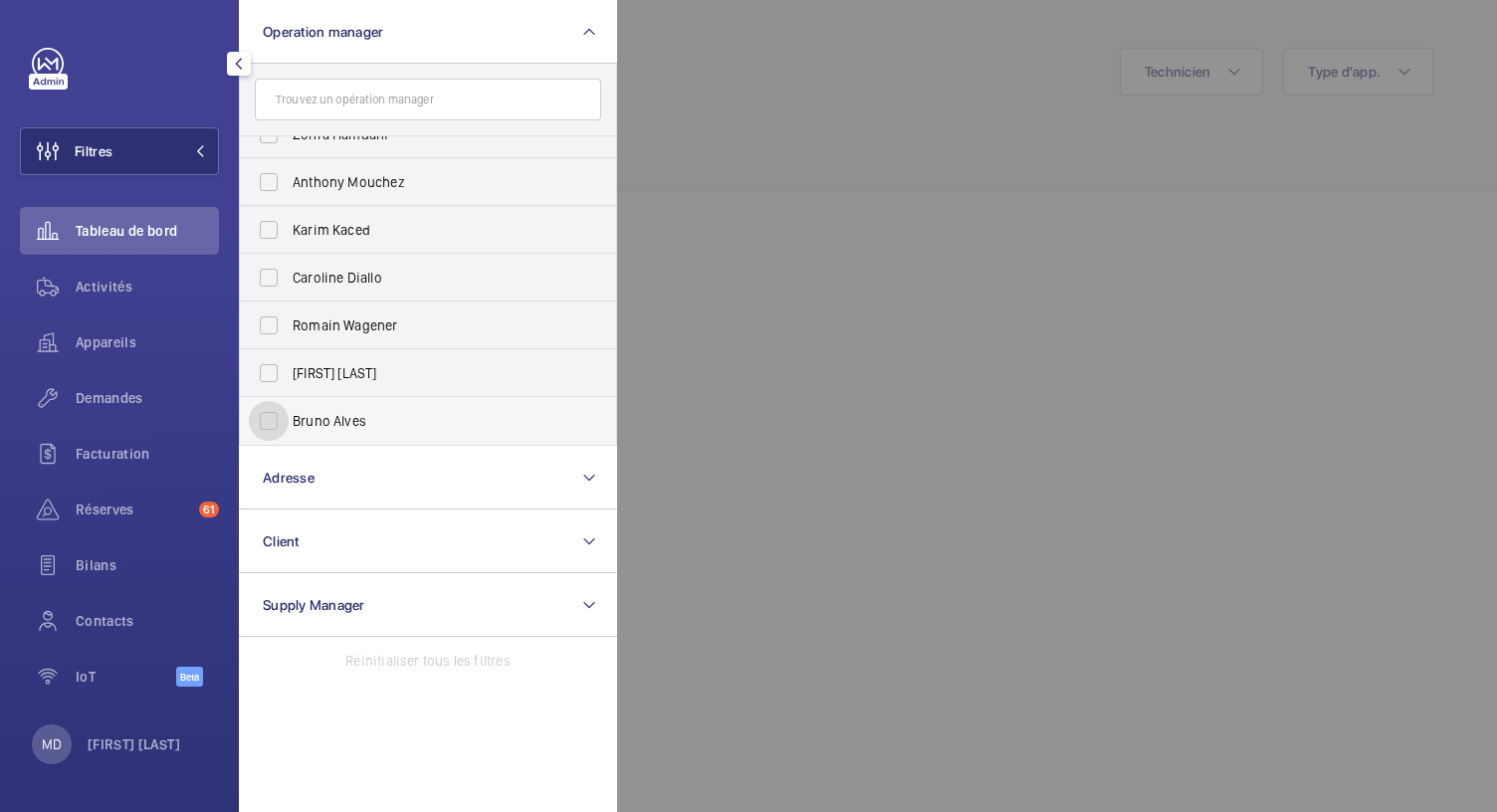 click on "Bruno Alves" at bounding box center [269, 421] 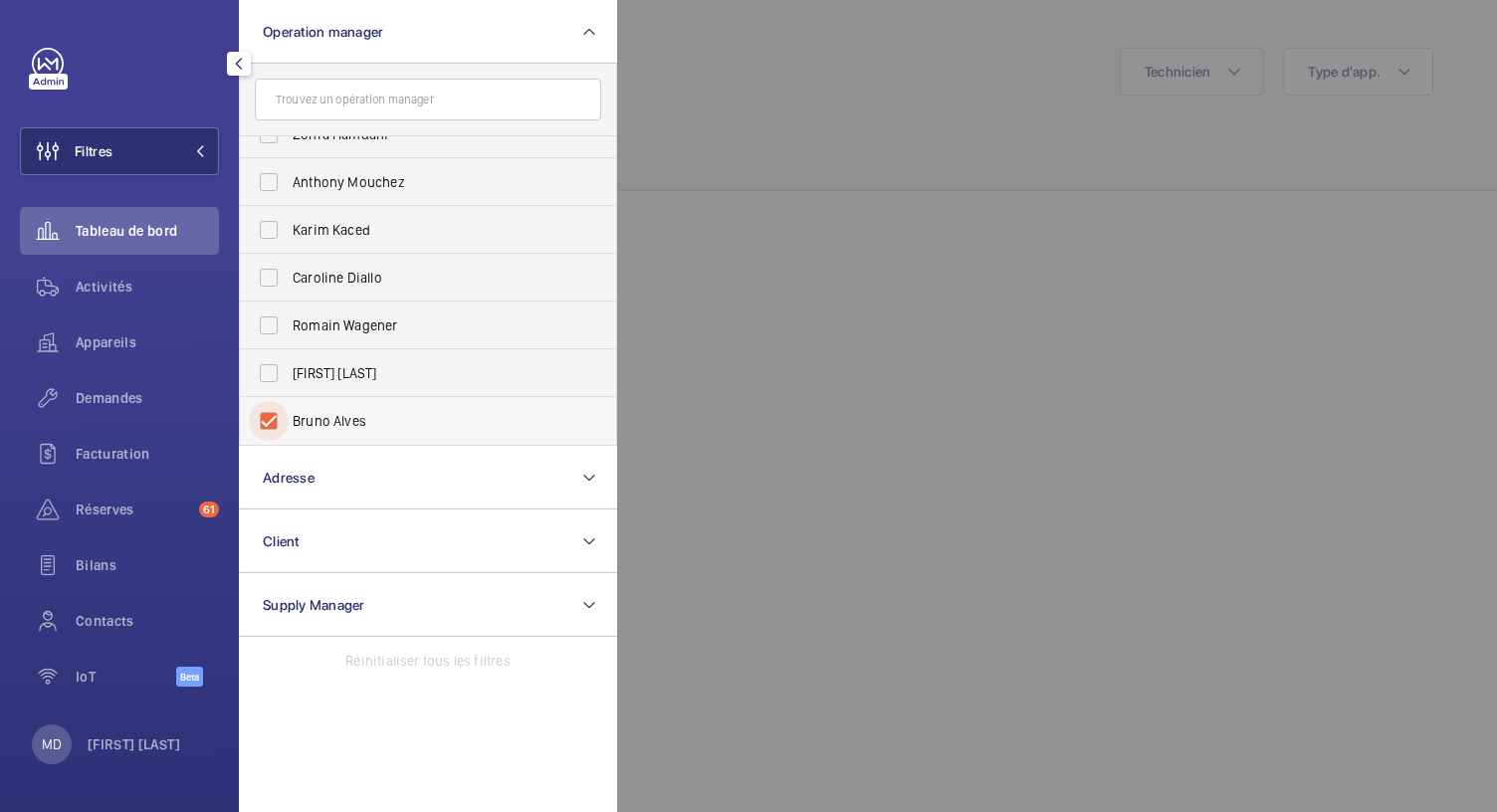 checkbox on "true" 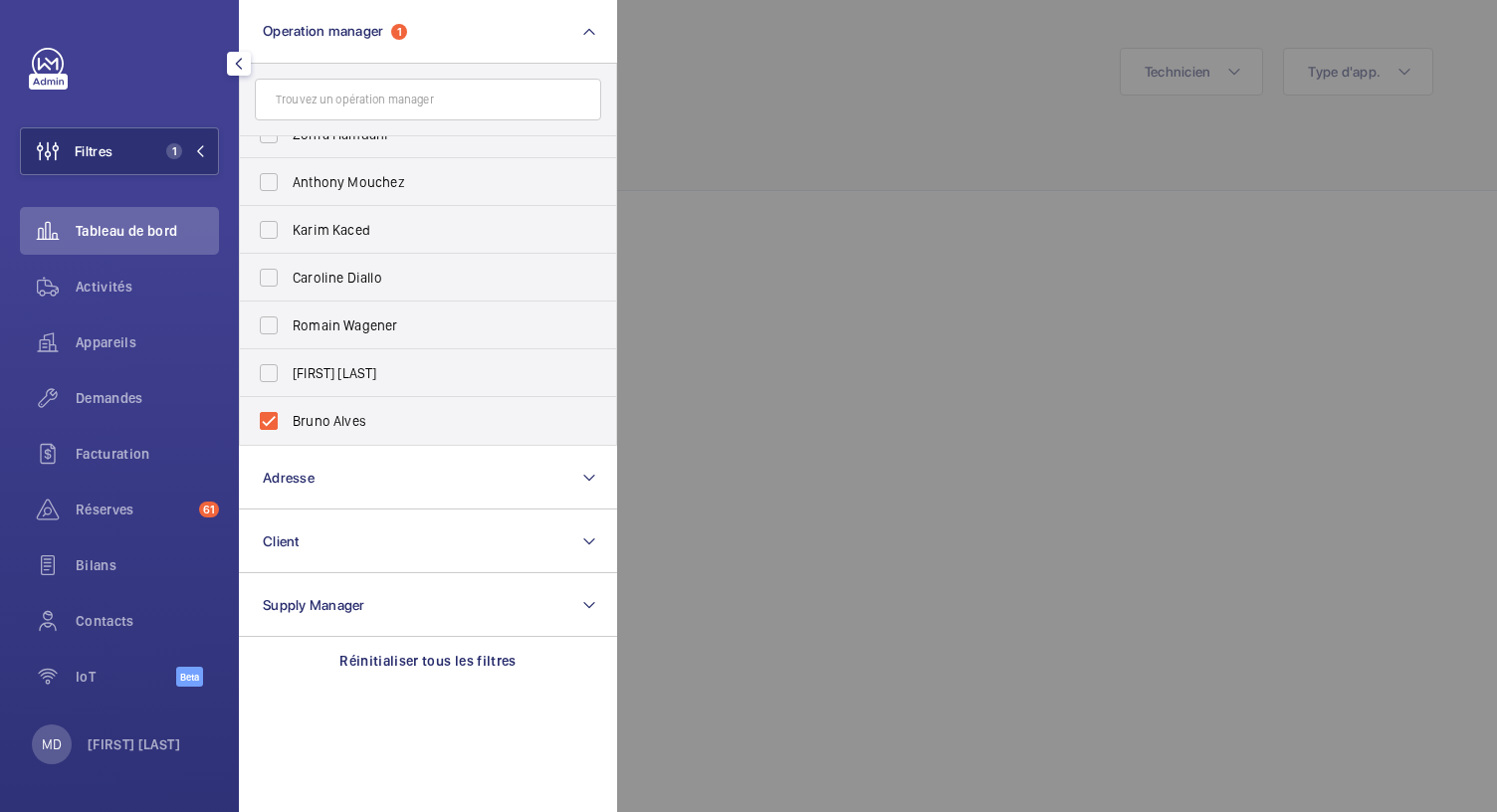 click 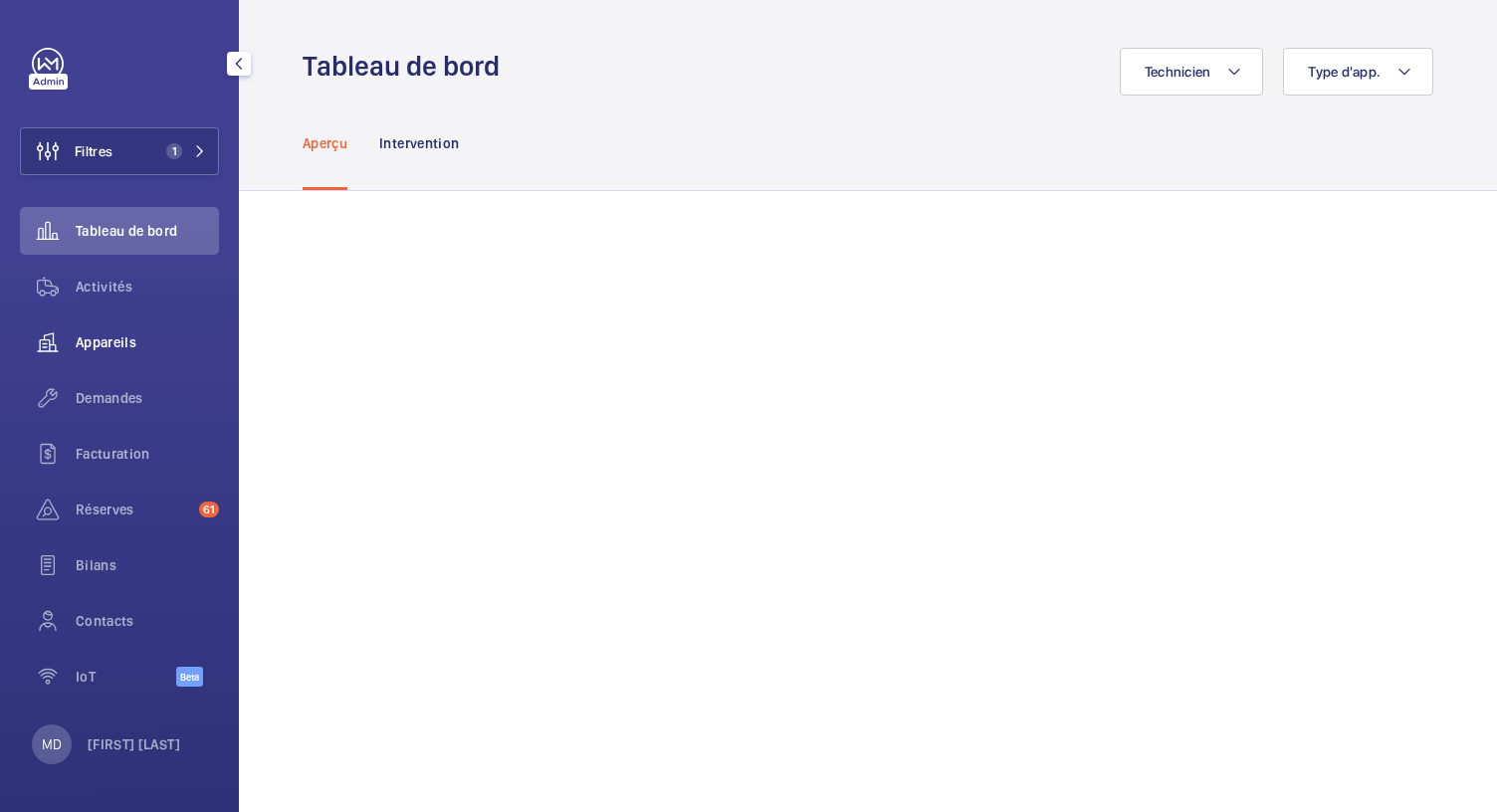 click on "Appareils" 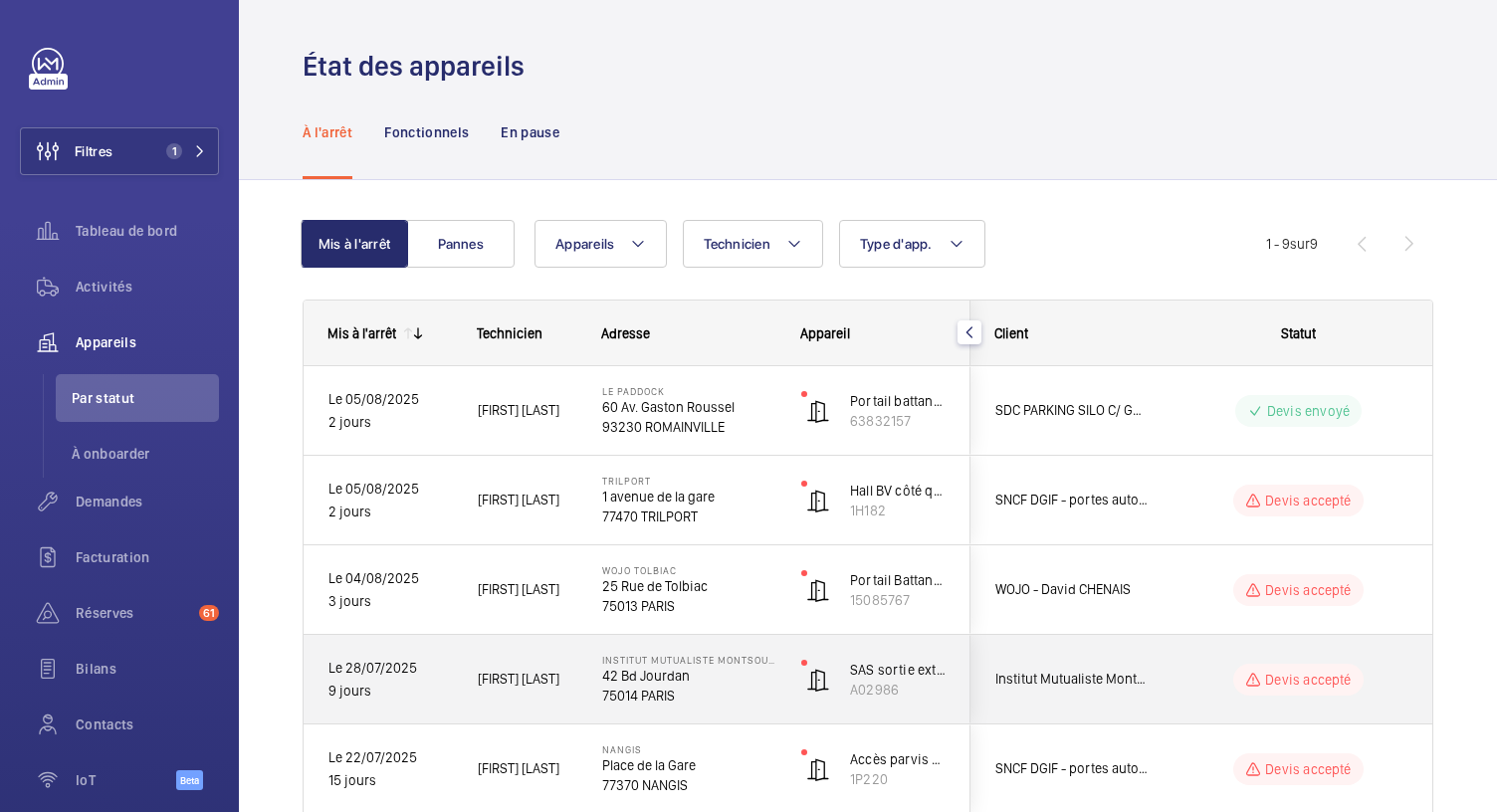 scroll, scrollTop: 203, scrollLeft: 0, axis: vertical 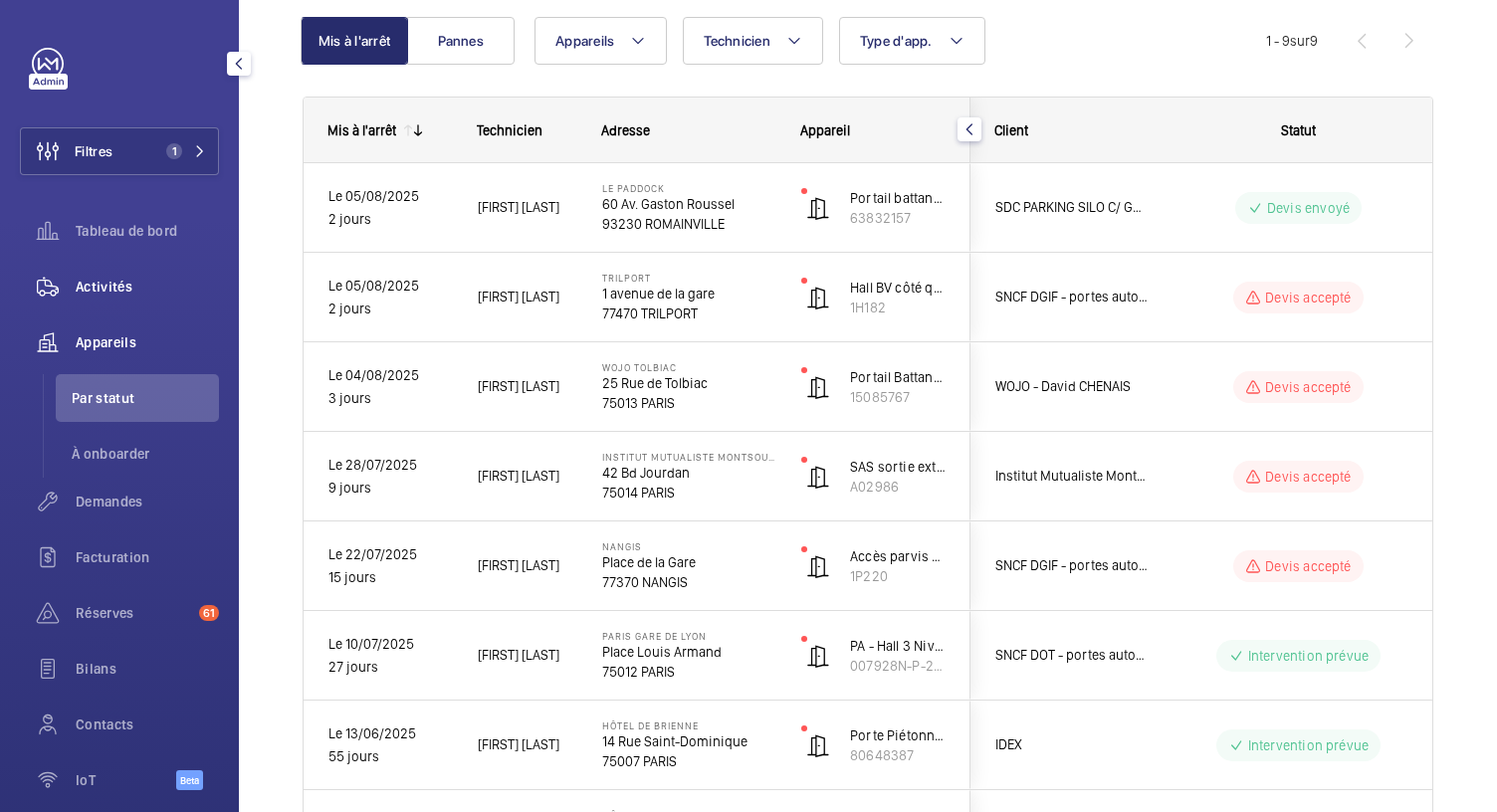 click on "Activités" 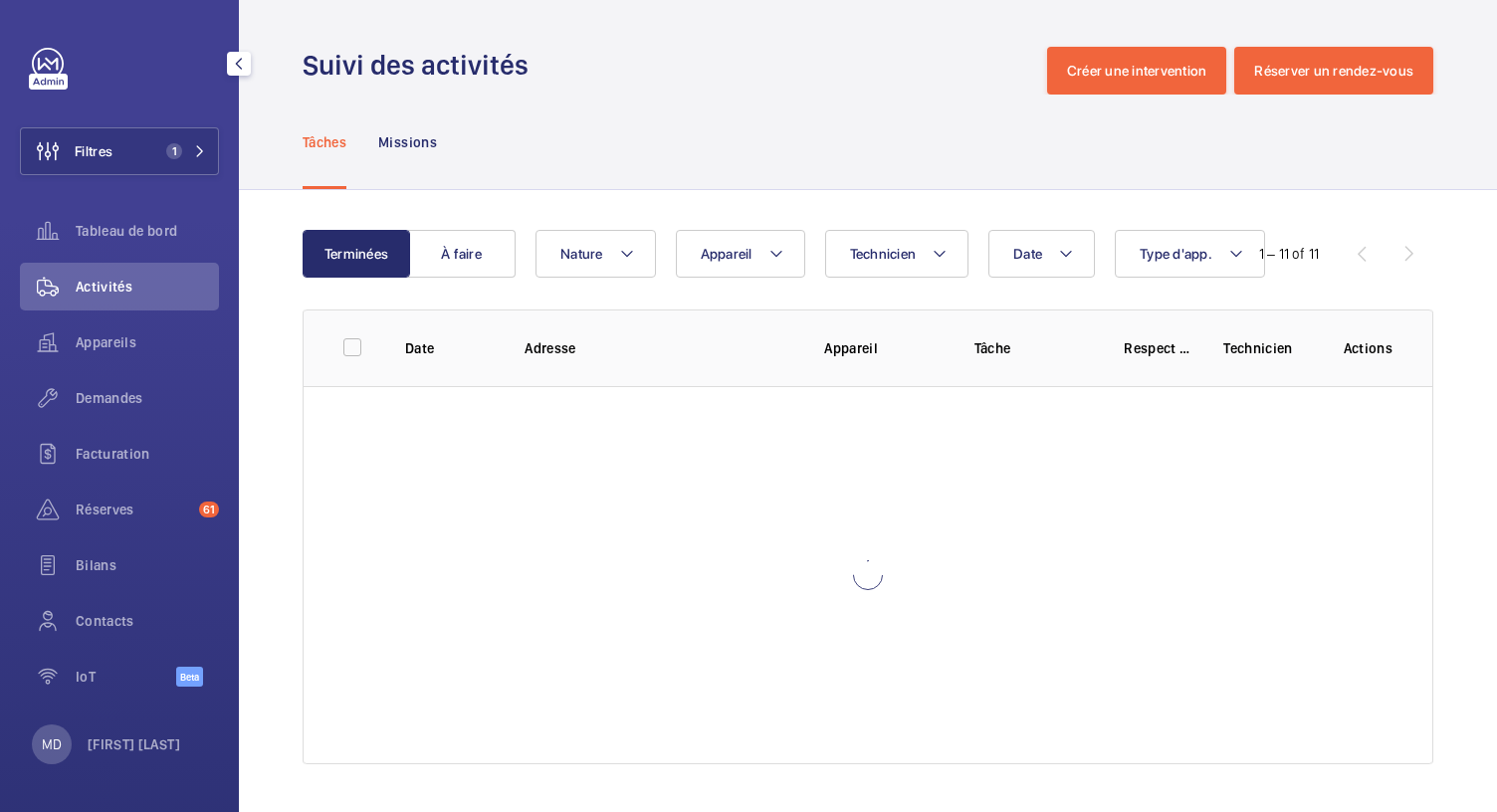 scroll, scrollTop: 0, scrollLeft: 0, axis: both 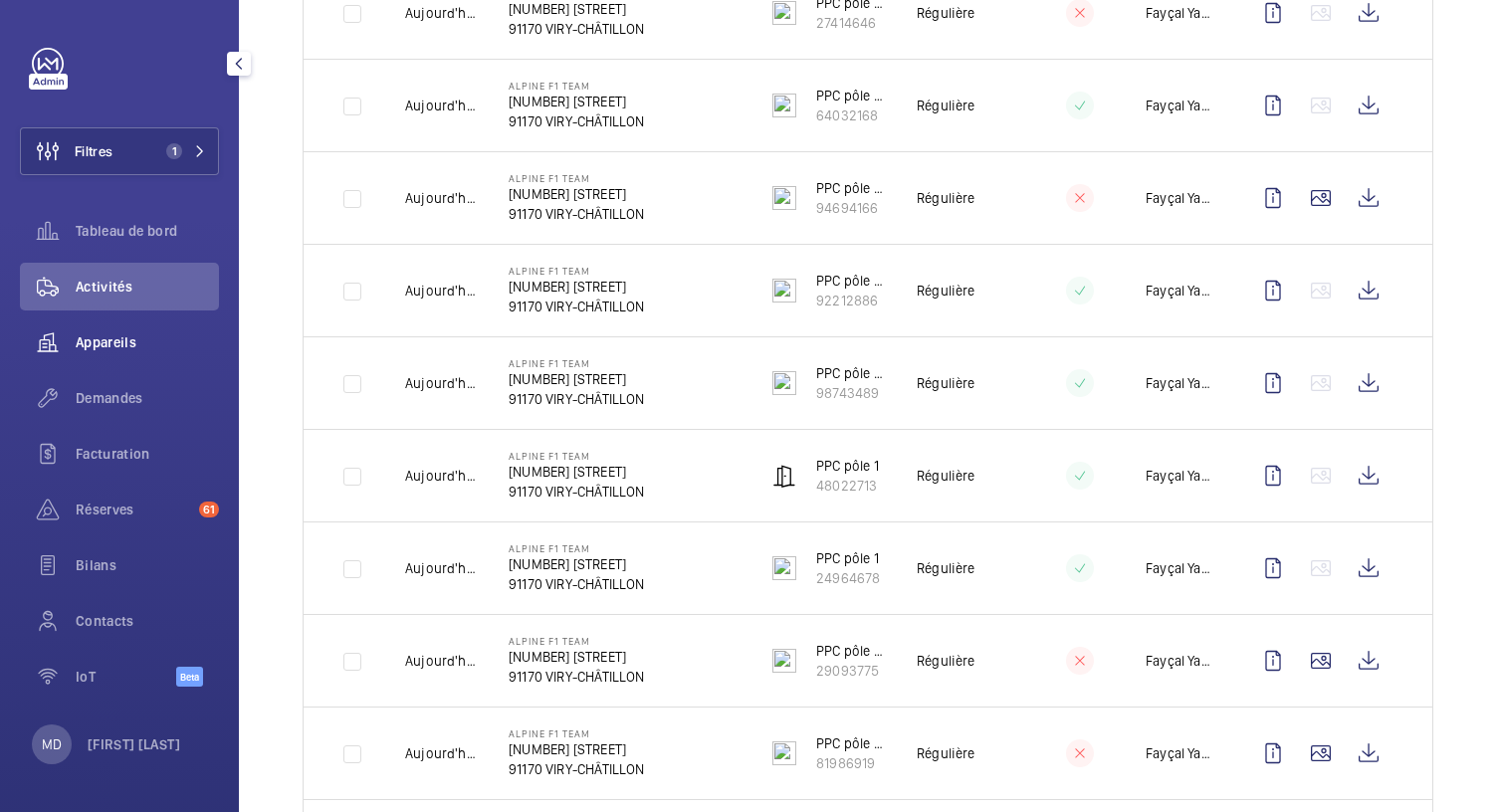 click on "Appareils" 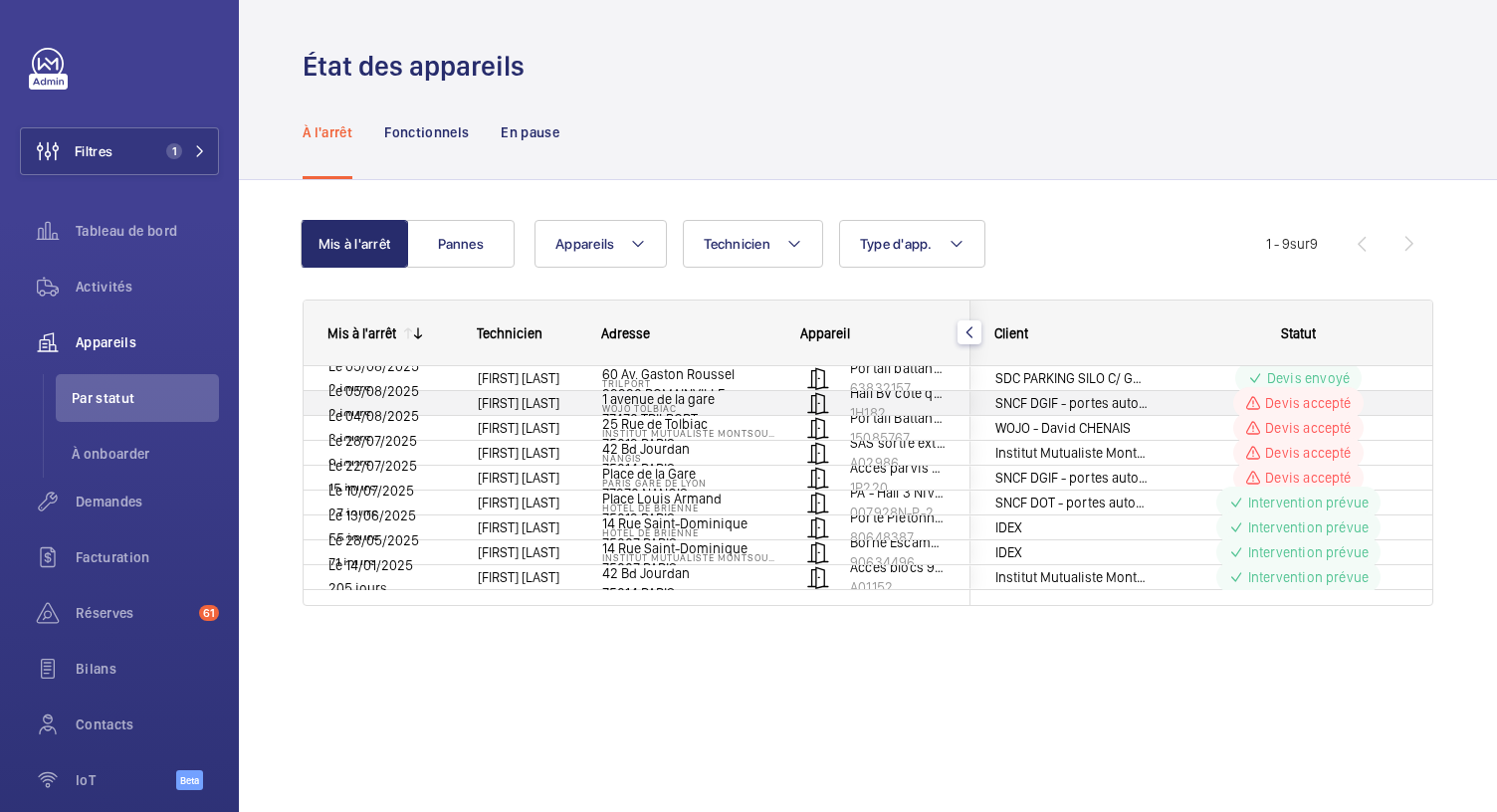 scroll, scrollTop: 0, scrollLeft: 0, axis: both 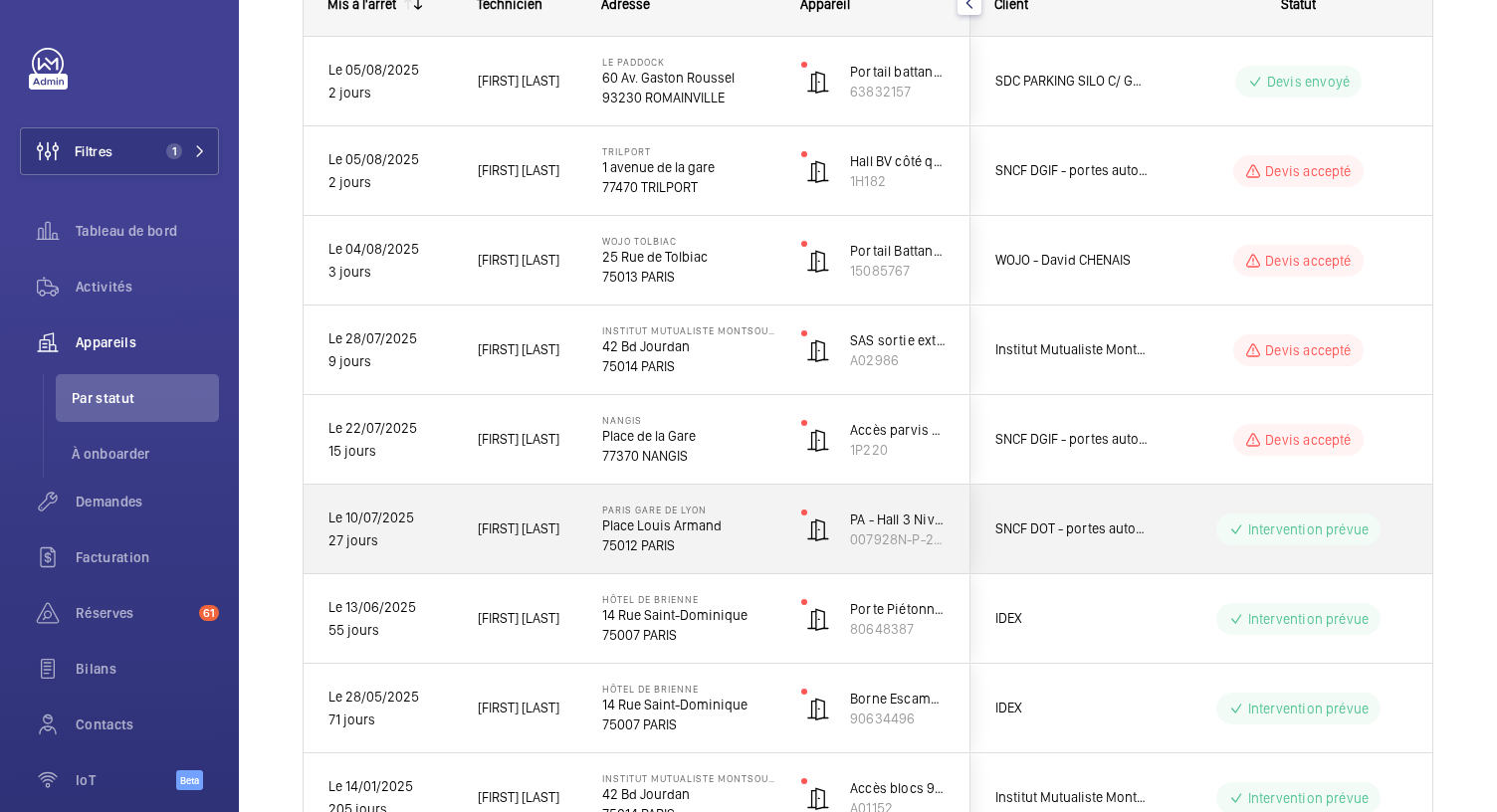 click on "Place Louis Armand" 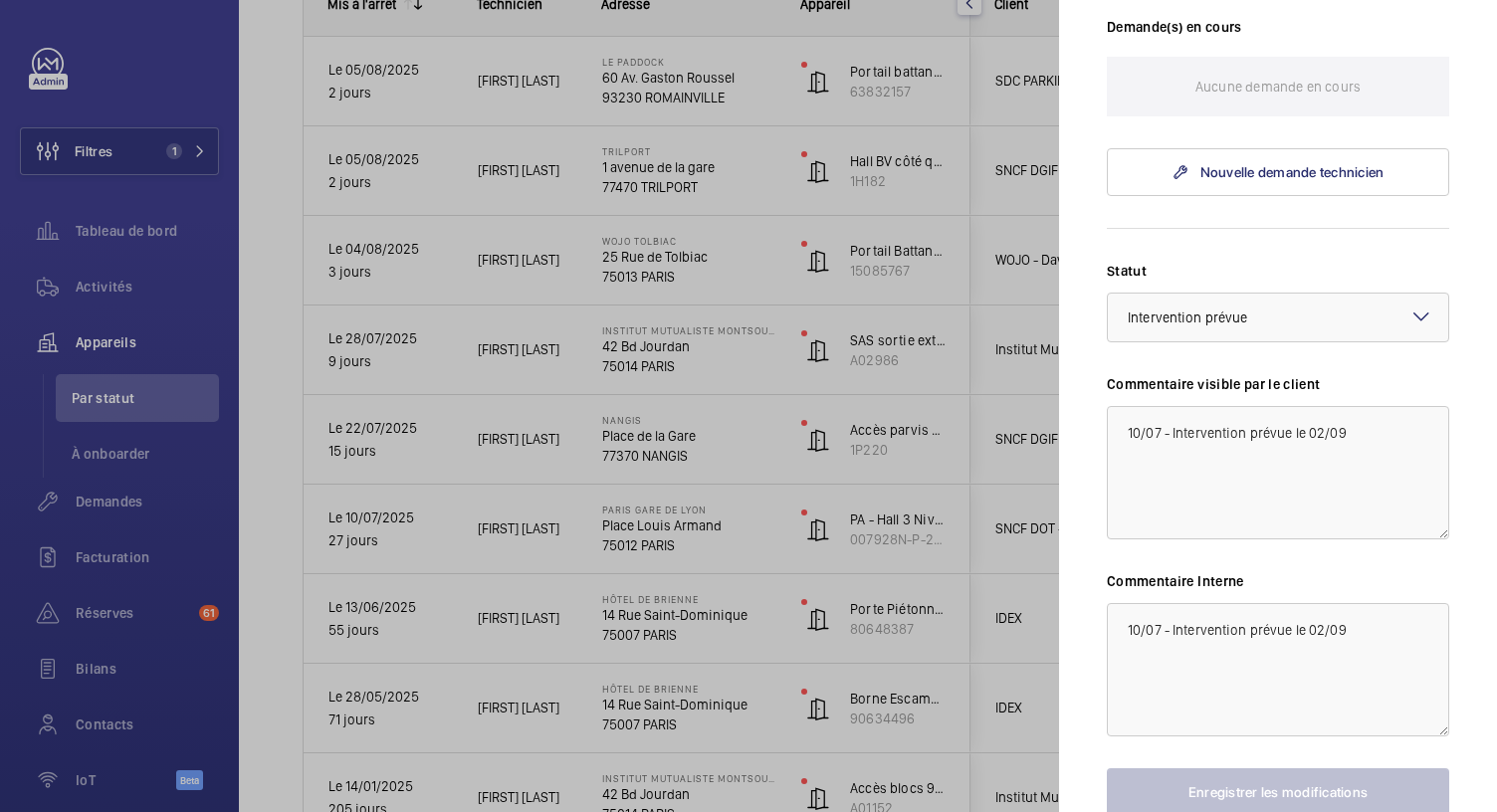 scroll, scrollTop: 554, scrollLeft: 0, axis: vertical 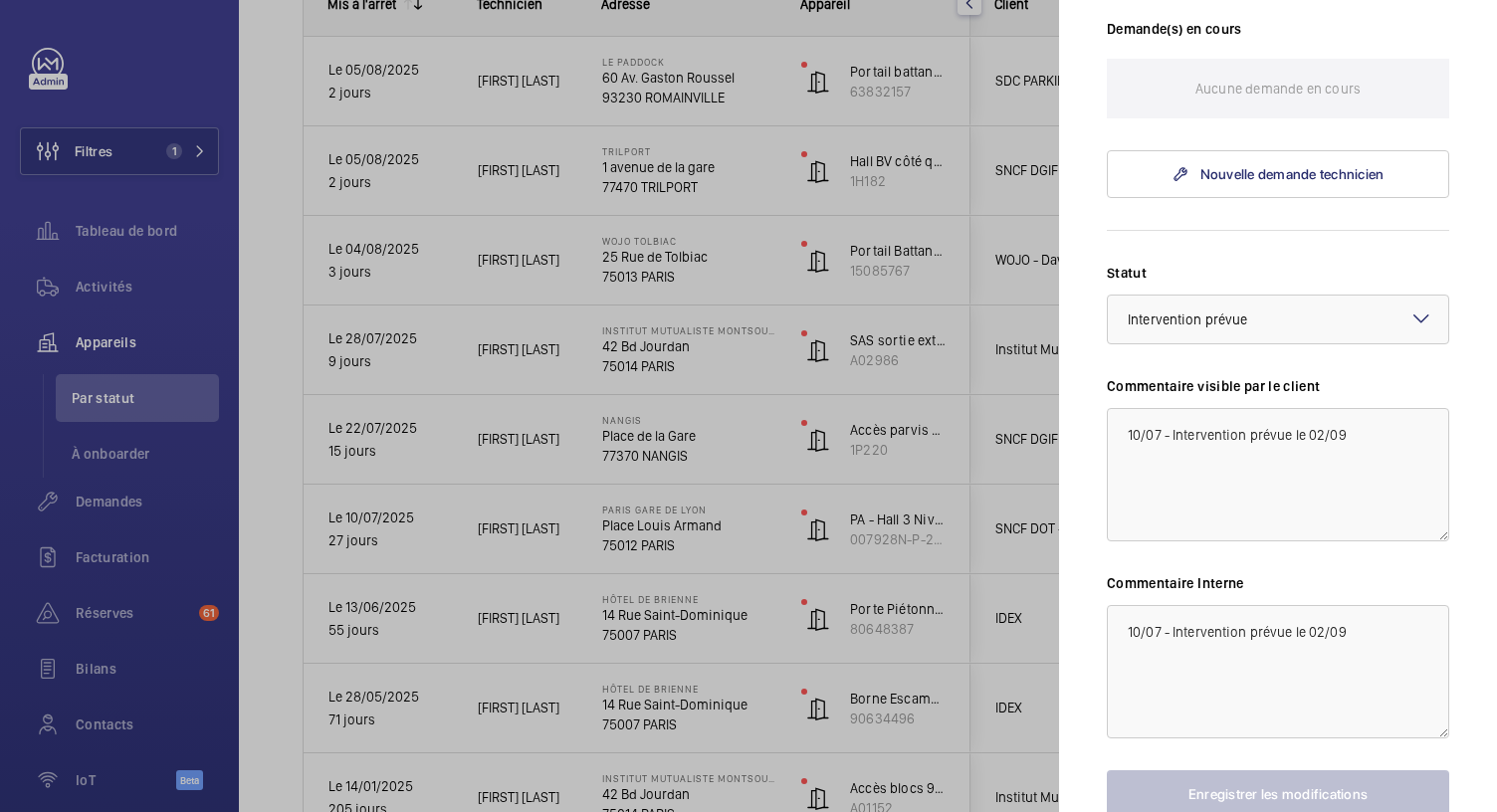 click 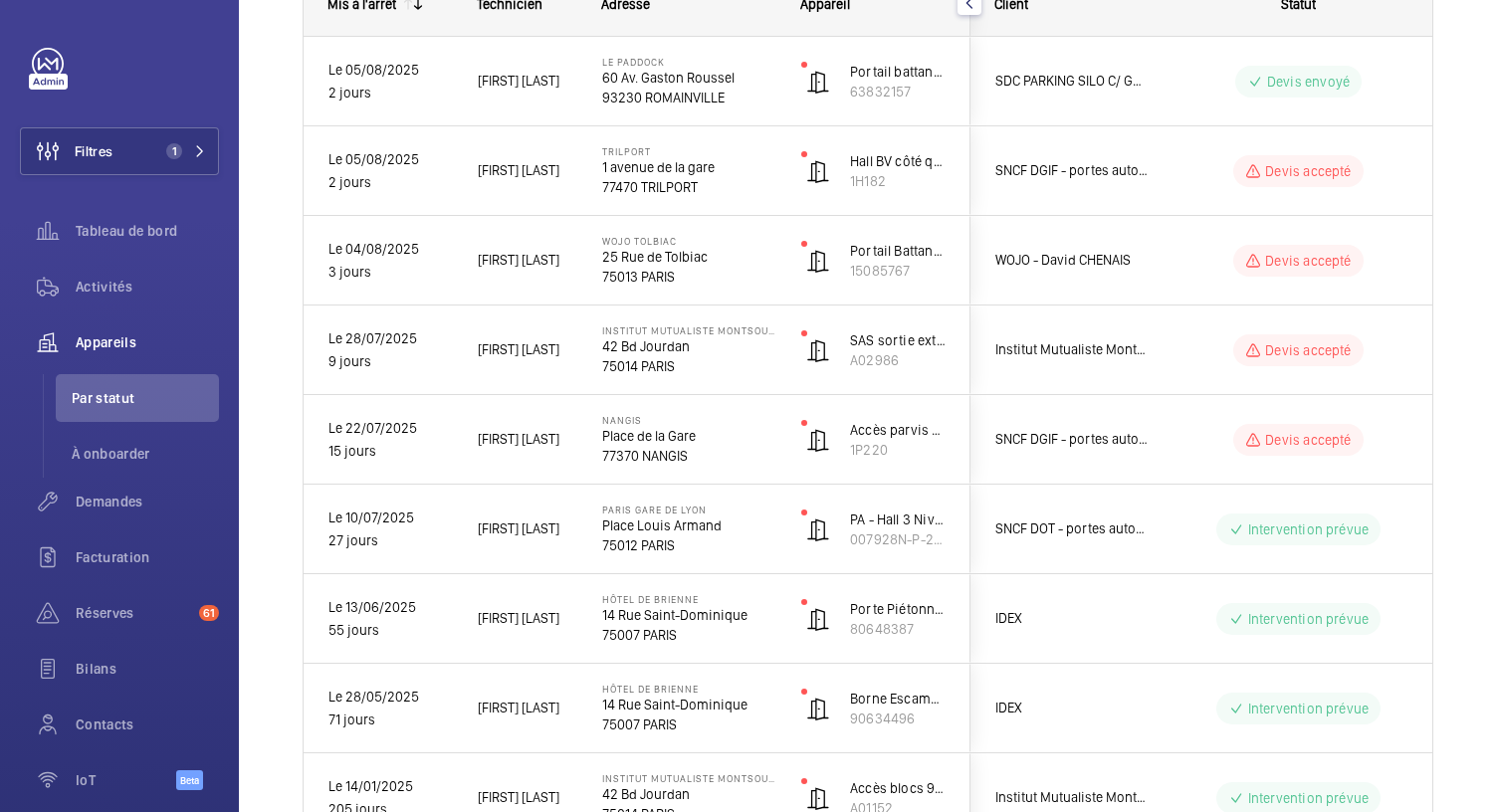 scroll, scrollTop: 0, scrollLeft: 0, axis: both 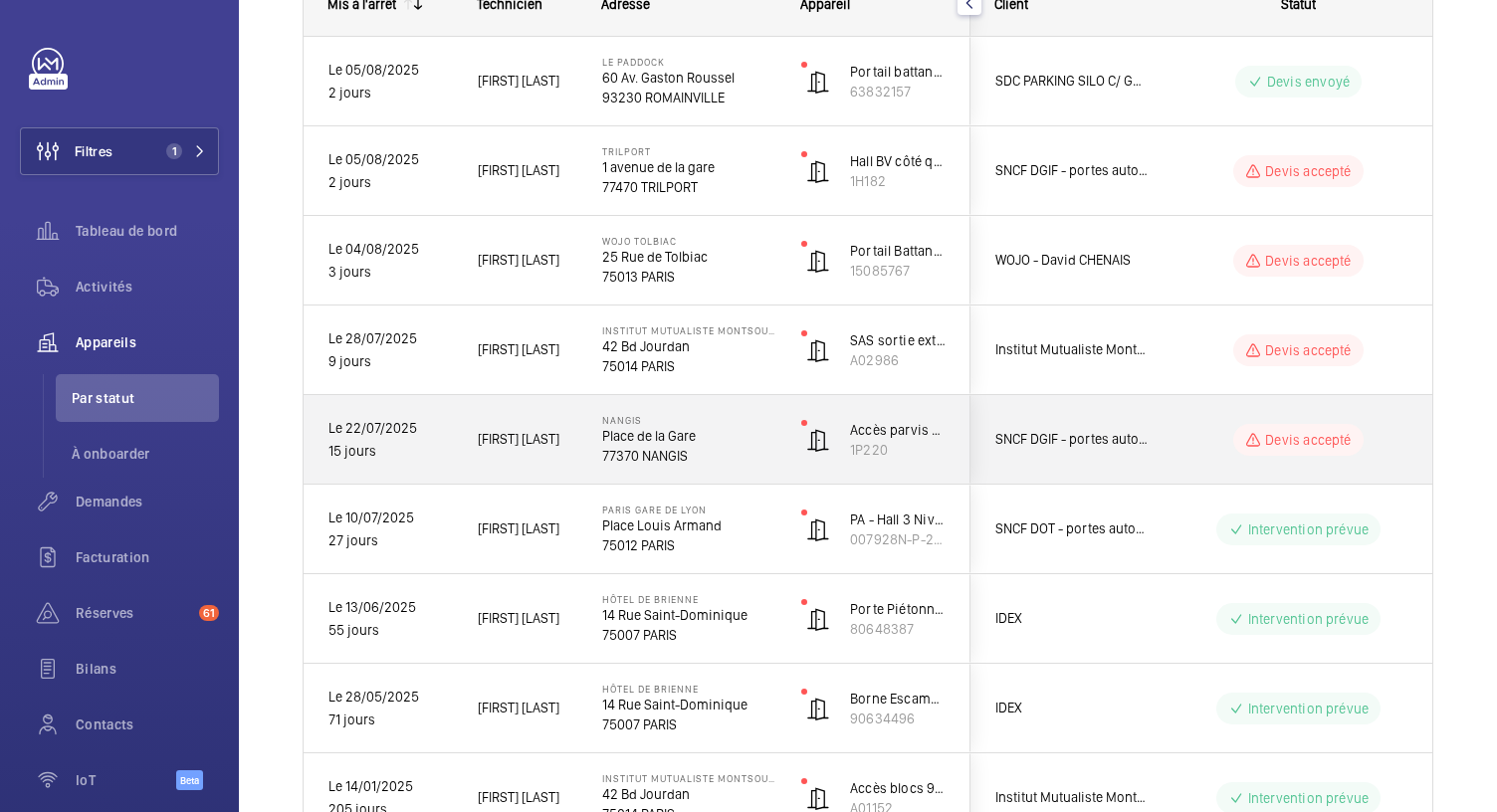click on "Place de la Gare" 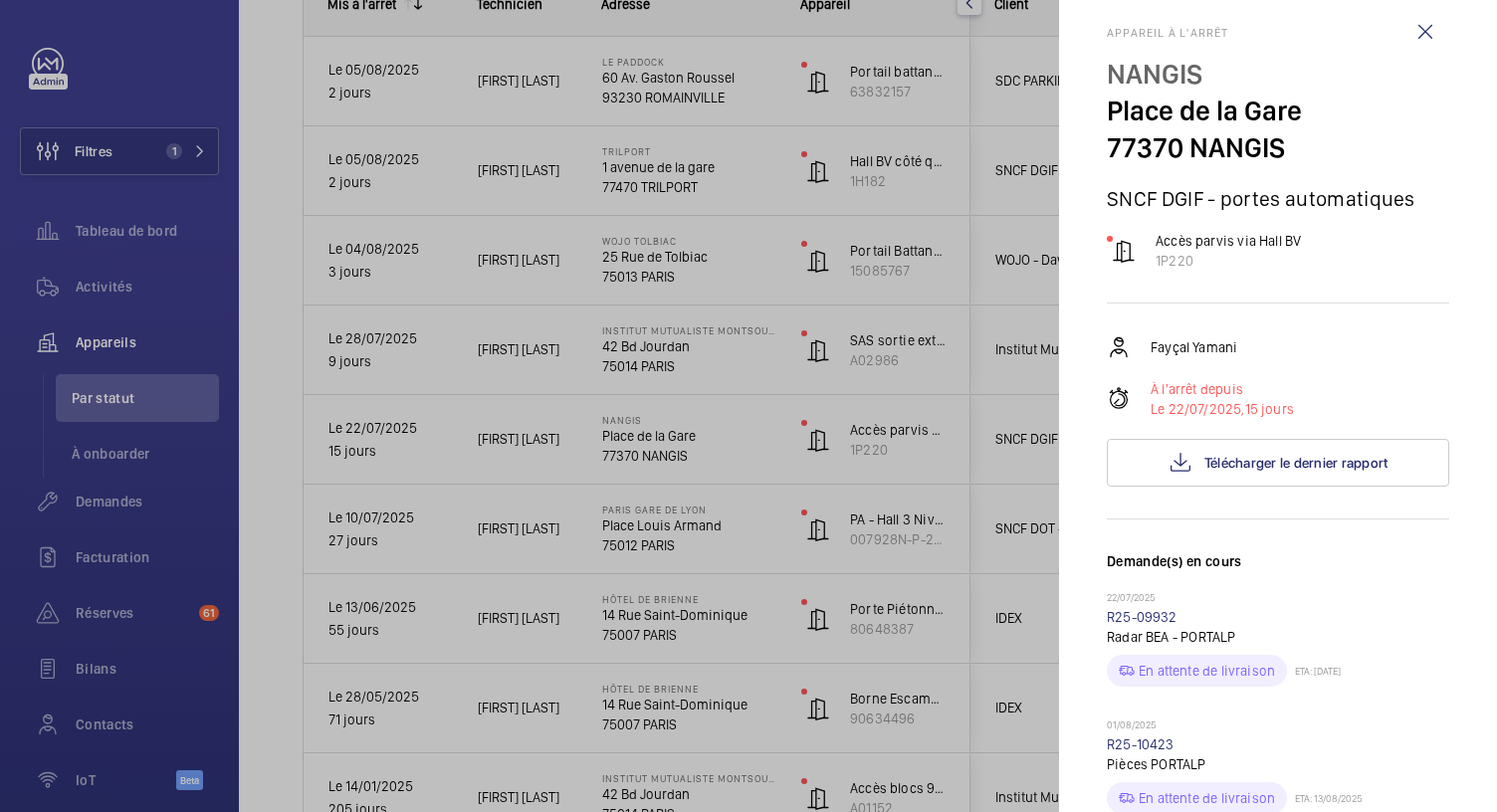 scroll, scrollTop: 24, scrollLeft: 0, axis: vertical 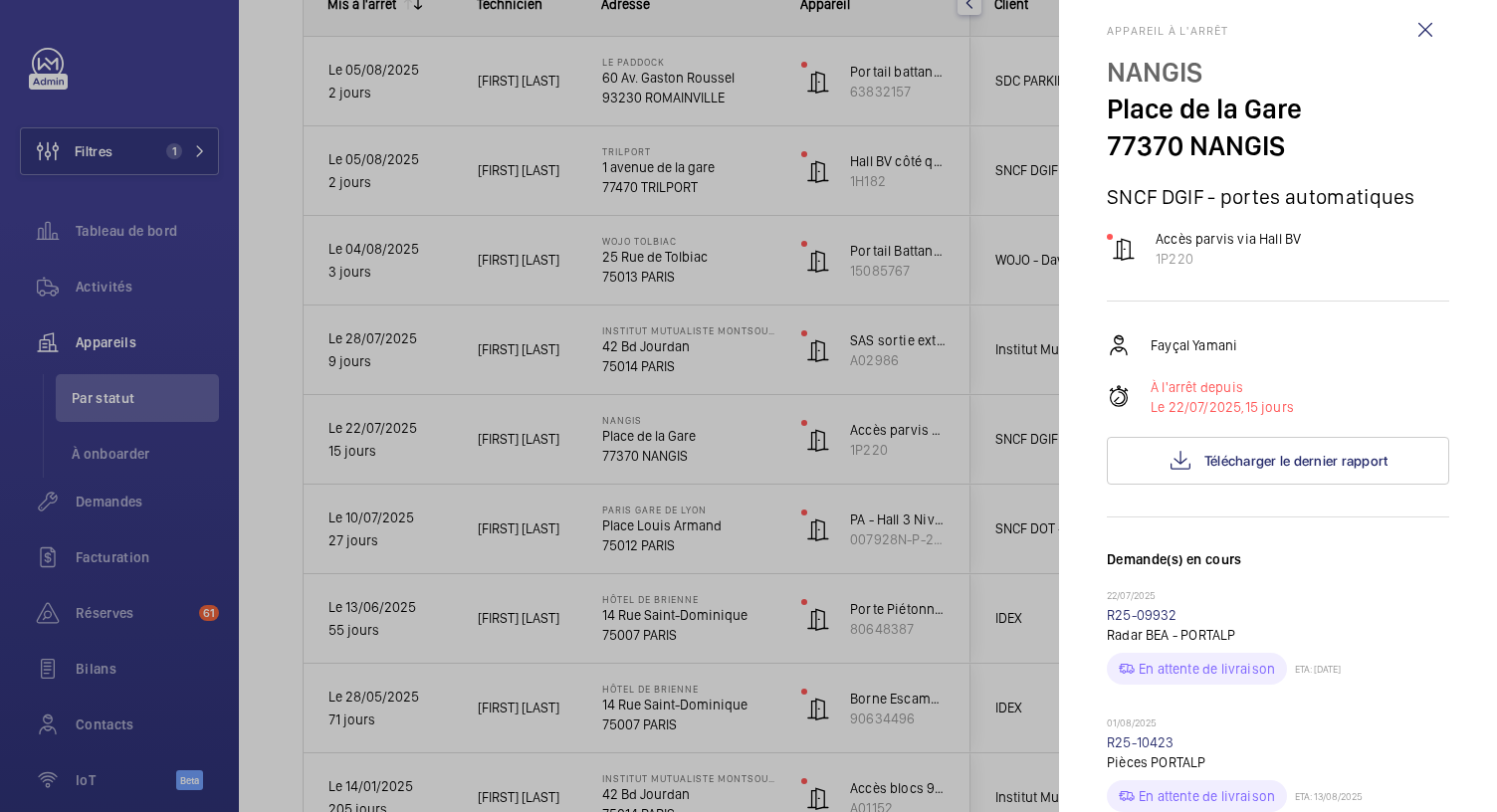 click 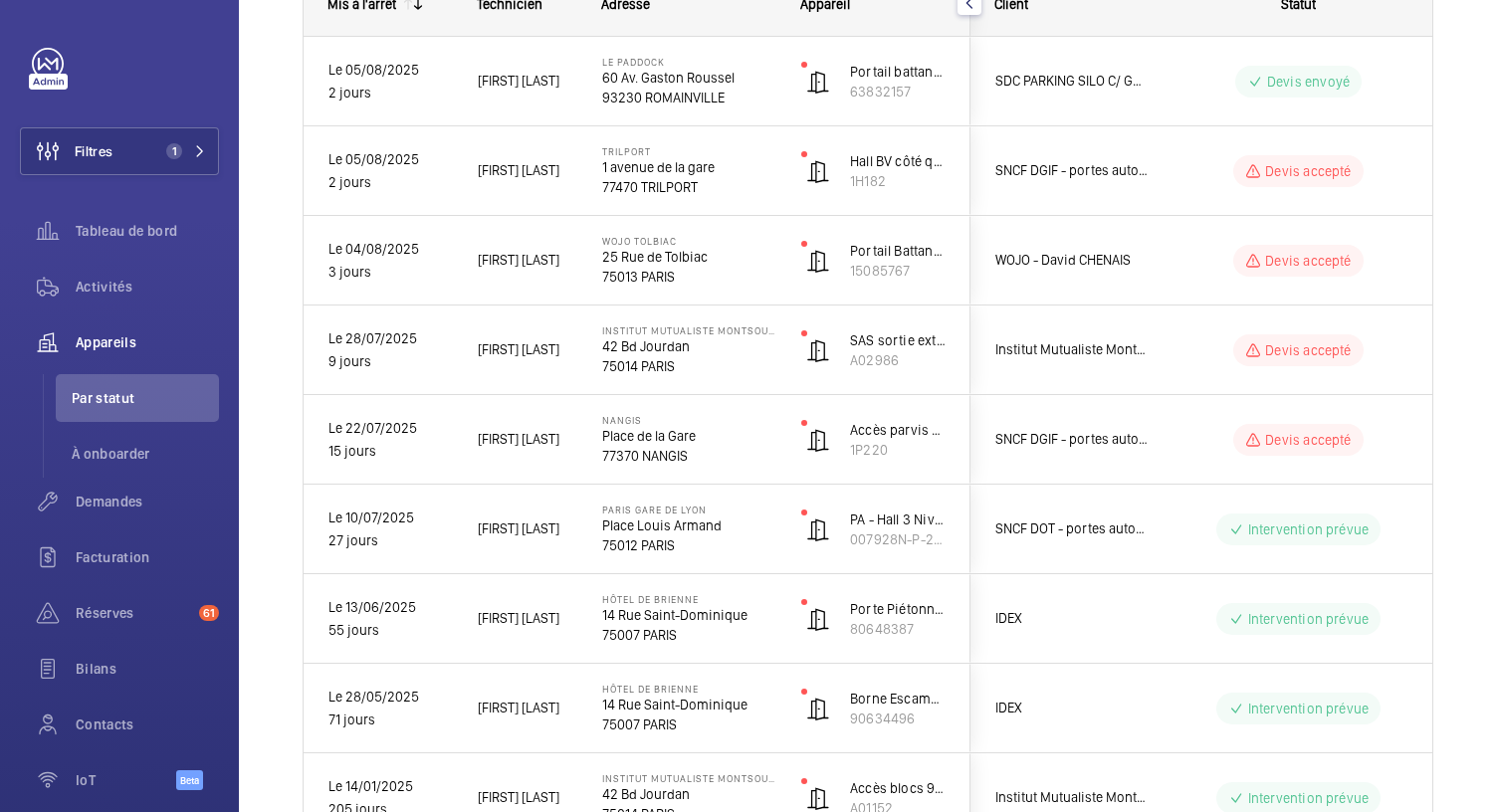 scroll, scrollTop: 0, scrollLeft: 0, axis: both 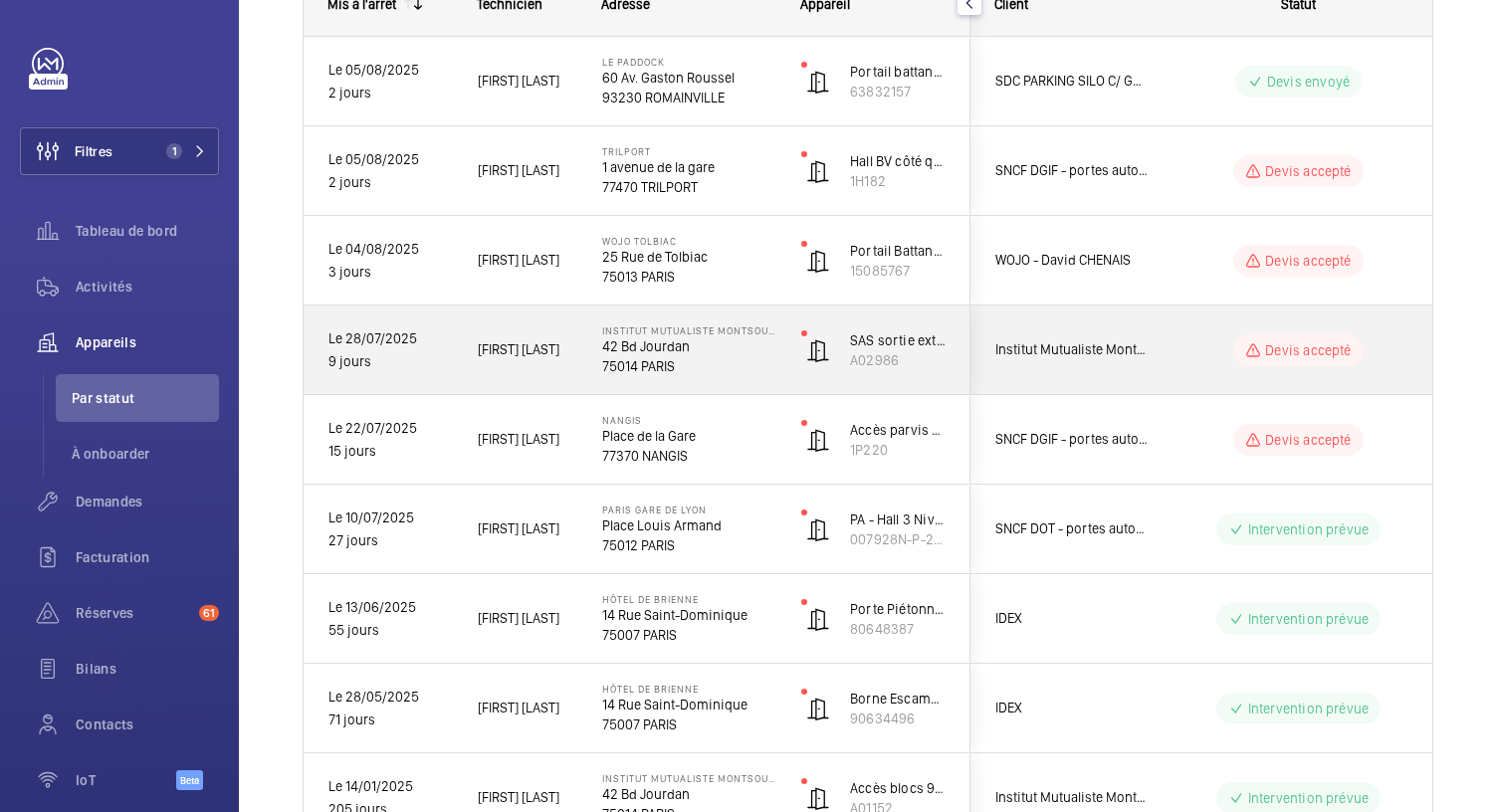 click on "75014 PARIS" 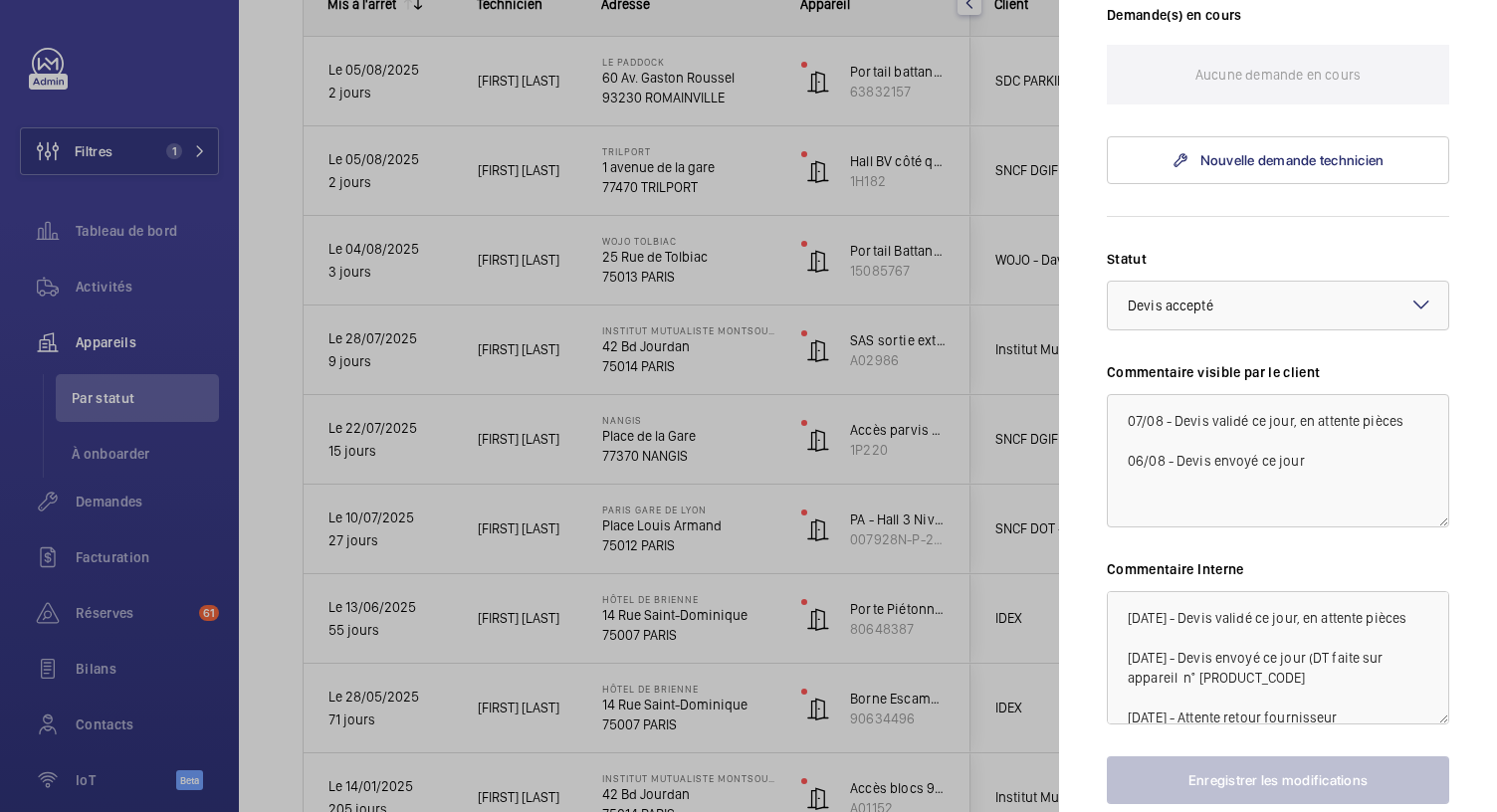 scroll, scrollTop: 606, scrollLeft: 0, axis: vertical 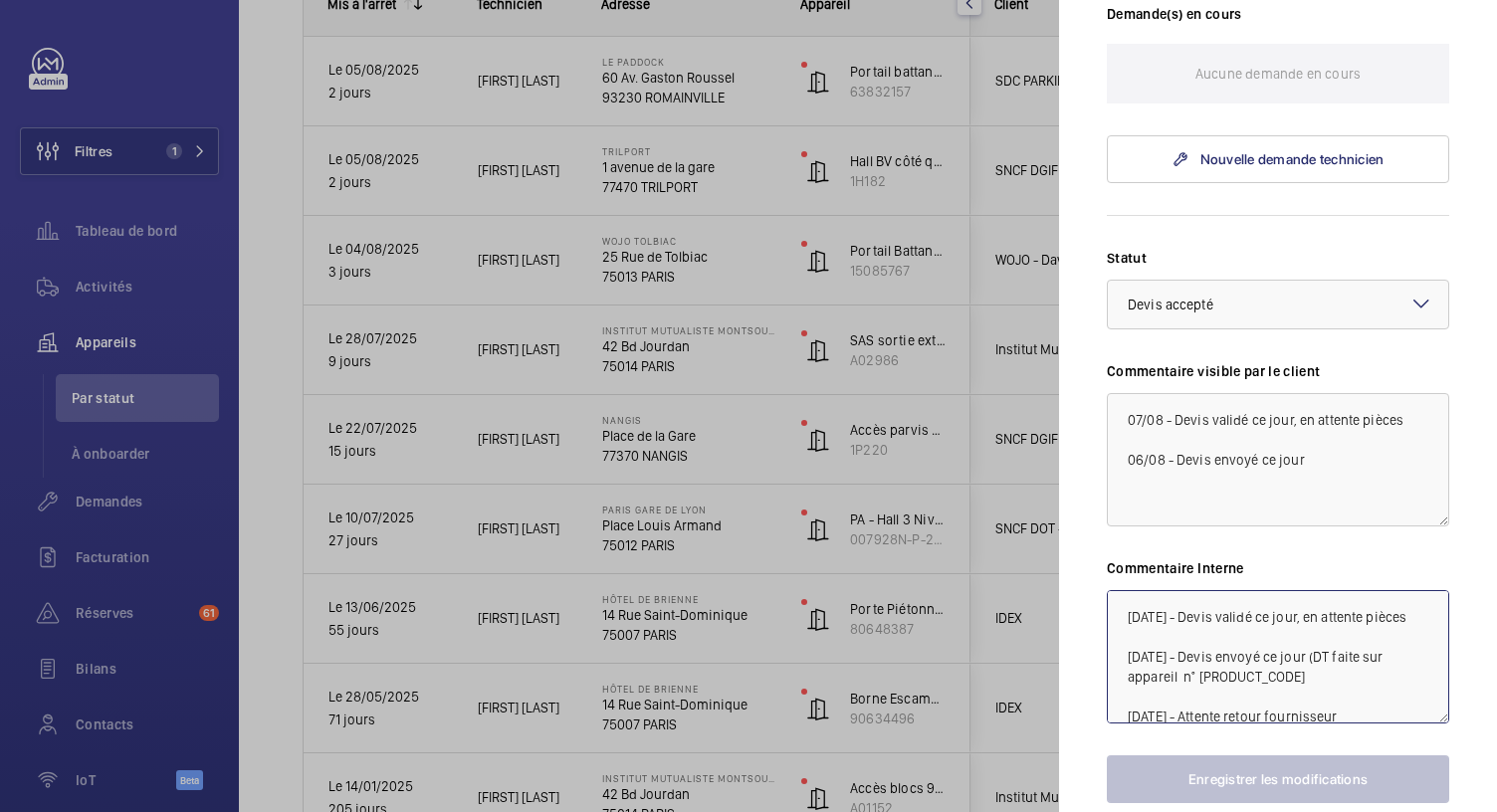 click on "07/08 - Devis validé ce jour, en attente pièces
06/08 - Devis envoyé ce jour (DT faite sur appareil  n° A02985
01/08 - Attente retour fournisseur" 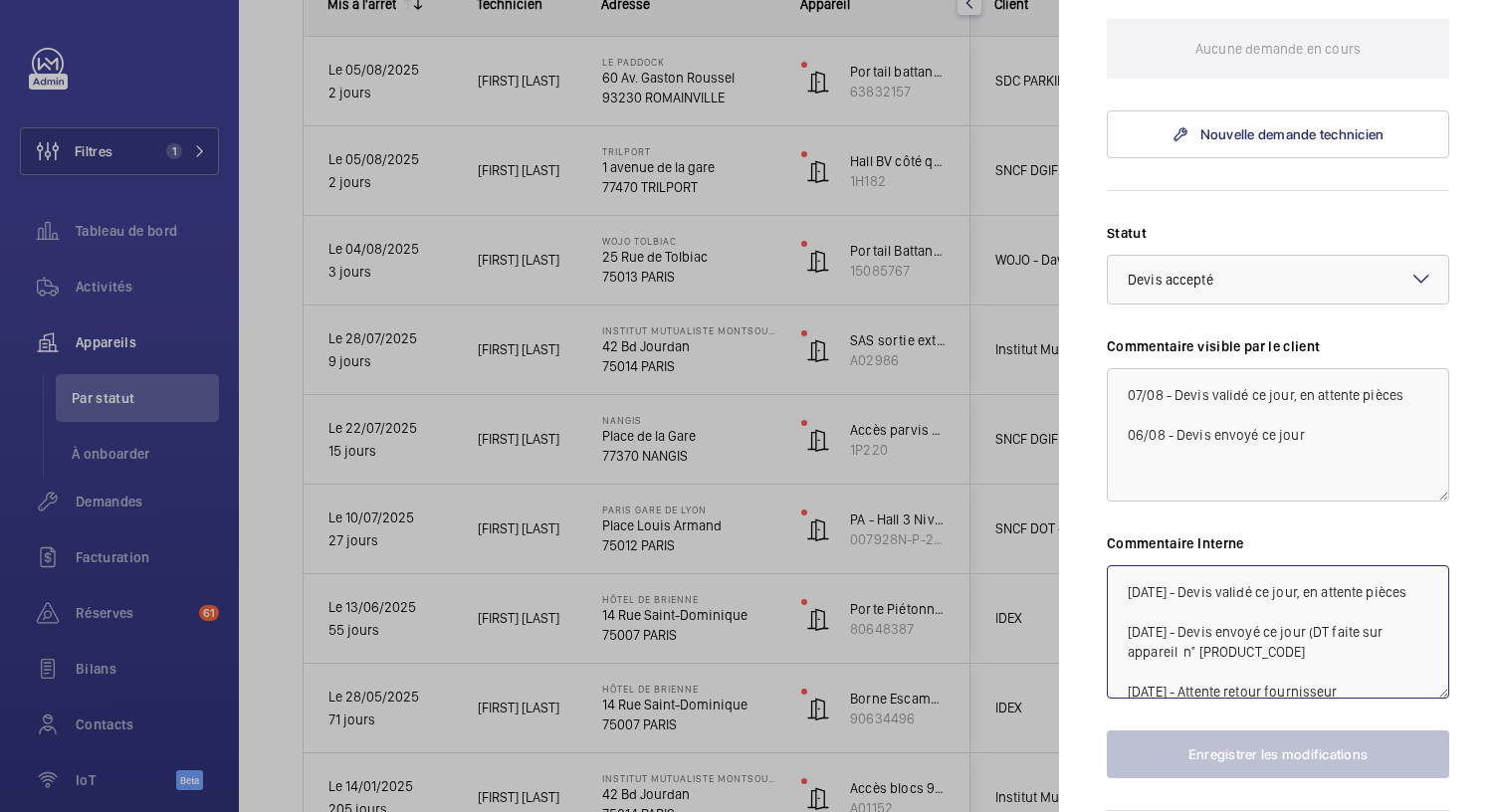 scroll, scrollTop: 632, scrollLeft: 0, axis: vertical 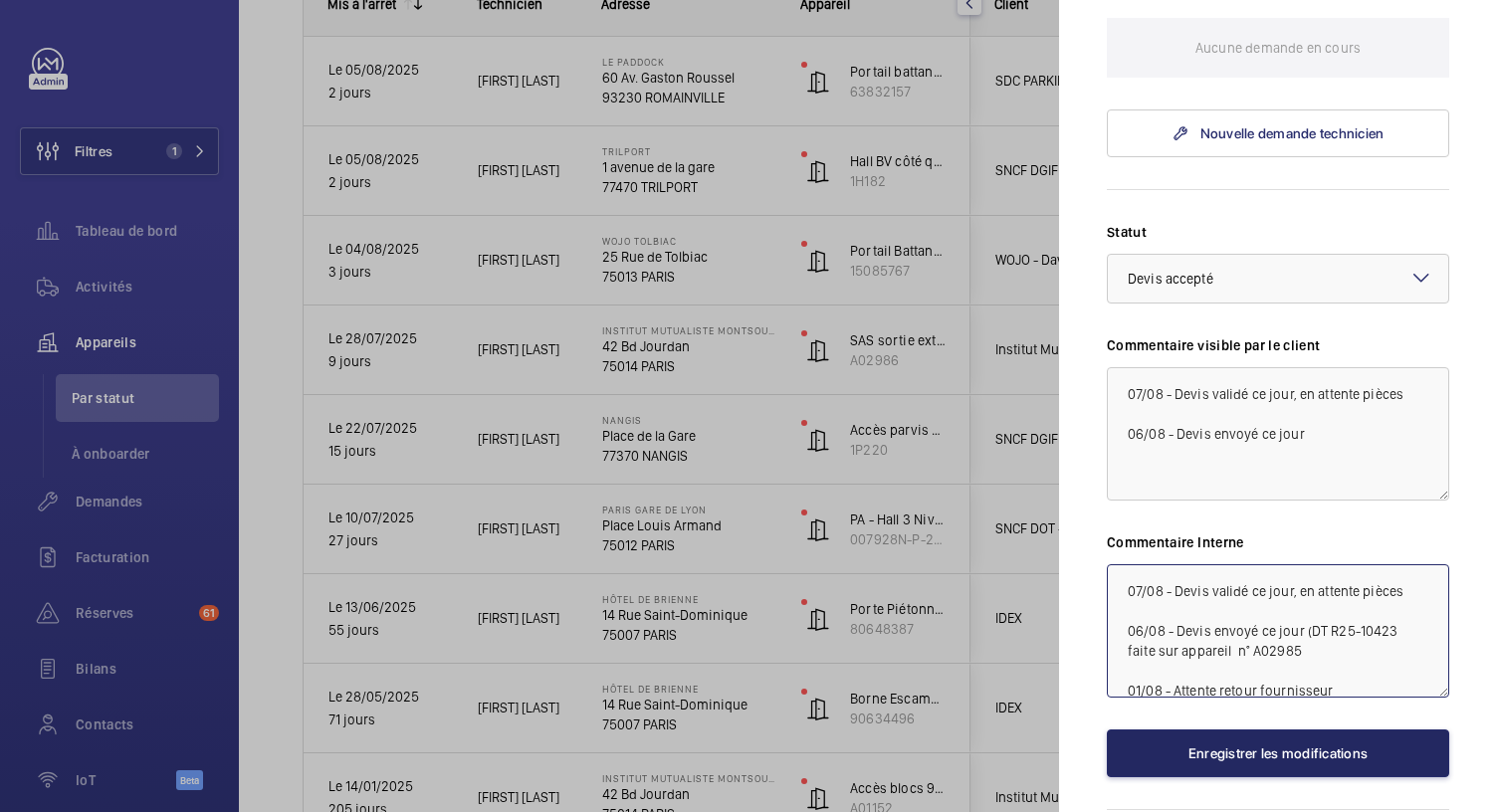 type on "07/08 - Devis validé ce jour, en attente pièces
06/08 - Devis envoyé ce jour (DT R25-10423 faite sur appareil  n° A02985
01/08 - Attente retour fournisseur" 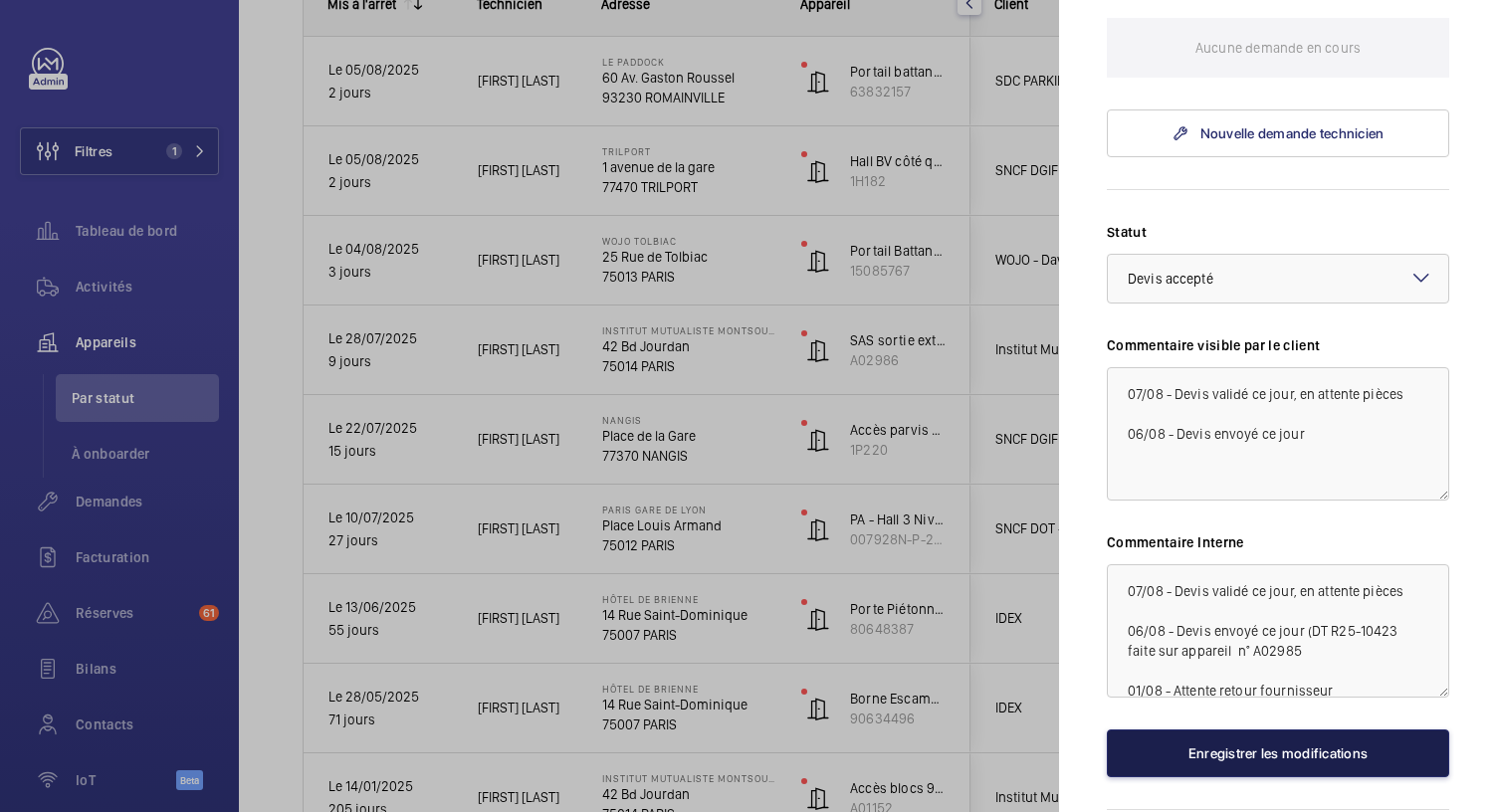click on "Enregistrer les modifications" 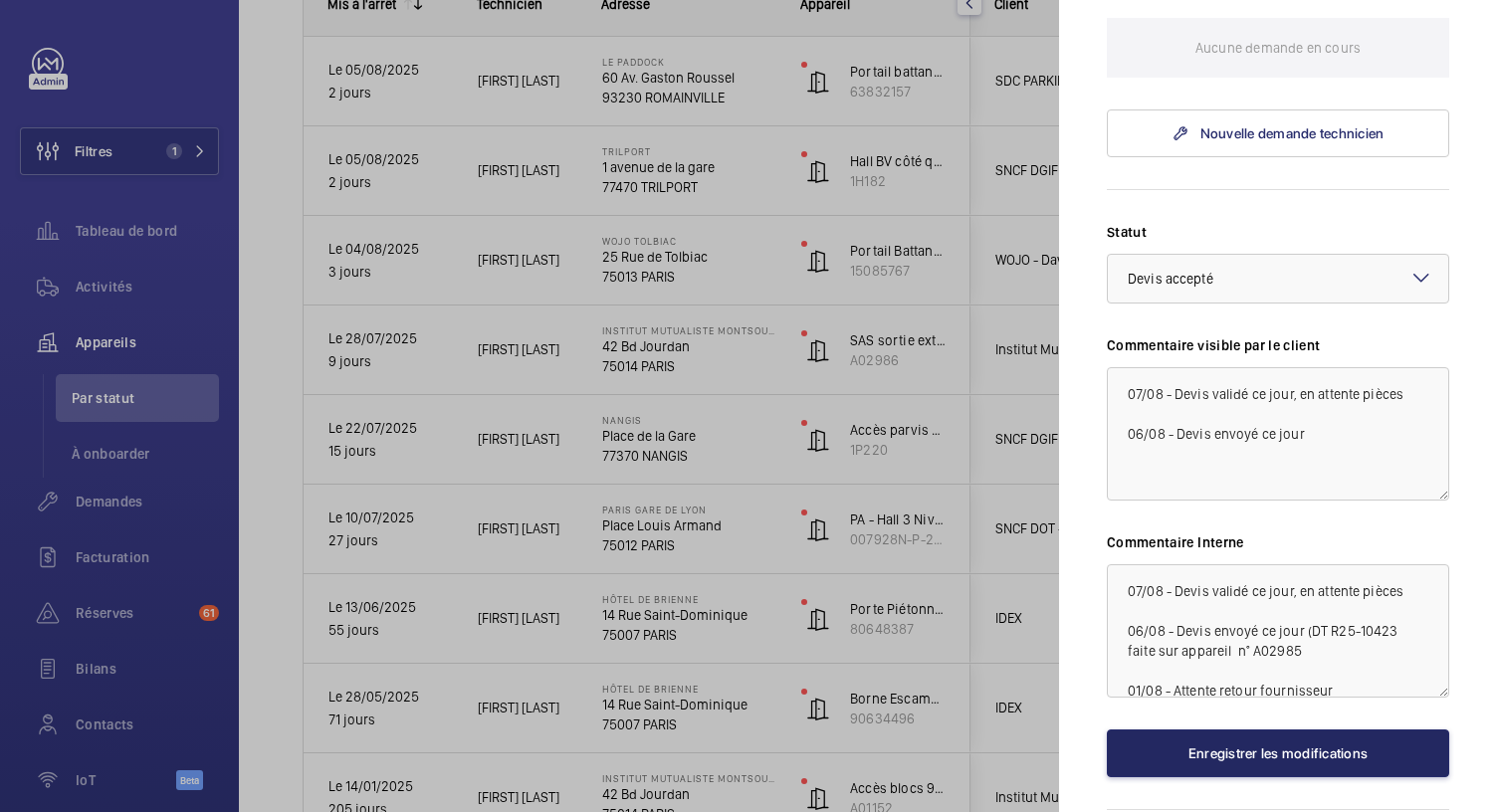 scroll, scrollTop: 0, scrollLeft: 0, axis: both 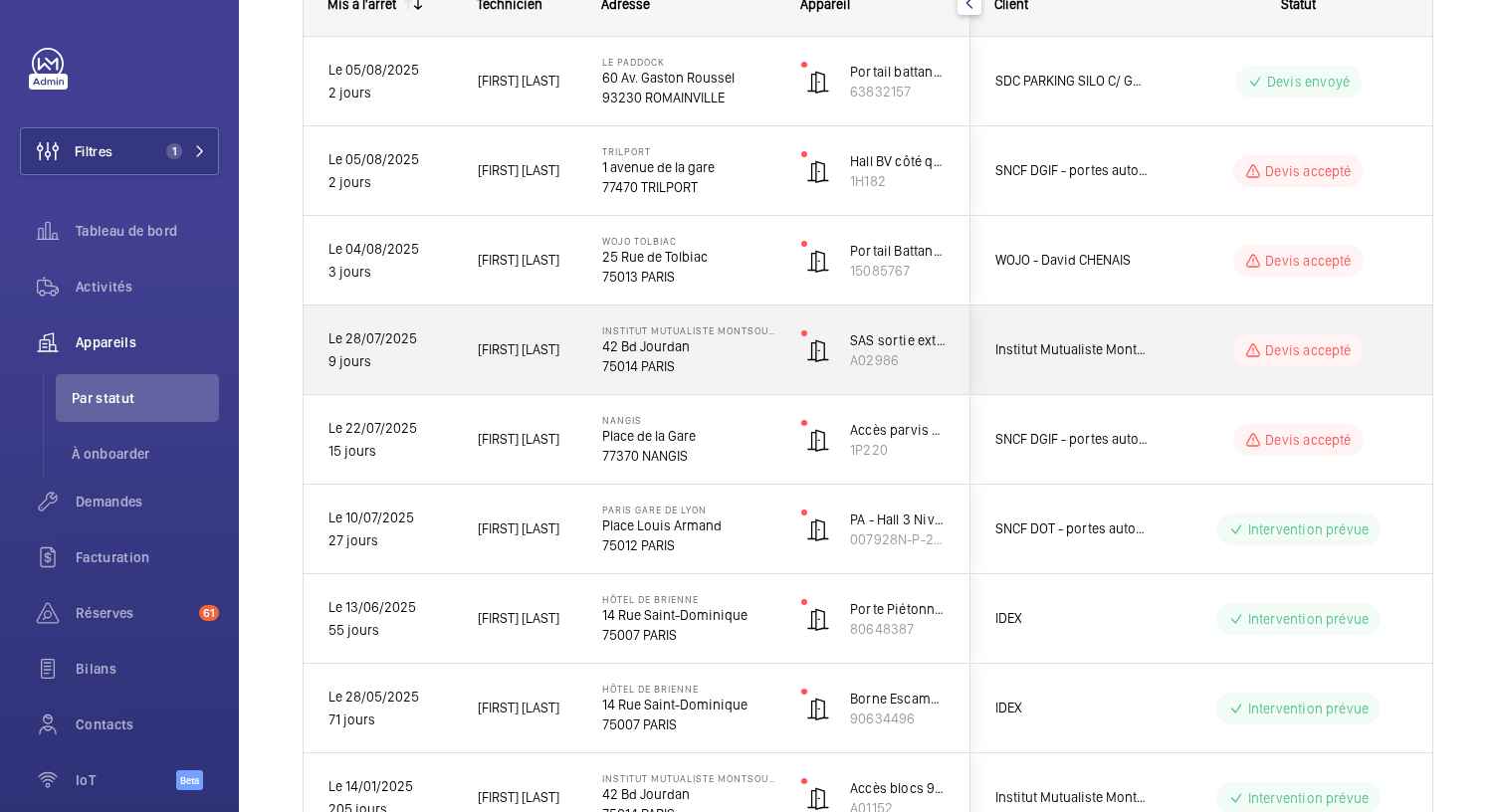 click on "75014 PARIS" 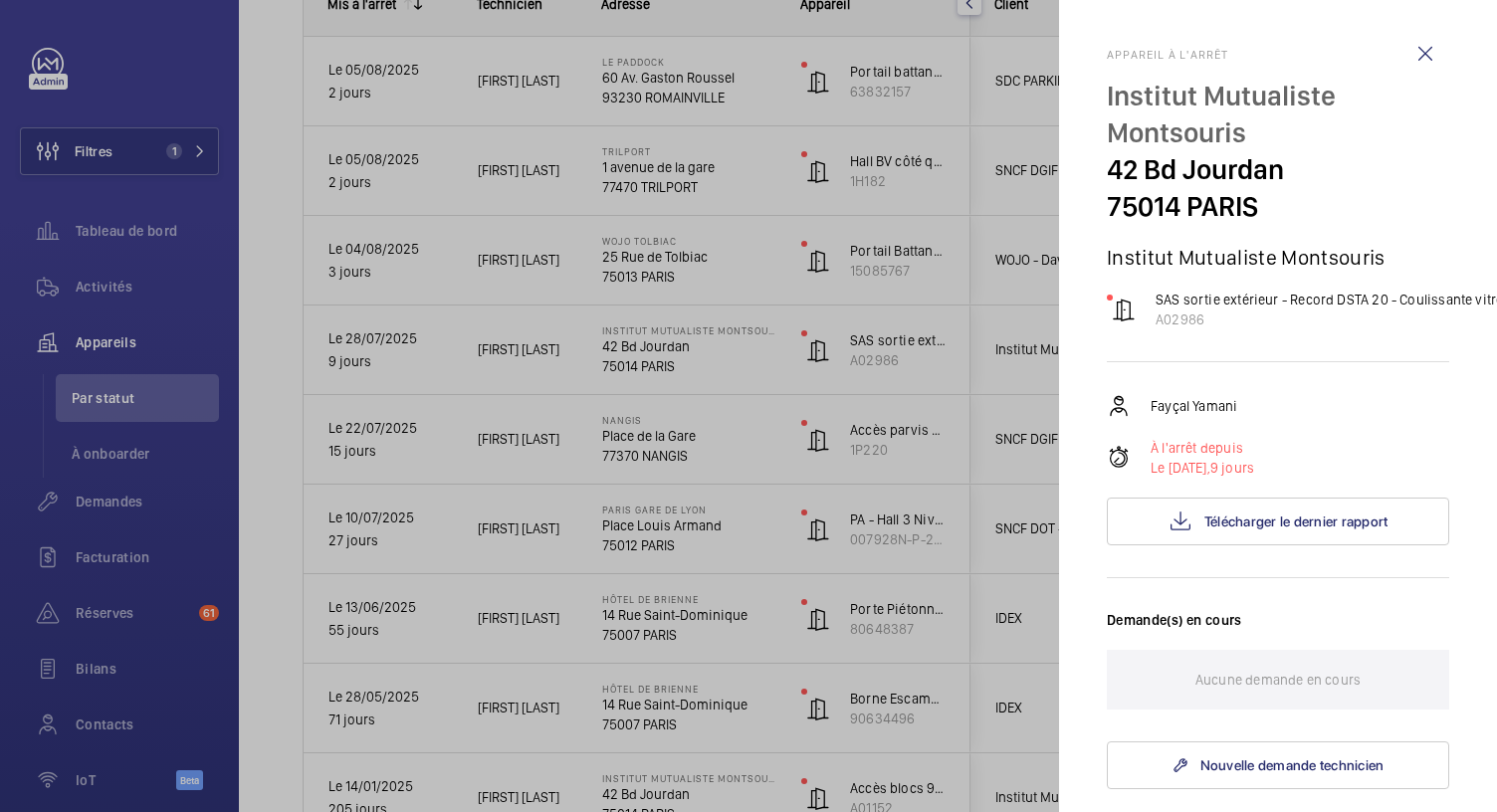 click 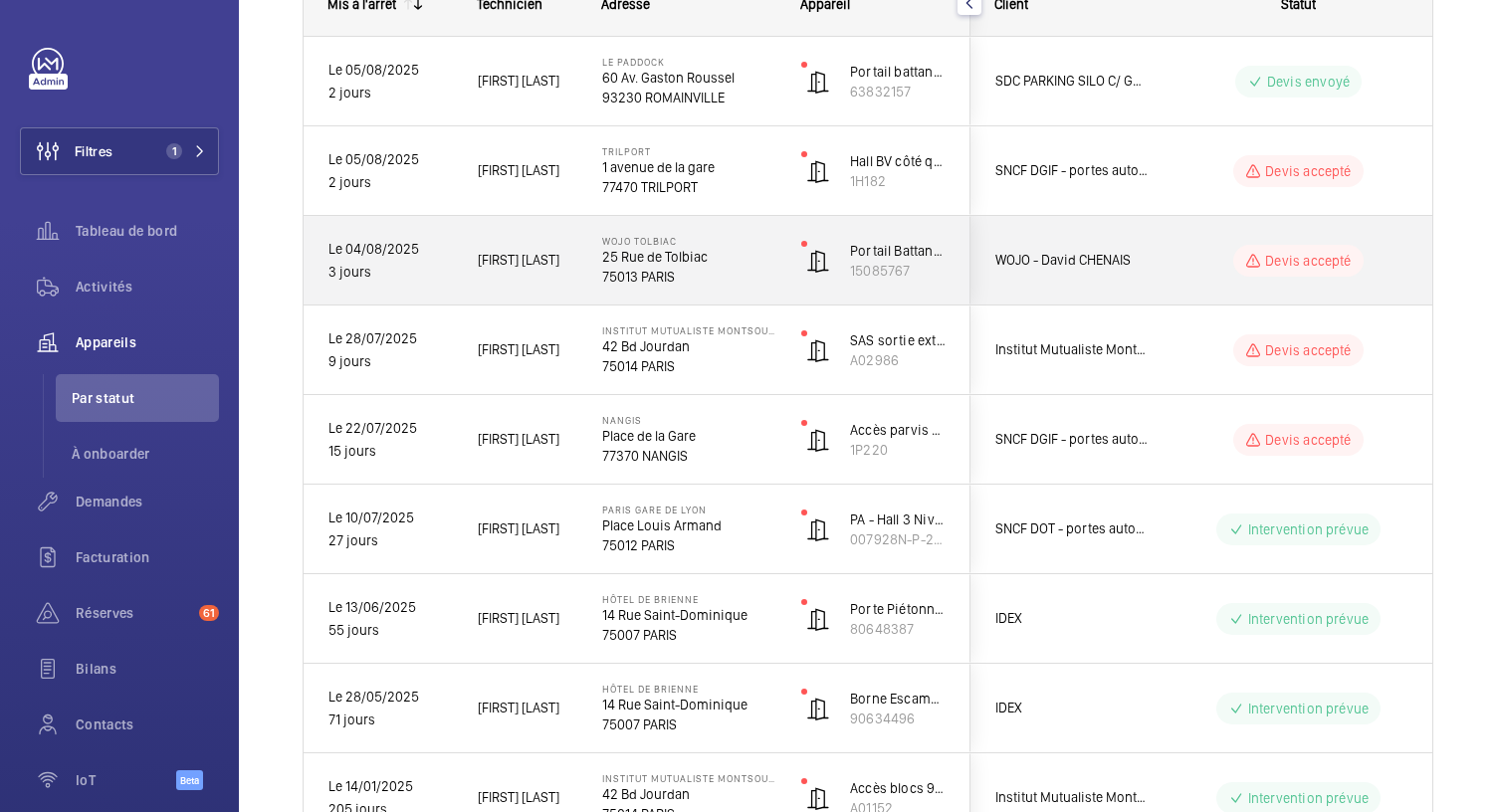 click on "25 Rue de Tolbiac" 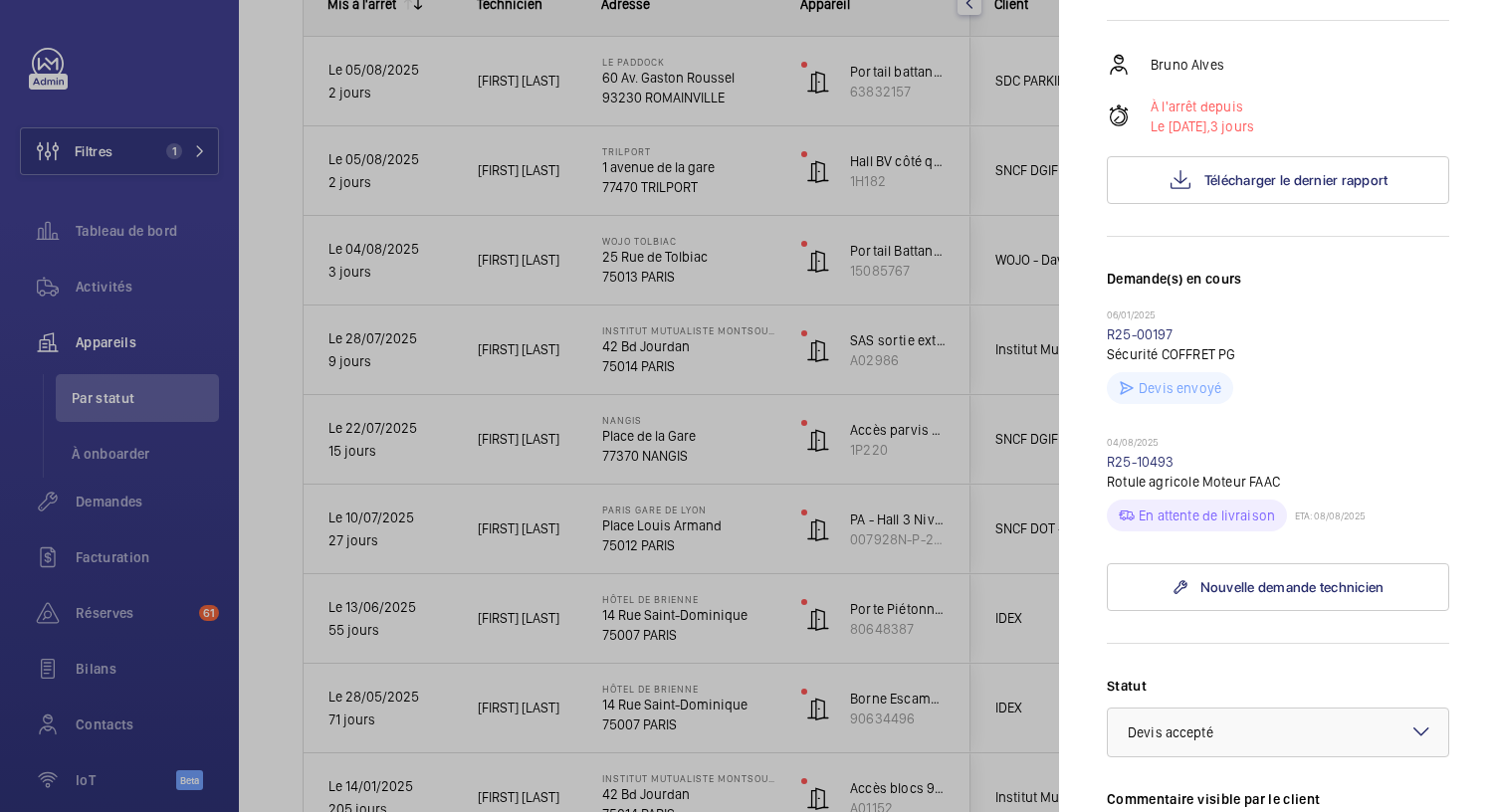 scroll, scrollTop: 304, scrollLeft: 0, axis: vertical 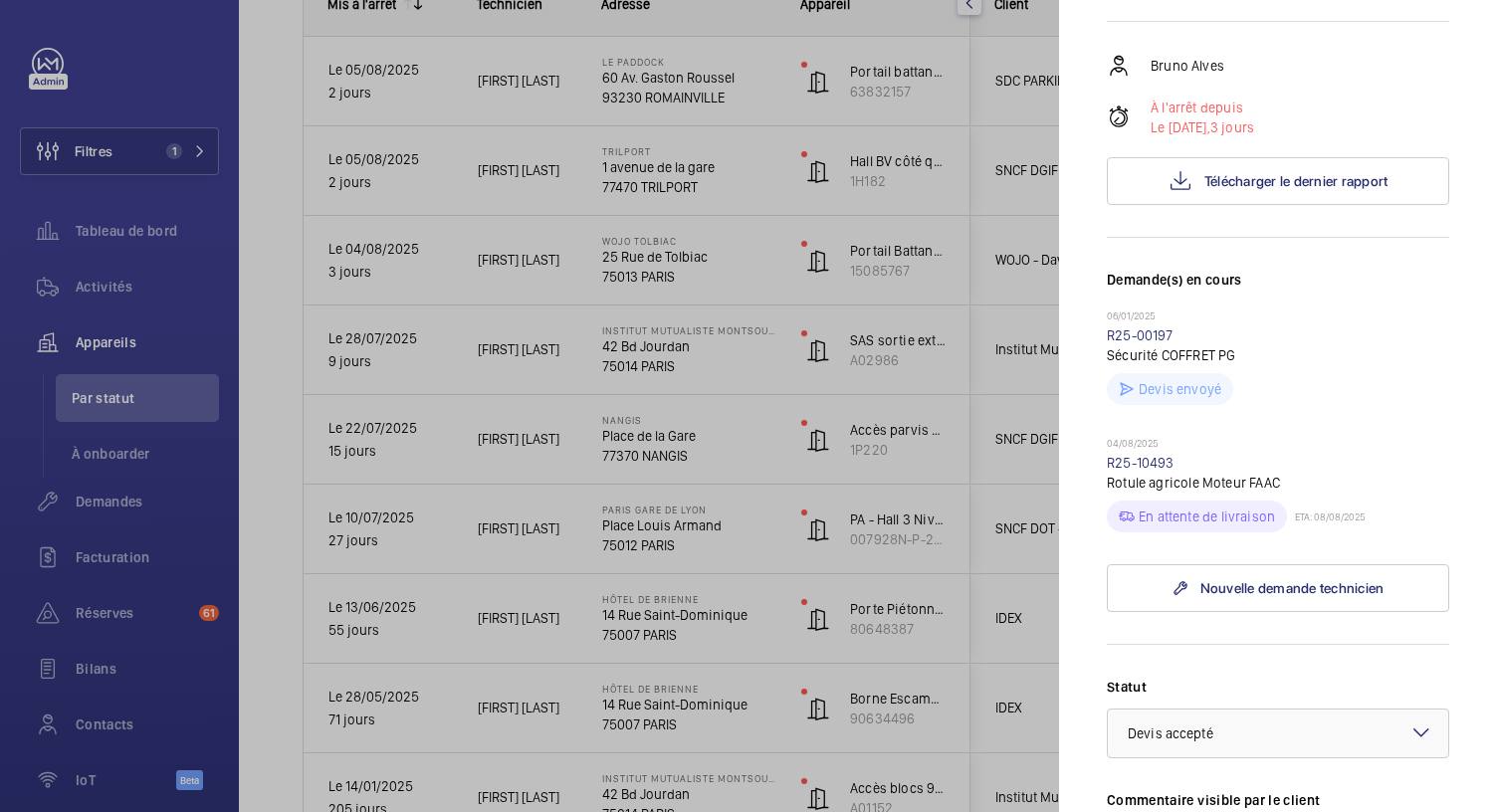 click 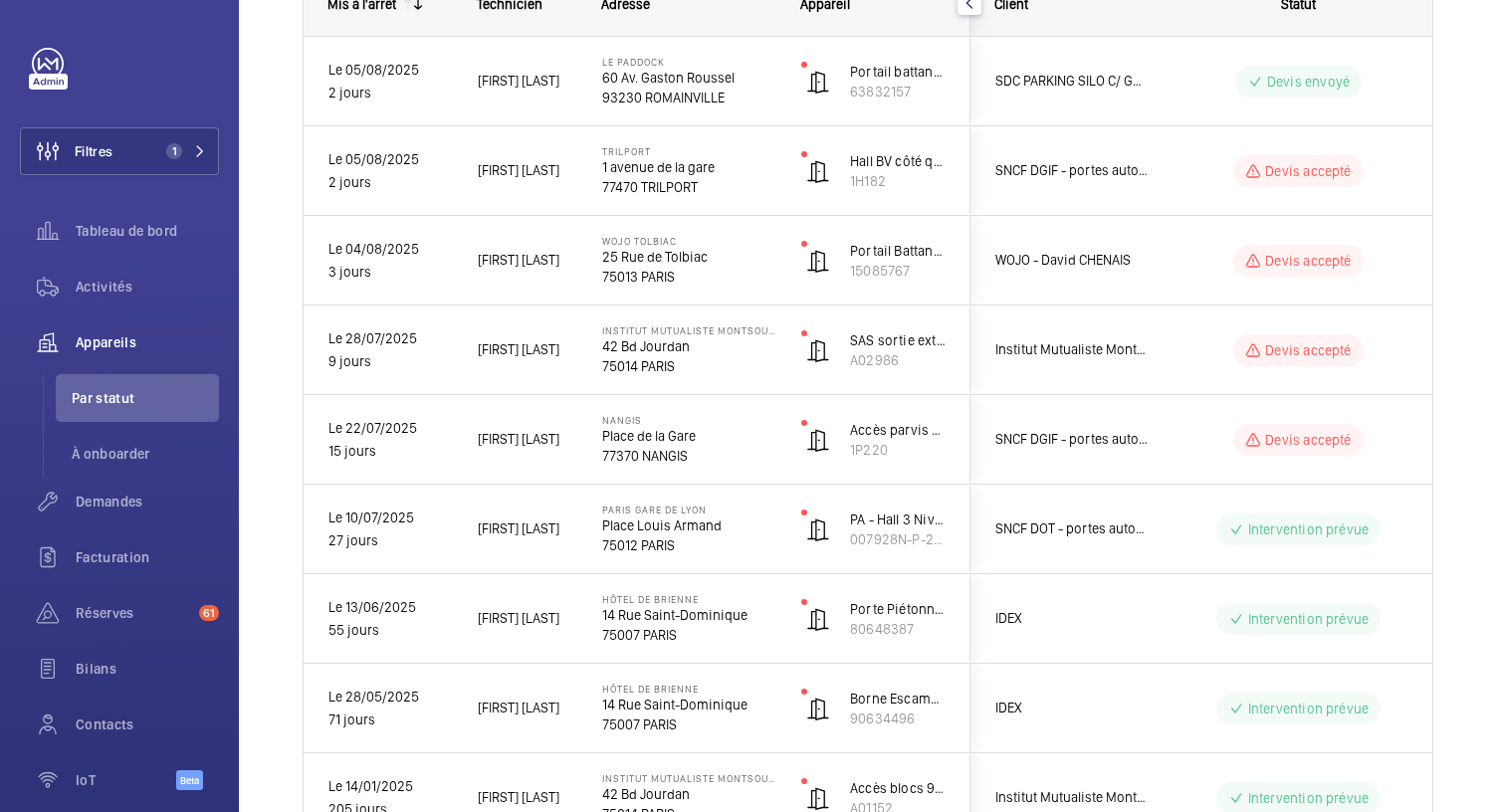 scroll, scrollTop: 0, scrollLeft: 0, axis: both 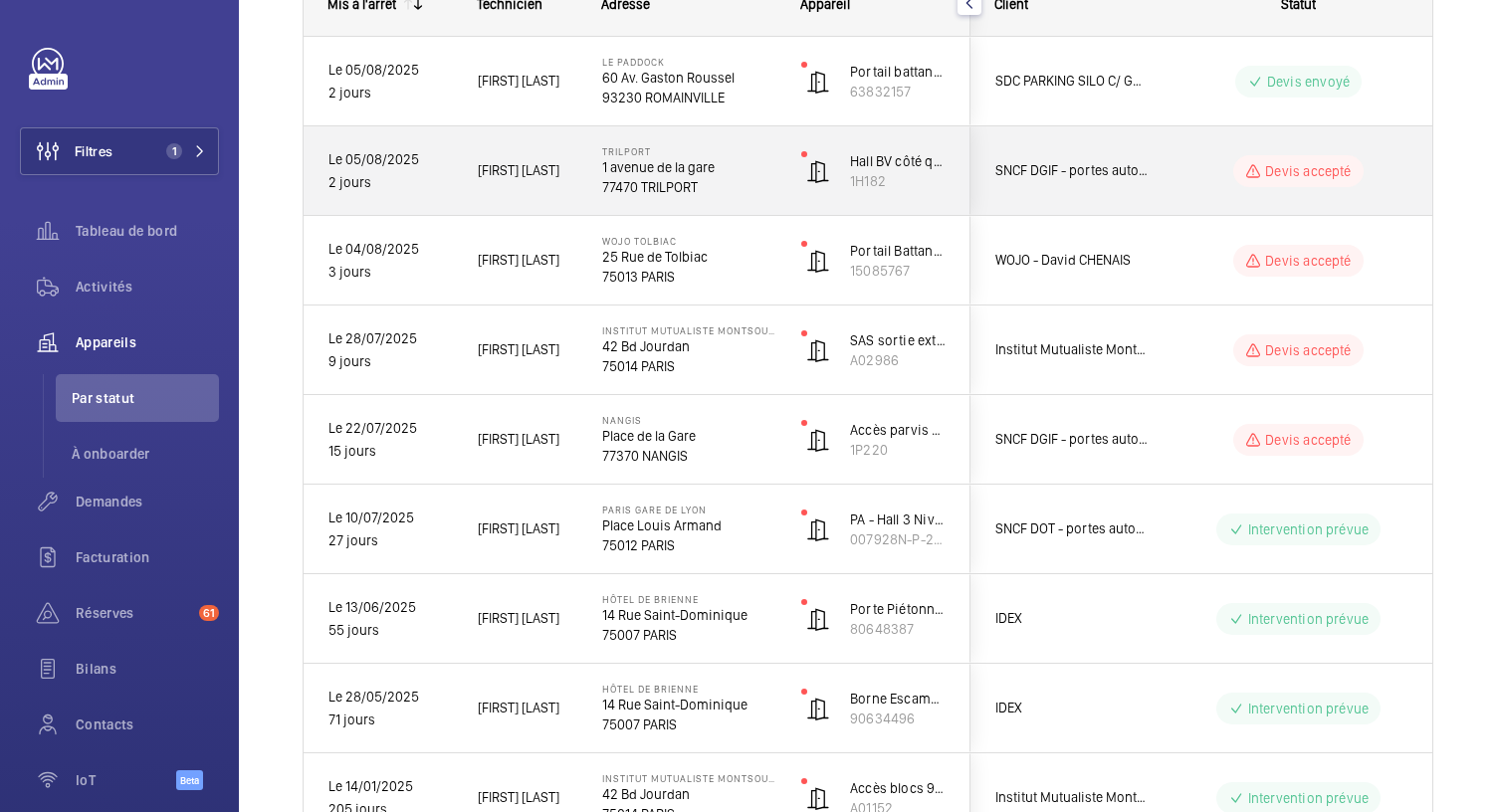 click on "77470 TRILPORT" 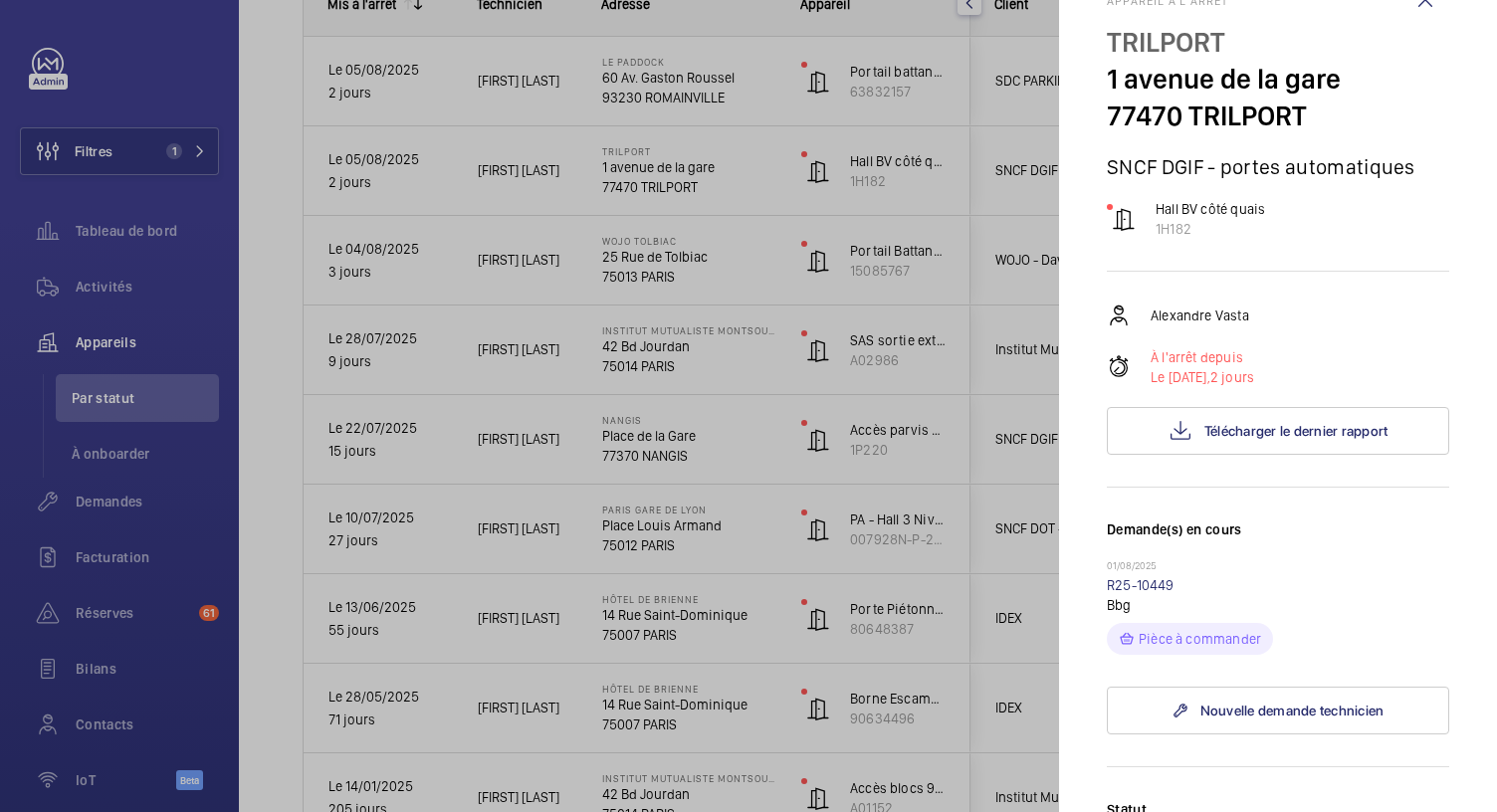 scroll, scrollTop: 58, scrollLeft: 0, axis: vertical 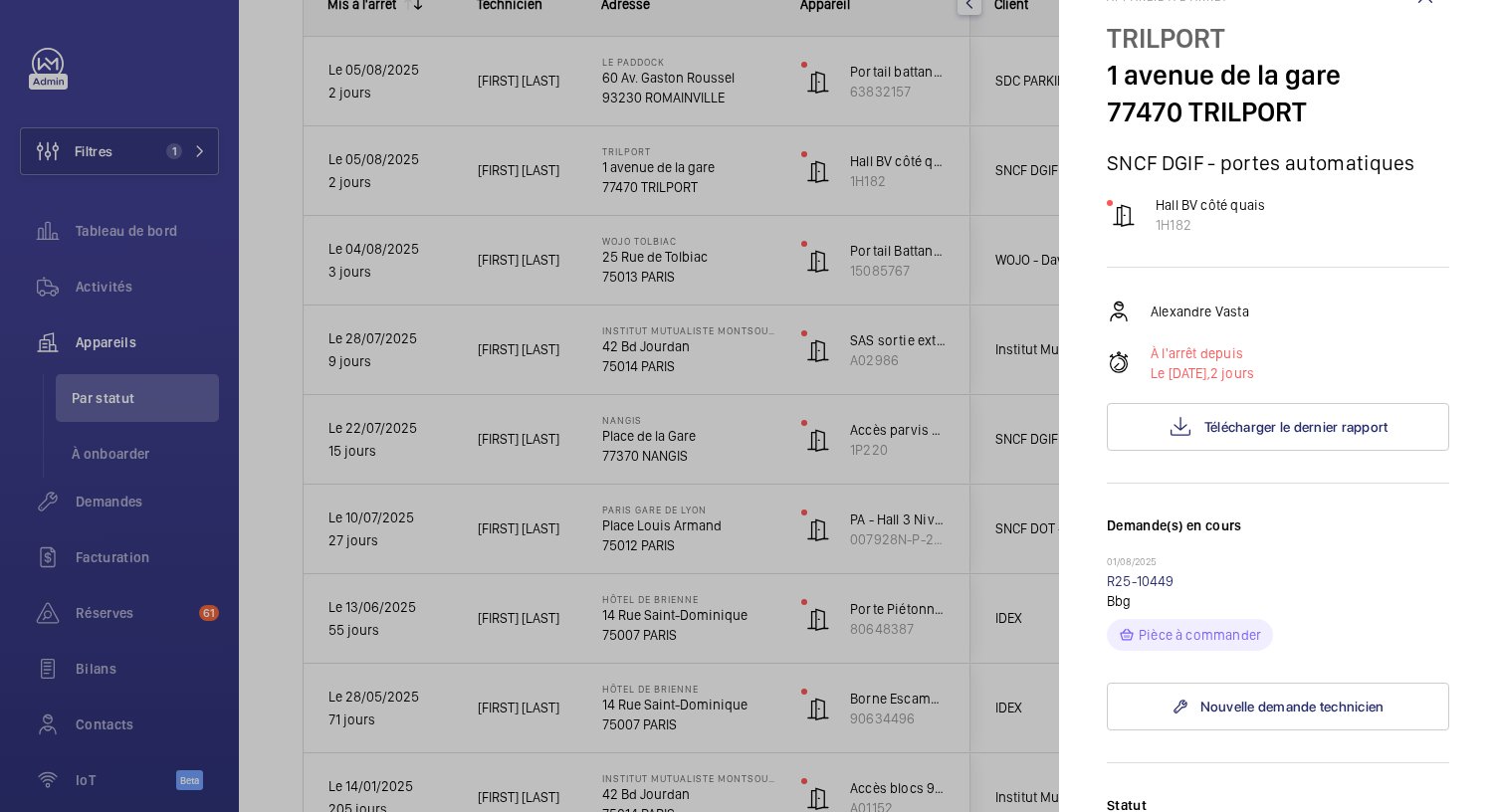click 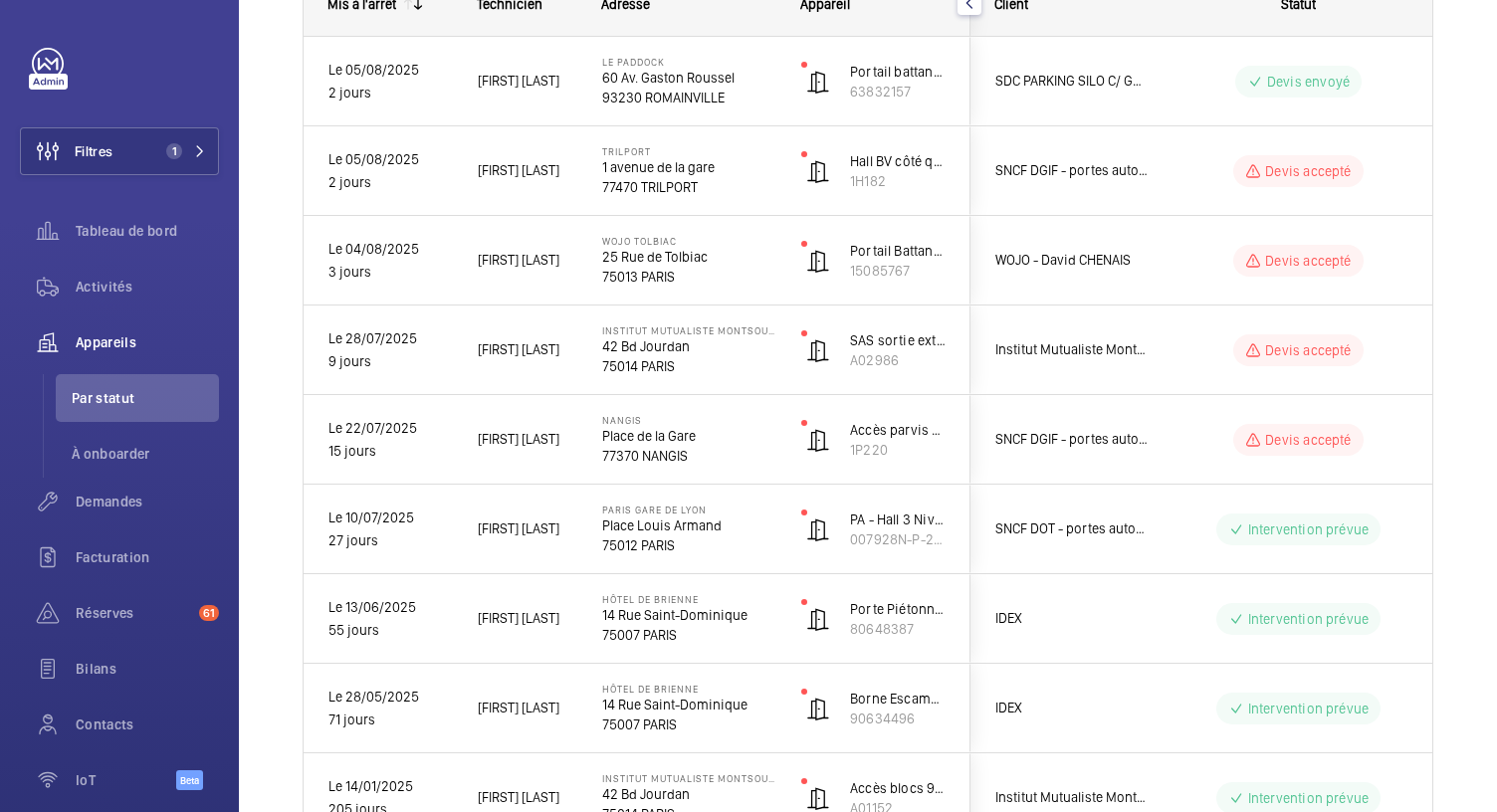 scroll, scrollTop: 0, scrollLeft: 0, axis: both 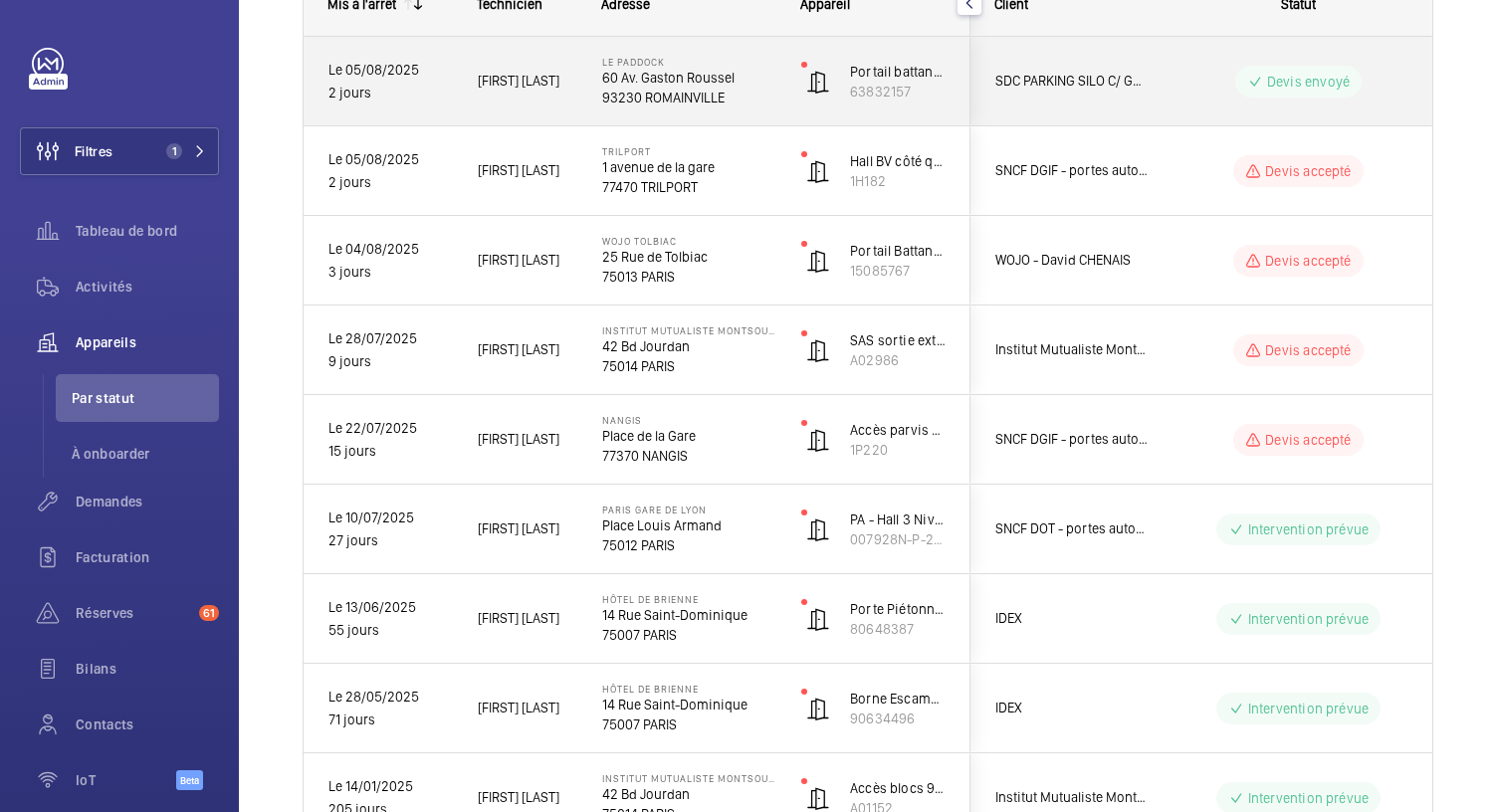 click on "93230 ROMAINVILLE" 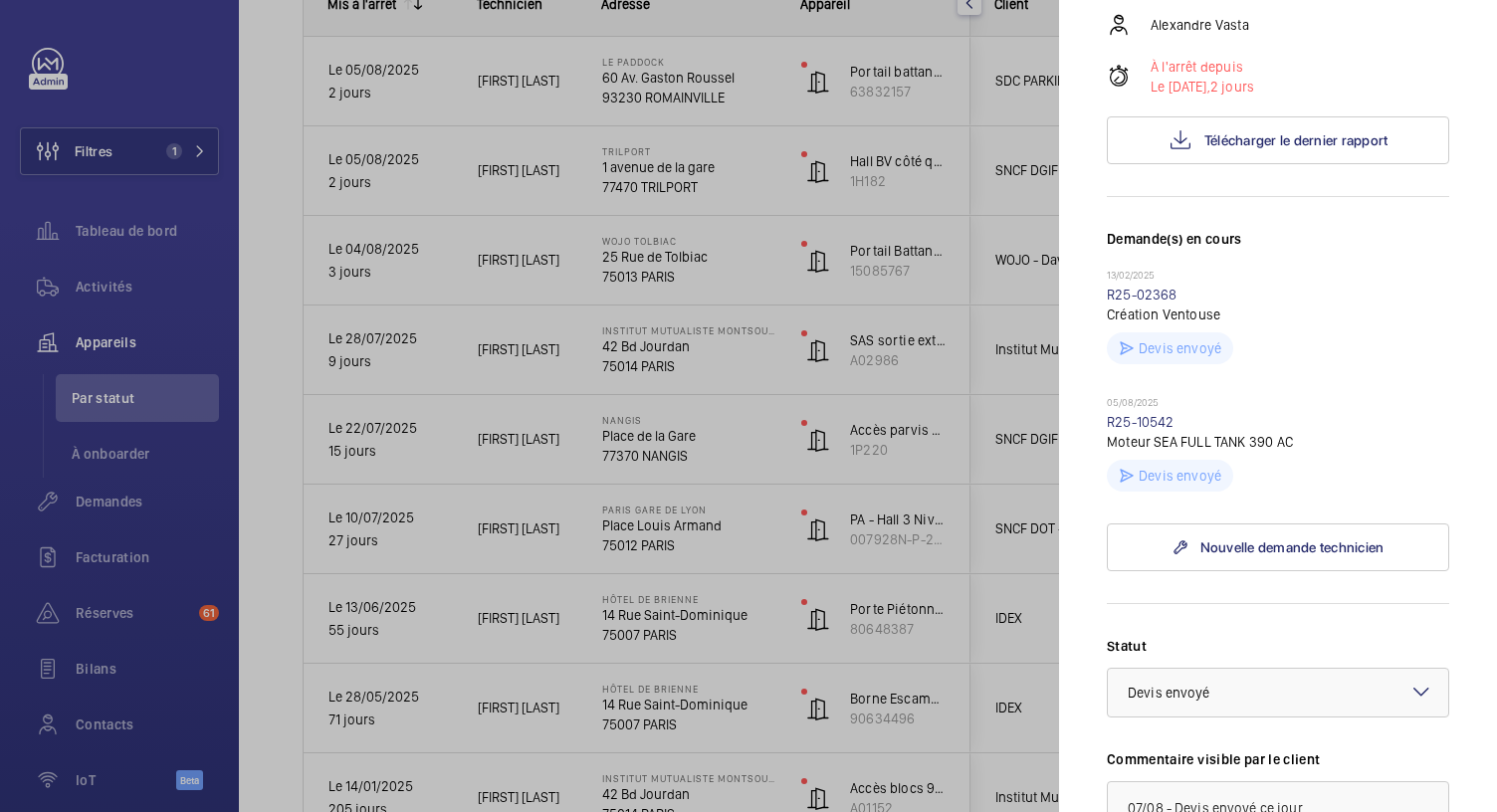 scroll, scrollTop: 313, scrollLeft: 0, axis: vertical 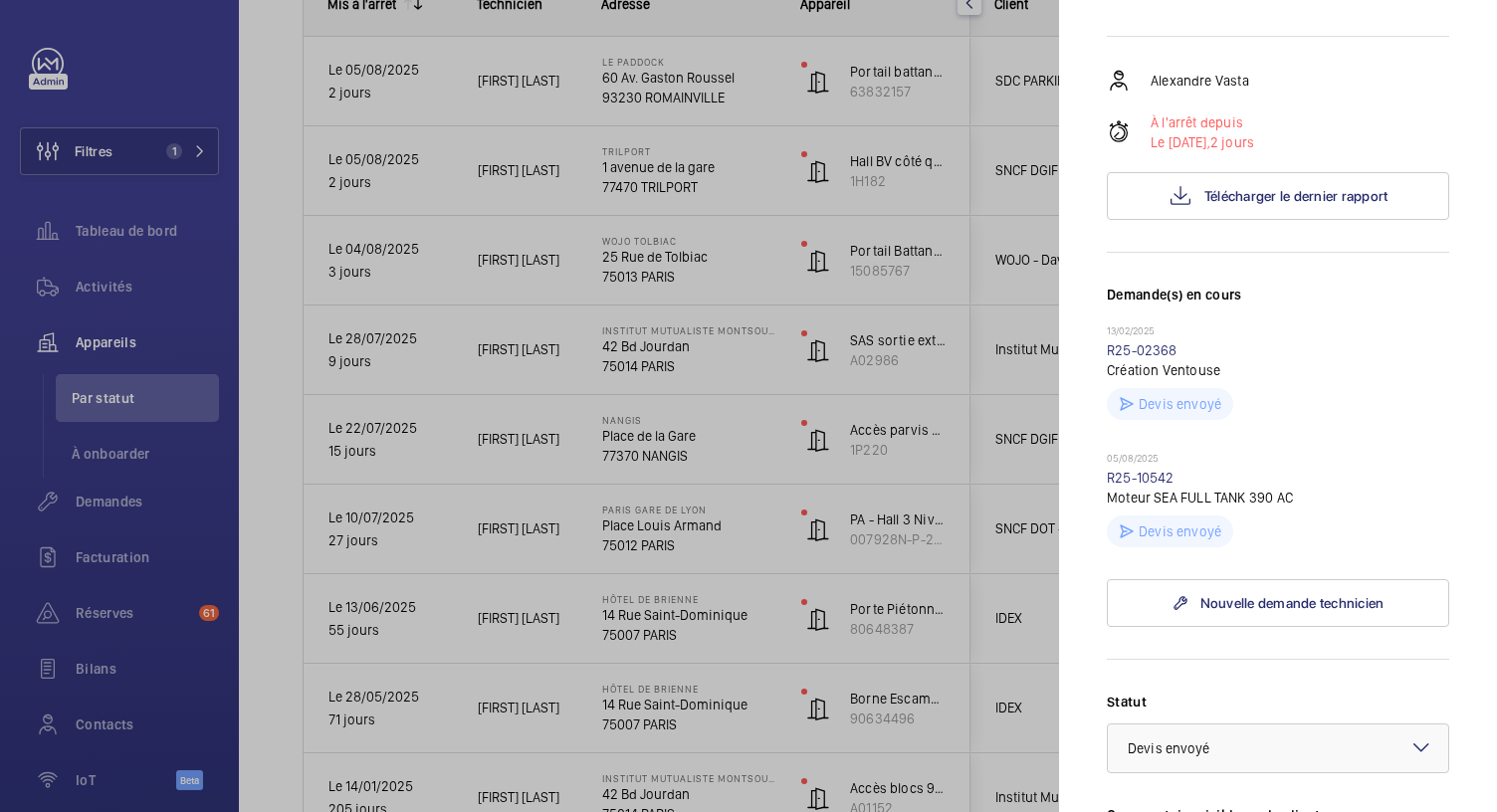 click 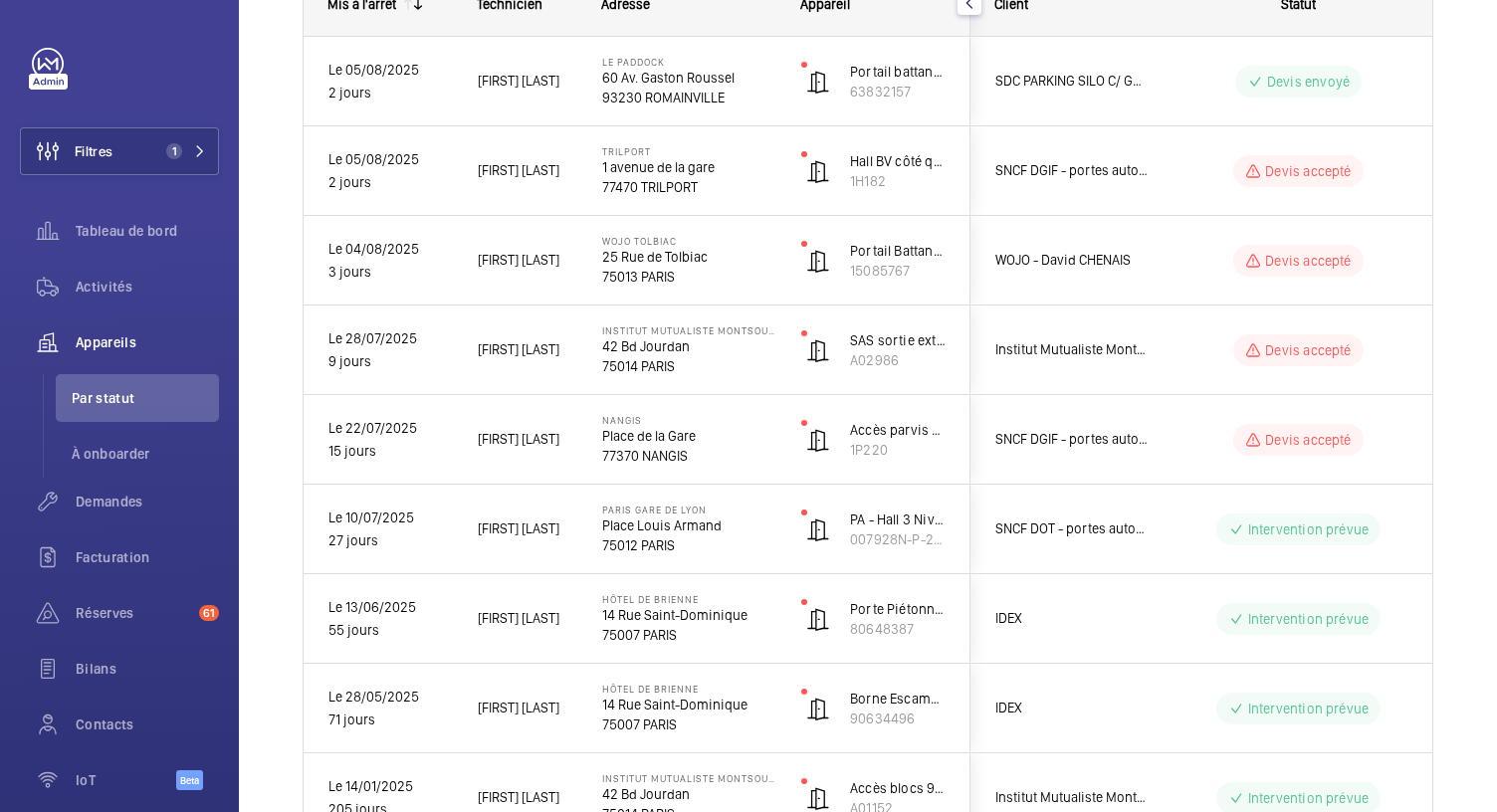 scroll, scrollTop: 0, scrollLeft: 0, axis: both 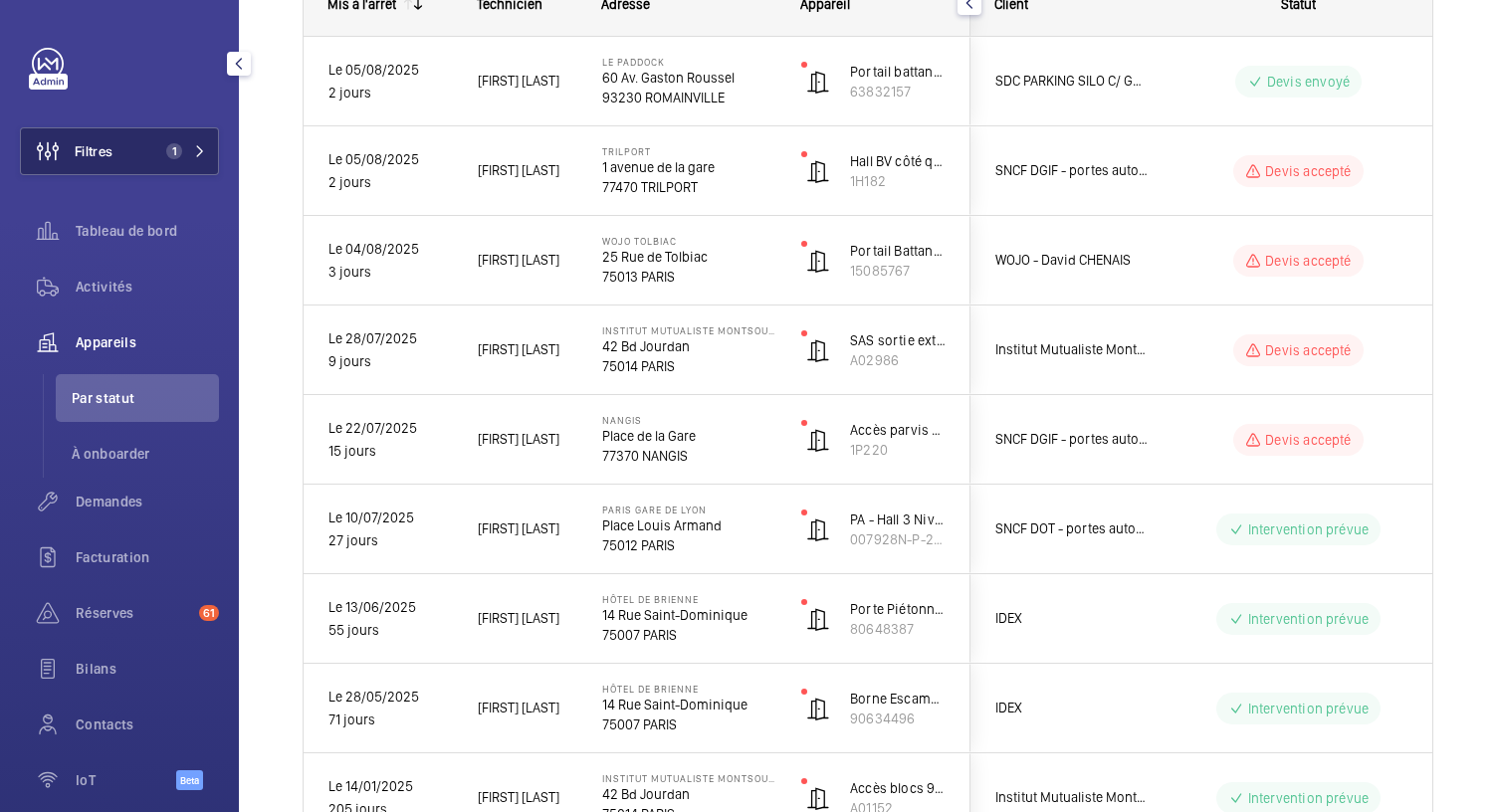 click on "1" 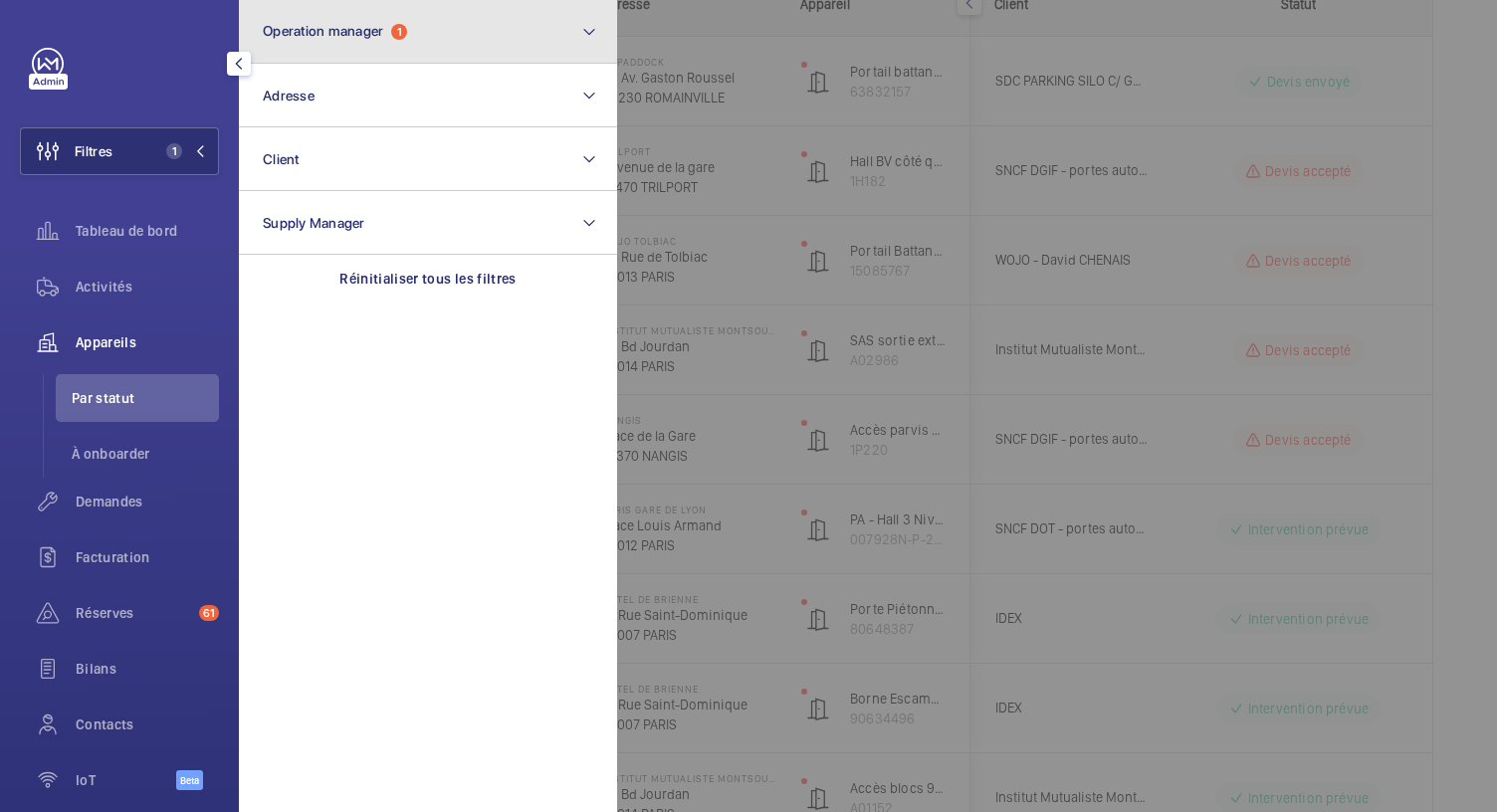click on "Operation manager  1" 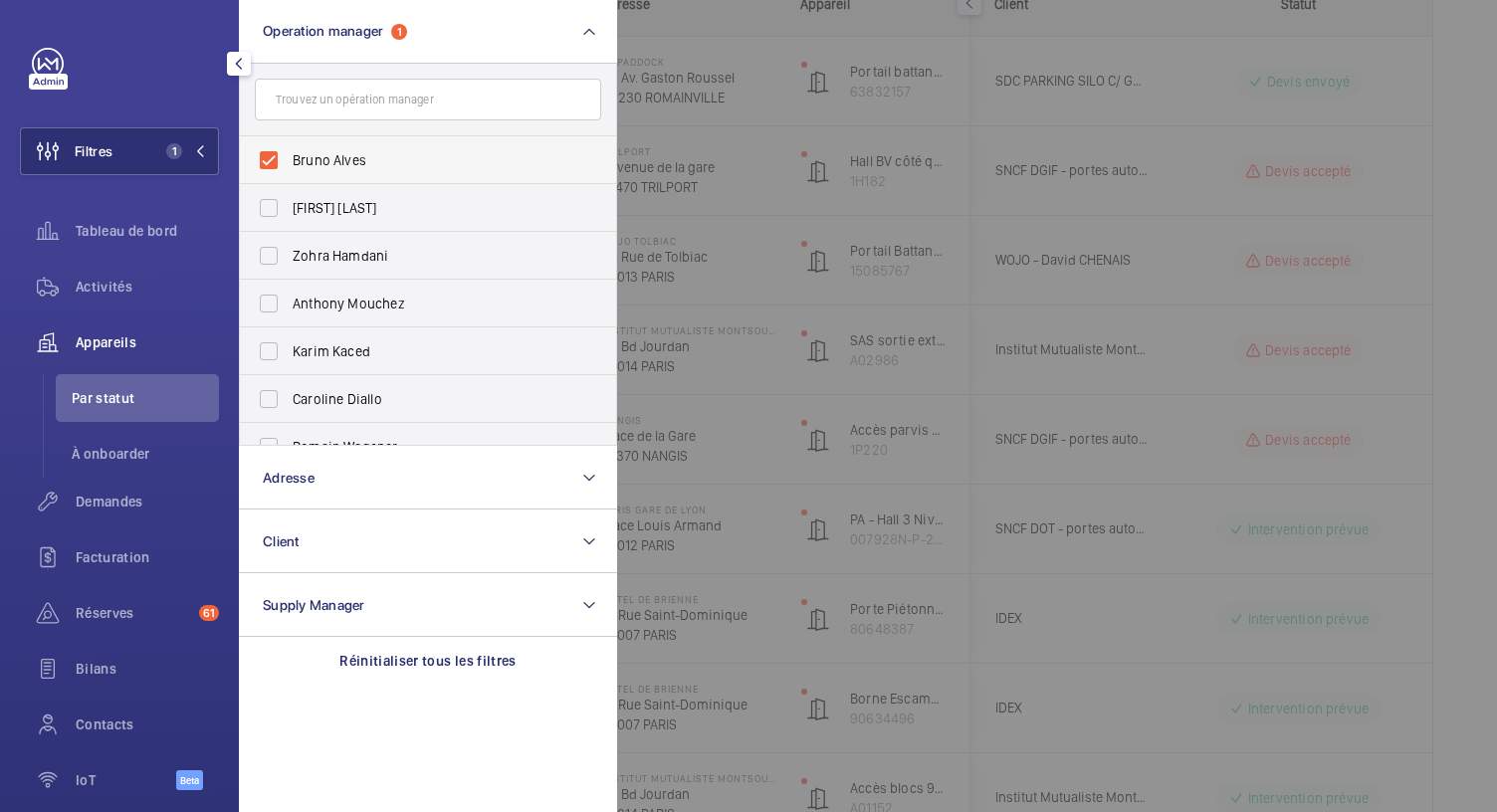 click on "Bruno Alves" at bounding box center [413, 160] 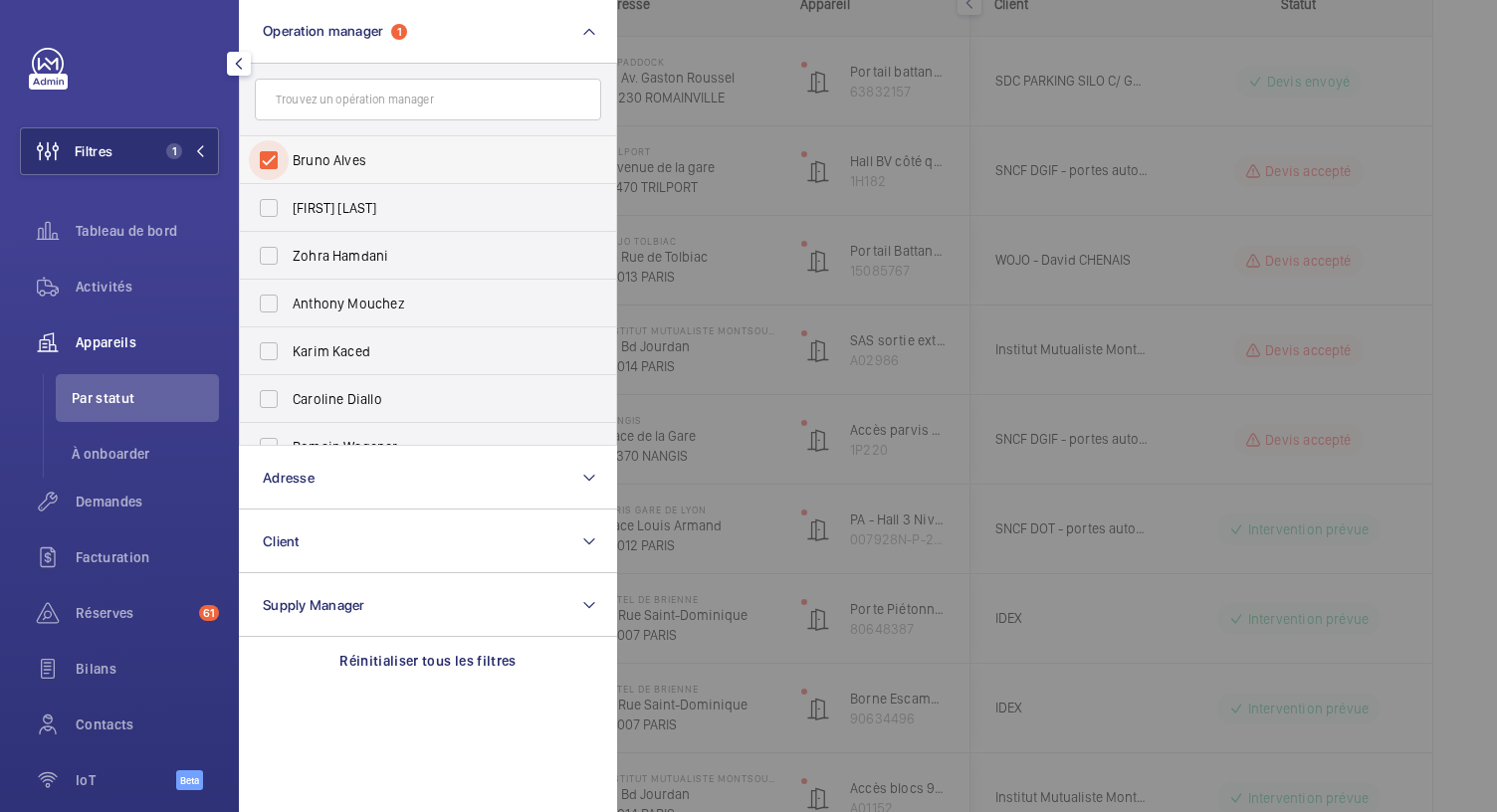 click on "Bruno Alves" at bounding box center (269, 160) 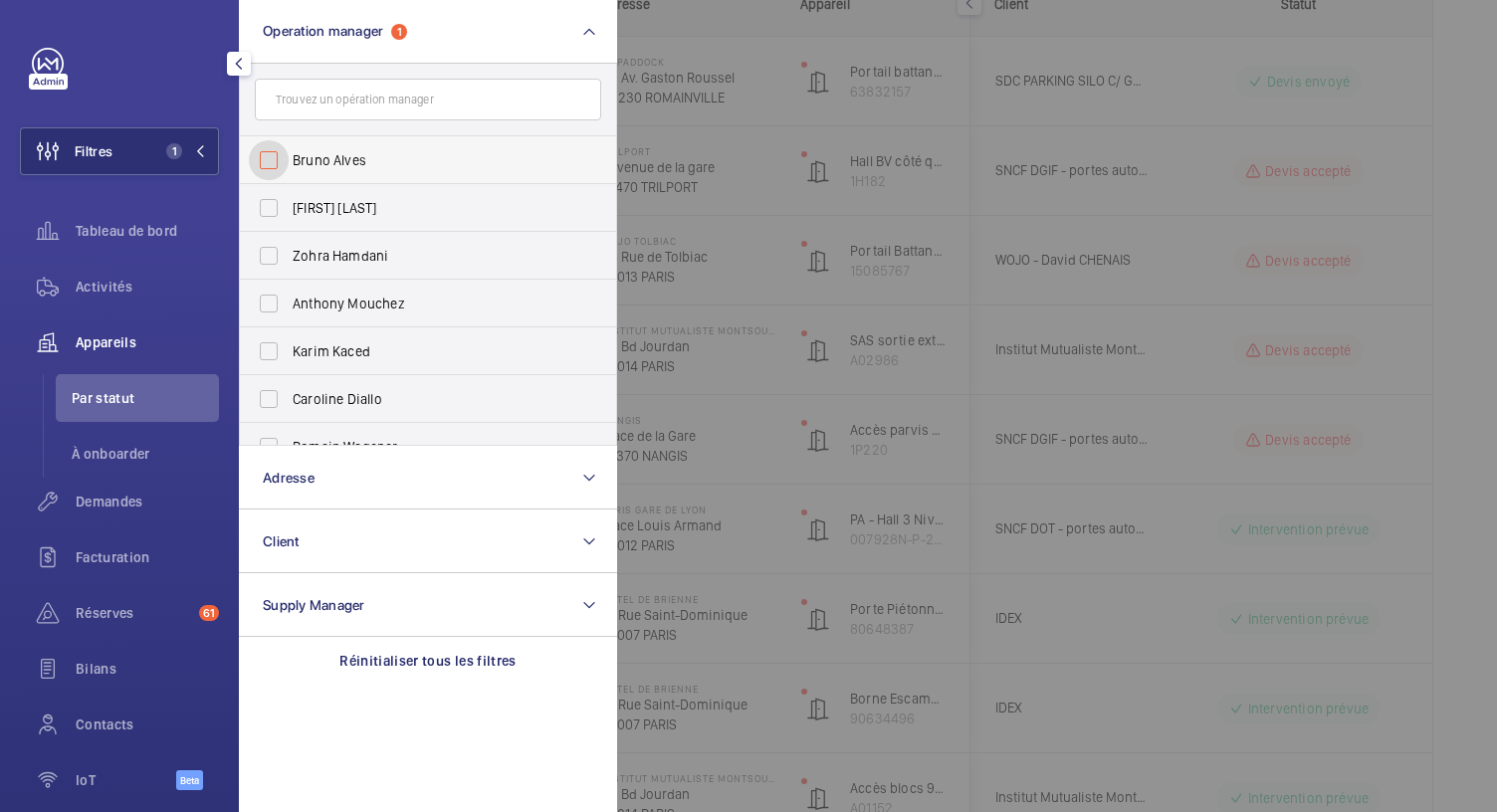 checkbox on "false" 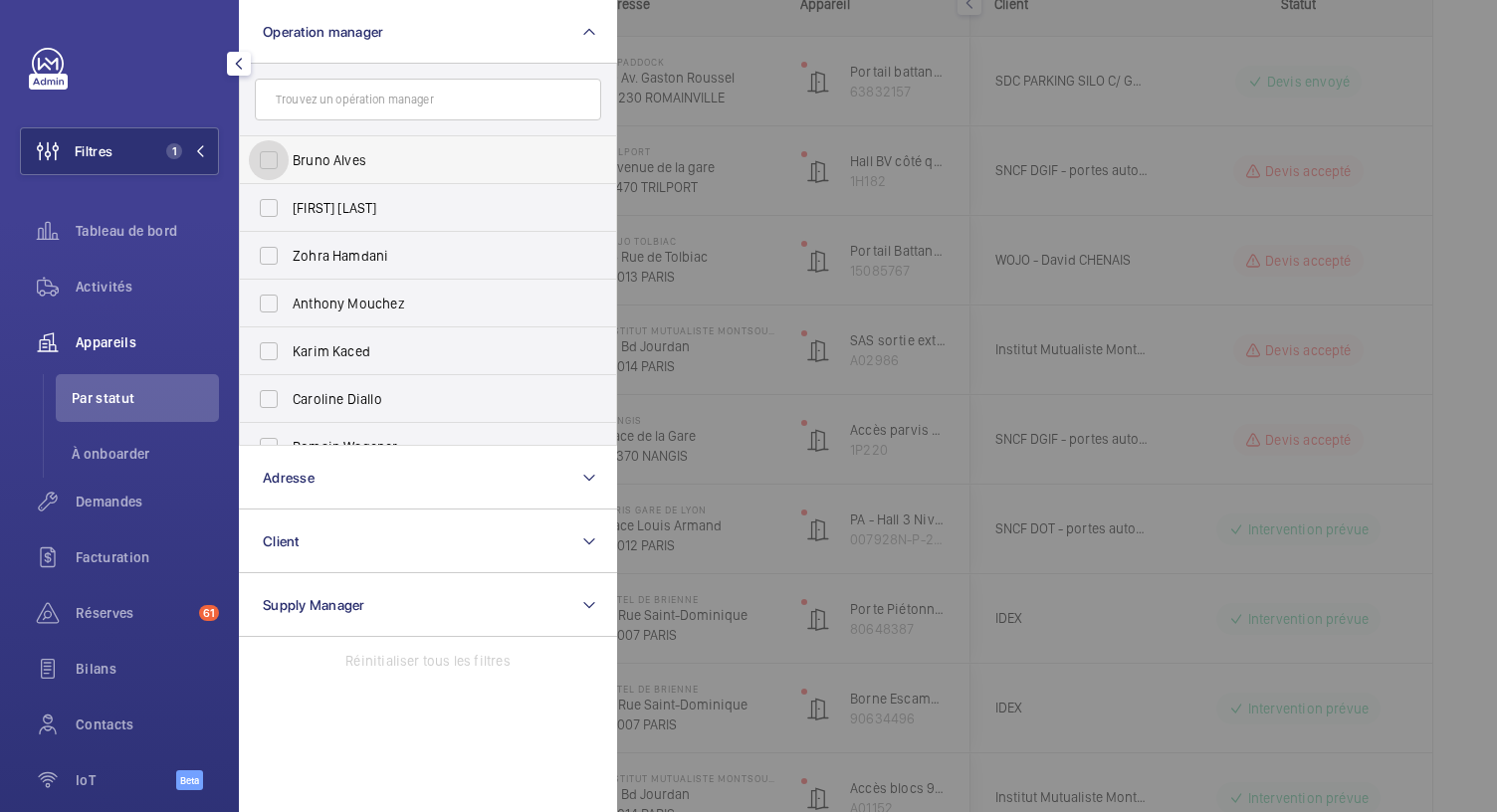 scroll, scrollTop: 59, scrollLeft: 0, axis: vertical 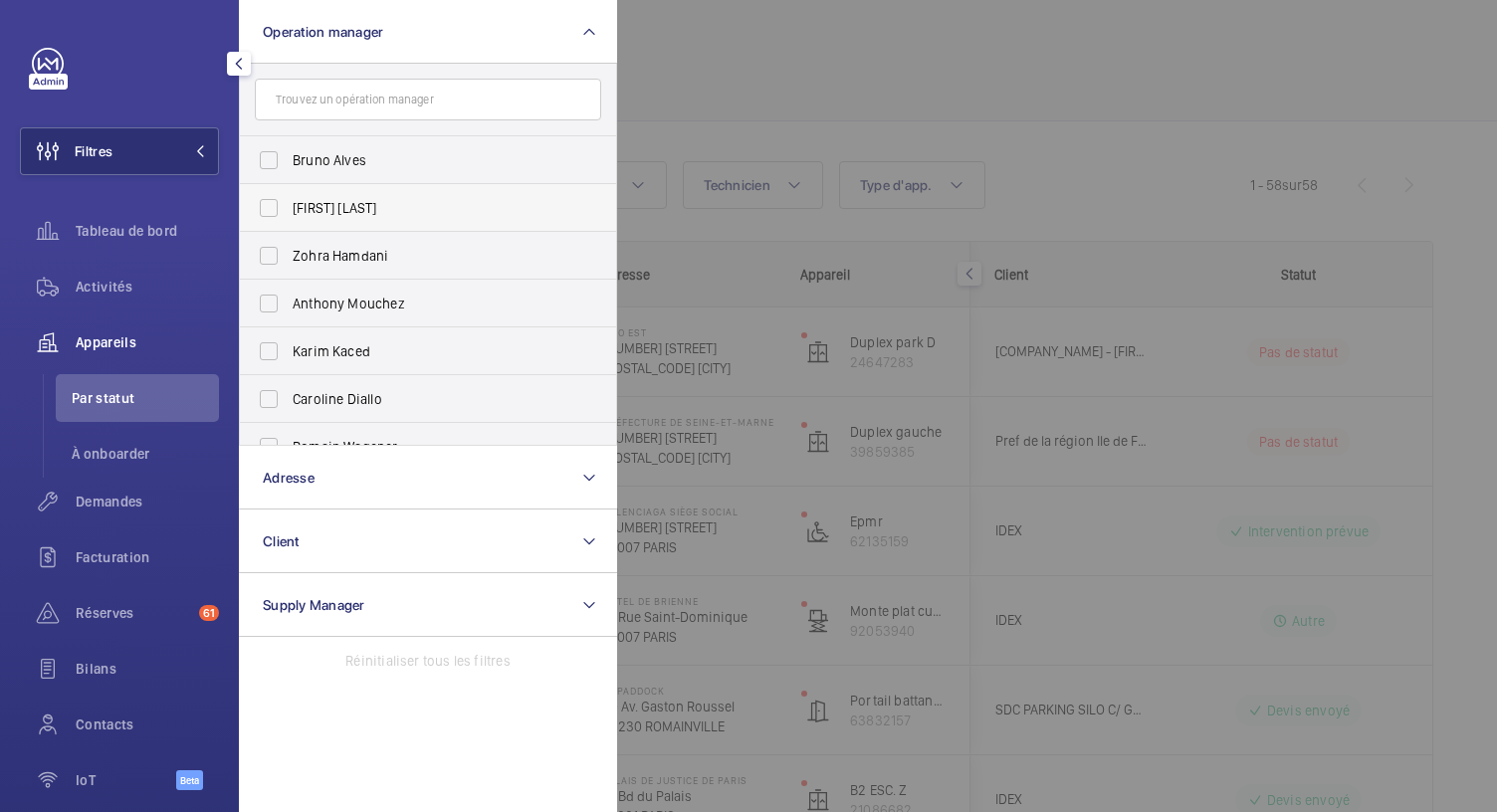 click on "[FIRST] [LAST]" at bounding box center (413, 208) 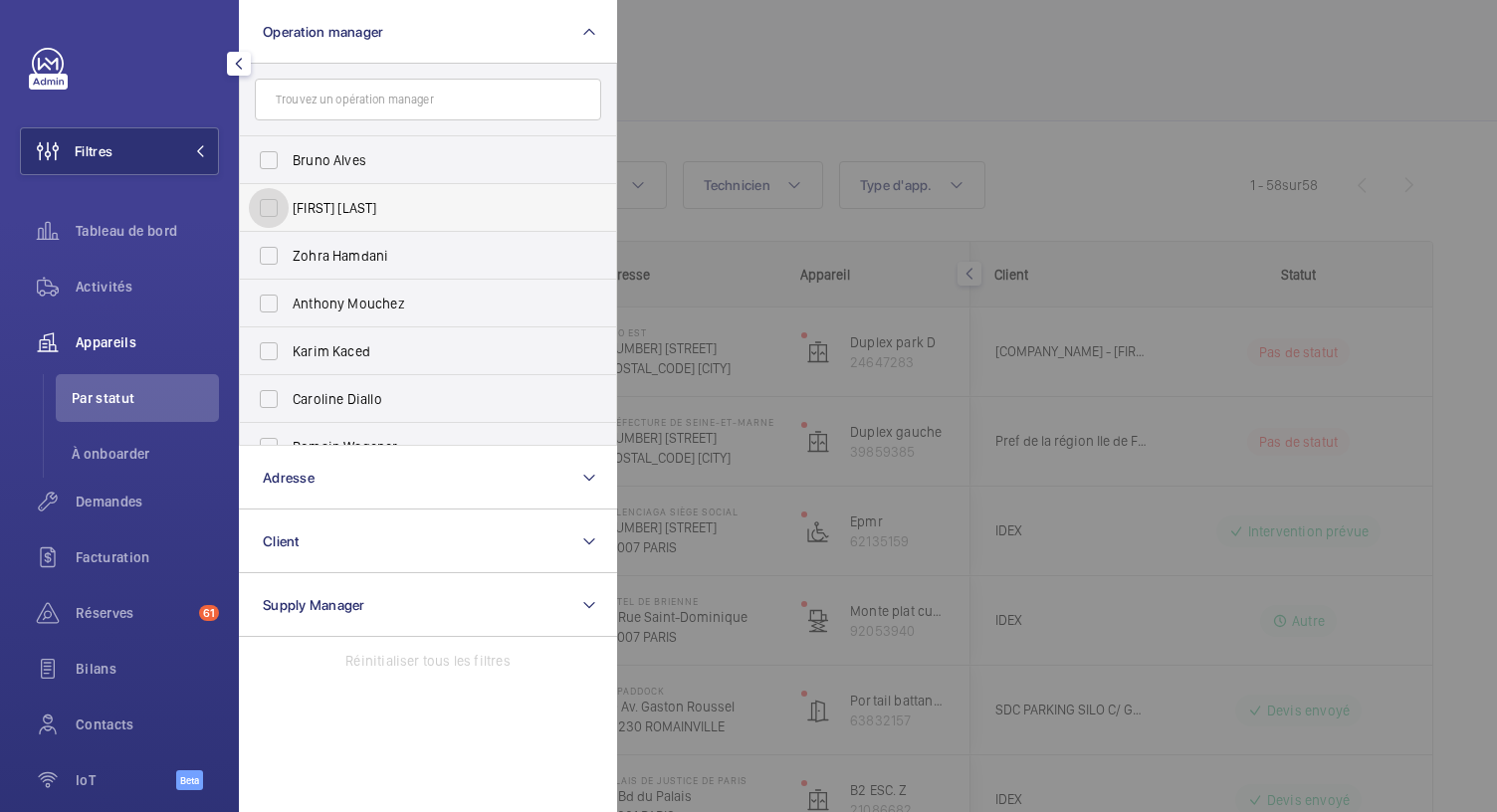 click on "[FIRST] [LAST]" at bounding box center [269, 208] 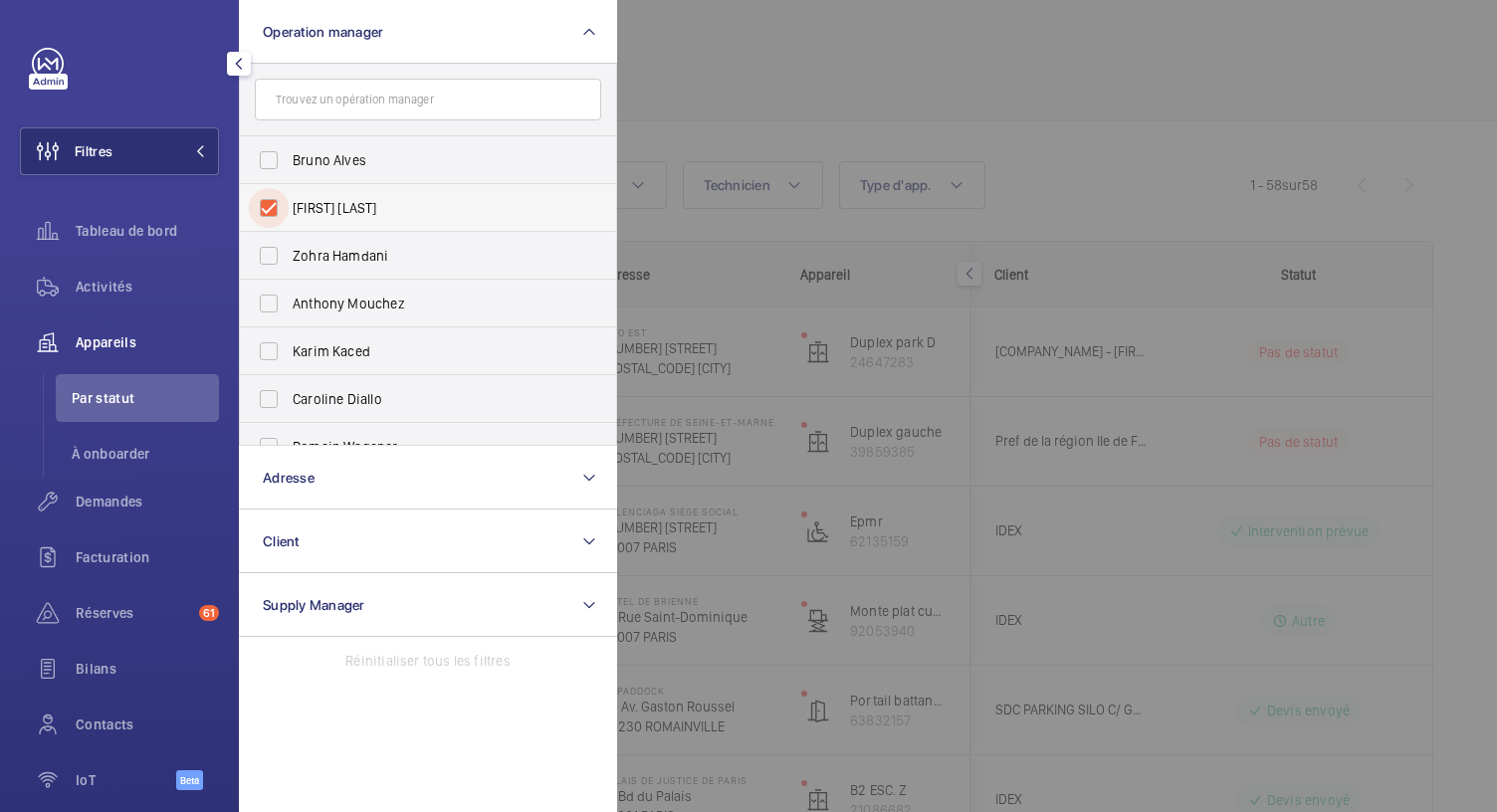checkbox on "true" 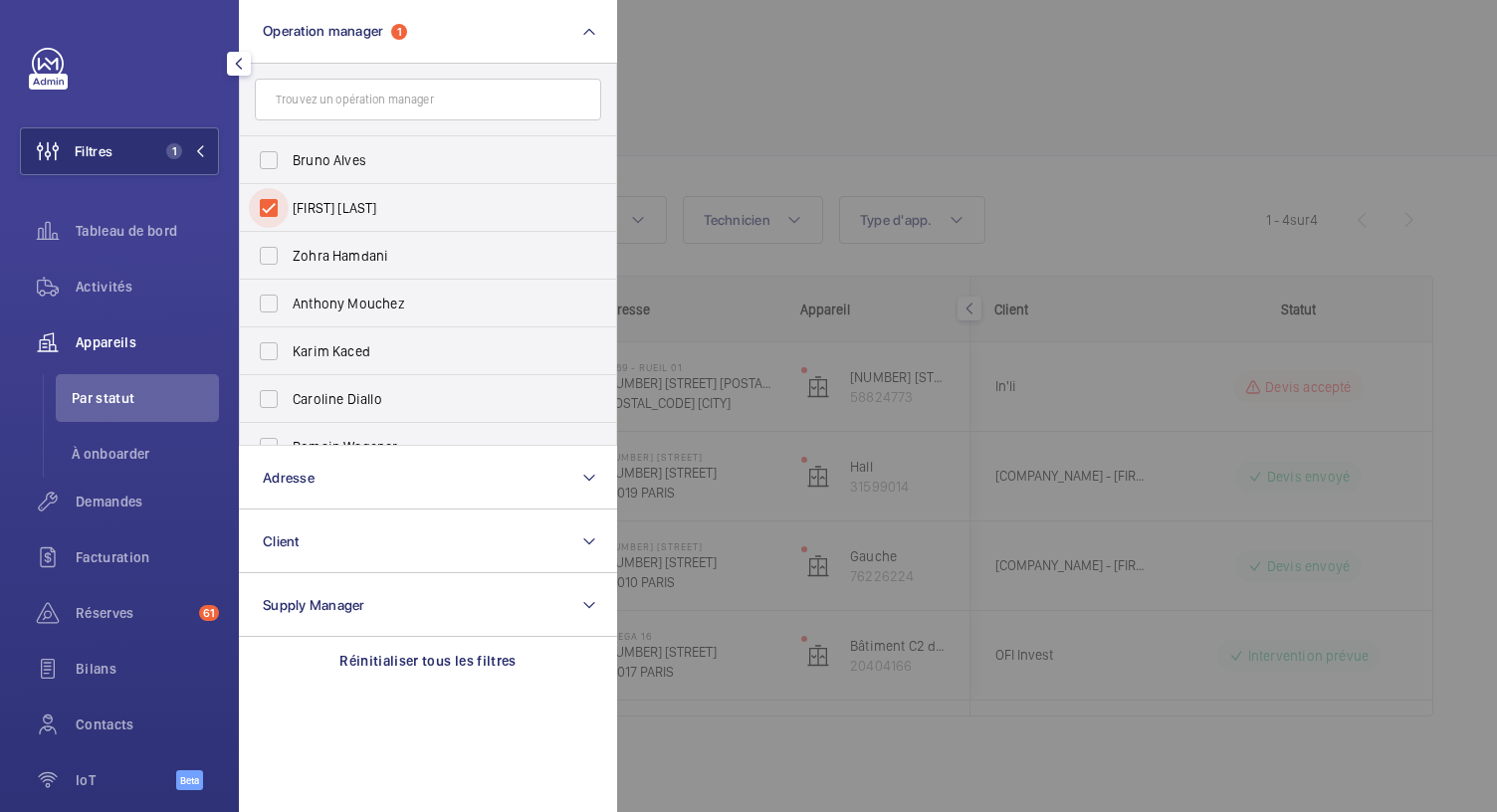 scroll, scrollTop: 23, scrollLeft: 0, axis: vertical 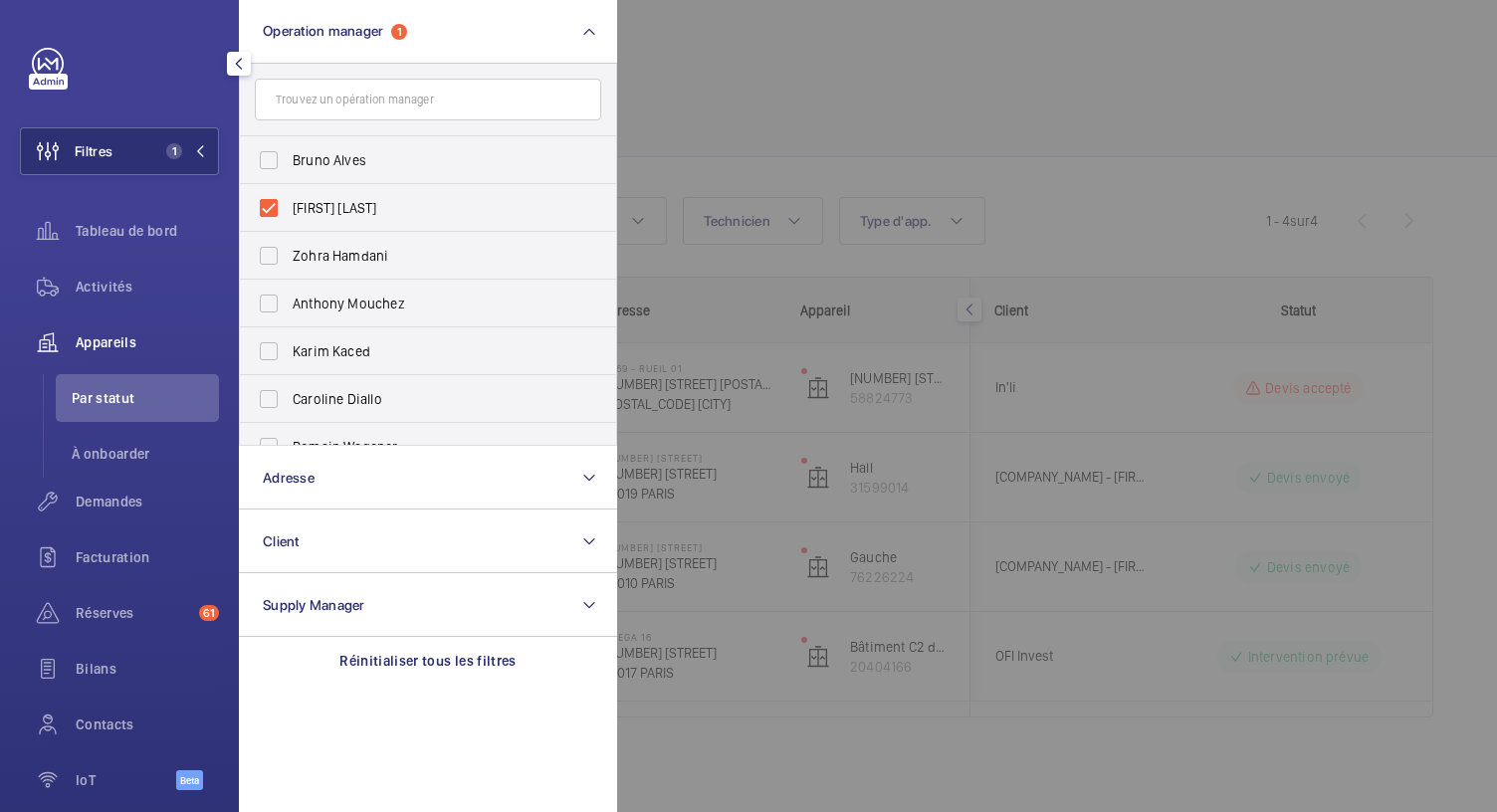 click 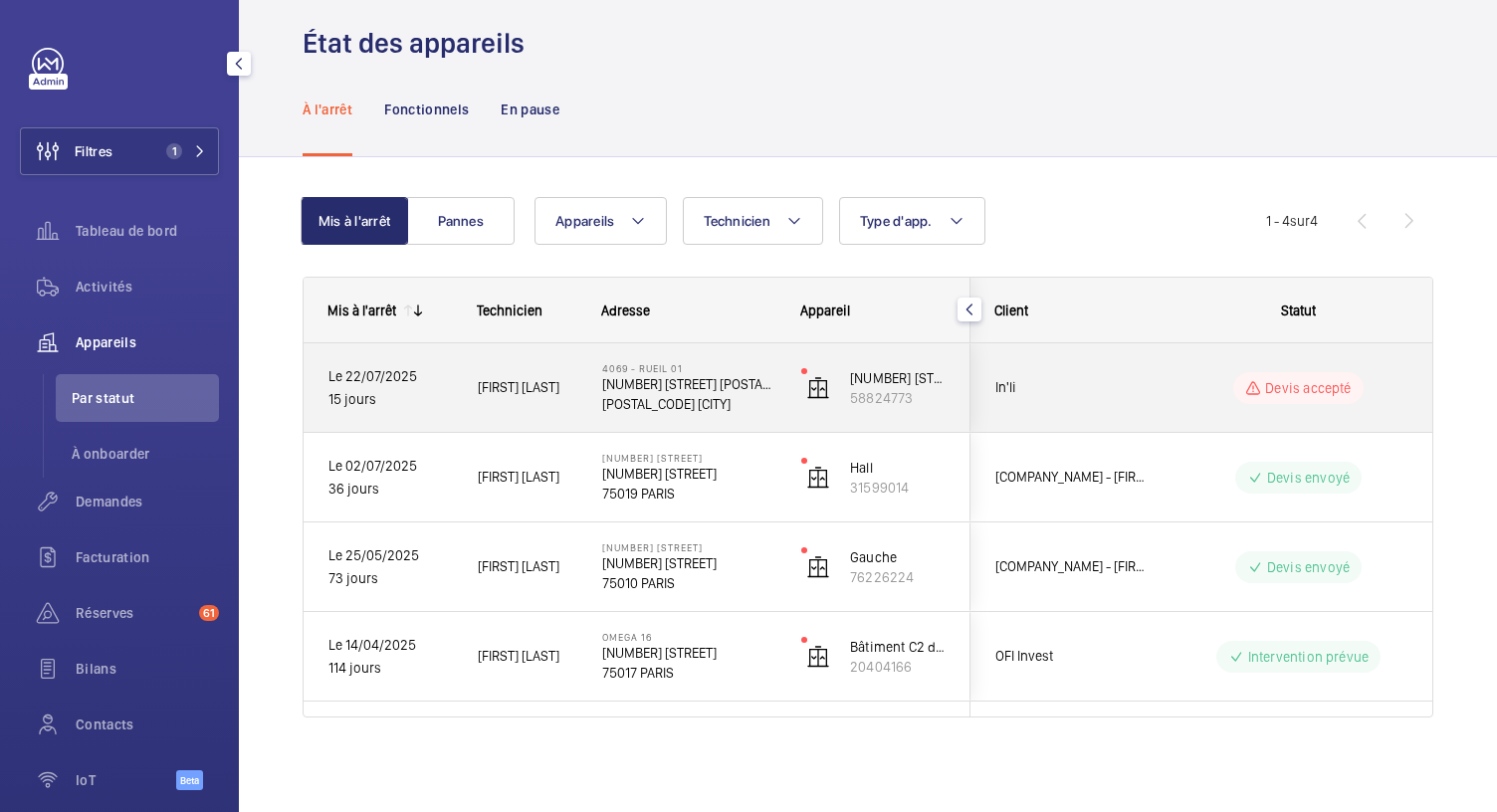 click on "[POSTAL_CODE] [CITY]" 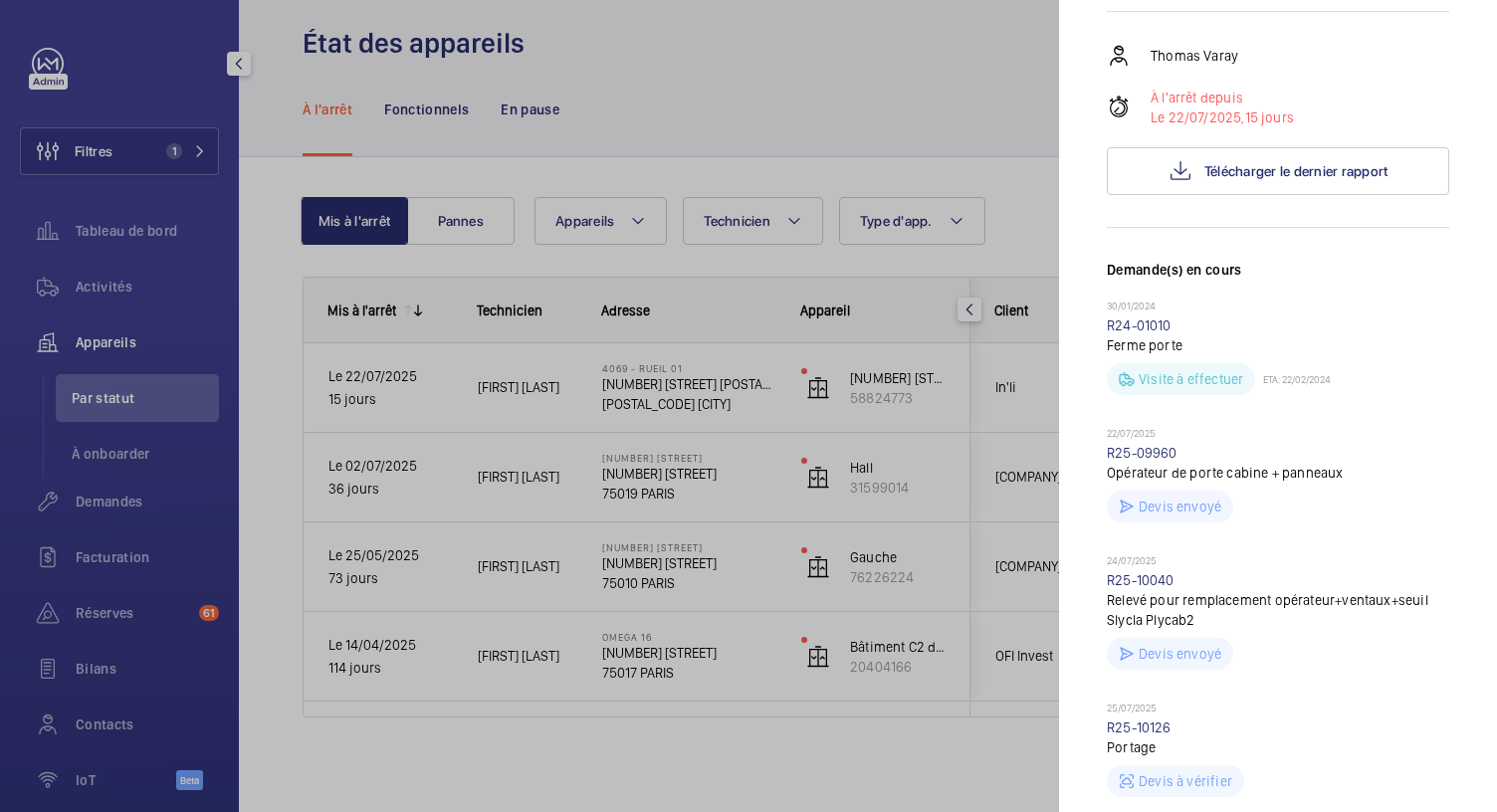 scroll, scrollTop: 332, scrollLeft: 0, axis: vertical 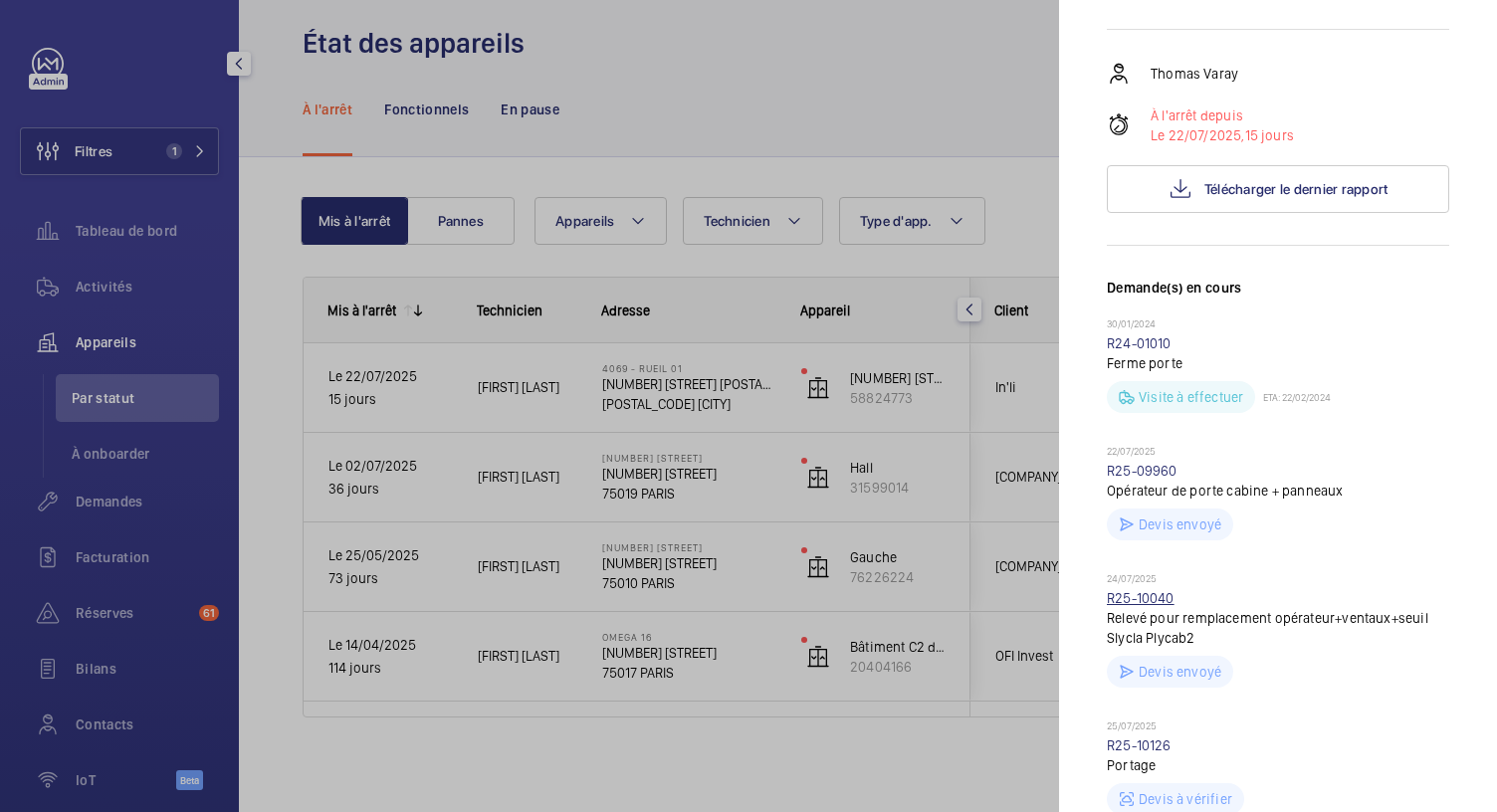 click on "R25-10040" 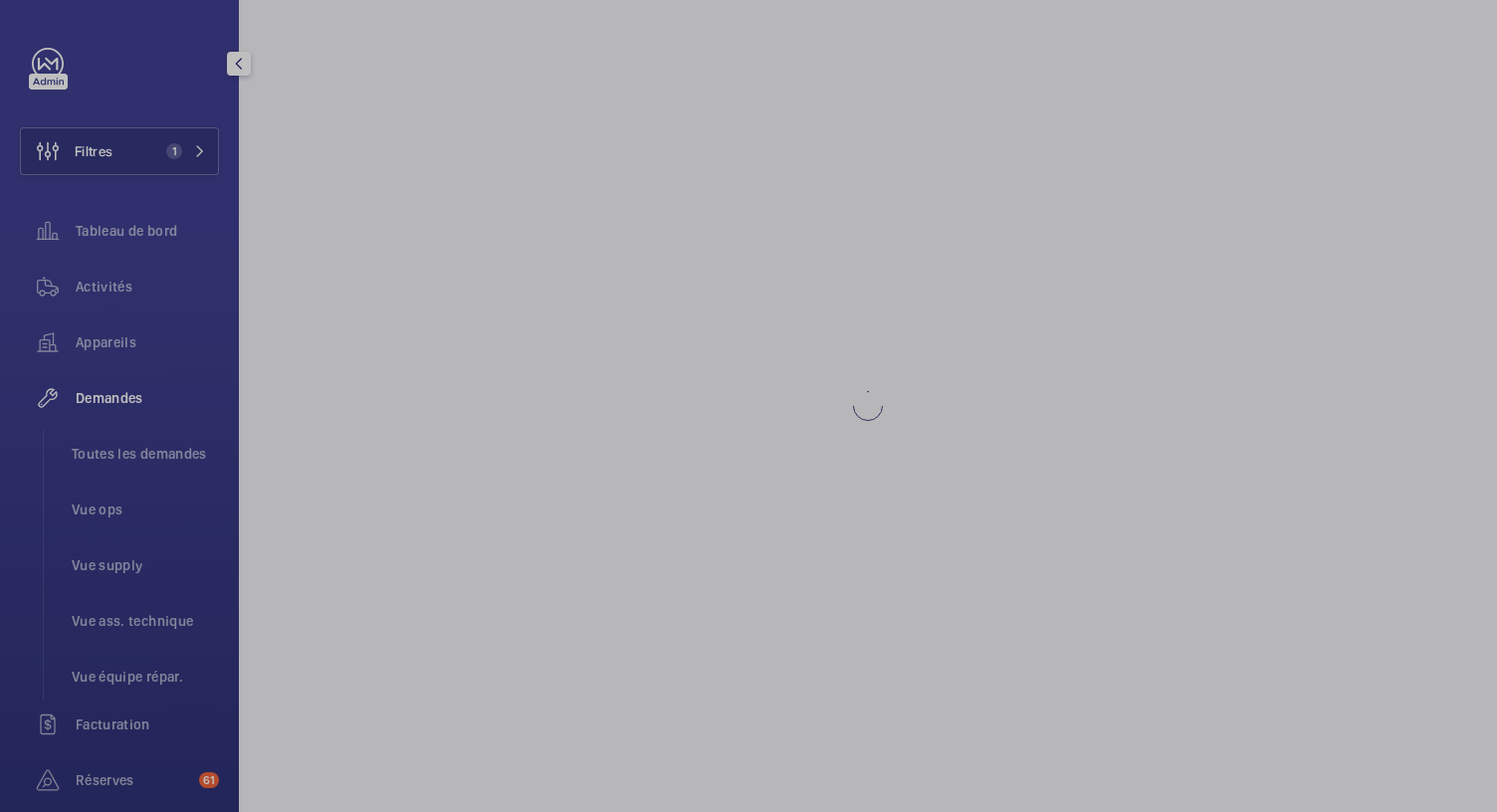 scroll, scrollTop: 0, scrollLeft: 0, axis: both 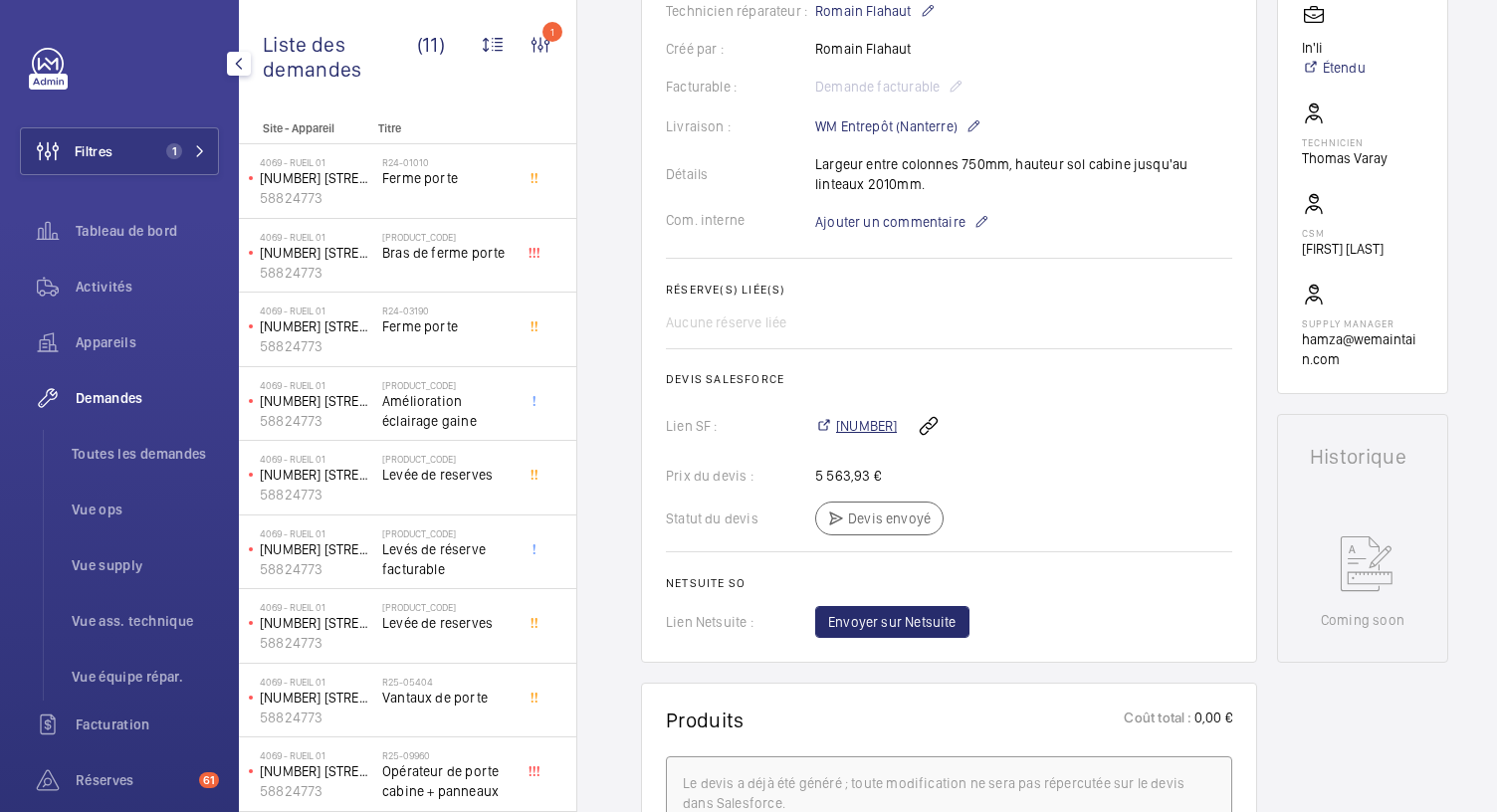 click on "00021037" 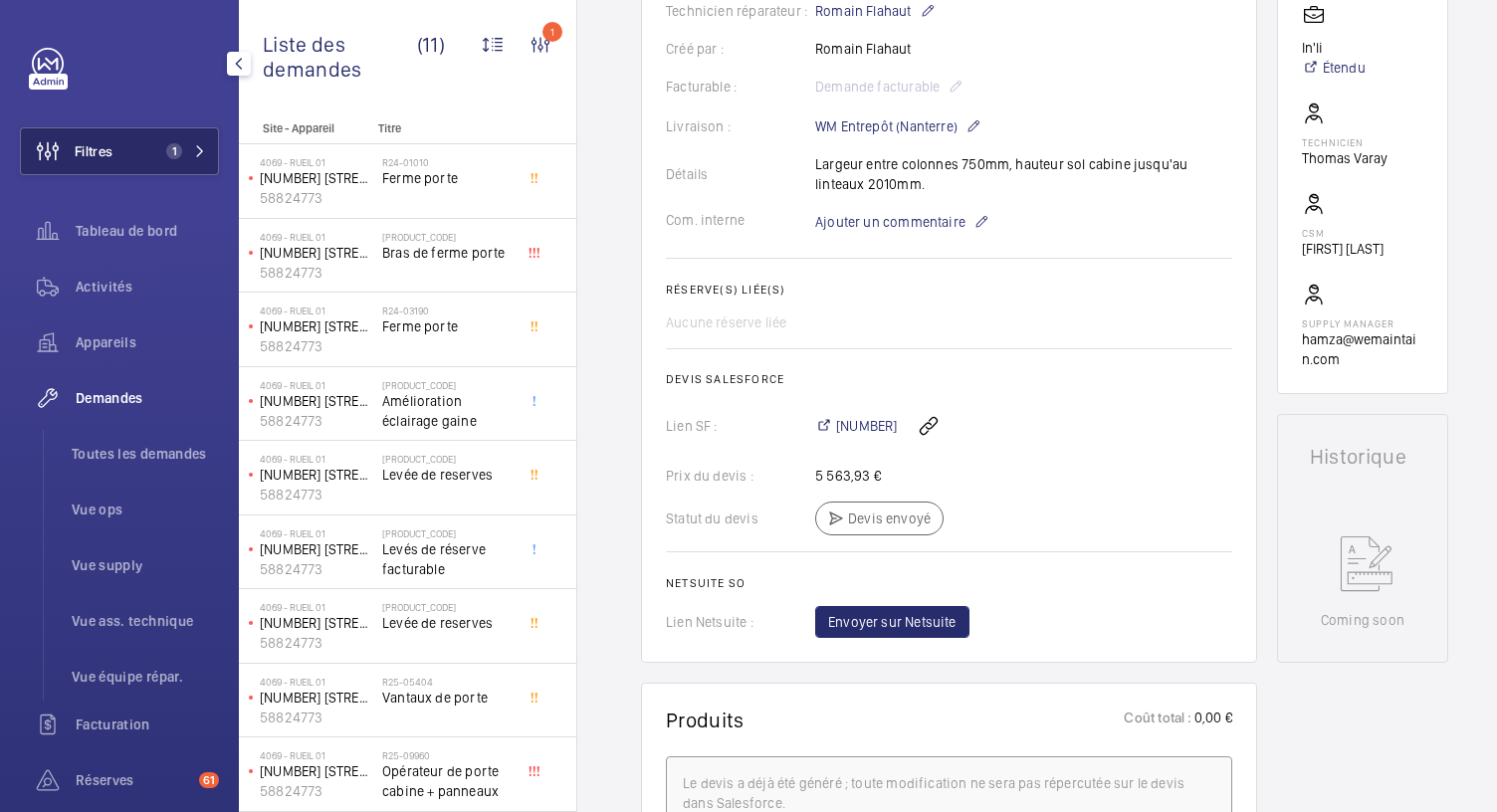 click on "1" 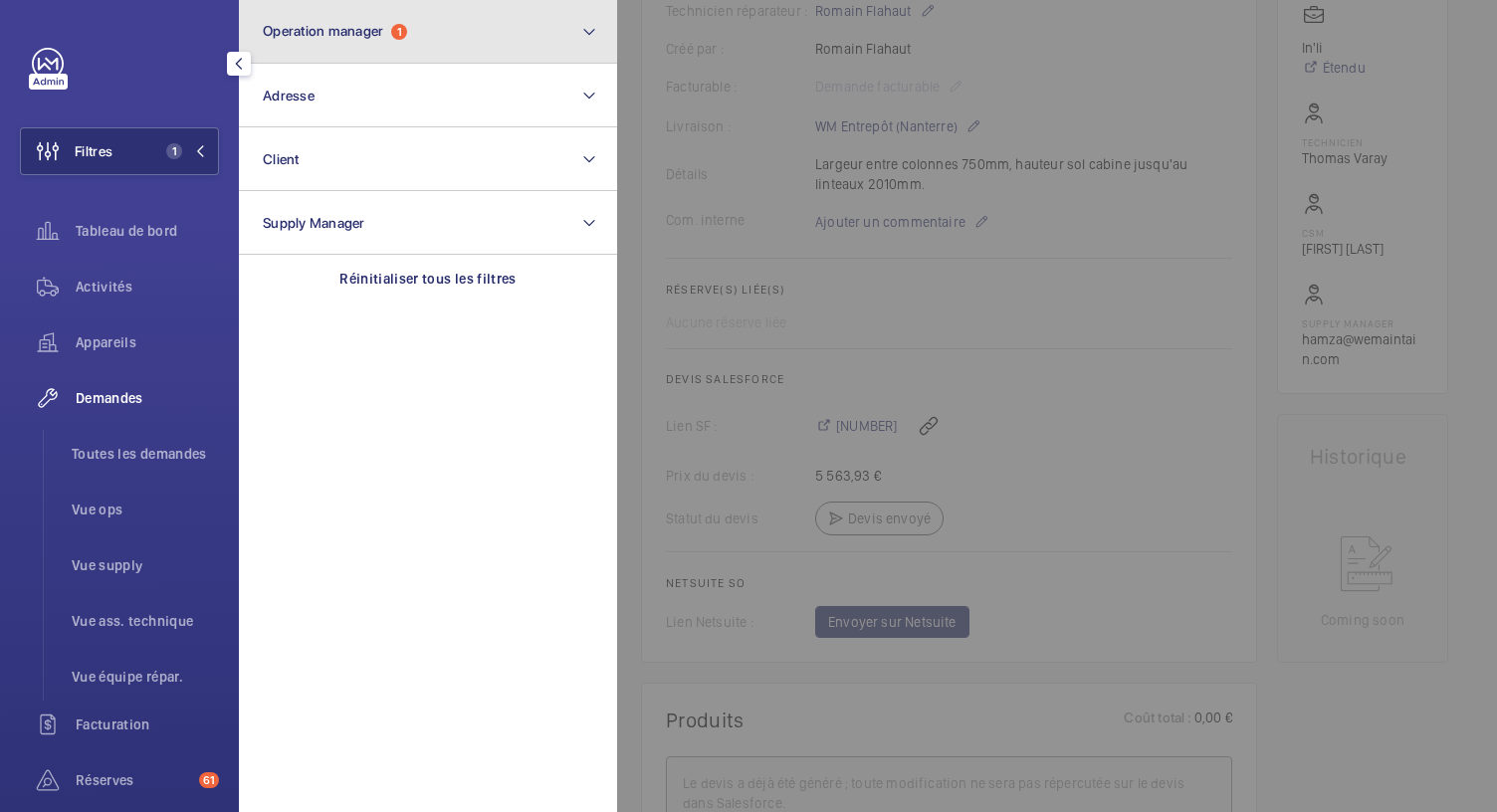 click on "1" 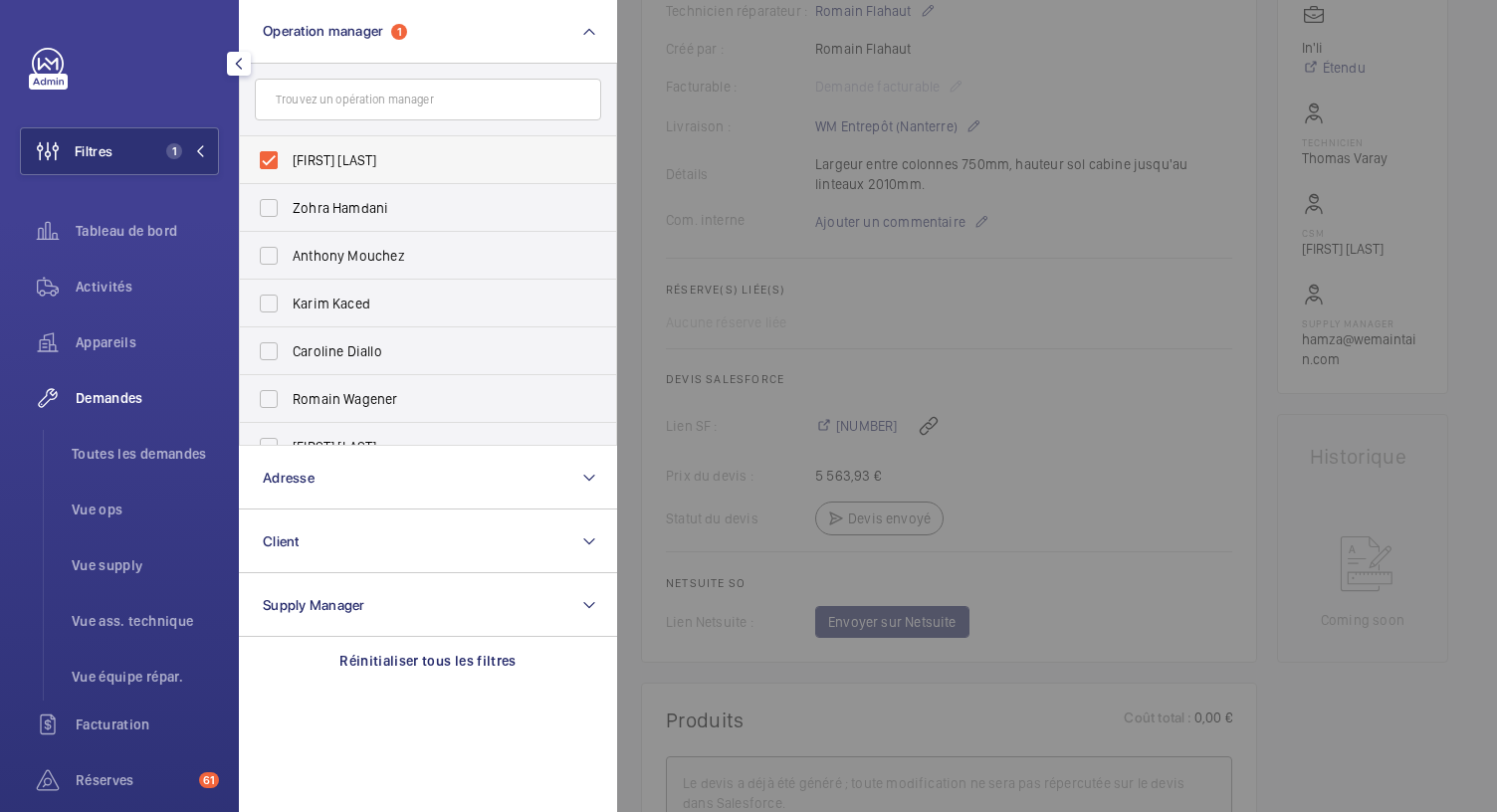 click on "[FIRST] [LAST]" at bounding box center (413, 160) 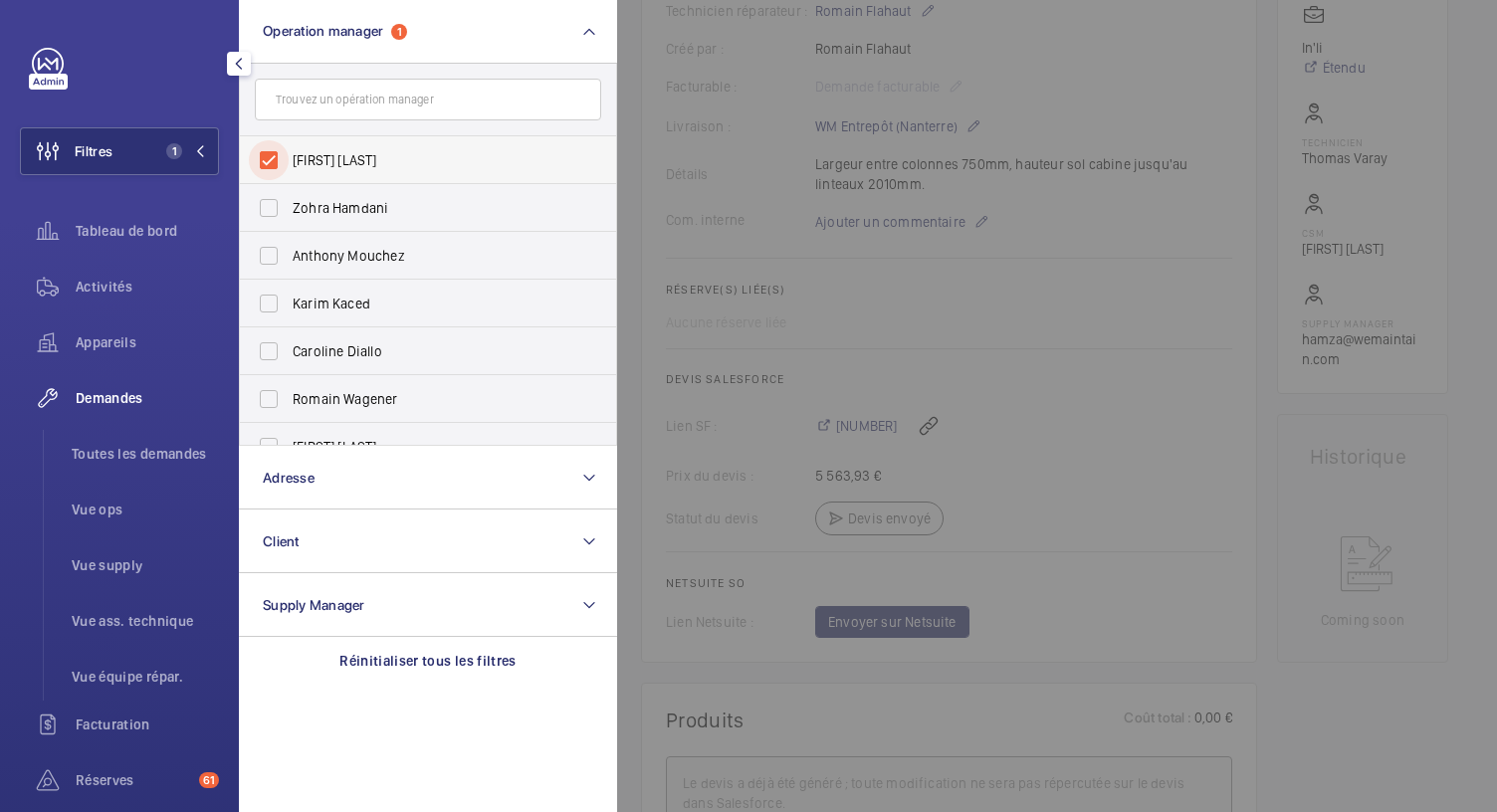 click on "[FIRST] [LAST]" at bounding box center (269, 160) 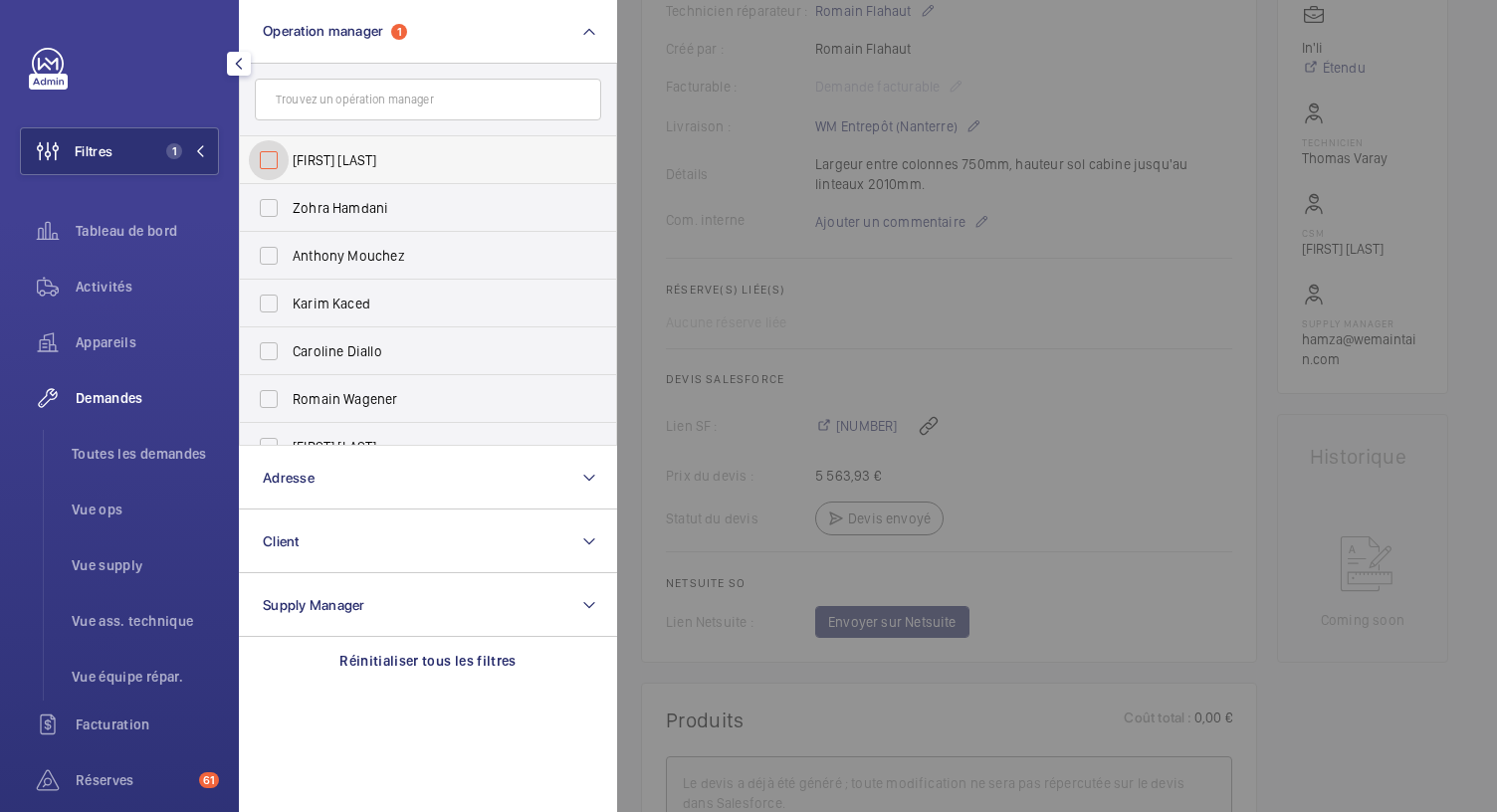 checkbox on "false" 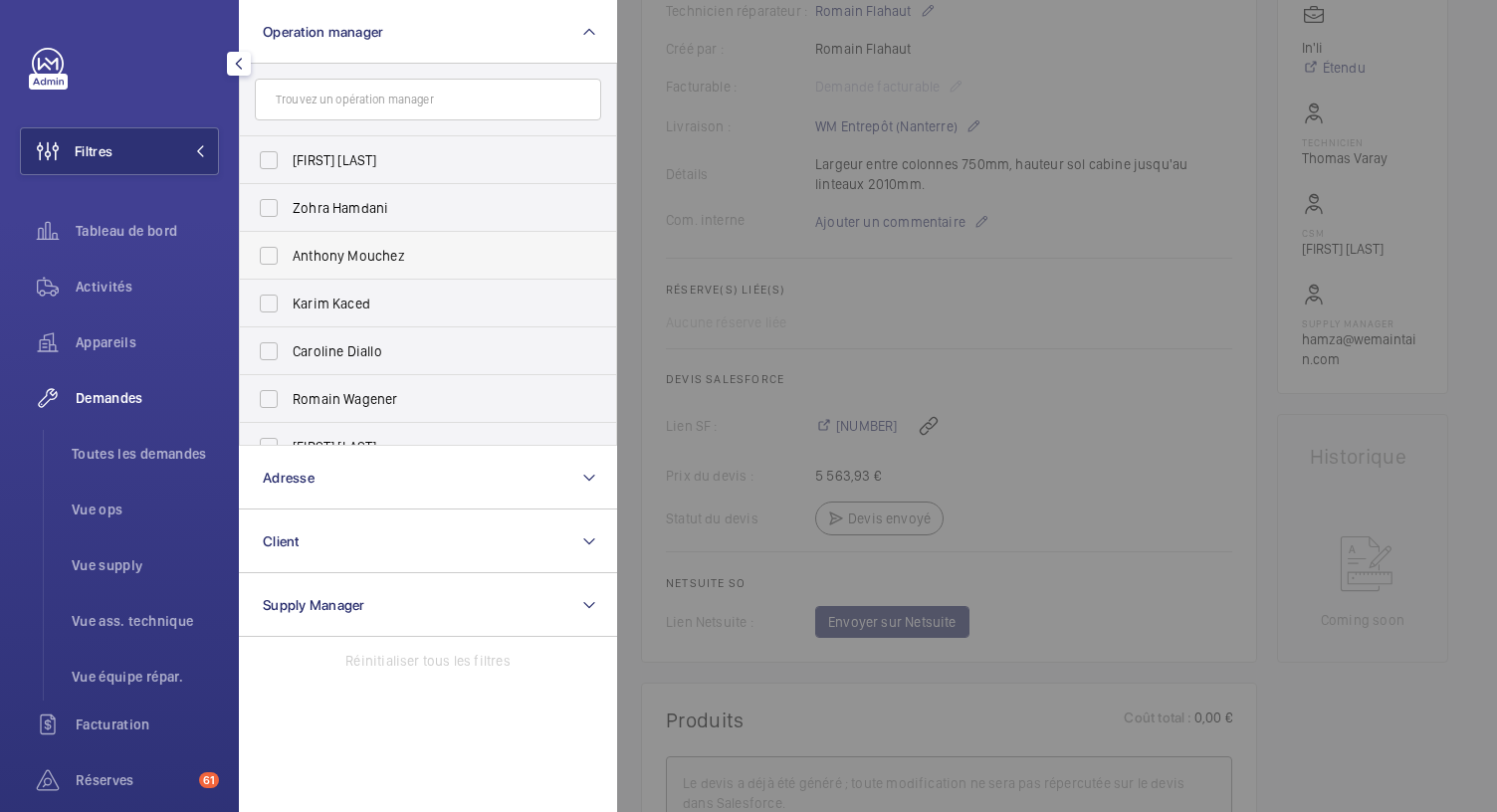 click on "Anthony Mouchez" at bounding box center [429, 256] 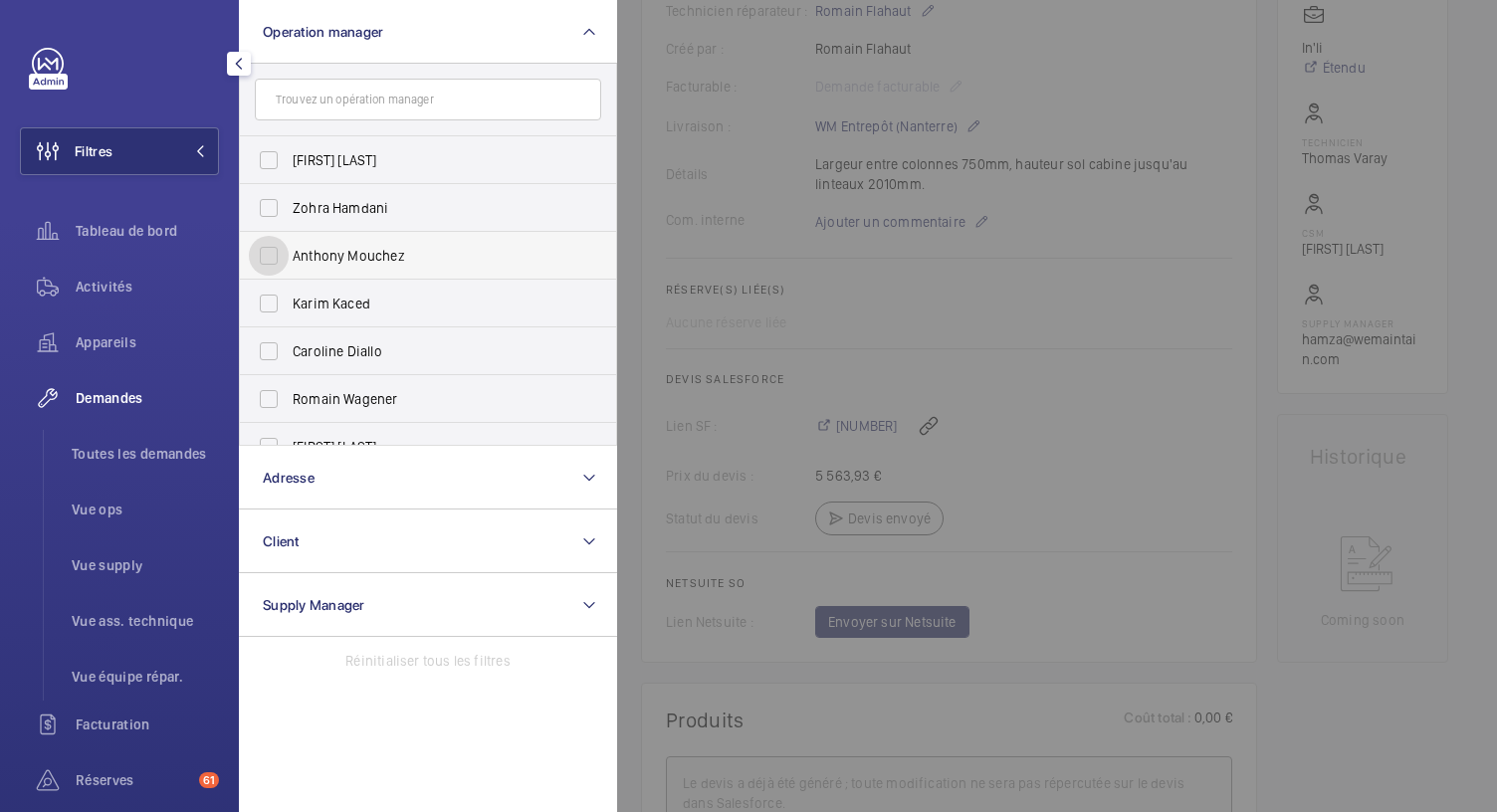 click on "Anthony Mouchez" at bounding box center (269, 256) 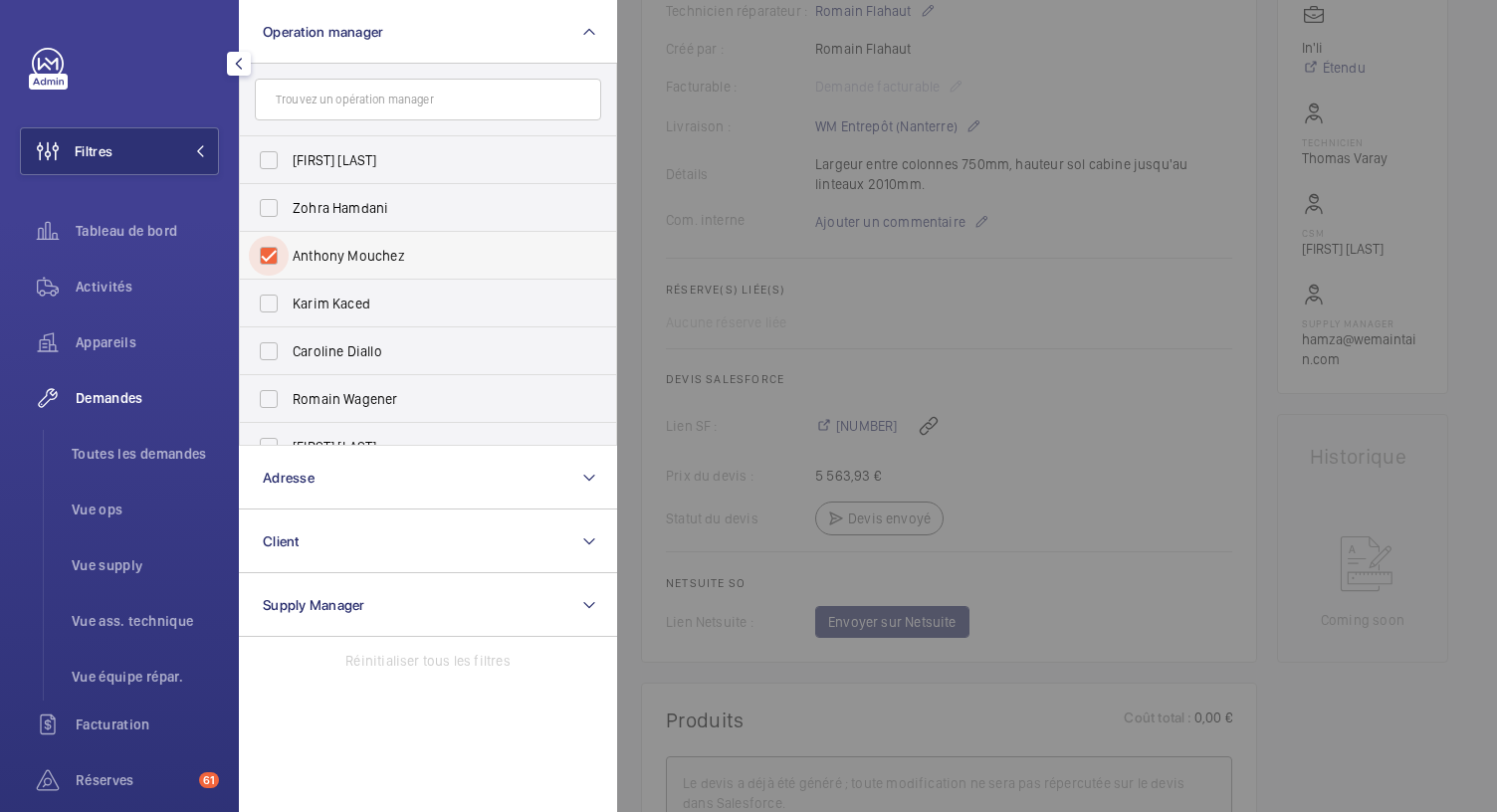 checkbox on "true" 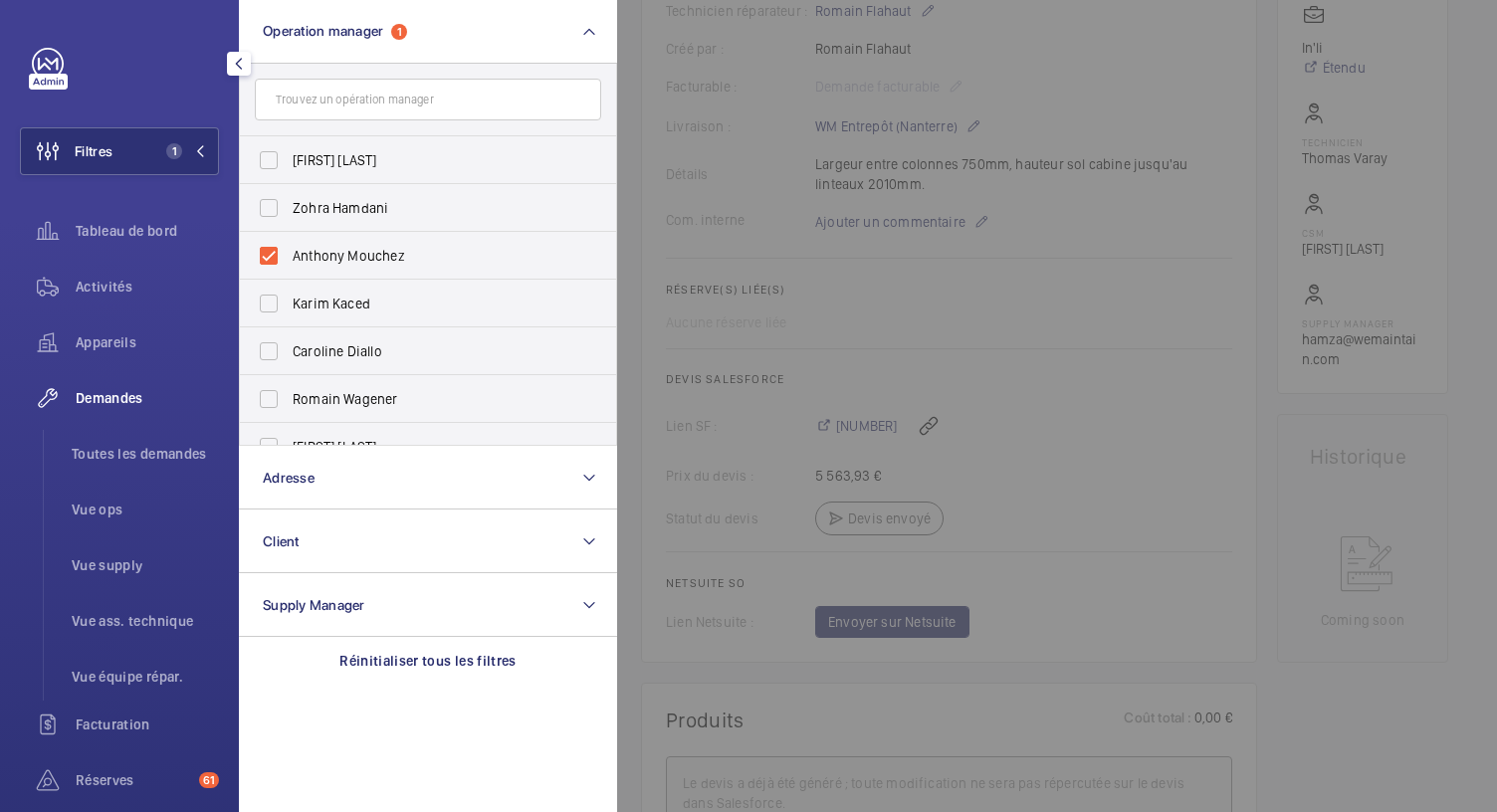 click 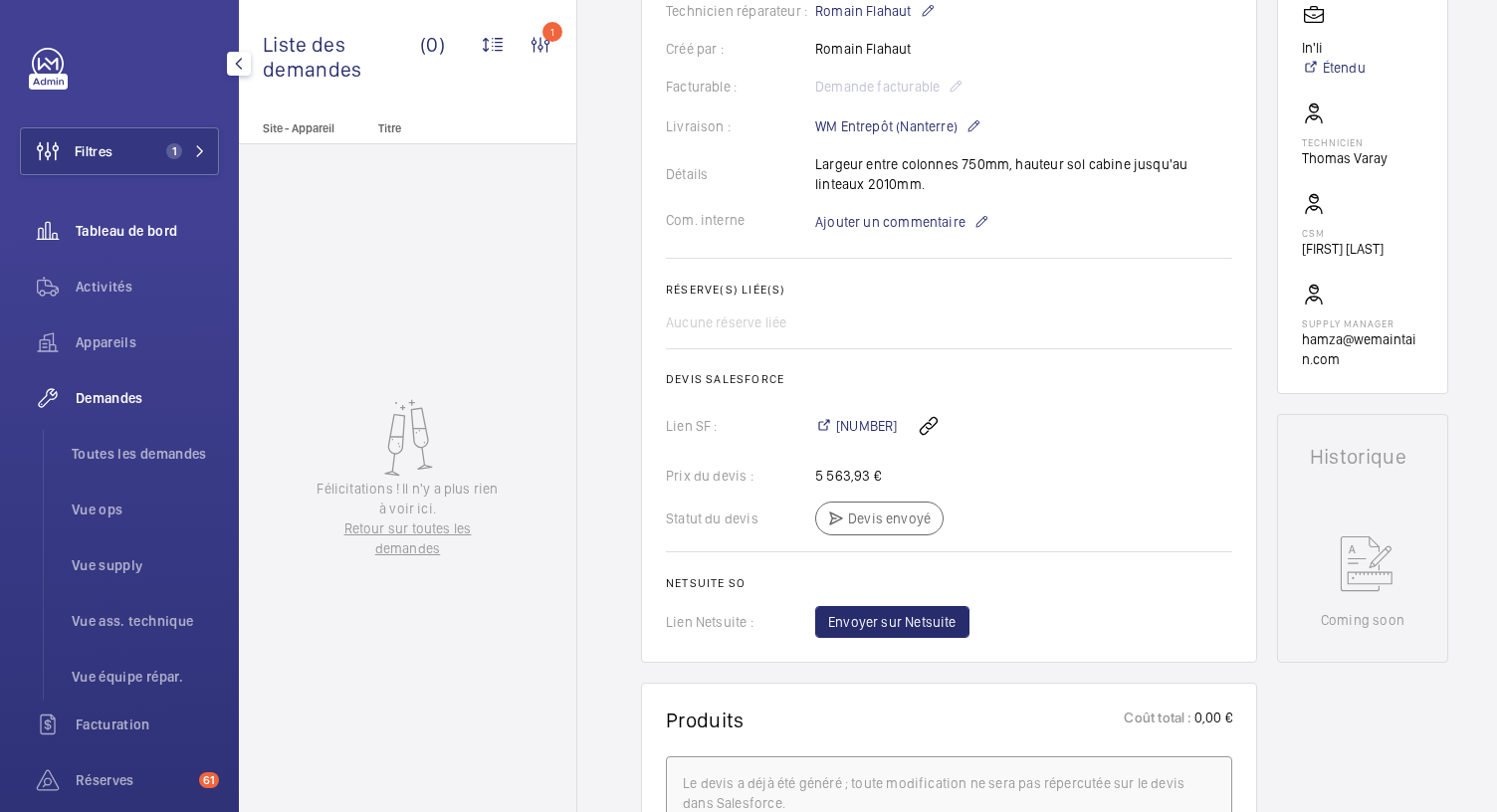 click on "Tableau de bord" 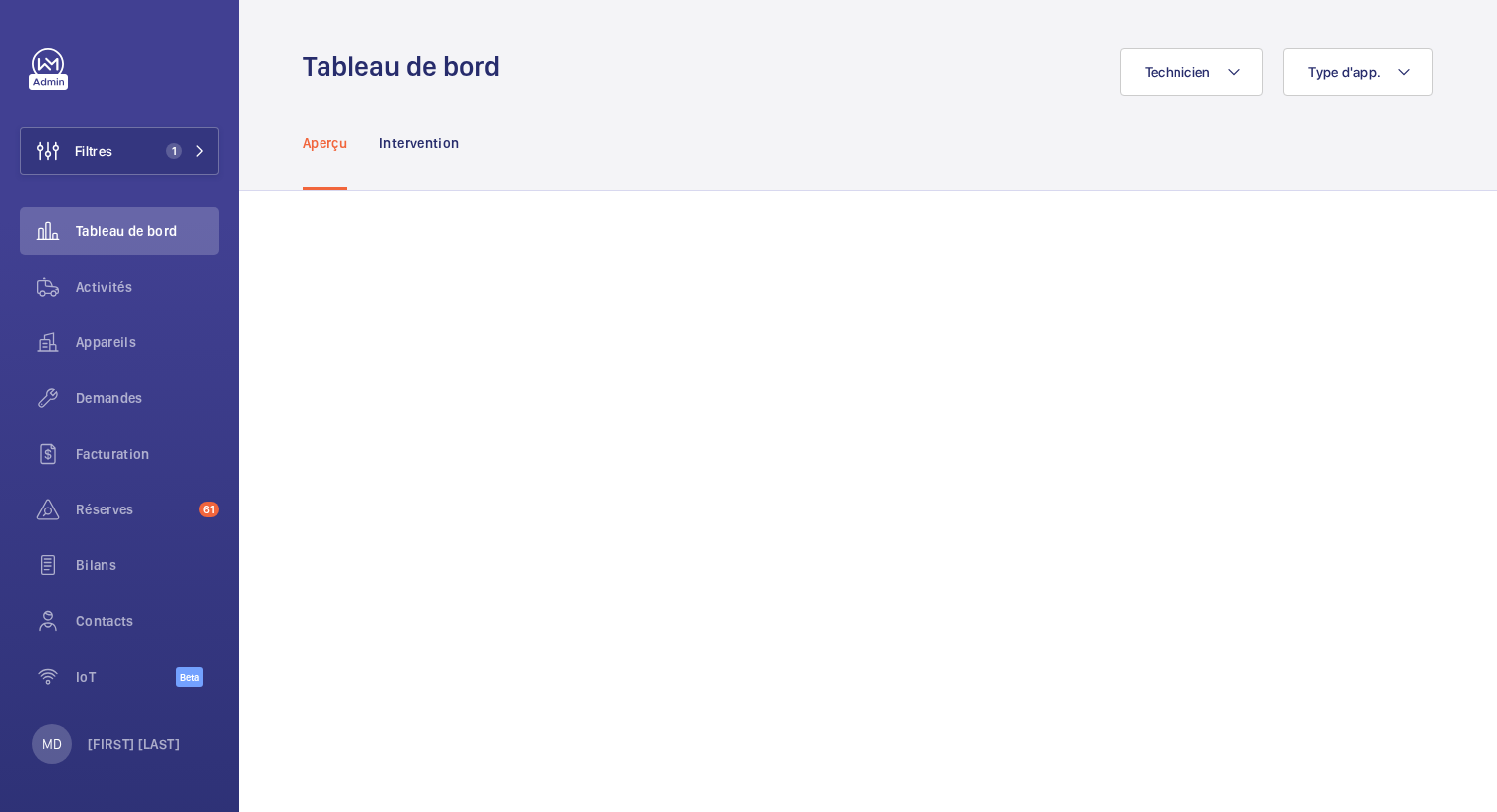 scroll, scrollTop: 72, scrollLeft: 0, axis: vertical 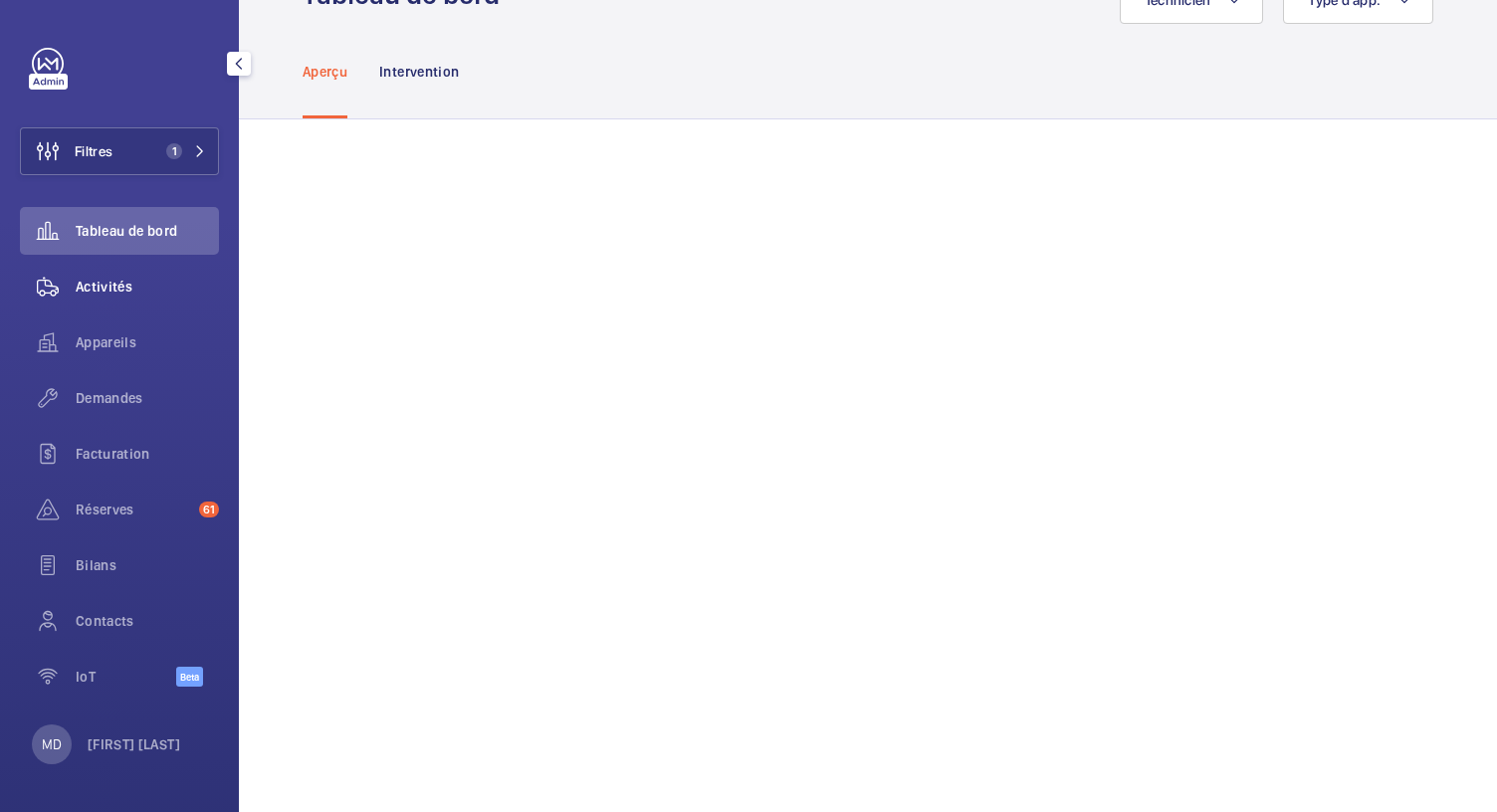 click on "Activités" 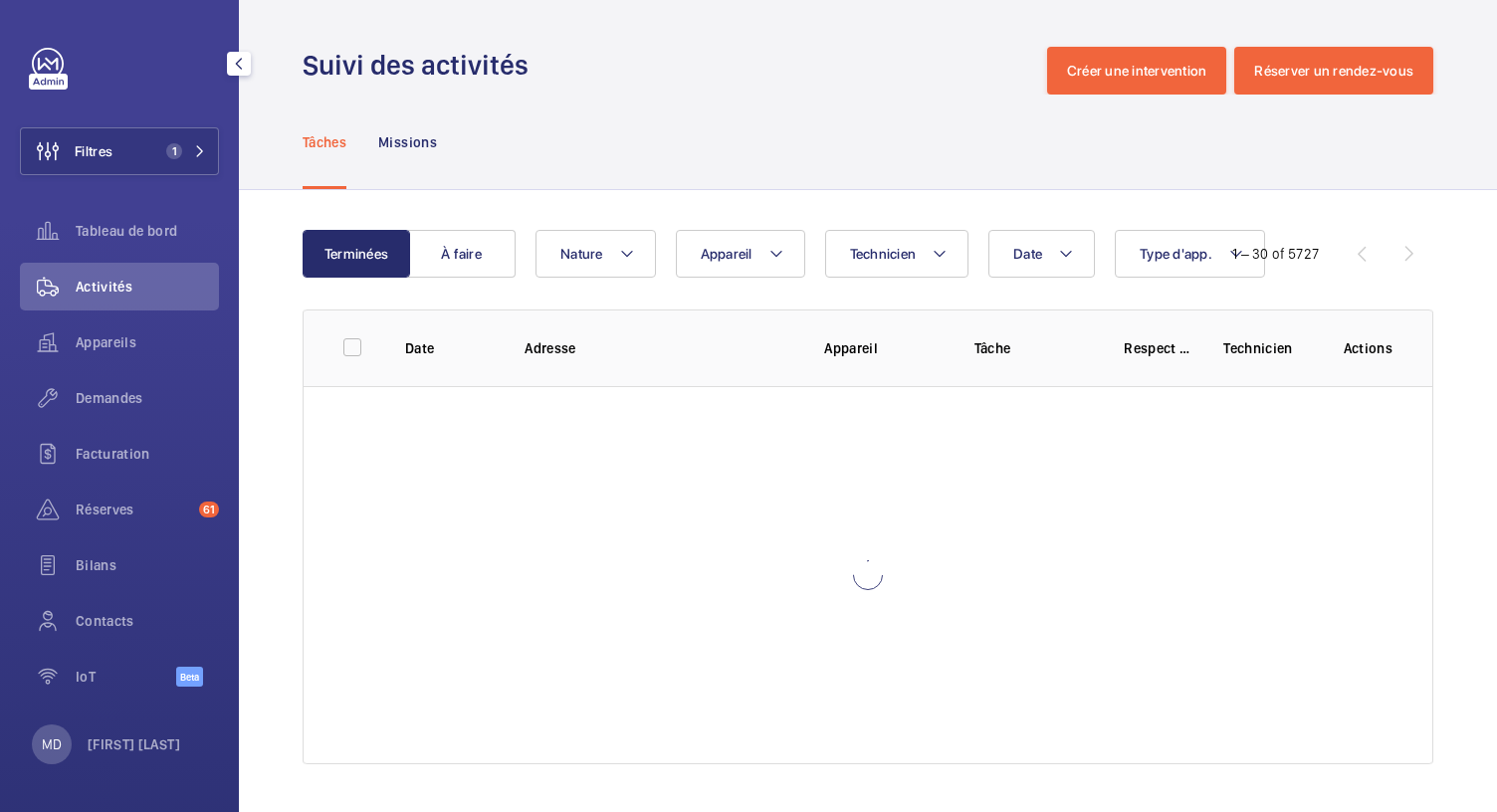 scroll, scrollTop: 0, scrollLeft: 0, axis: both 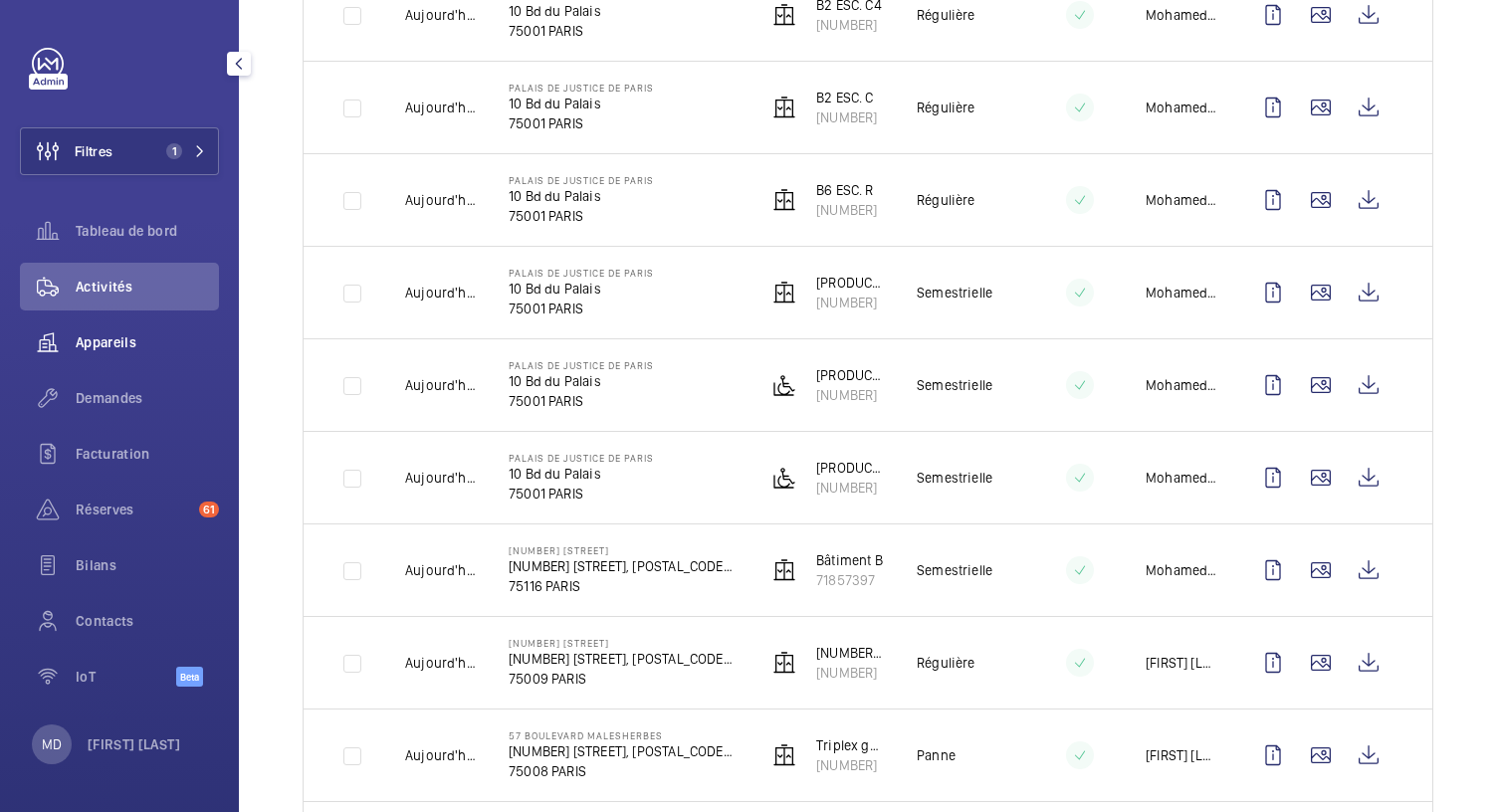 click on "Appareils" 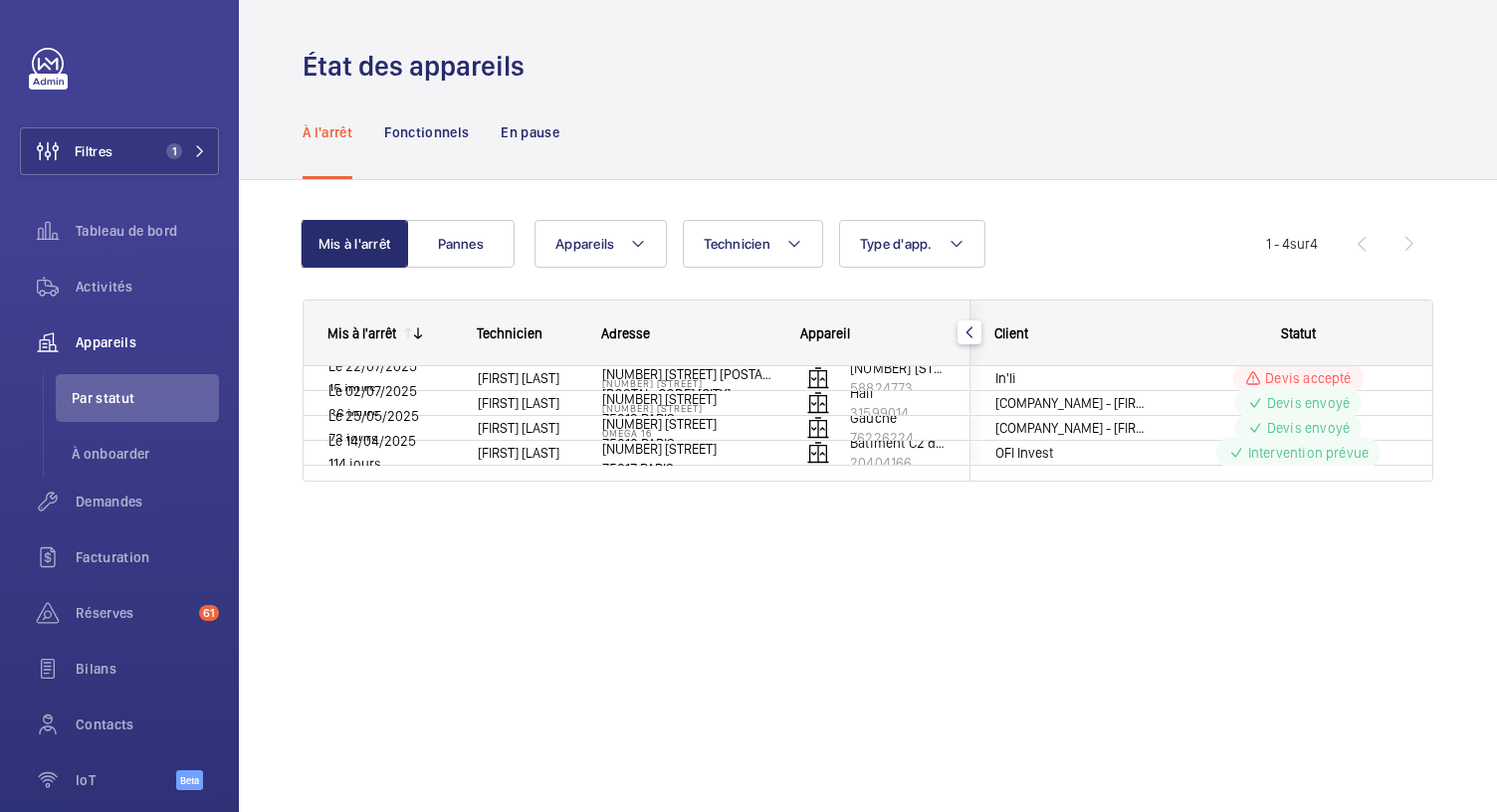 scroll, scrollTop: 0, scrollLeft: 0, axis: both 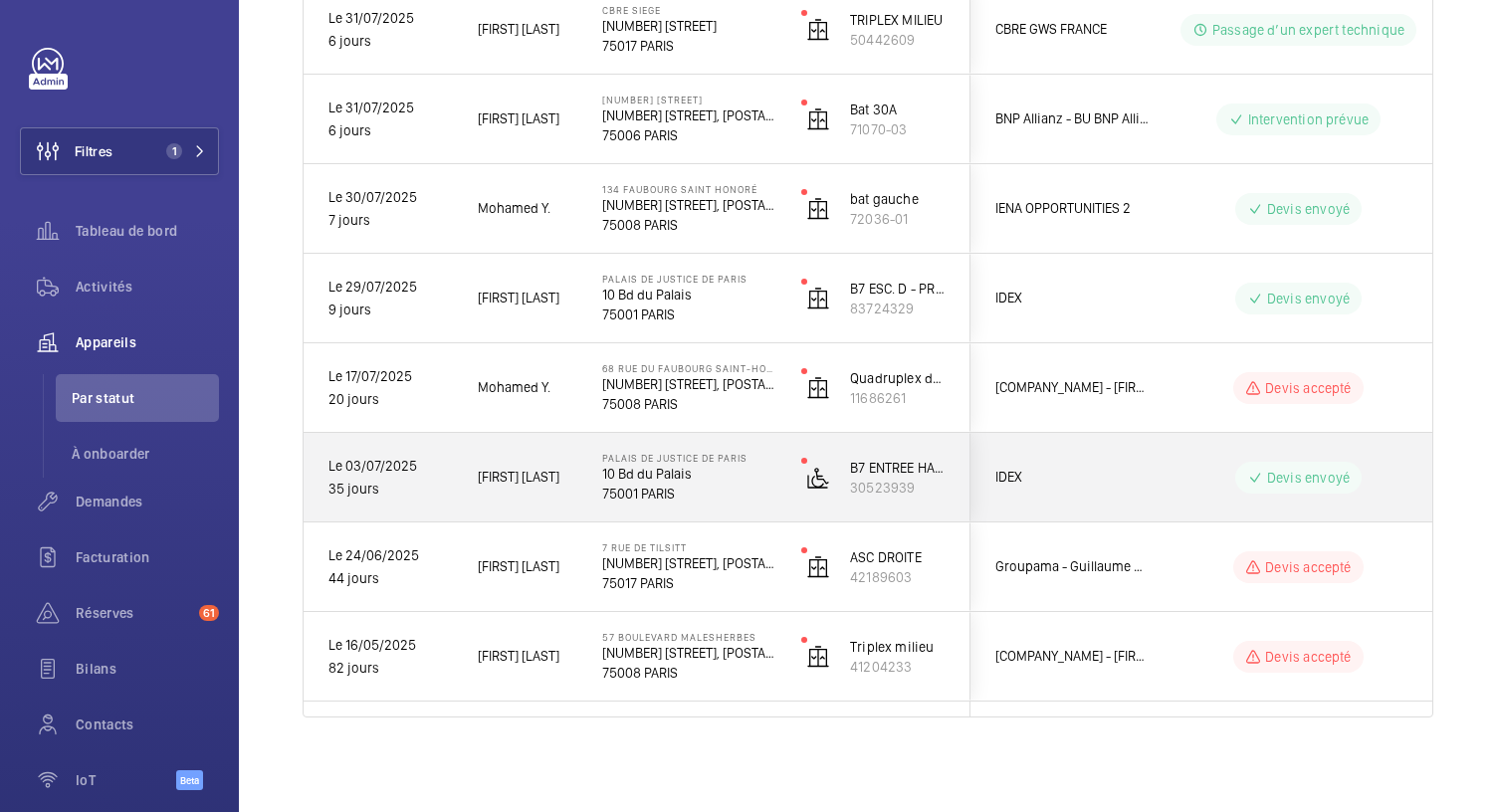 click on "75001 PARIS" 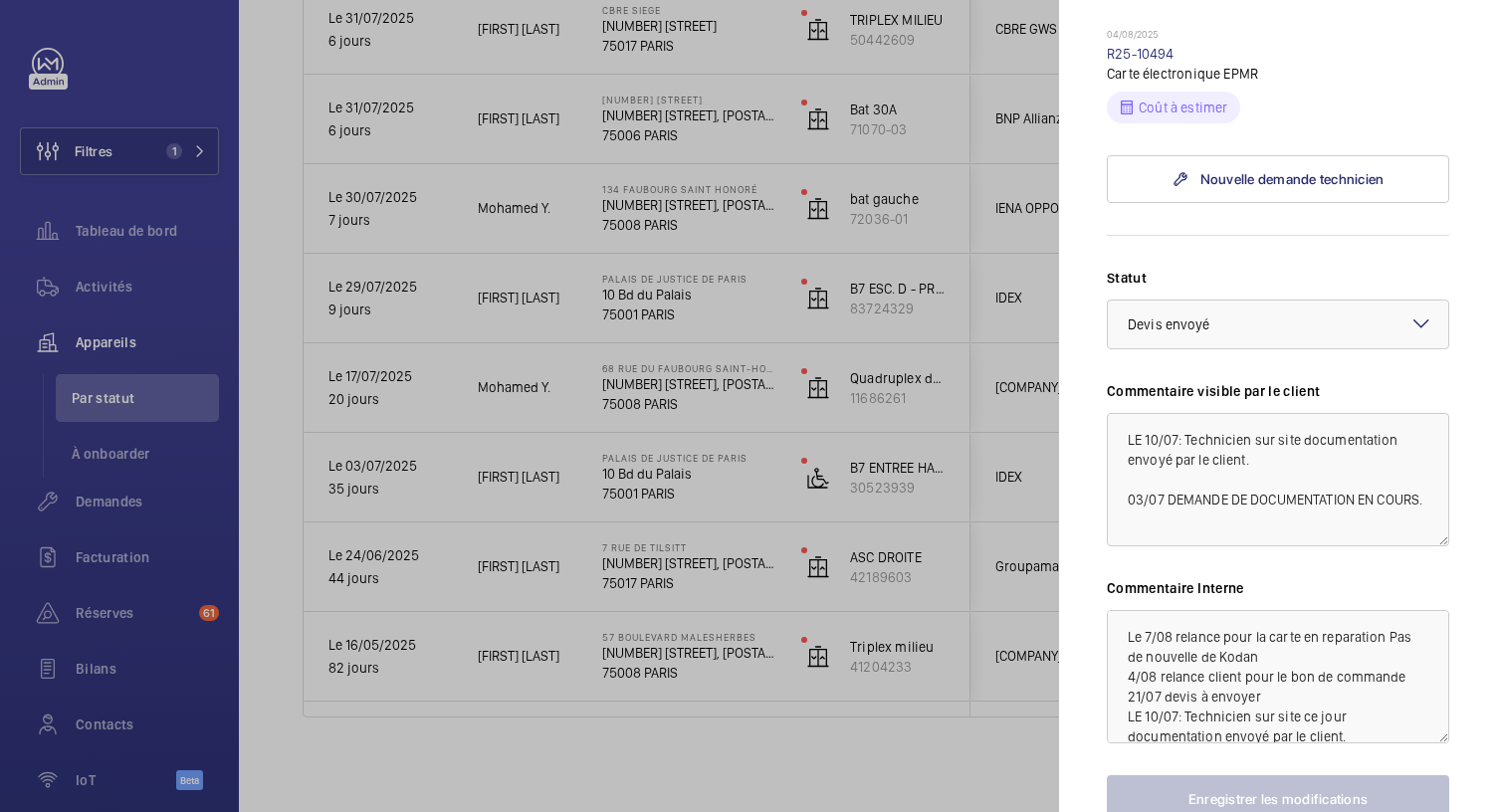 scroll, scrollTop: 722, scrollLeft: 0, axis: vertical 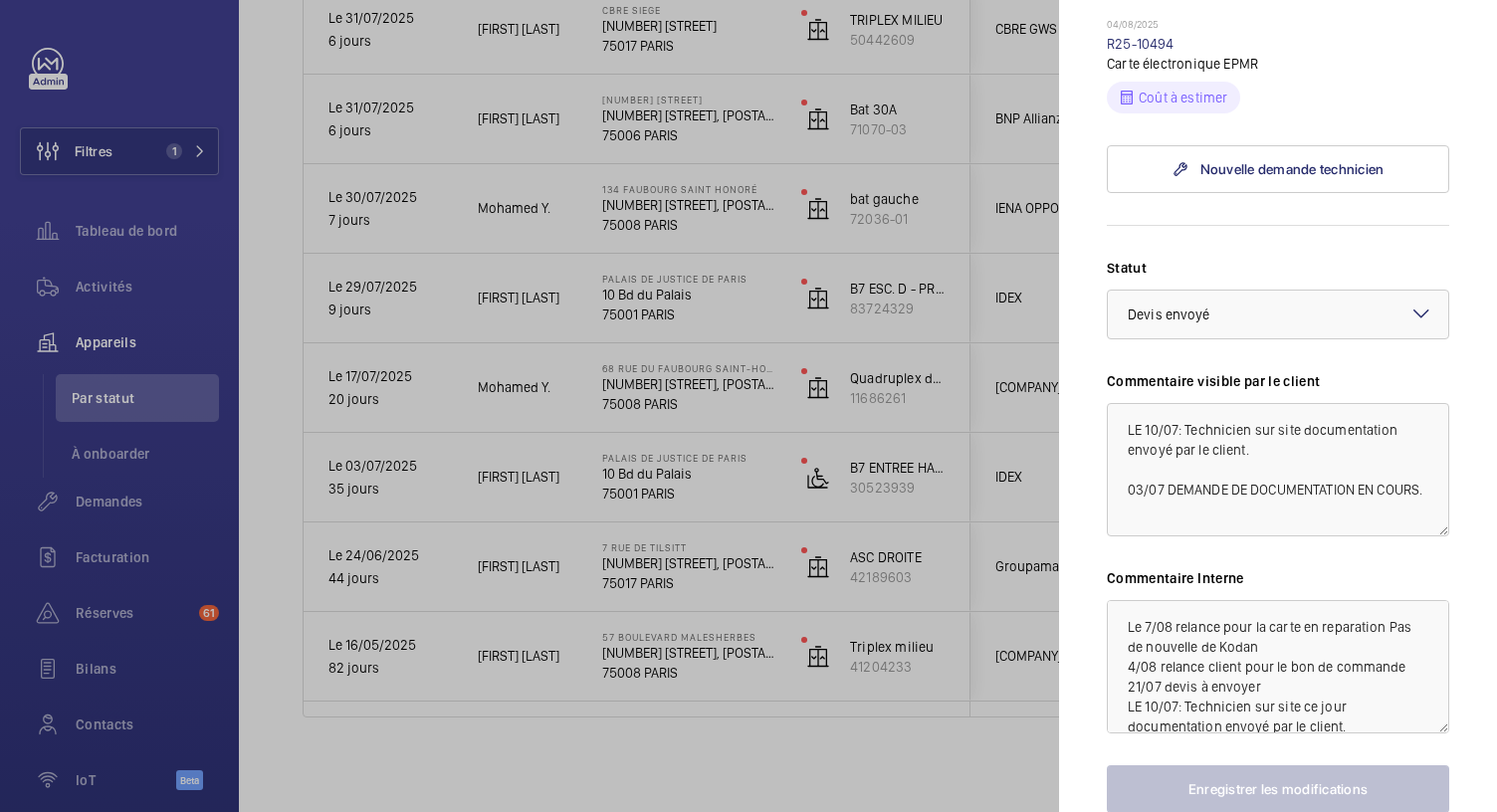 click 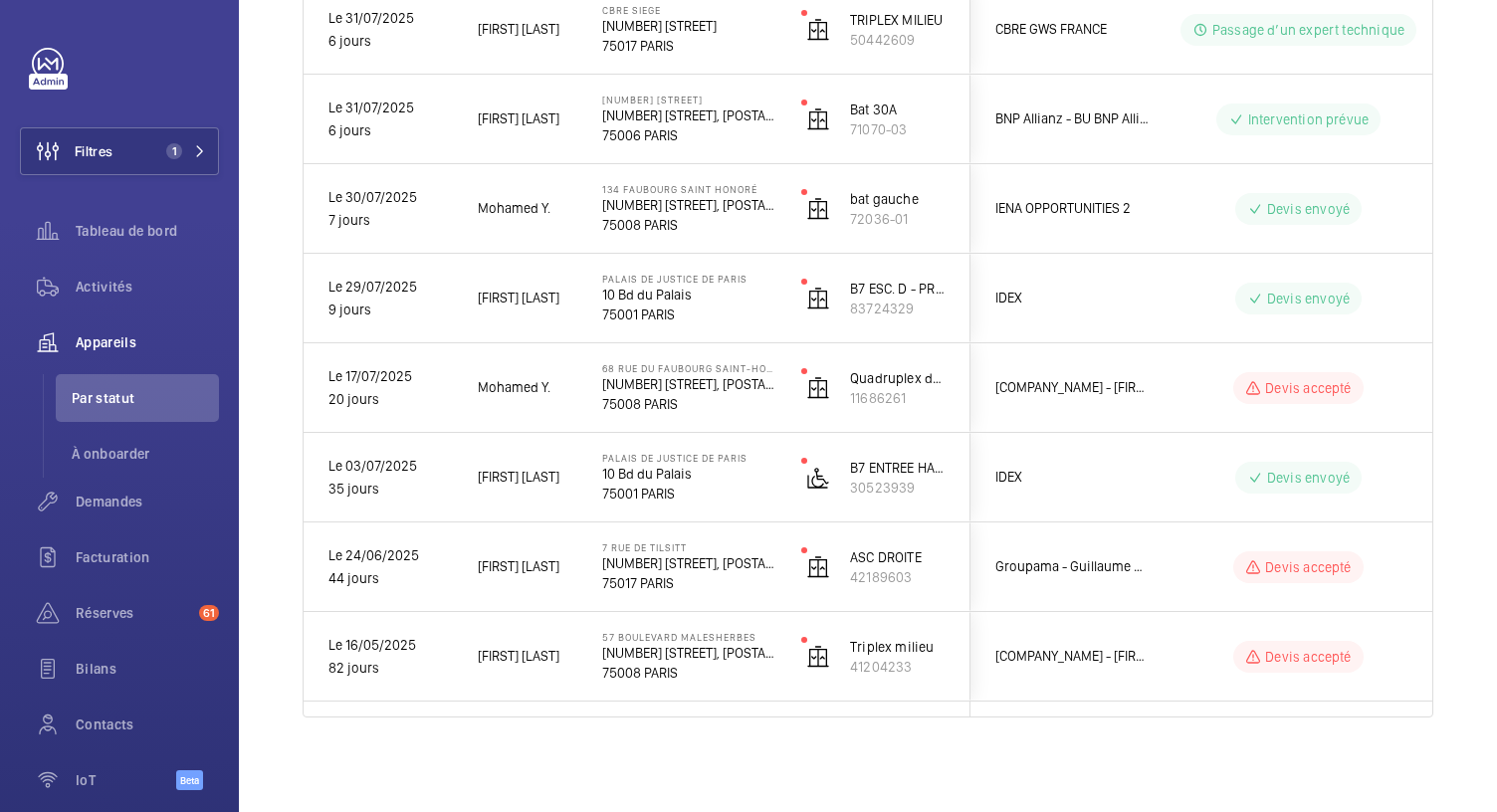 click on "75008 PARIS" 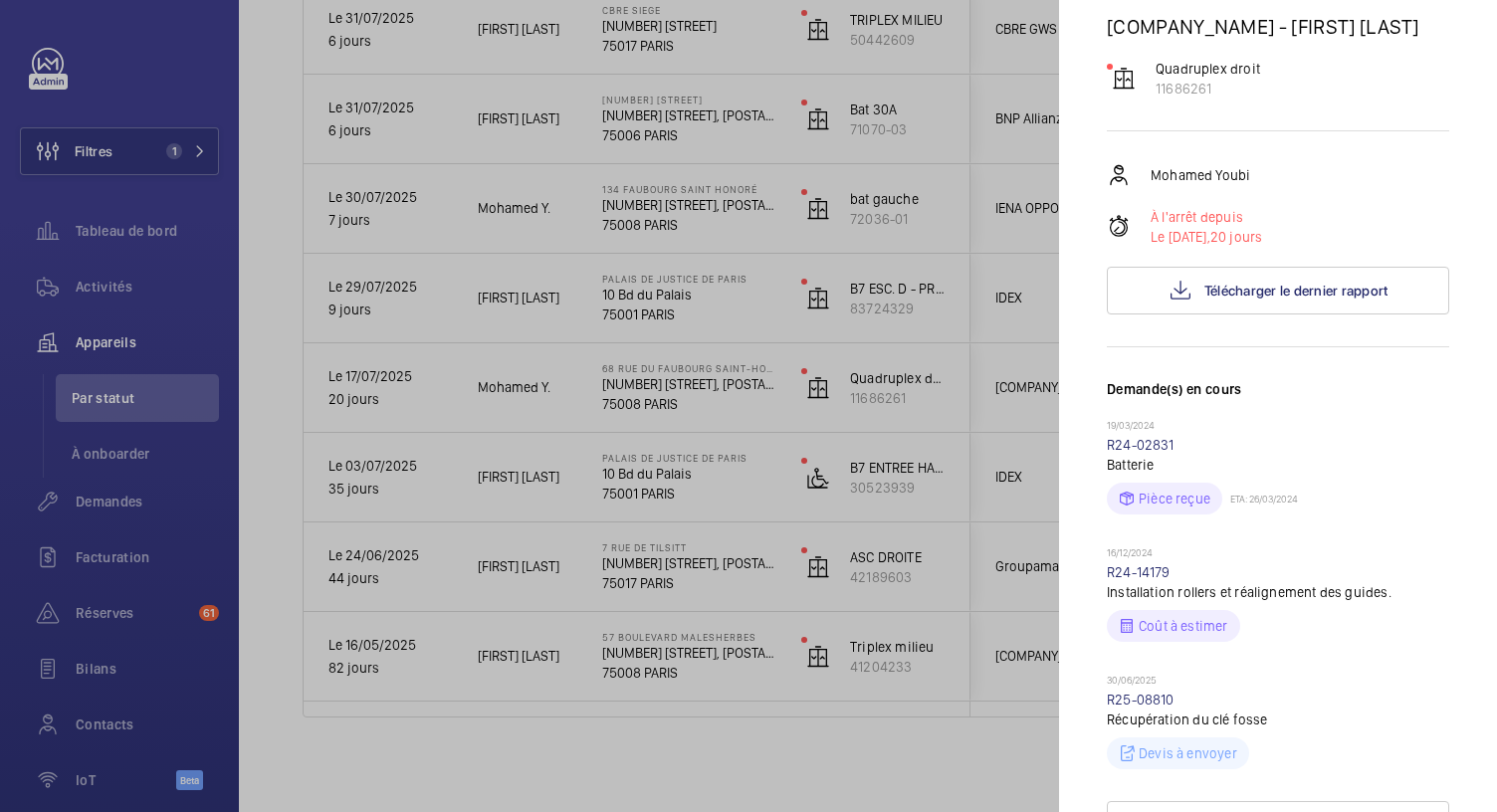 scroll, scrollTop: 267, scrollLeft: 0, axis: vertical 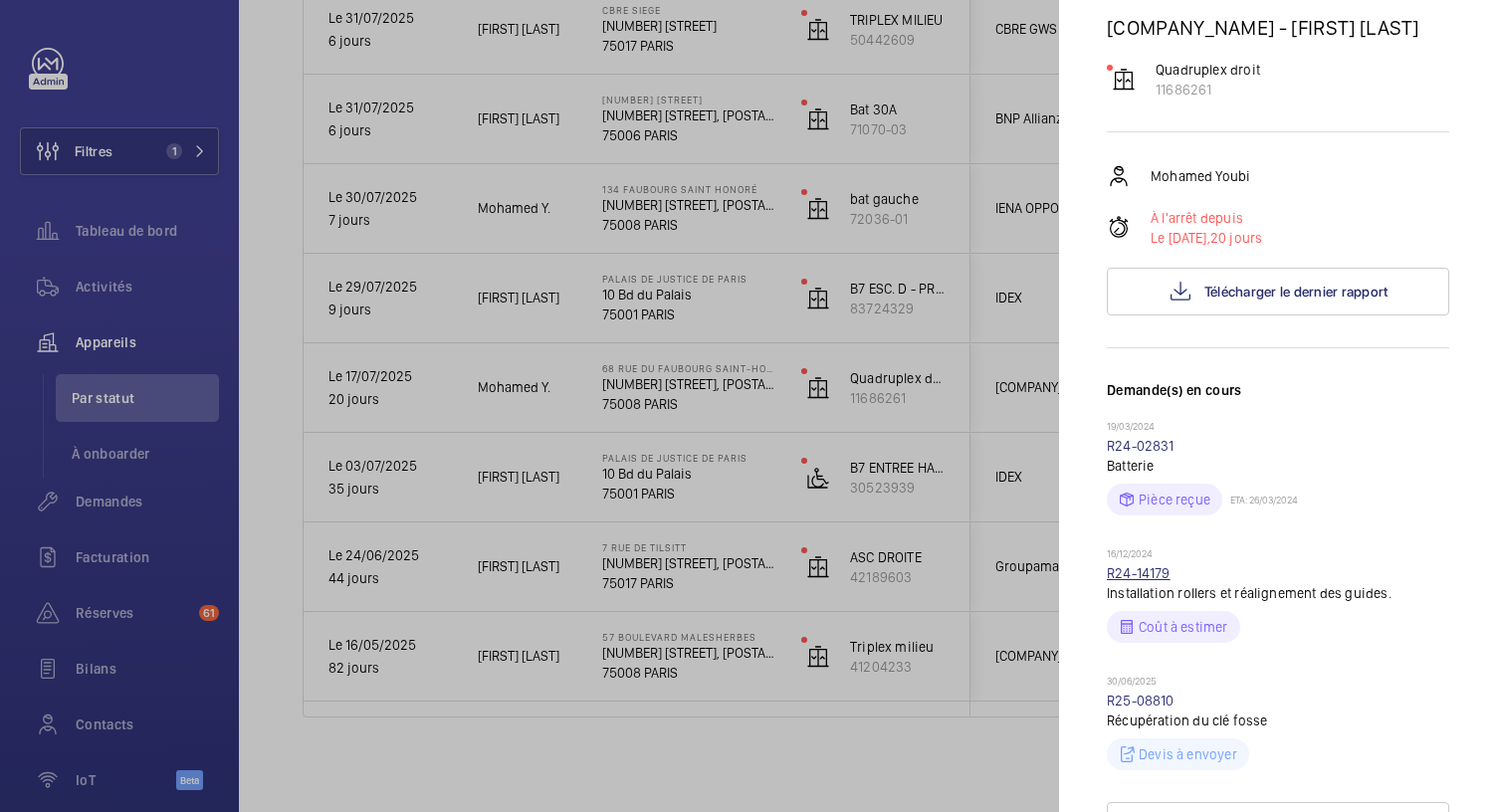 click on "R24-14179" 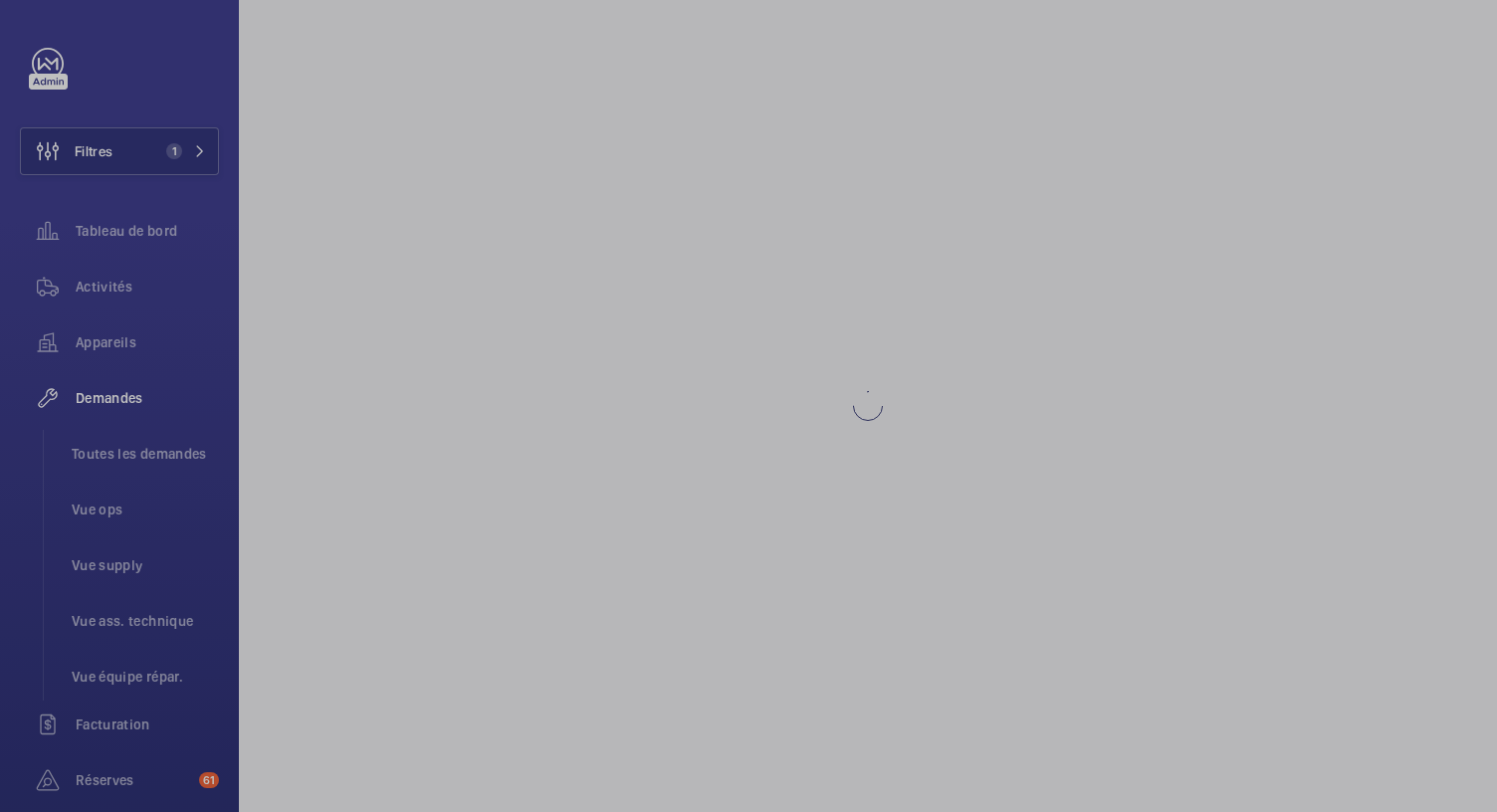 scroll, scrollTop: 0, scrollLeft: 0, axis: both 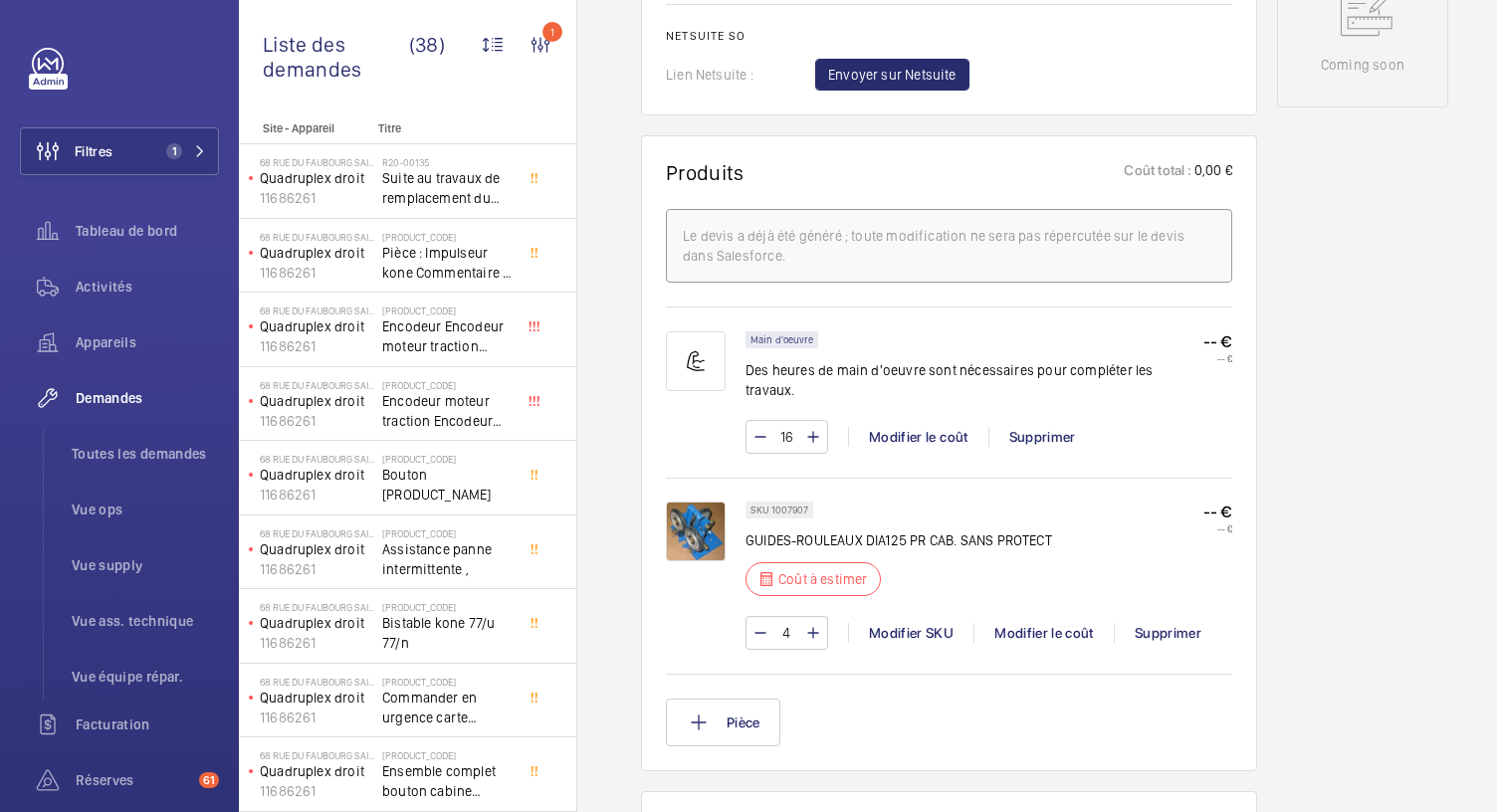 click 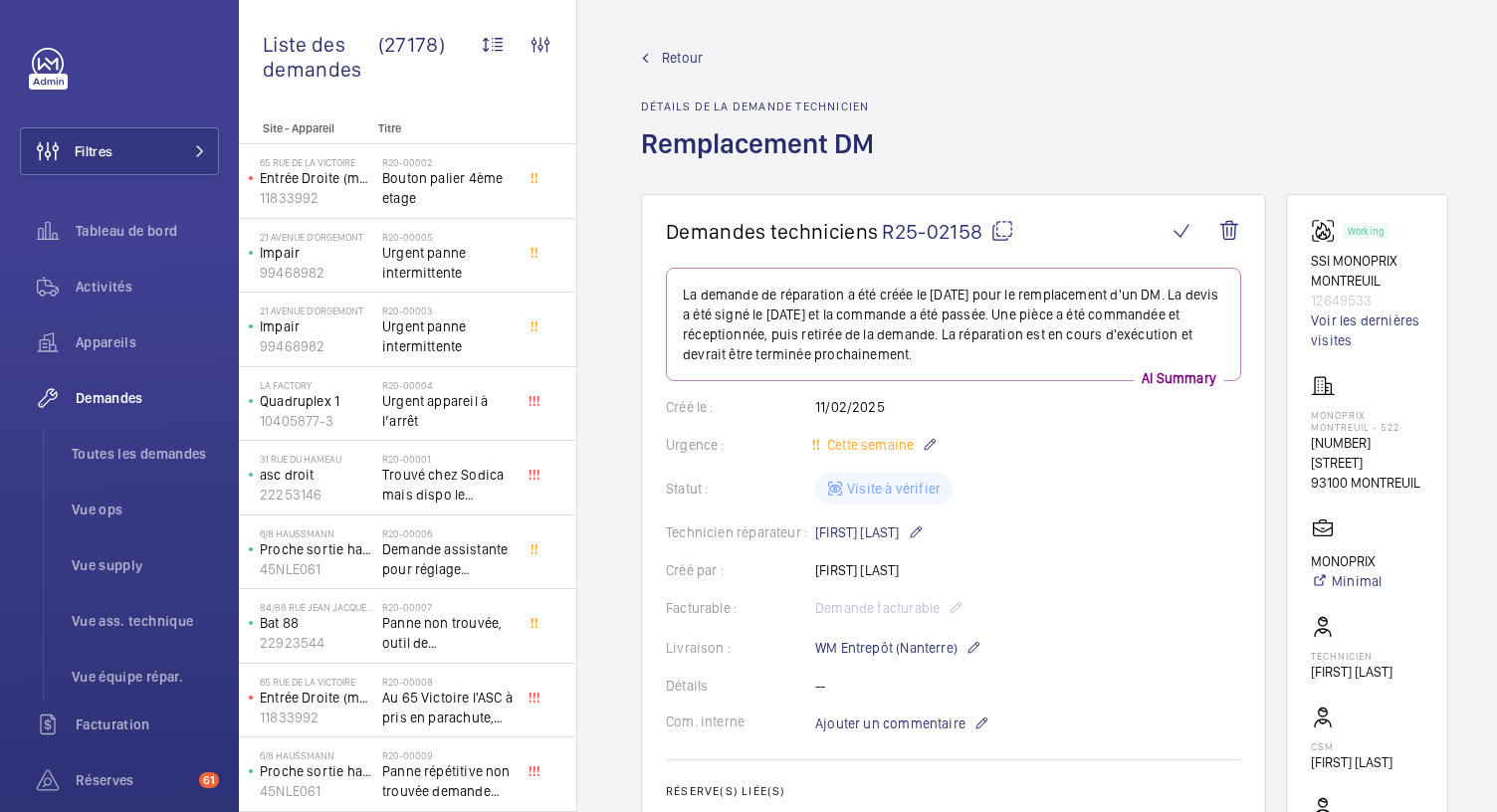 scroll, scrollTop: 0, scrollLeft: 0, axis: both 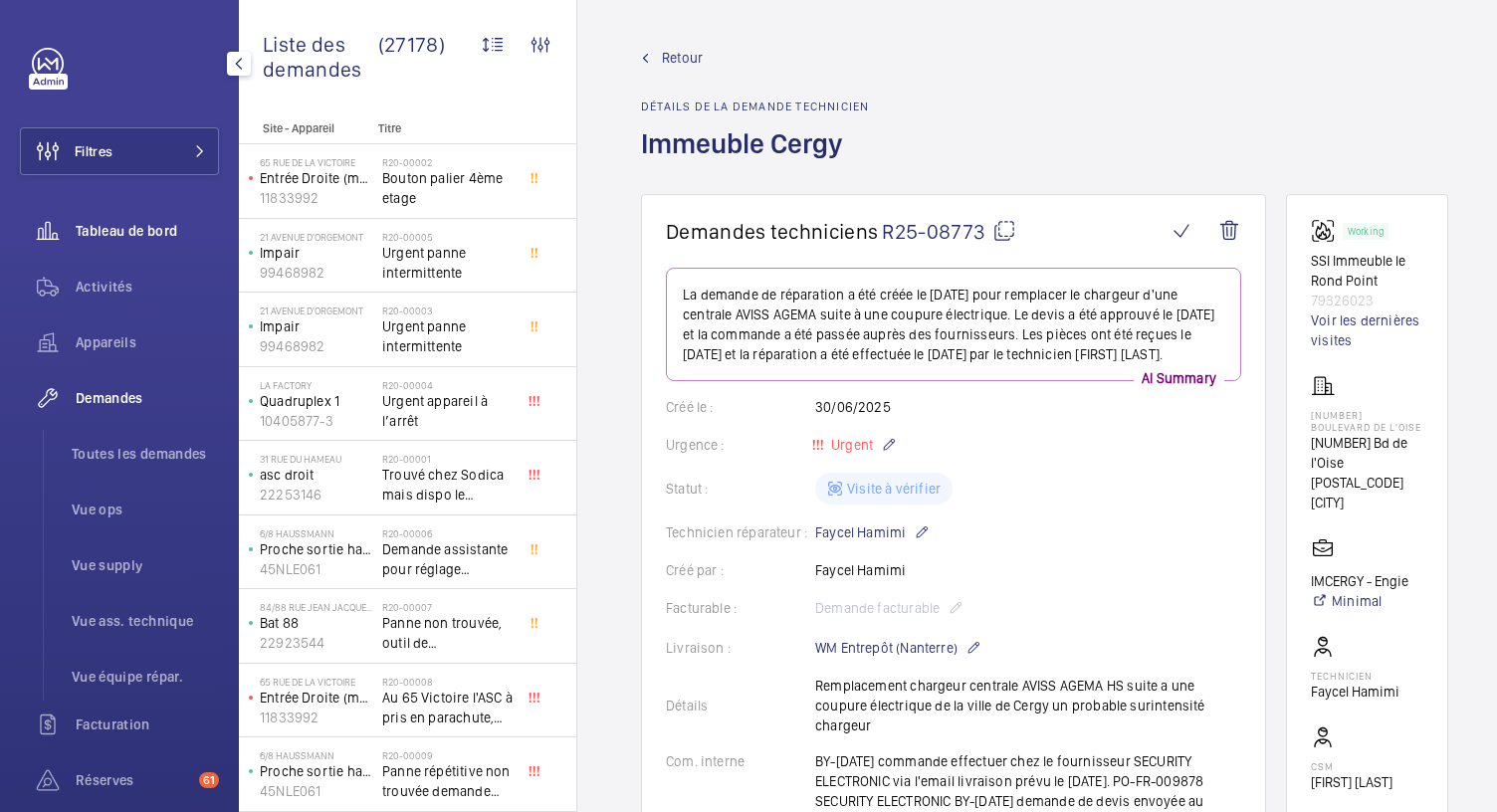 click on "Tableau de bord" 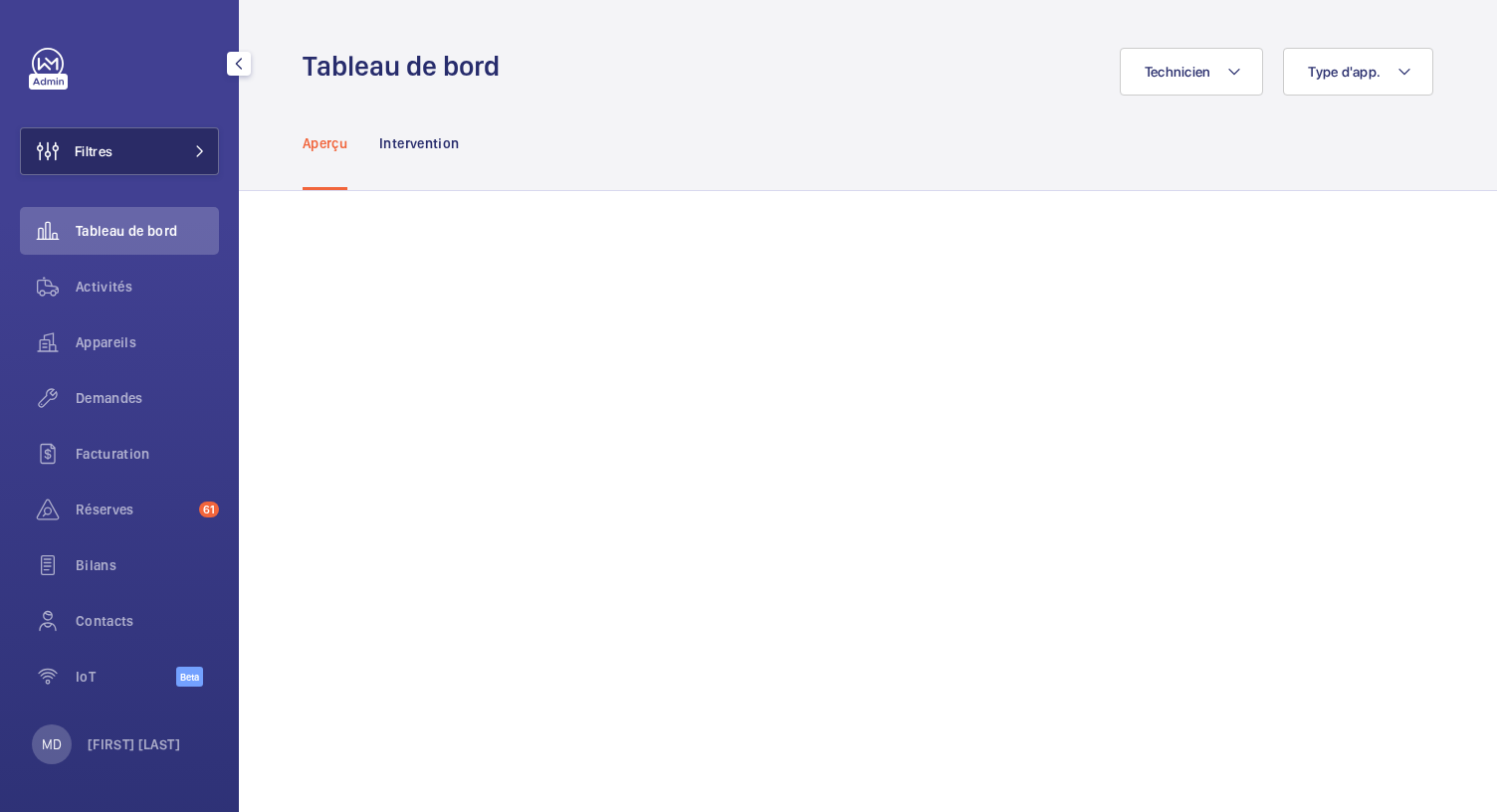 click on "Filtres" 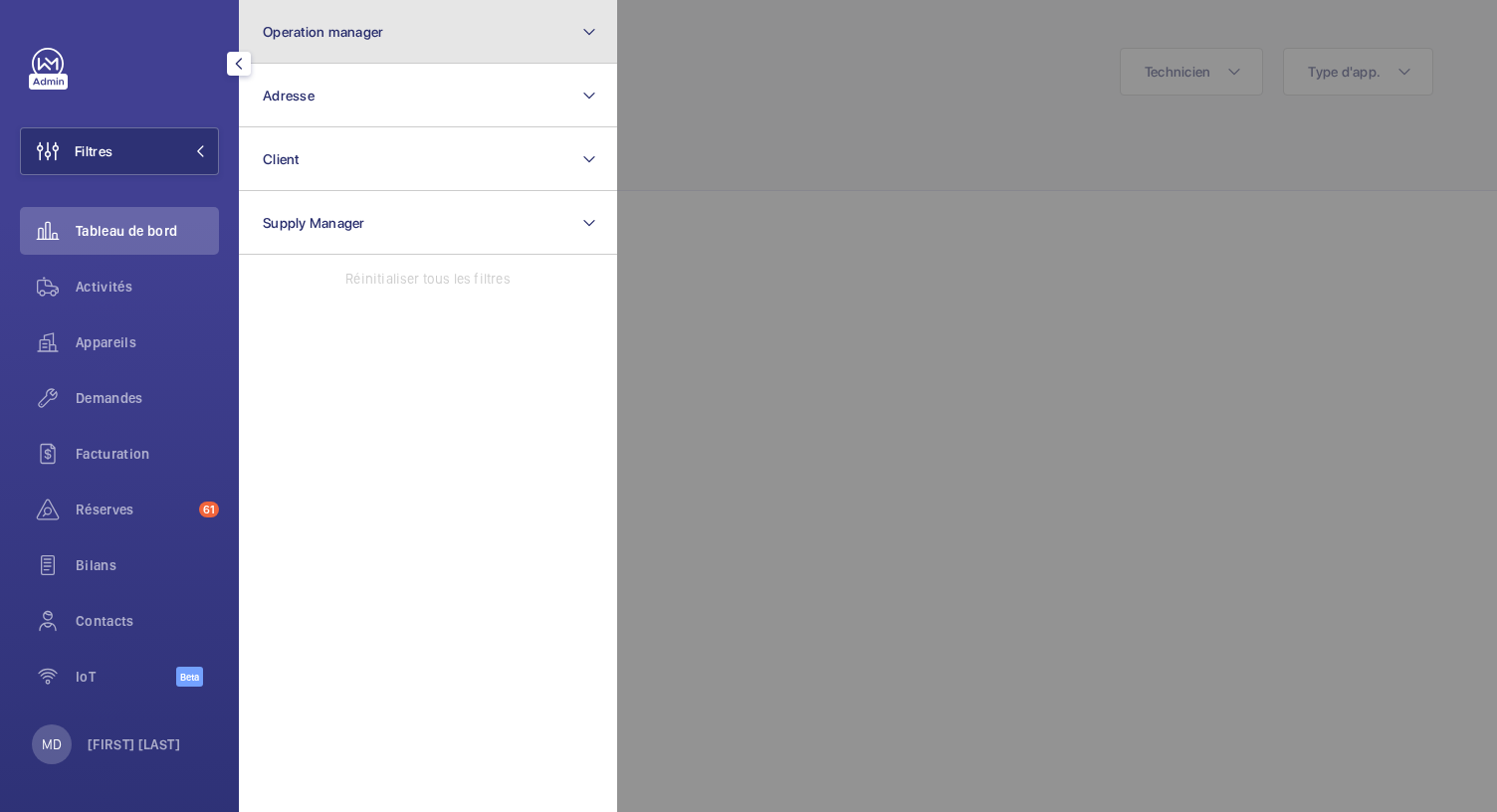 click on "Operation manager" 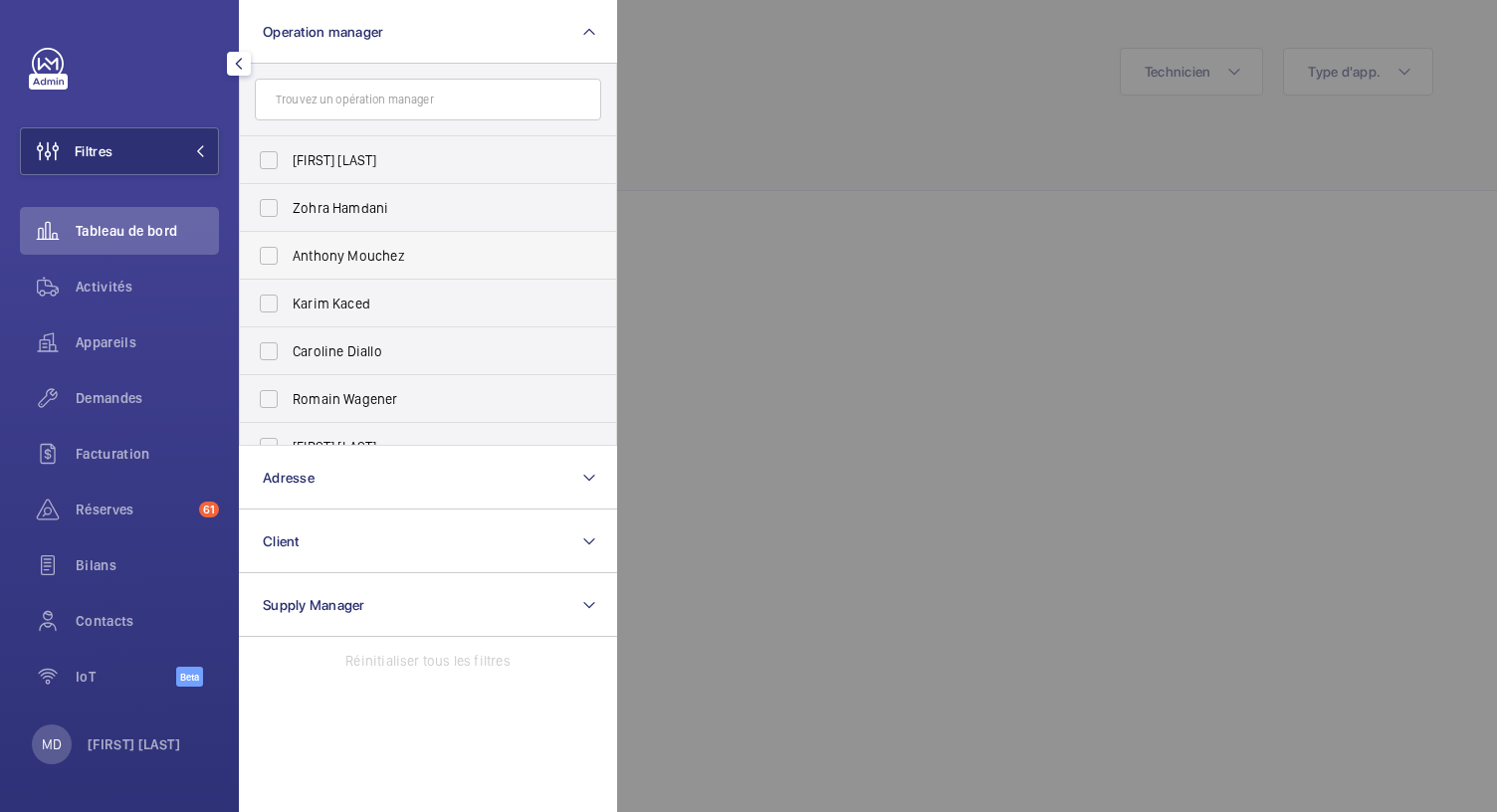 click on "Anthony Mouchez" at bounding box center [413, 256] 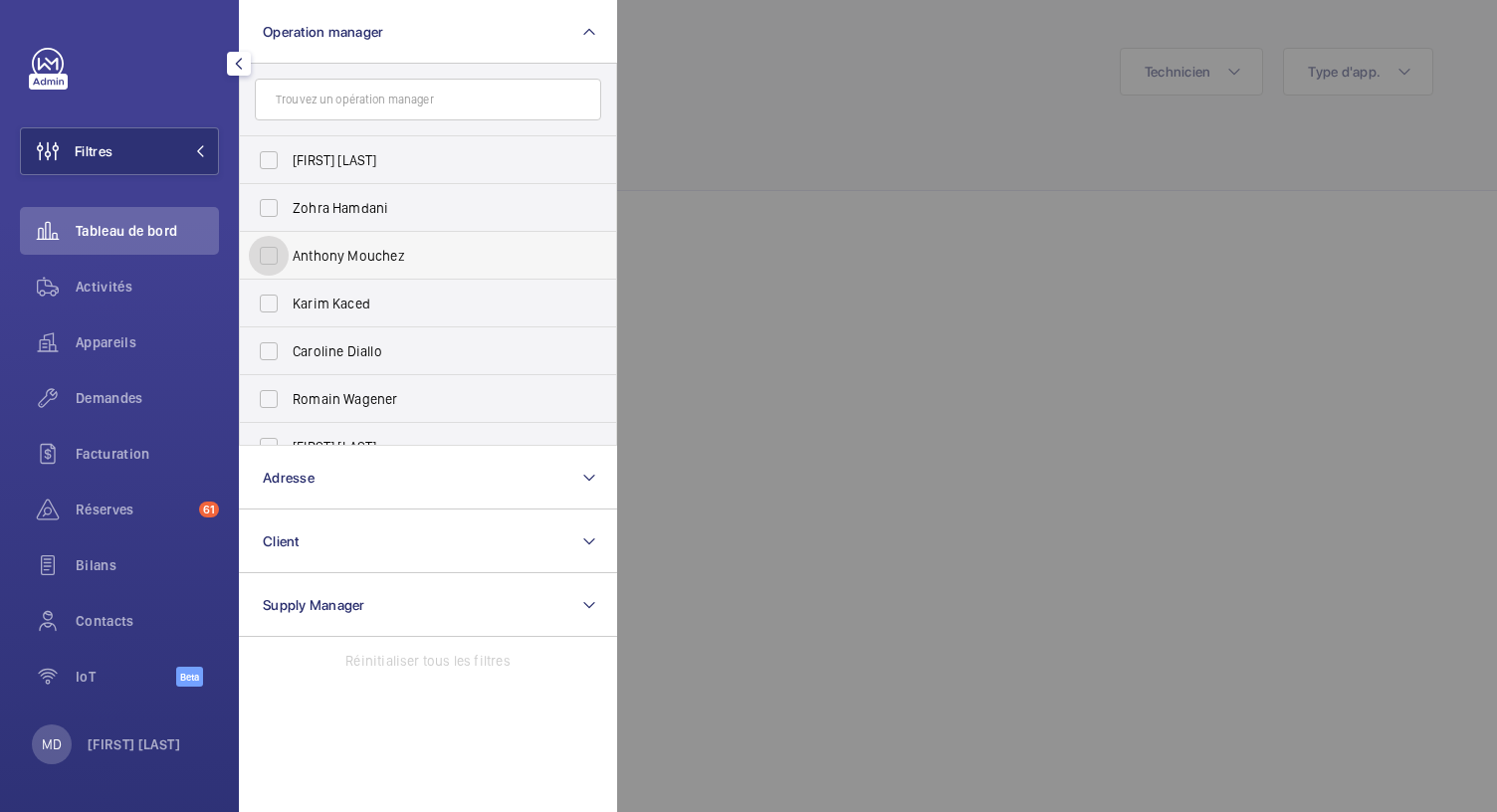 click on "Anthony Mouchez" at bounding box center (269, 256) 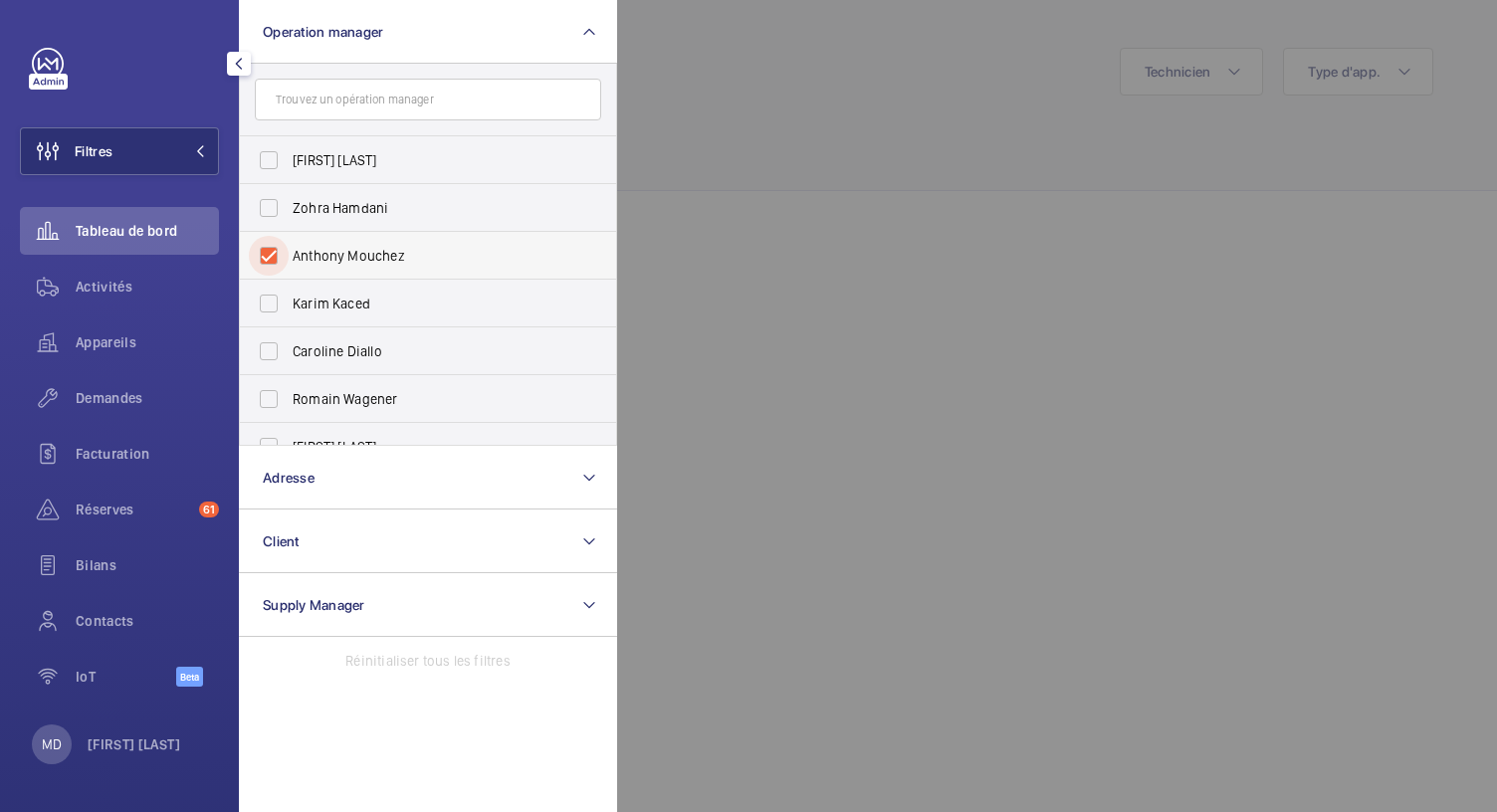 checkbox on "true" 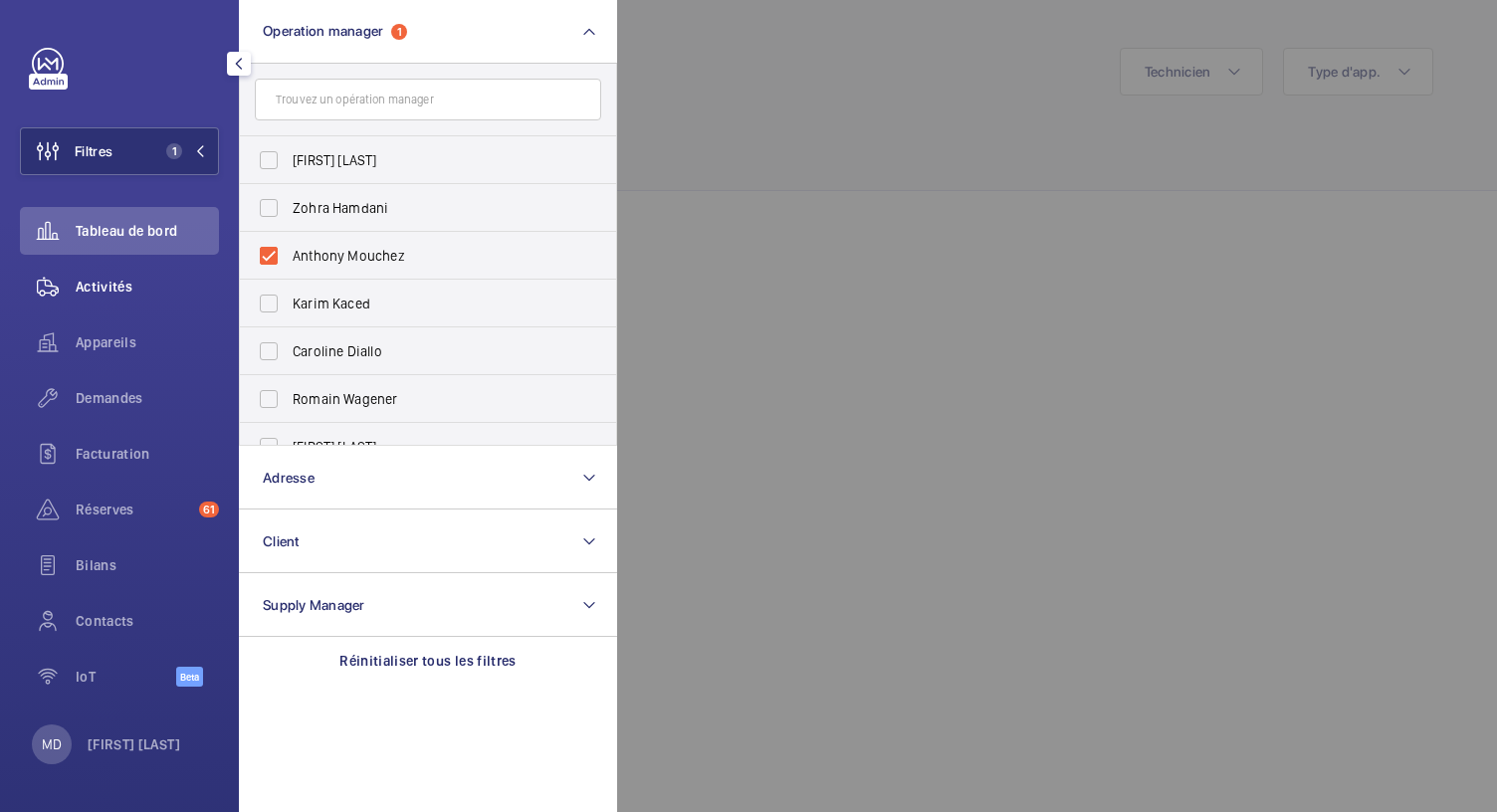 click on "Activités" 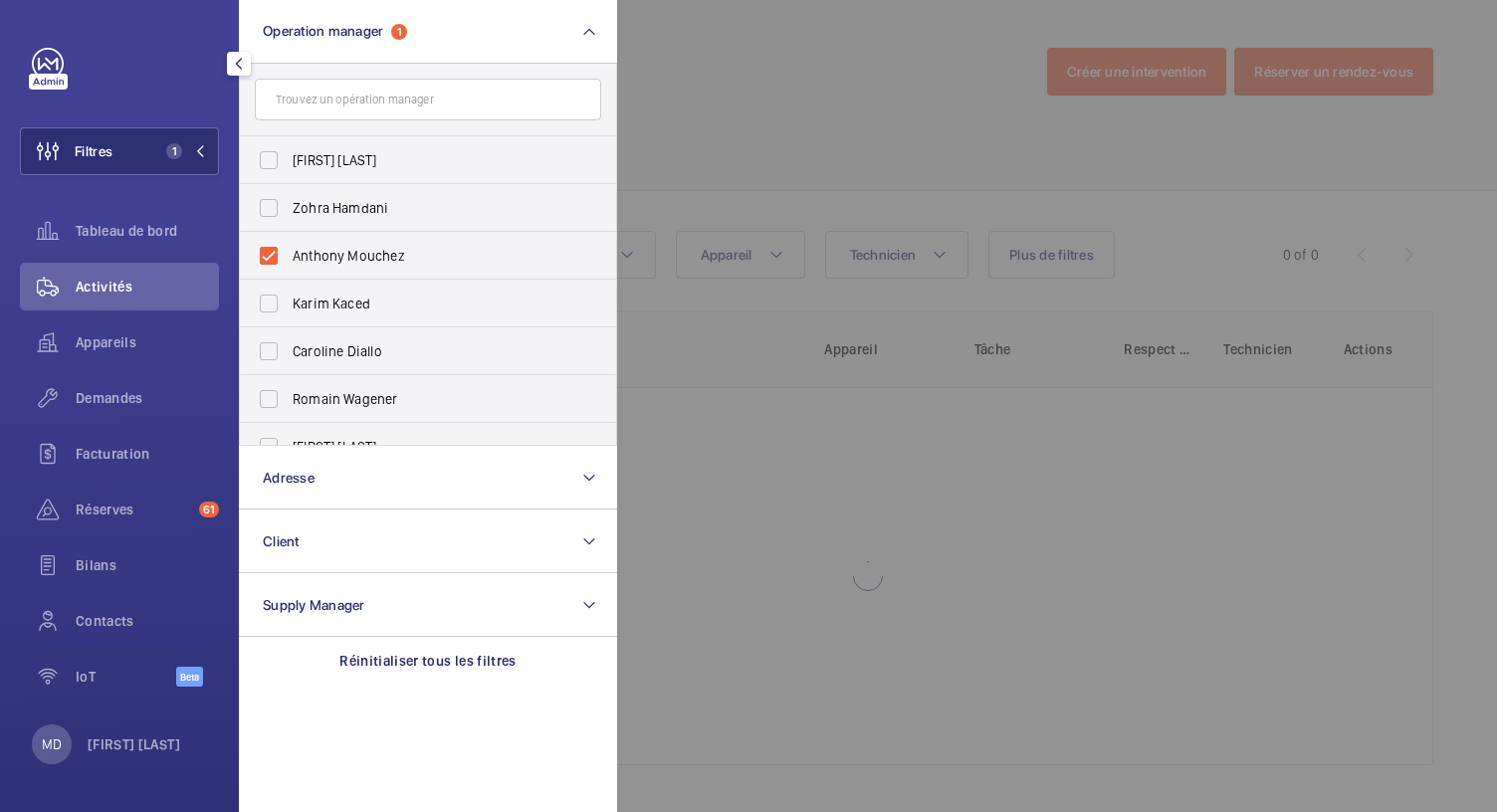 click 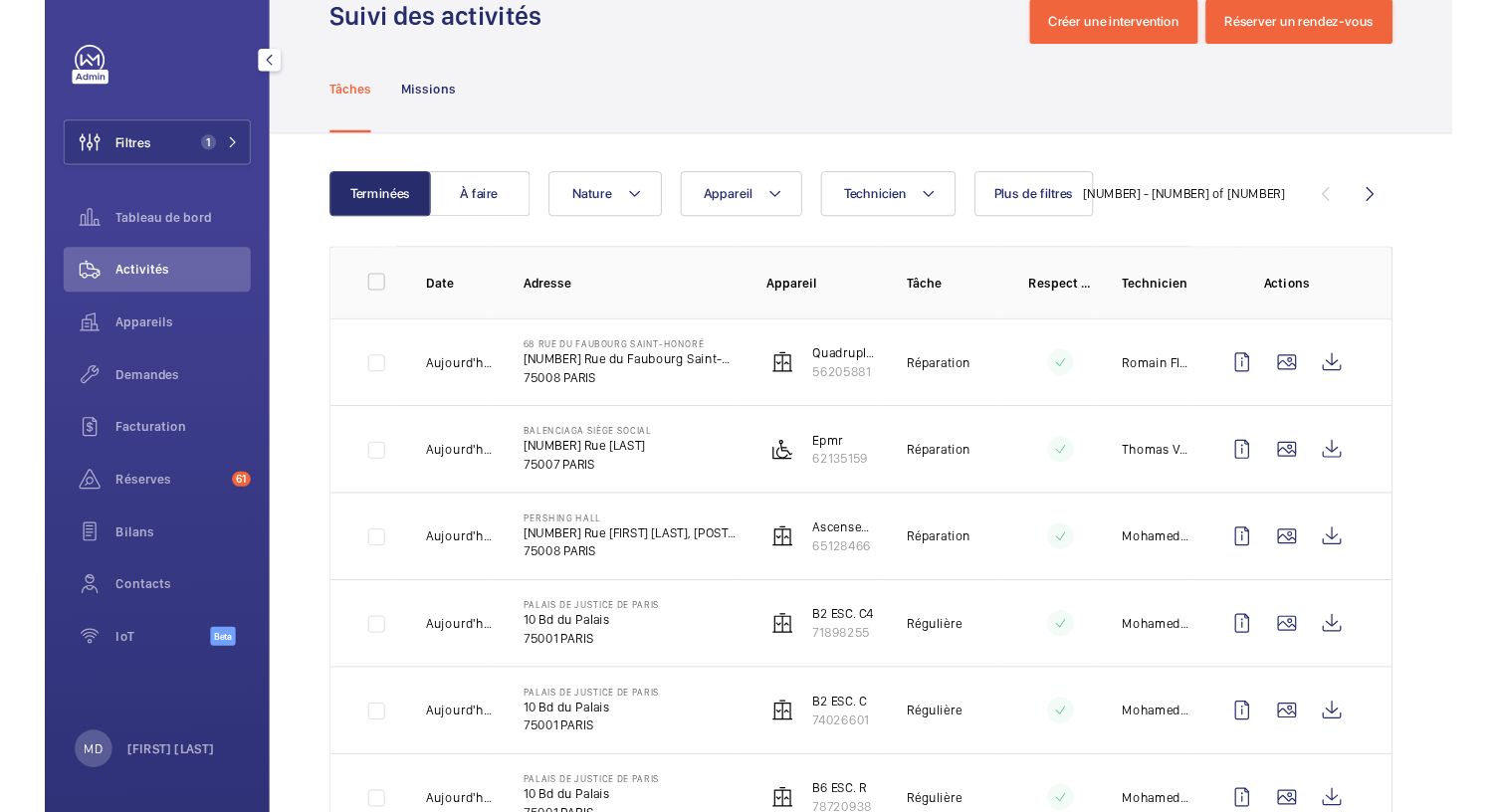 scroll, scrollTop: 0, scrollLeft: 0, axis: both 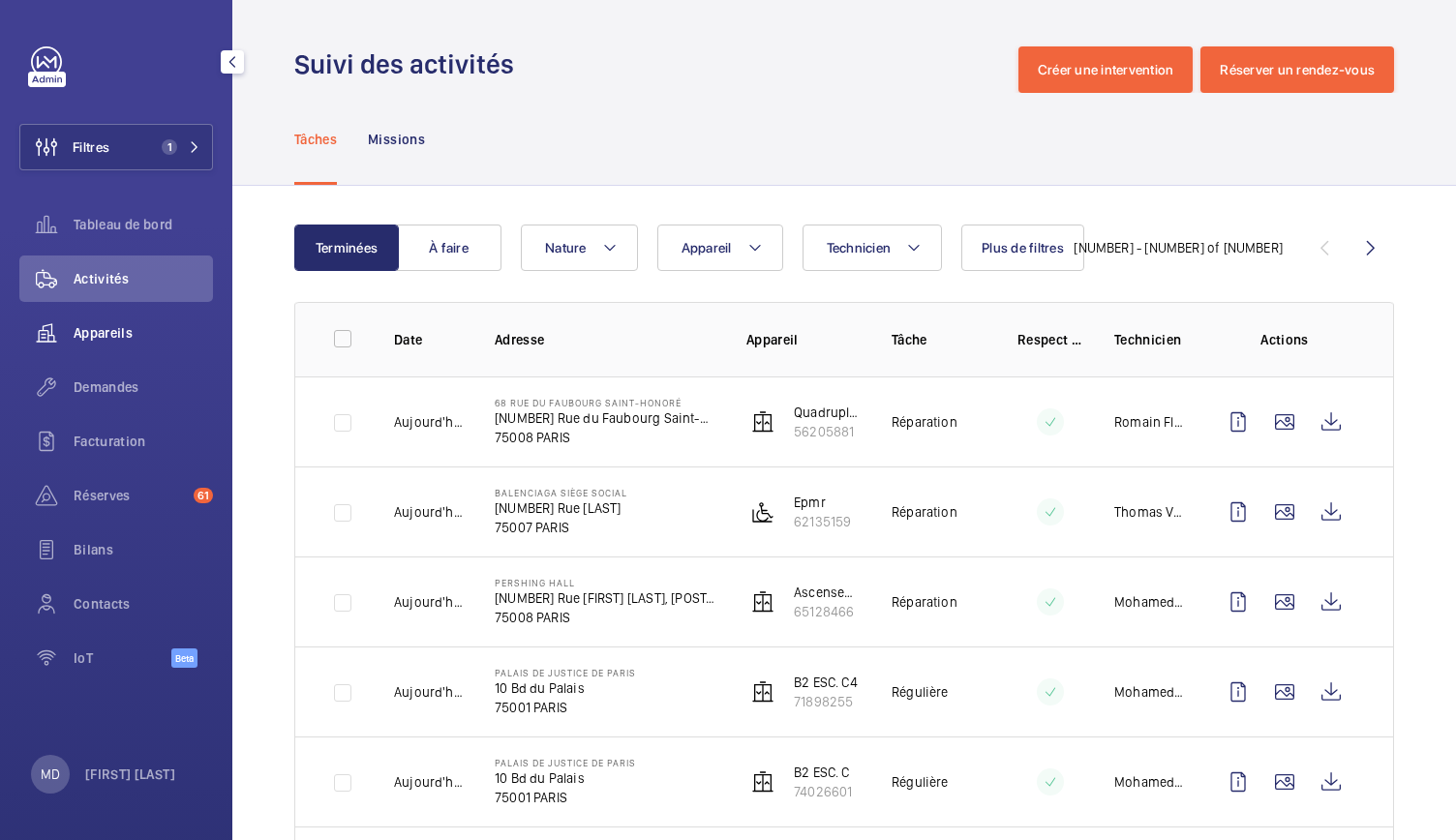 click on "Appareils" 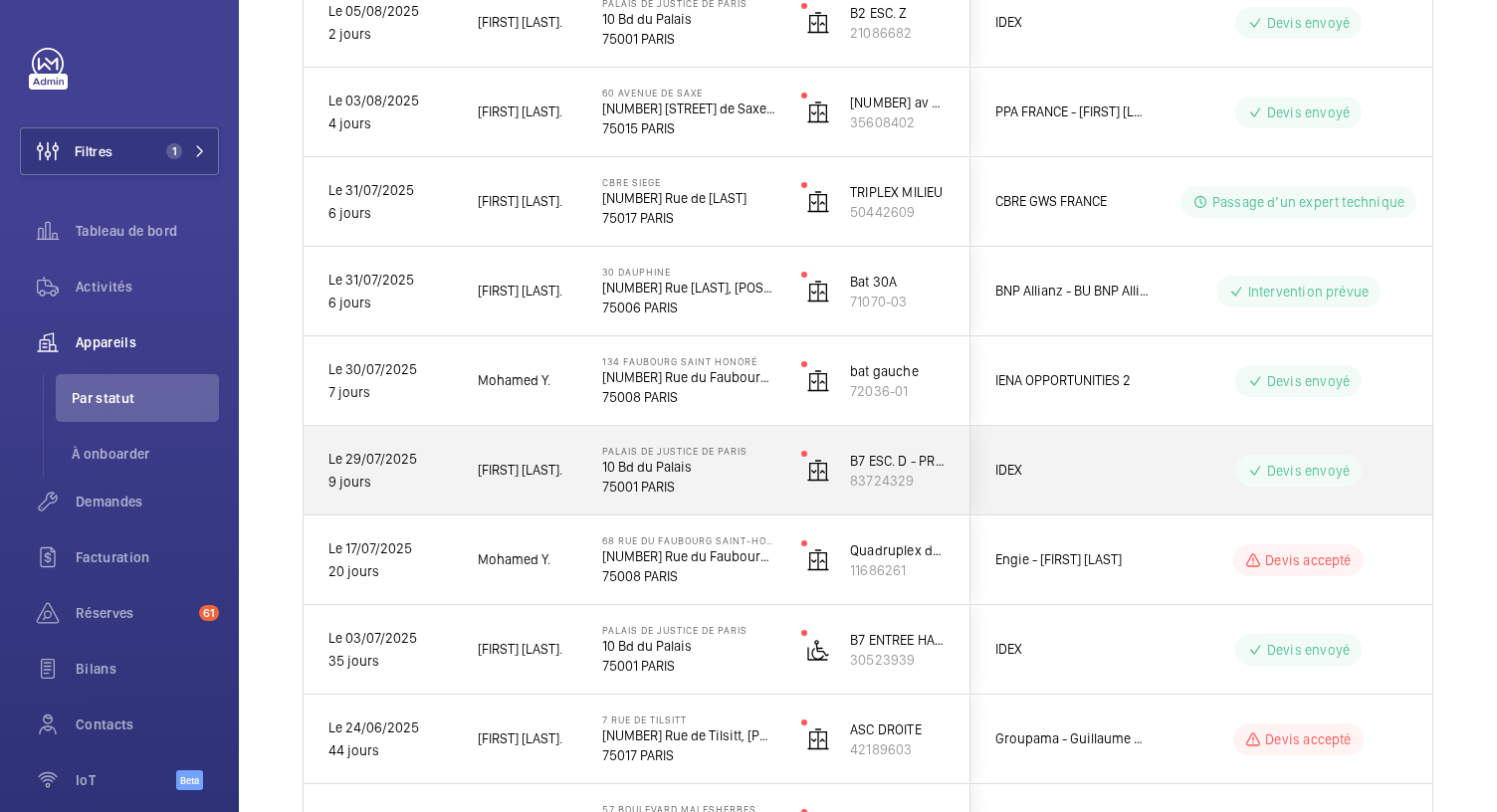 scroll, scrollTop: 739, scrollLeft: 0, axis: vertical 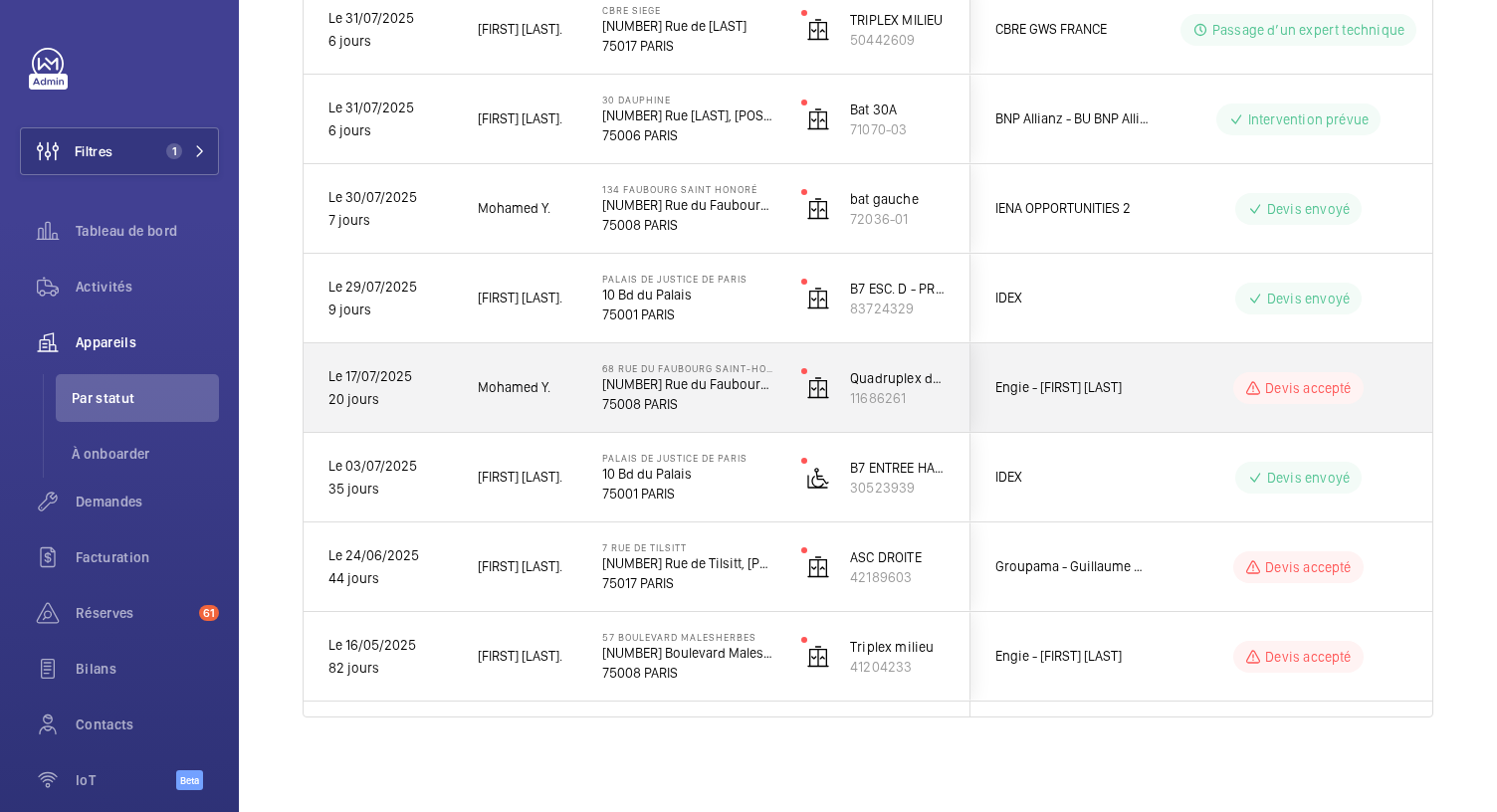 click on "75008 PARIS" 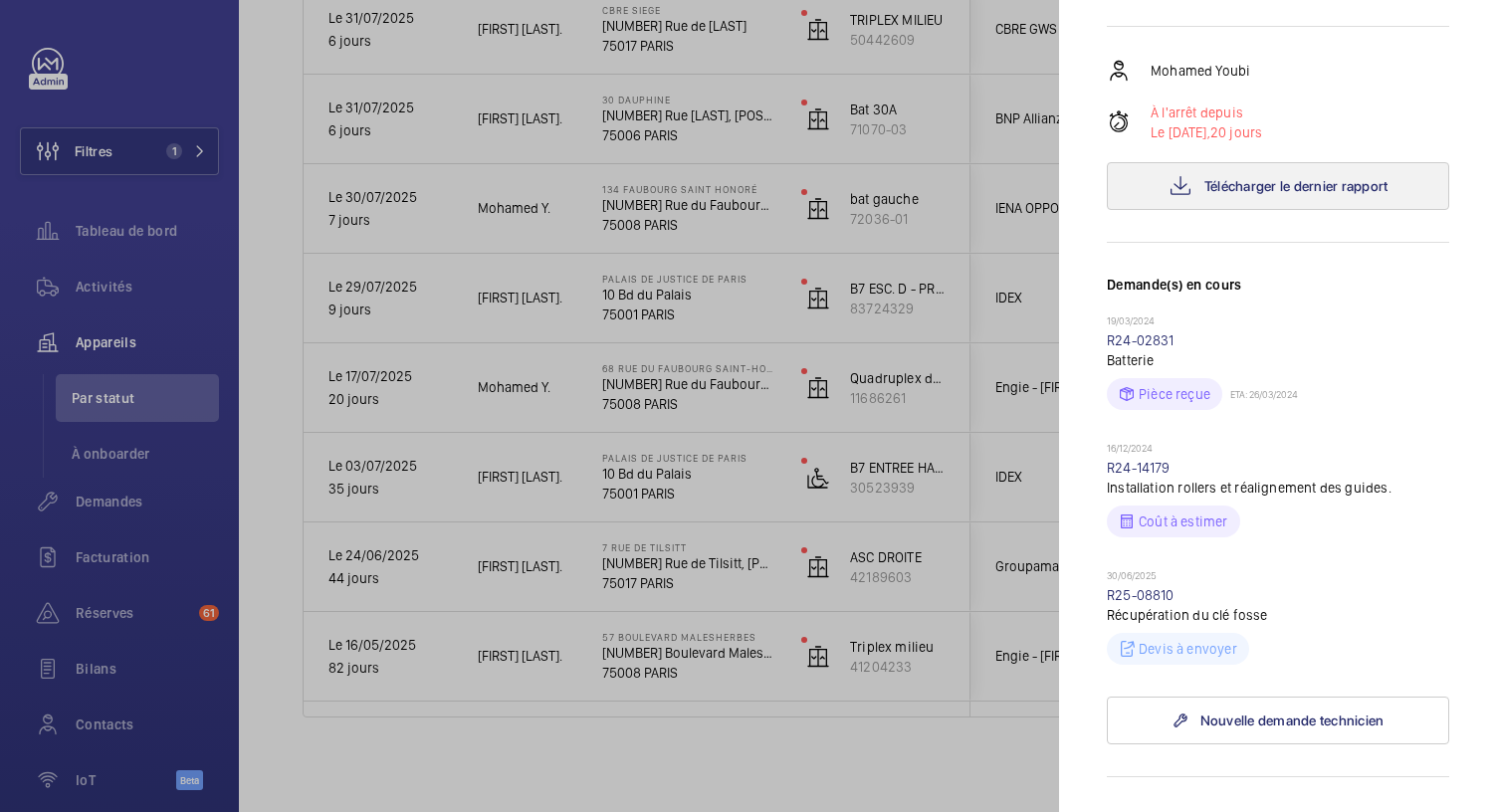 scroll, scrollTop: 408, scrollLeft: 0, axis: vertical 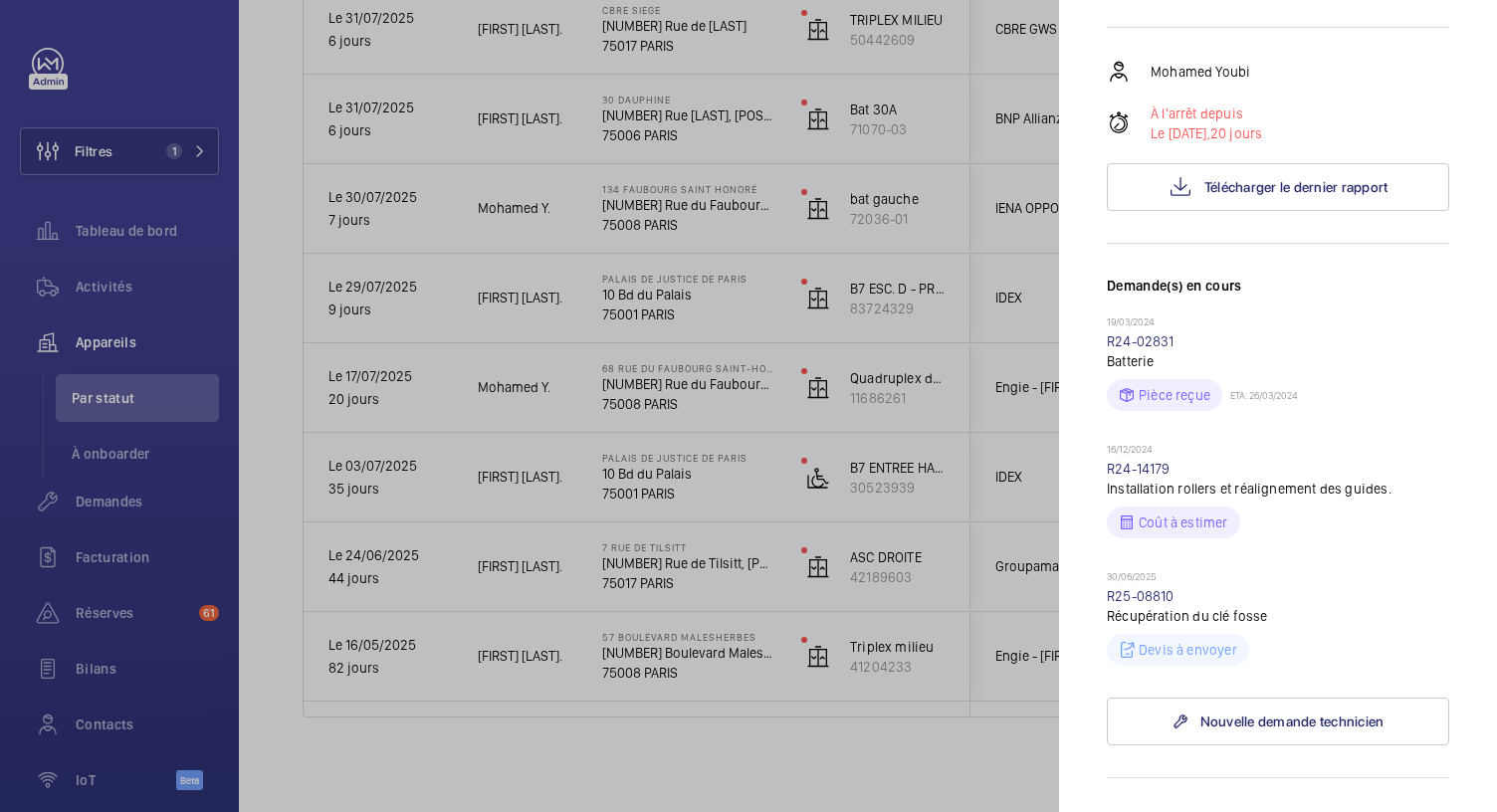 click 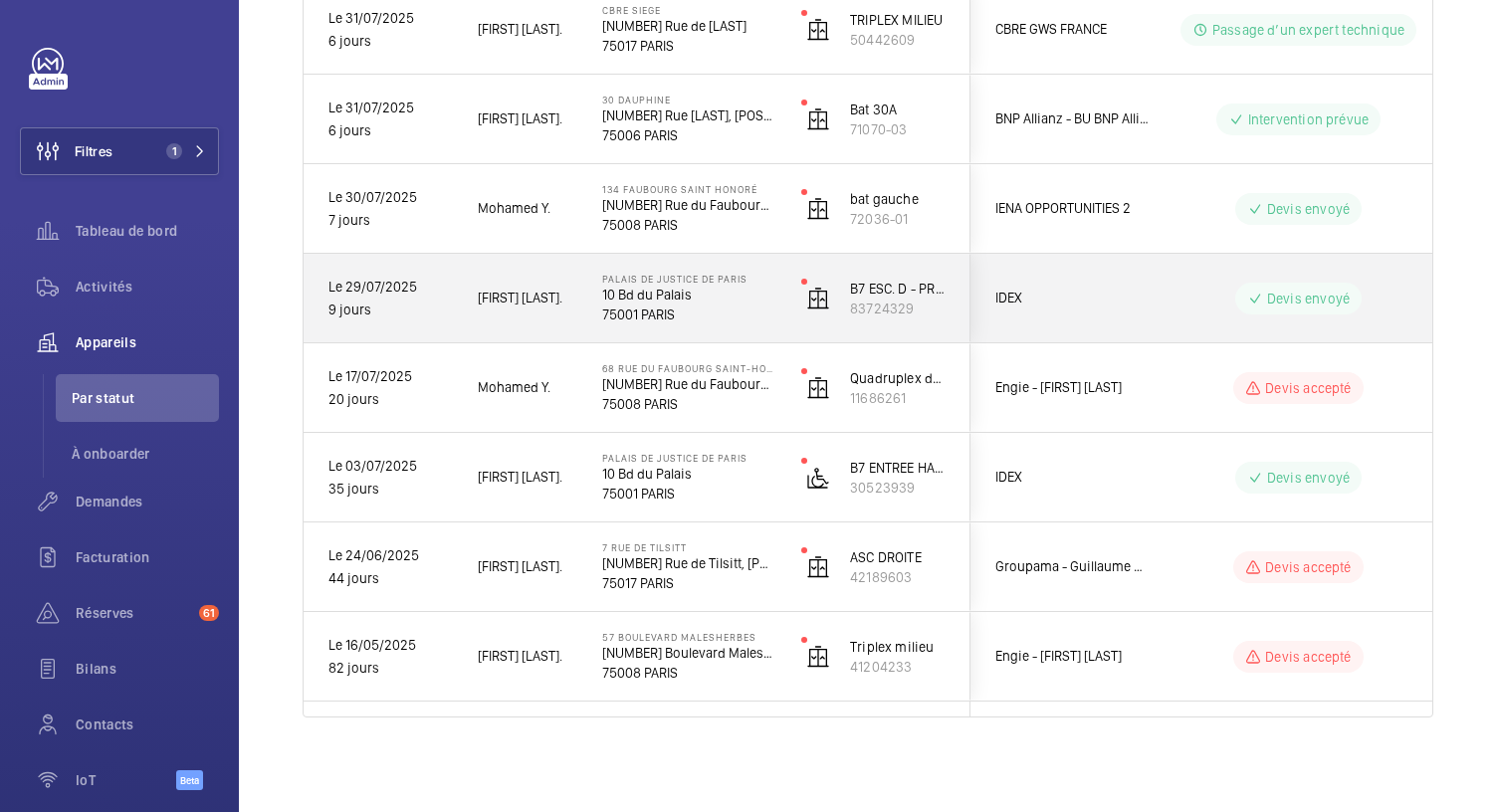 click on "10 Bd du Palais" 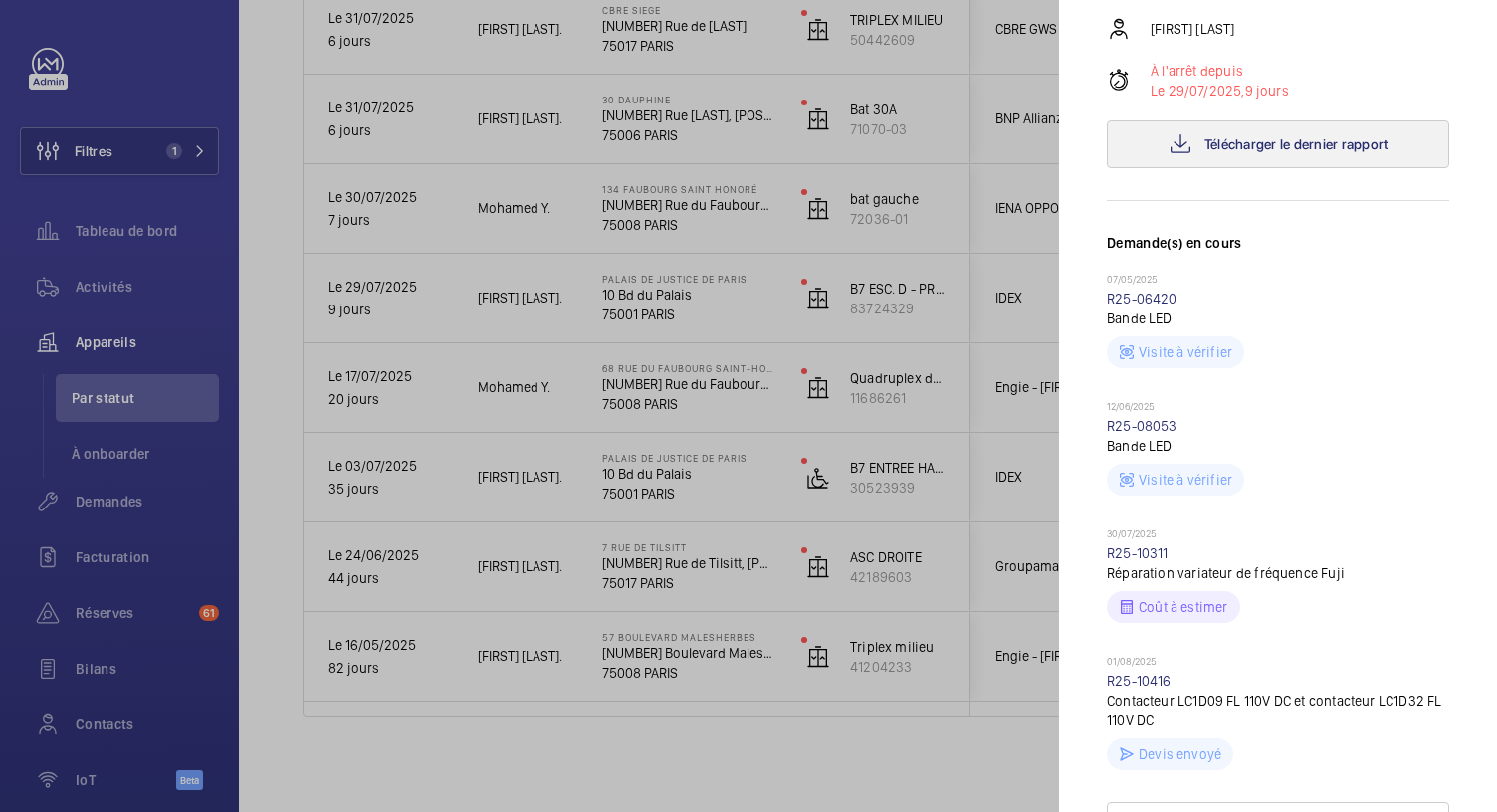 scroll, scrollTop: 531, scrollLeft: 0, axis: vertical 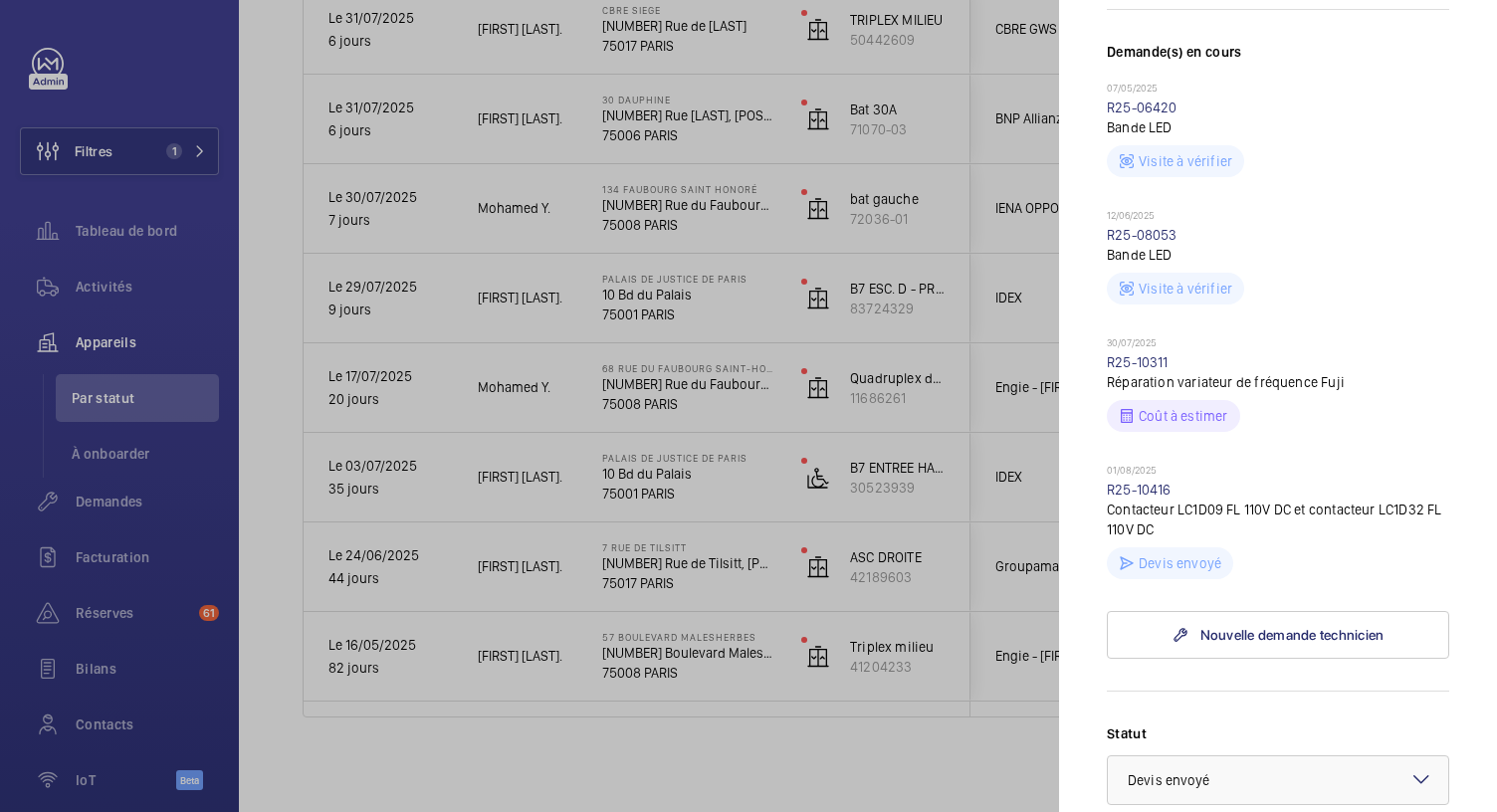 click 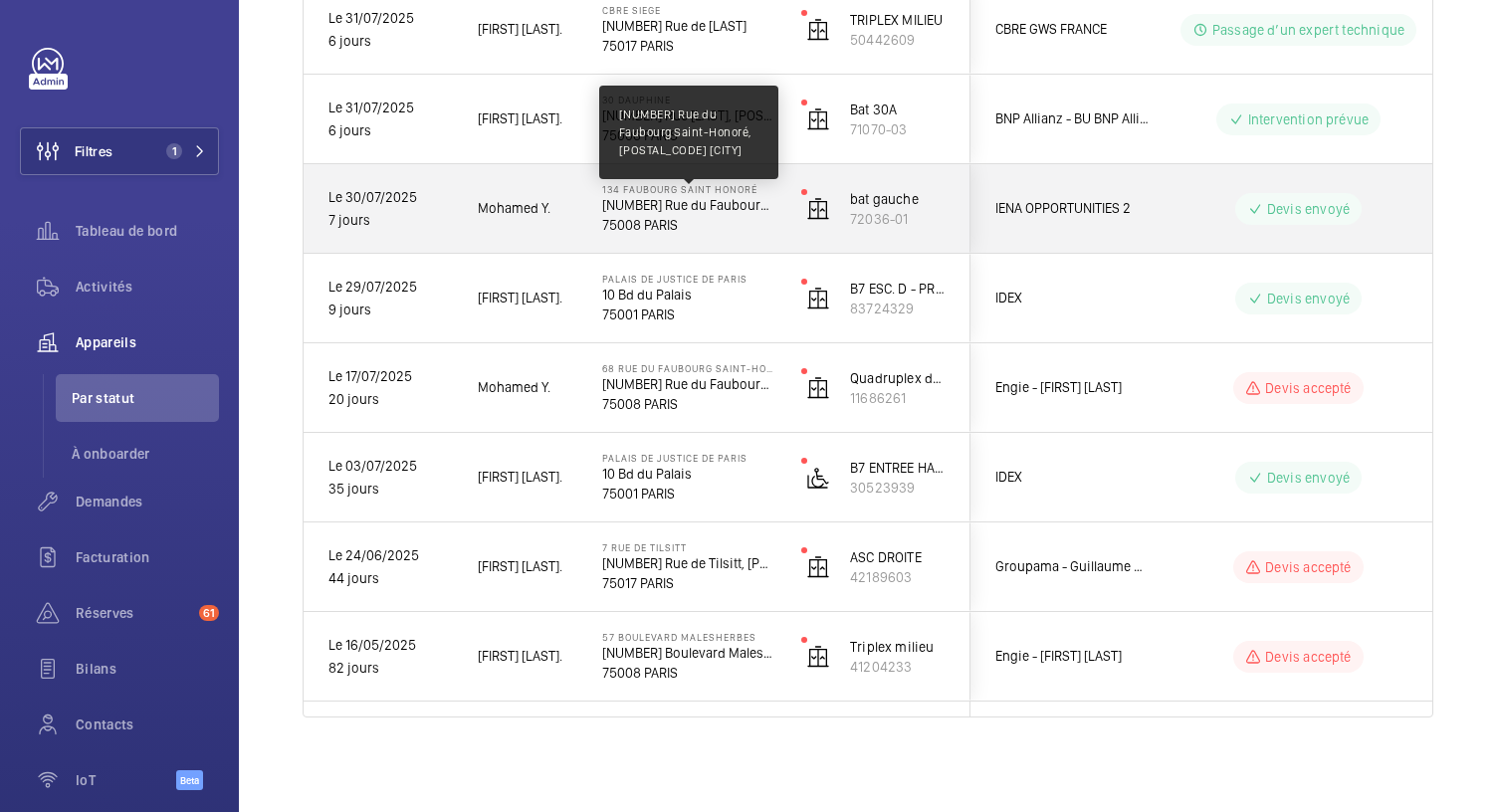 click on "[NUMBER] [STREET], [POSTAL_CODE] [CITY]" 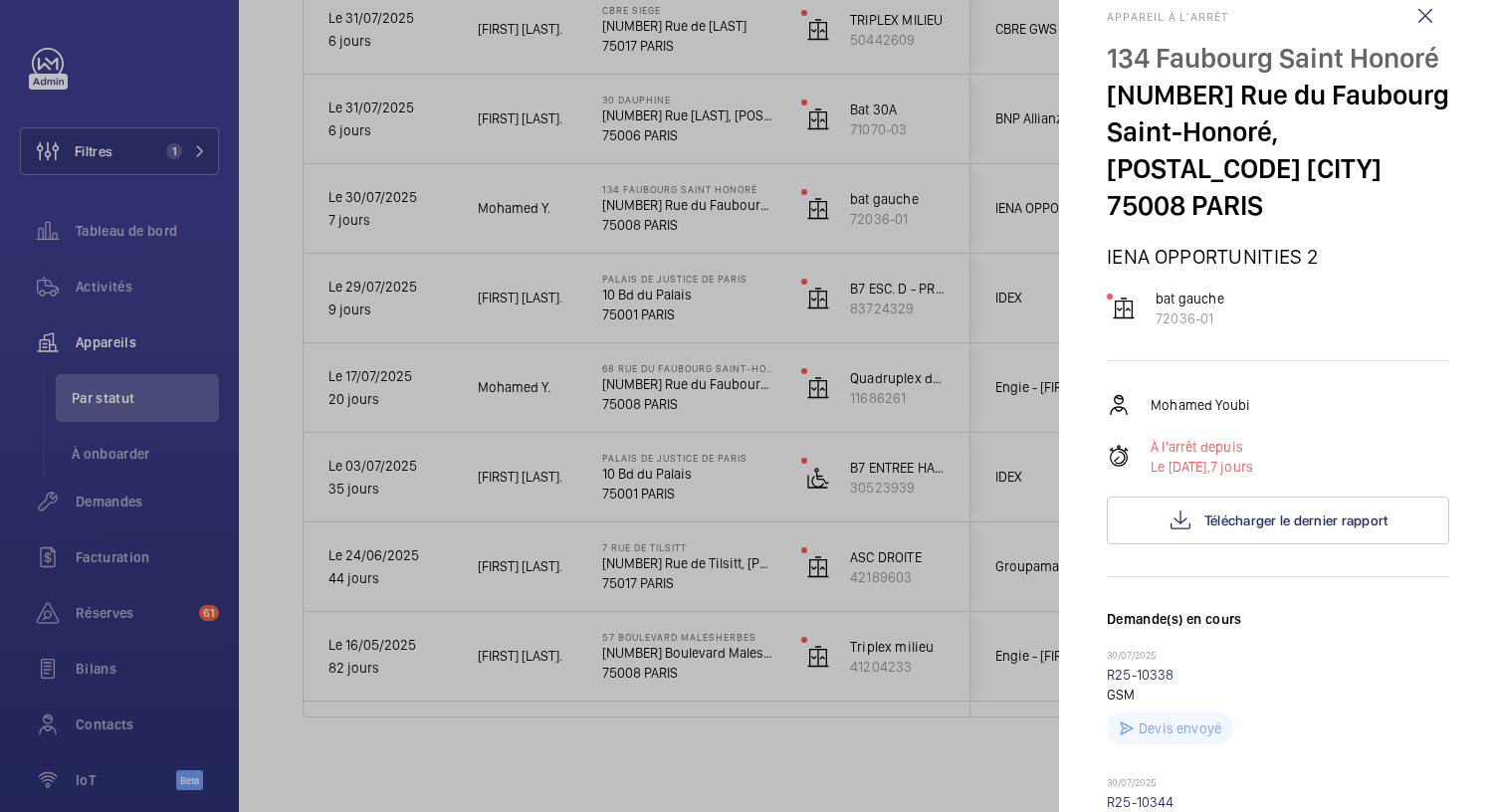 scroll, scrollTop: 37, scrollLeft: 0, axis: vertical 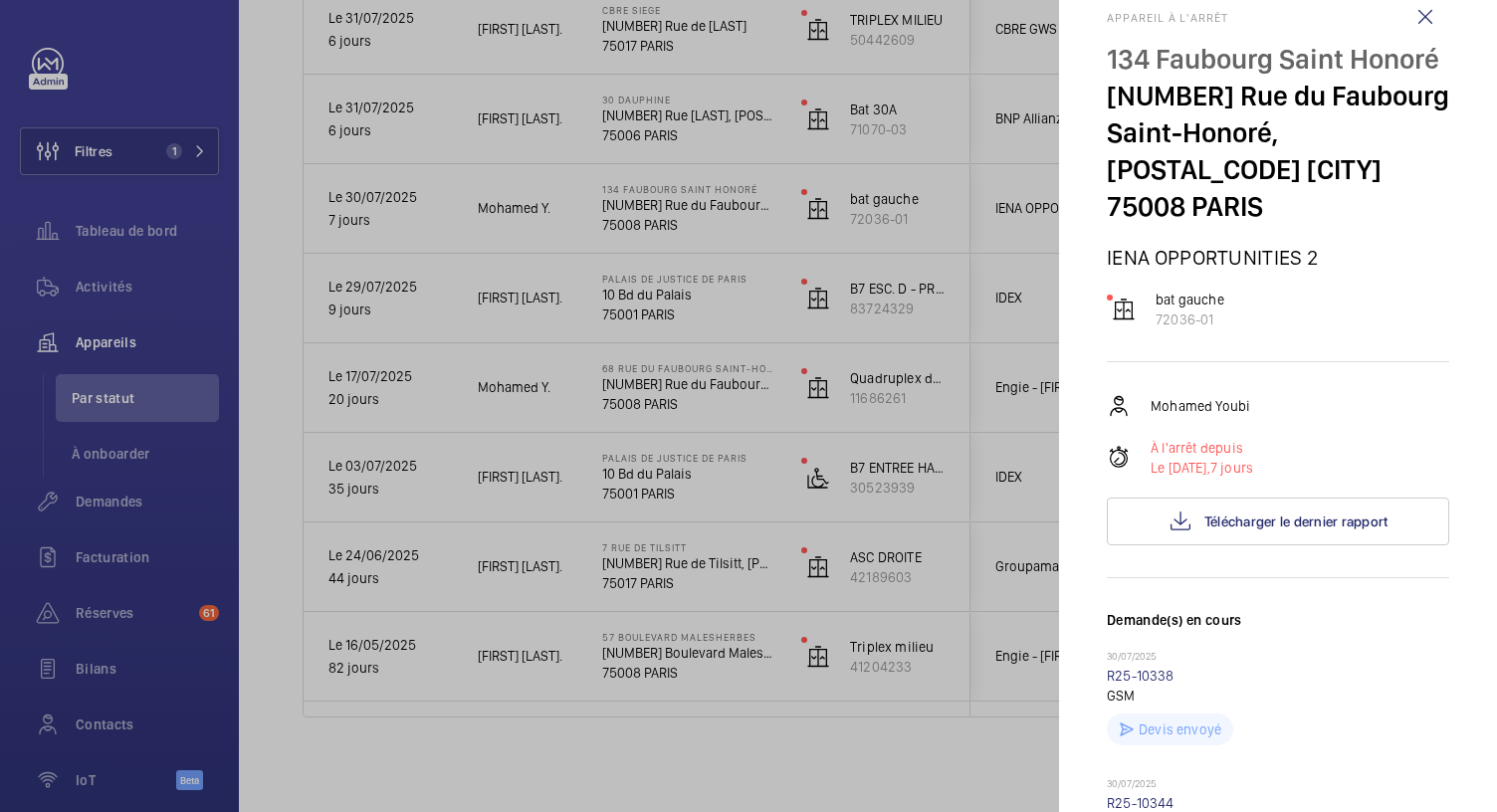 click 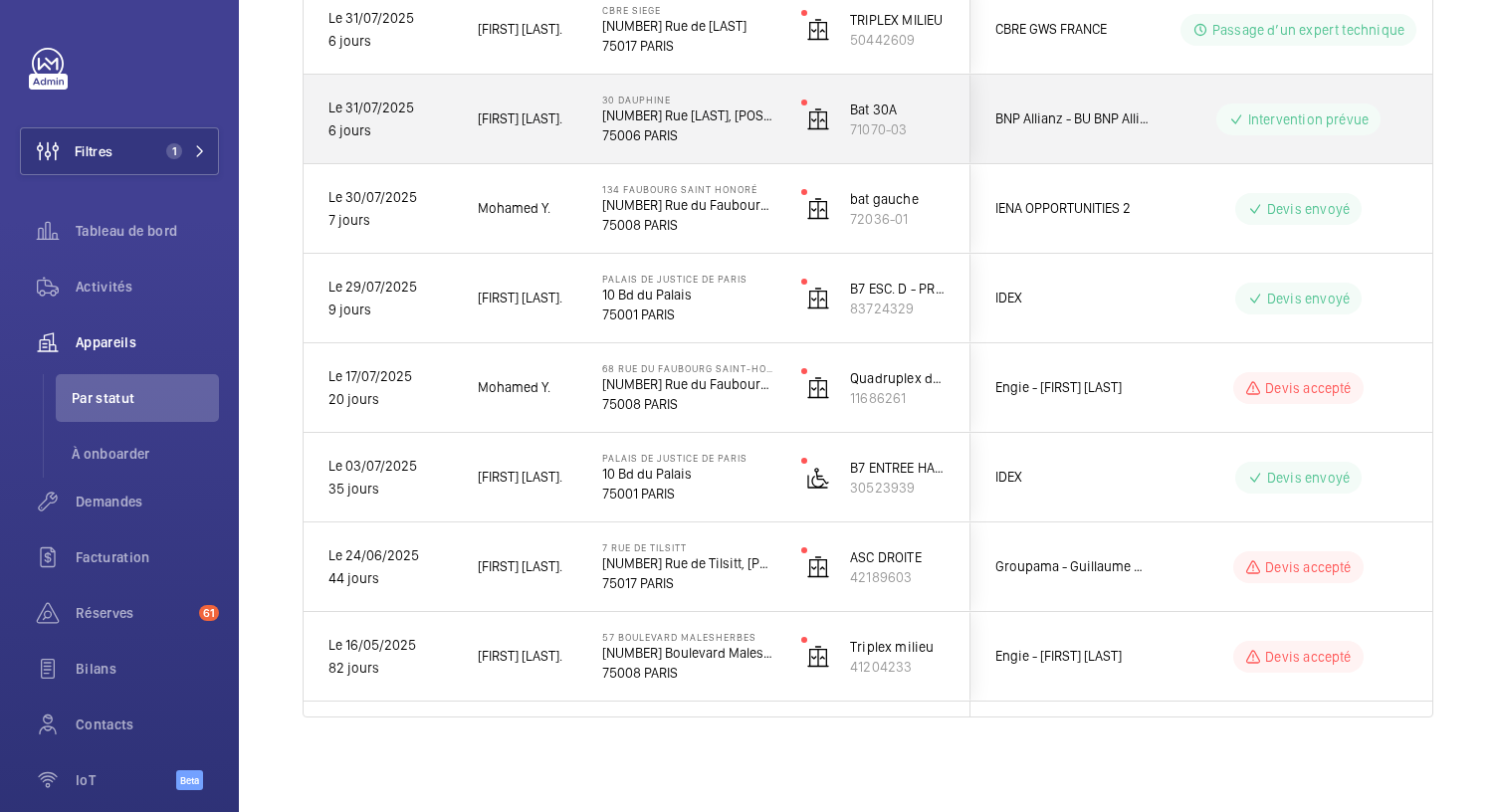 click on "75006 PARIS" 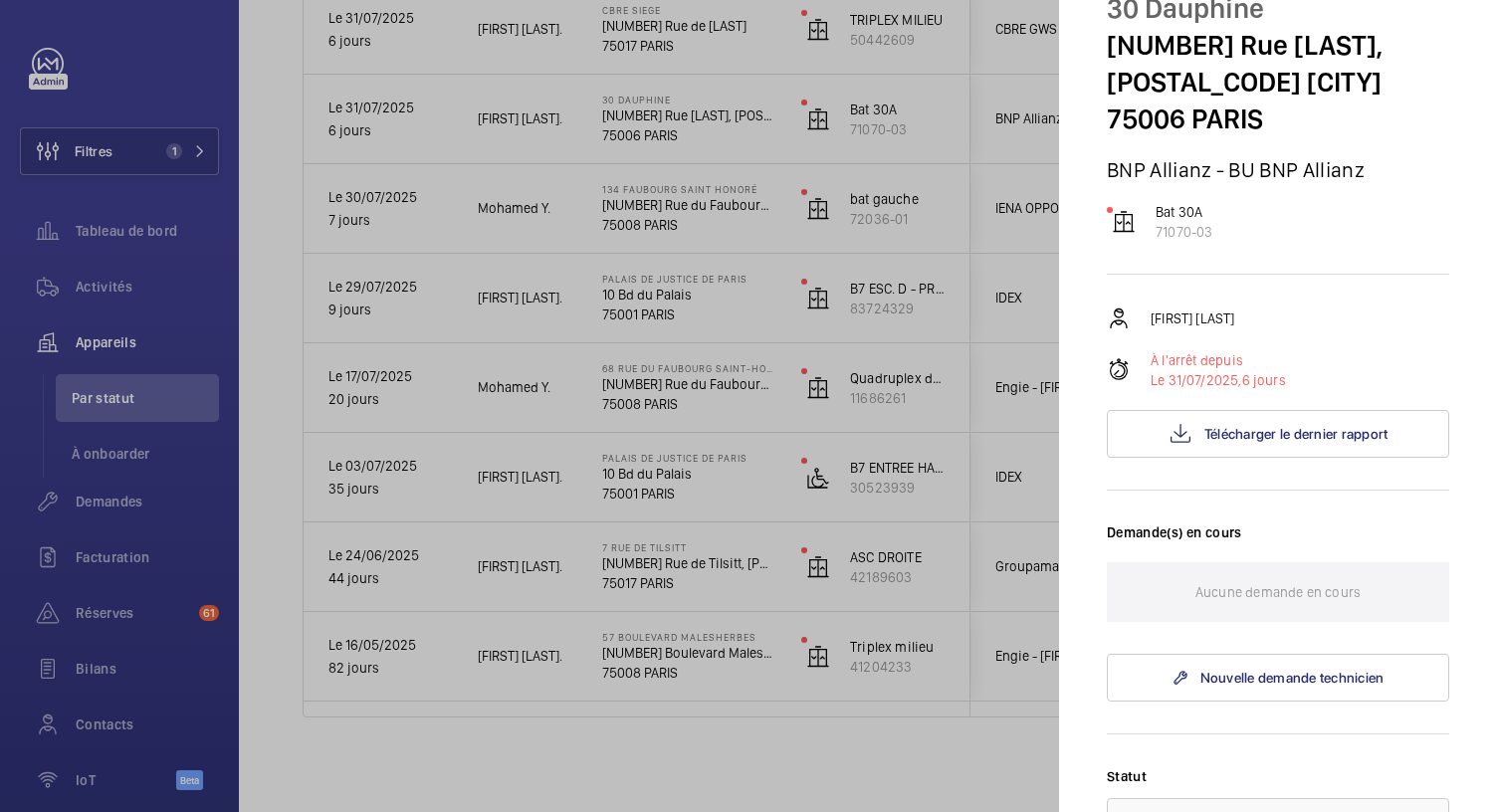scroll, scrollTop: 0, scrollLeft: 0, axis: both 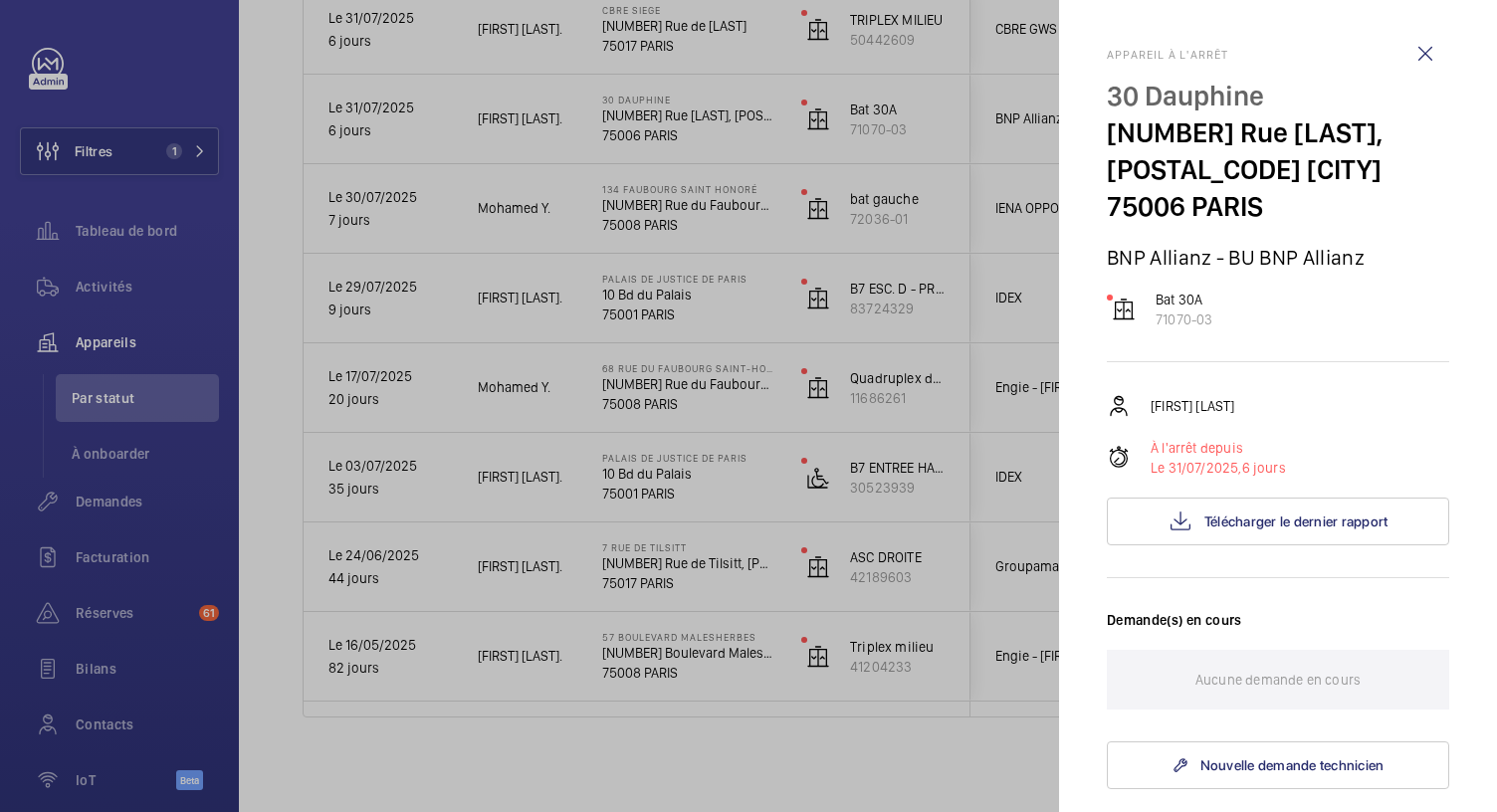 click 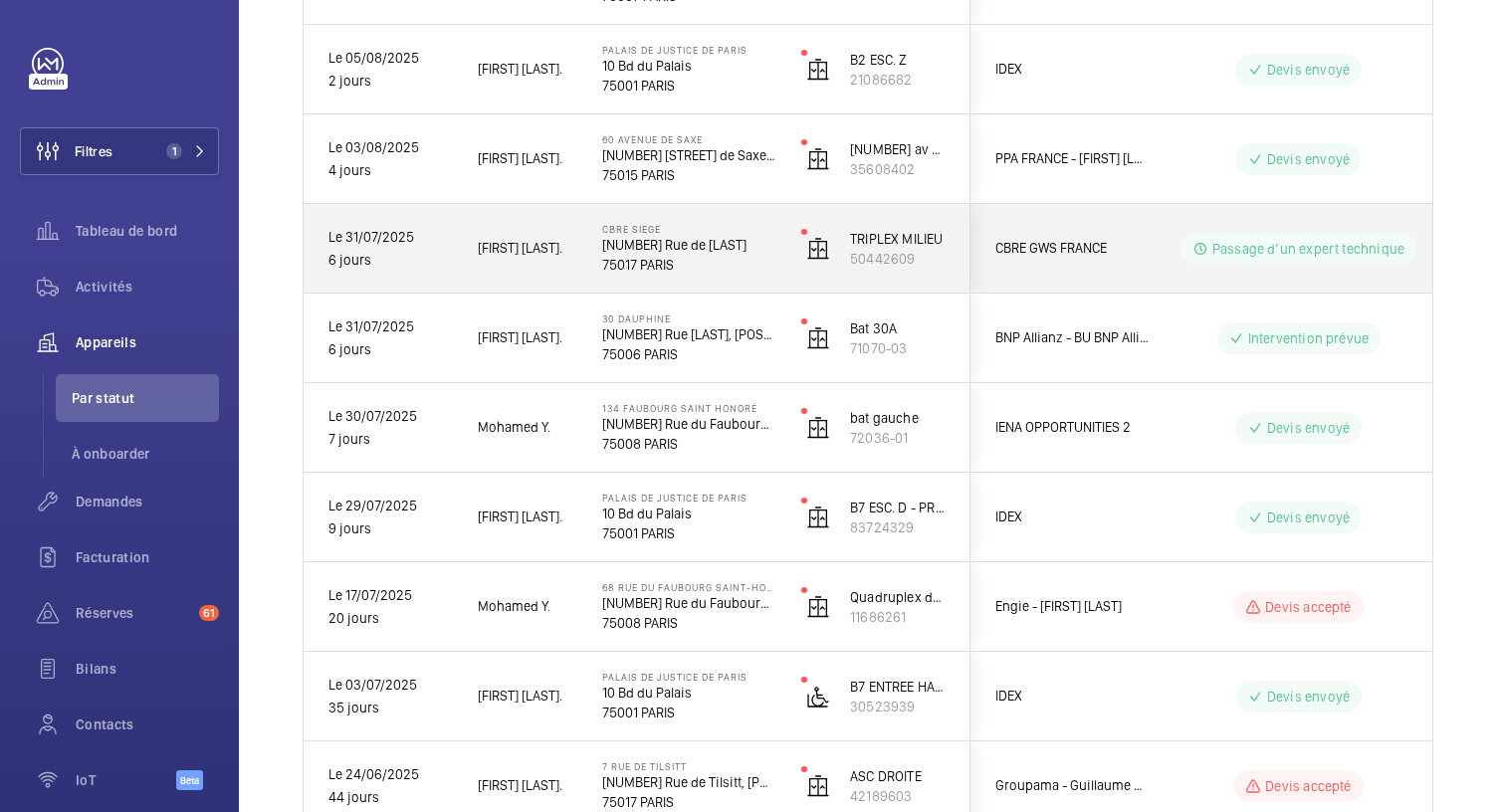 scroll, scrollTop: 511, scrollLeft: 0, axis: vertical 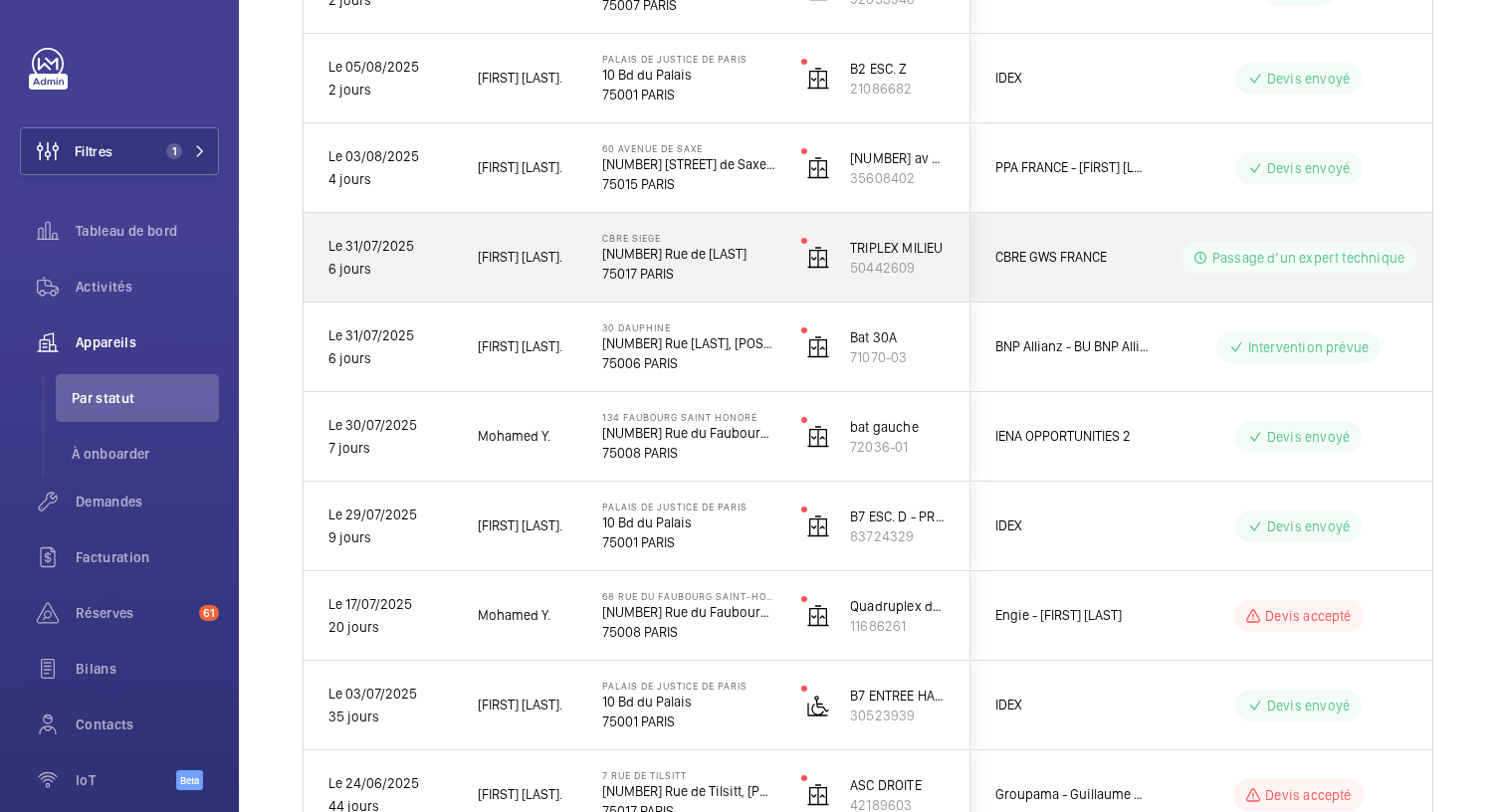 click on "[NUMBER] [STREET]" 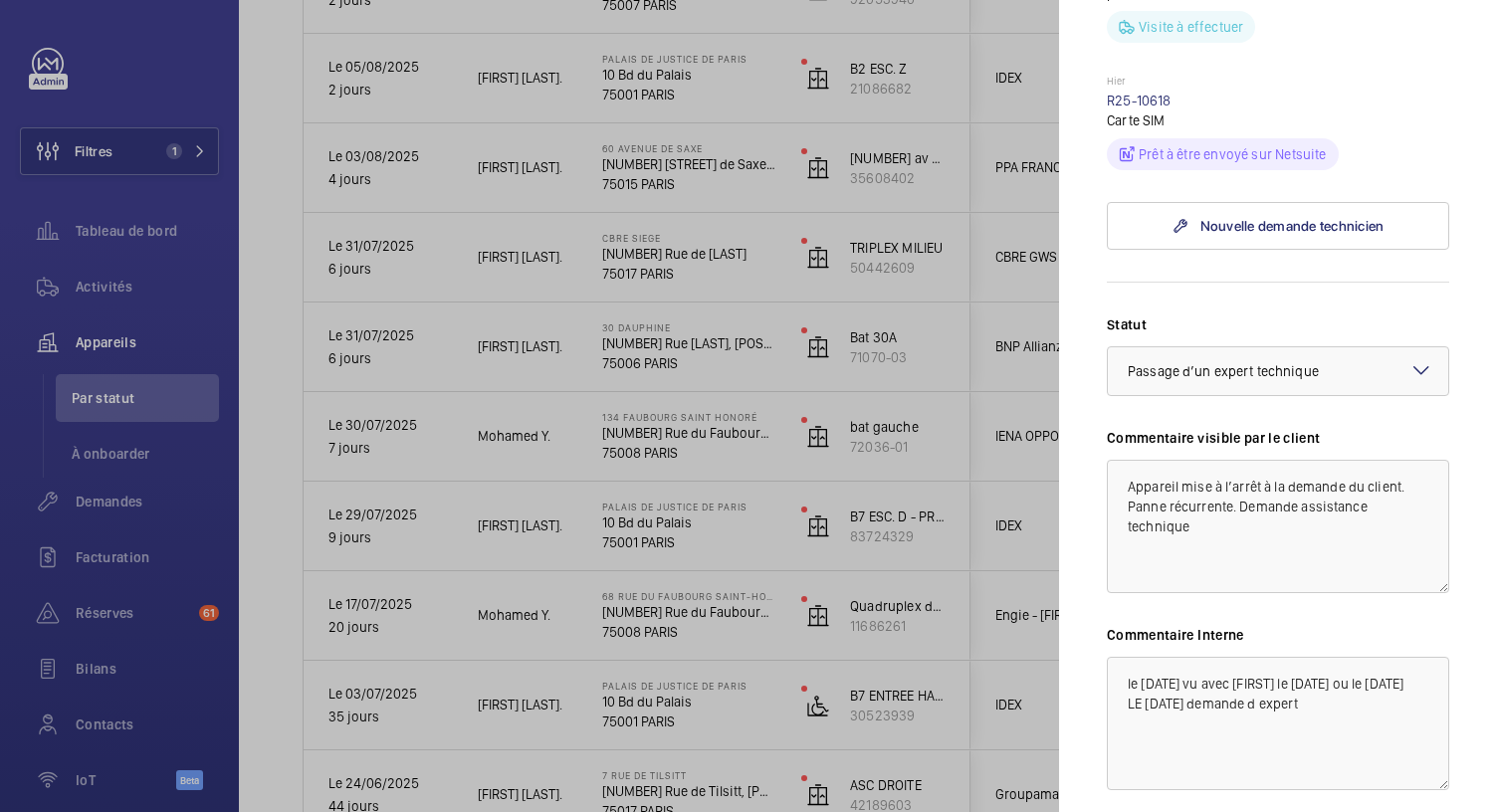 scroll, scrollTop: 940, scrollLeft: 0, axis: vertical 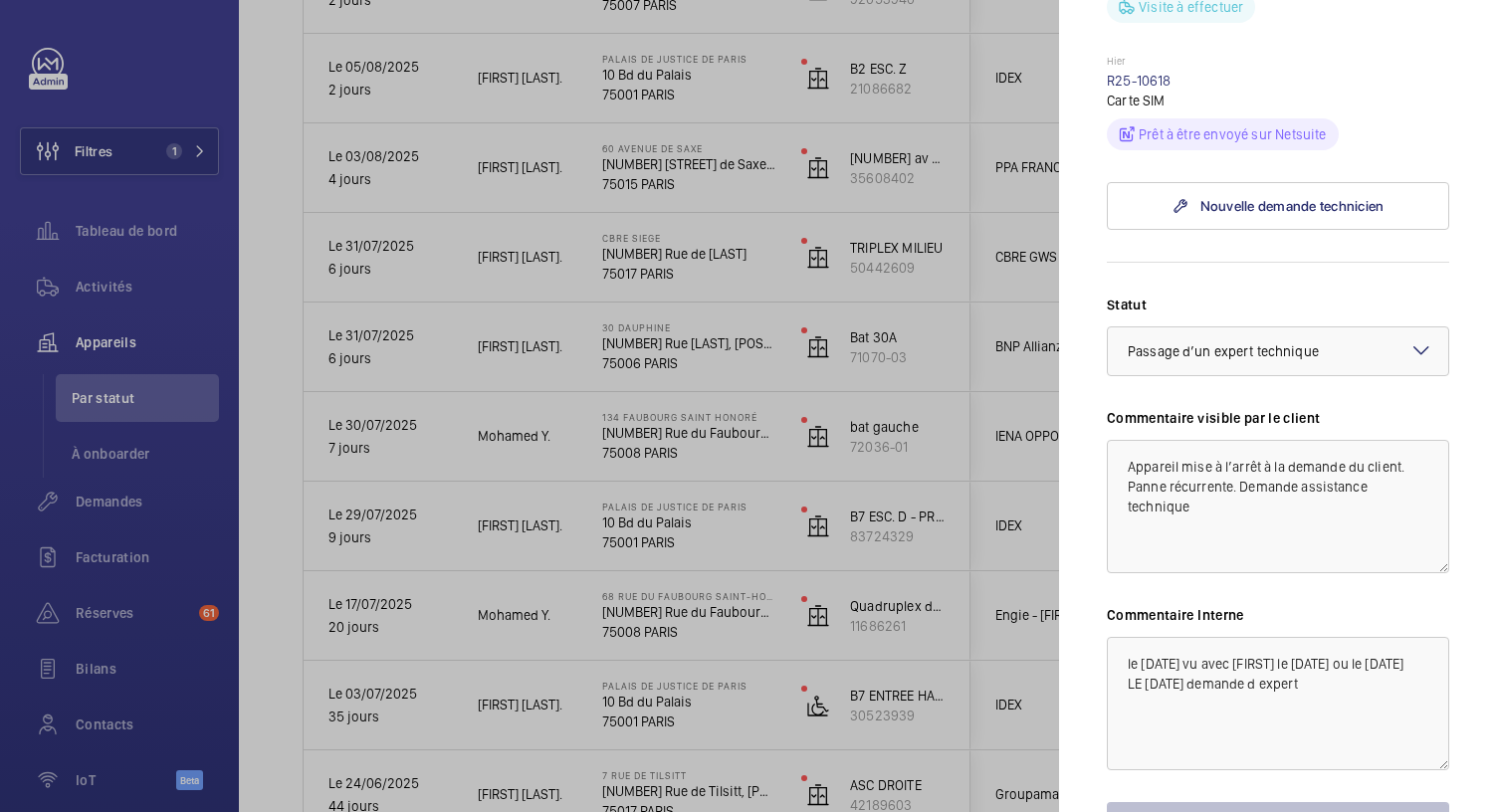 click 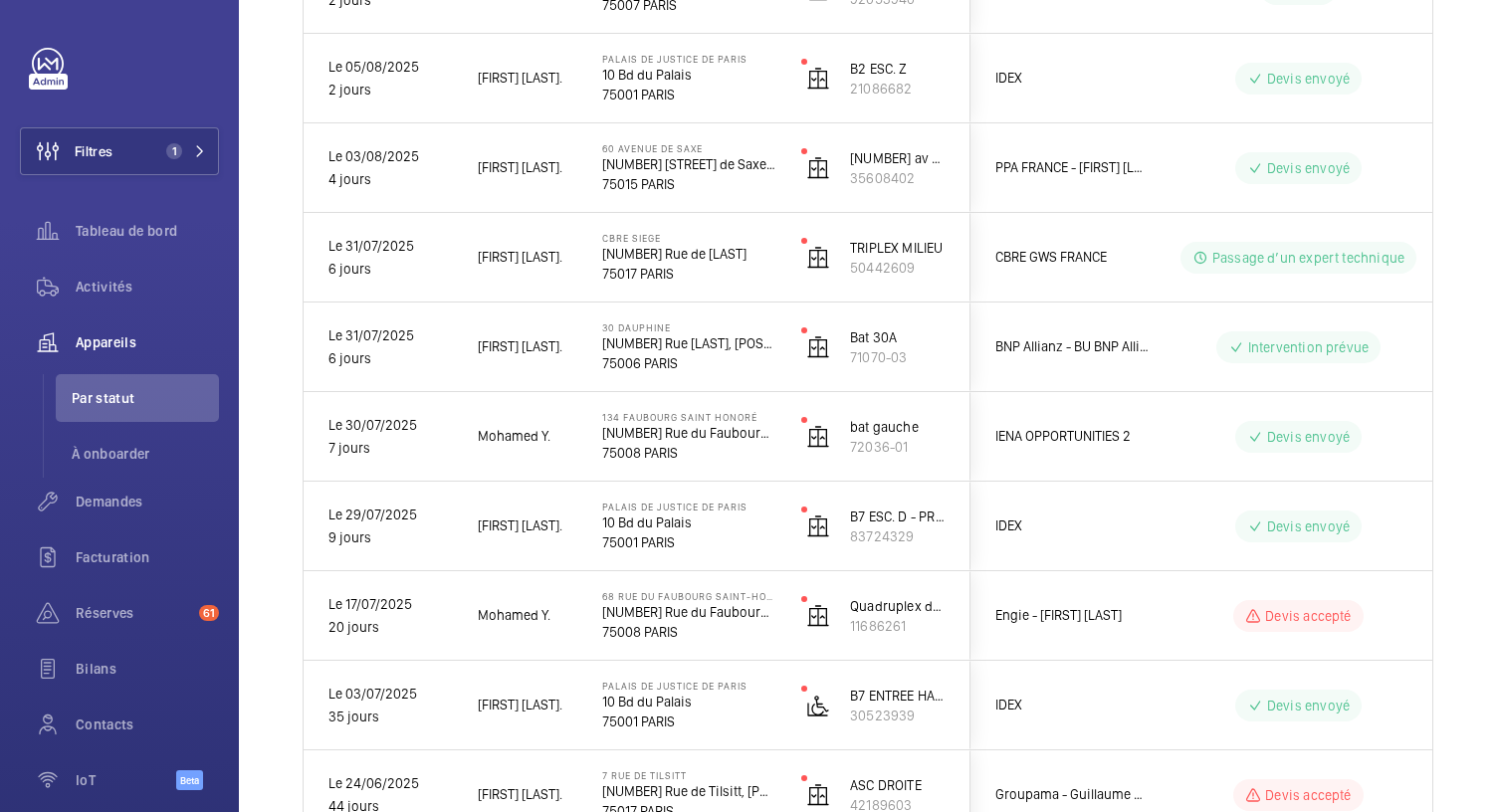 click on "75015 PARIS" 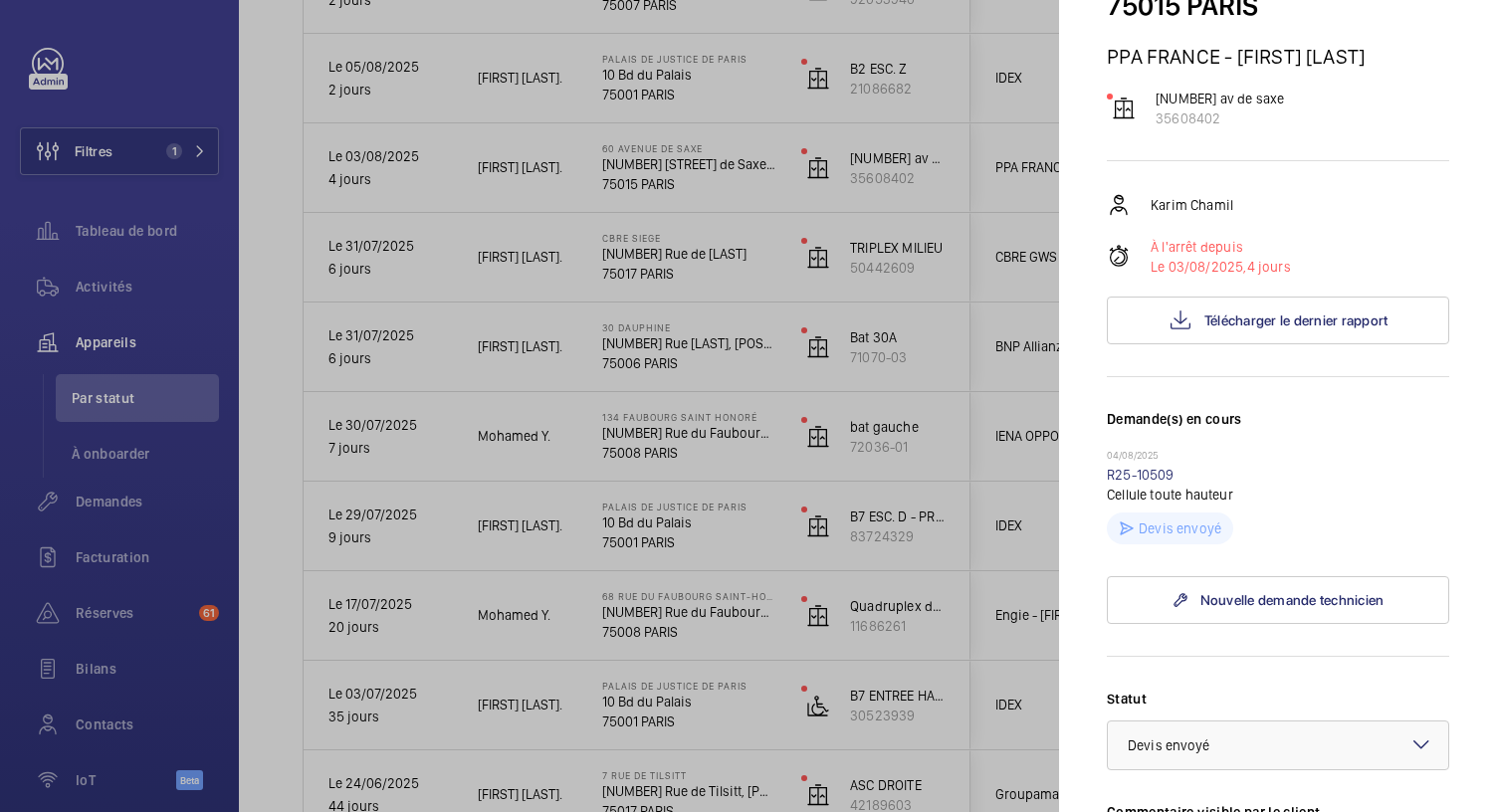 scroll, scrollTop: 235, scrollLeft: 0, axis: vertical 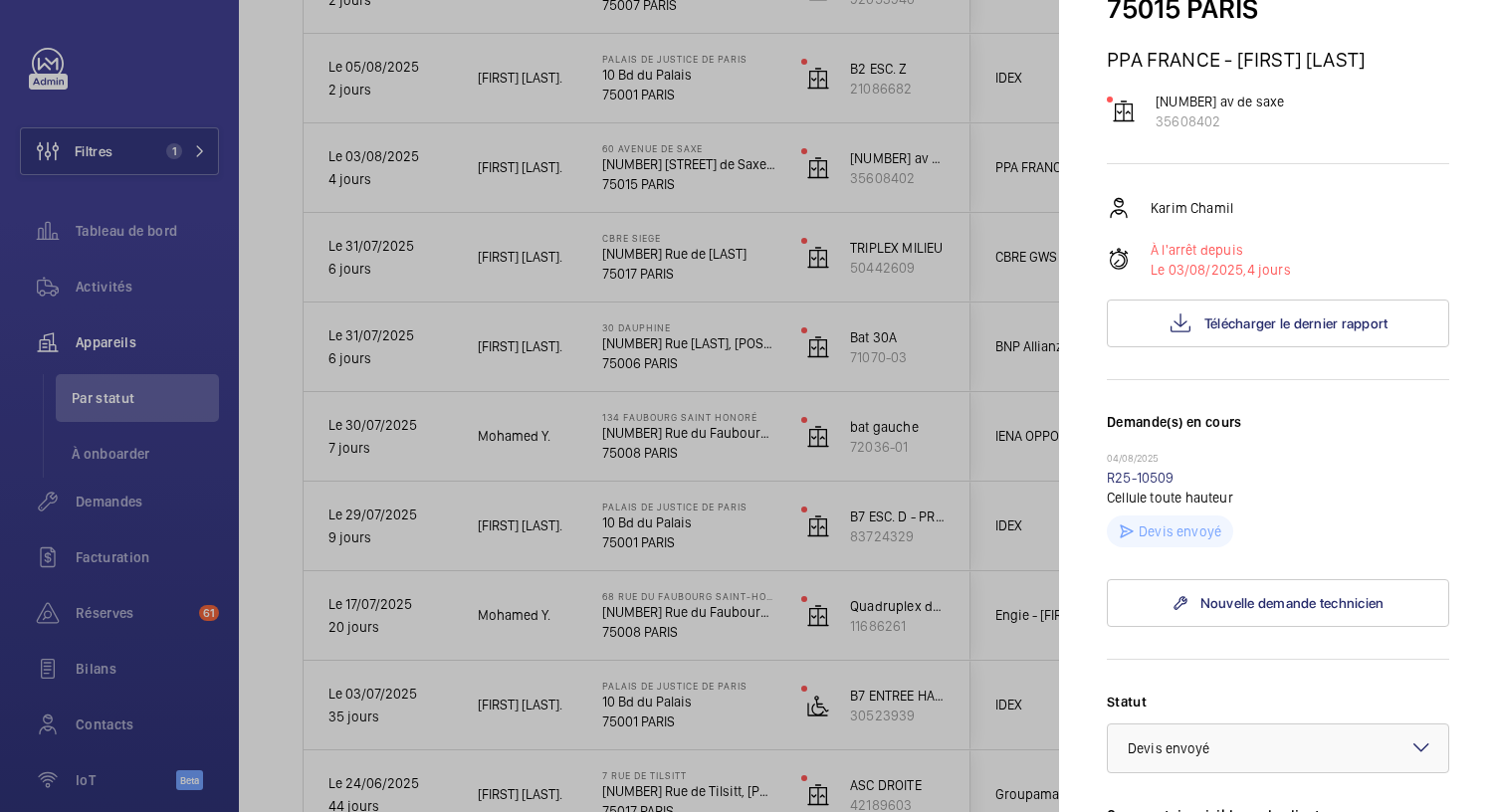 click 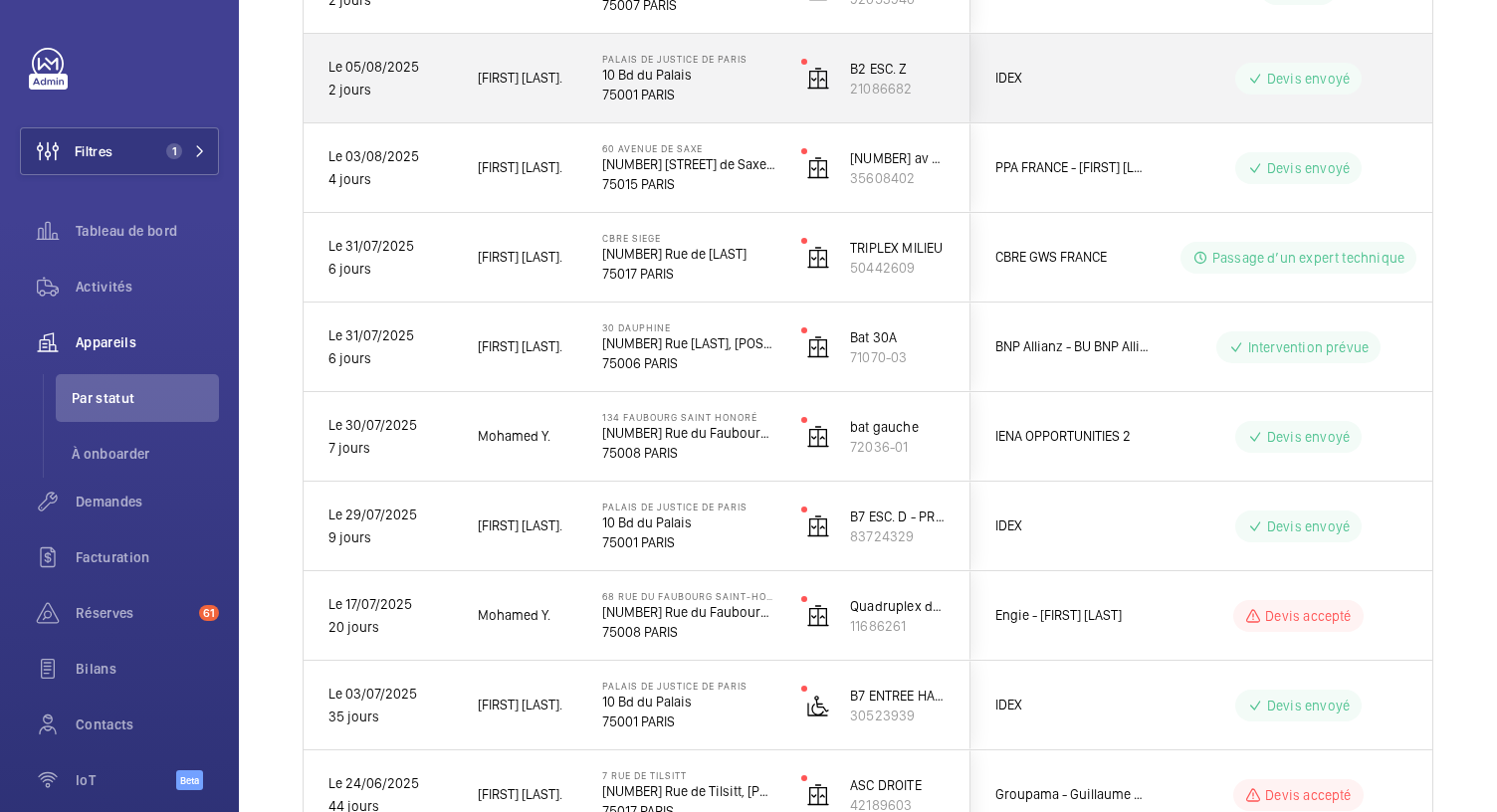 click on "10 Bd du Palais" 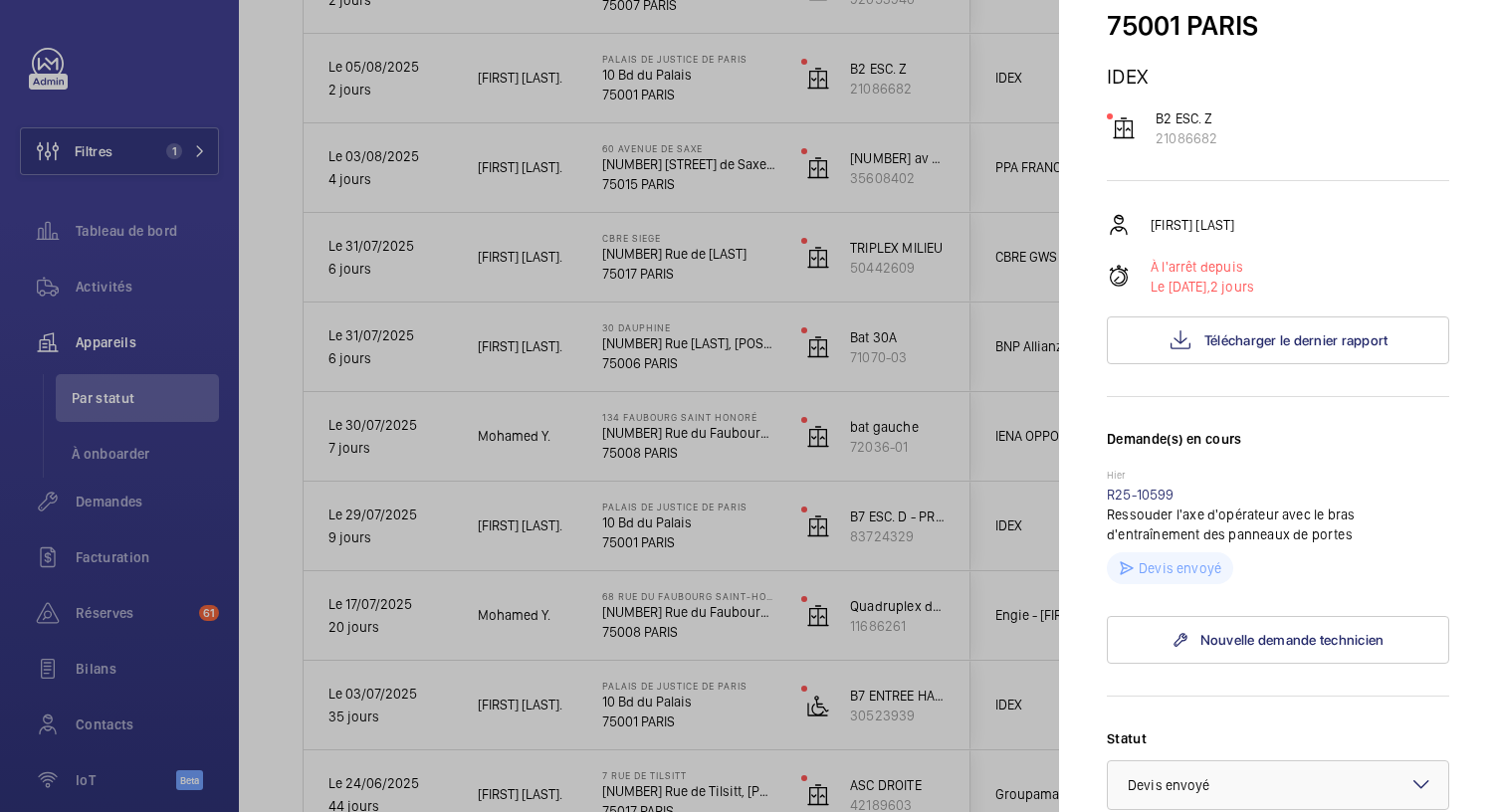 scroll, scrollTop: 145, scrollLeft: 0, axis: vertical 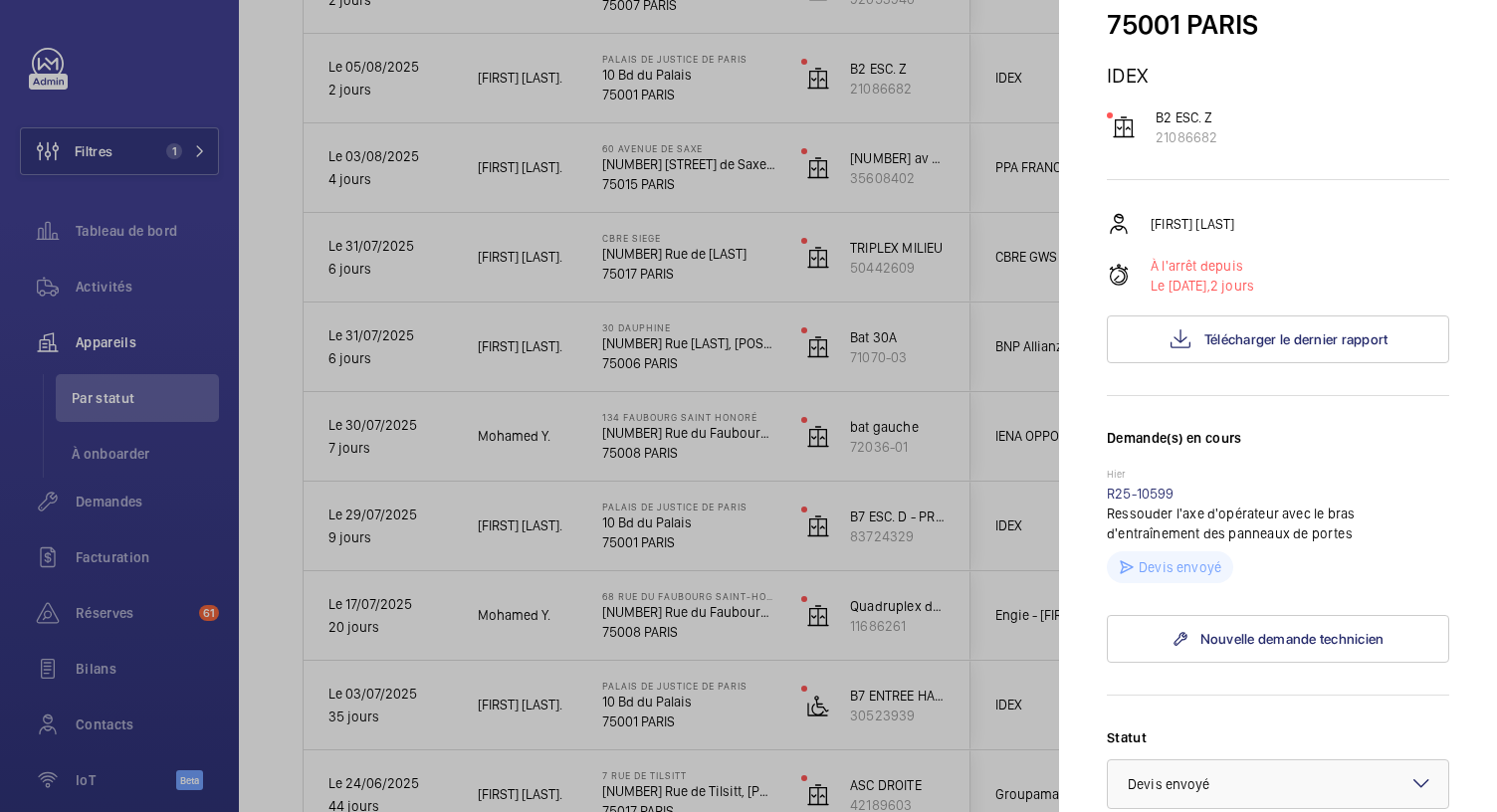 click 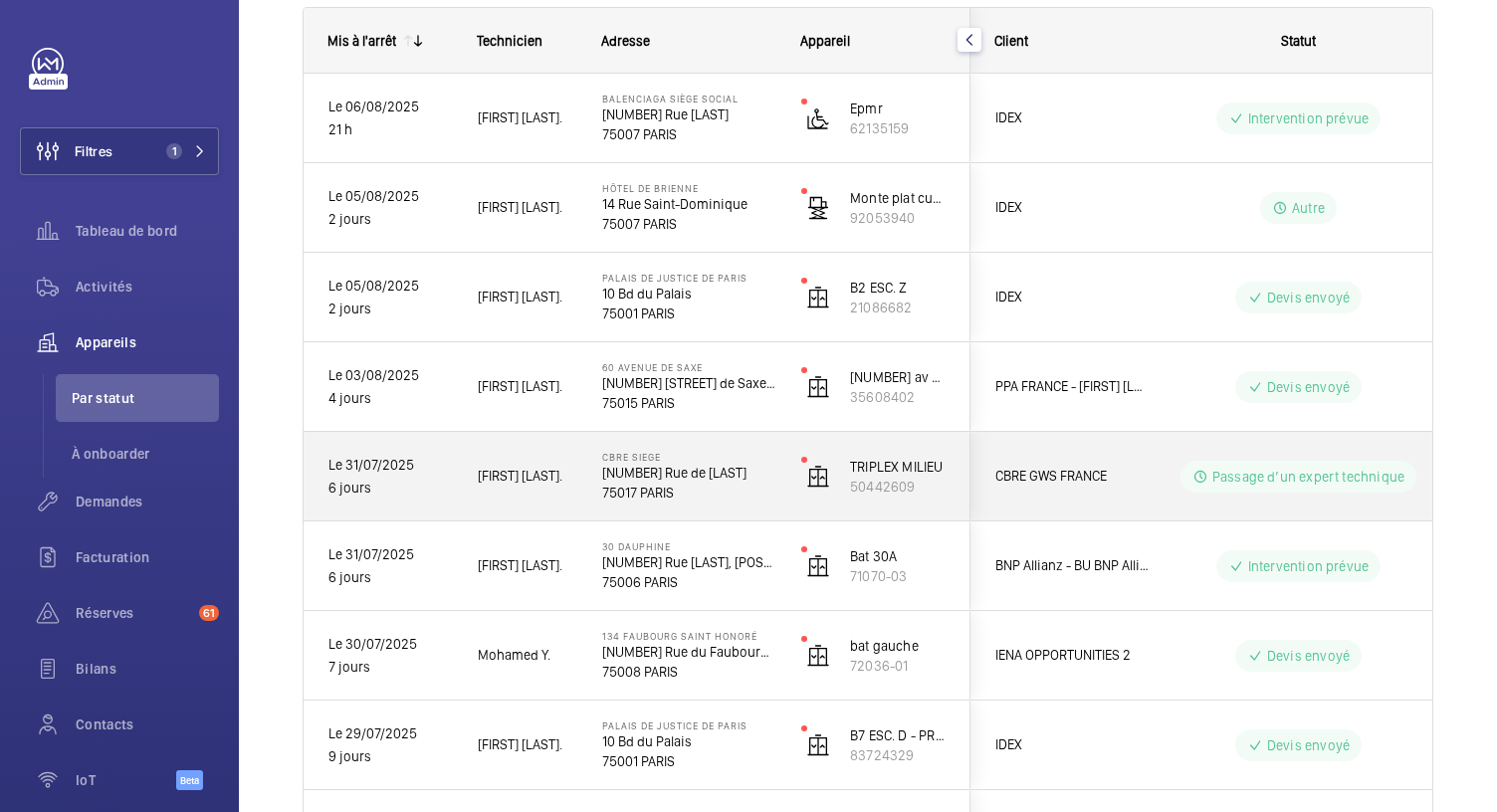 scroll, scrollTop: 275, scrollLeft: 0, axis: vertical 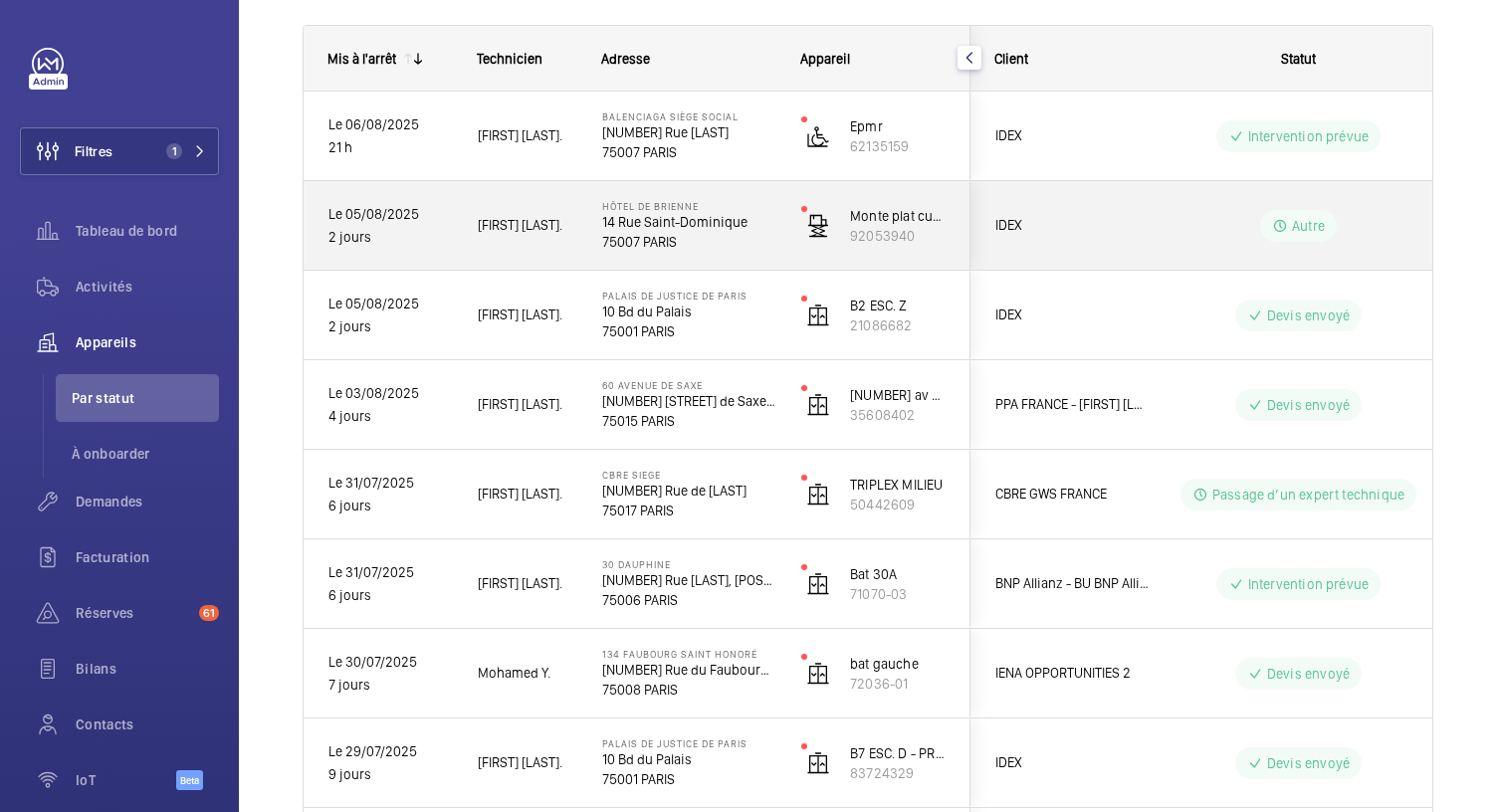 click on "14 Rue Saint-Dominique" 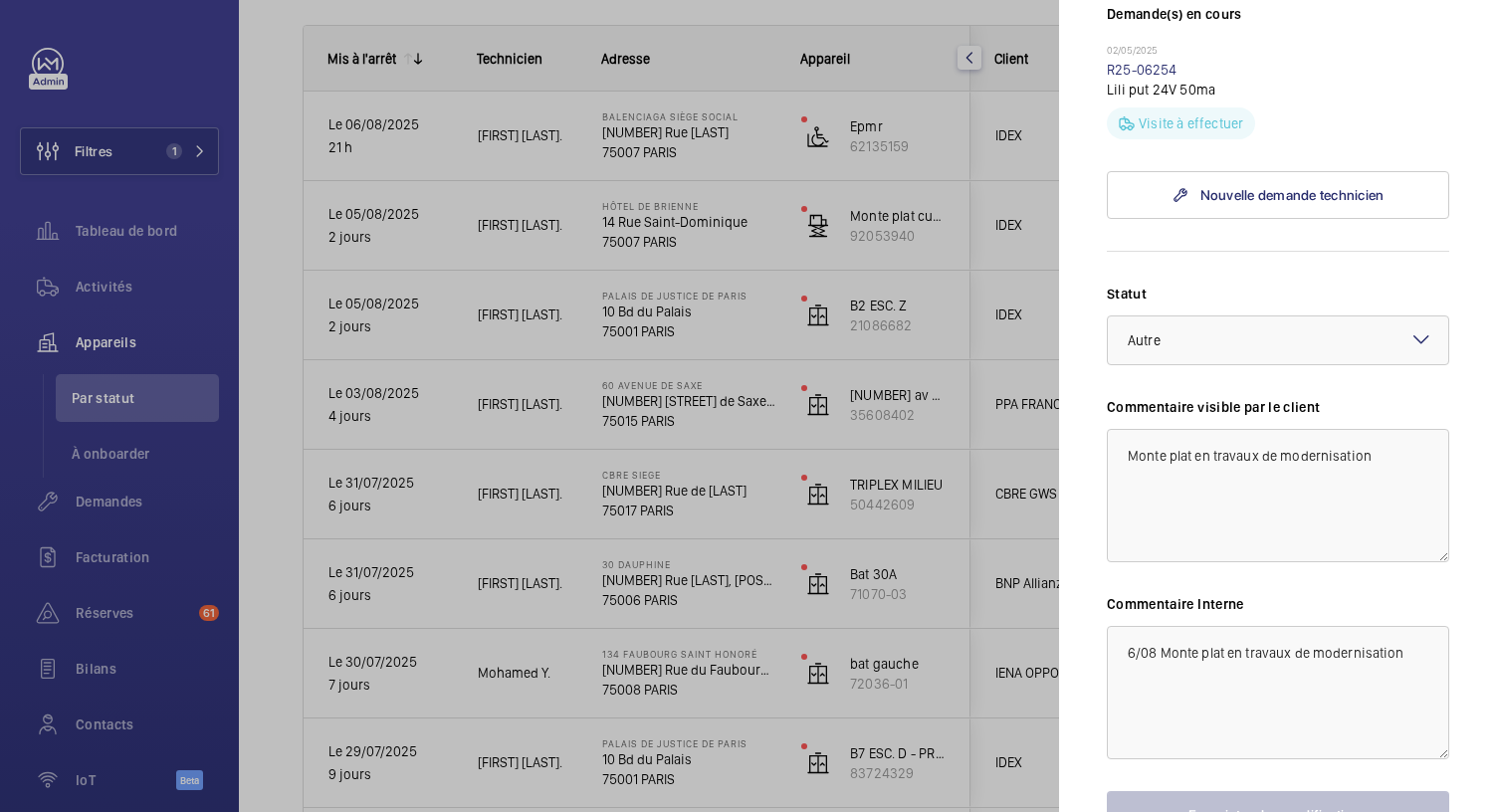 scroll, scrollTop: 707, scrollLeft: 0, axis: vertical 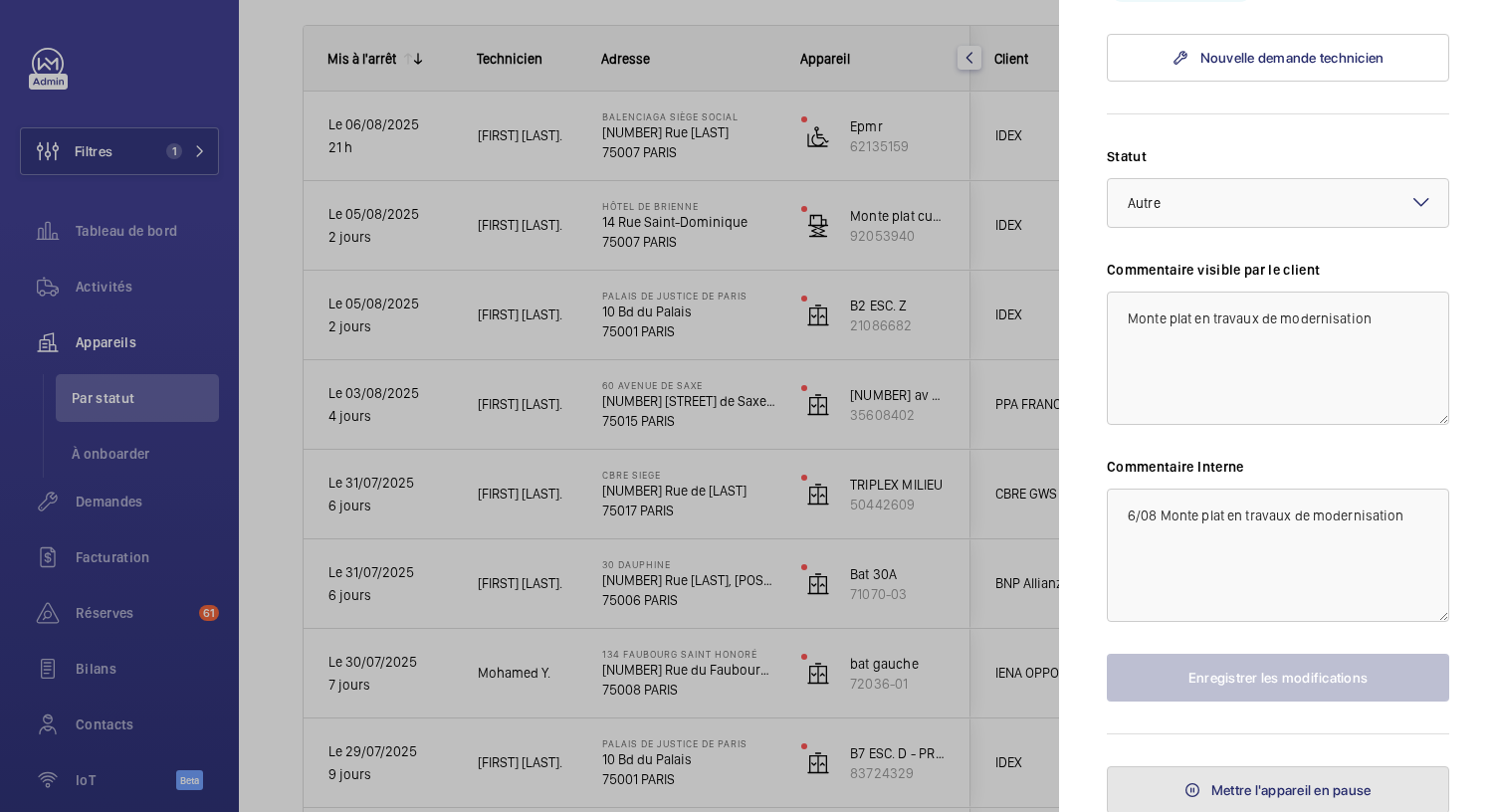 click on "Mettre l'appareil en pause" 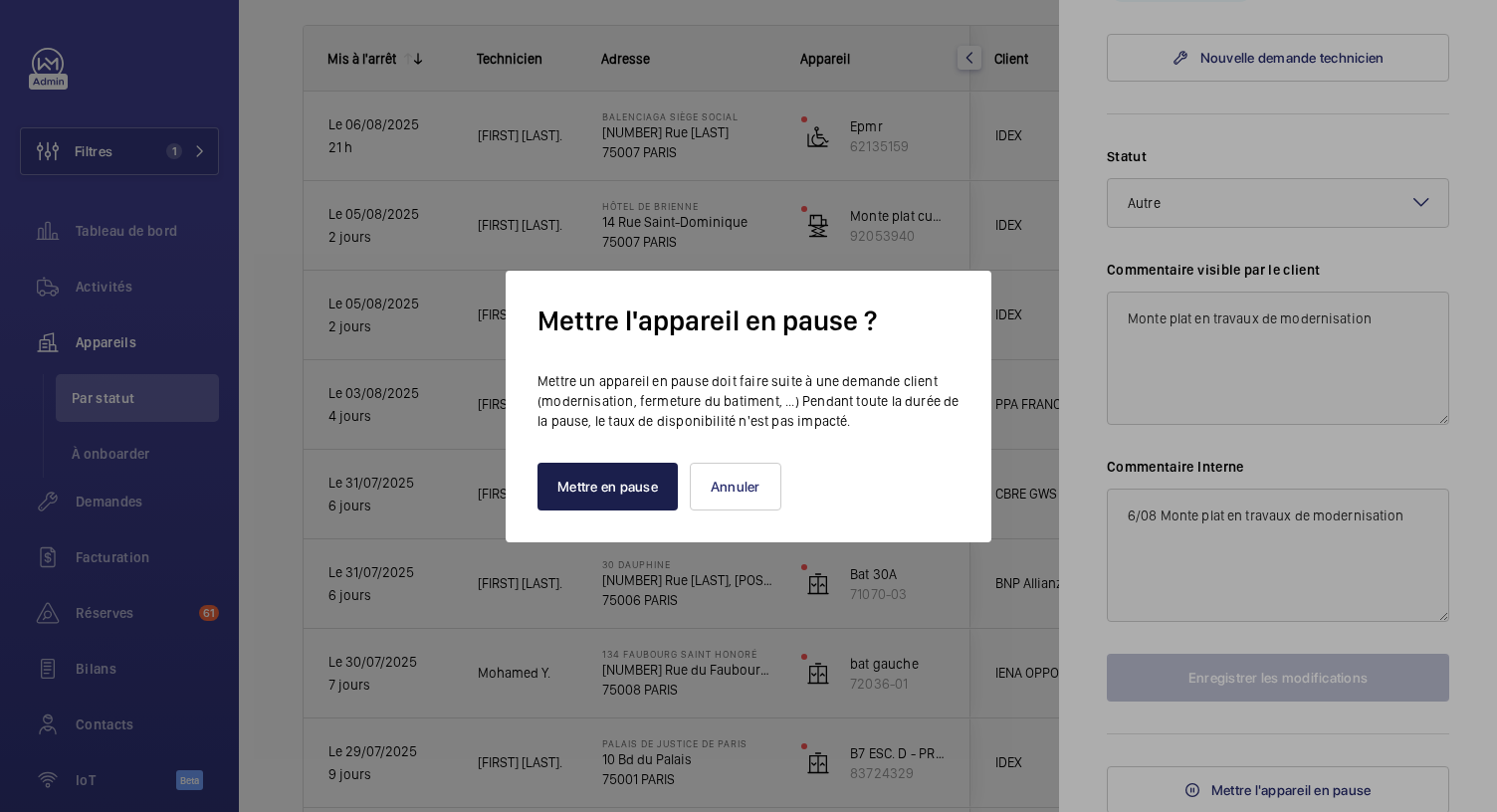 click on "Mettre en pause" at bounding box center [607, 487] 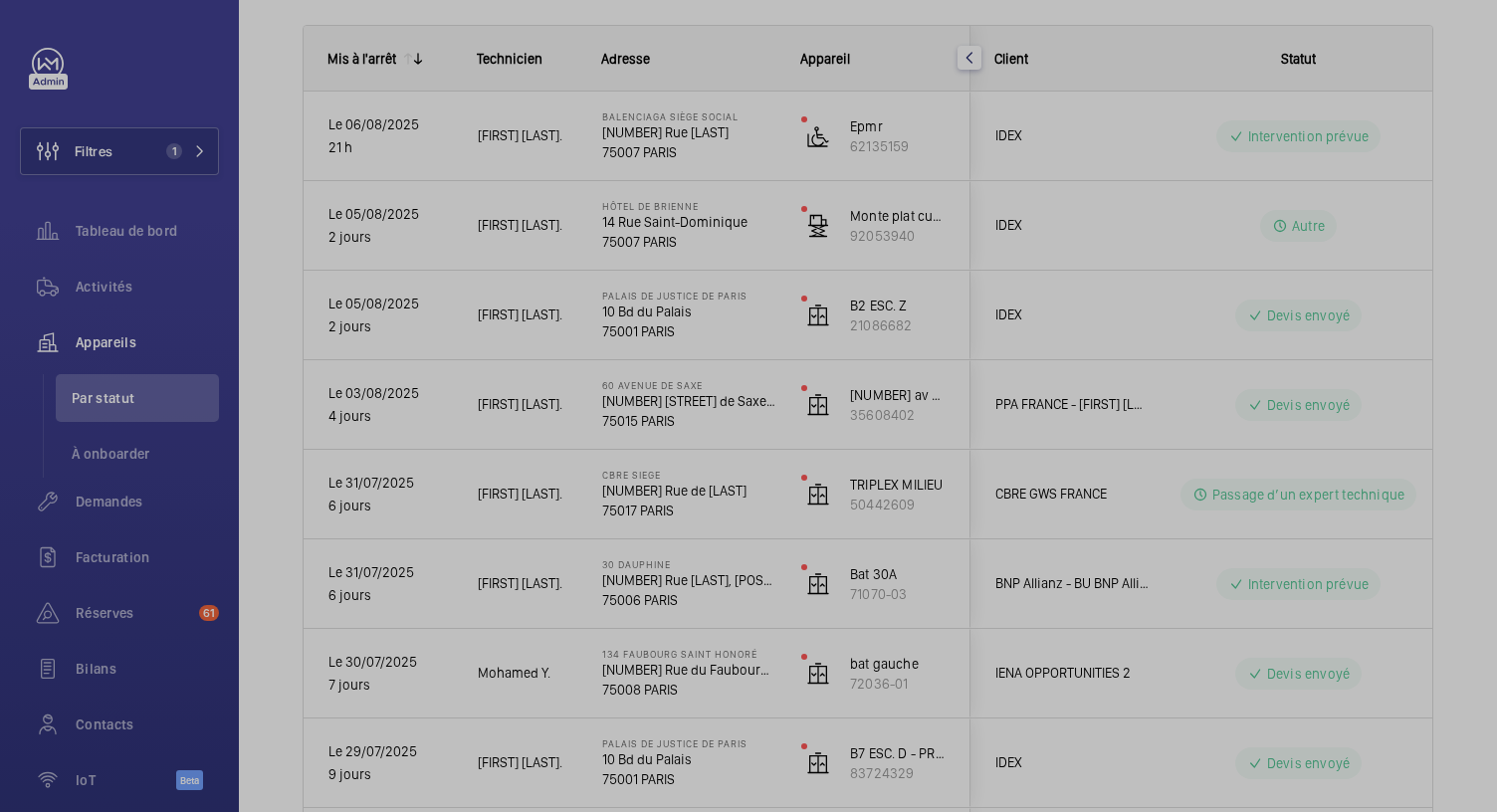 scroll, scrollTop: 0, scrollLeft: 0, axis: both 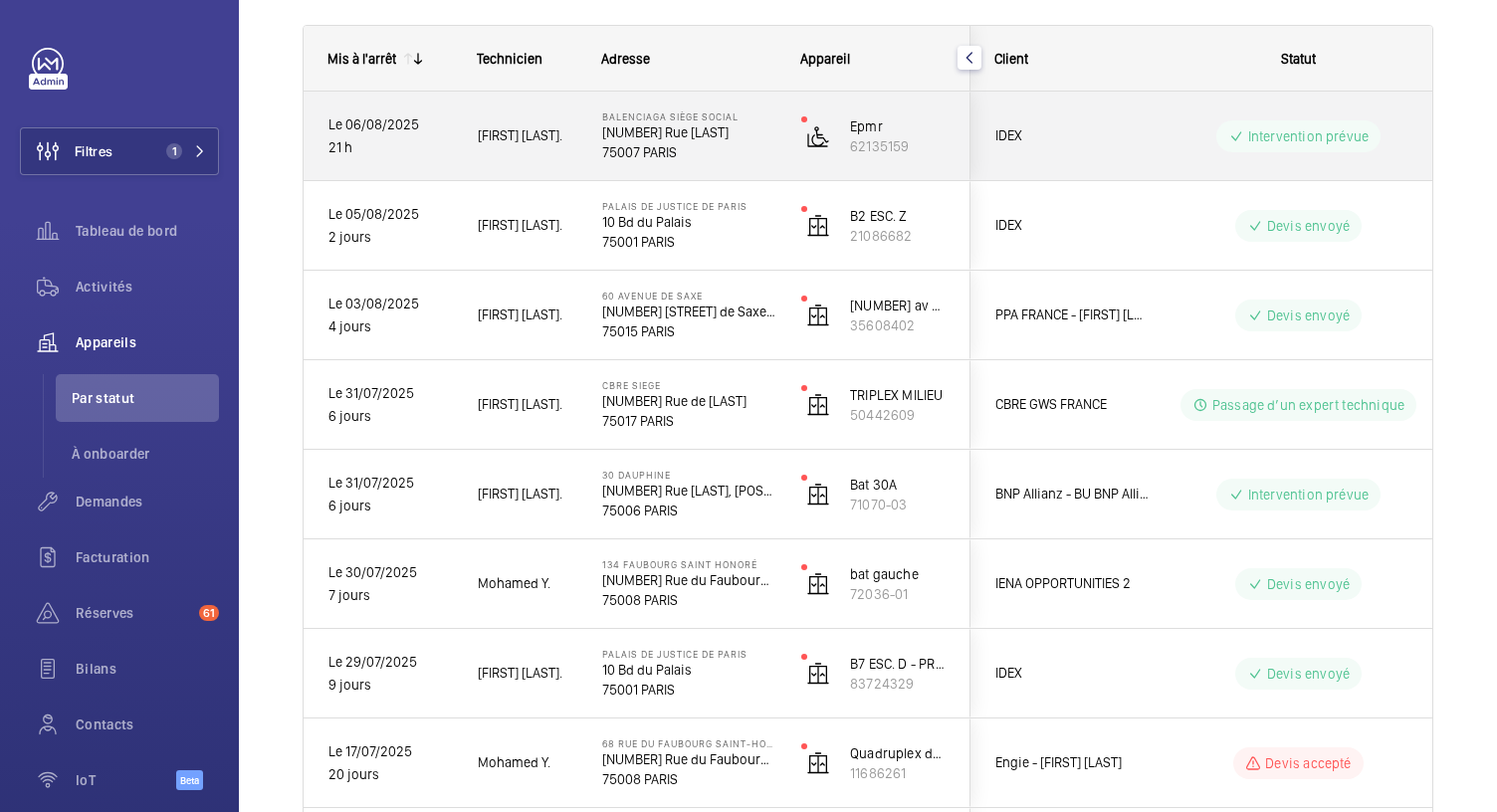 click on "75007 PARIS" 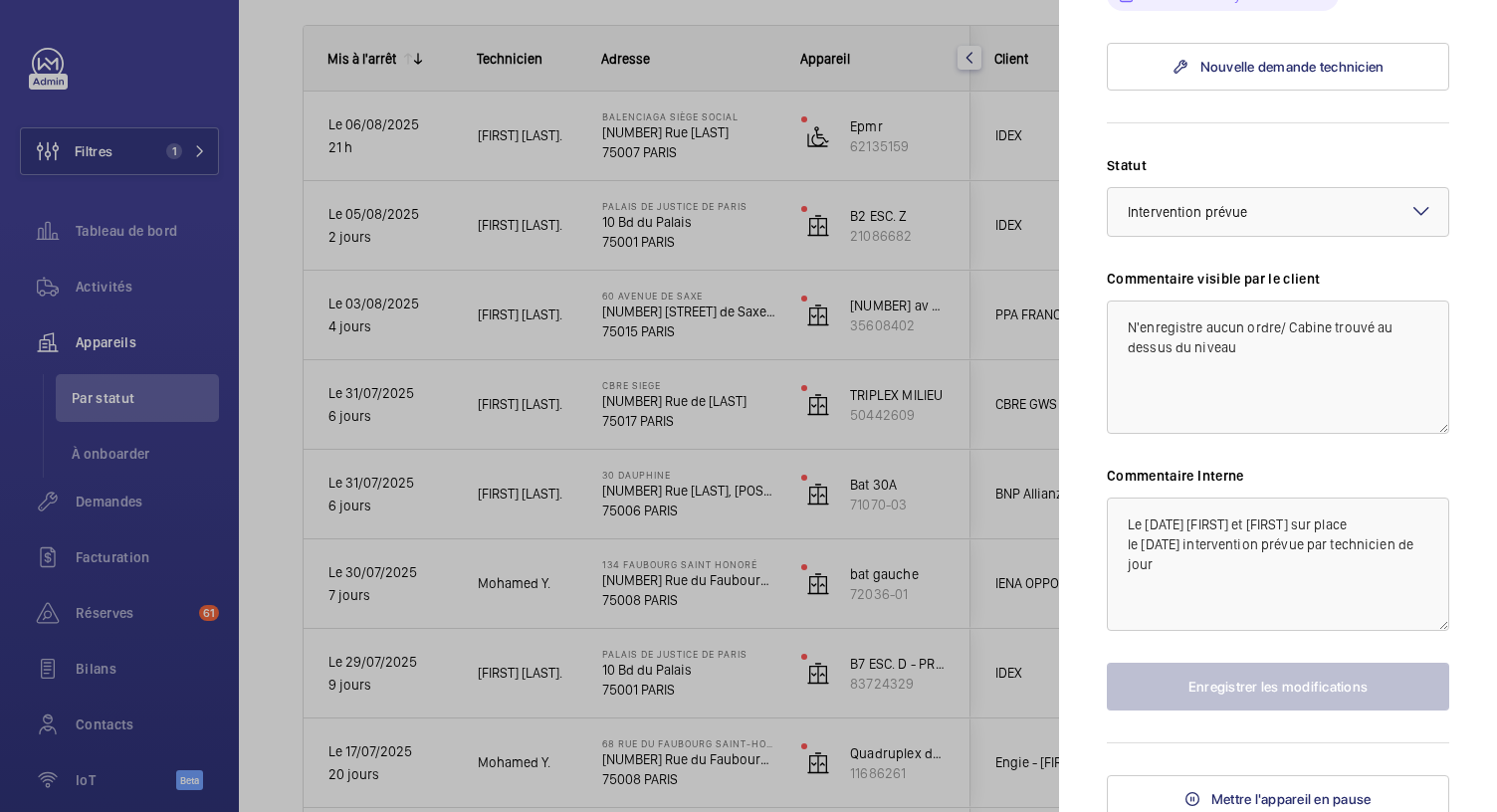 scroll, scrollTop: 961, scrollLeft: 0, axis: vertical 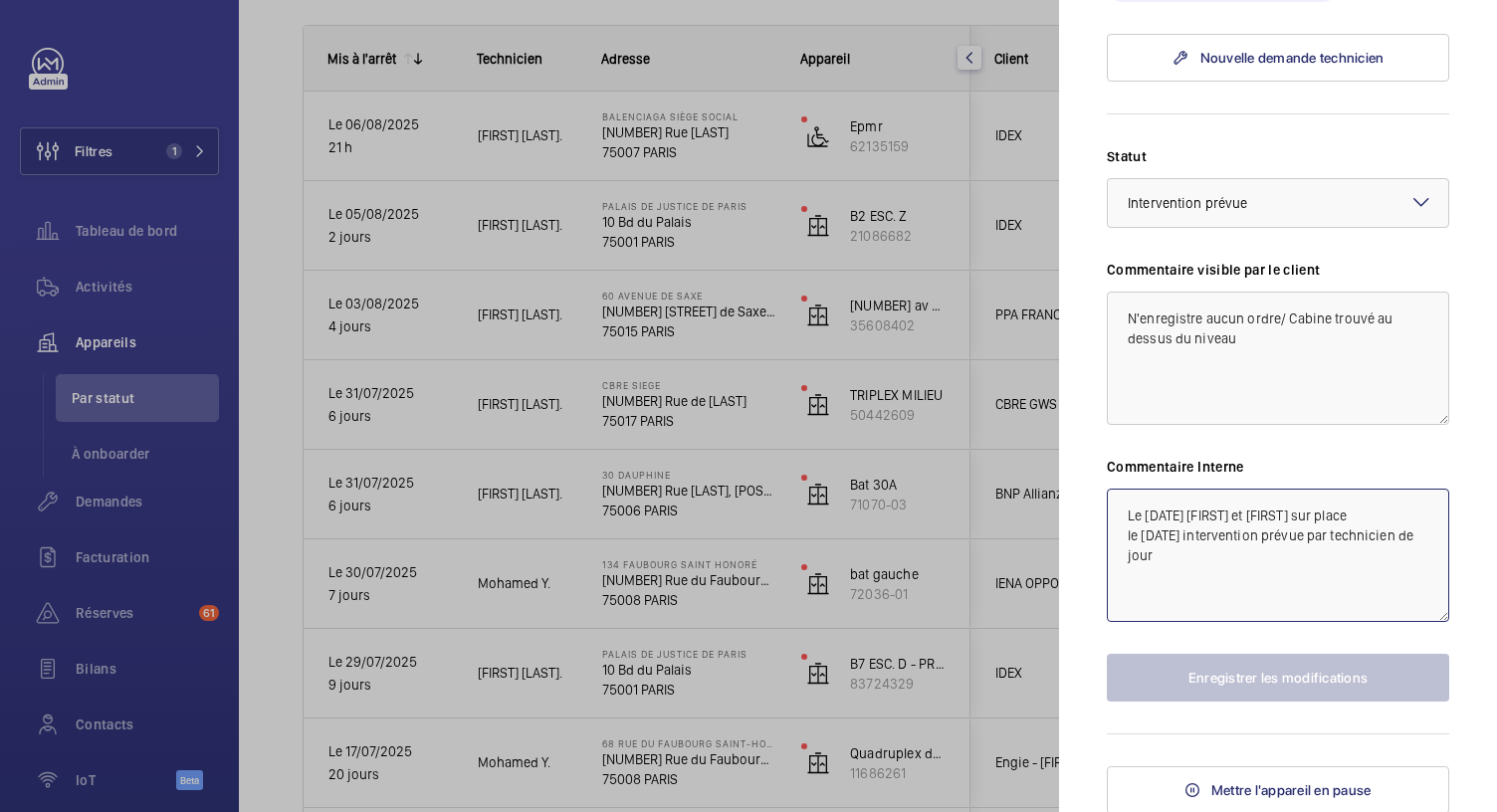 click on "Le 7/08 Lassana et thomas sur place
le 6/08 intervention prévue par technicien de jour" 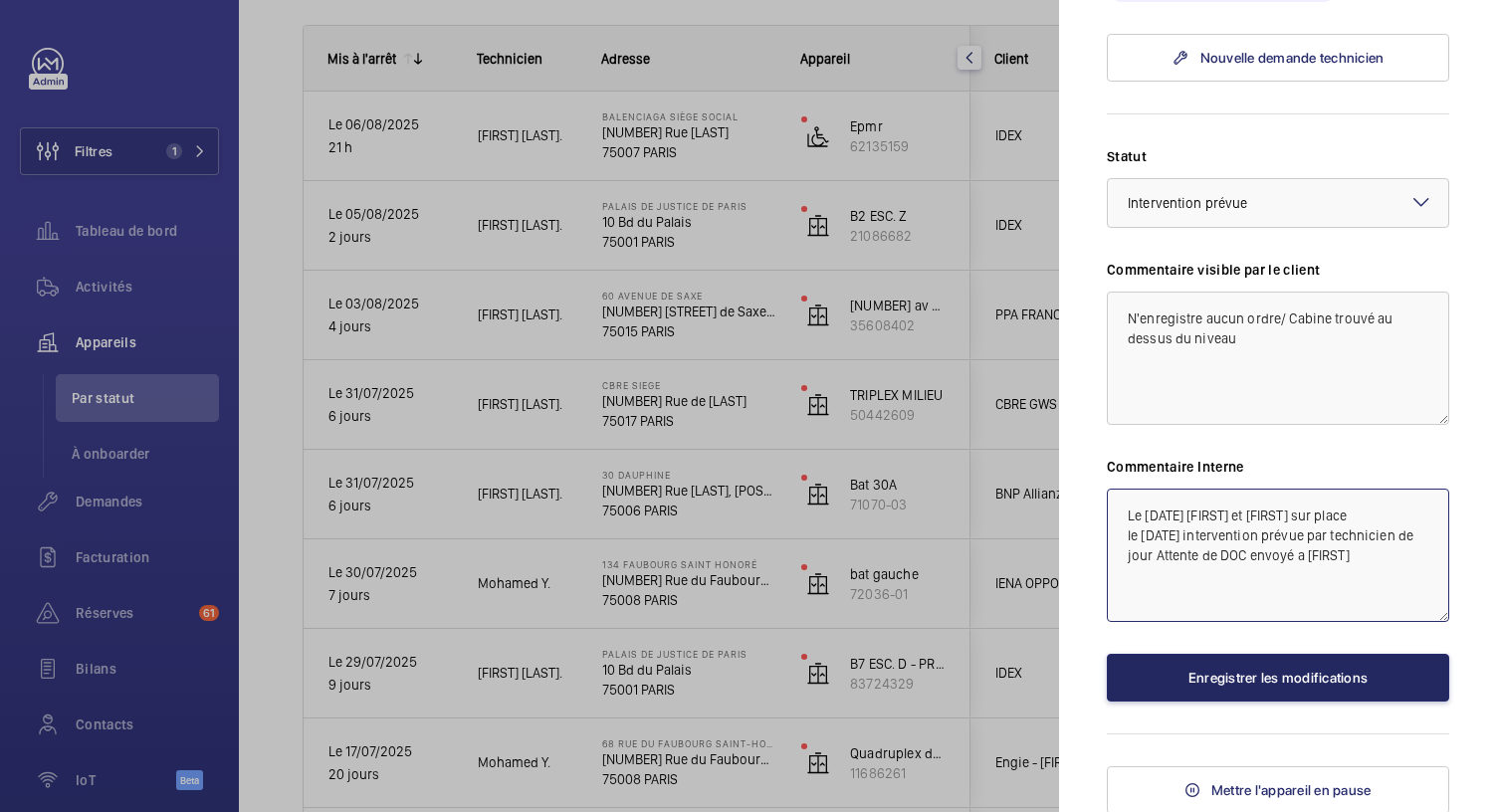 type on "Le [DAY]/[MONTH] [LAST] et [LAST] sur place
le [DAY]/[MONTH] intervention prévue par technicien de jour Attente de DOC envoyé a [LAST]" 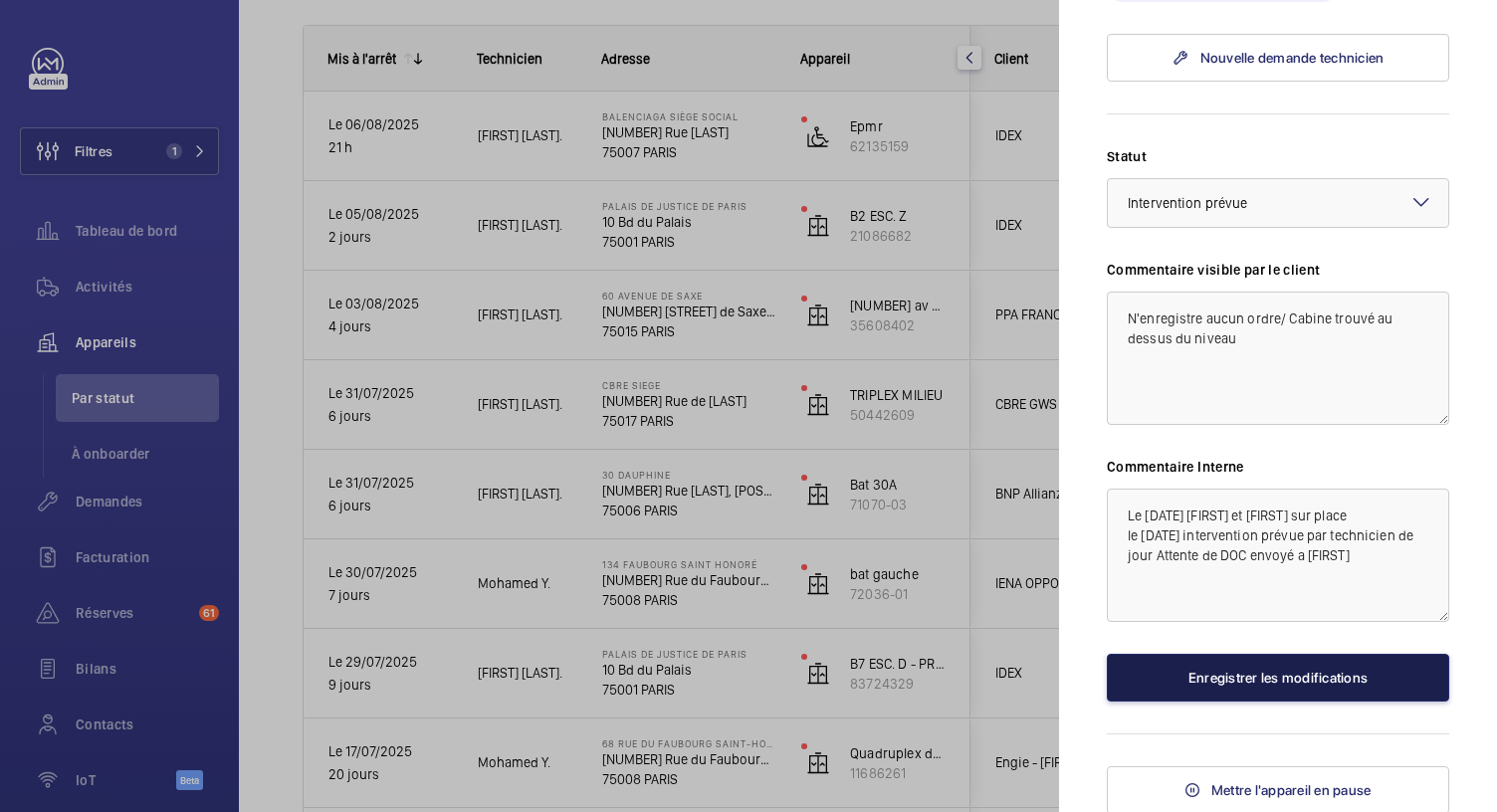 click on "Enregistrer les modifications" 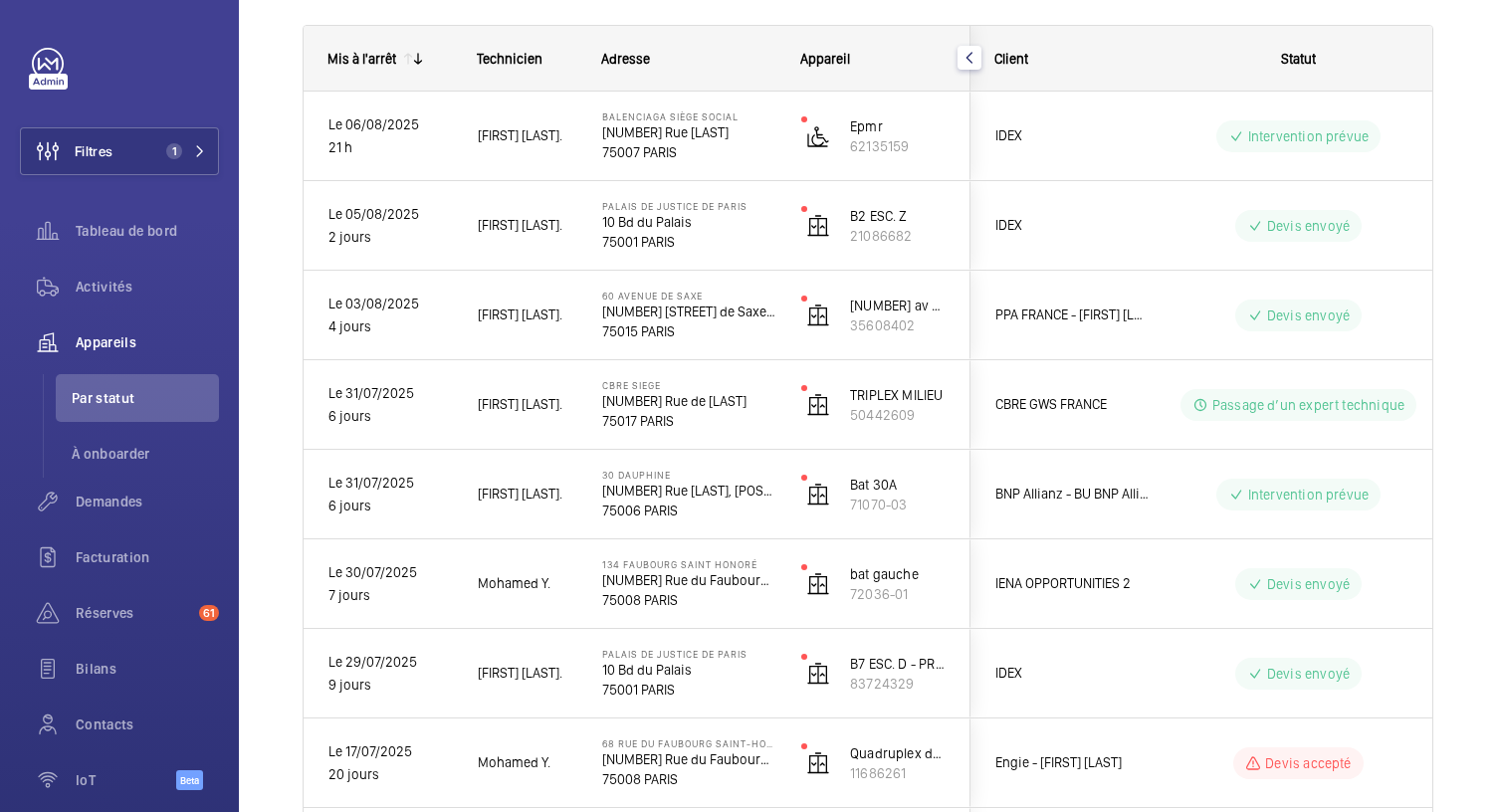 scroll, scrollTop: 0, scrollLeft: 0, axis: both 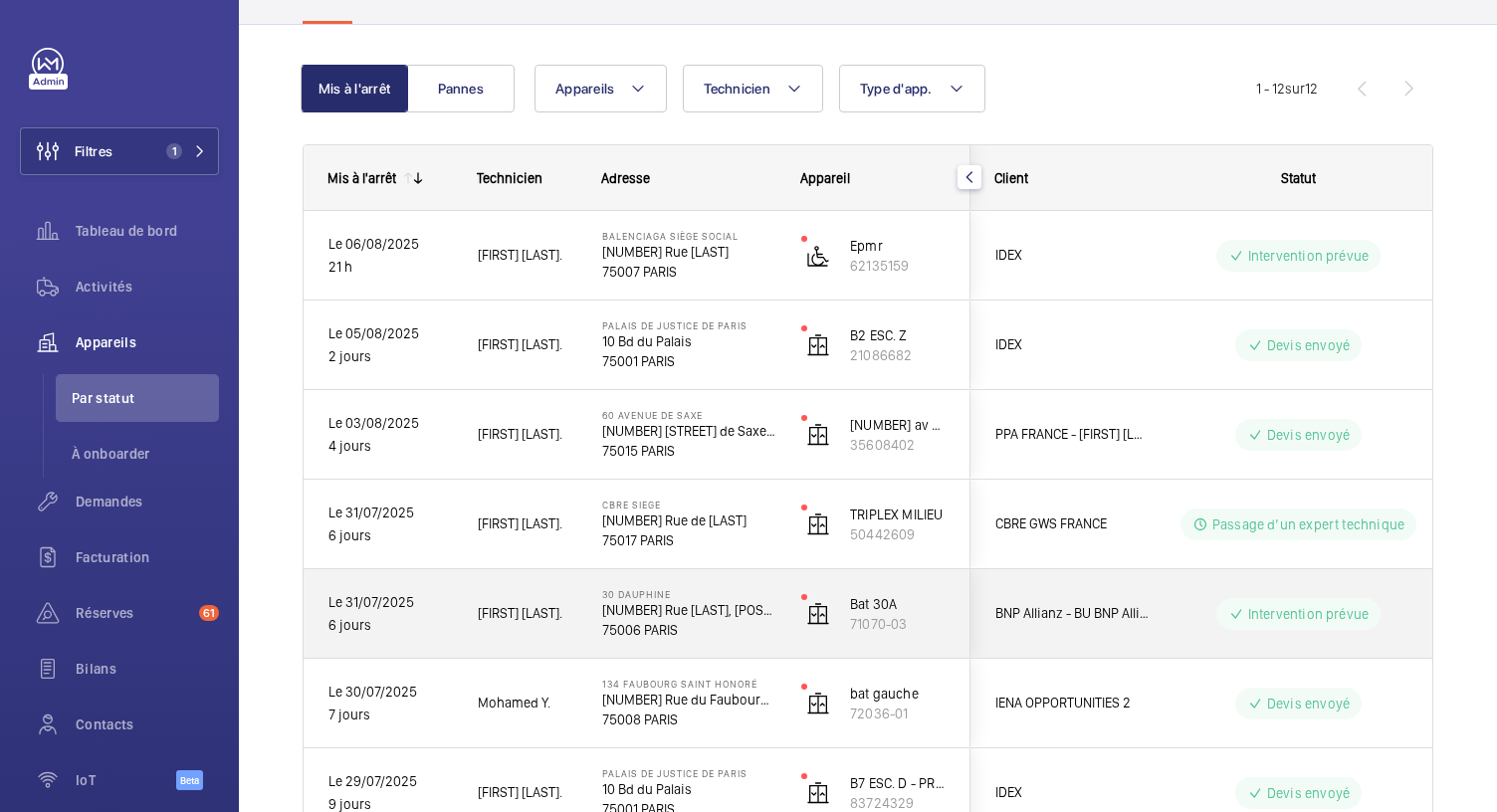 click on "75006 PARIS" 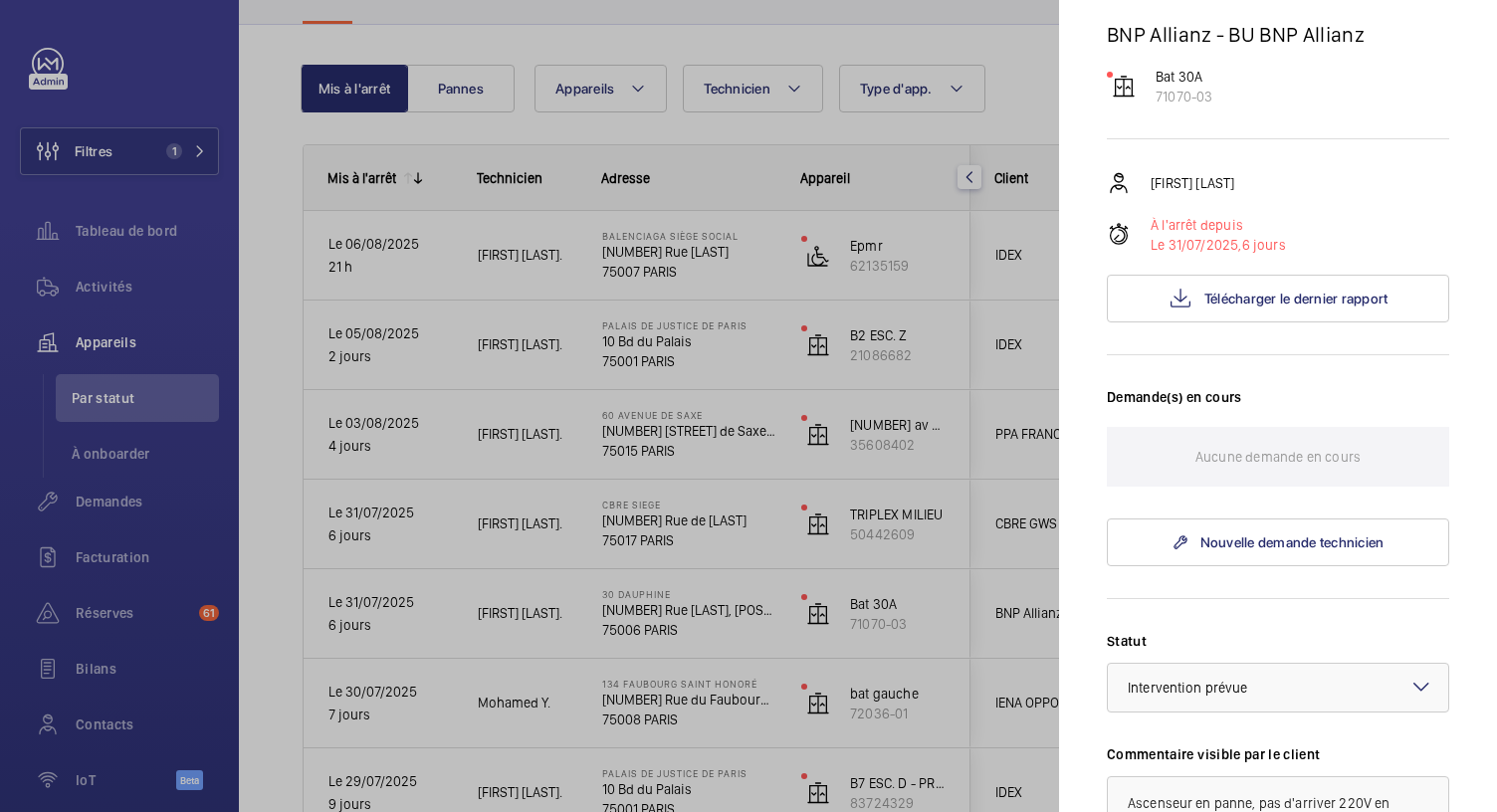 scroll, scrollTop: 0, scrollLeft: 0, axis: both 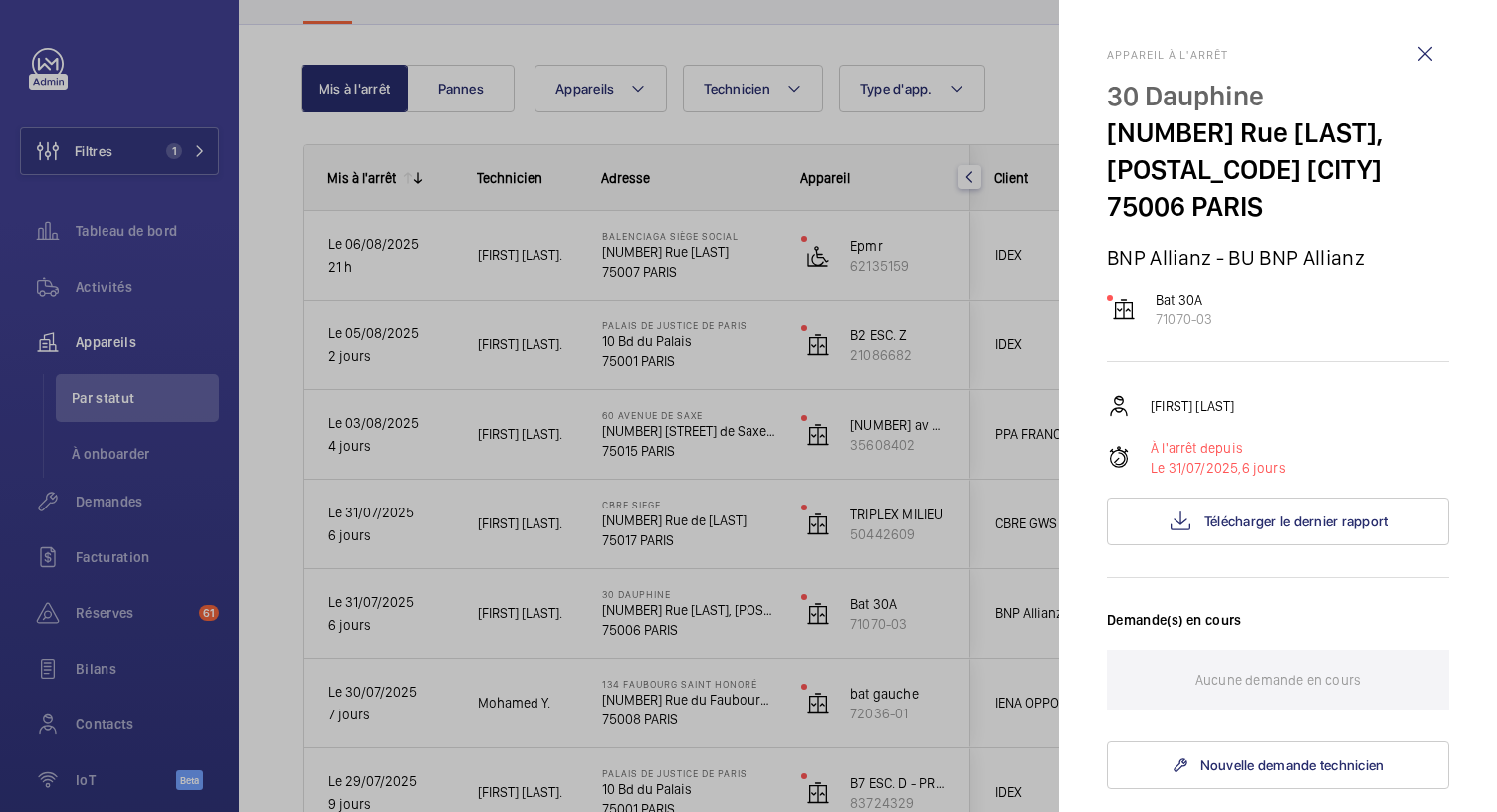 click 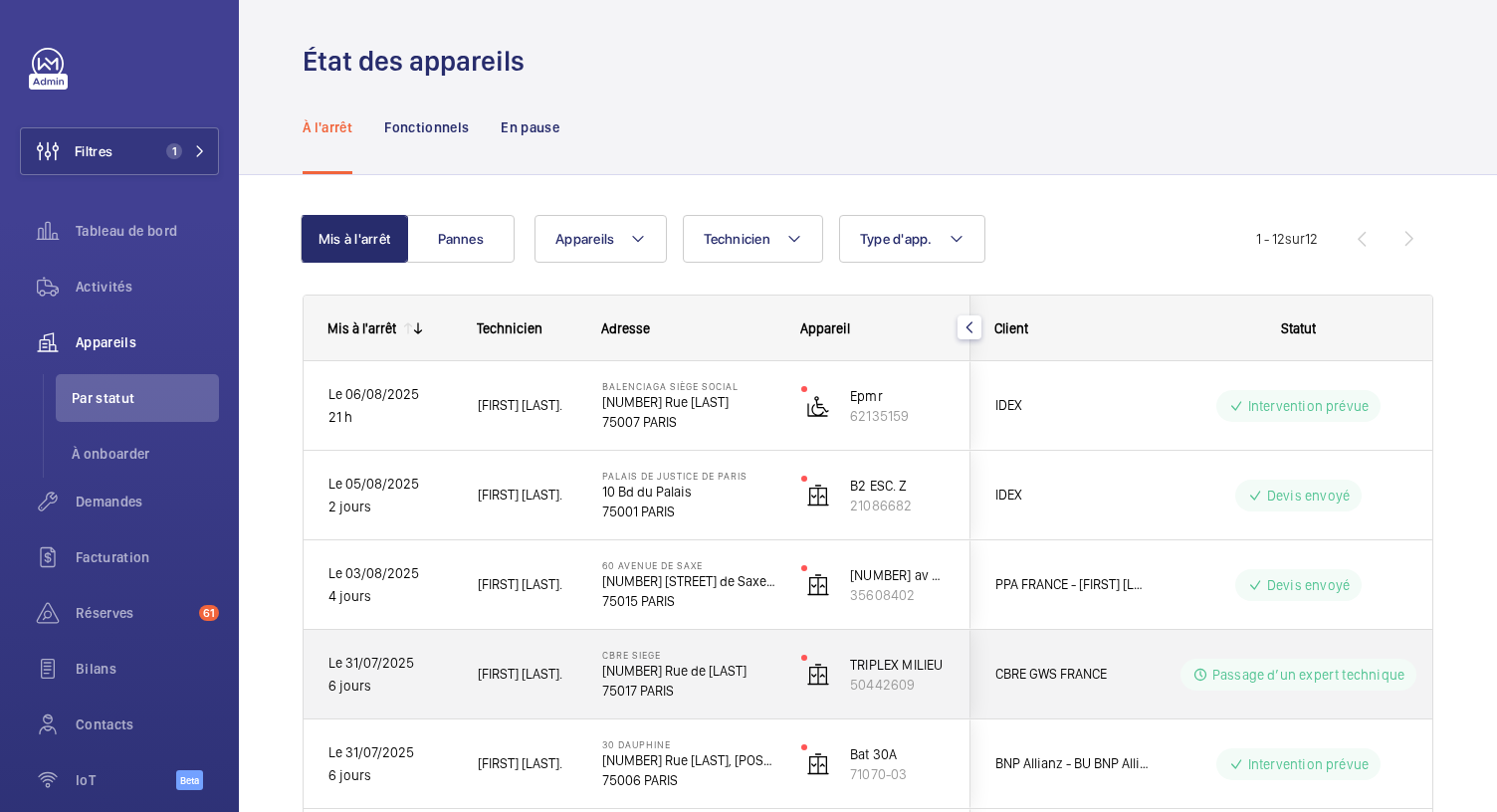scroll, scrollTop: 0, scrollLeft: 0, axis: both 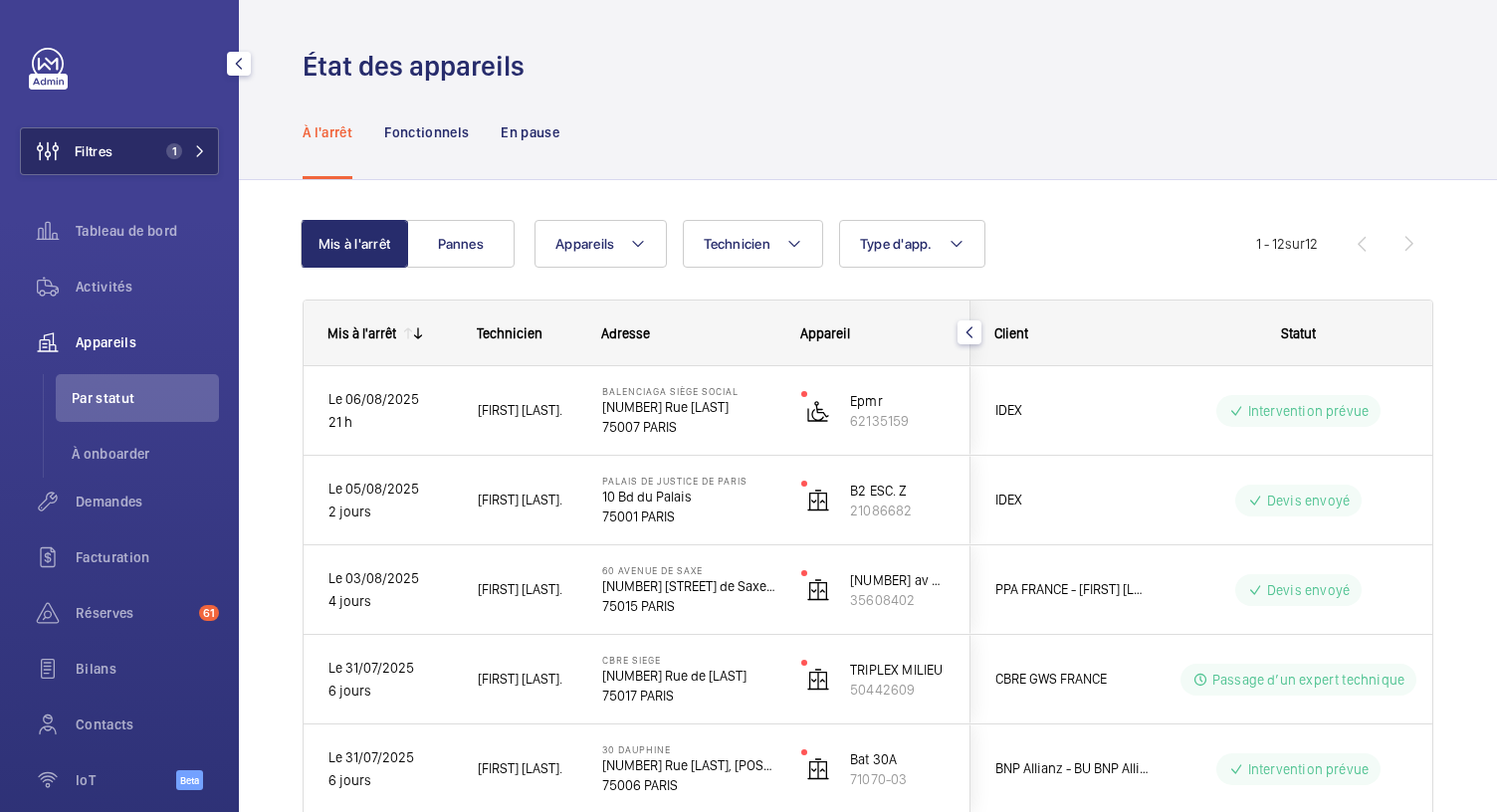 click on "1" 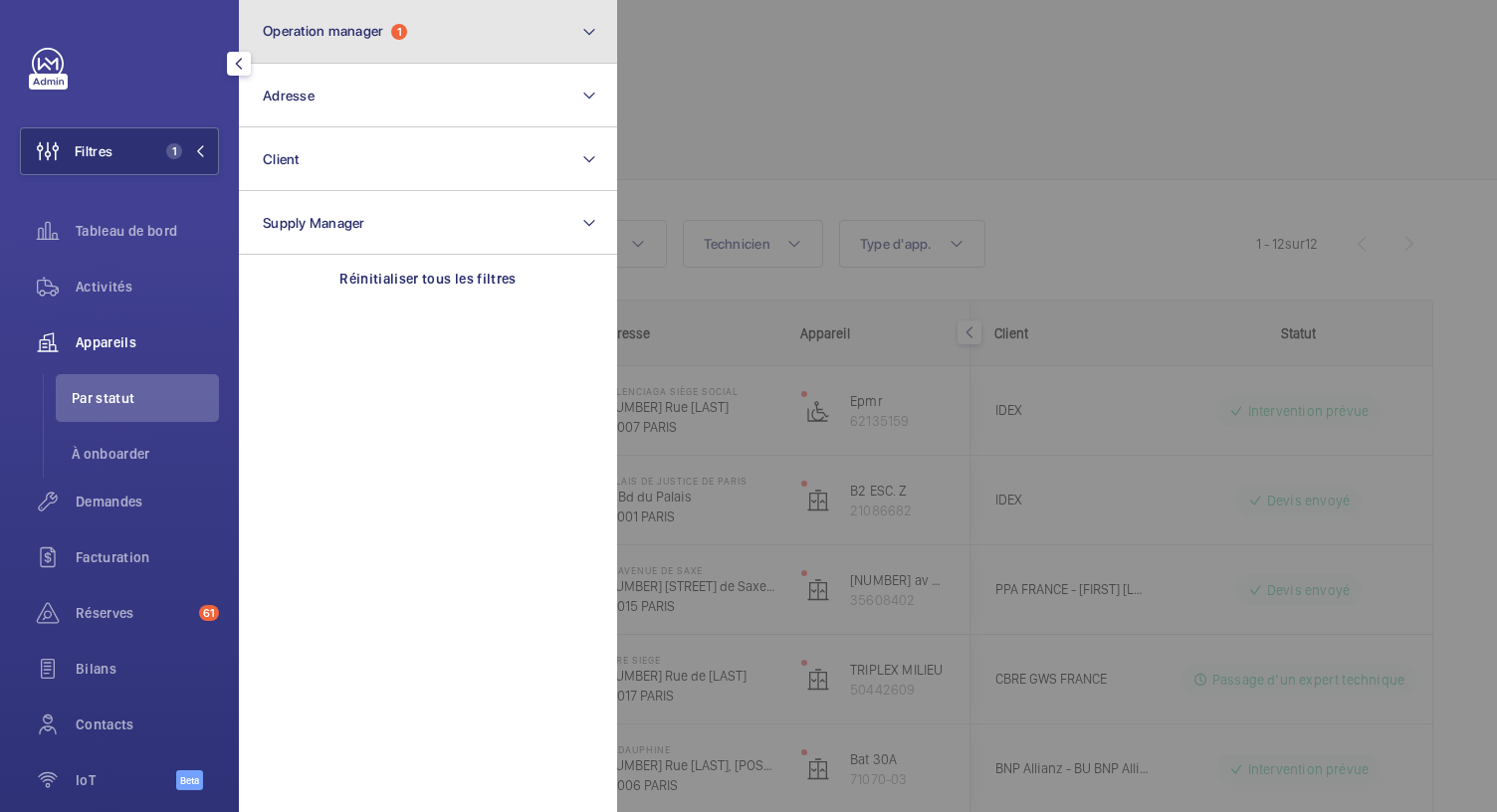 click on "Operation manager  1" 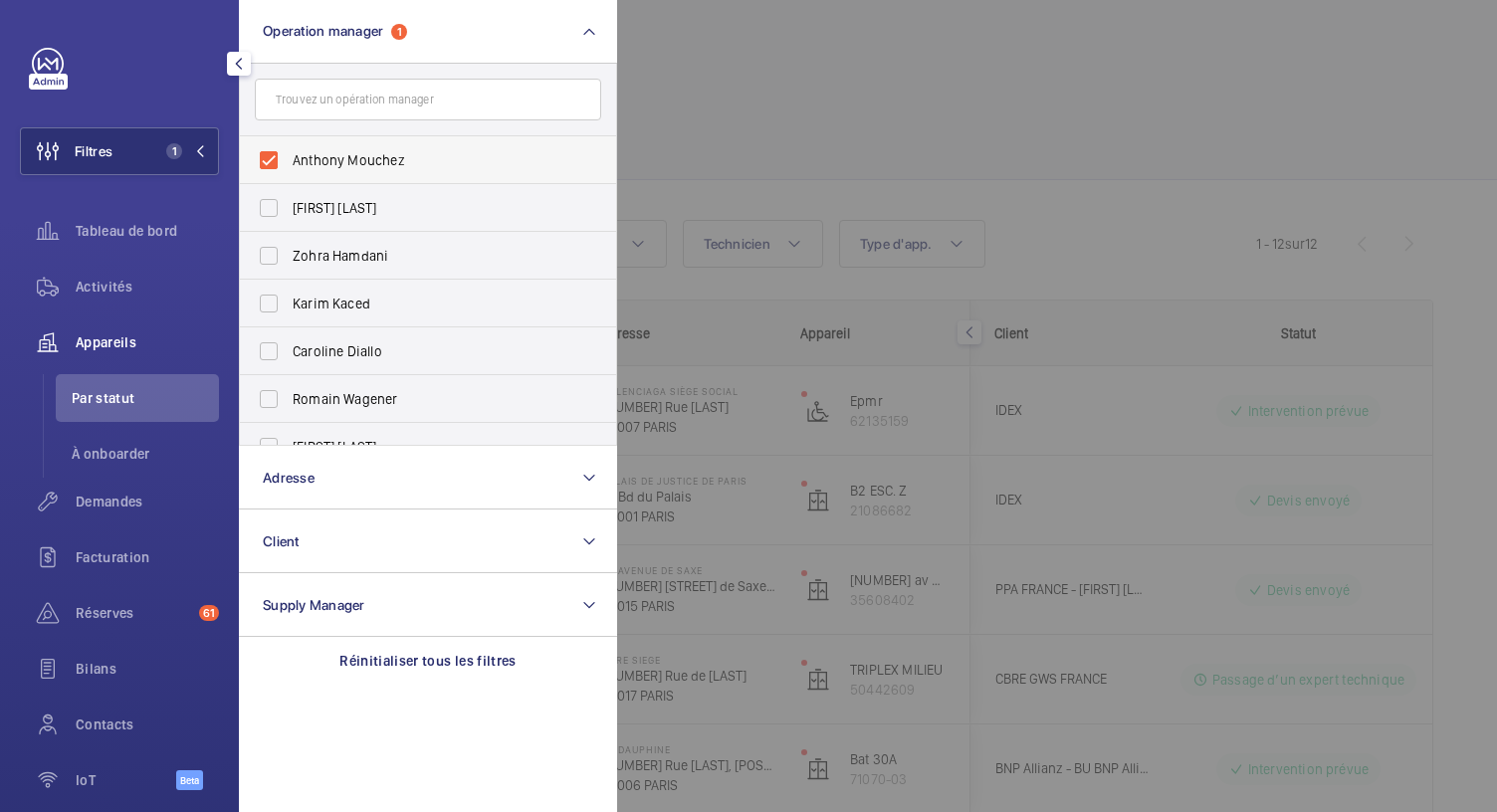 click on "Anthony Mouchez" at bounding box center (413, 160) 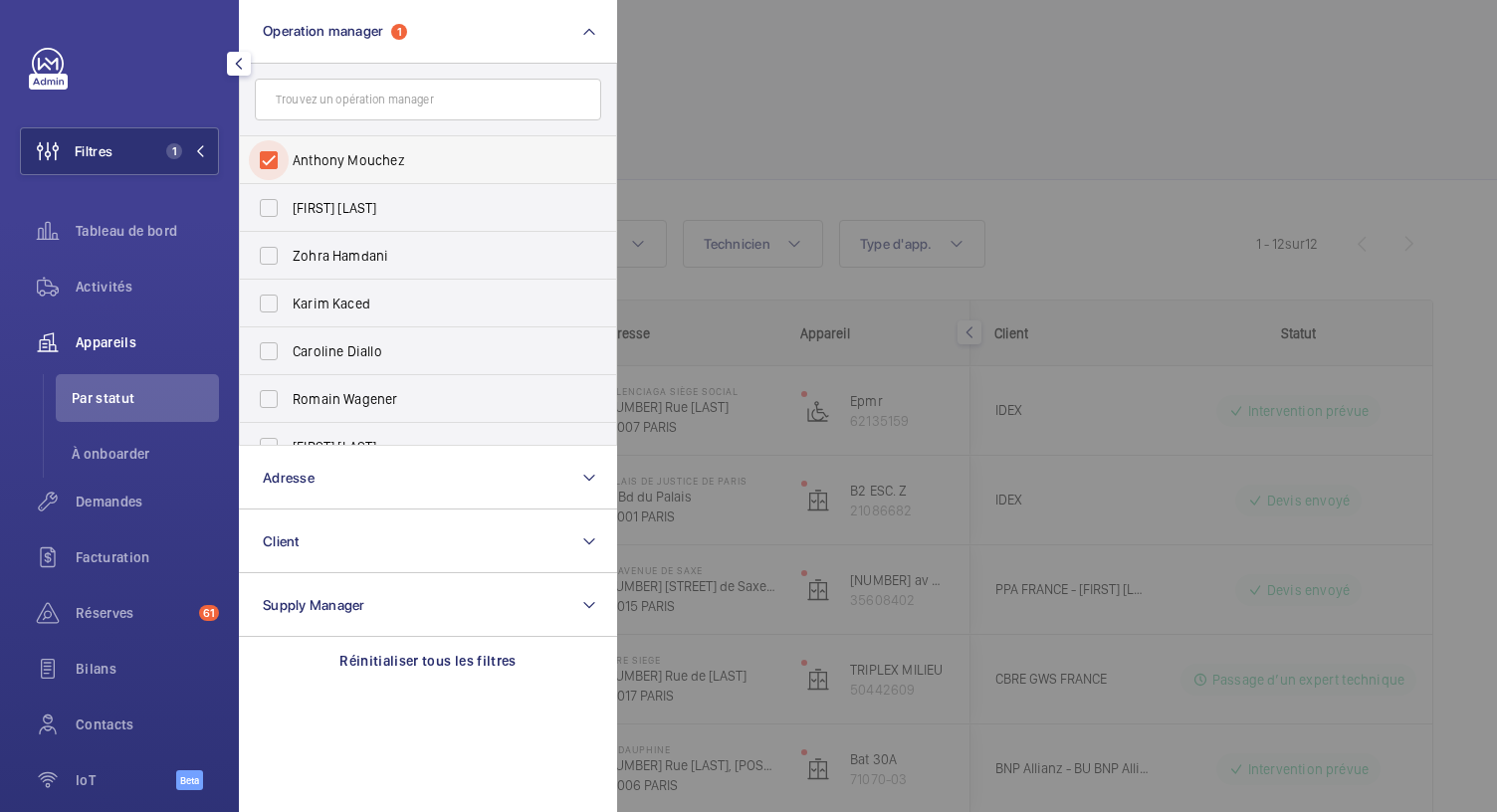 click on "Anthony Mouchez" at bounding box center (269, 160) 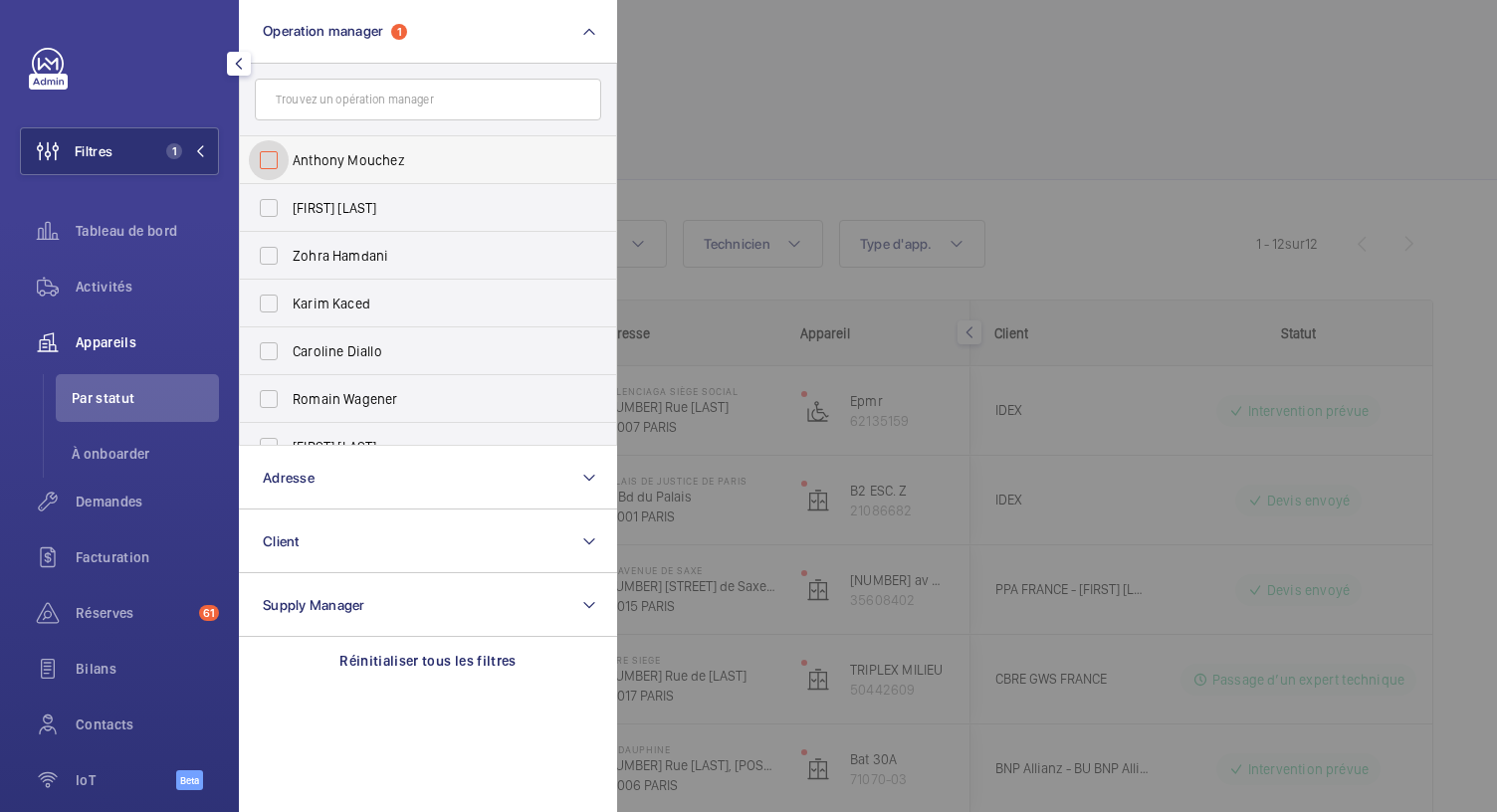 checkbox on "false" 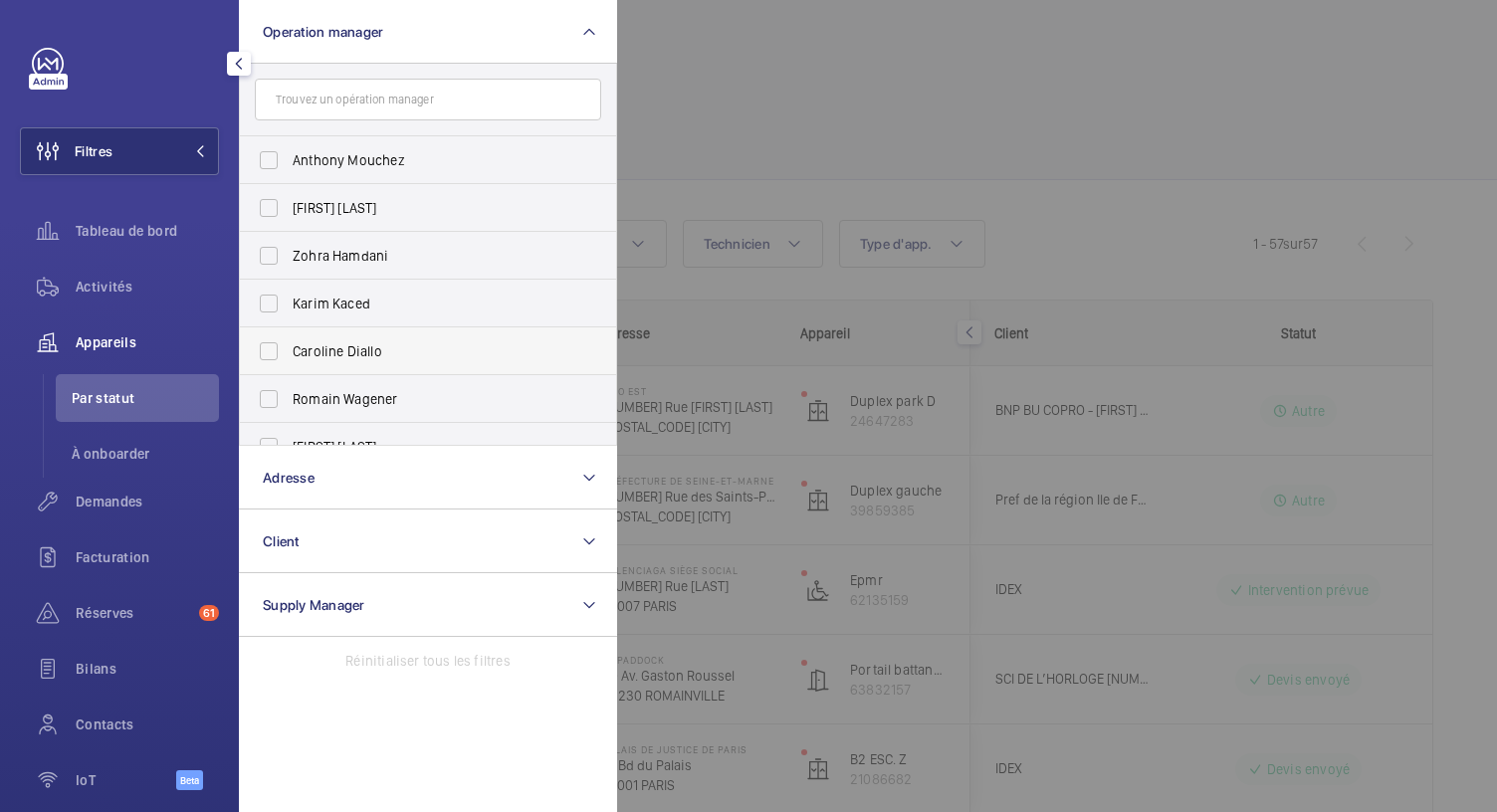 click on "Caroline Diallo" at bounding box center (429, 351) 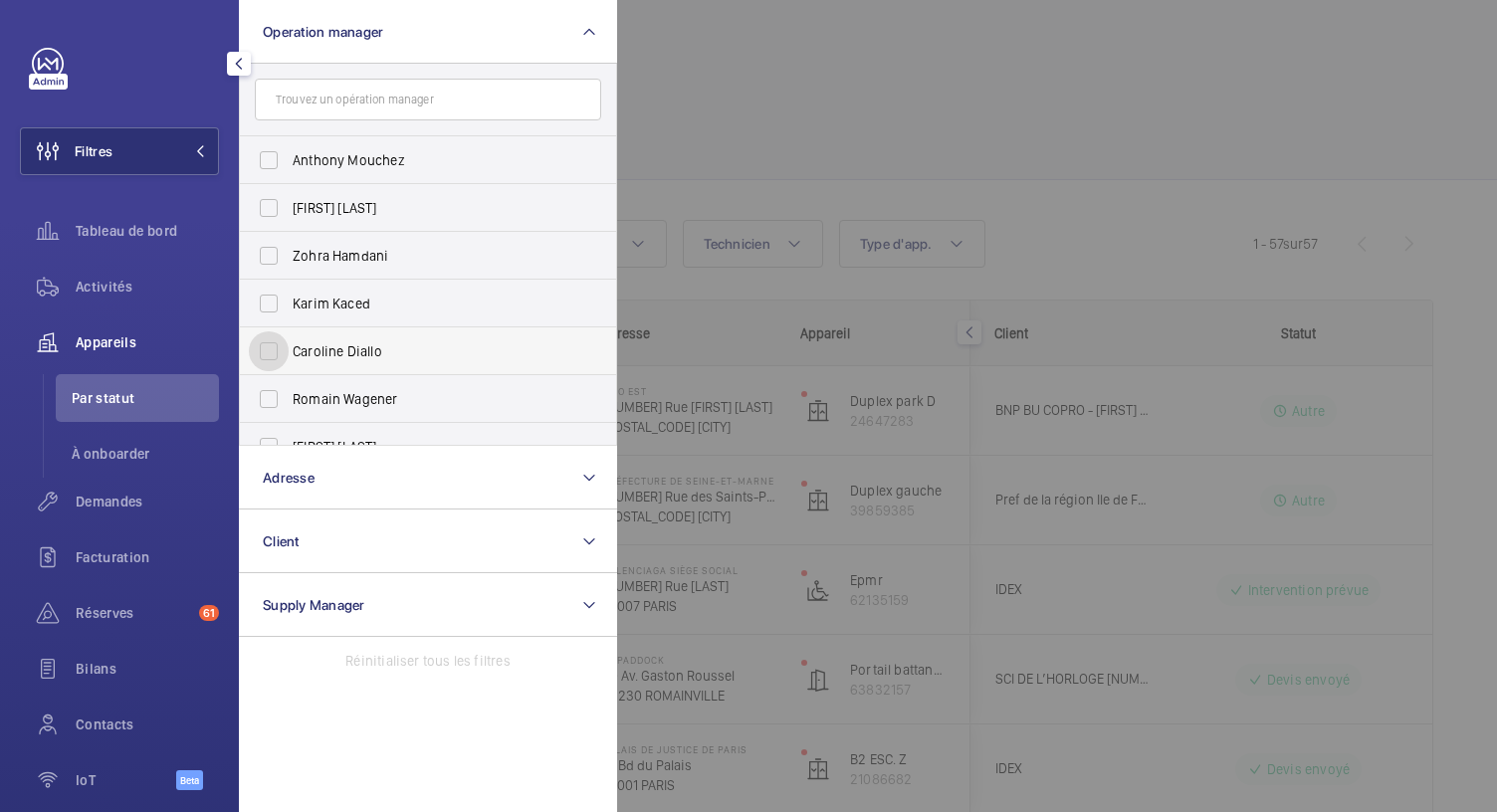 click on "Caroline Diallo" at bounding box center (269, 351) 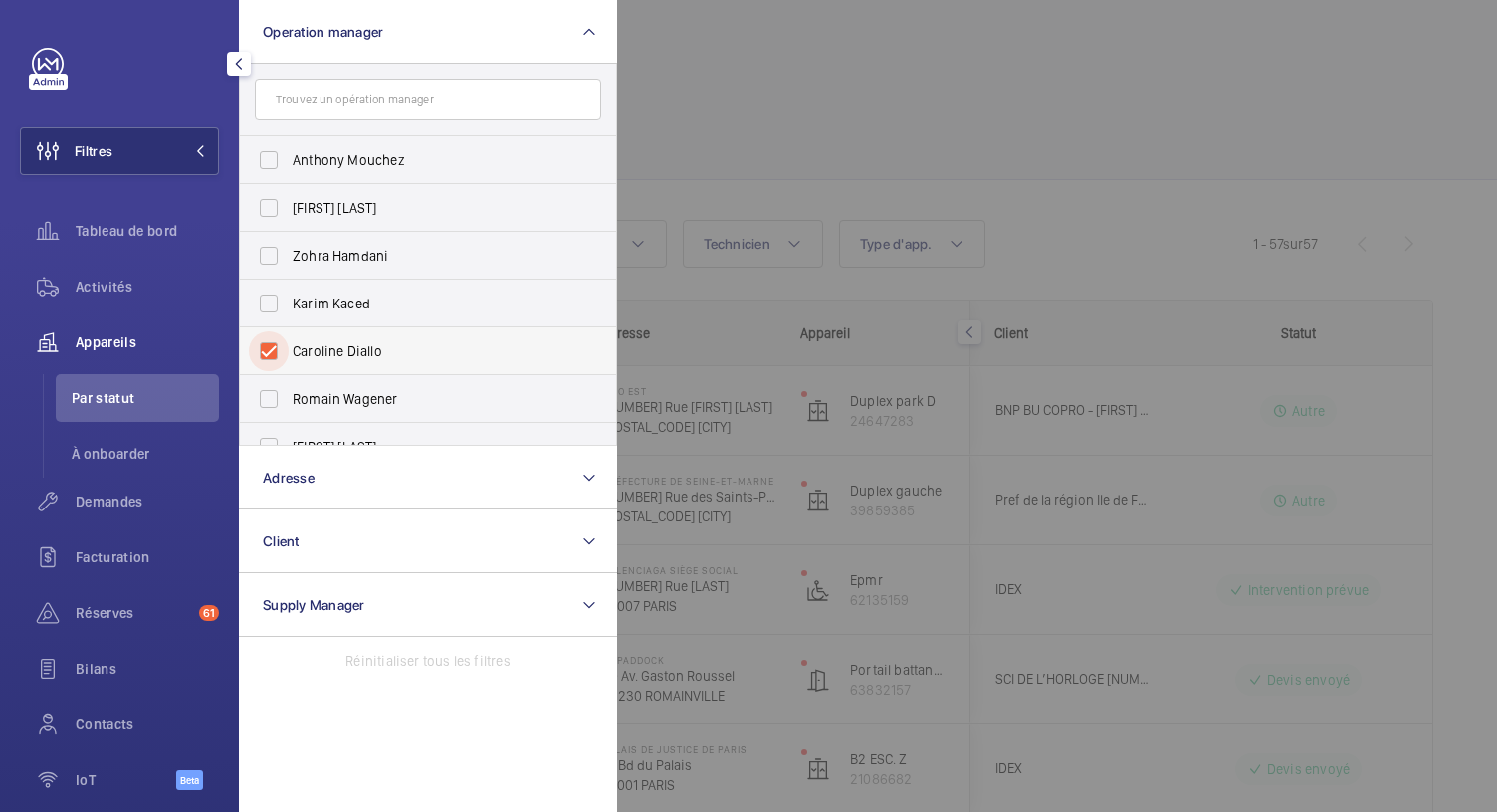 checkbox on "true" 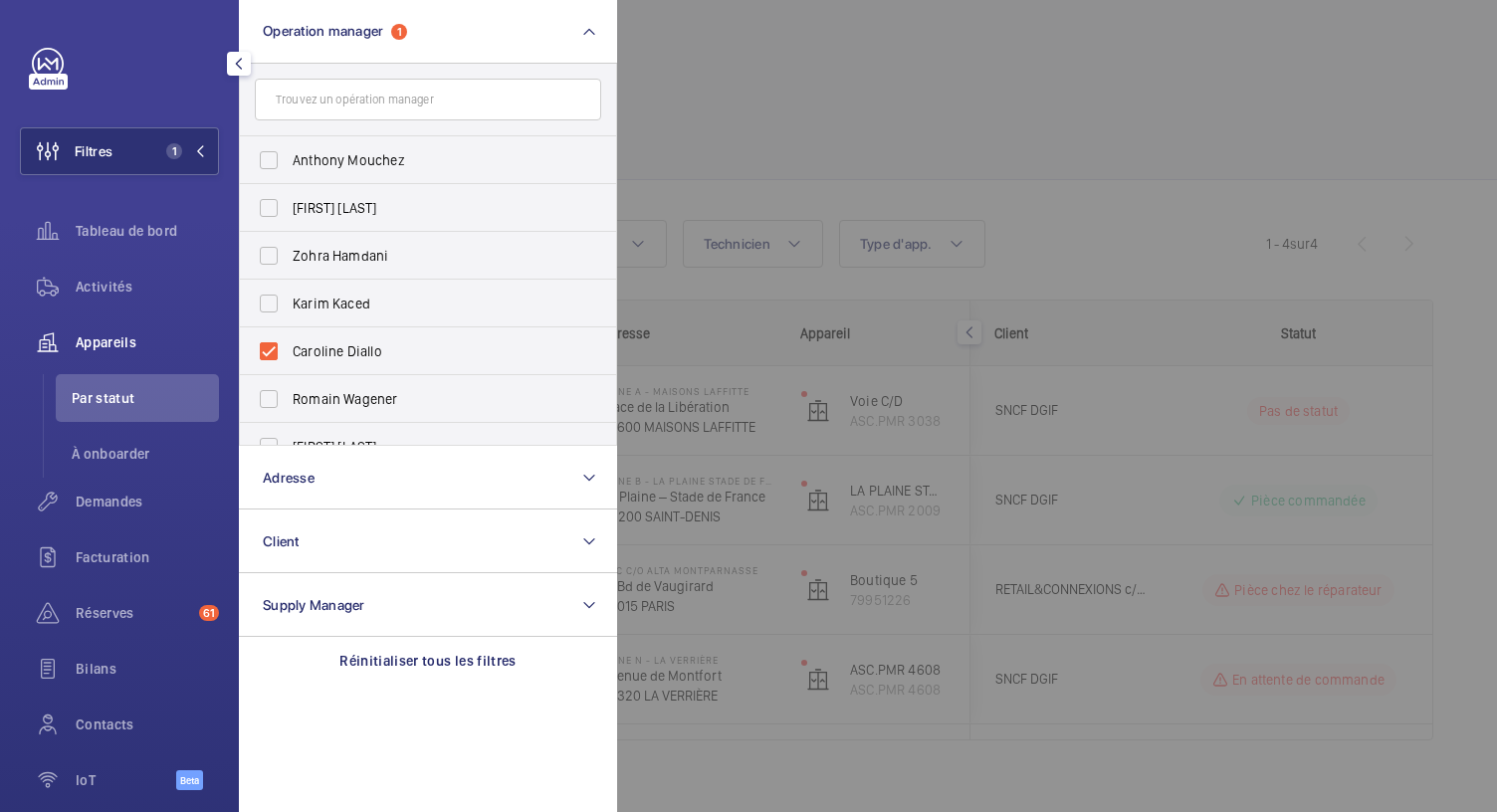 click 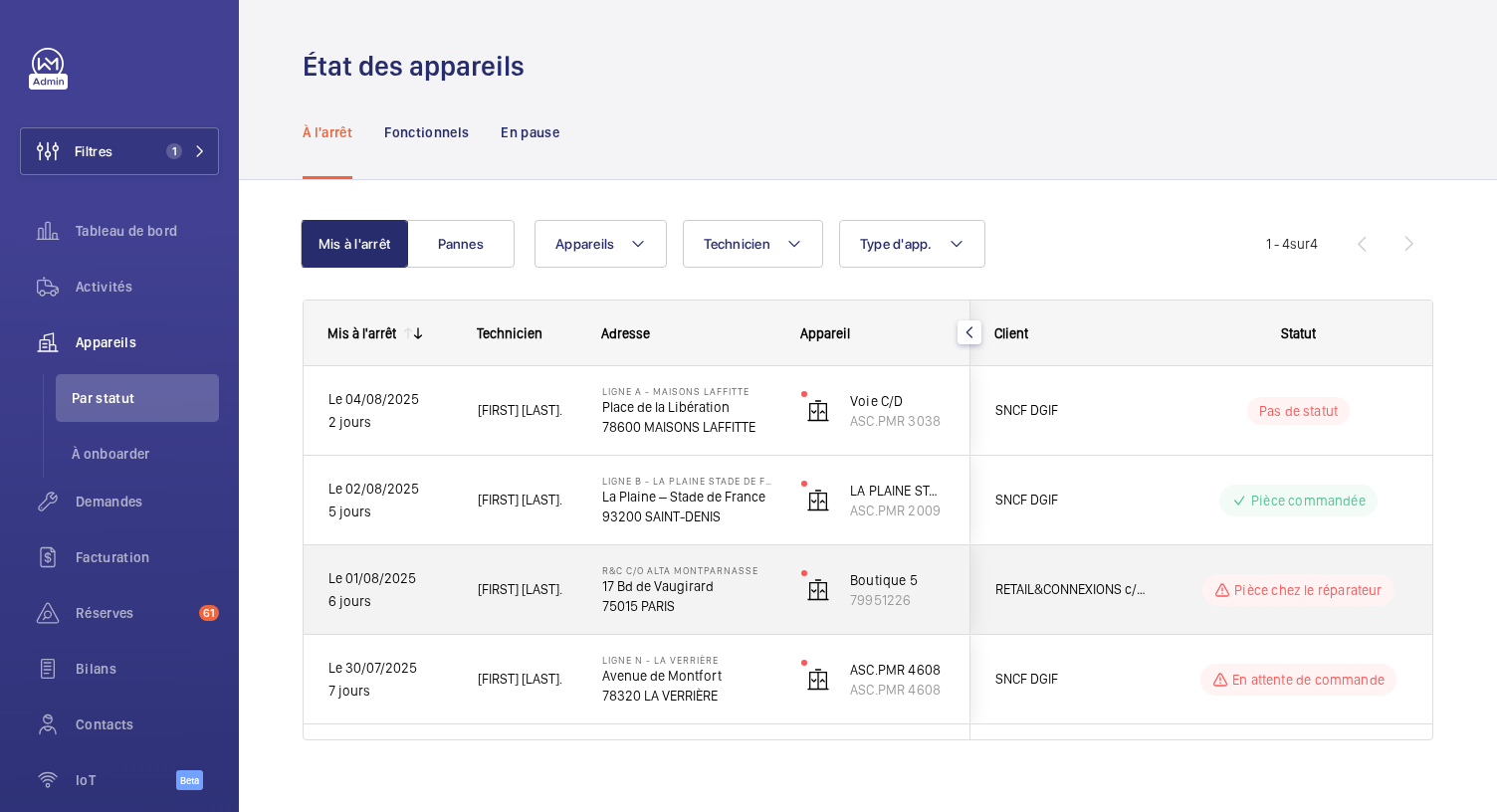 scroll, scrollTop: 23, scrollLeft: 0, axis: vertical 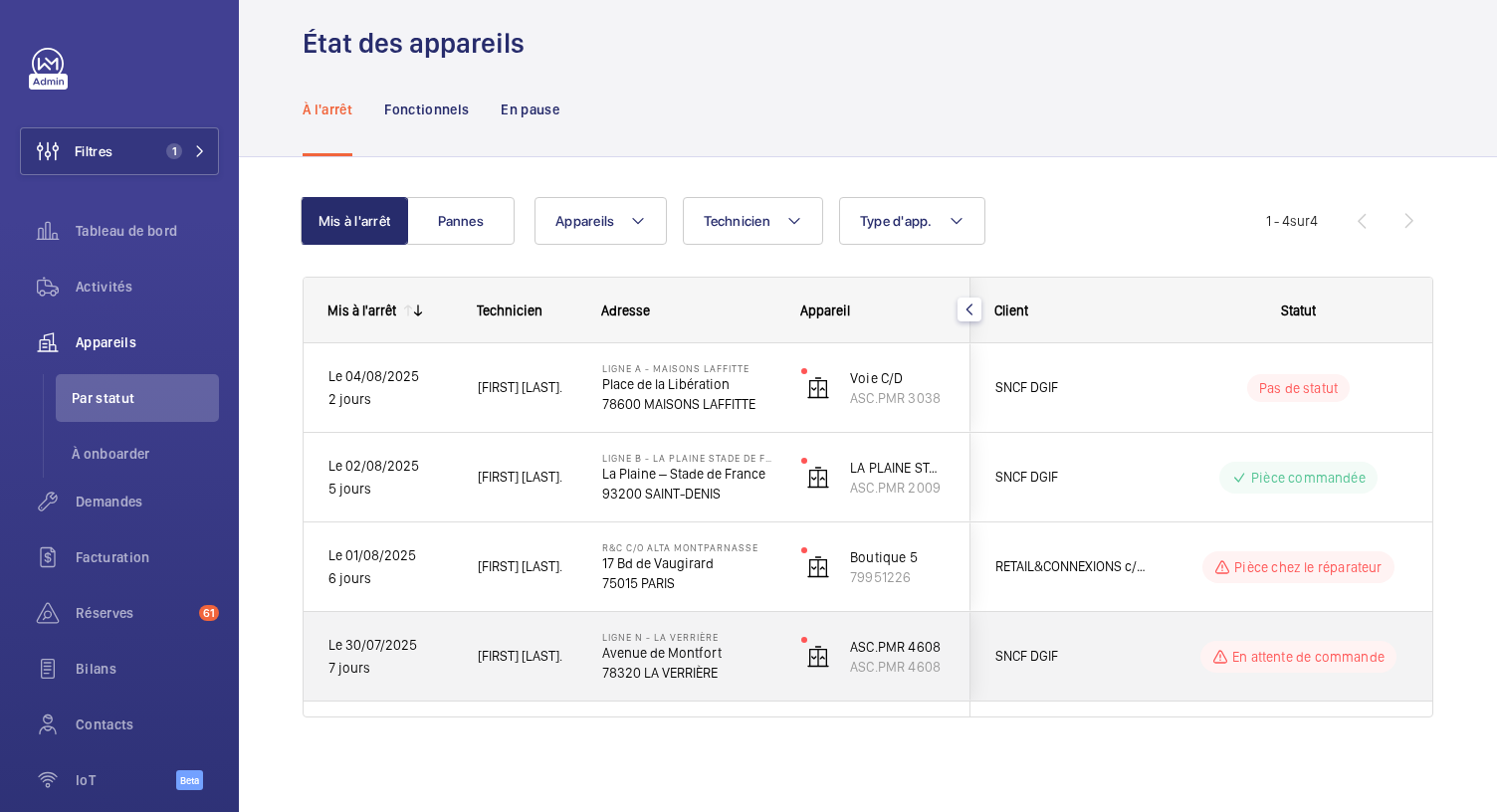 click on "78320 LA VERRIÈRE" 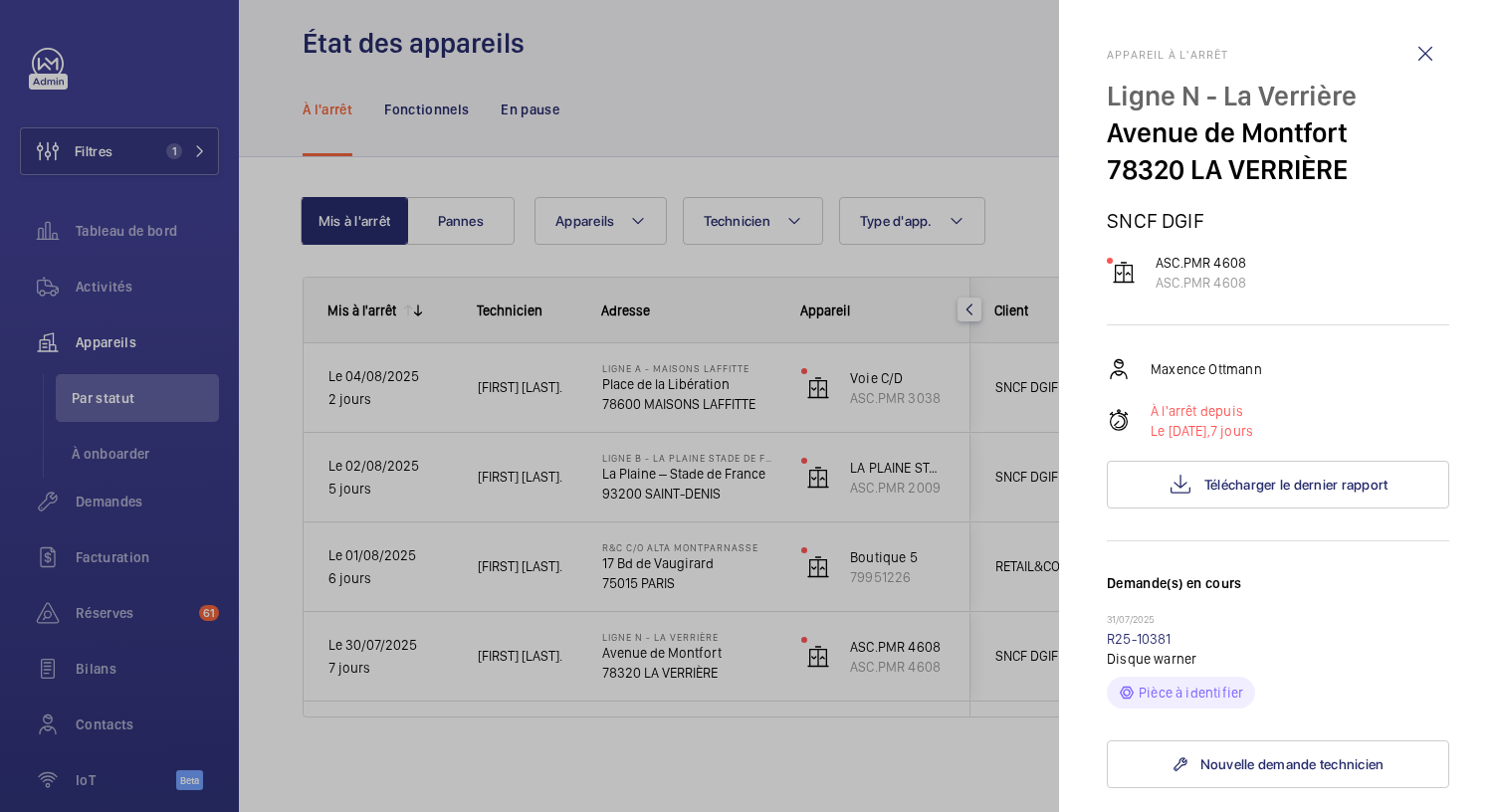 scroll, scrollTop: 1, scrollLeft: 0, axis: vertical 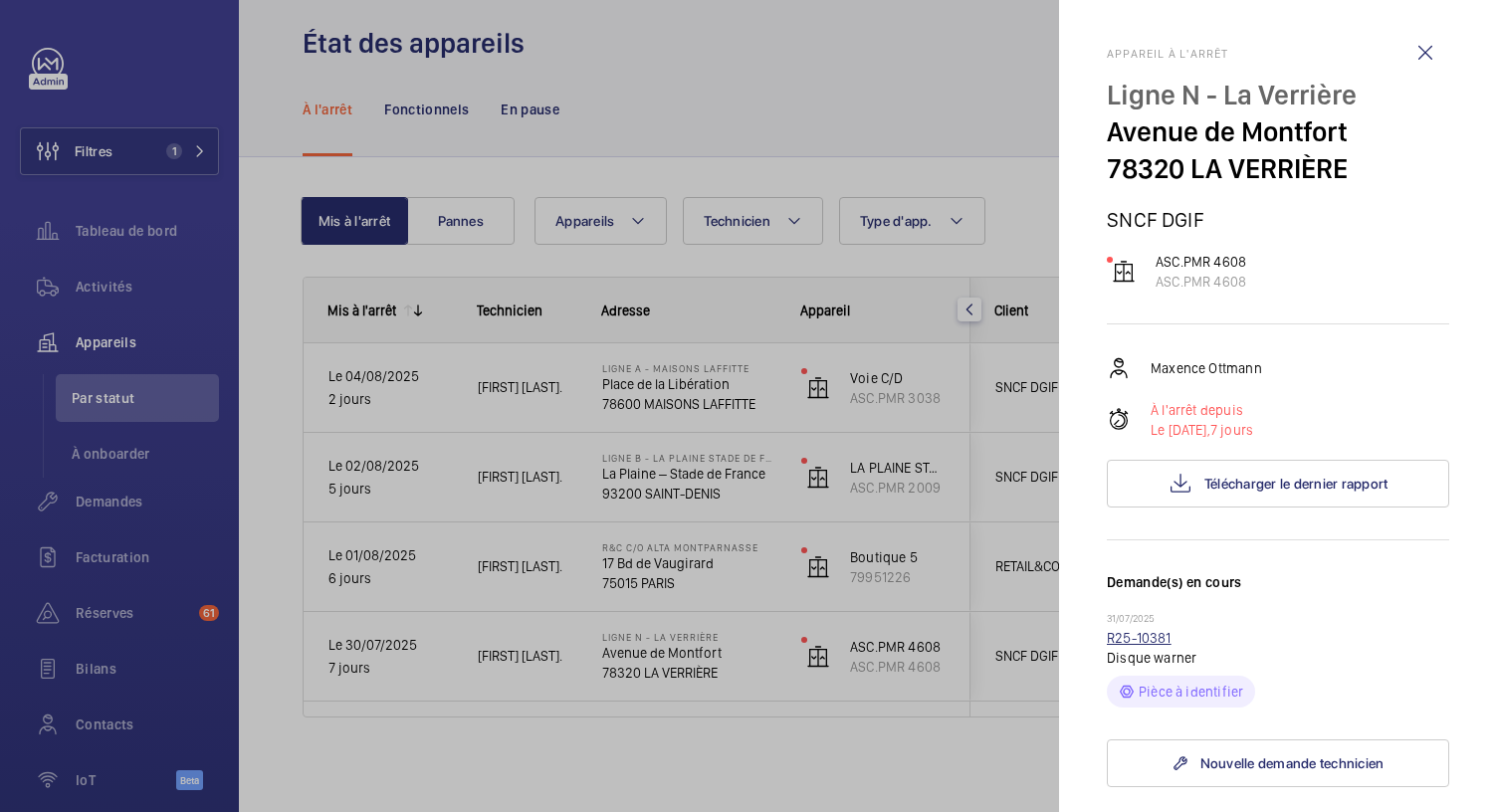 click on "R25-10381" 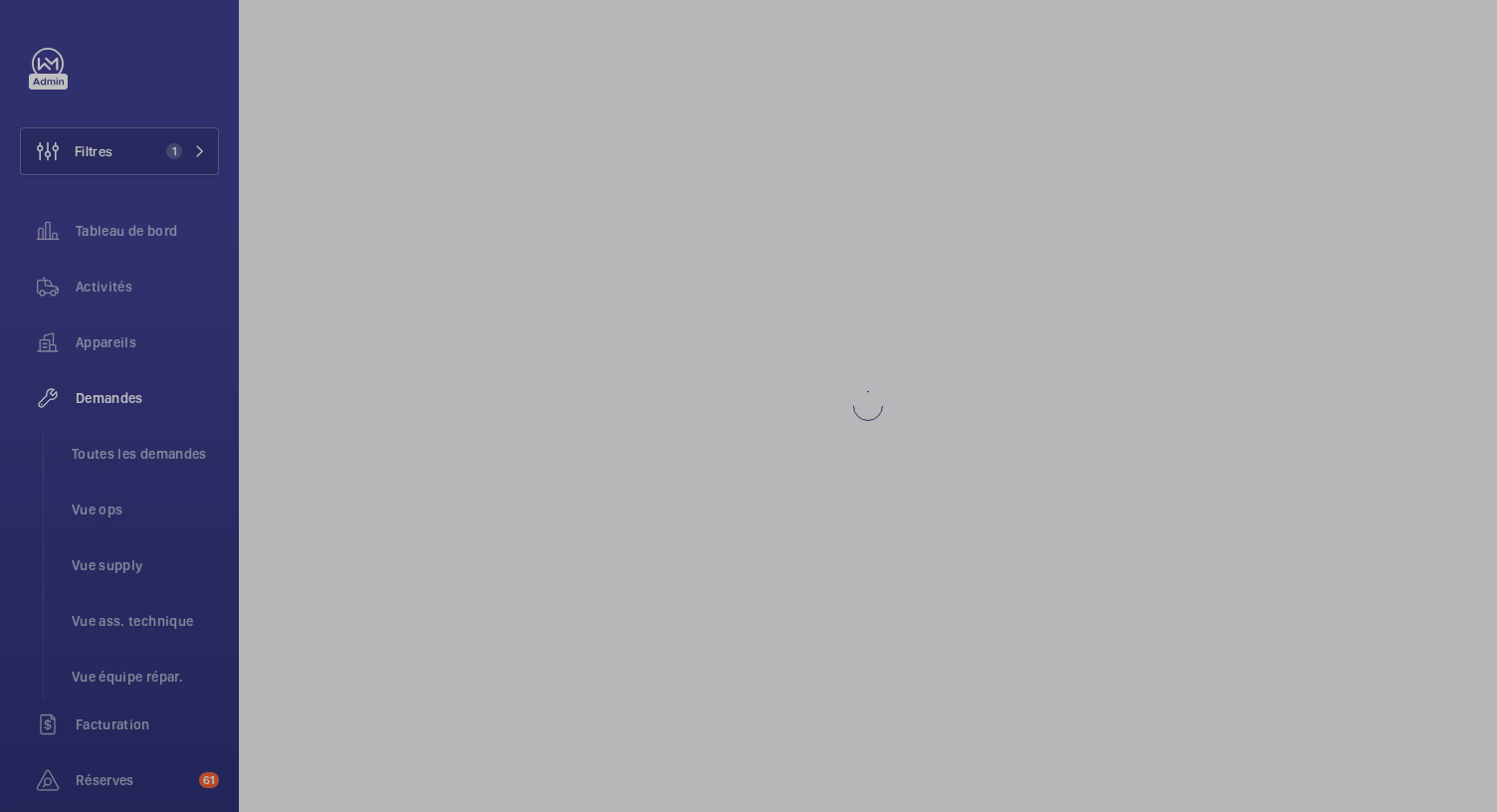 scroll, scrollTop: 0, scrollLeft: 0, axis: both 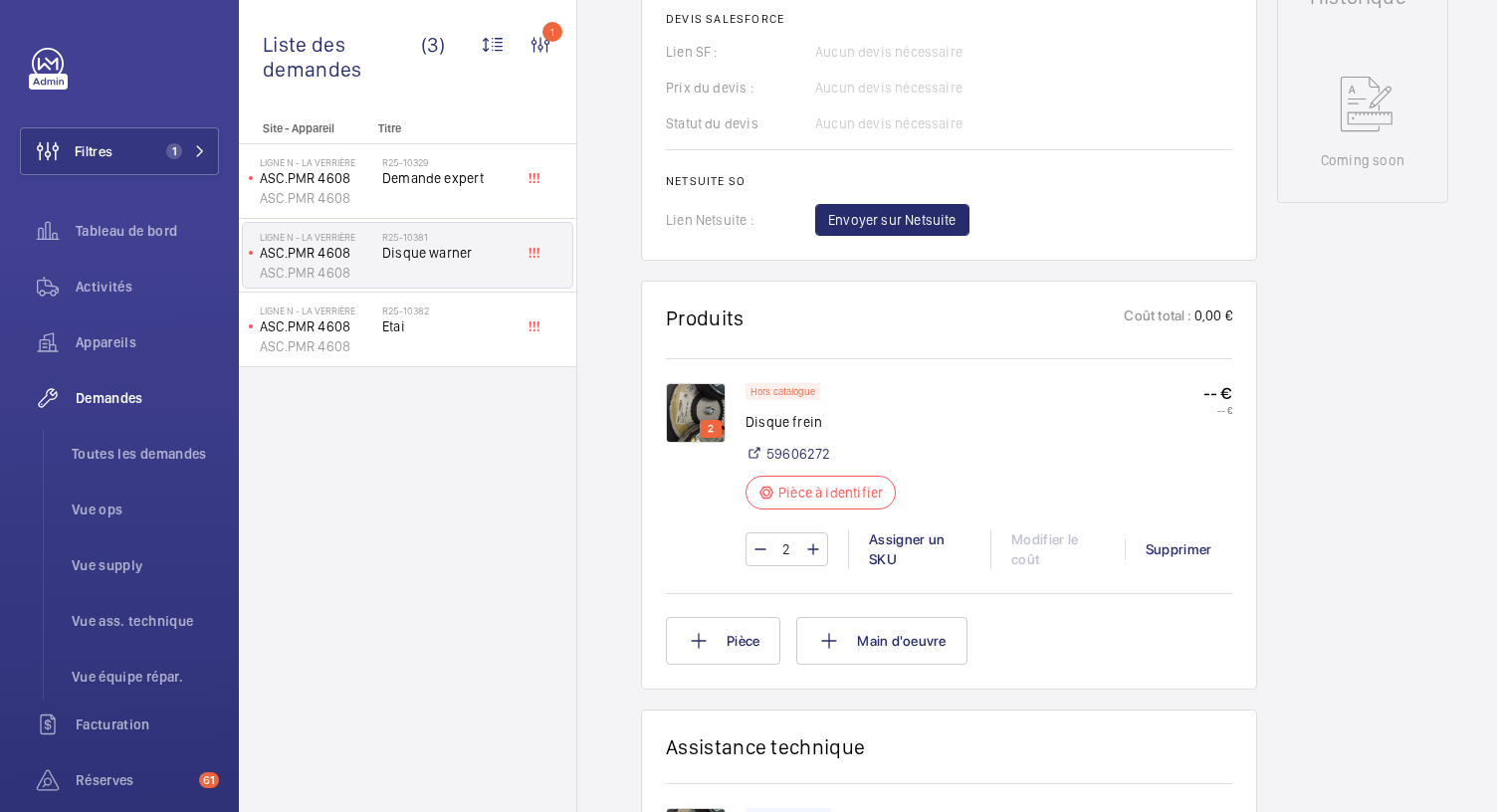 click 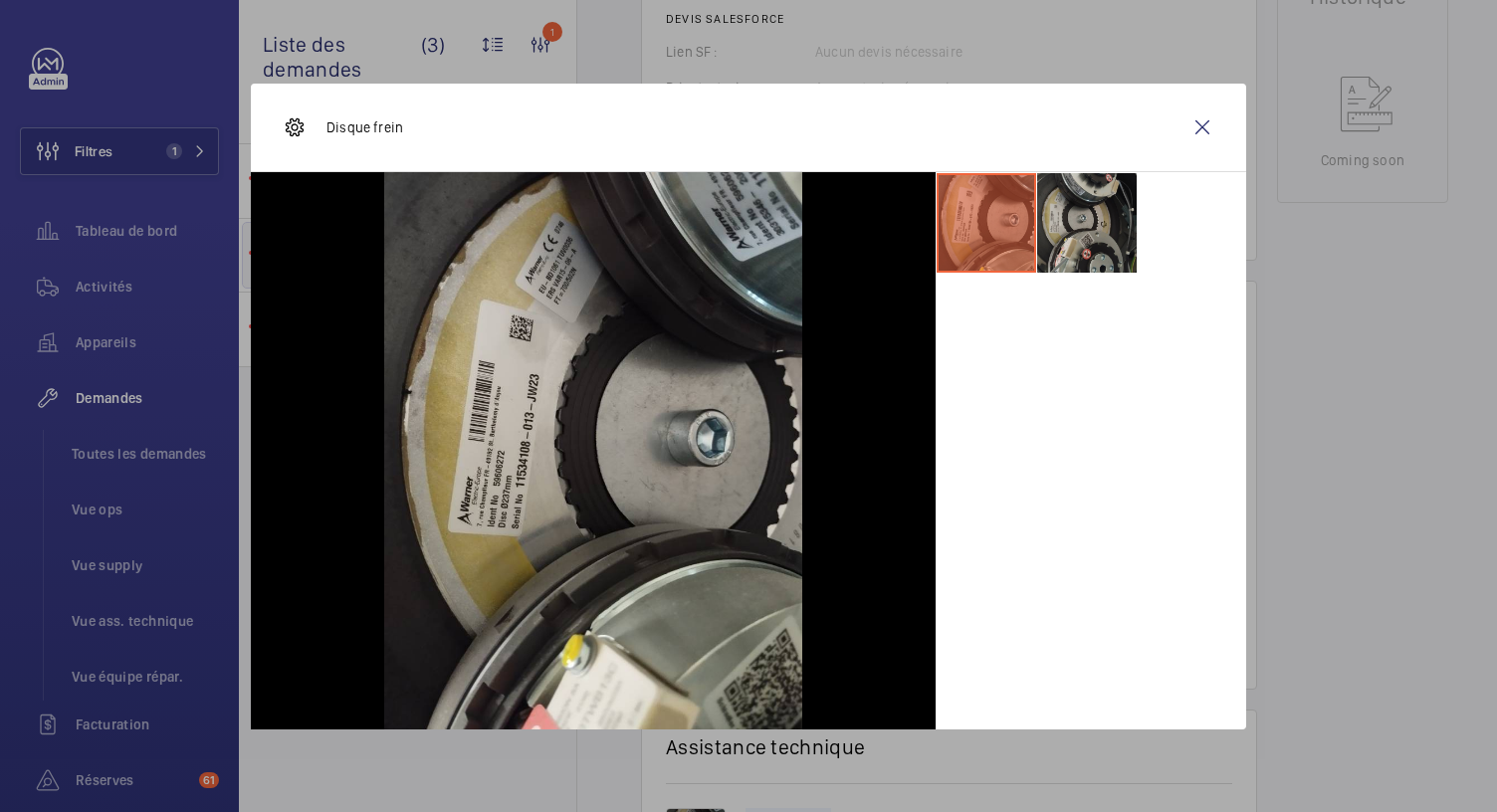 click at bounding box center [1087, 223] 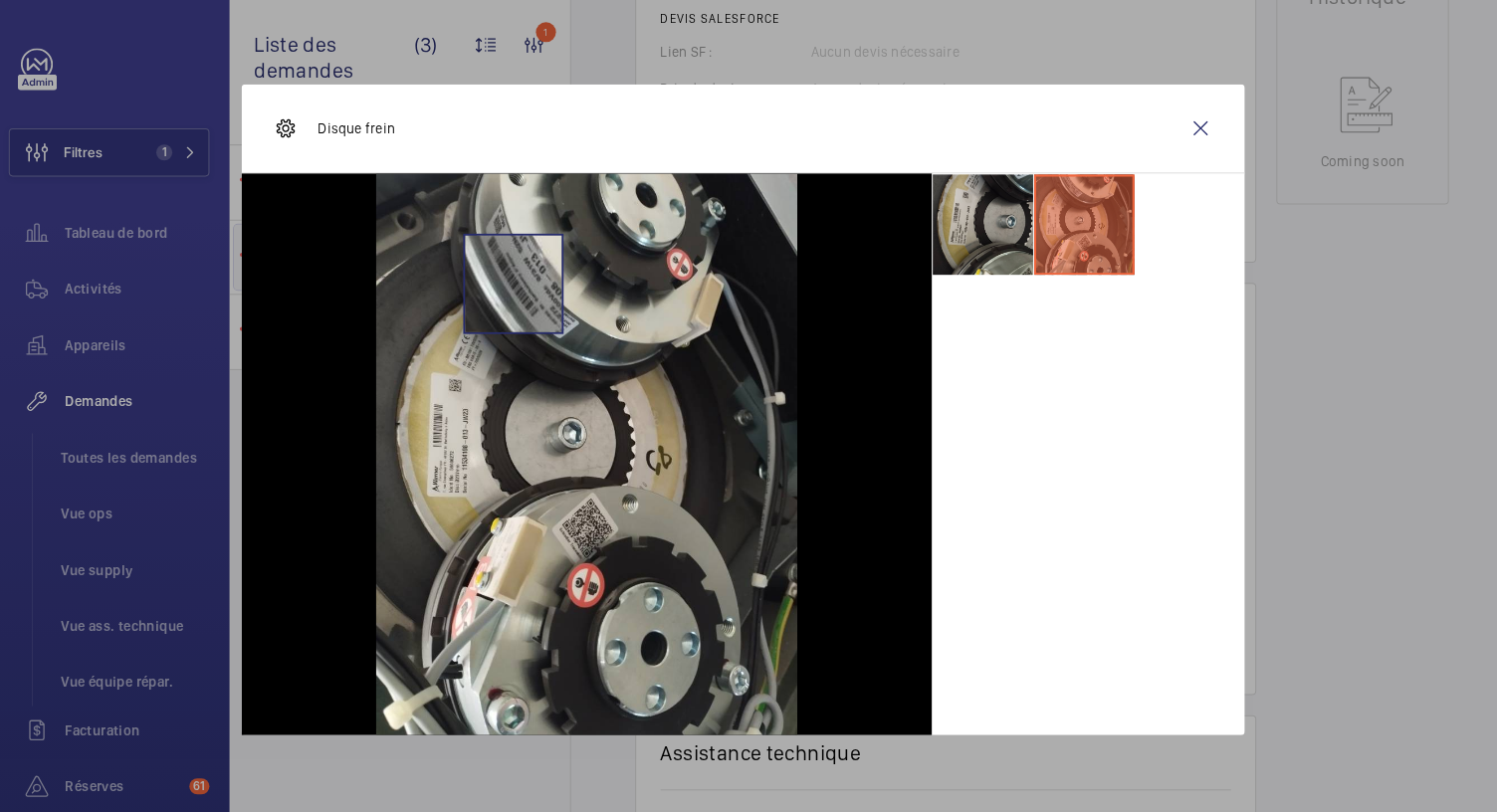 scroll, scrollTop: 0, scrollLeft: 0, axis: both 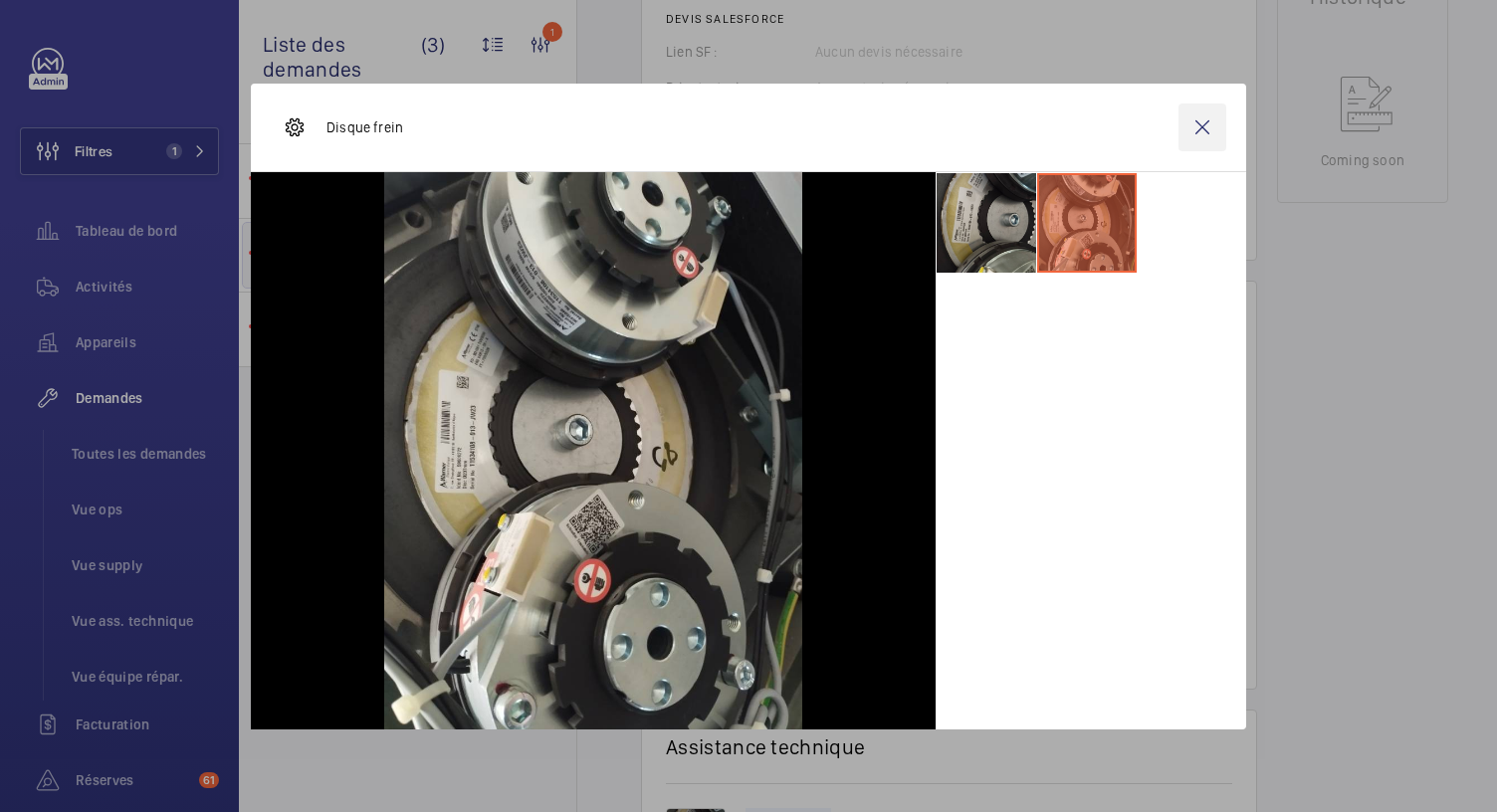 click at bounding box center (1202, 127) 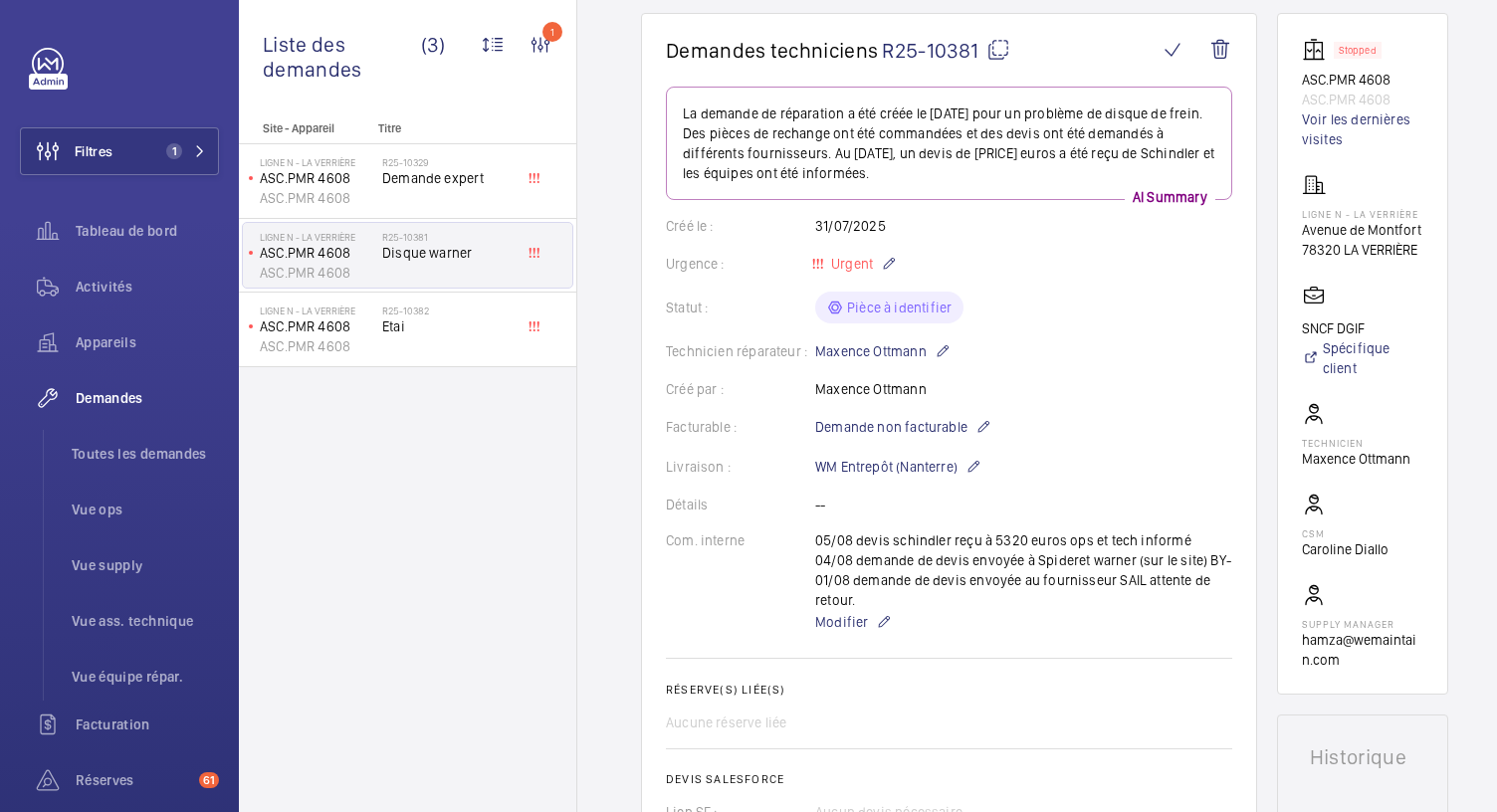 scroll, scrollTop: 0, scrollLeft: 0, axis: both 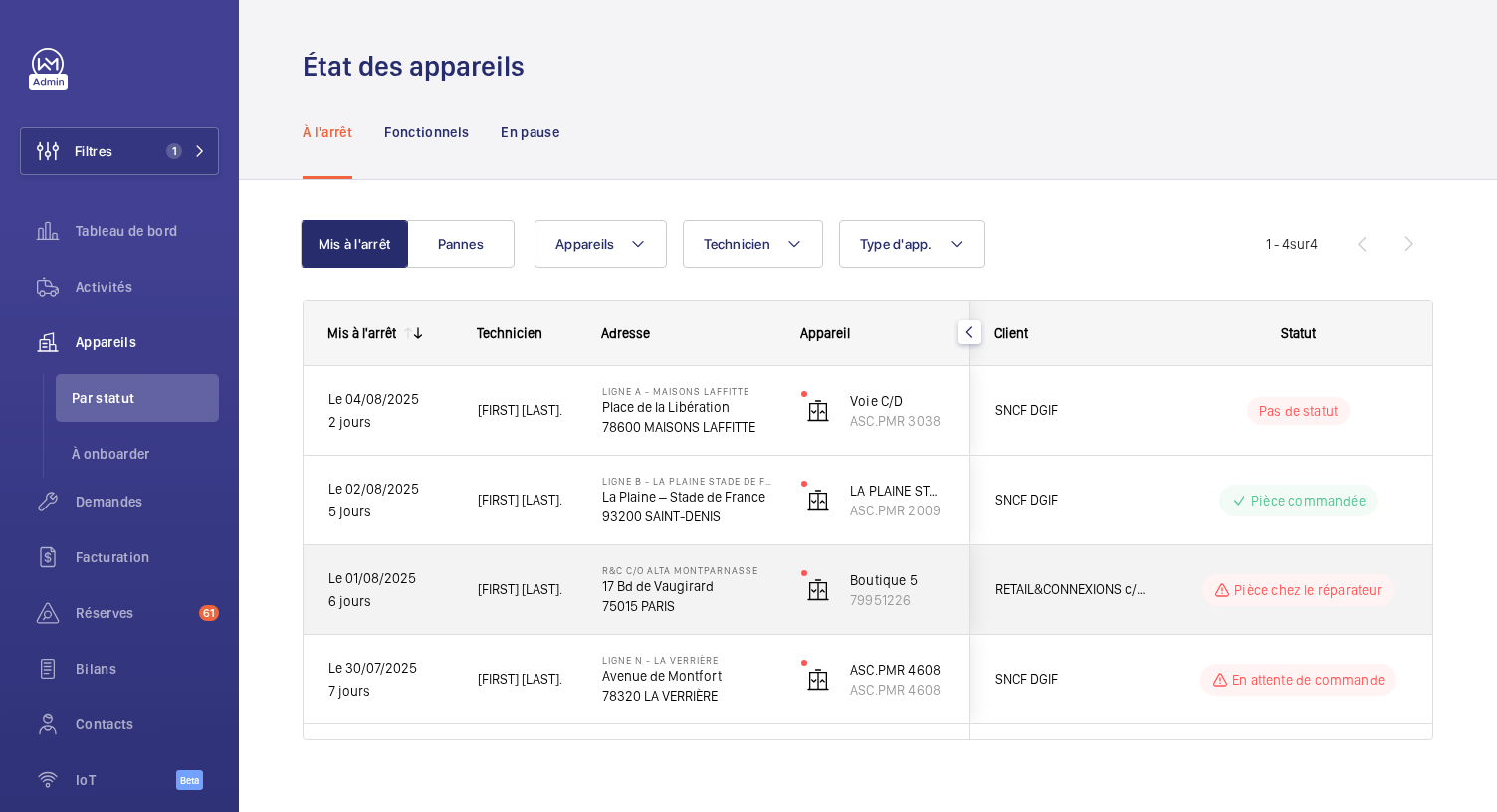 click on "17 Bd de Vaugirard" 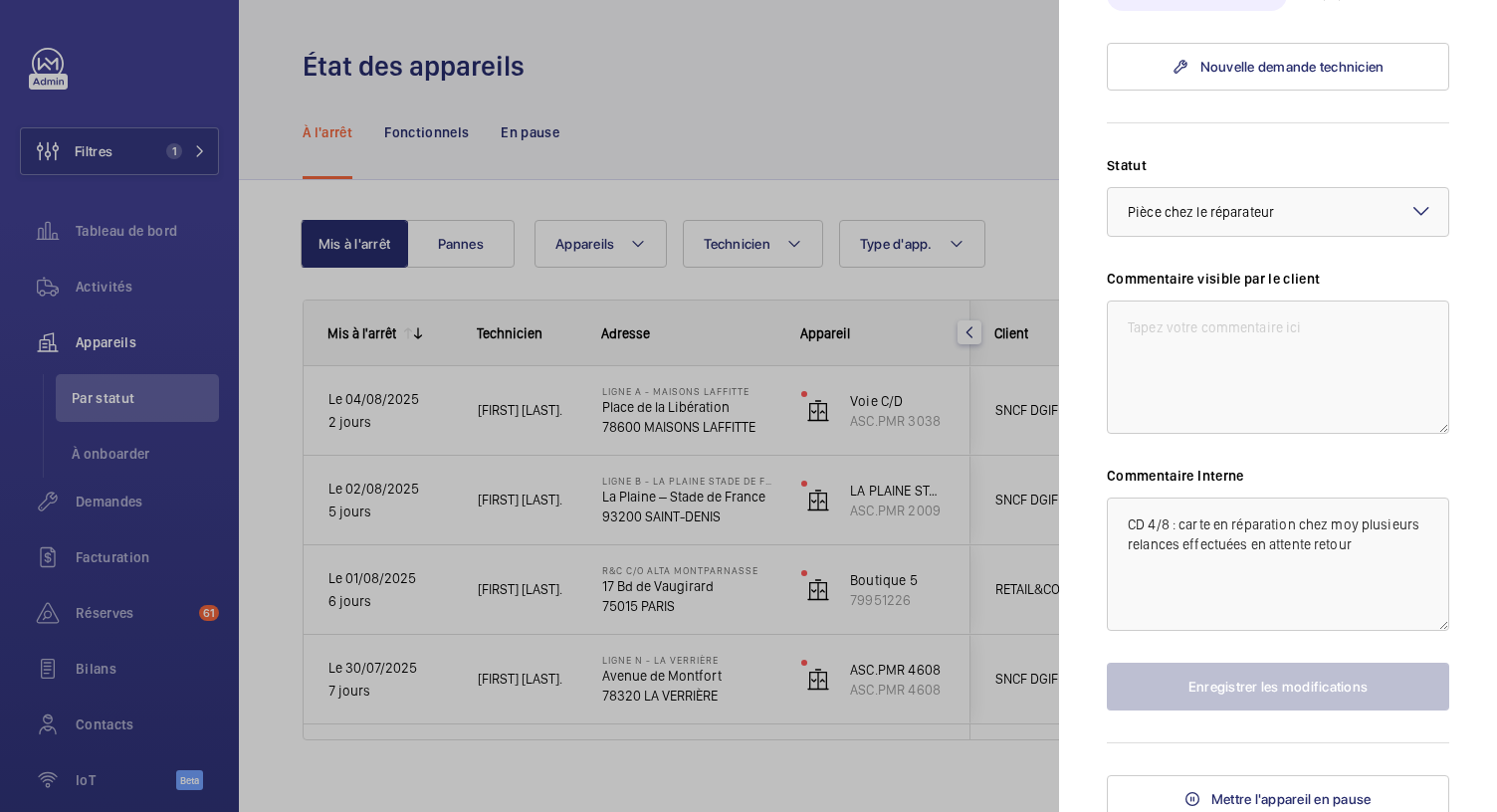scroll, scrollTop: 768, scrollLeft: 0, axis: vertical 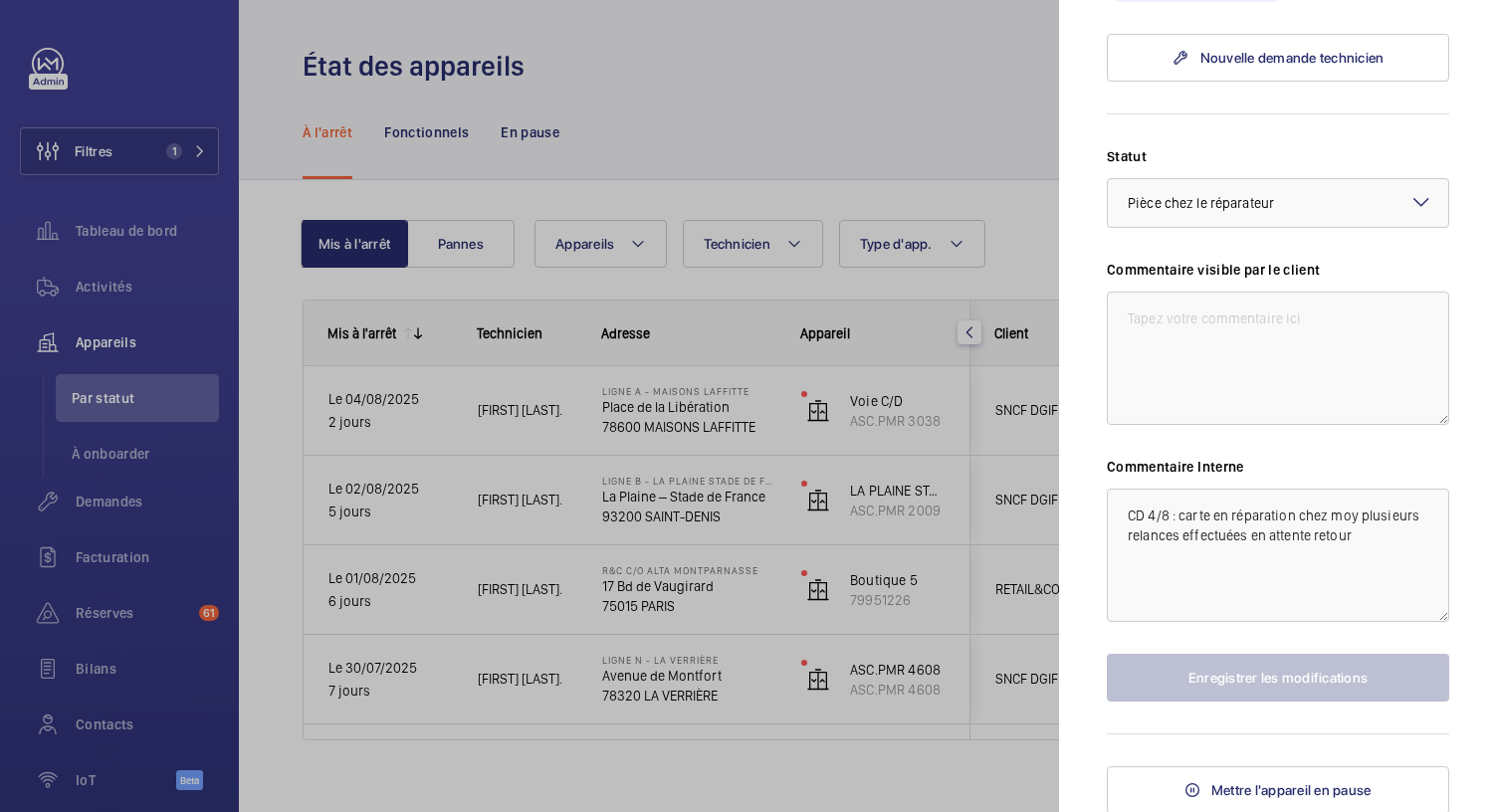 click on "Appareil à l'arrêt R&C c/o ALTA MONTPARNASSE 17 Bd de Vaugirard  75015 PARIS   RETAIL&CONNEXIONS c/o ALTA MONTPARNASSE   Boutique 5   79951226   Mohammed Azza   À l'arrêt depuis Le 01/08/2025,  6 jours  Télécharger le dernier rapport   Demande(s) en cours
29/07/2025  R25-10248
Réparation gecb2  En attente de livraison  ETA: 14/08/2025   Nouvelle demande technicien Statut Sélectionnez un statut × Pièce chez le réparateur × Commentaire visible par le client Commentaire Interne CD 4/8 : carte en réparation chez moy plusieurs relances effectuées en attente retour Enregistrer les modifications  Mettre l'appareil en pause" 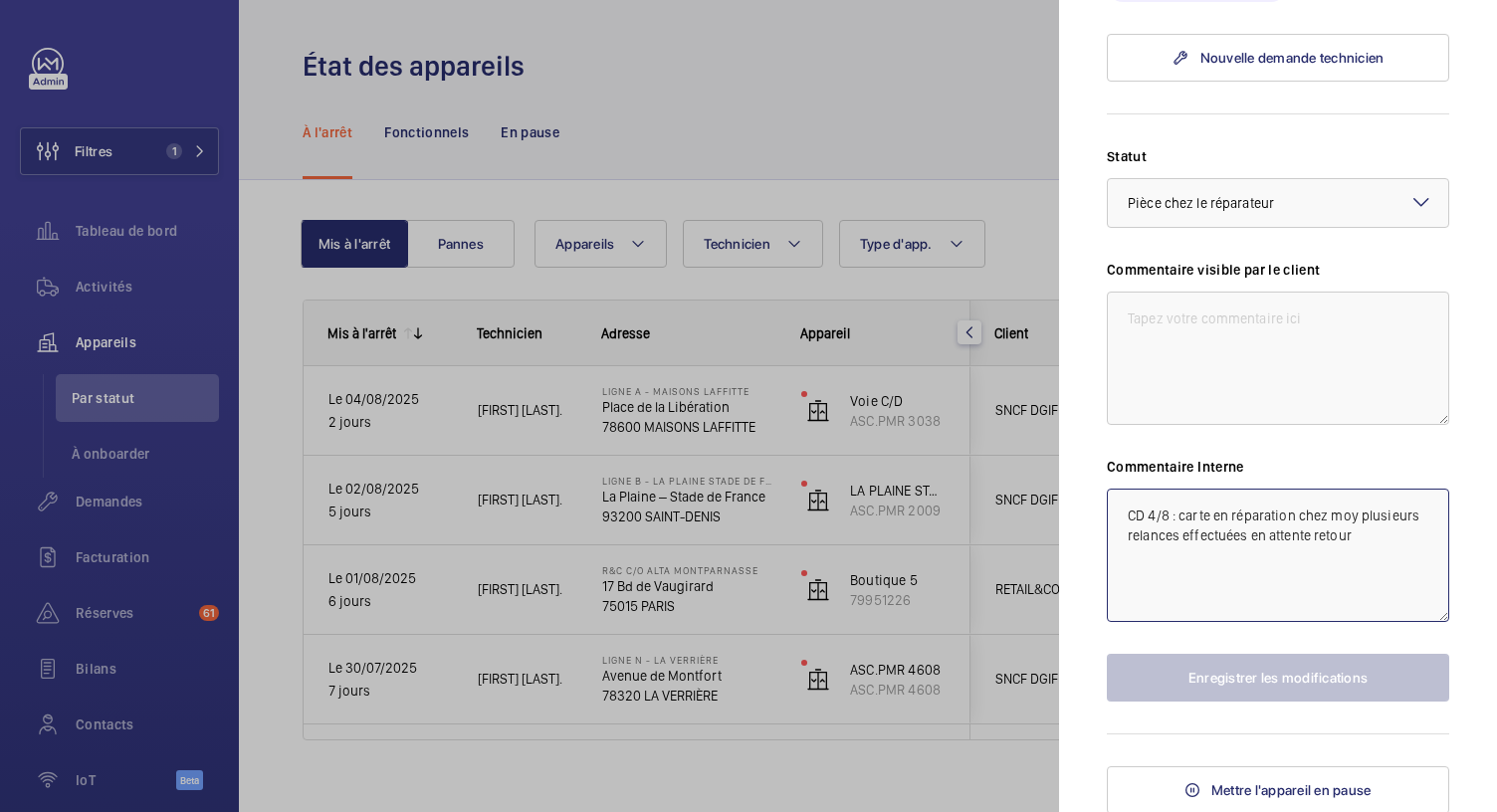 click on "CD 4/8 : carte en réparation chez moy plusieurs relances effectuées en attente retour" 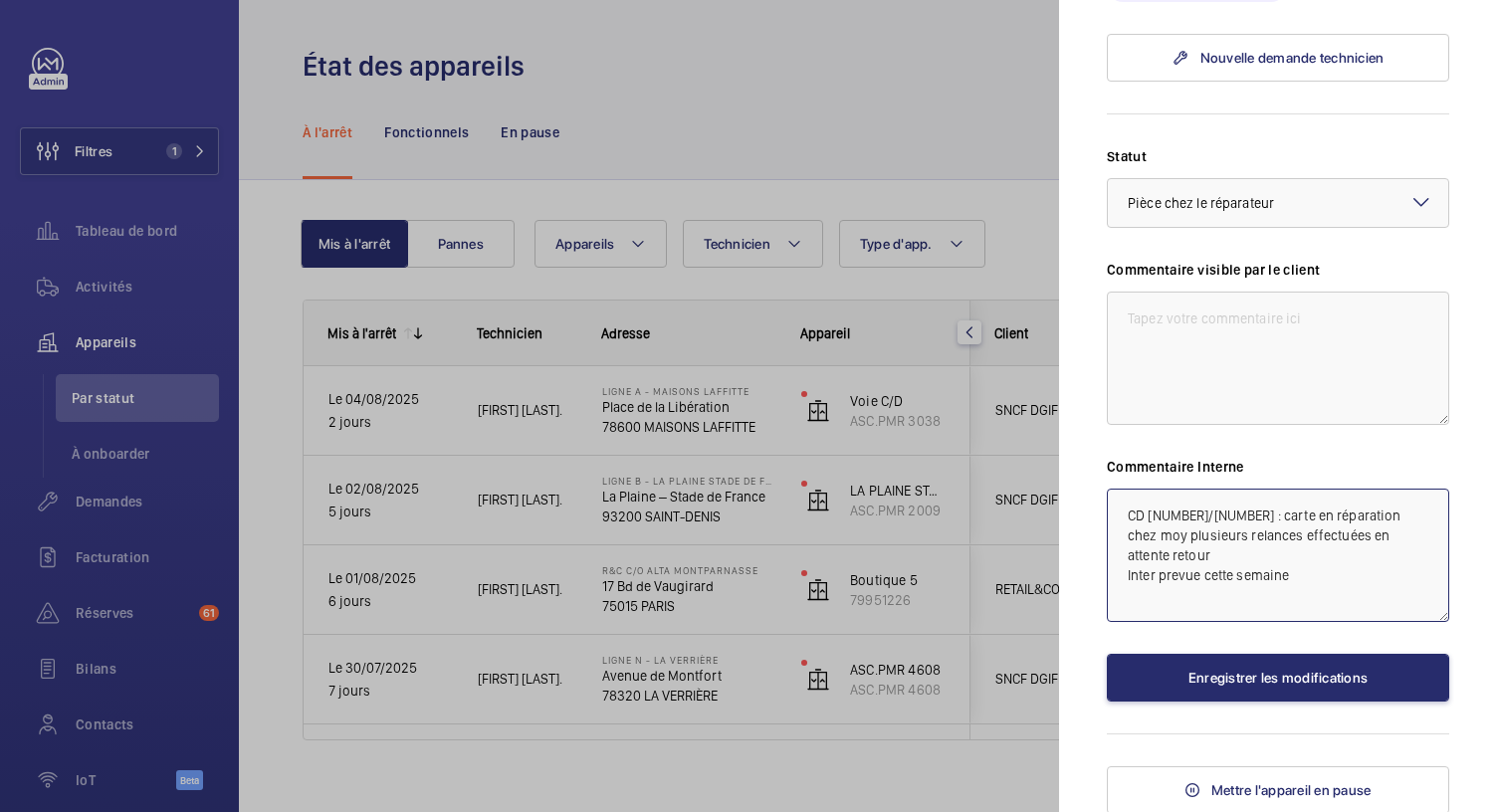 click on "CD 4/8 : carte en réparation chez moy plusieurs relances effectuées en attente retour
Inter prevue cette semaine" 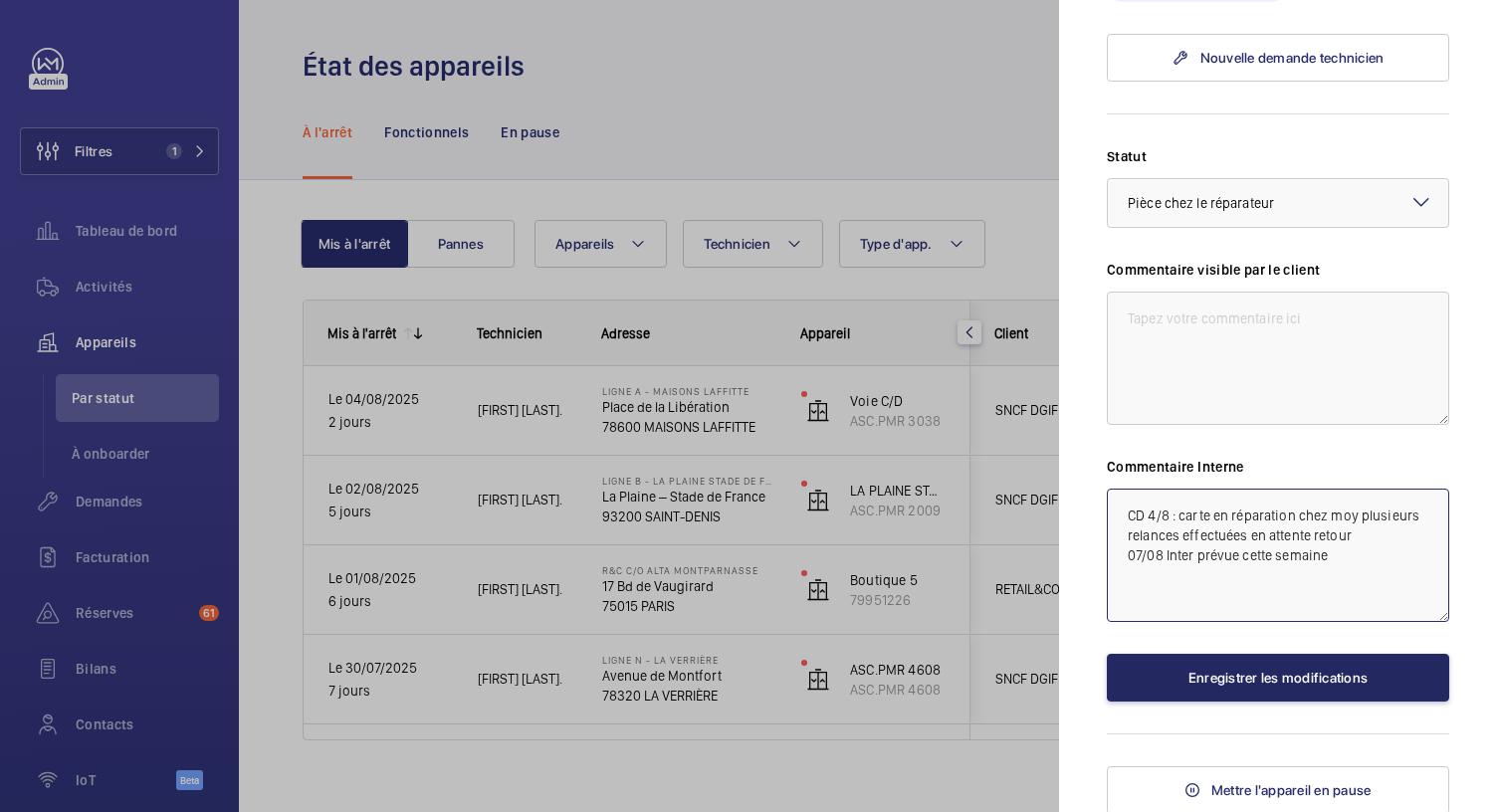 type on "CD 4/8 : carte en réparation chez moy plusieurs relances effectuées en attente retour
[DATE] Inter prévue cette semaine" 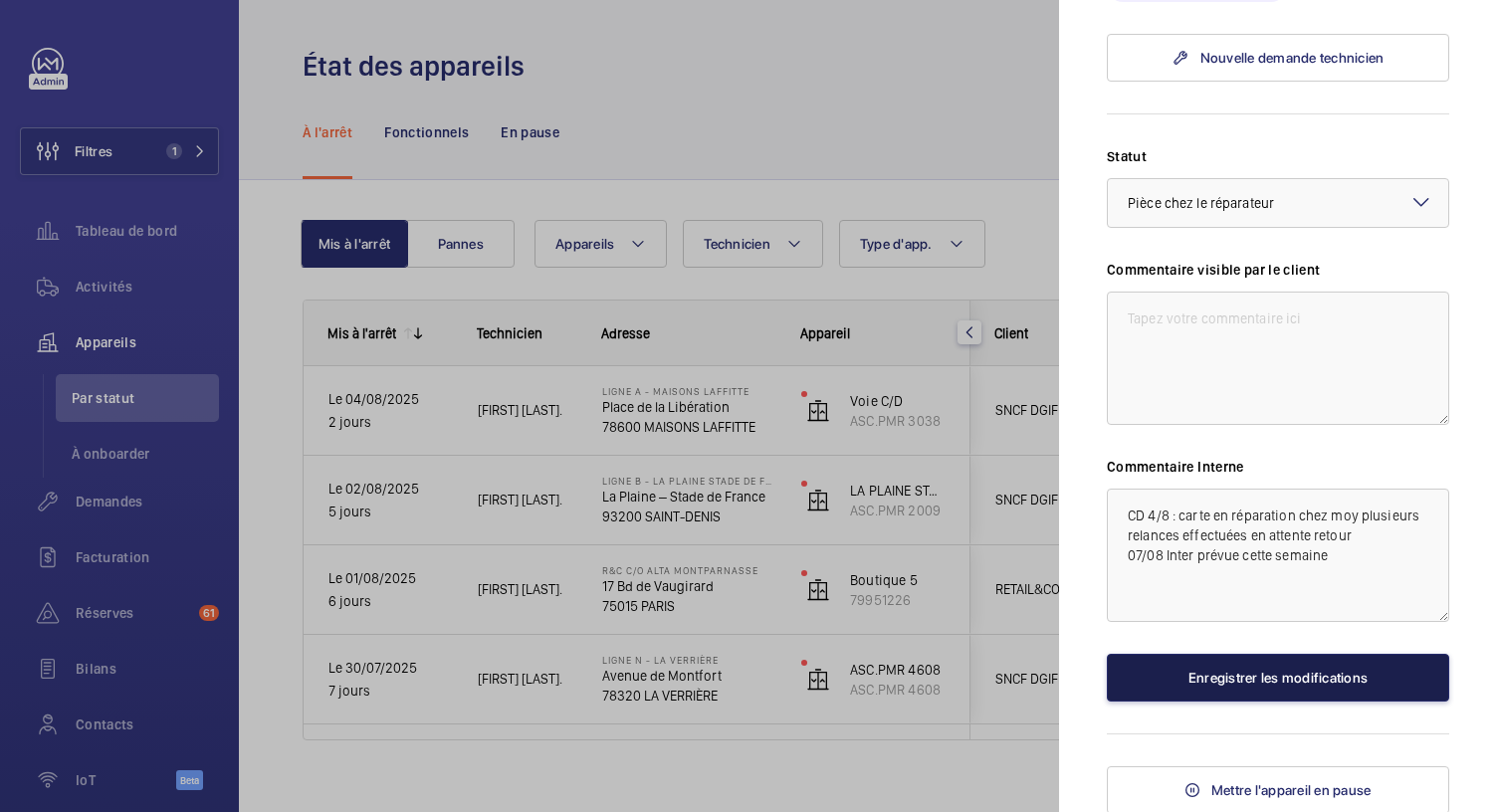 click on "Enregistrer les modifications" 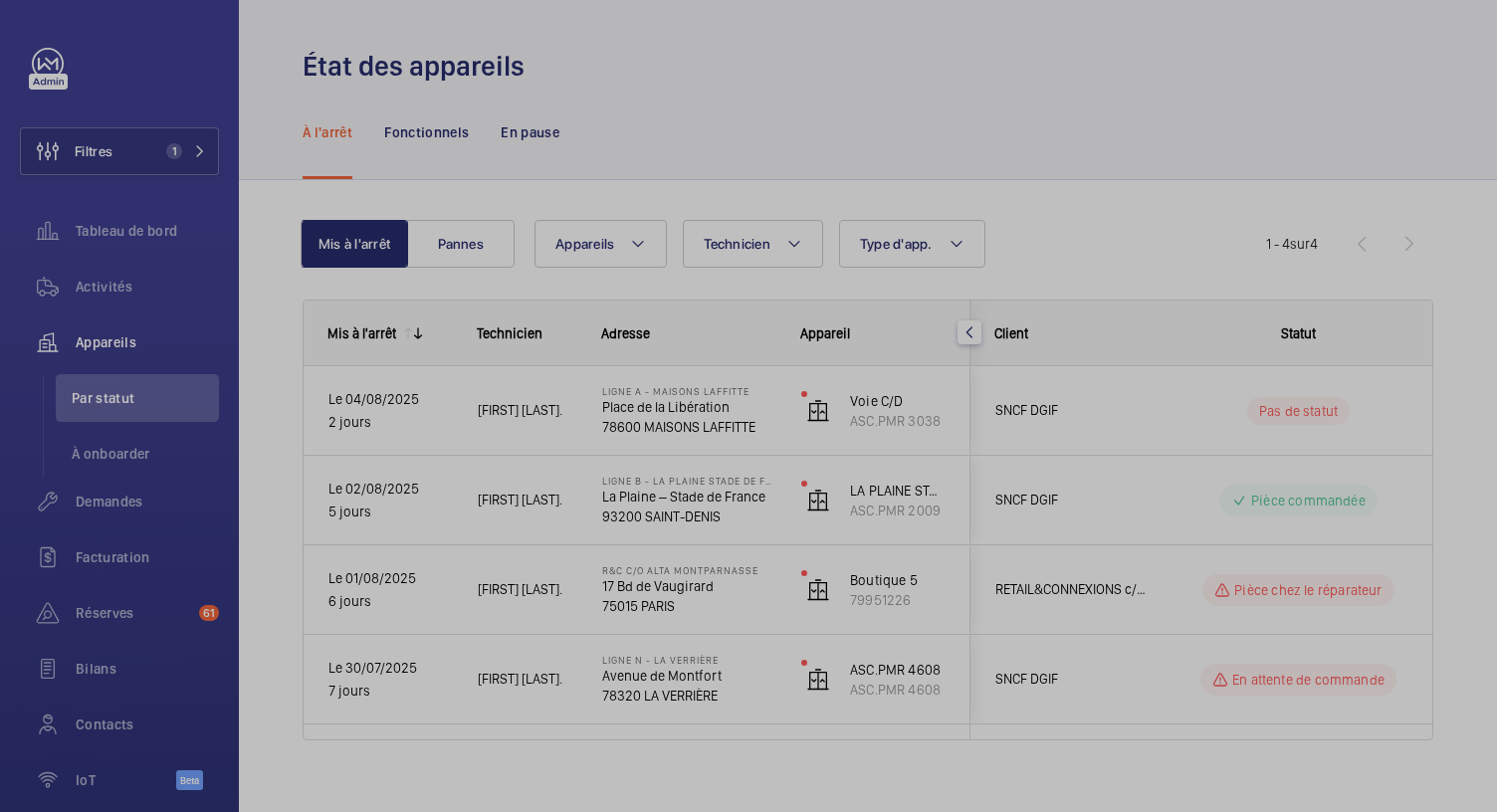 scroll, scrollTop: 0, scrollLeft: 0, axis: both 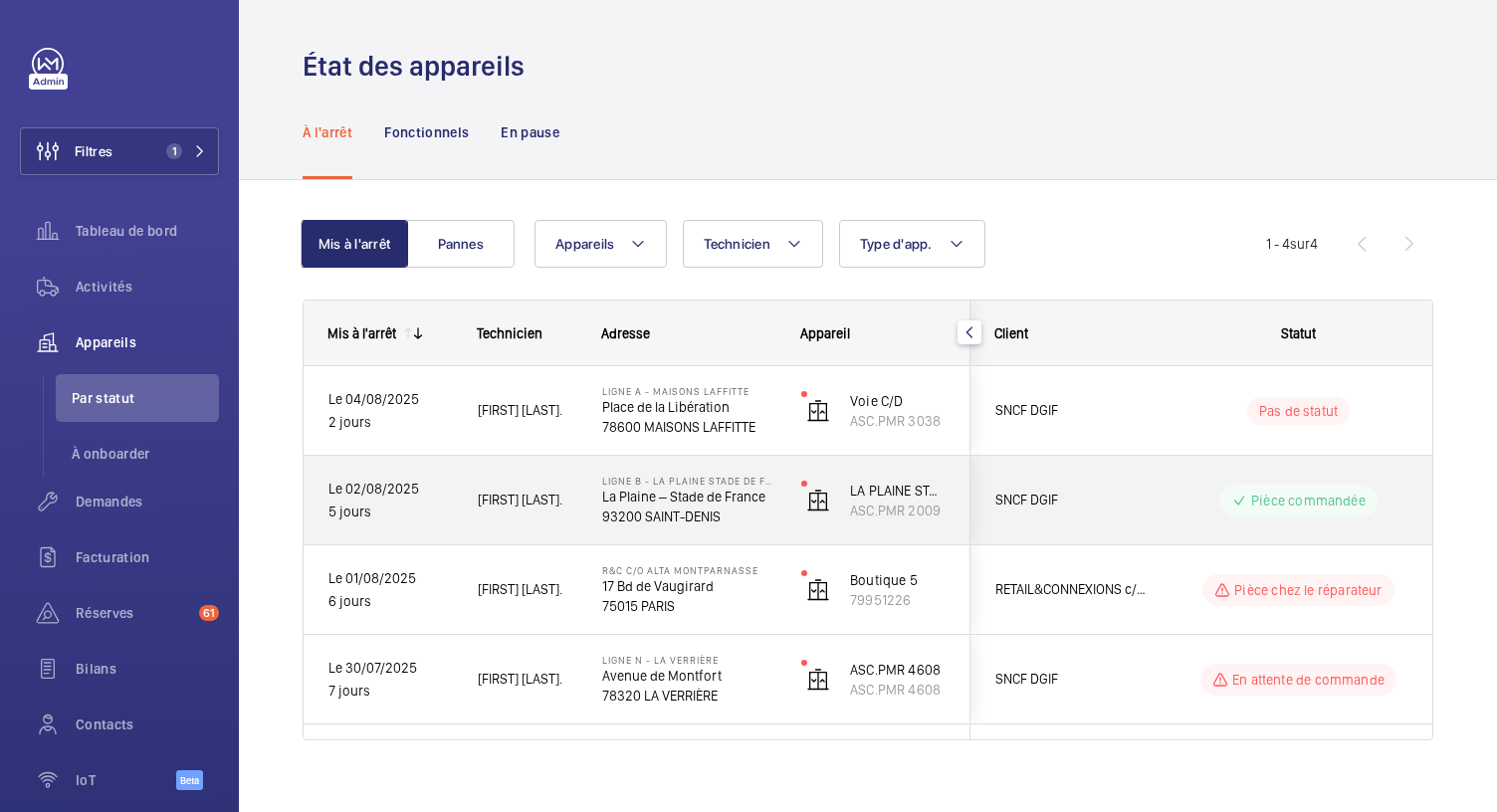 click on "Ligne B - La Plaine Stade de France   La Plaine – Stade de France   93200 SAINT-DENIS" 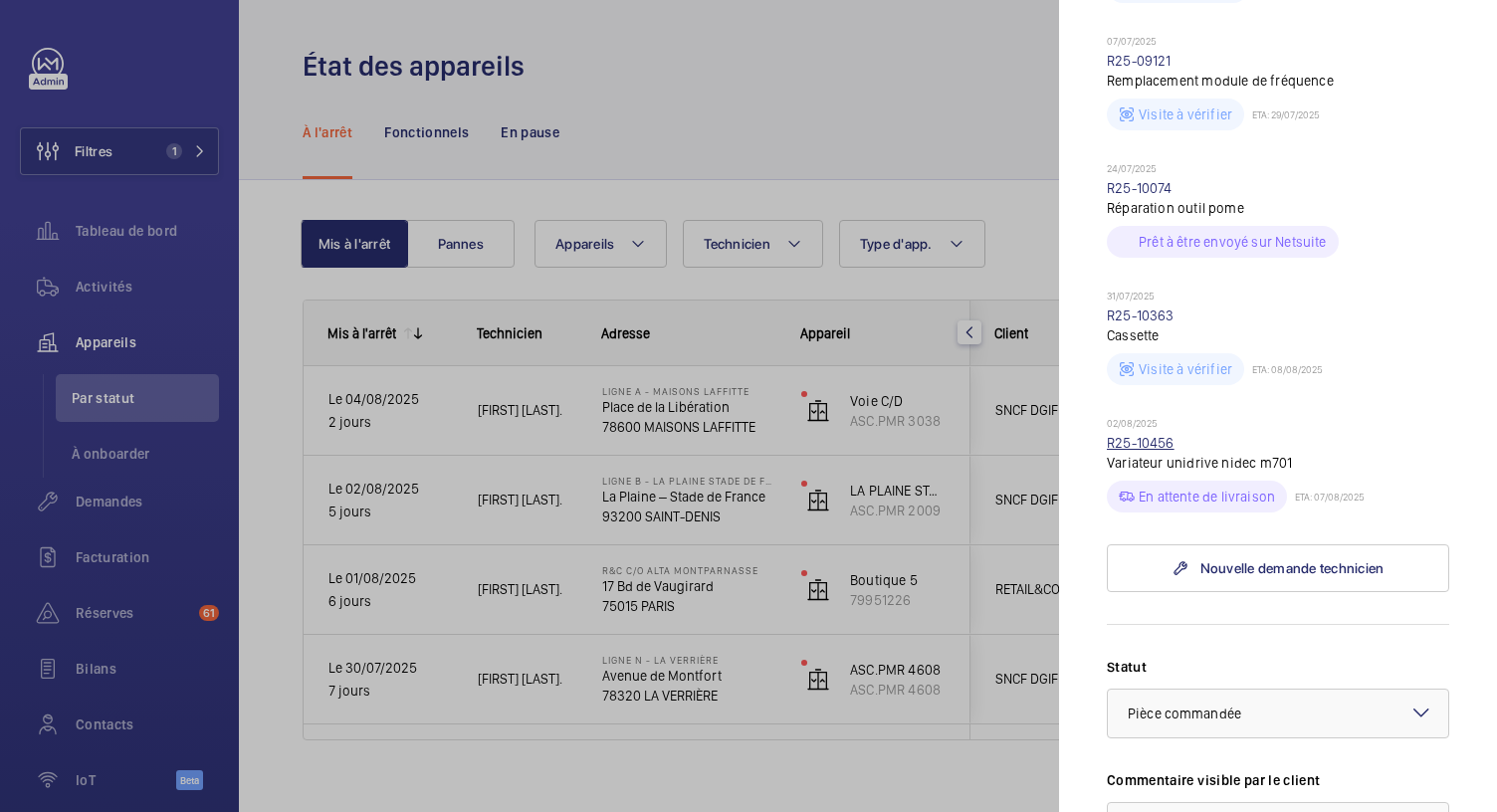 scroll, scrollTop: 1009, scrollLeft: 0, axis: vertical 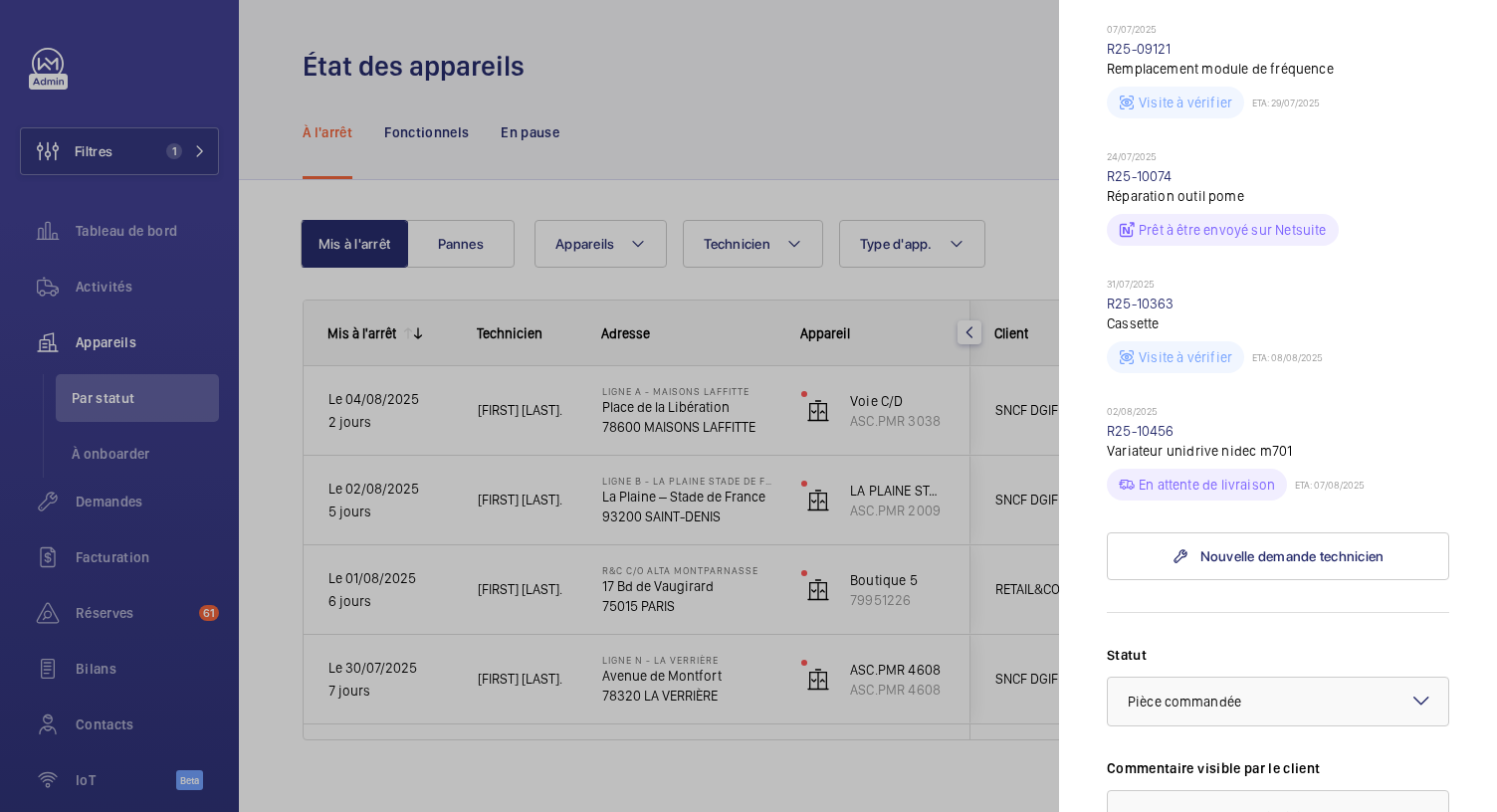 click 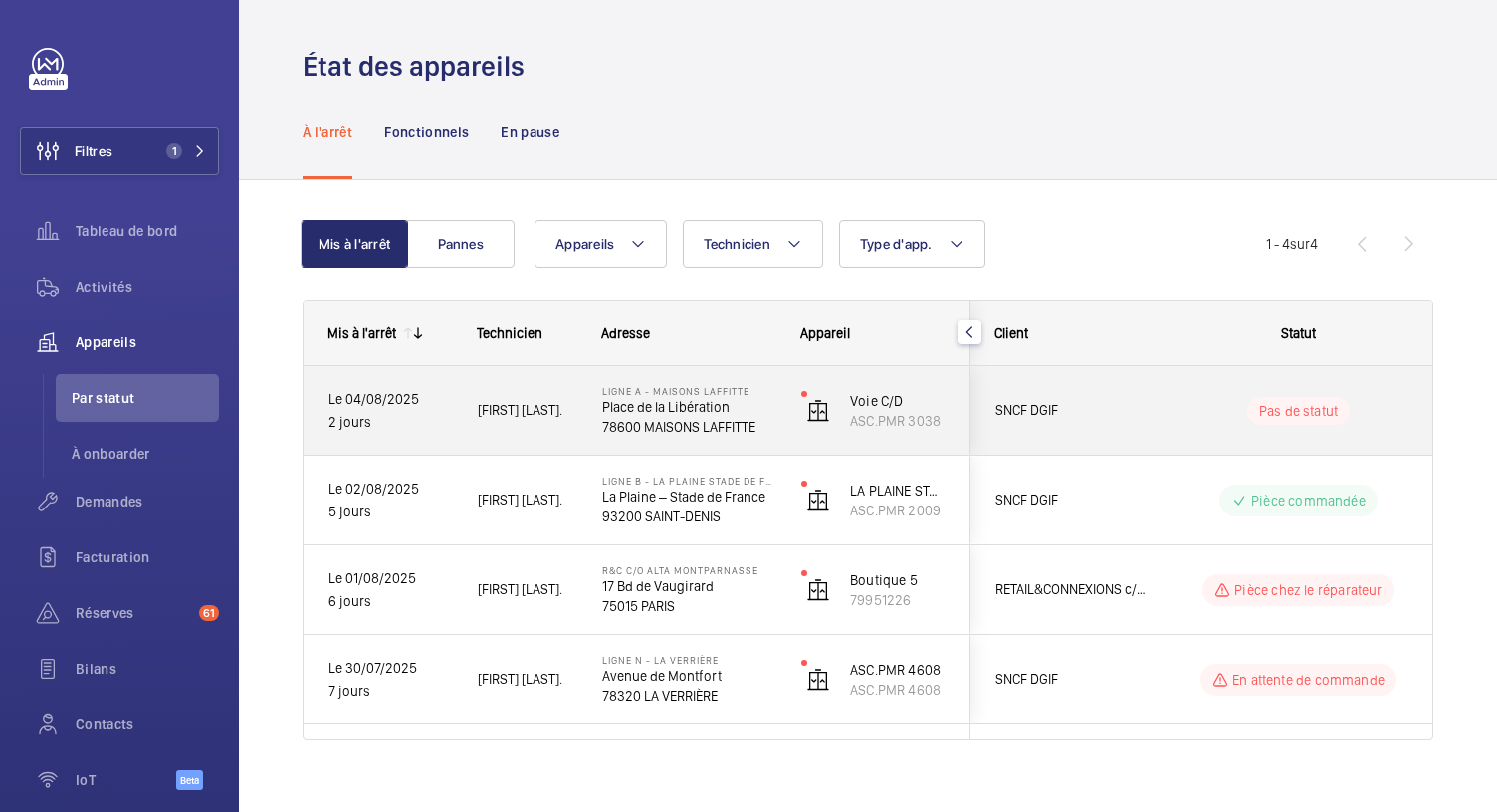 click on "Place de la Libération" 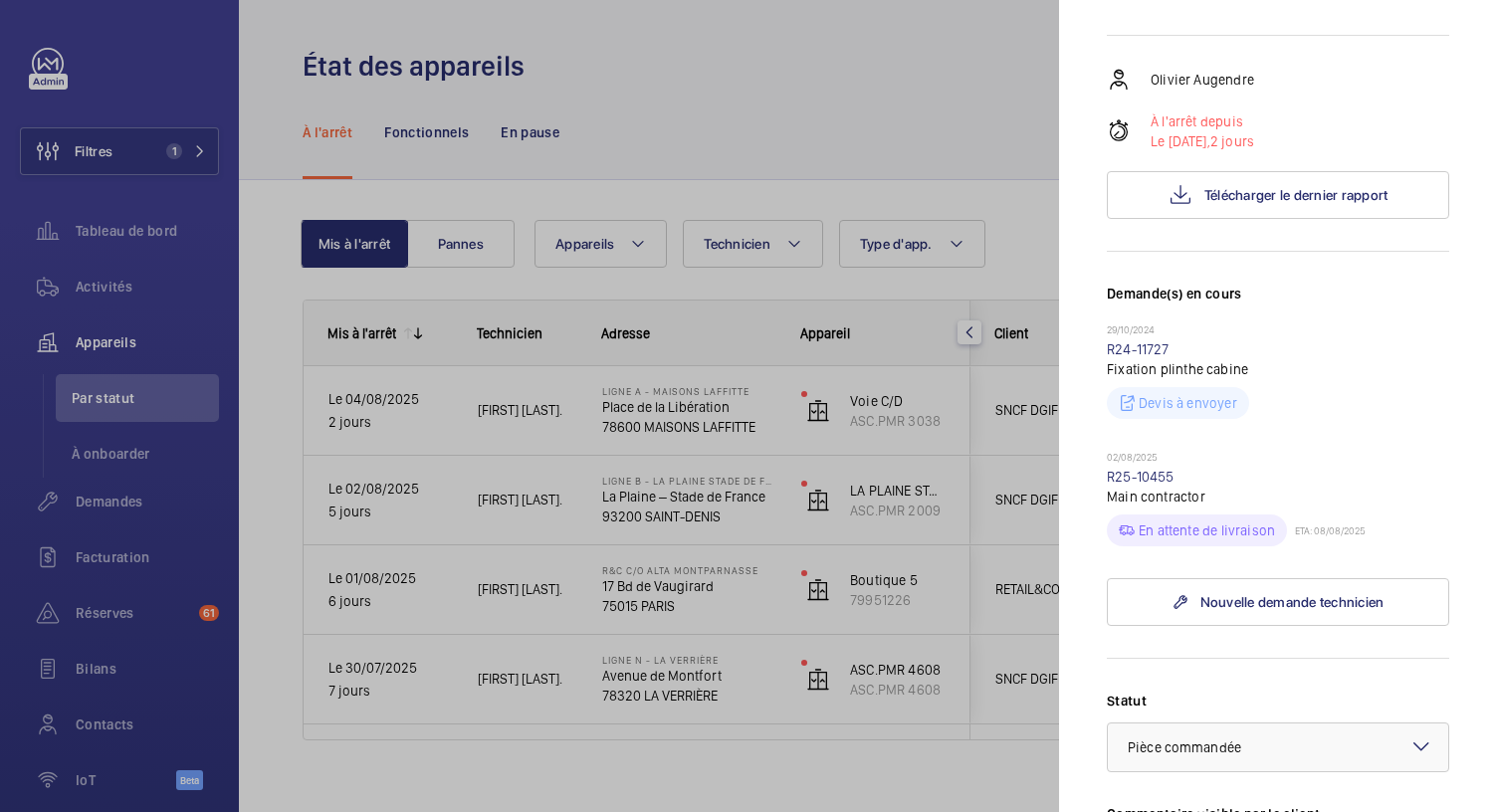 scroll, scrollTop: 324, scrollLeft: 0, axis: vertical 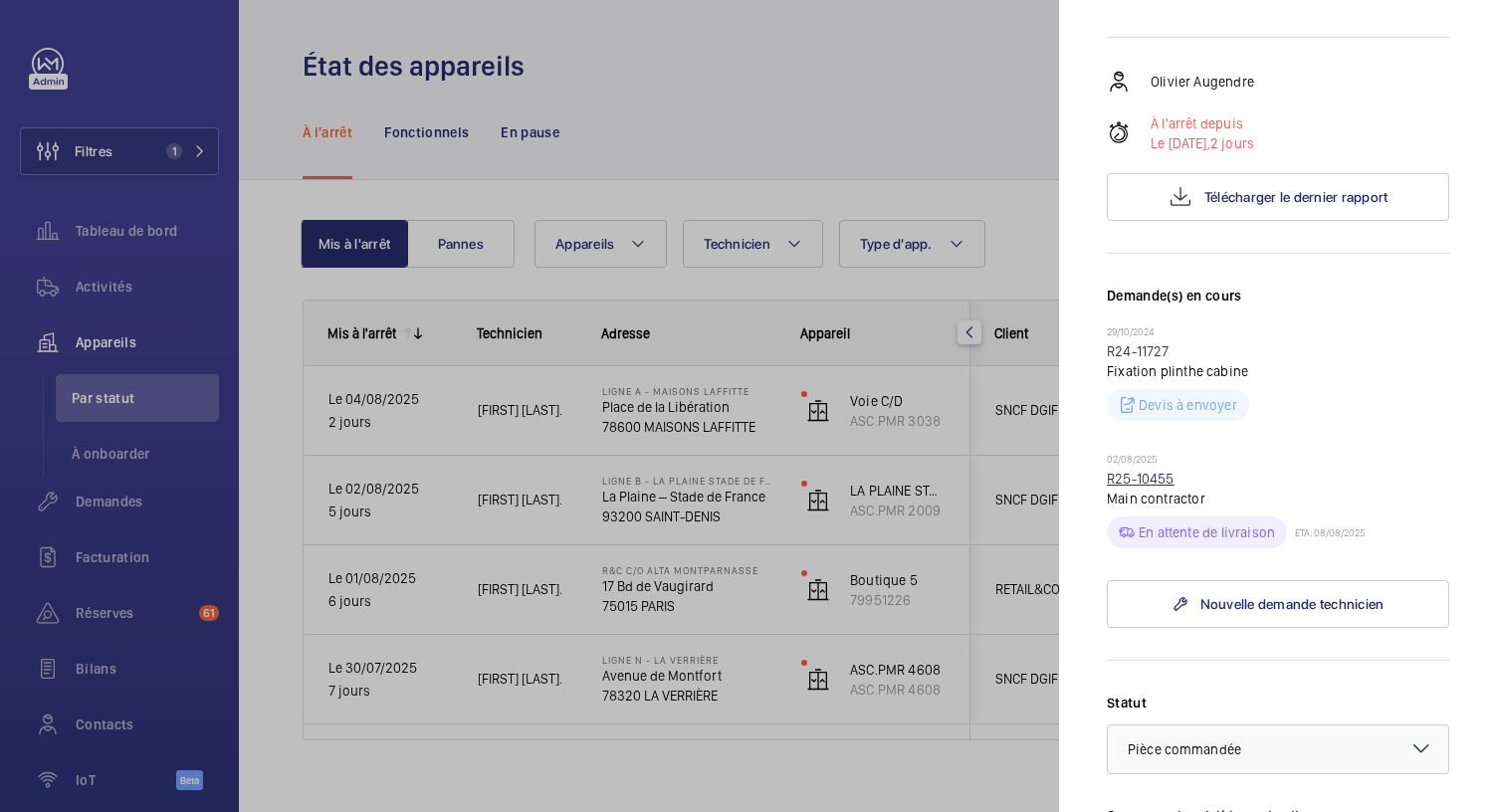 click on "R25-10455" 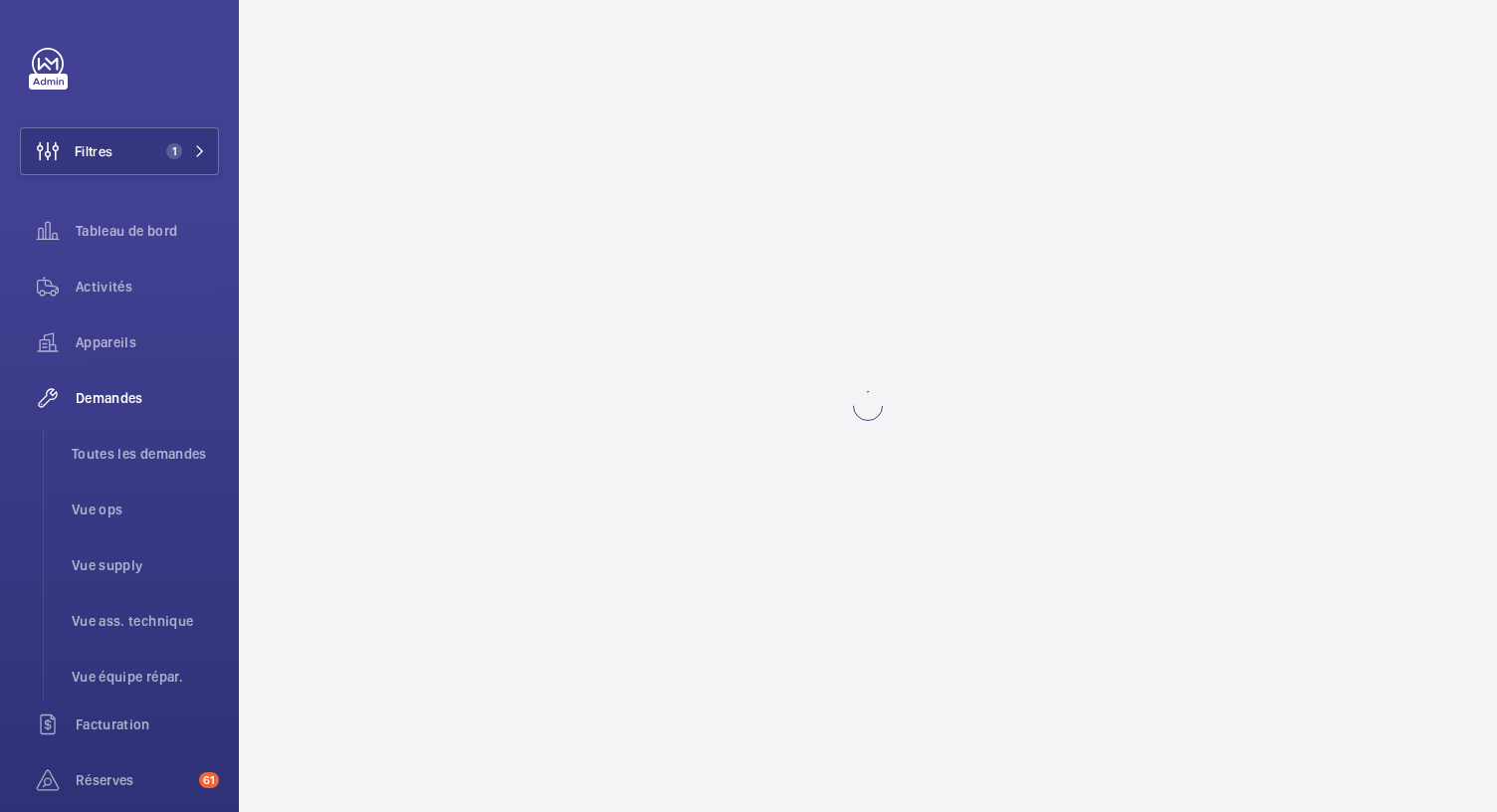 scroll, scrollTop: 0, scrollLeft: 0, axis: both 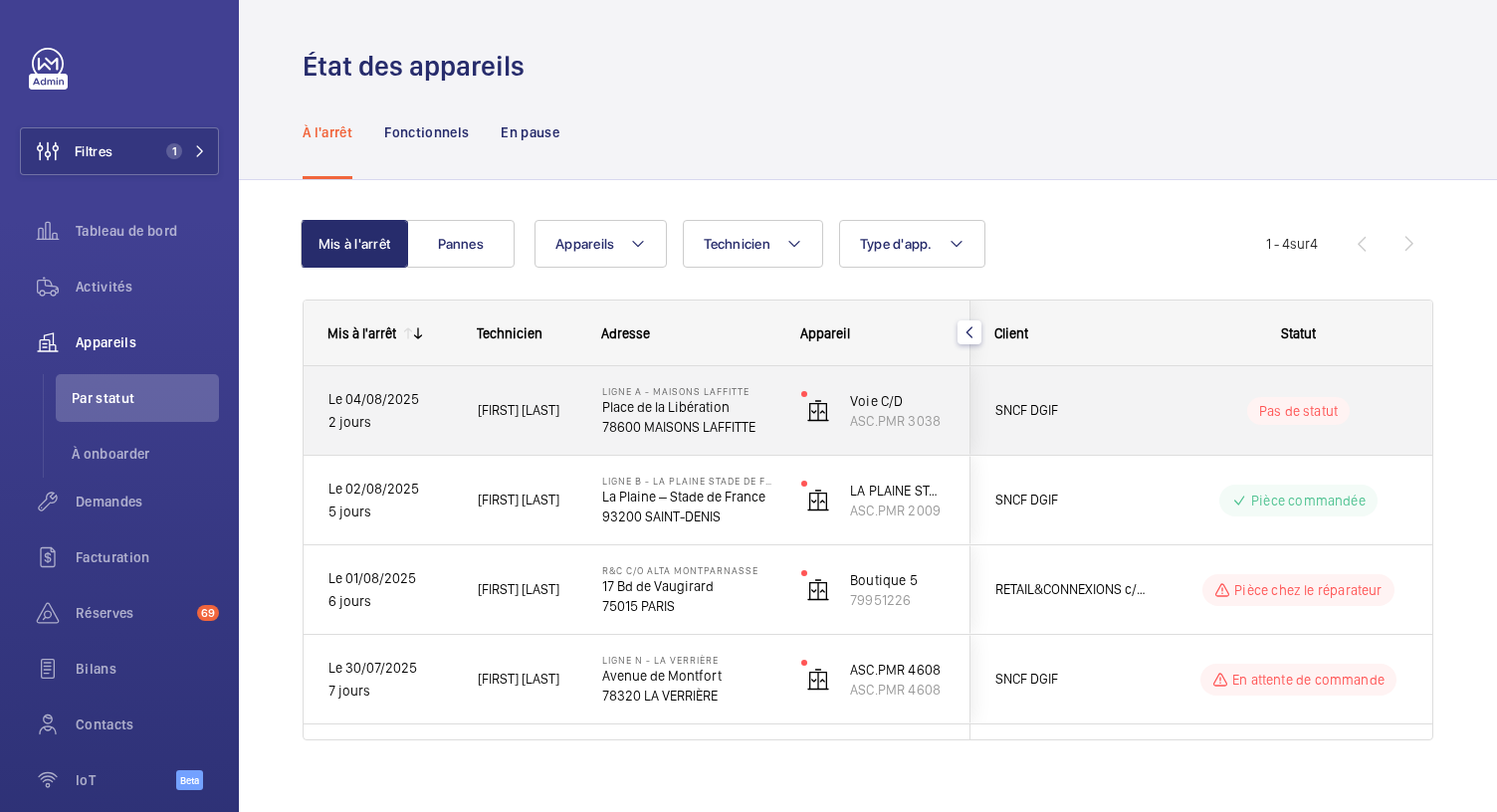 click on "78600 MAISONS LAFFITTE" 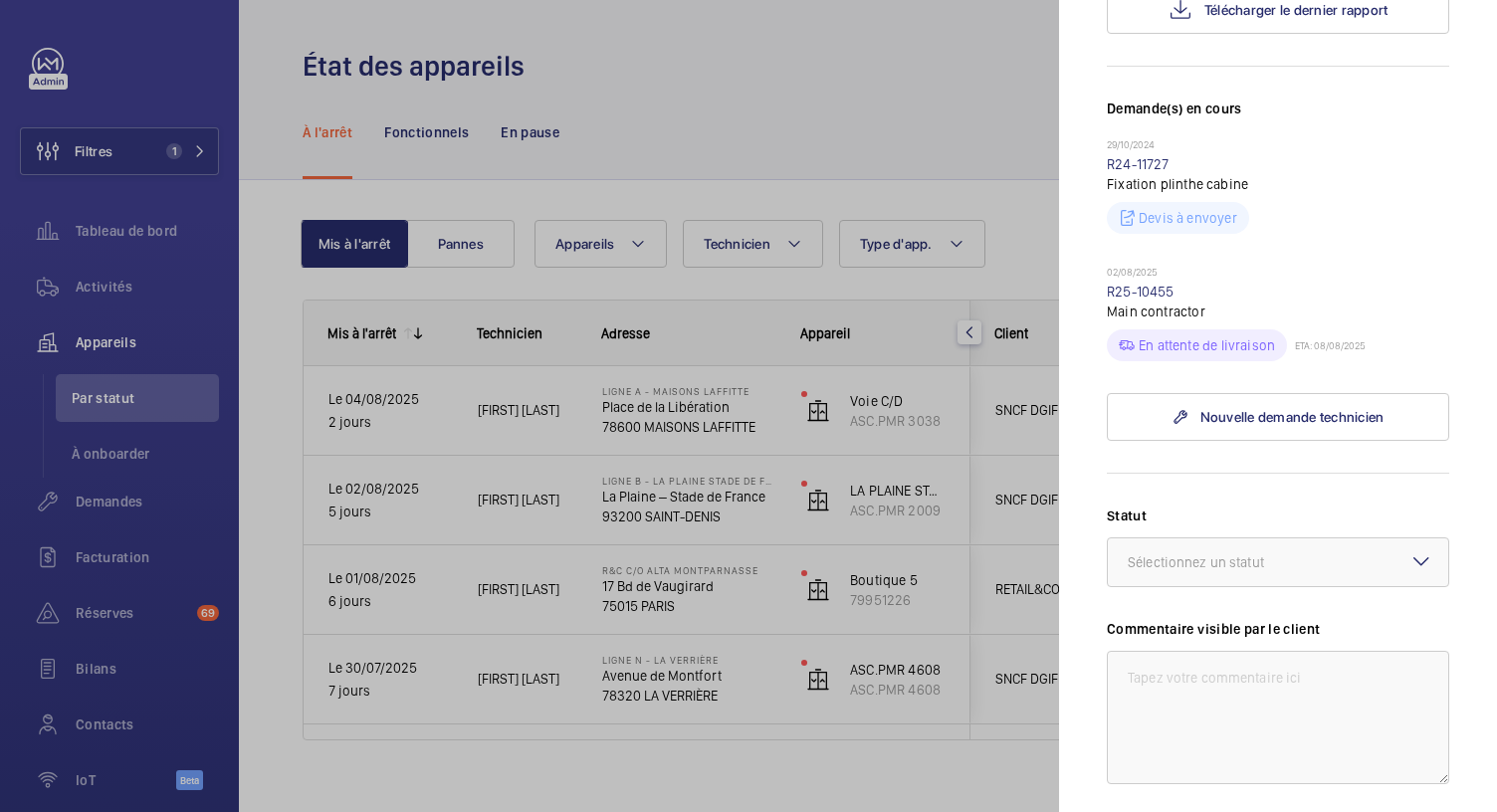 scroll, scrollTop: 186, scrollLeft: 0, axis: vertical 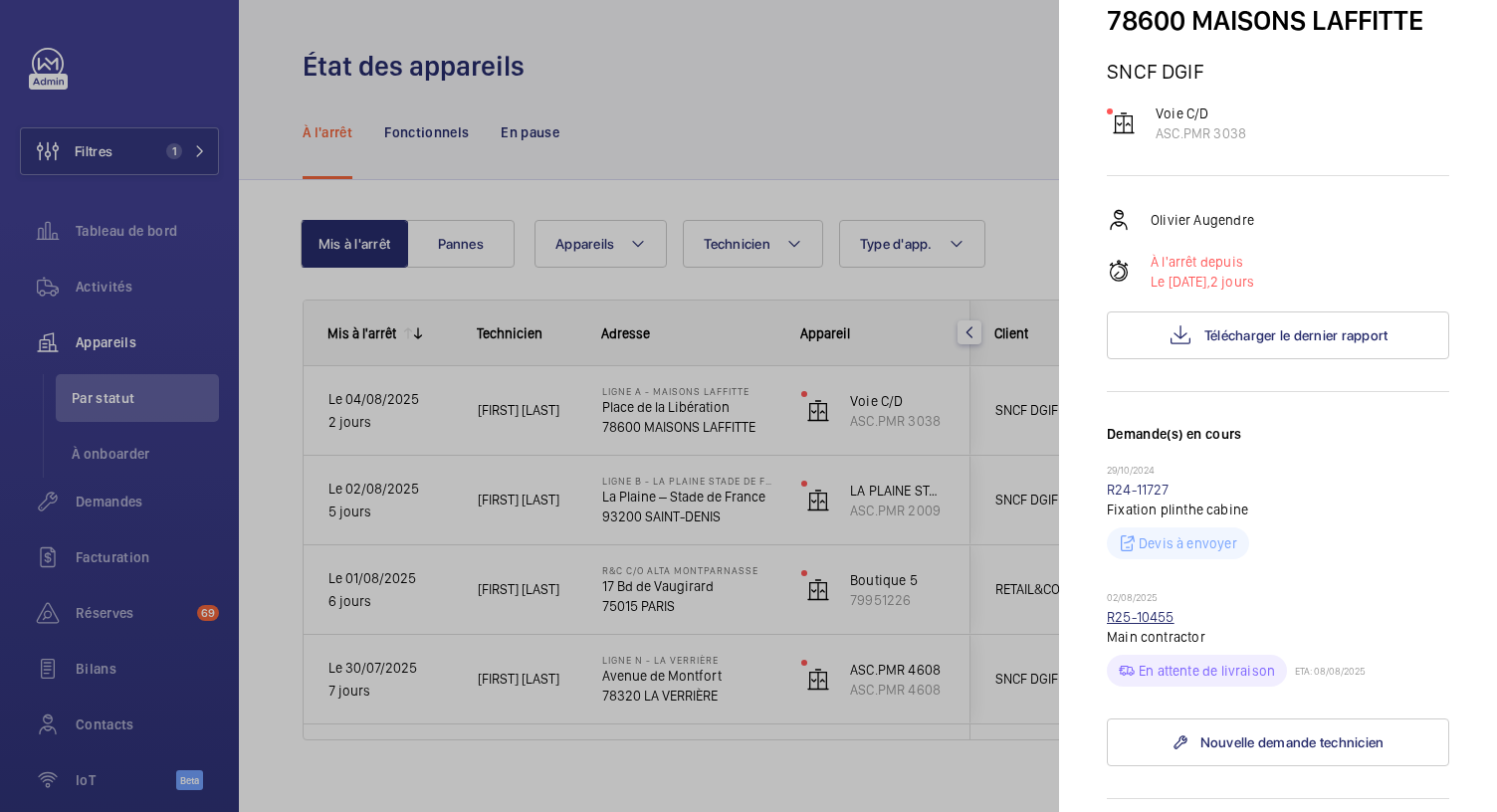 click on "R25-10455" 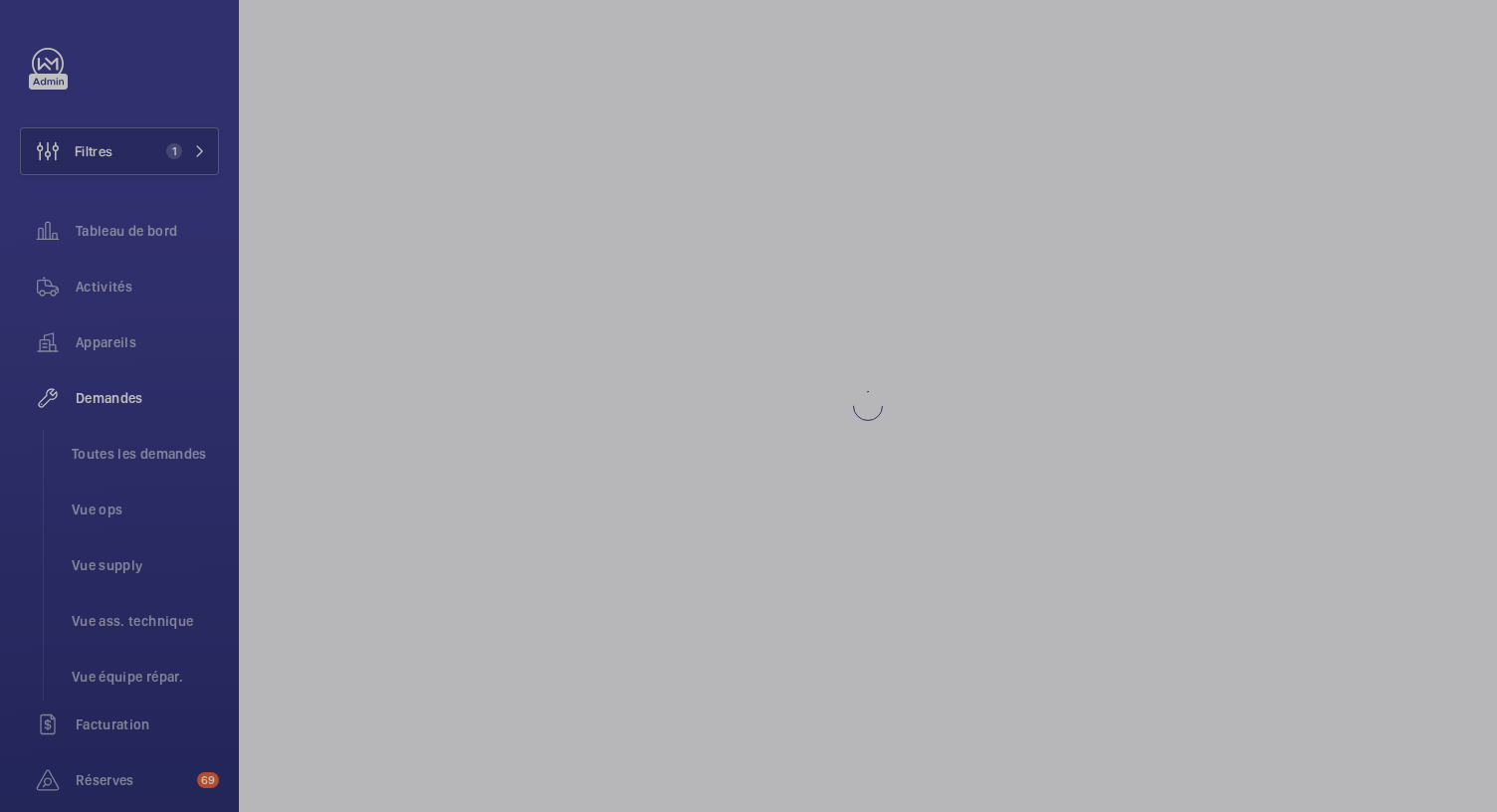 scroll, scrollTop: 0, scrollLeft: 0, axis: both 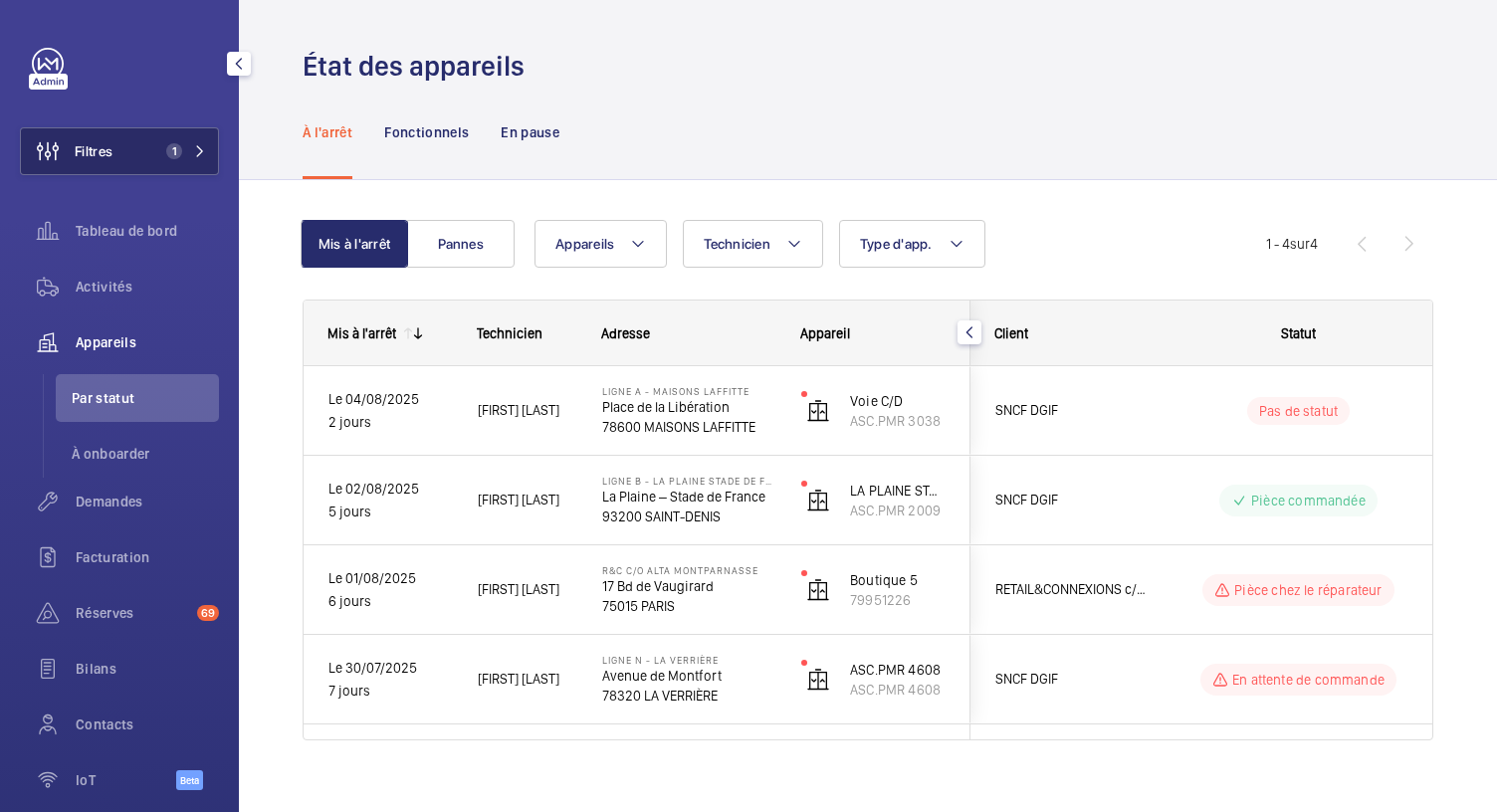 click on "Filtres 1" 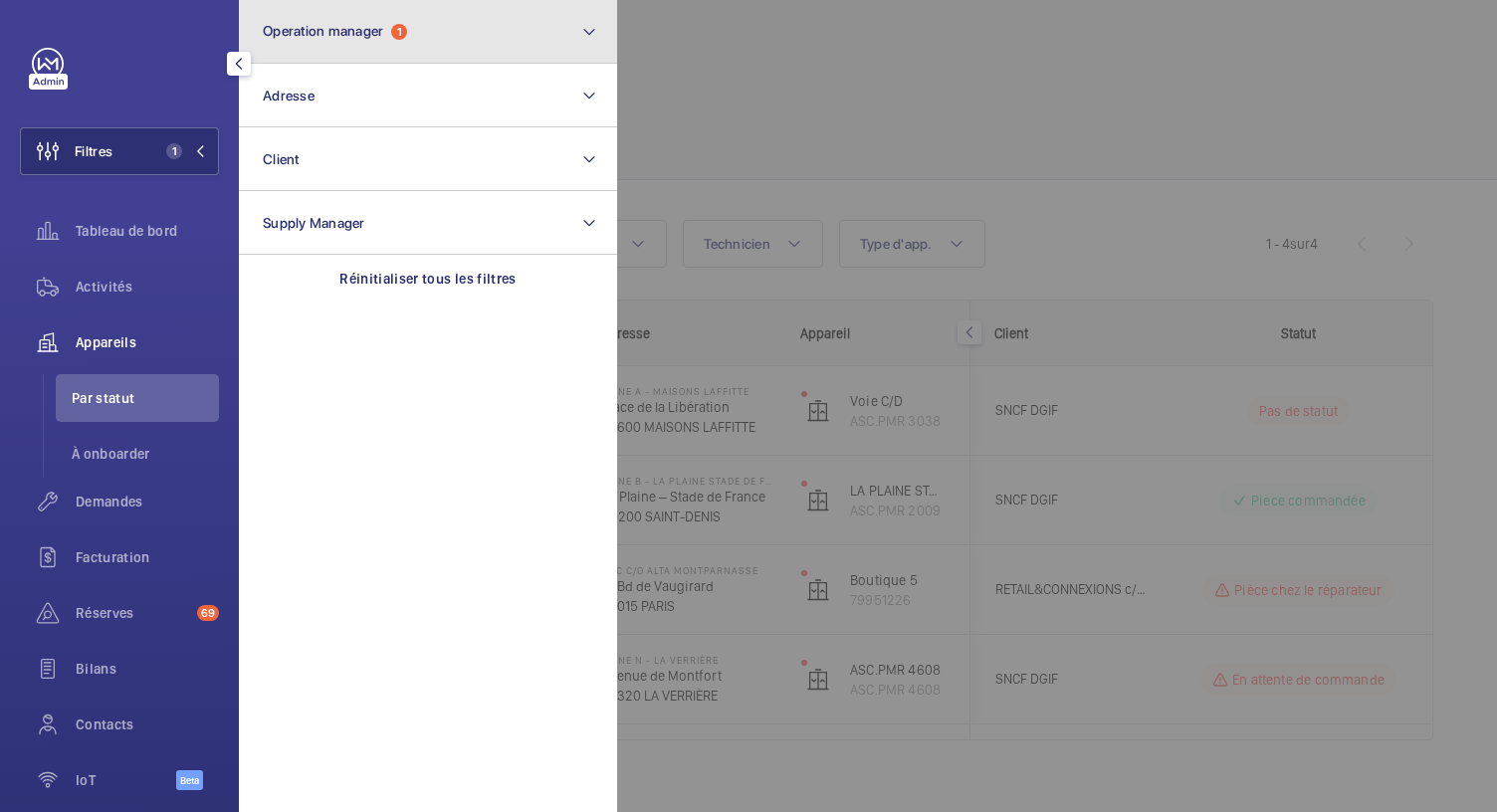 click on "Operation manager  1" 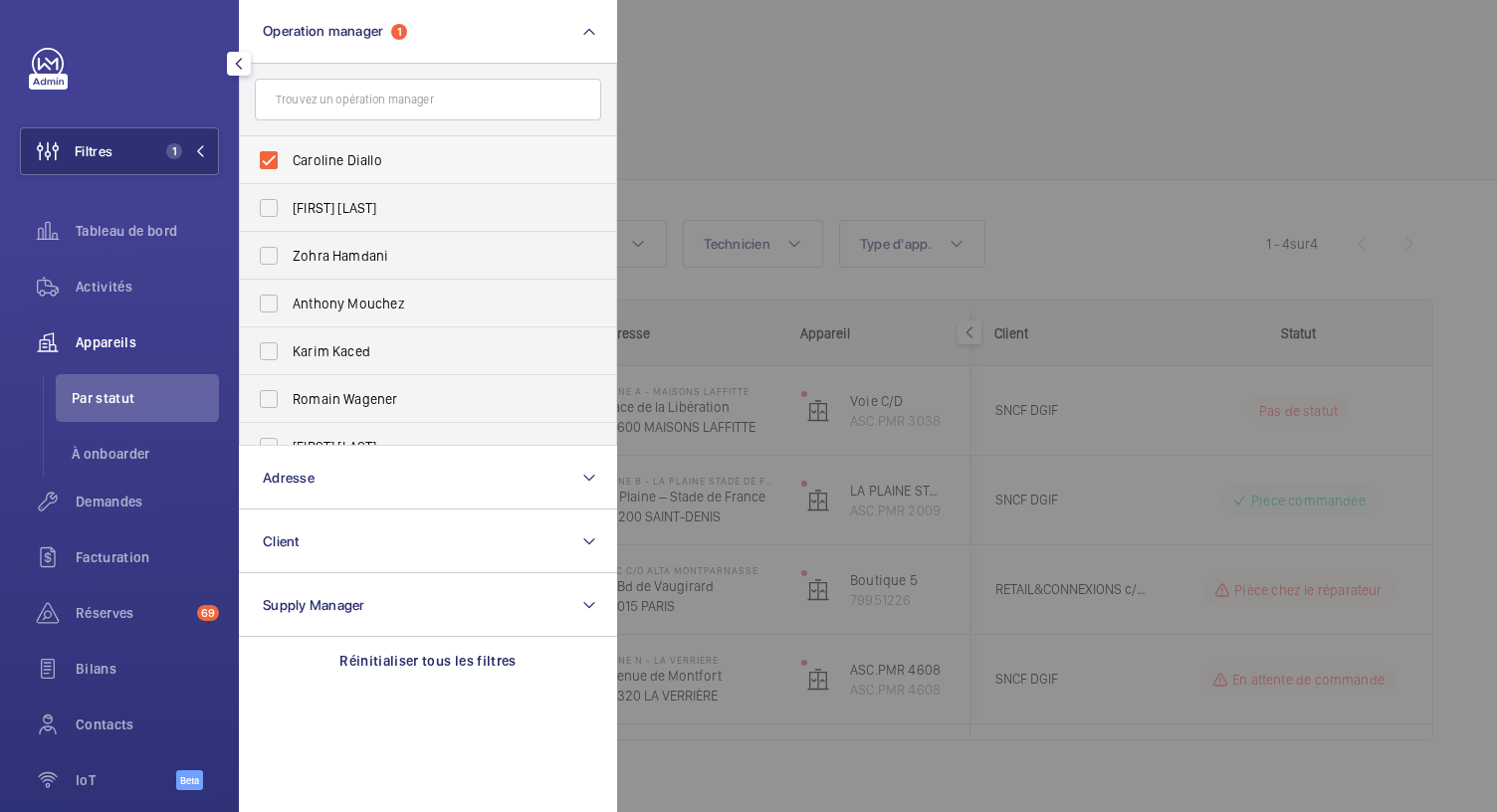 click on "Caroline Diallo" at bounding box center [413, 160] 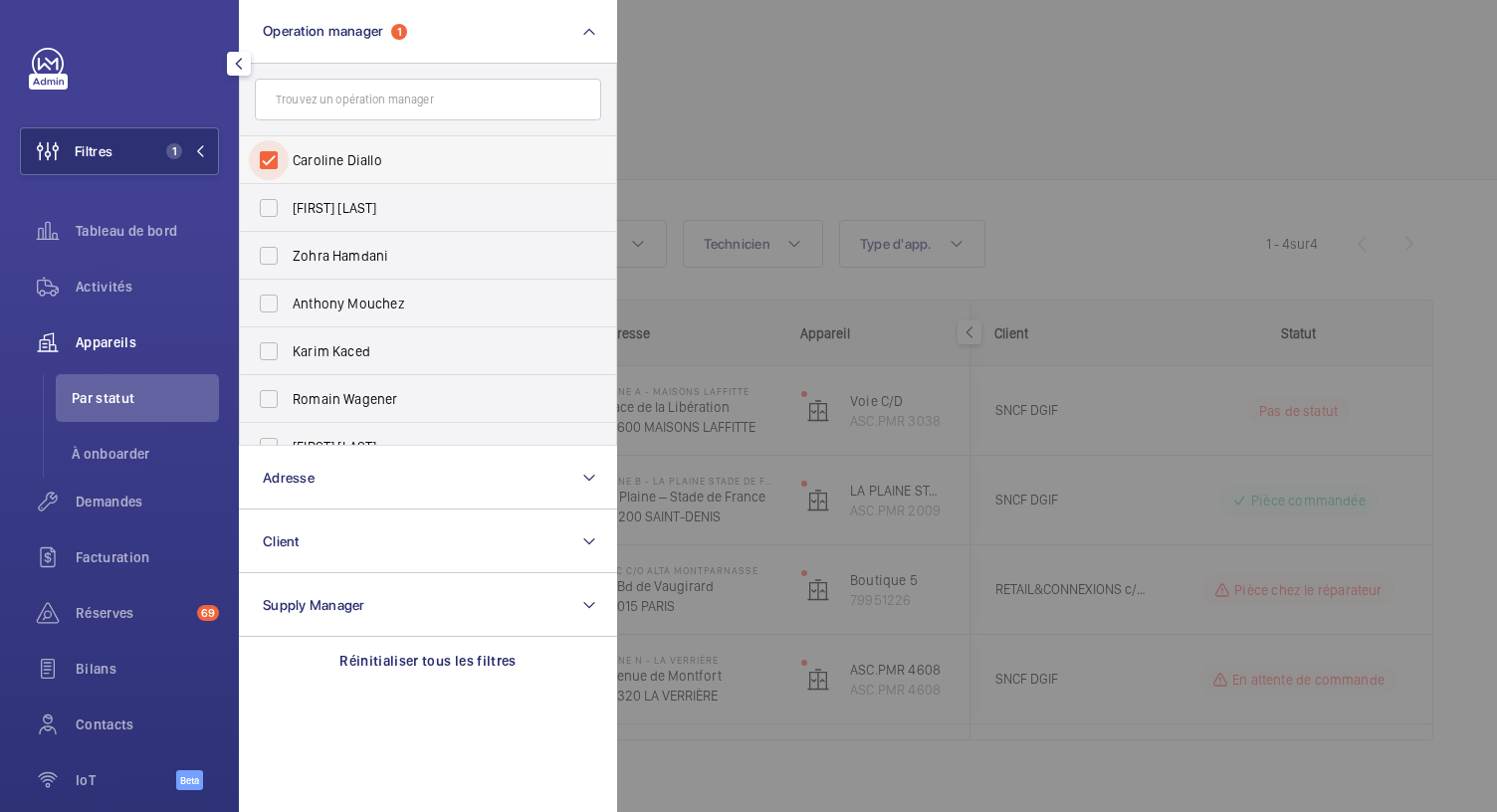 click on "Caroline Diallo" at bounding box center (269, 160) 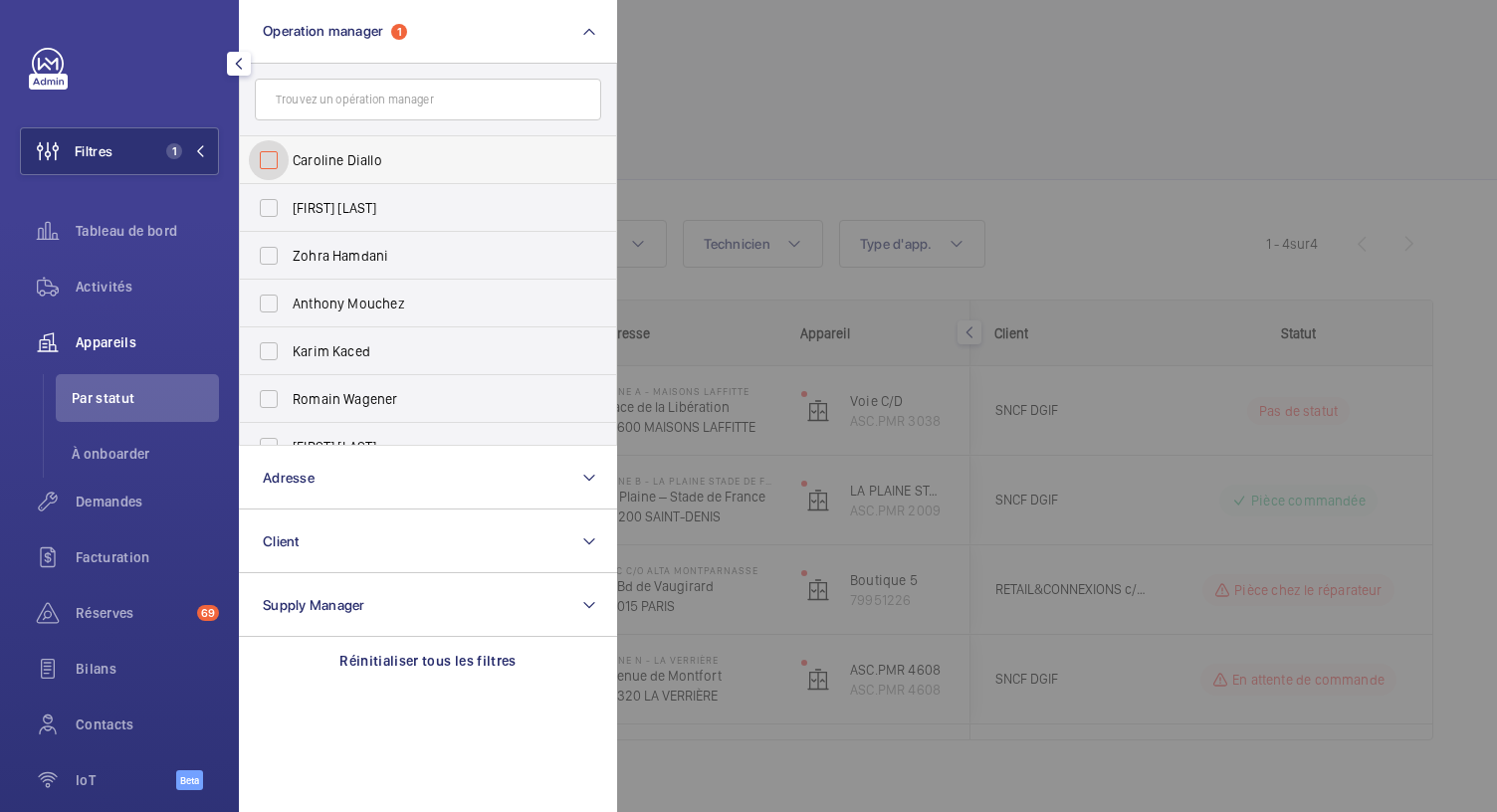 checkbox on "false" 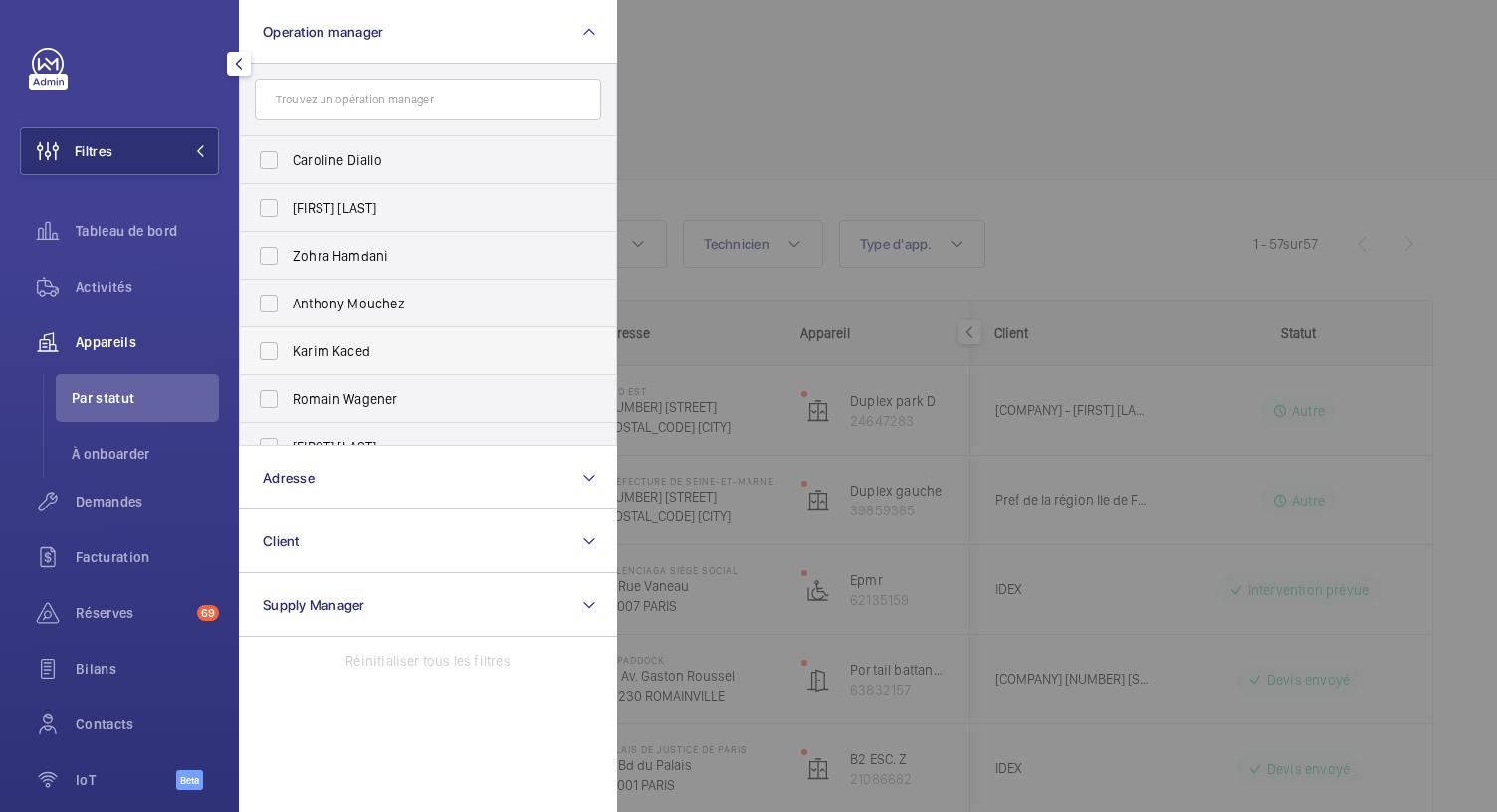 click on "Karim Kaced" at bounding box center (413, 351) 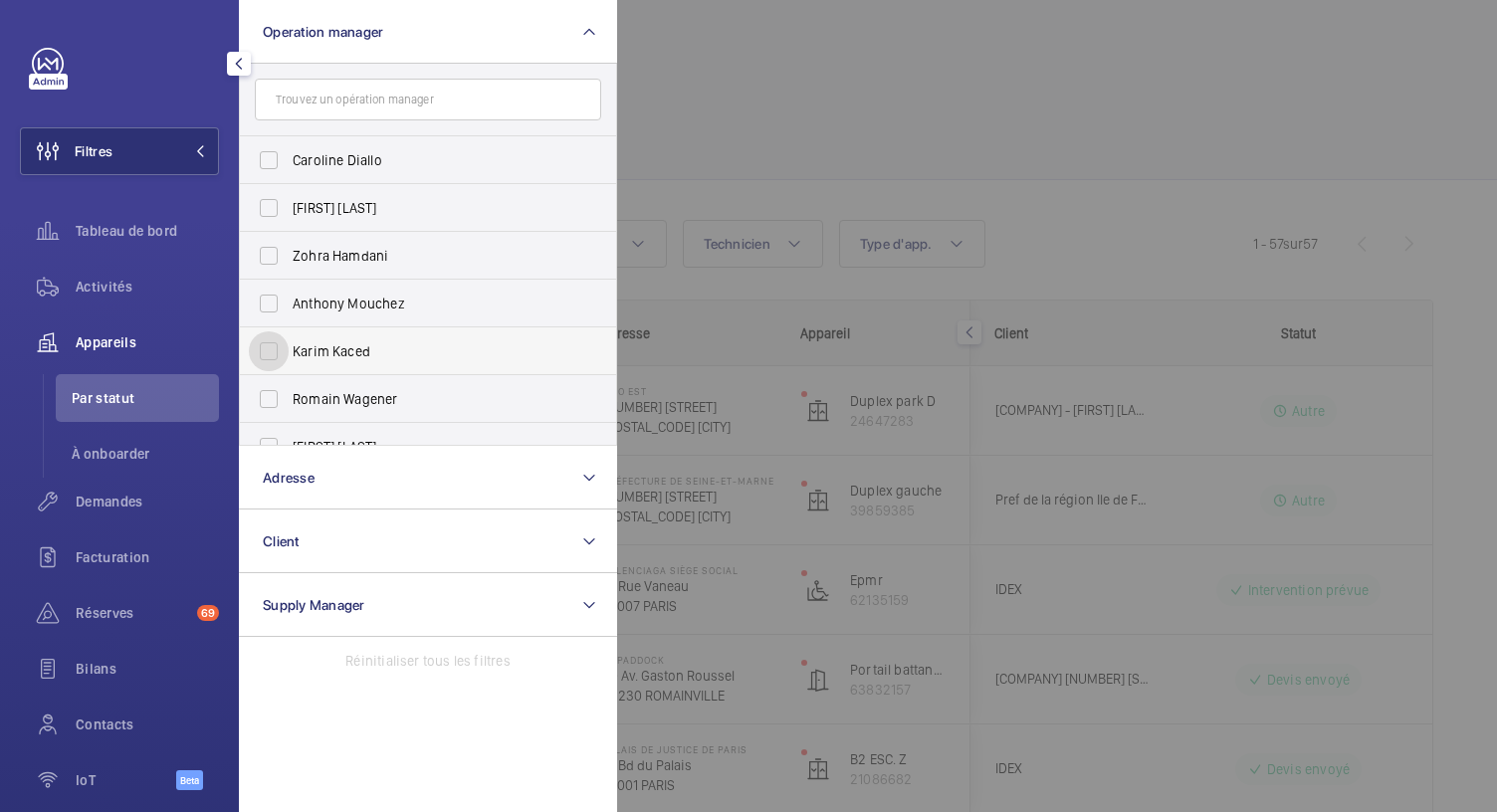 click on "Karim Kaced" at bounding box center (269, 351) 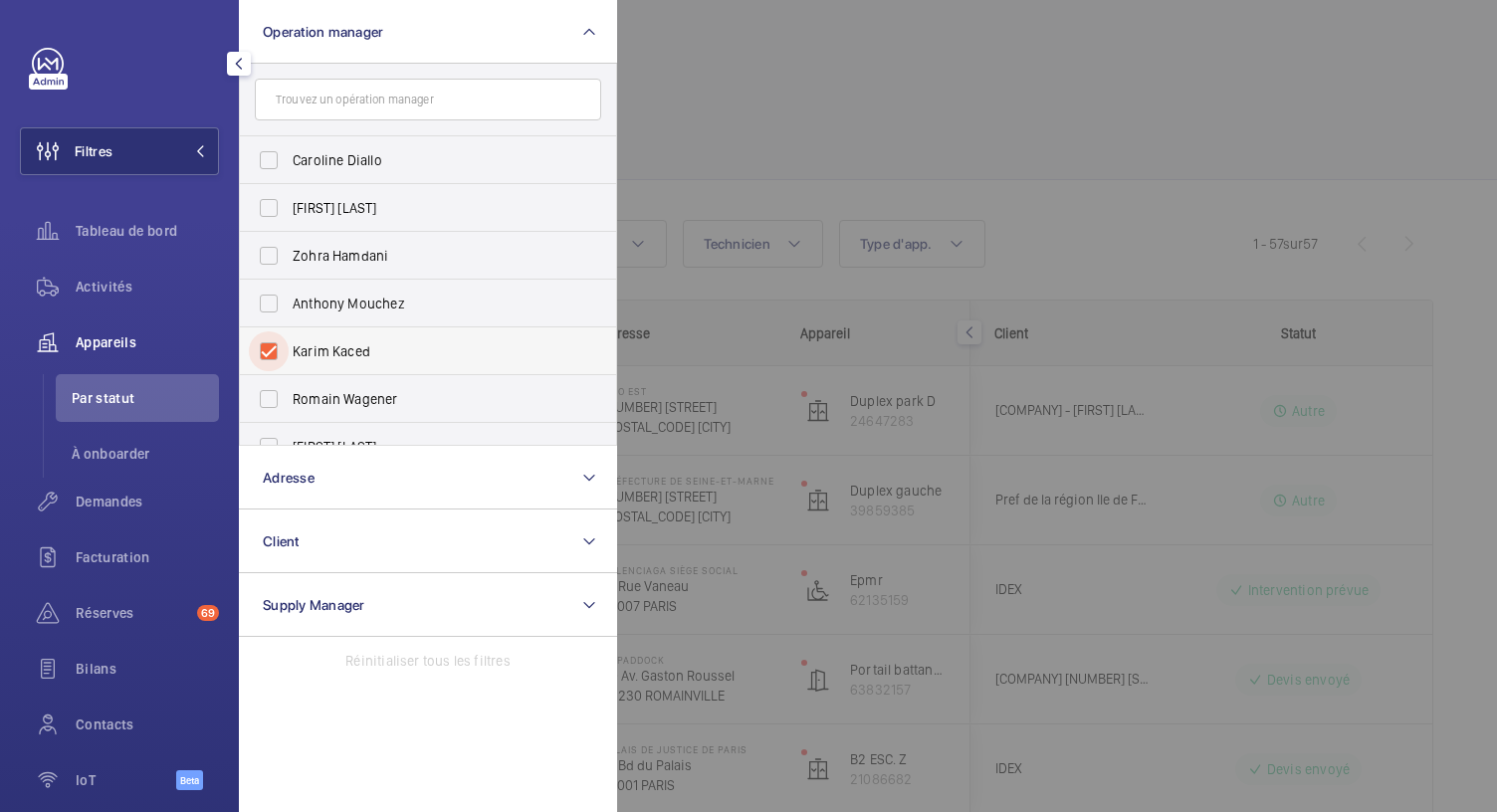 checkbox on "true" 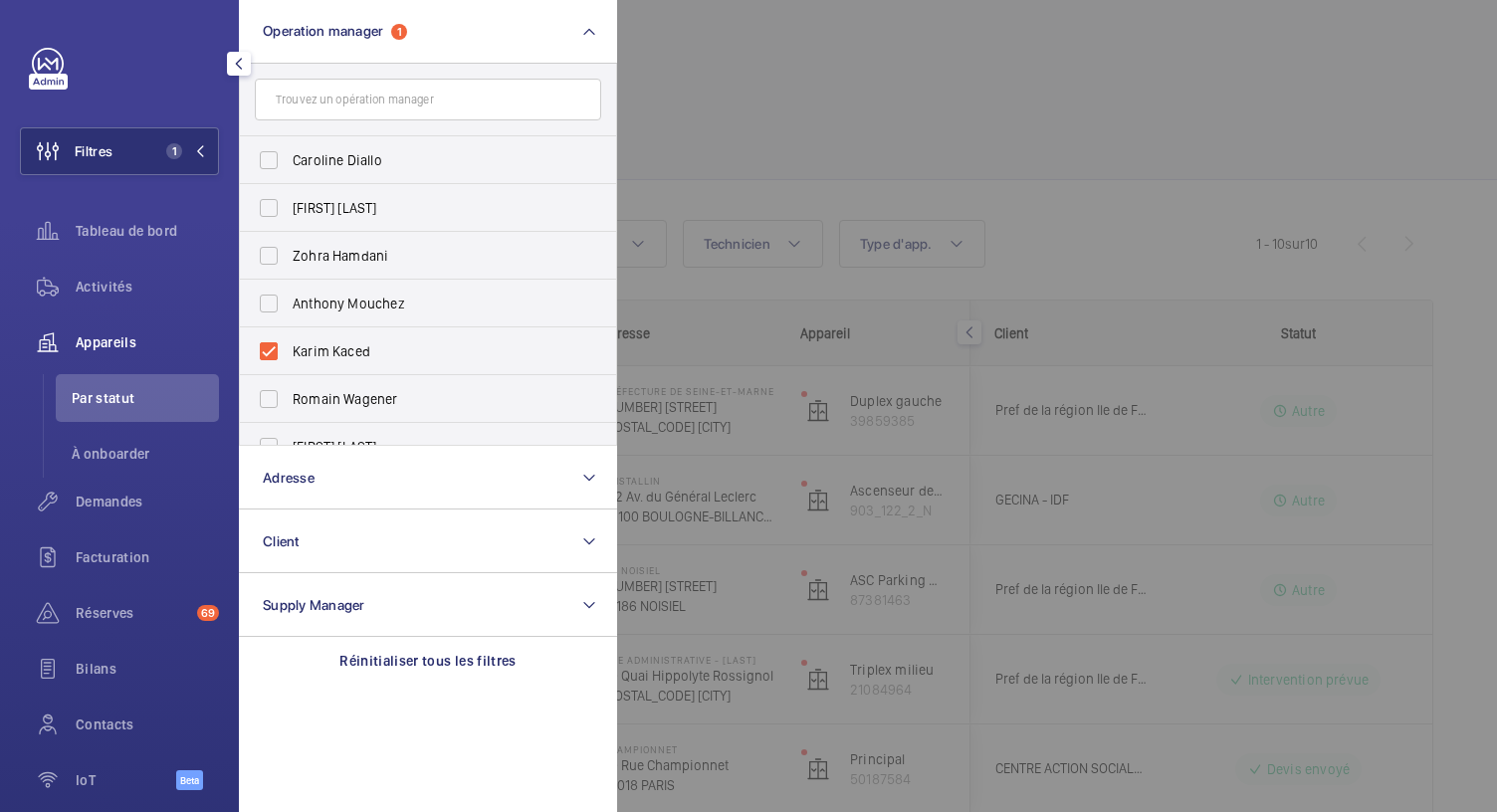 click 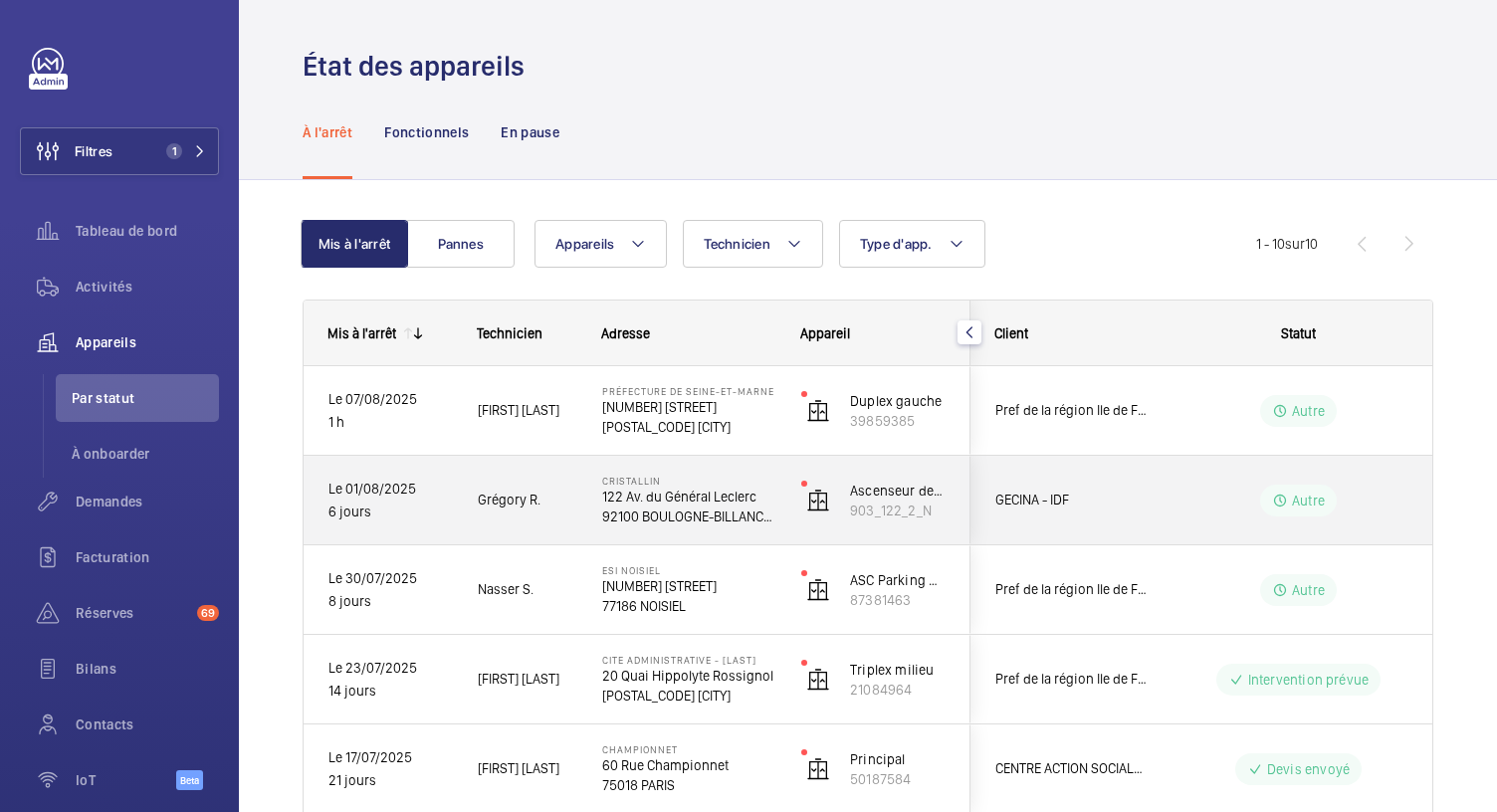 scroll, scrollTop: 560, scrollLeft: 0, axis: vertical 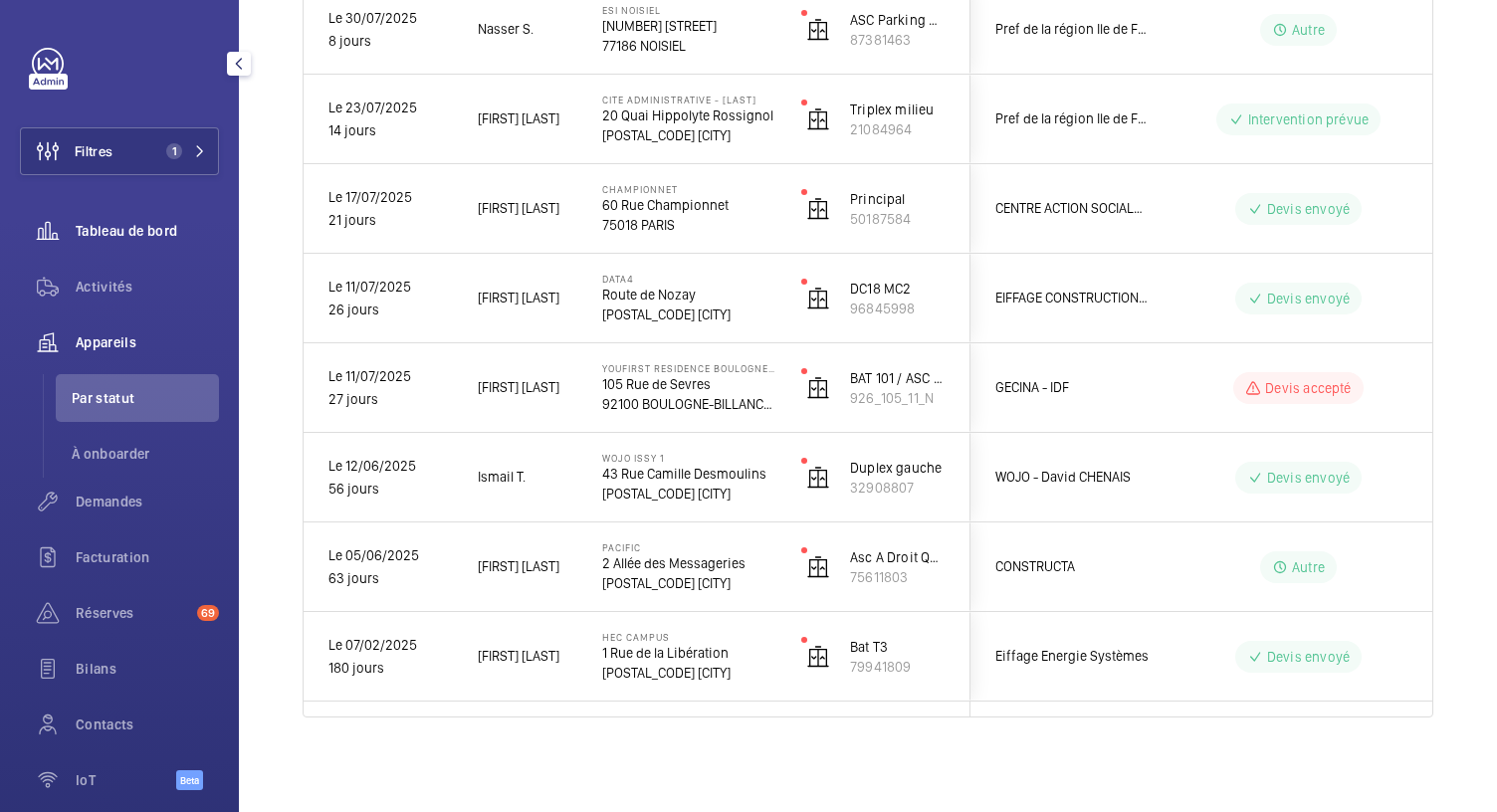 click on "Tableau de bord" 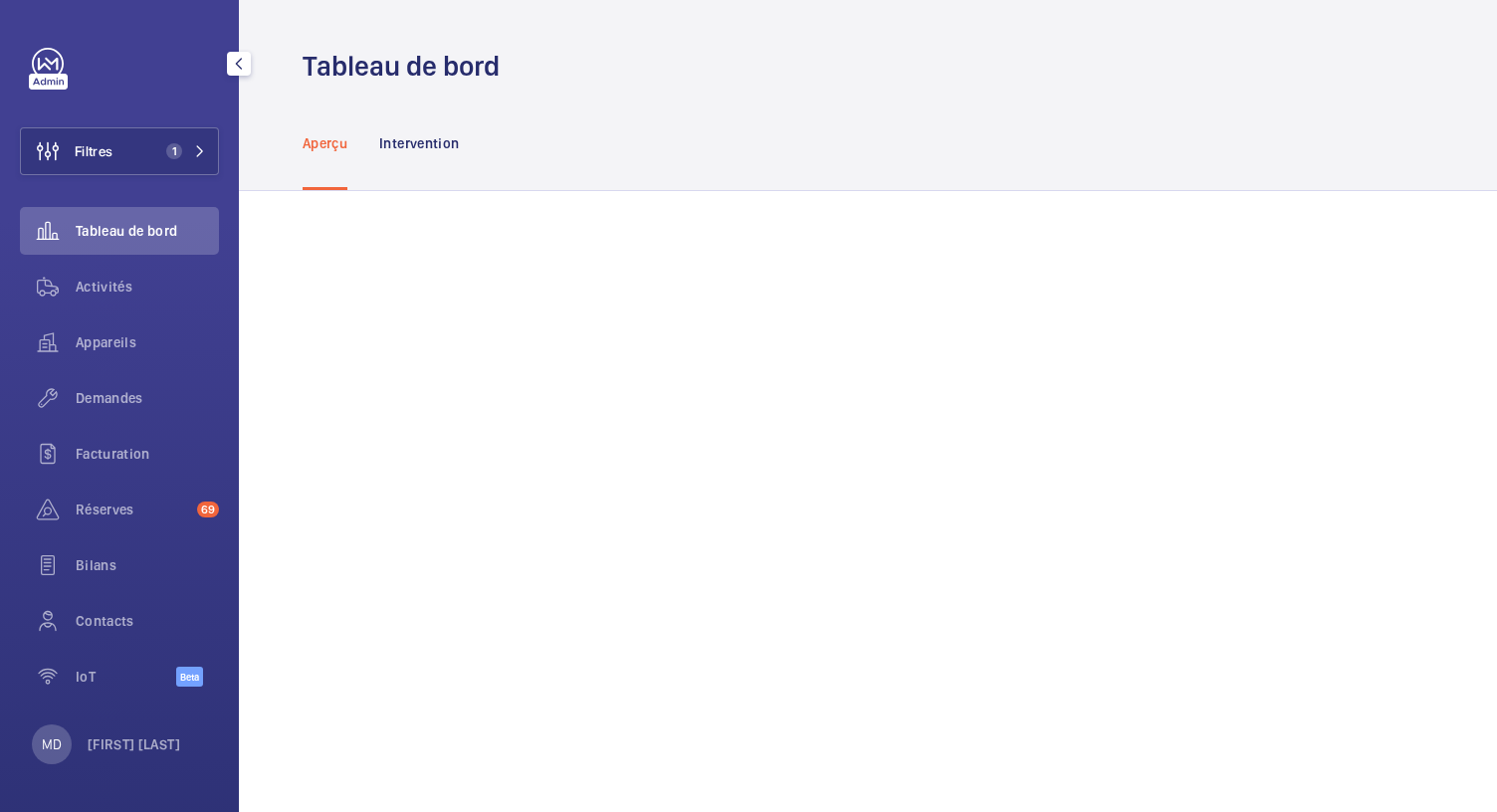scroll, scrollTop: 0, scrollLeft: 0, axis: both 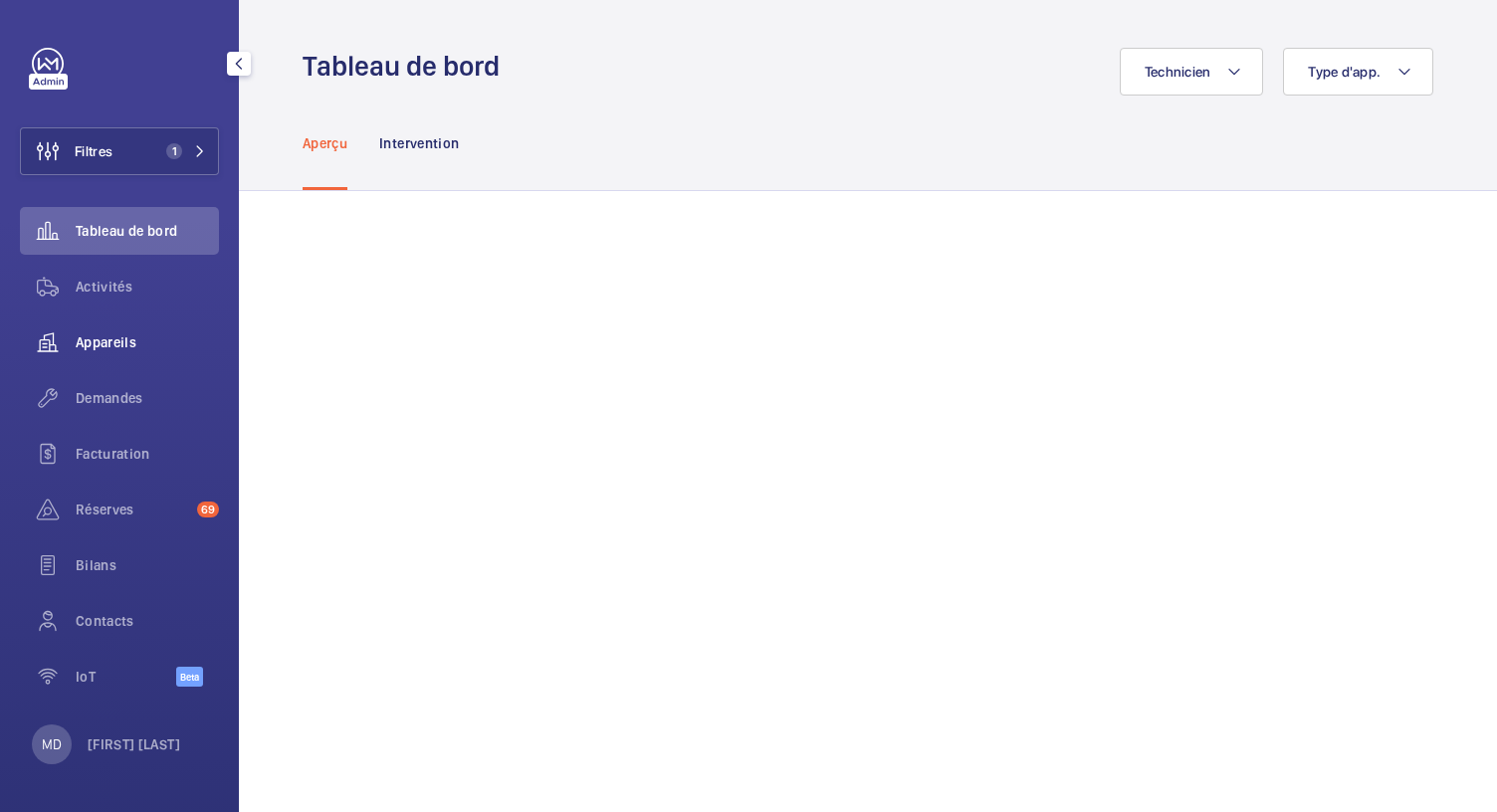 click on "Appareils" 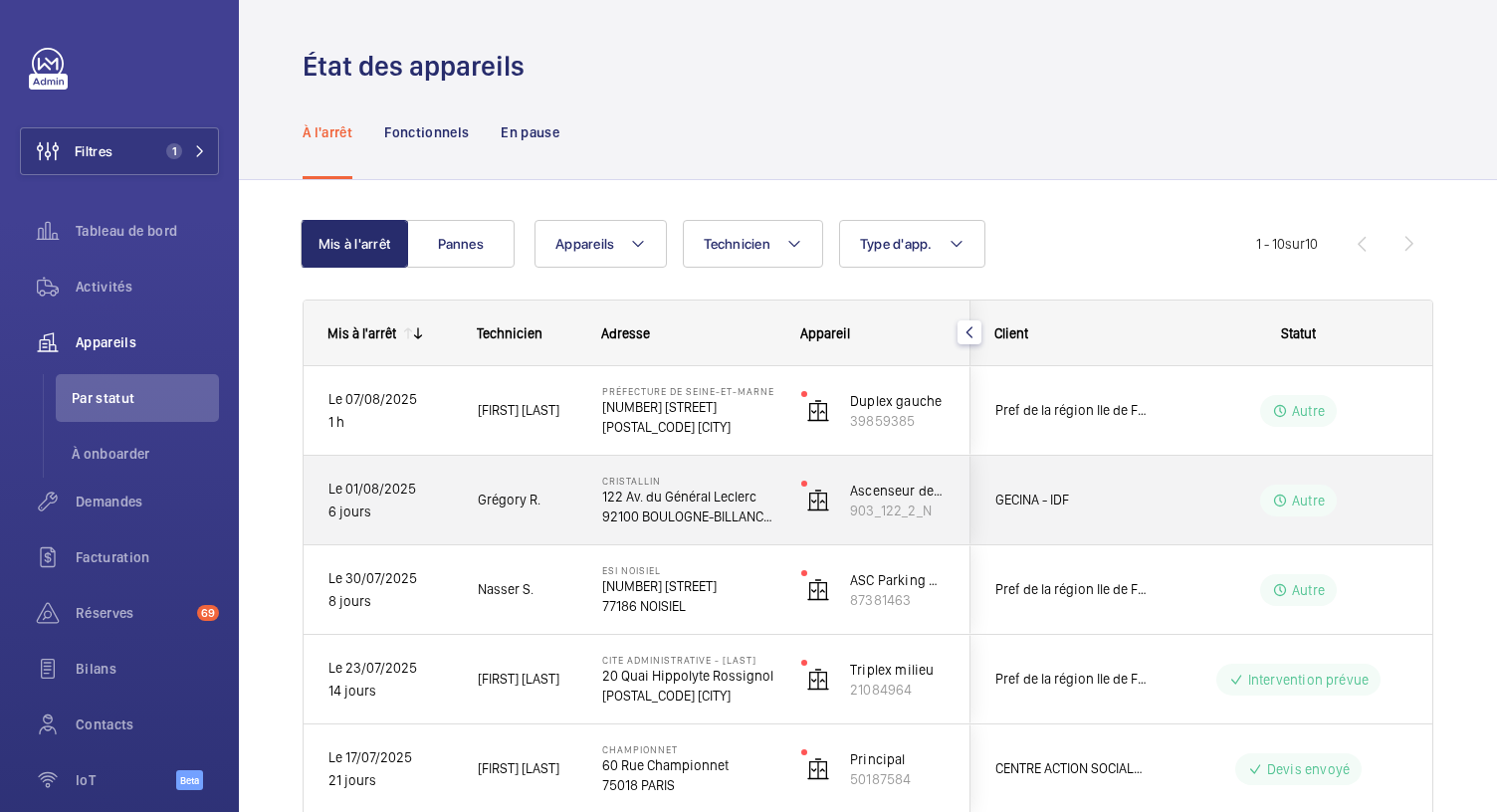 scroll, scrollTop: 560, scrollLeft: 0, axis: vertical 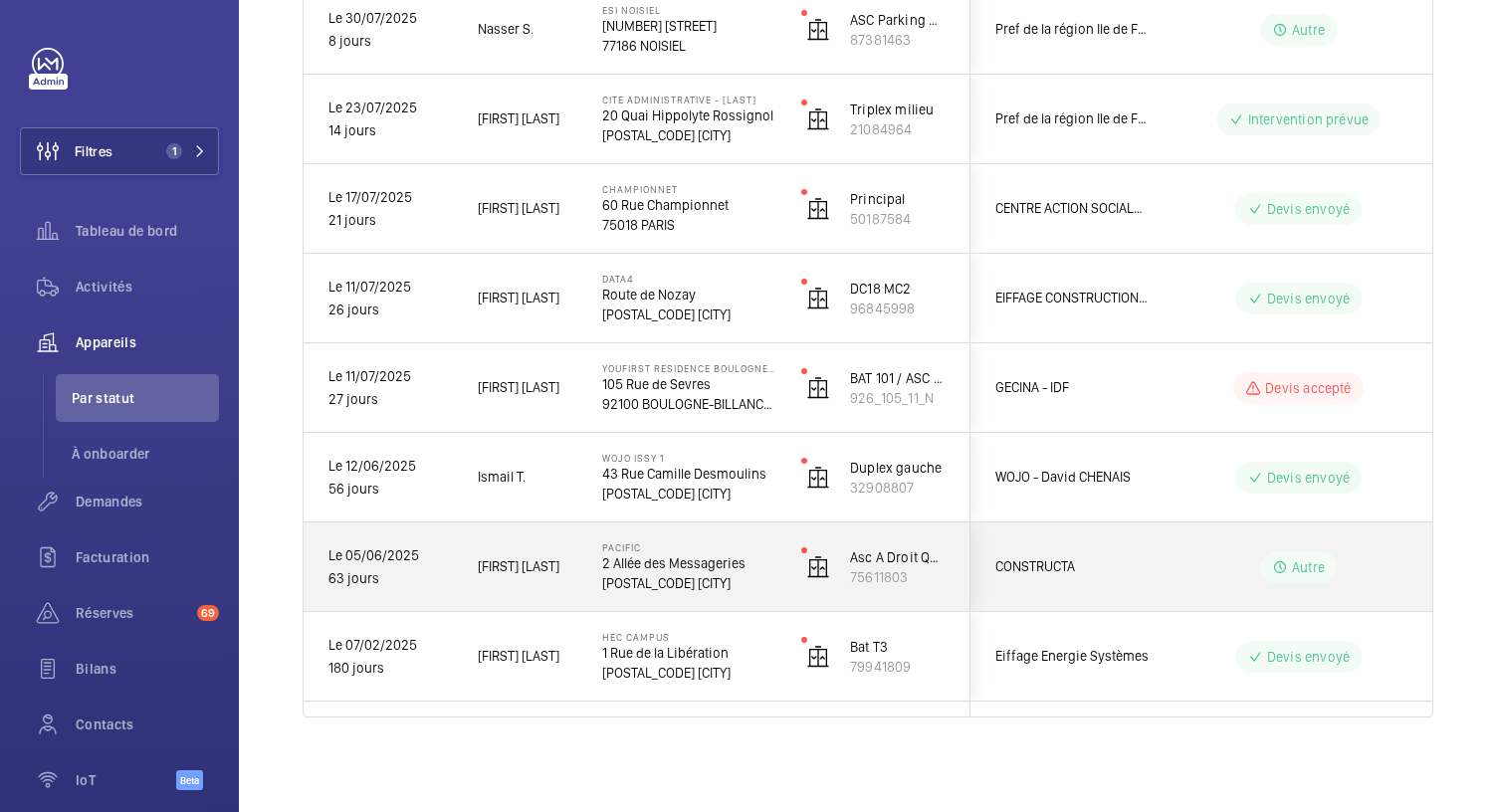 click on "2 Allée des Messageries" 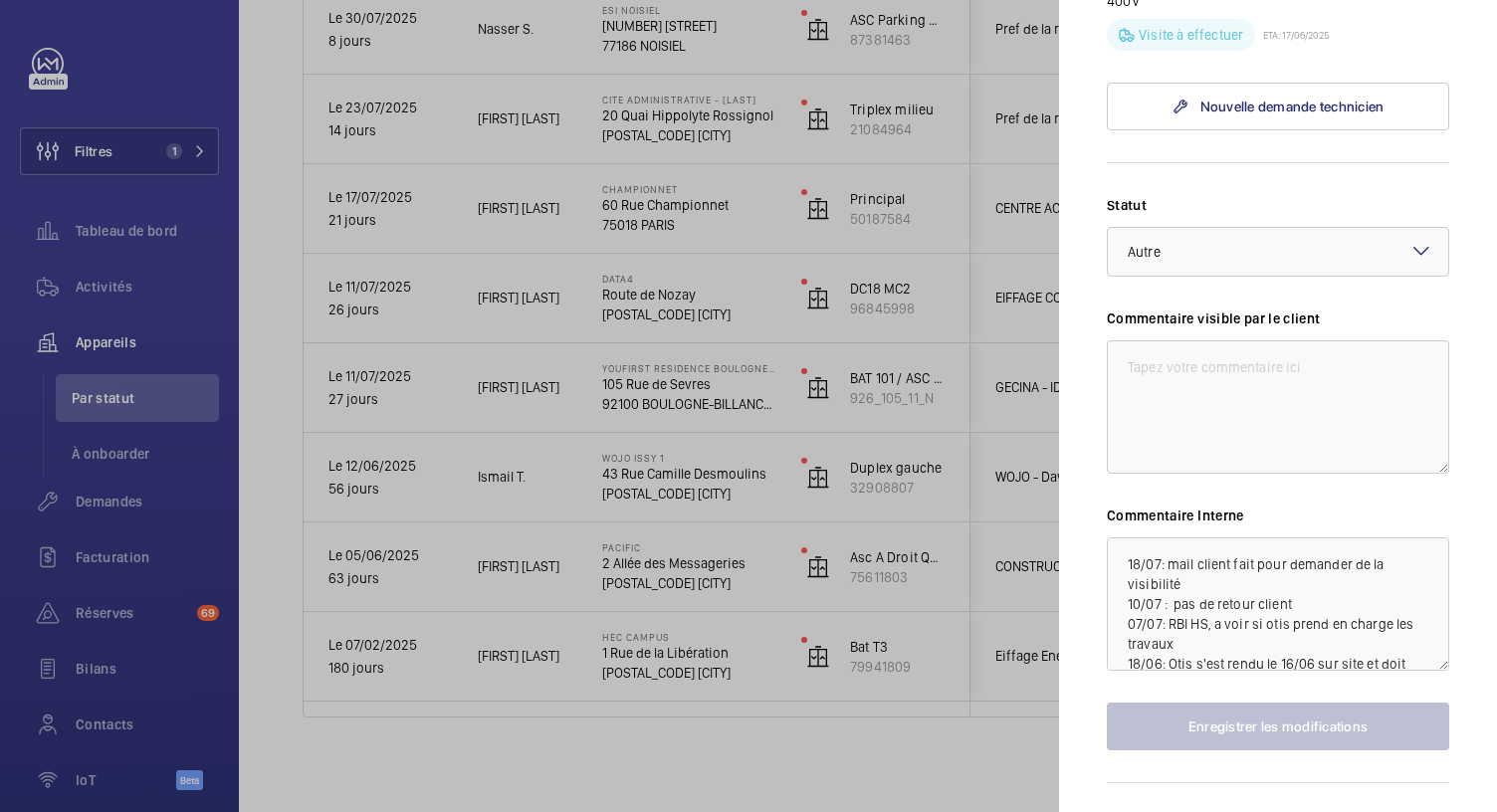 scroll, scrollTop: 726, scrollLeft: 0, axis: vertical 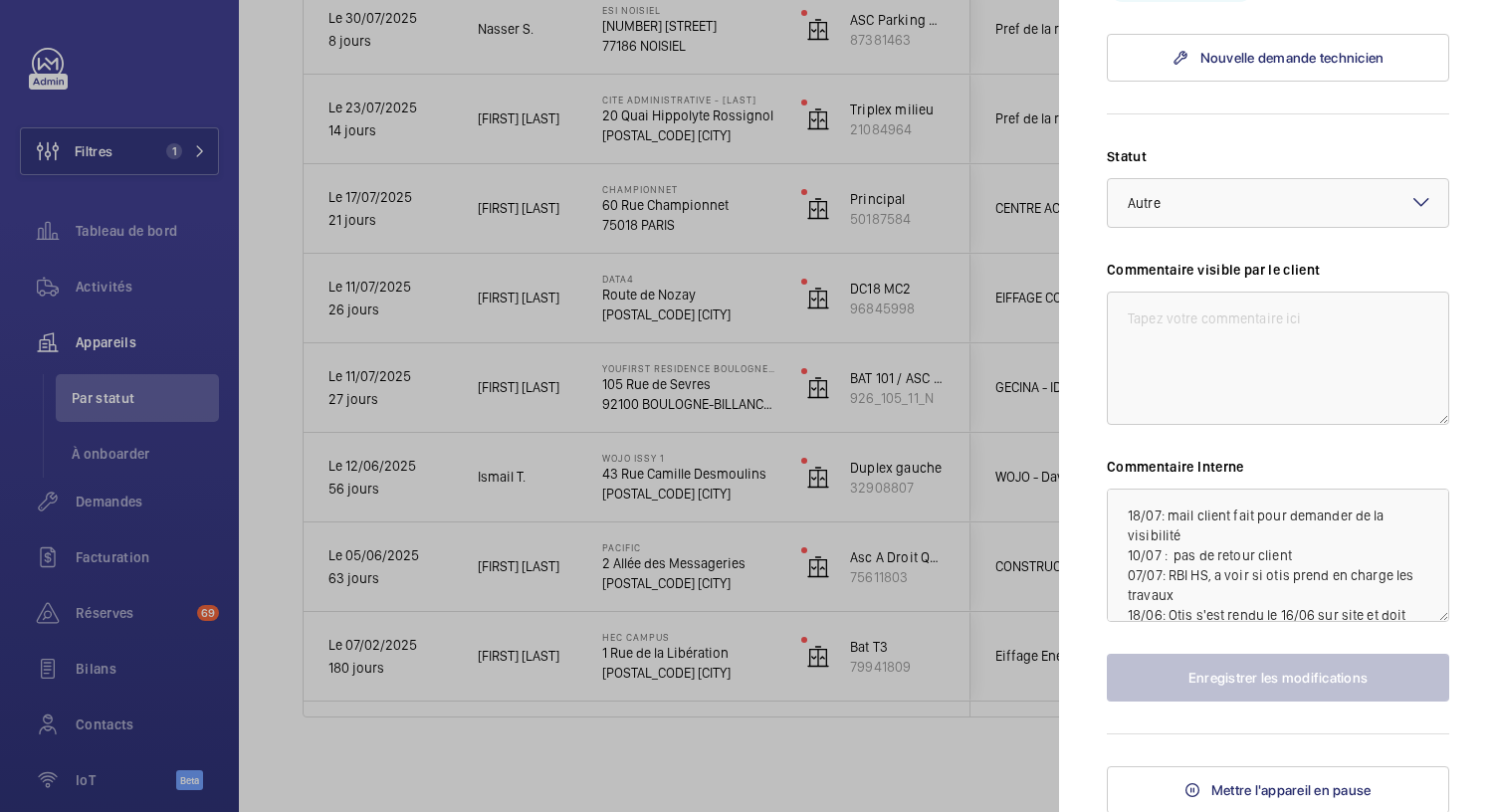 click 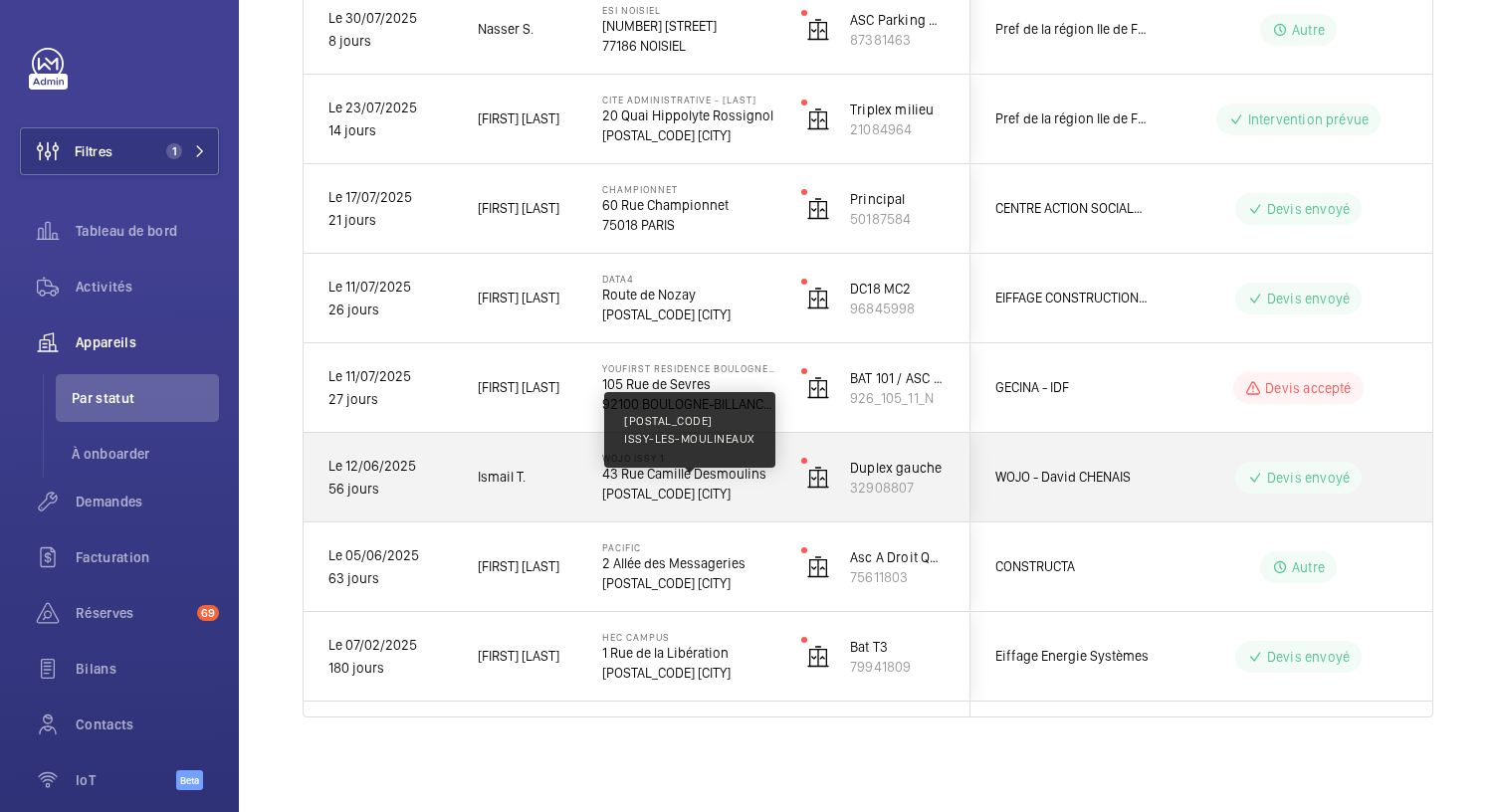 click on "[POSTAL_CODE] [CITY]" 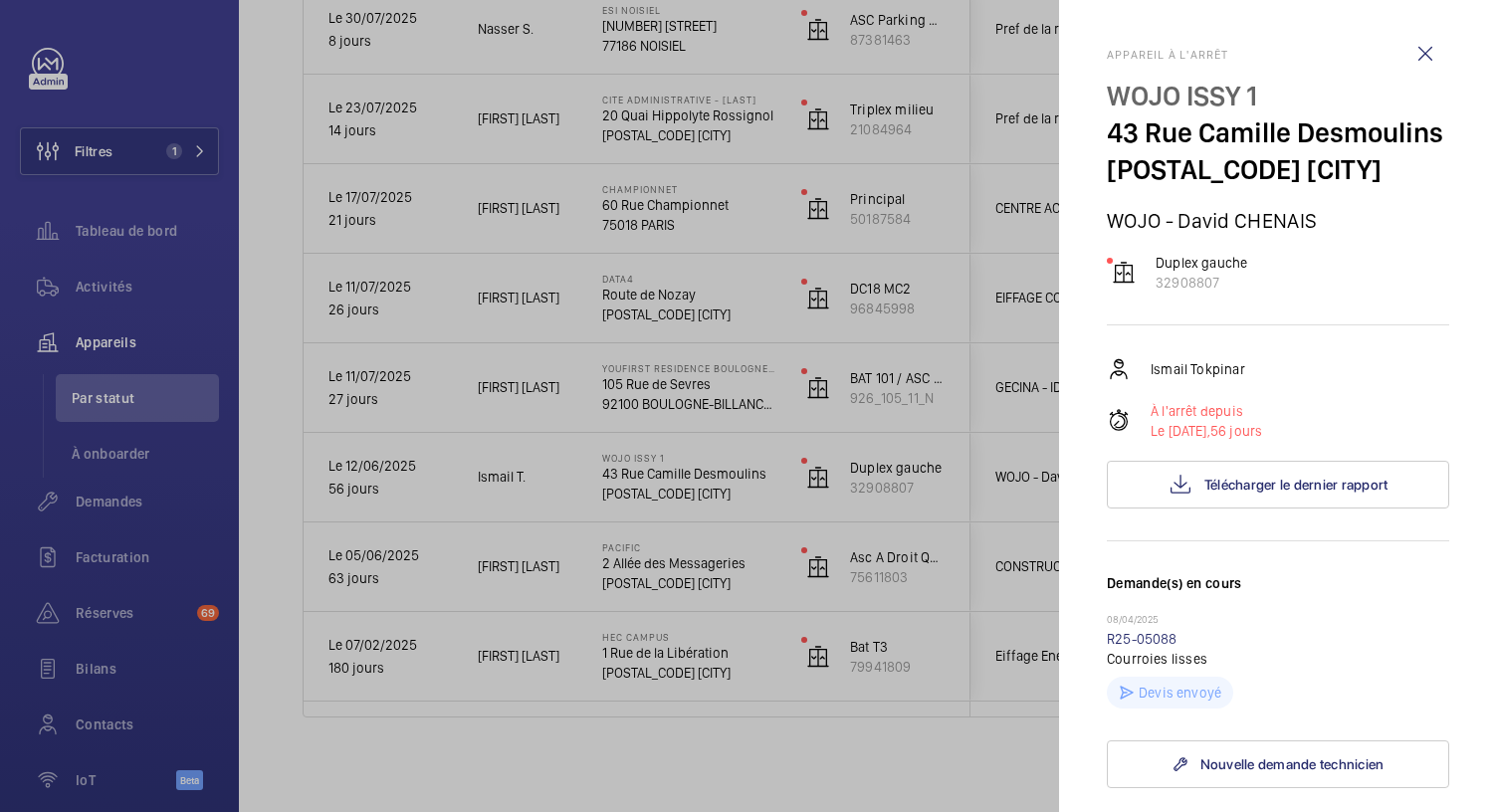 scroll, scrollTop: 780, scrollLeft: 0, axis: vertical 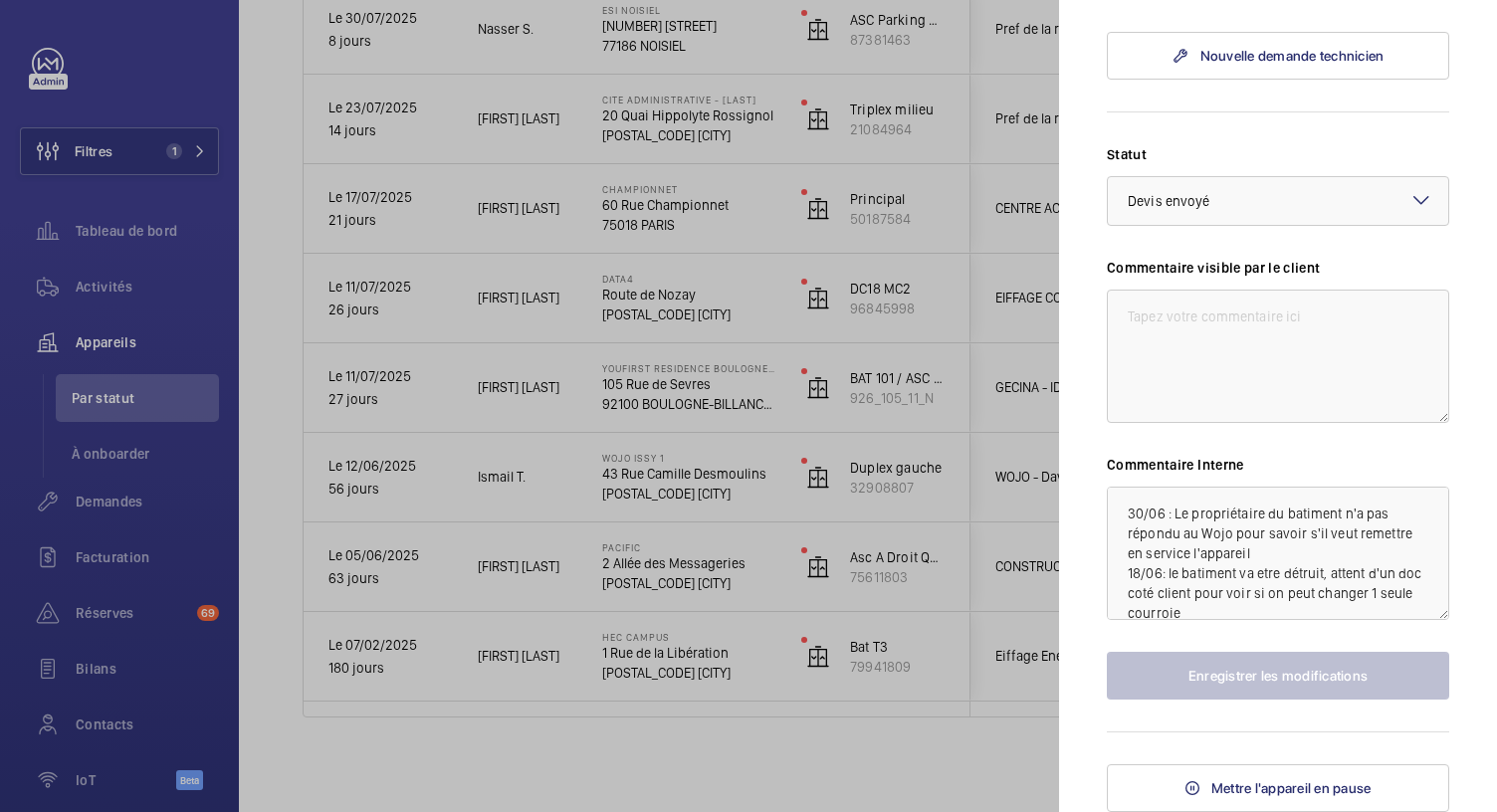 click 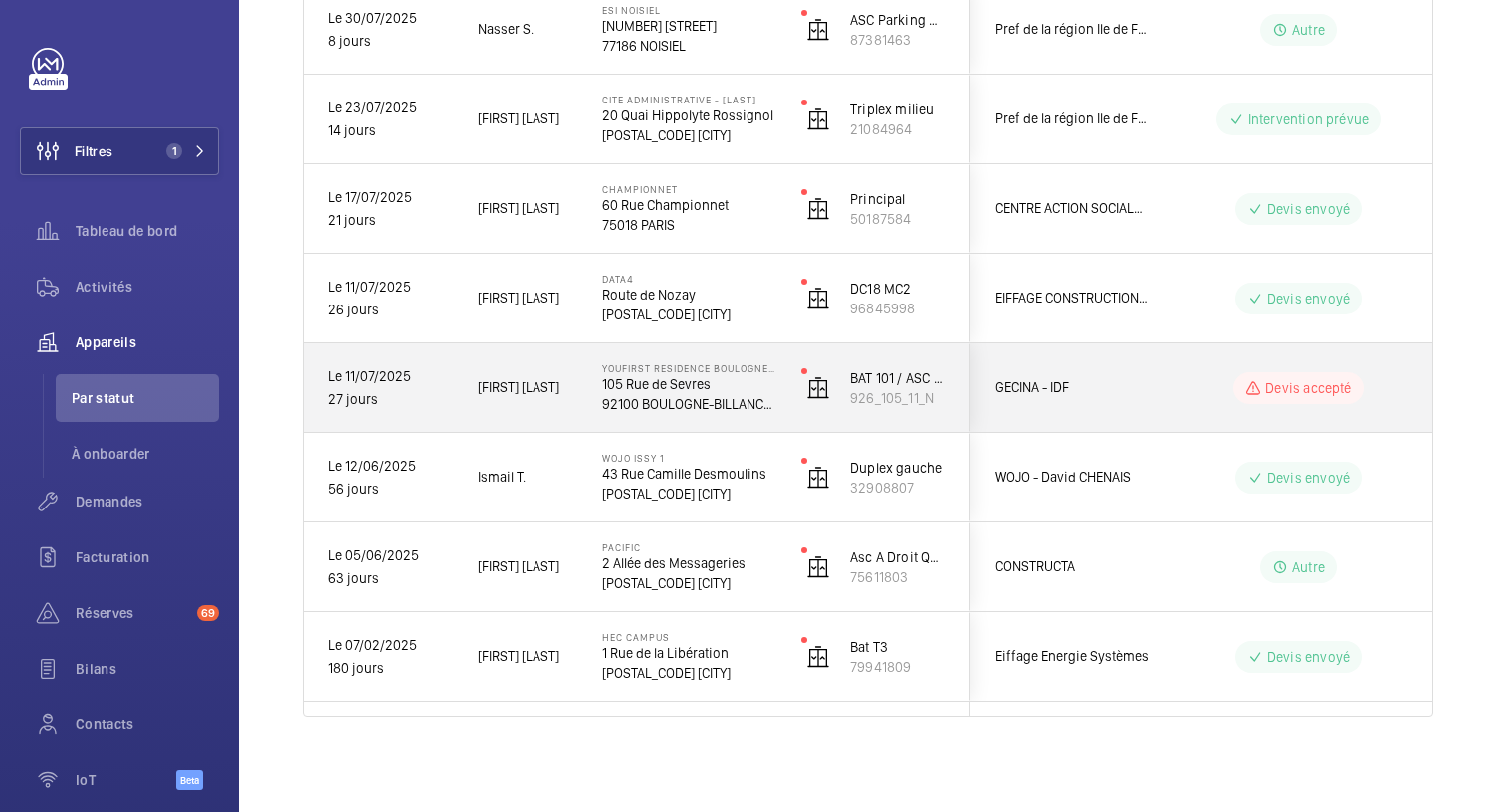 click on "105 Rue de Sevres" 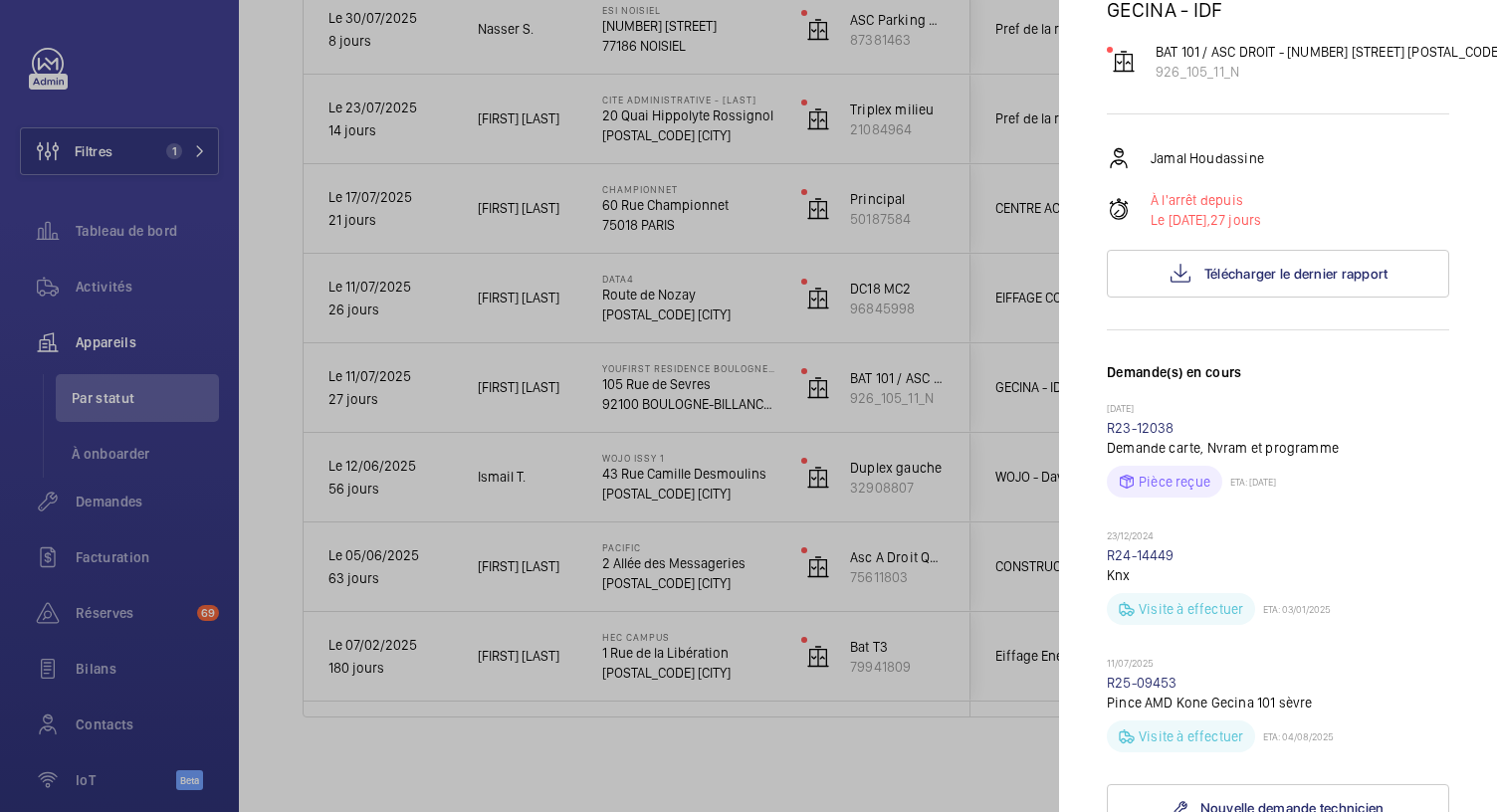 scroll, scrollTop: 274, scrollLeft: 0, axis: vertical 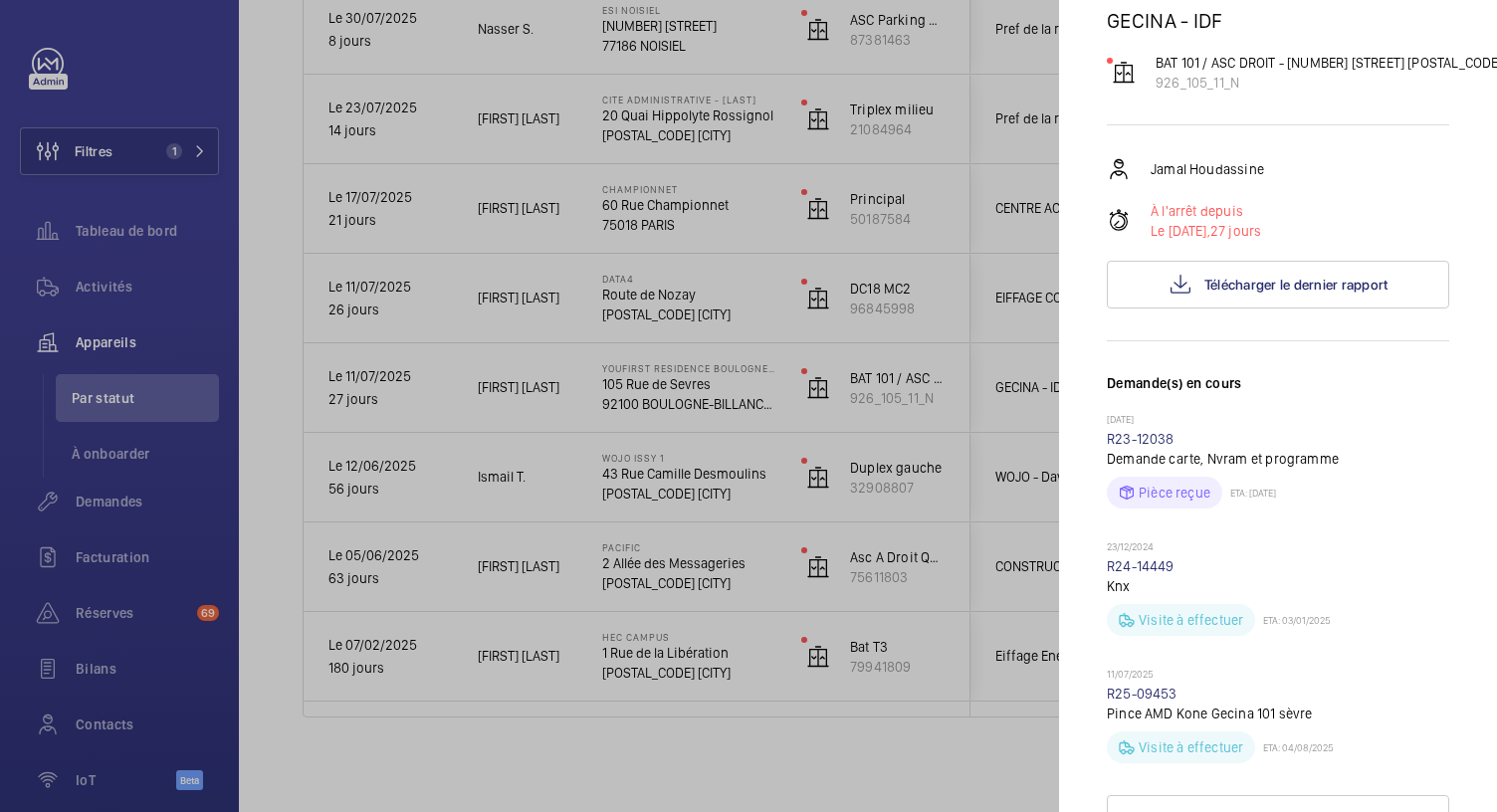 click 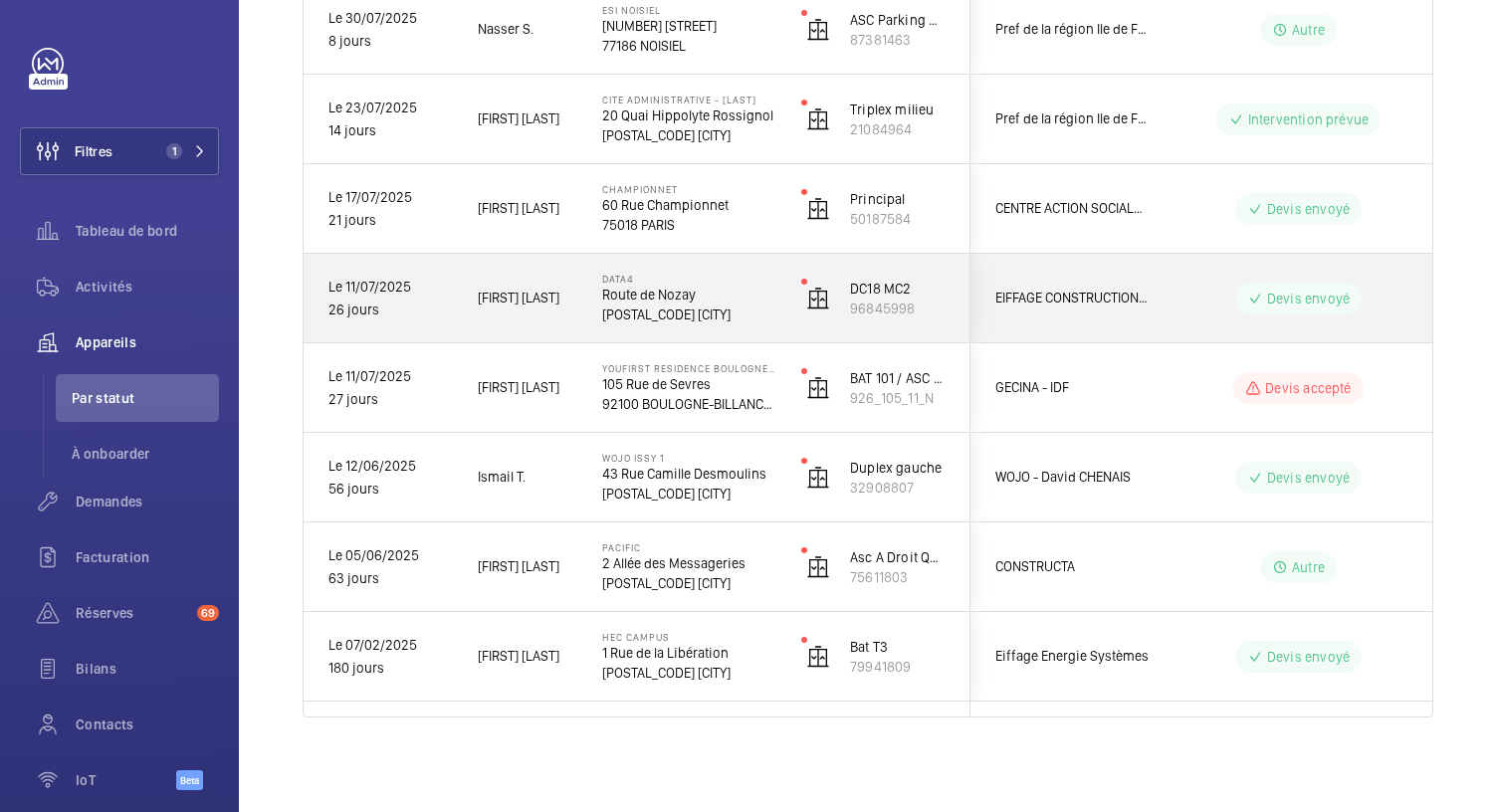 click on "Route de Nozay" 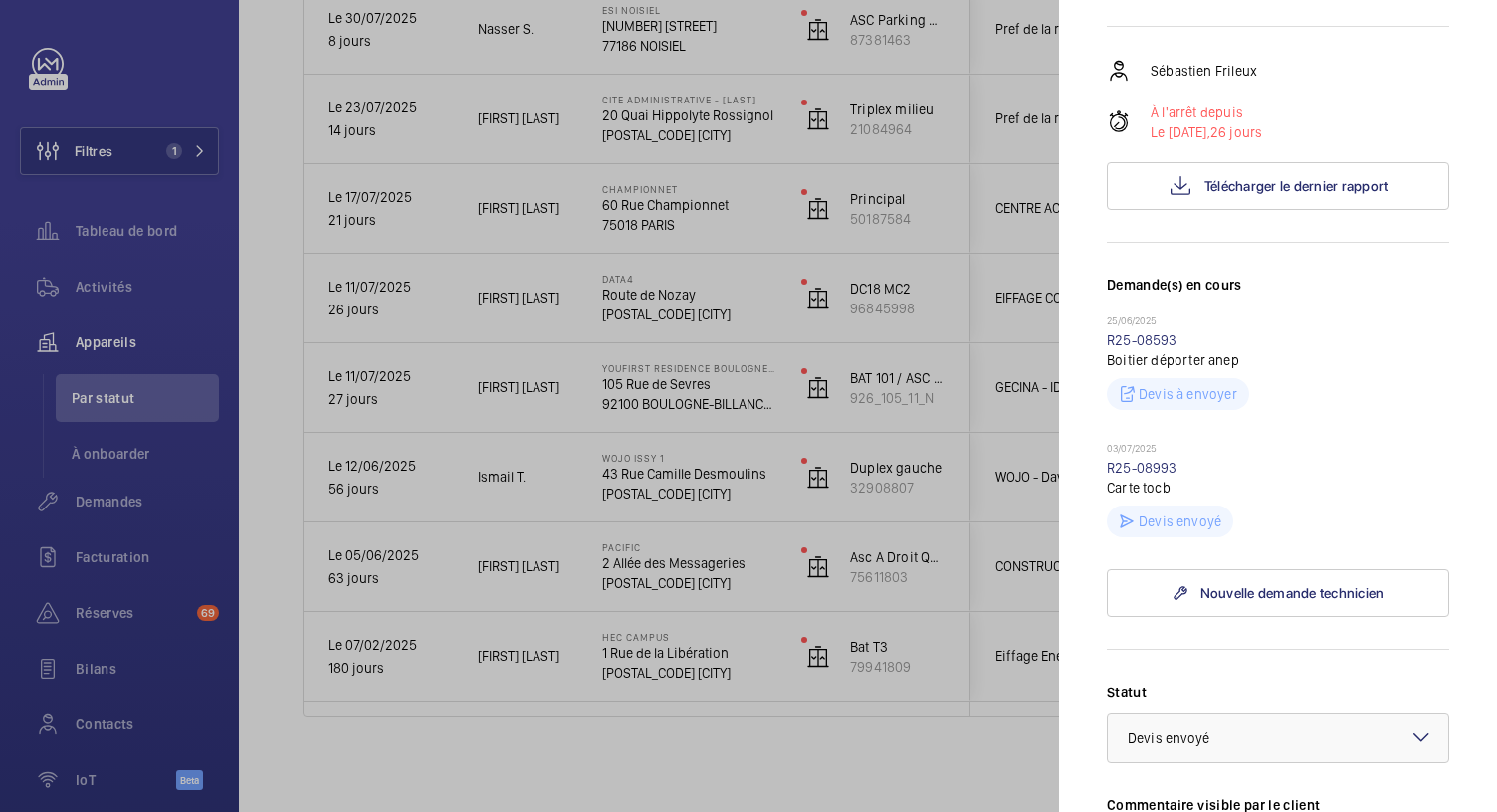 scroll, scrollTop: 321, scrollLeft: 0, axis: vertical 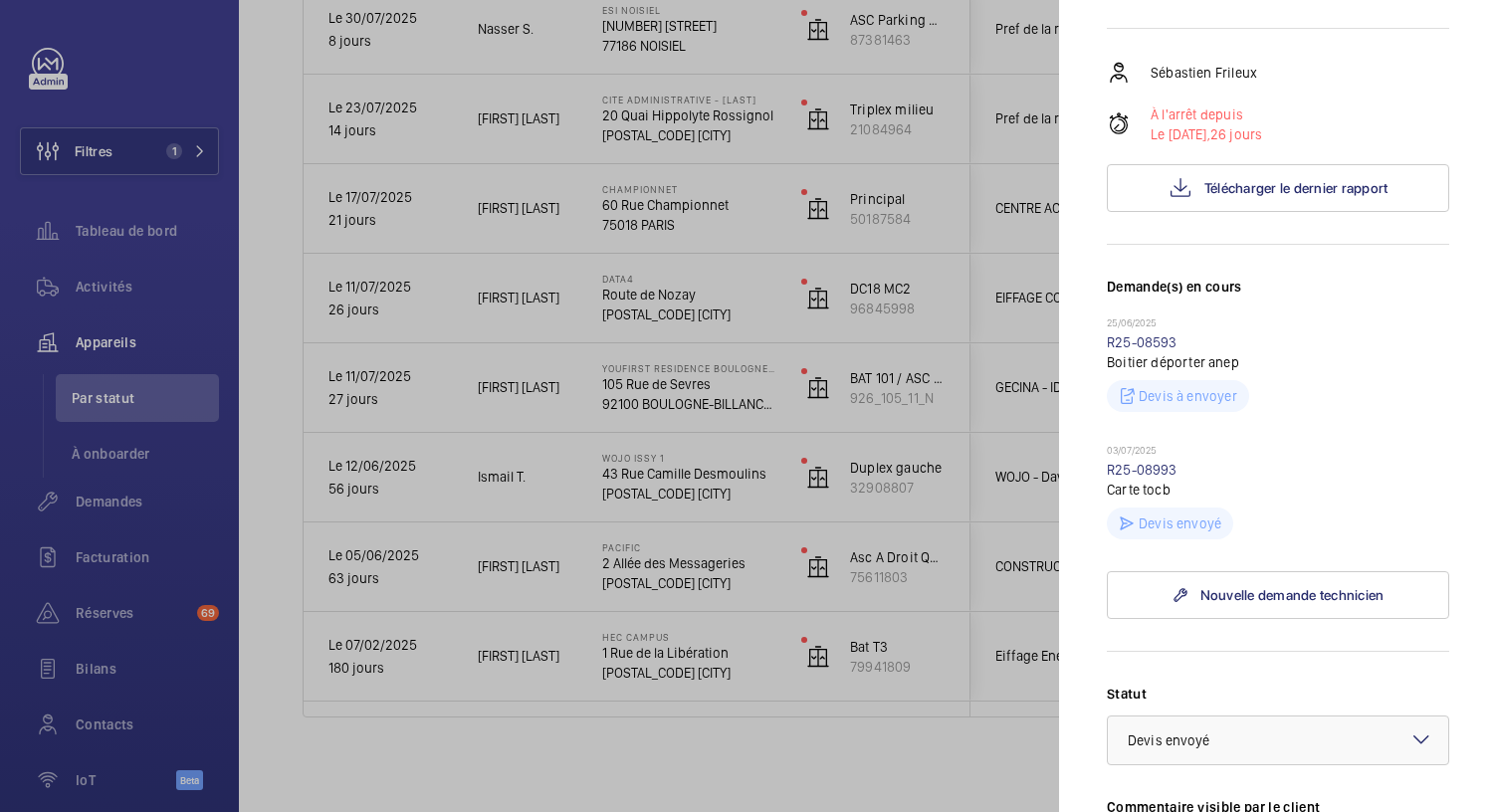 click 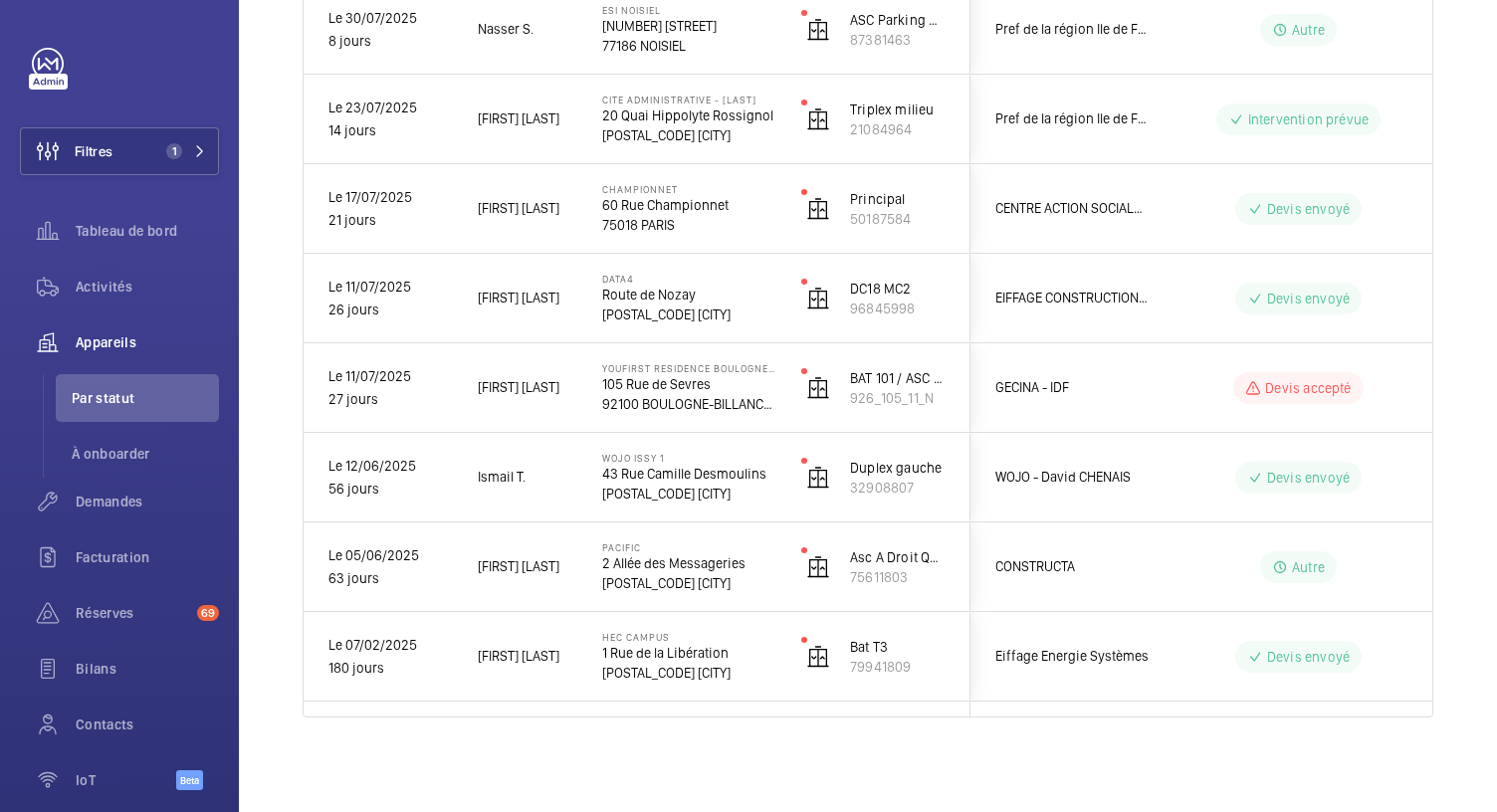 click on "60 Rue Championnet" 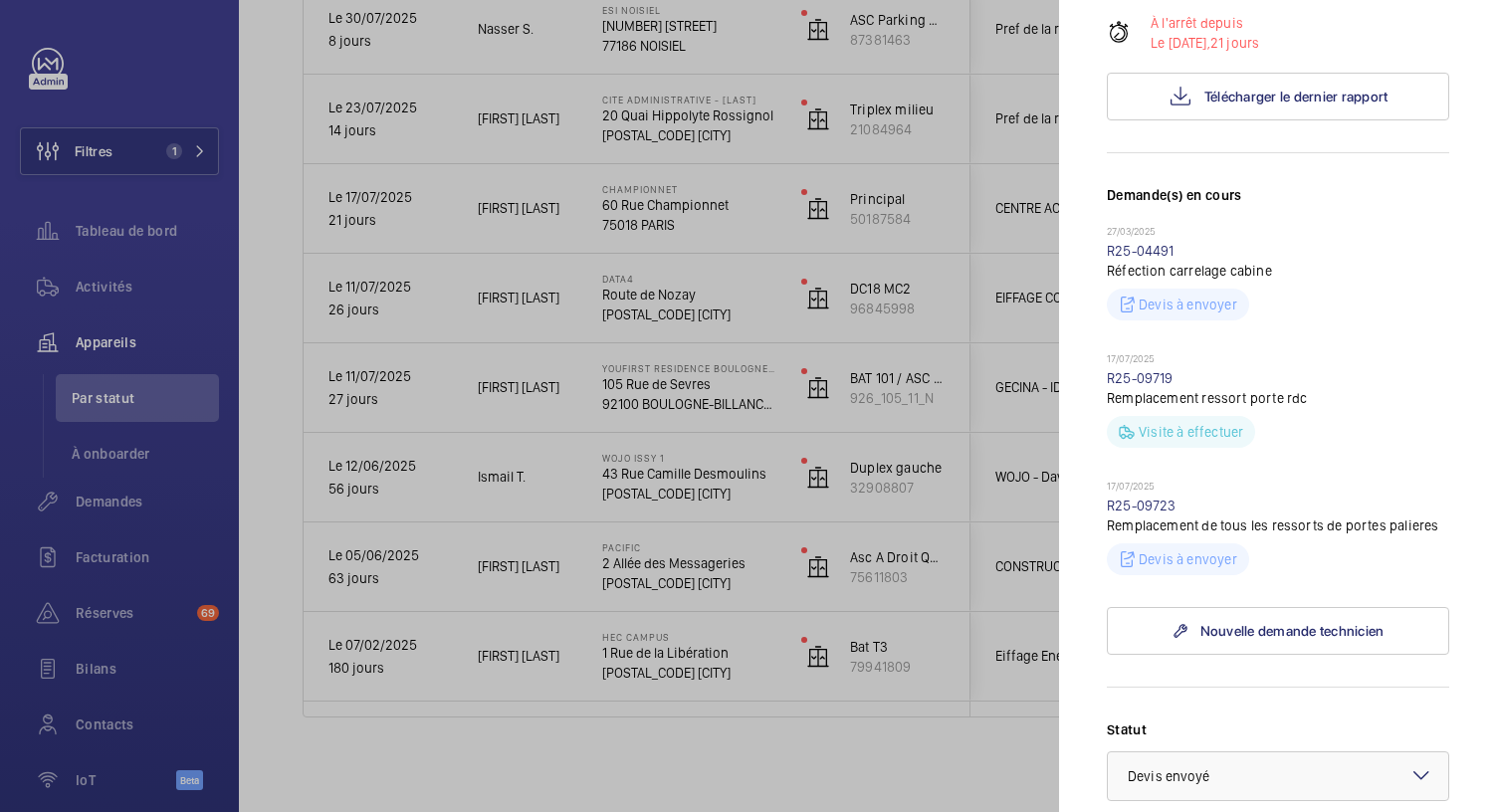 scroll, scrollTop: 409, scrollLeft: 0, axis: vertical 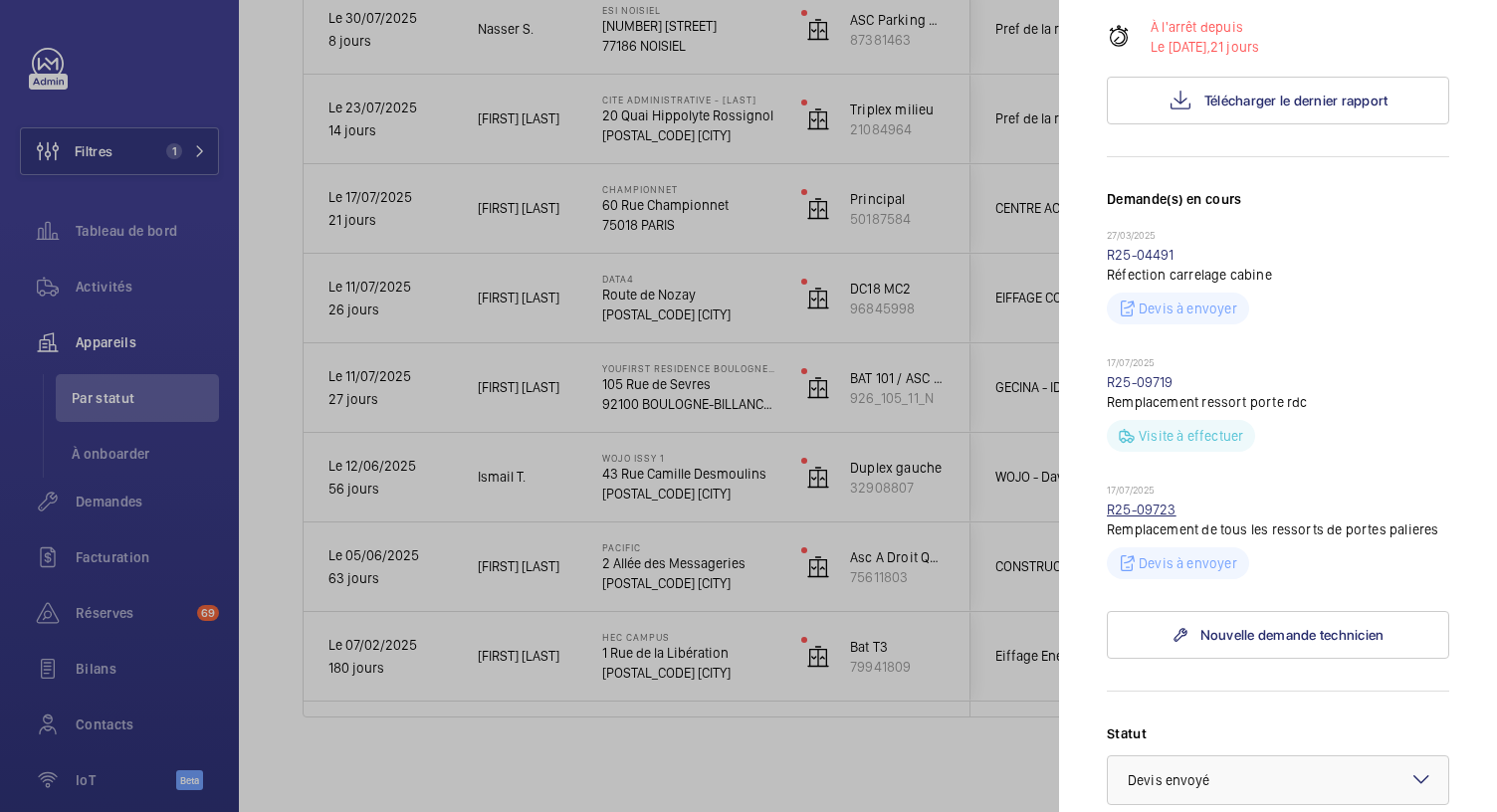 click on "R25-09723" 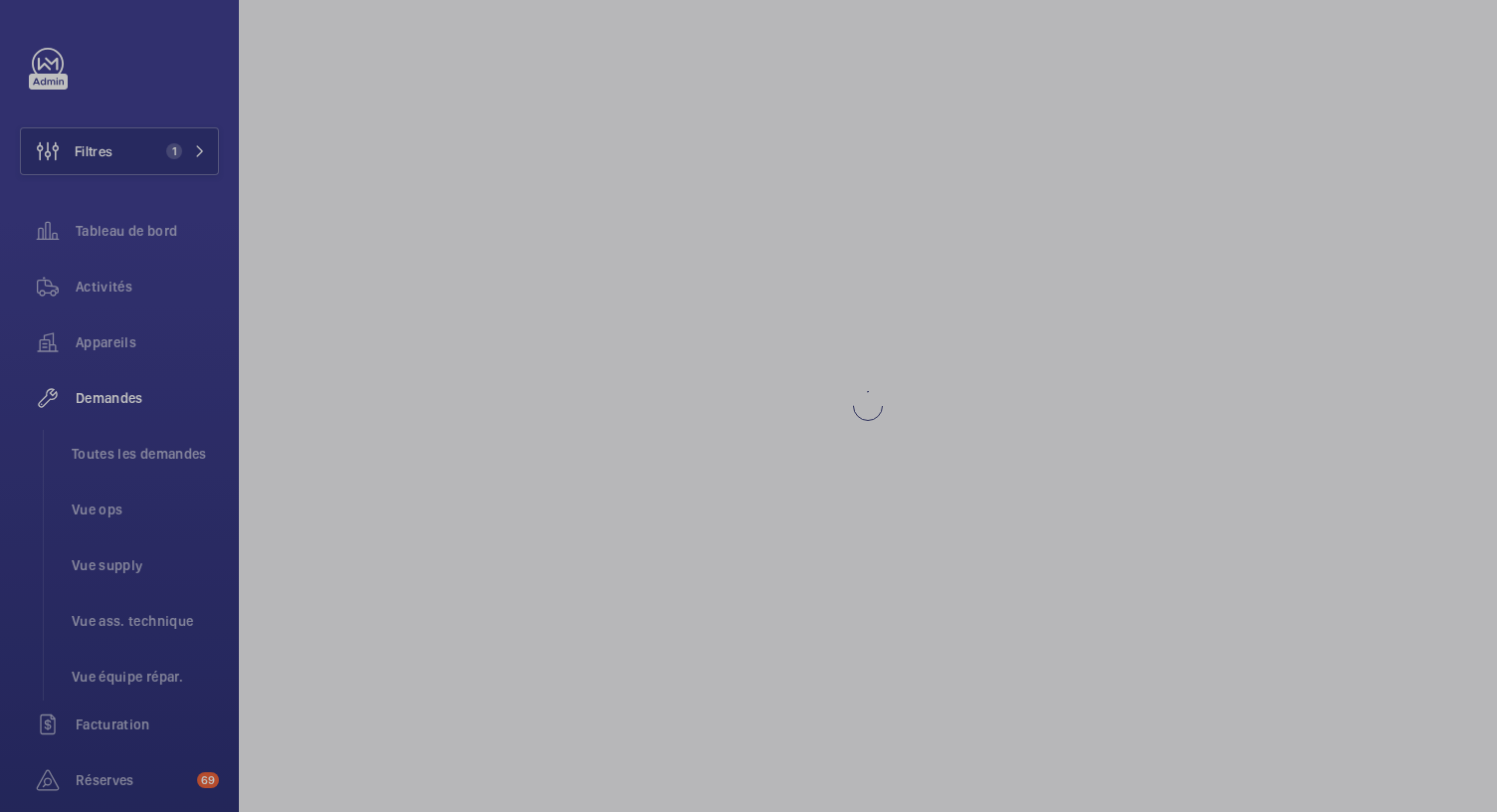 scroll, scrollTop: 0, scrollLeft: 0, axis: both 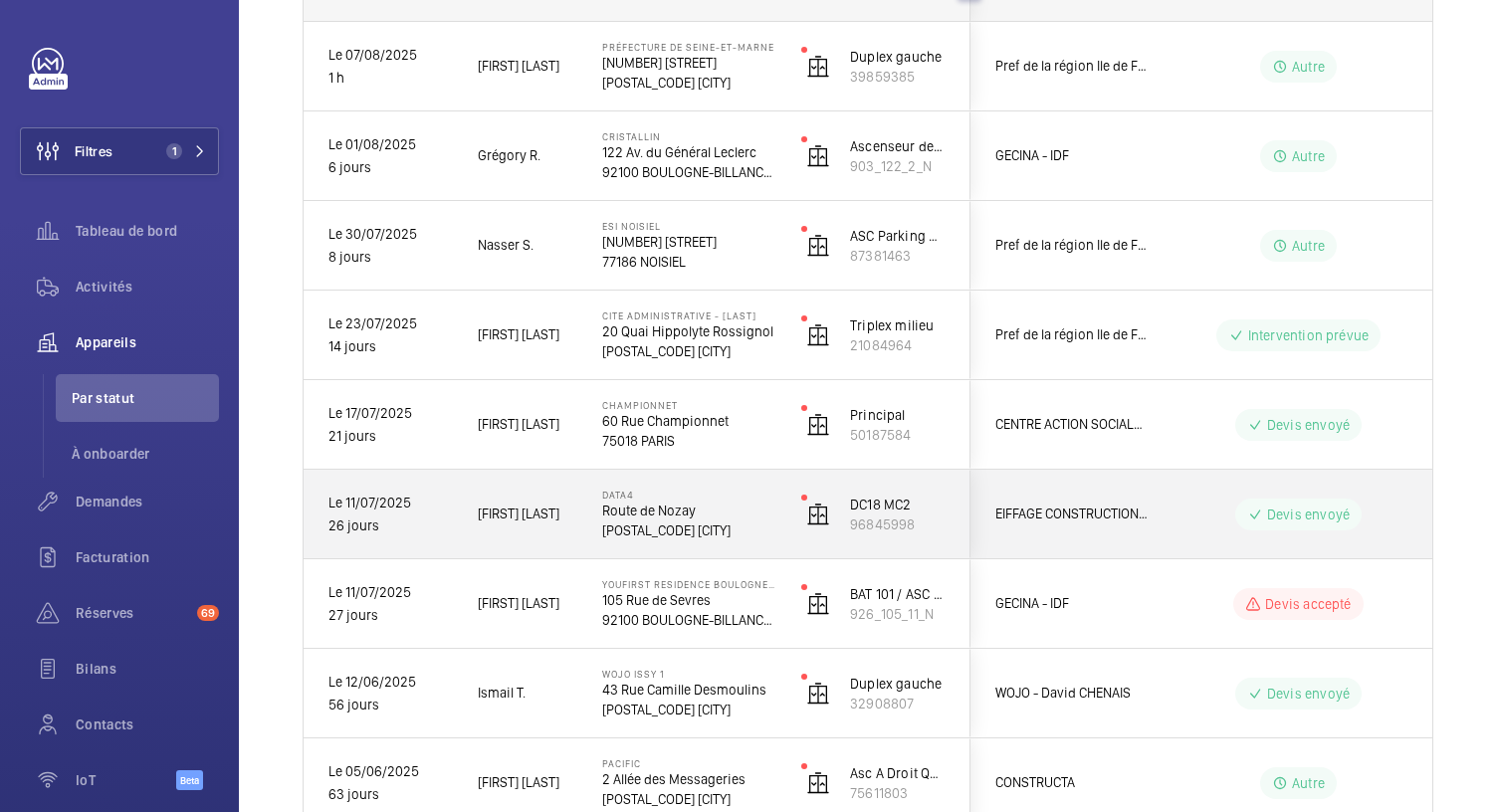 click on "Route de Nozay" 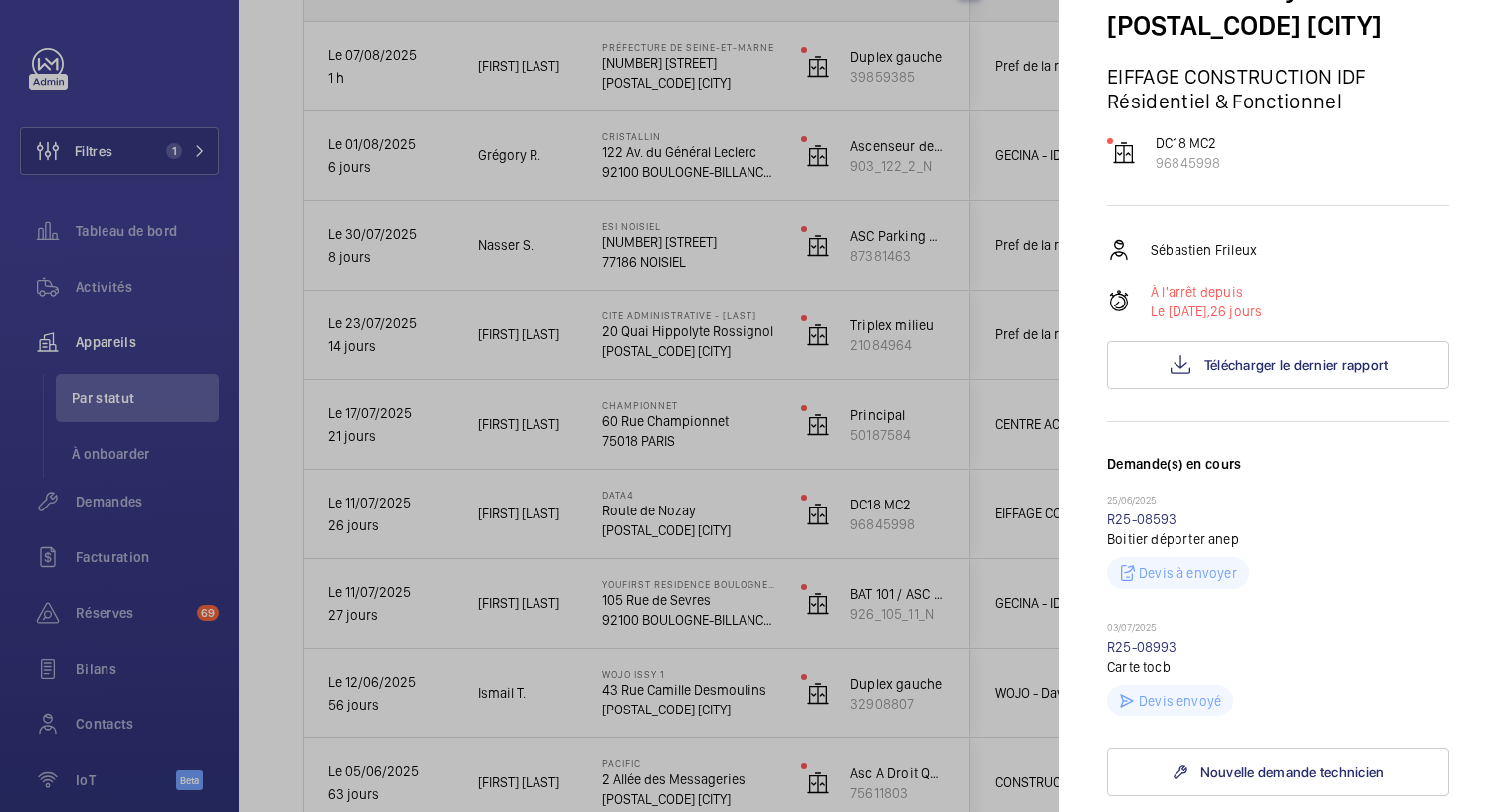 scroll, scrollTop: 142, scrollLeft: 0, axis: vertical 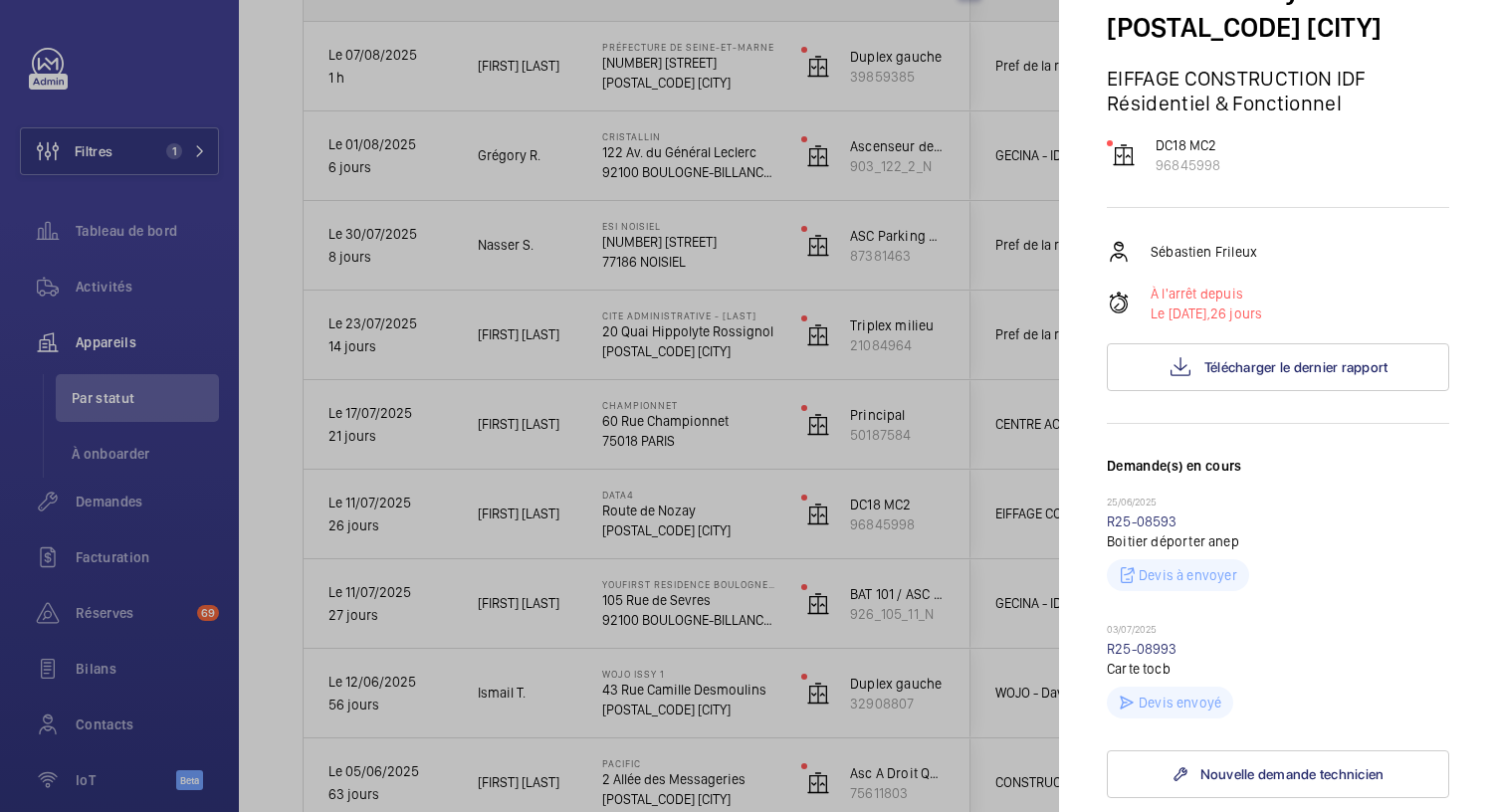 click 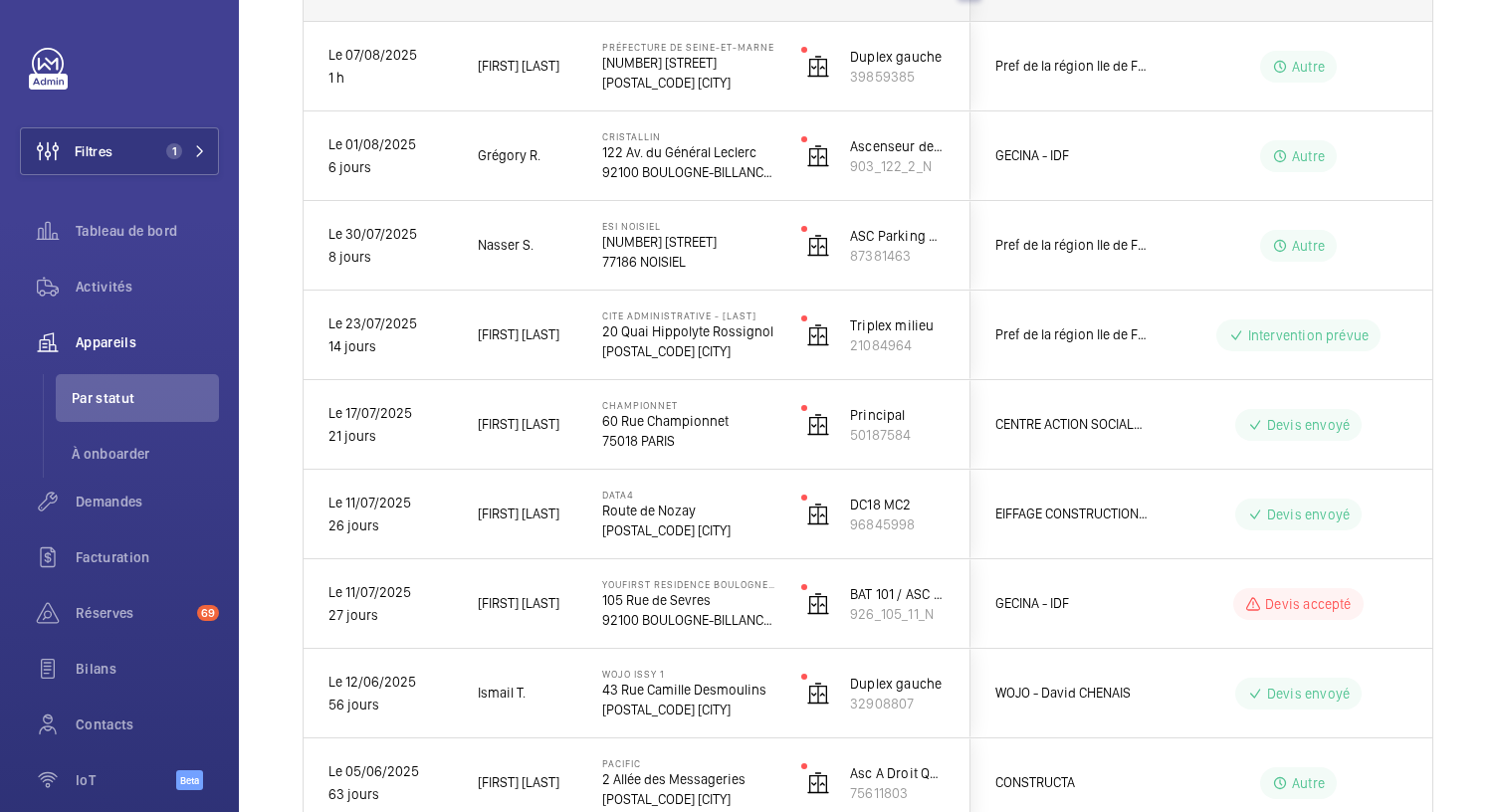 scroll, scrollTop: 0, scrollLeft: 0, axis: both 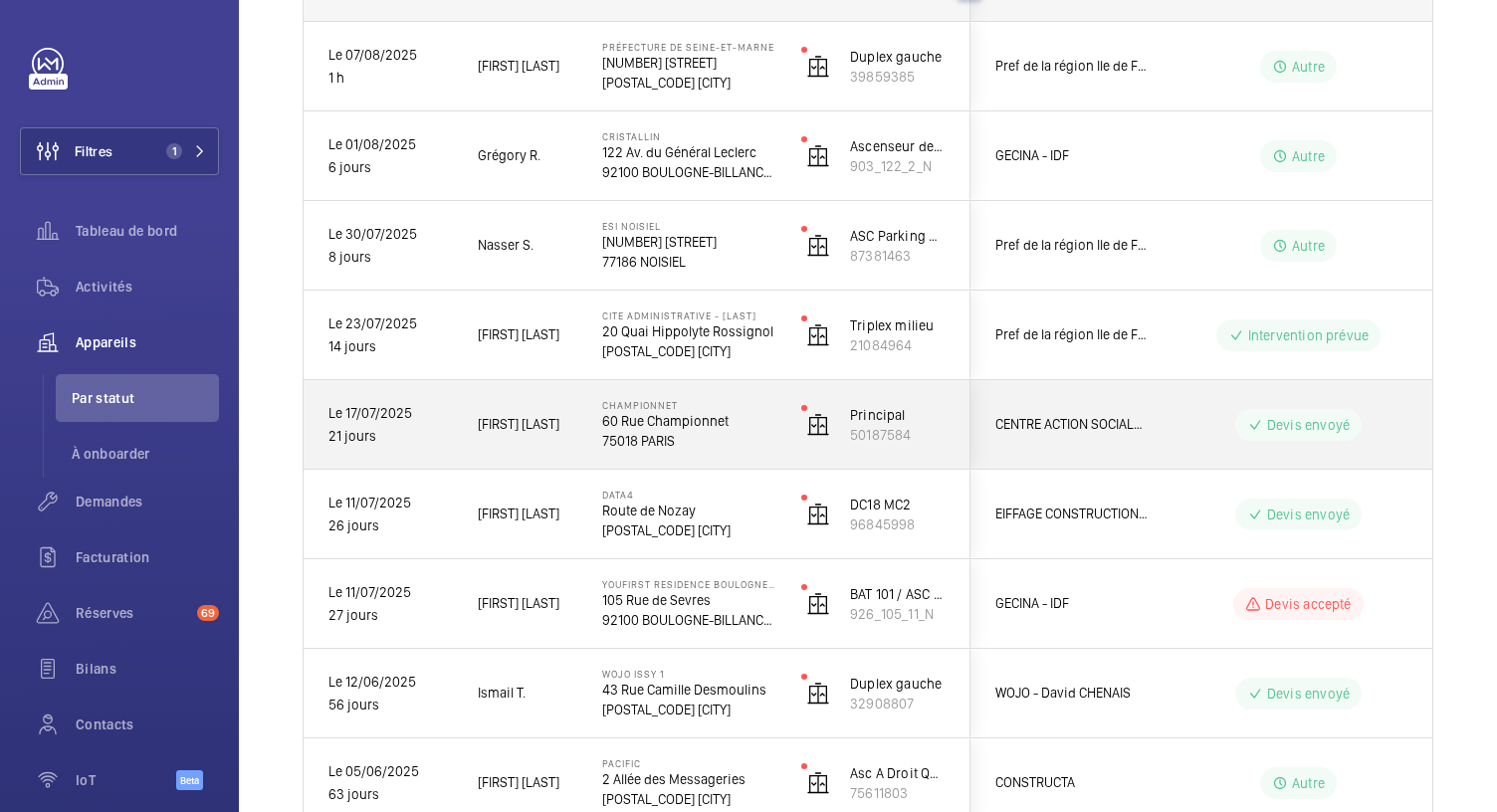 click on "Championnet" 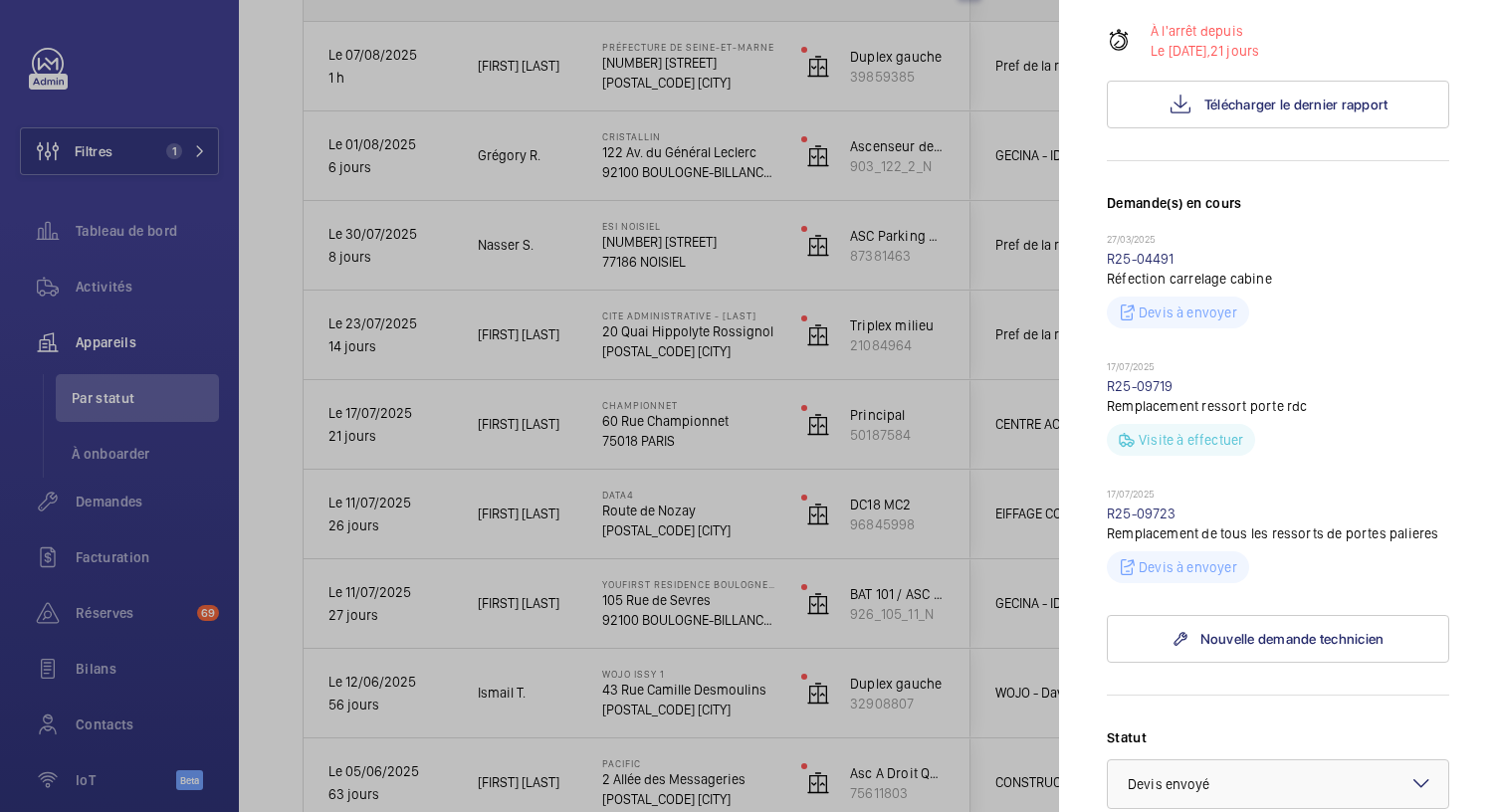 scroll, scrollTop: 0, scrollLeft: 0, axis: both 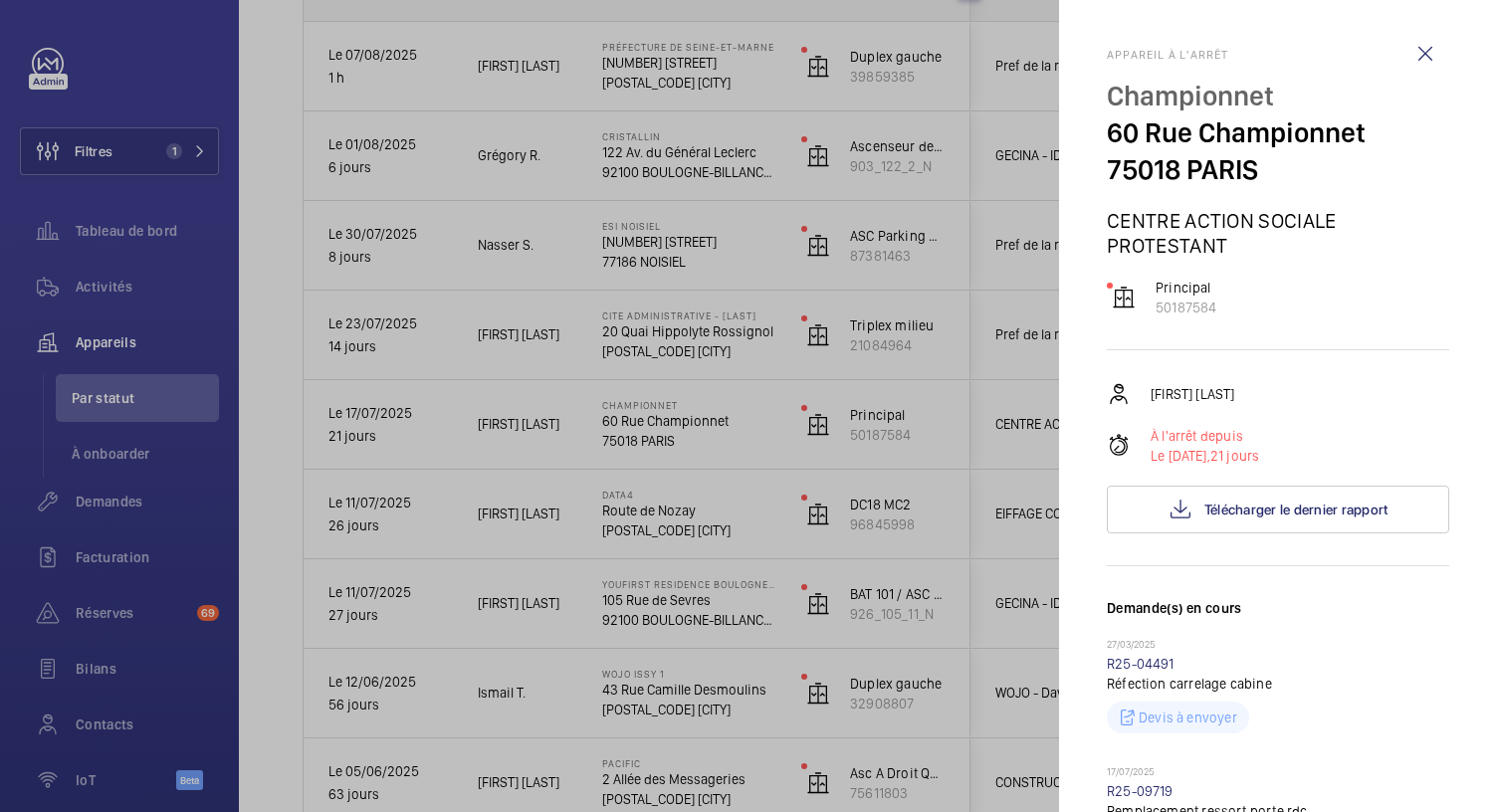 click 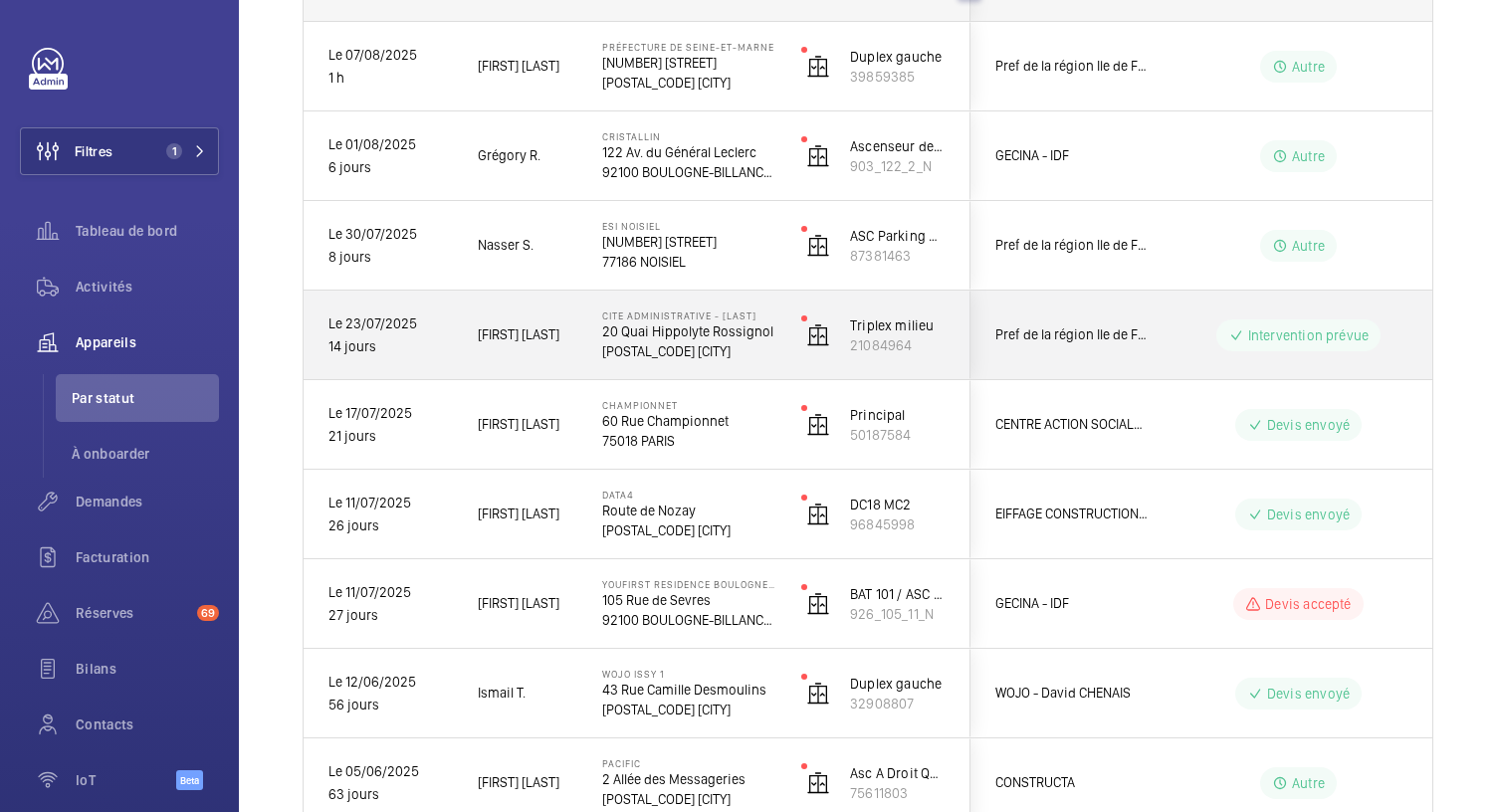 click on "[POSTAL_CODE] [CITY]" 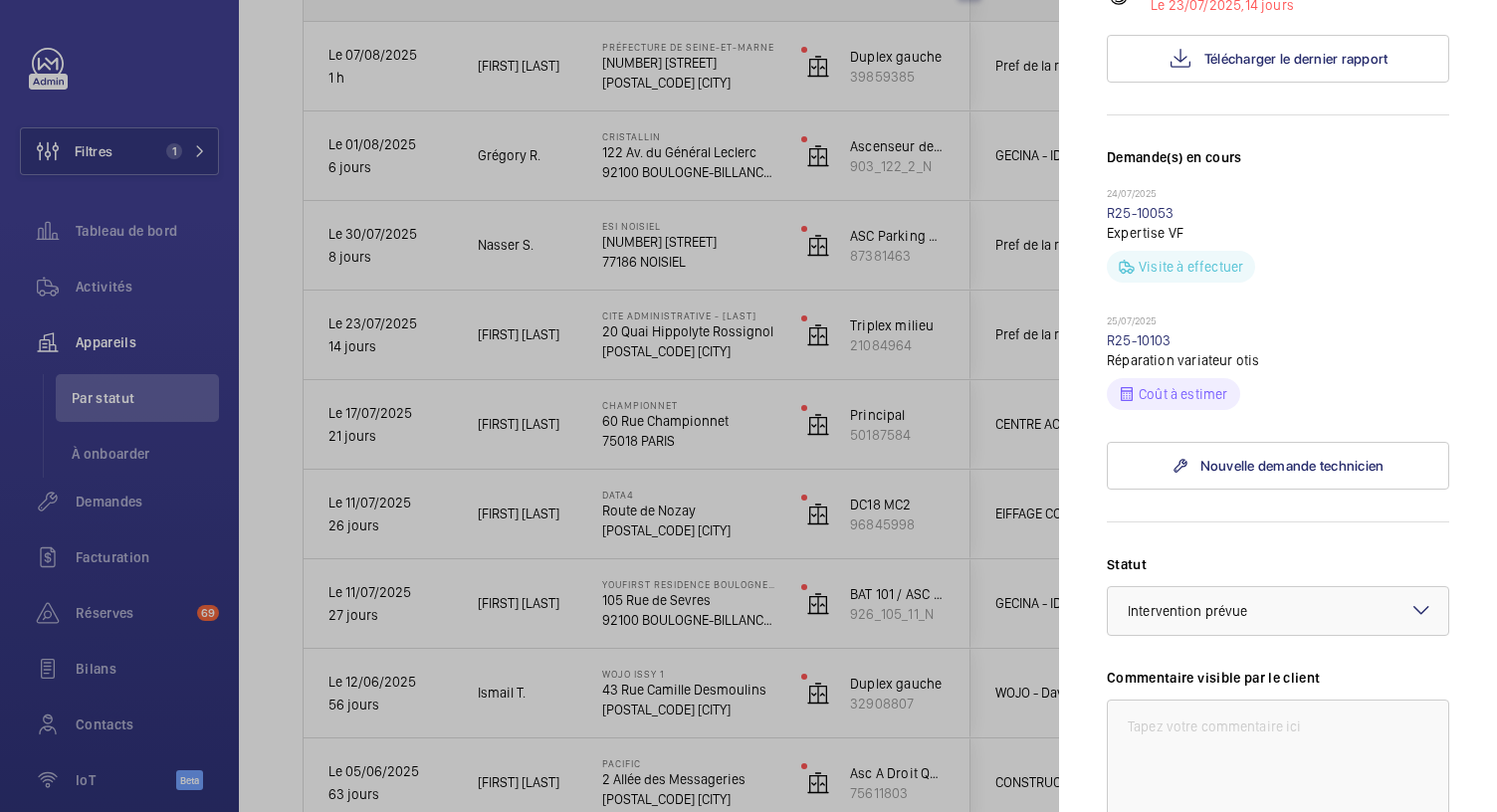 scroll, scrollTop: 332, scrollLeft: 0, axis: vertical 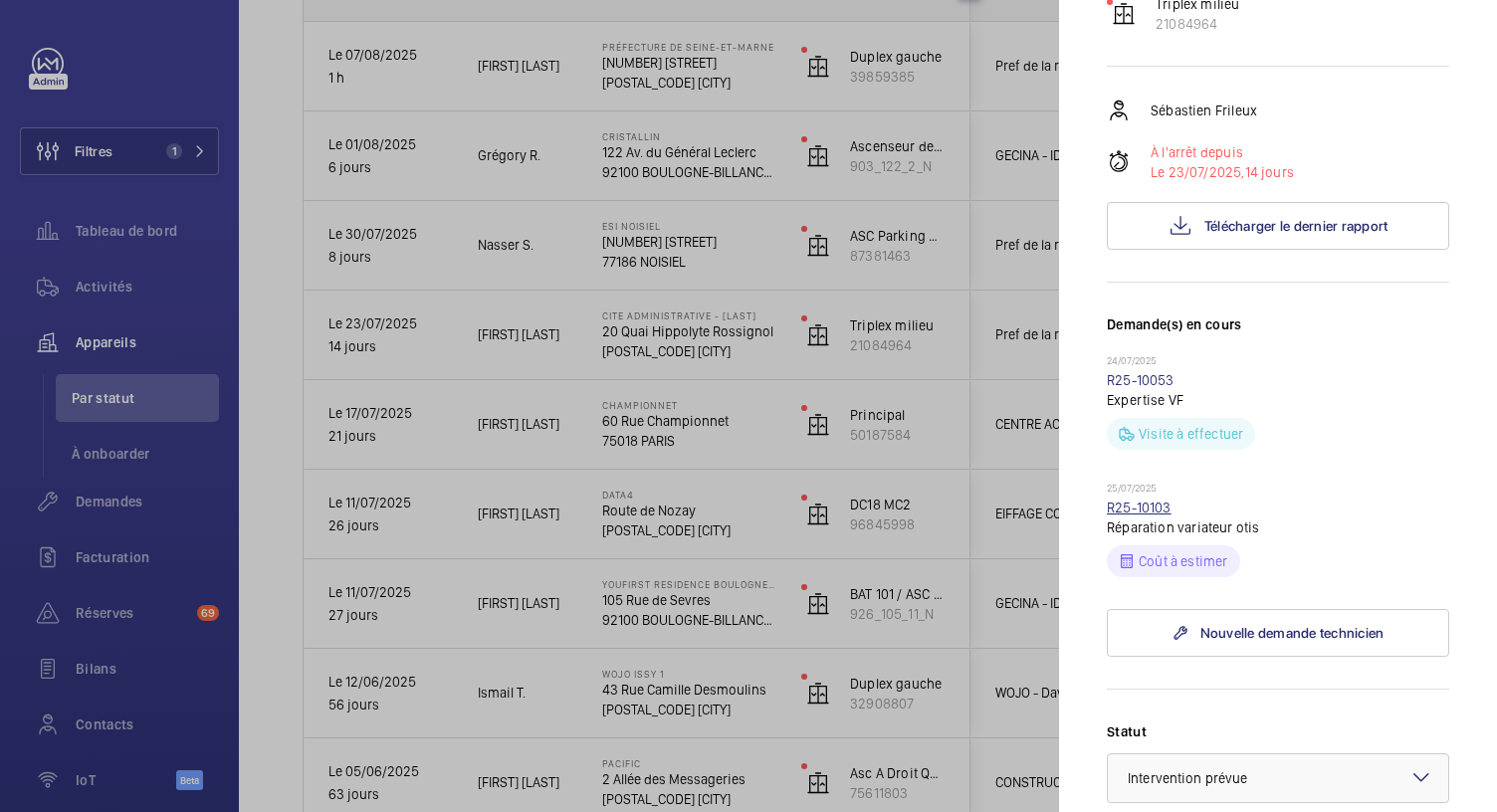 click on "R25-10103" 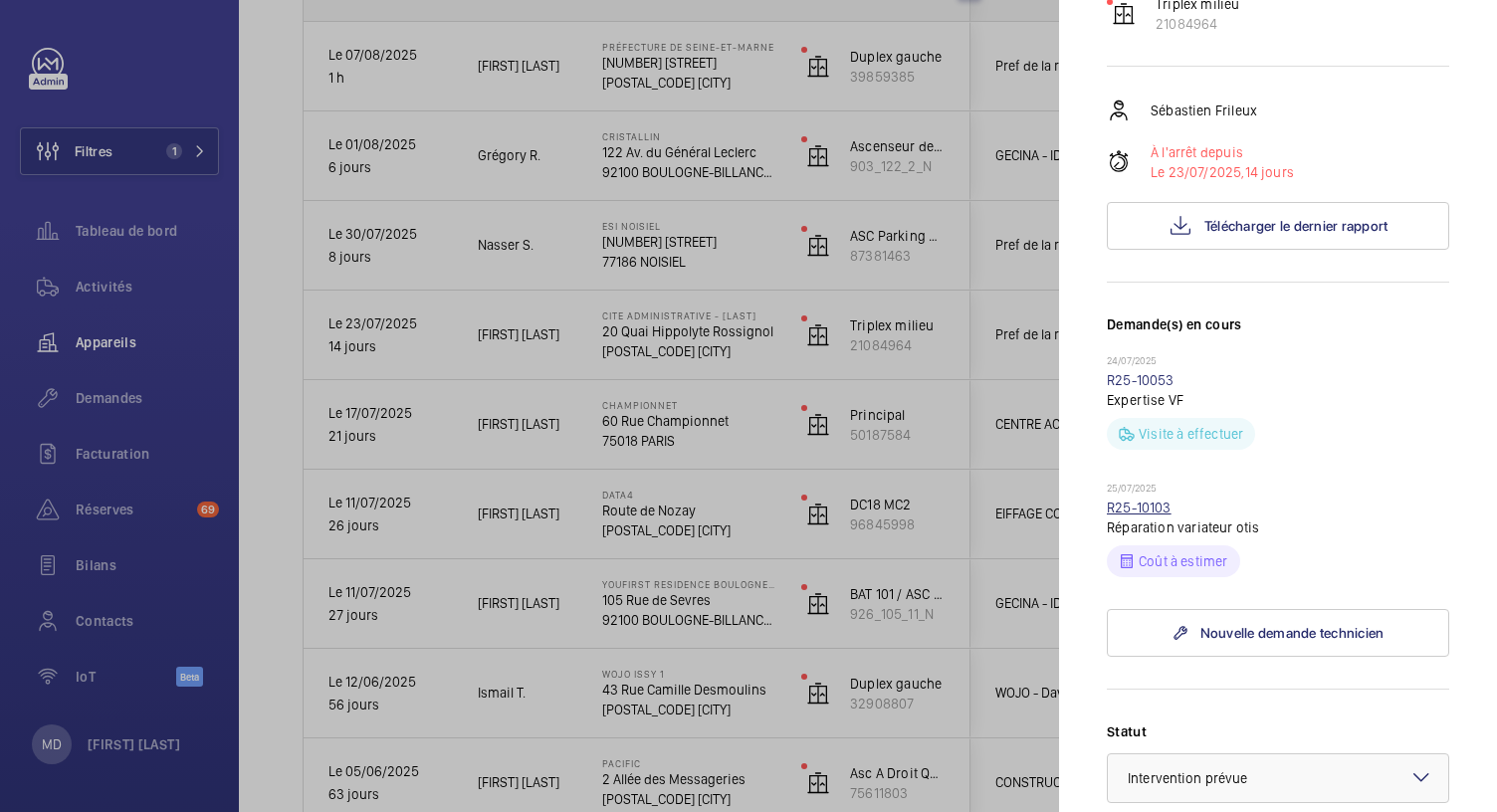 scroll, scrollTop: 0, scrollLeft: 0, axis: both 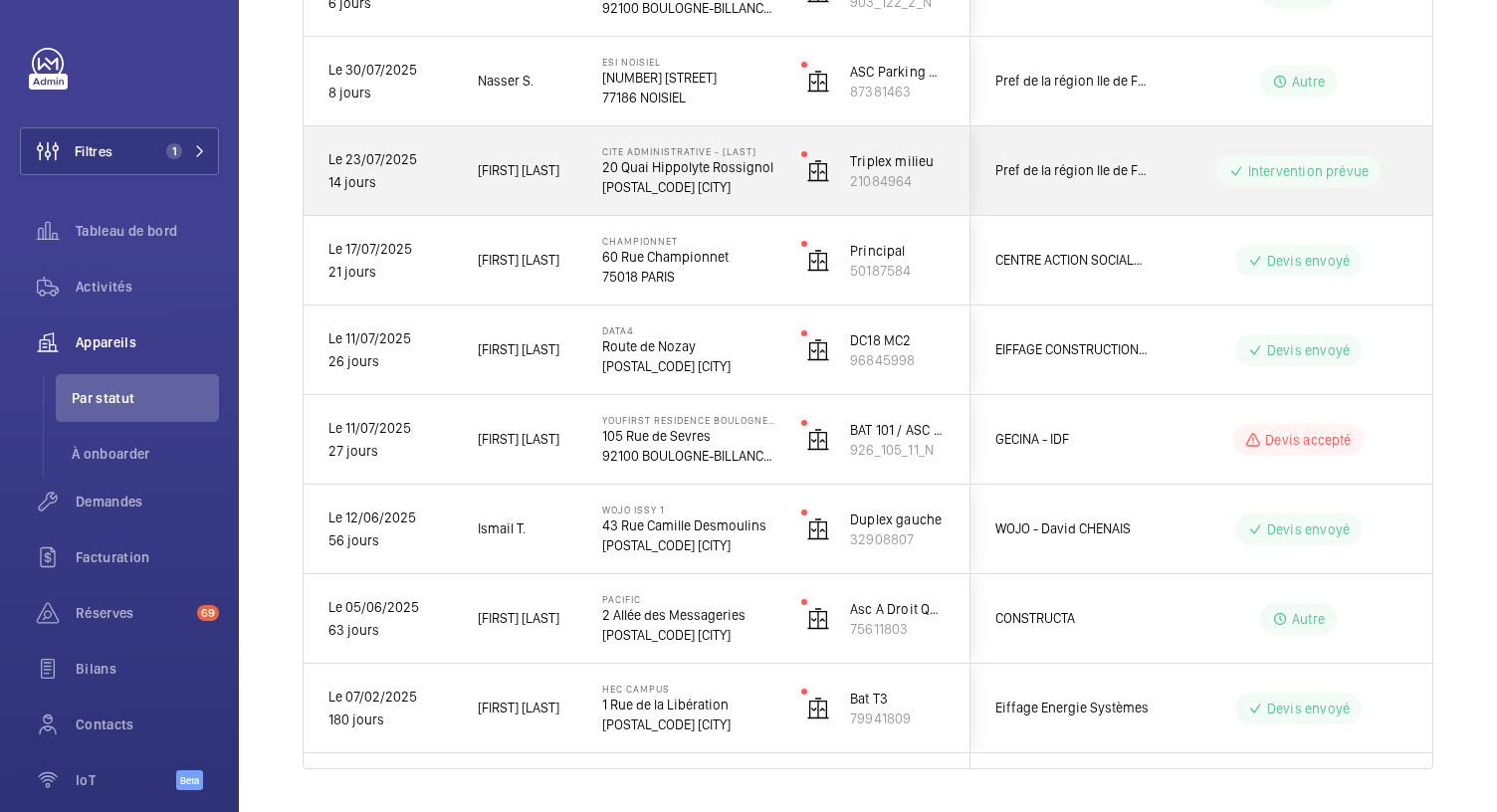 click on "[POSTAL_CODE] [CITY]" 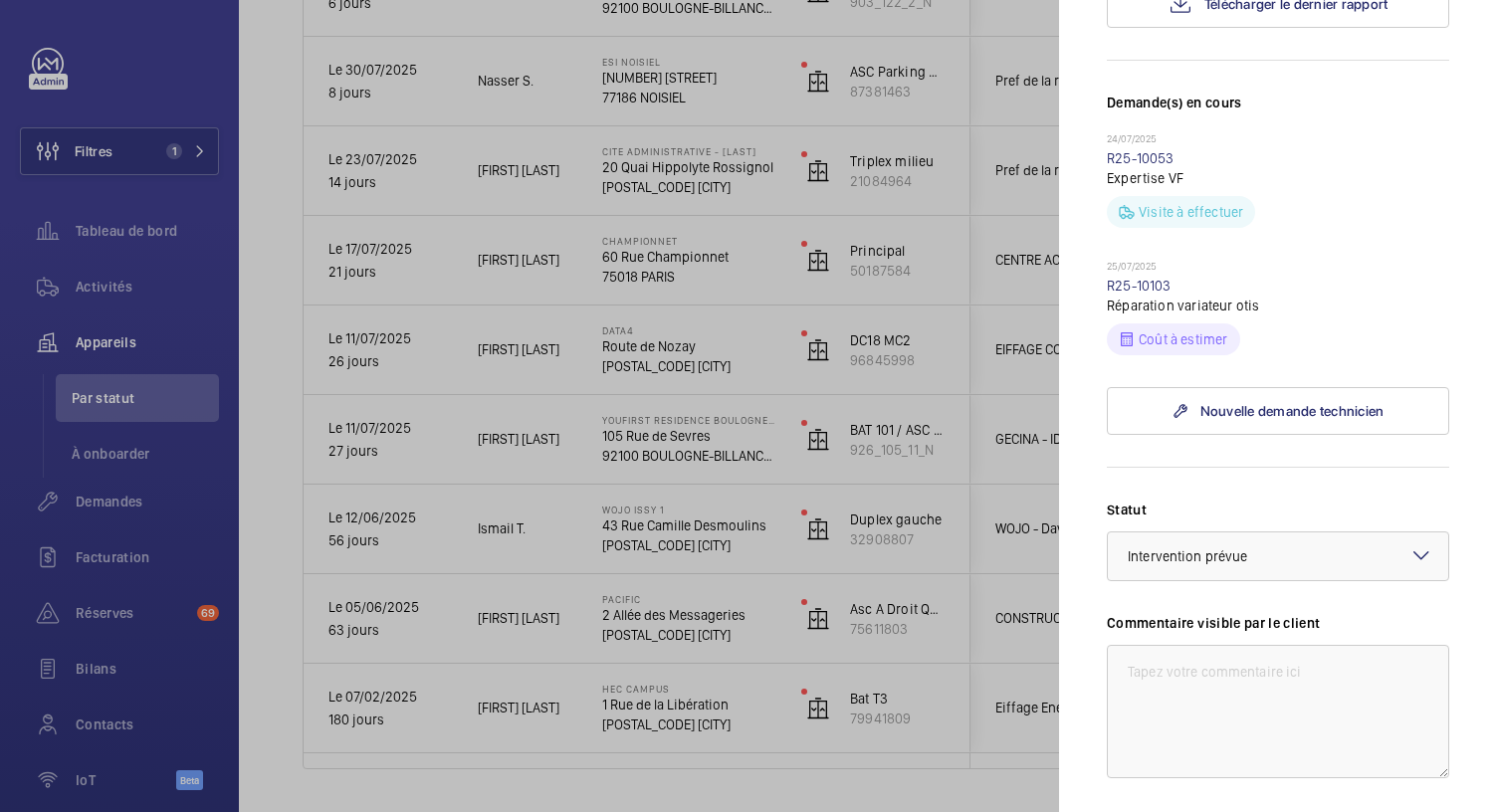 scroll, scrollTop: 539, scrollLeft: 0, axis: vertical 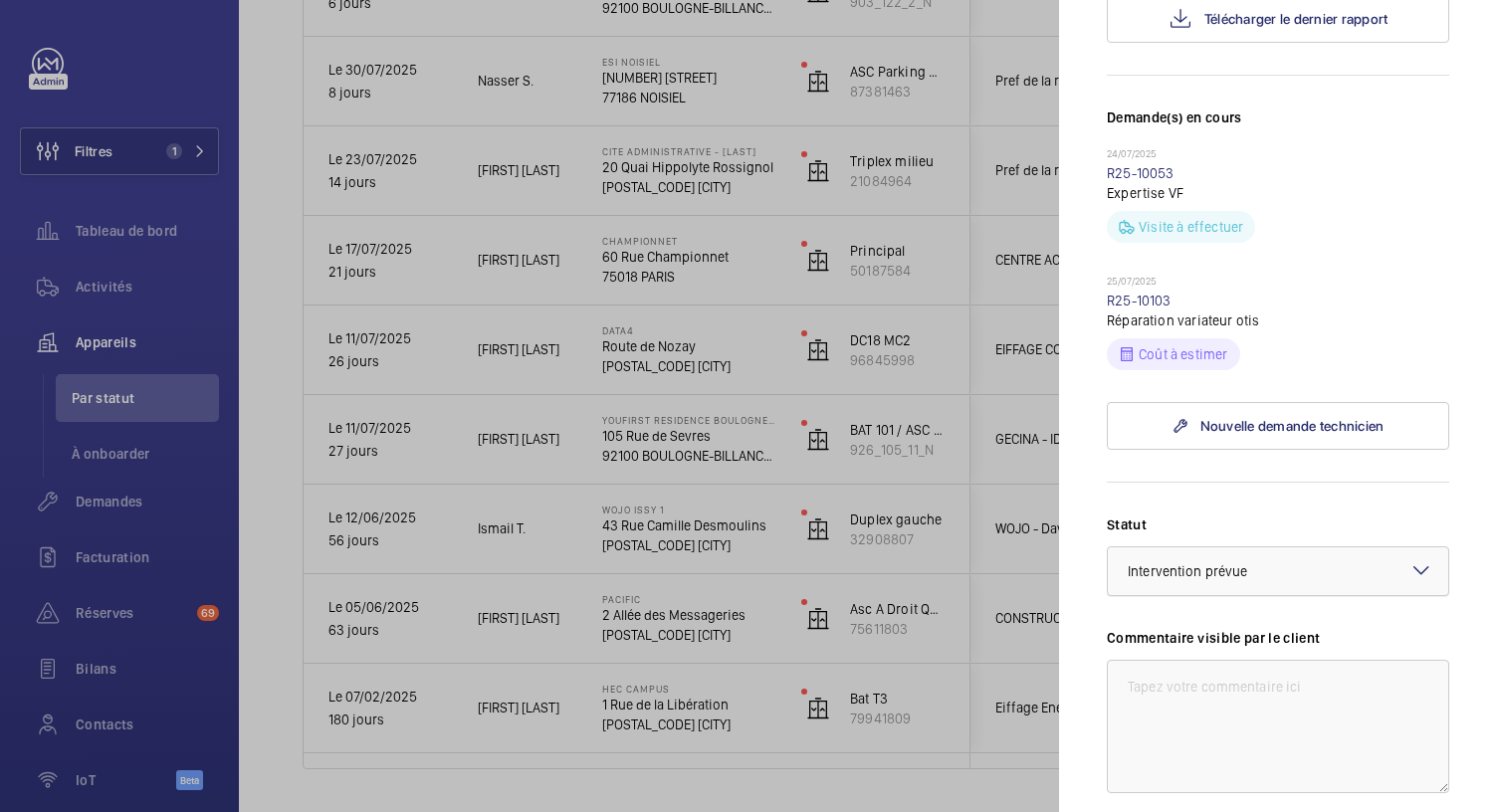 click 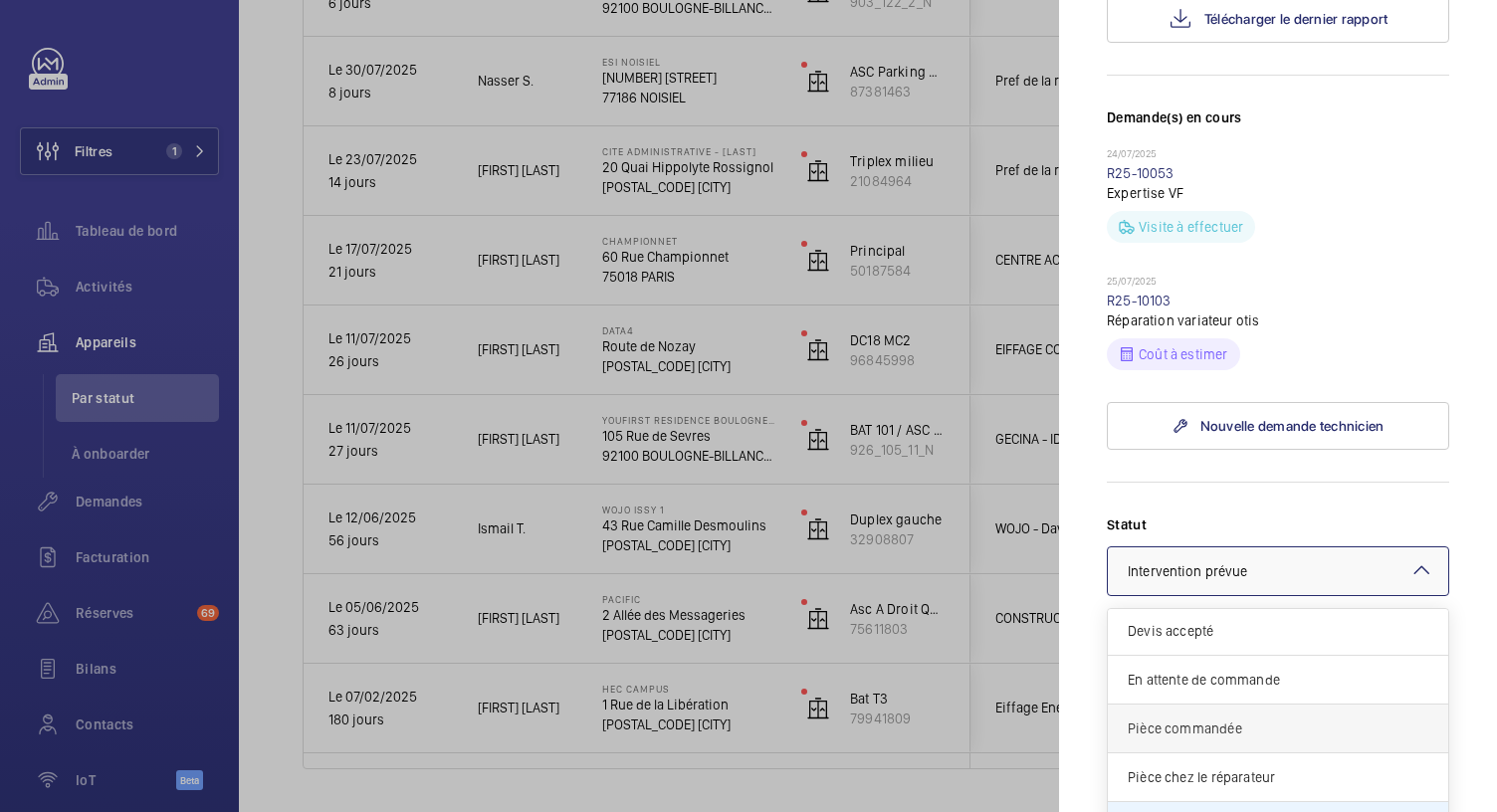 scroll, scrollTop: 100, scrollLeft: 0, axis: vertical 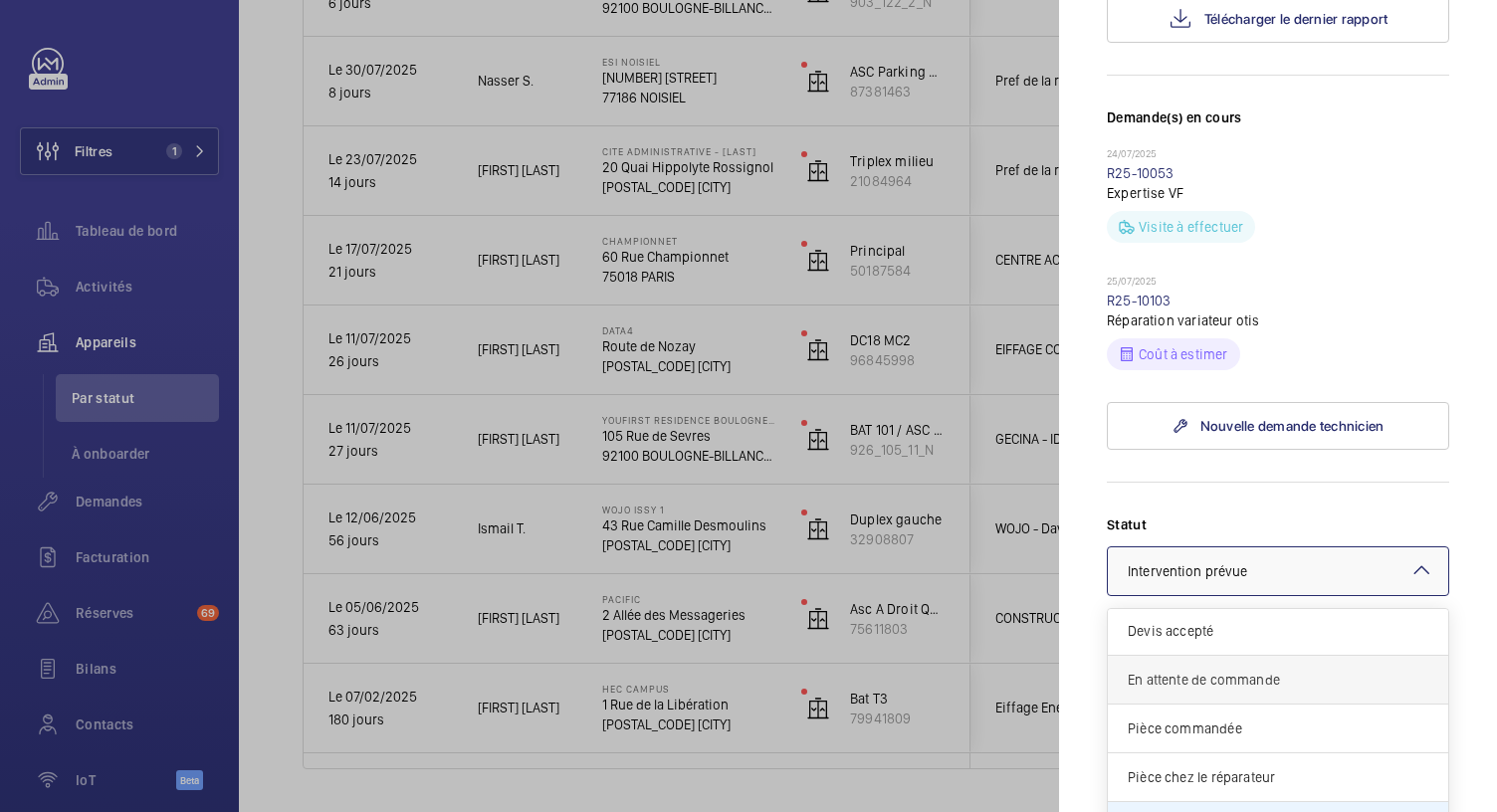 click on "En attente de commande" at bounding box center (1278, 680) 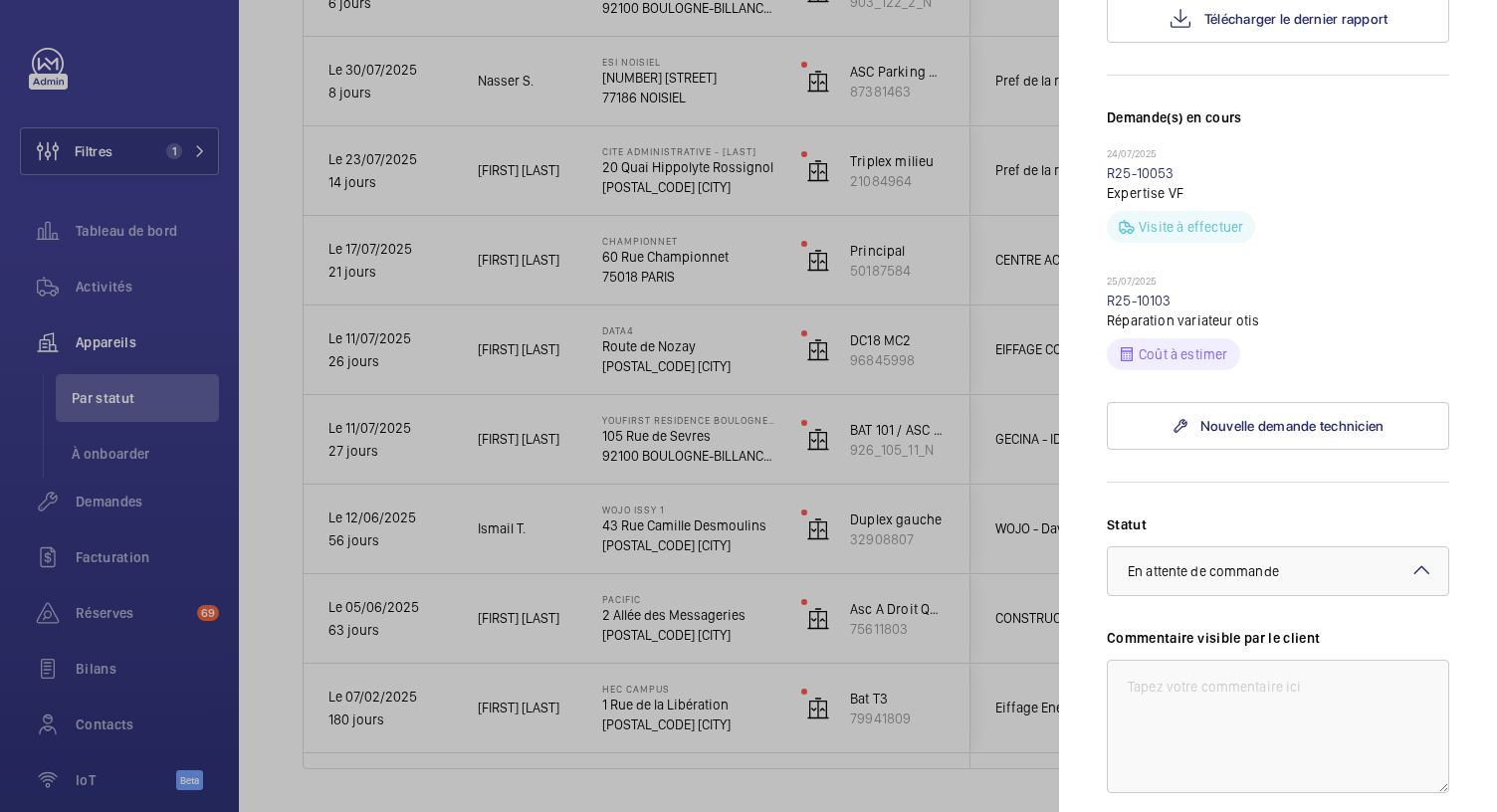 click on "StatutSélectionnez un statut × En attente de commande × Commentaire visible par le client Commentaire Interne [DATE] : VF HS - Attente de devis de réparation
[DATE] : "Contrôle contacteurs sw1 et sw2. Contrôle variateur de fréquence. Contrôle
visuel condensateurs dans le variateur de frequence. Défaut vf : DC link UVT"
[FIRST] ne sait pas checker électriquement les condensateur du VF. Expert a faire passer pour diagnostiquer le VF Enregistrer les modifications" 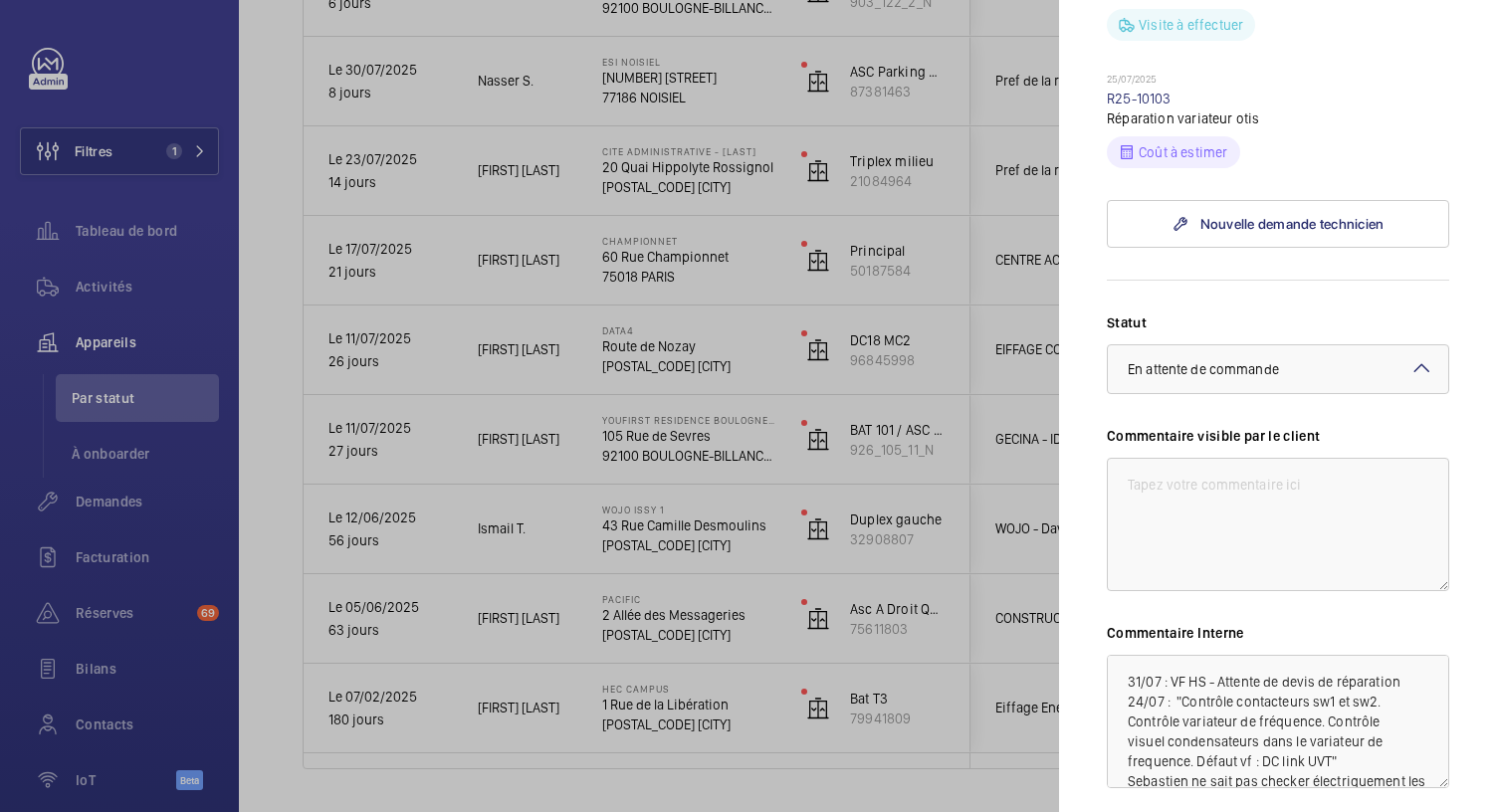 scroll, scrollTop: 908, scrollLeft: 0, axis: vertical 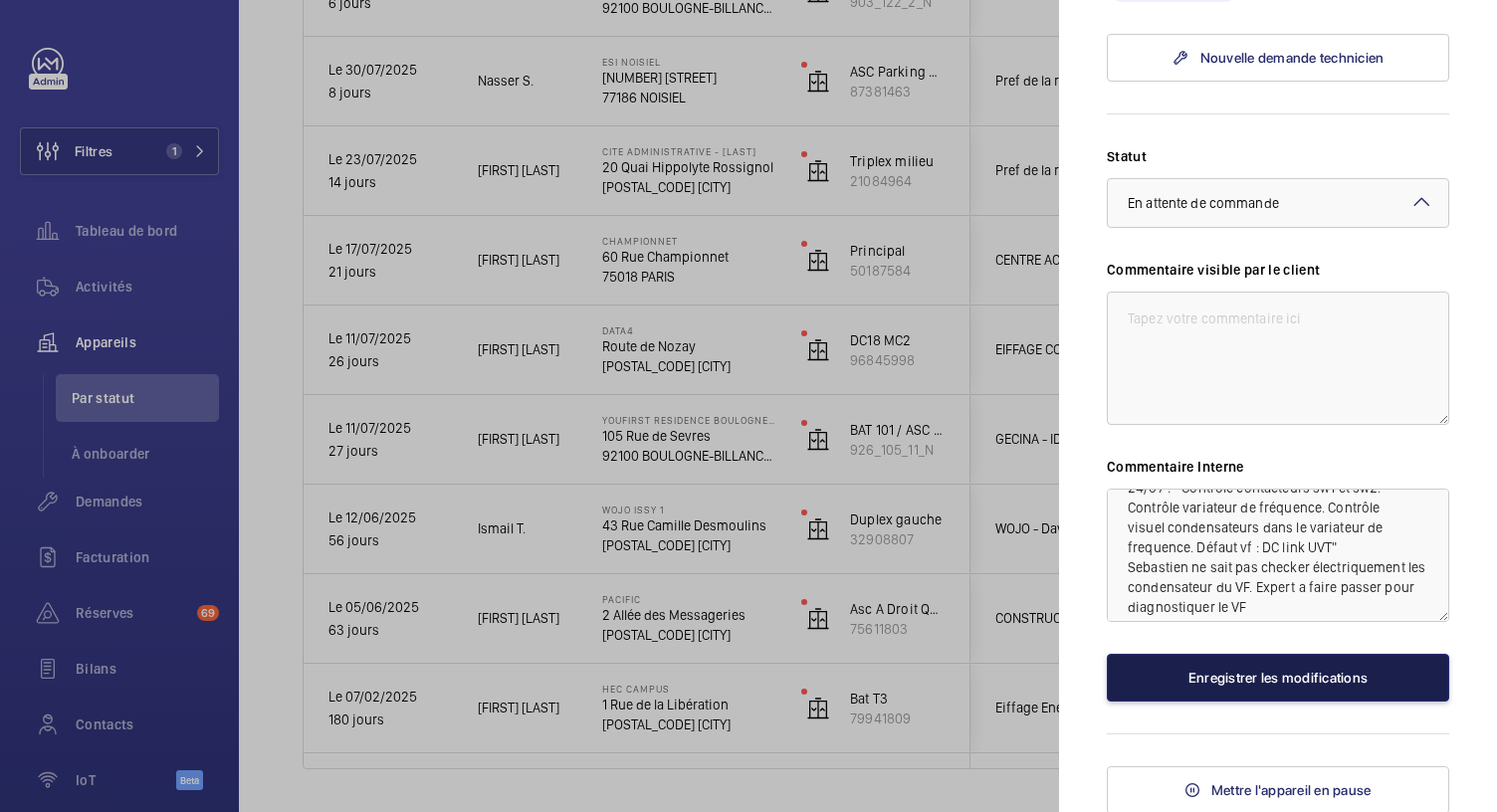 click on "Enregistrer les modifications" 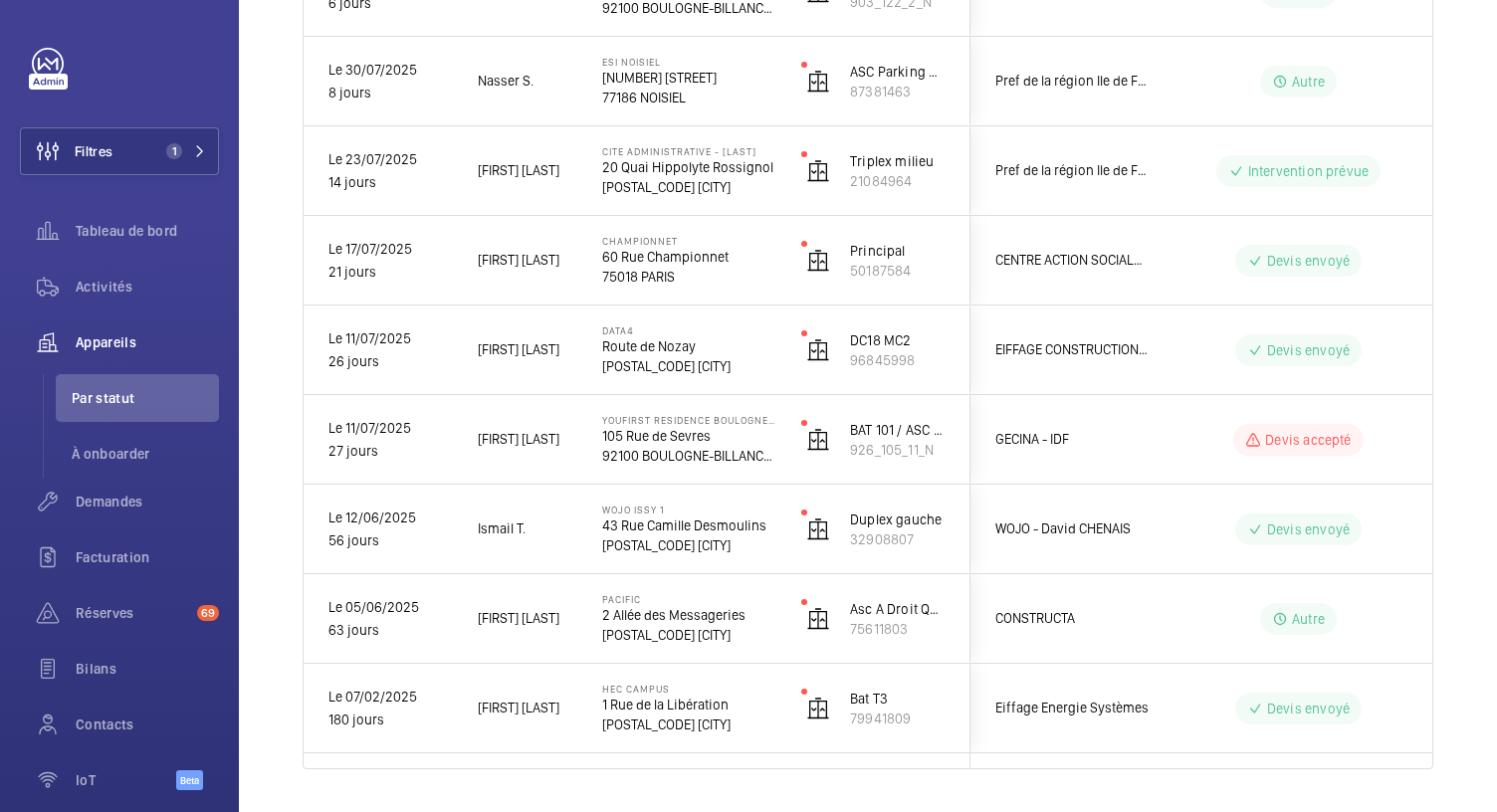 scroll, scrollTop: 0, scrollLeft: 0, axis: both 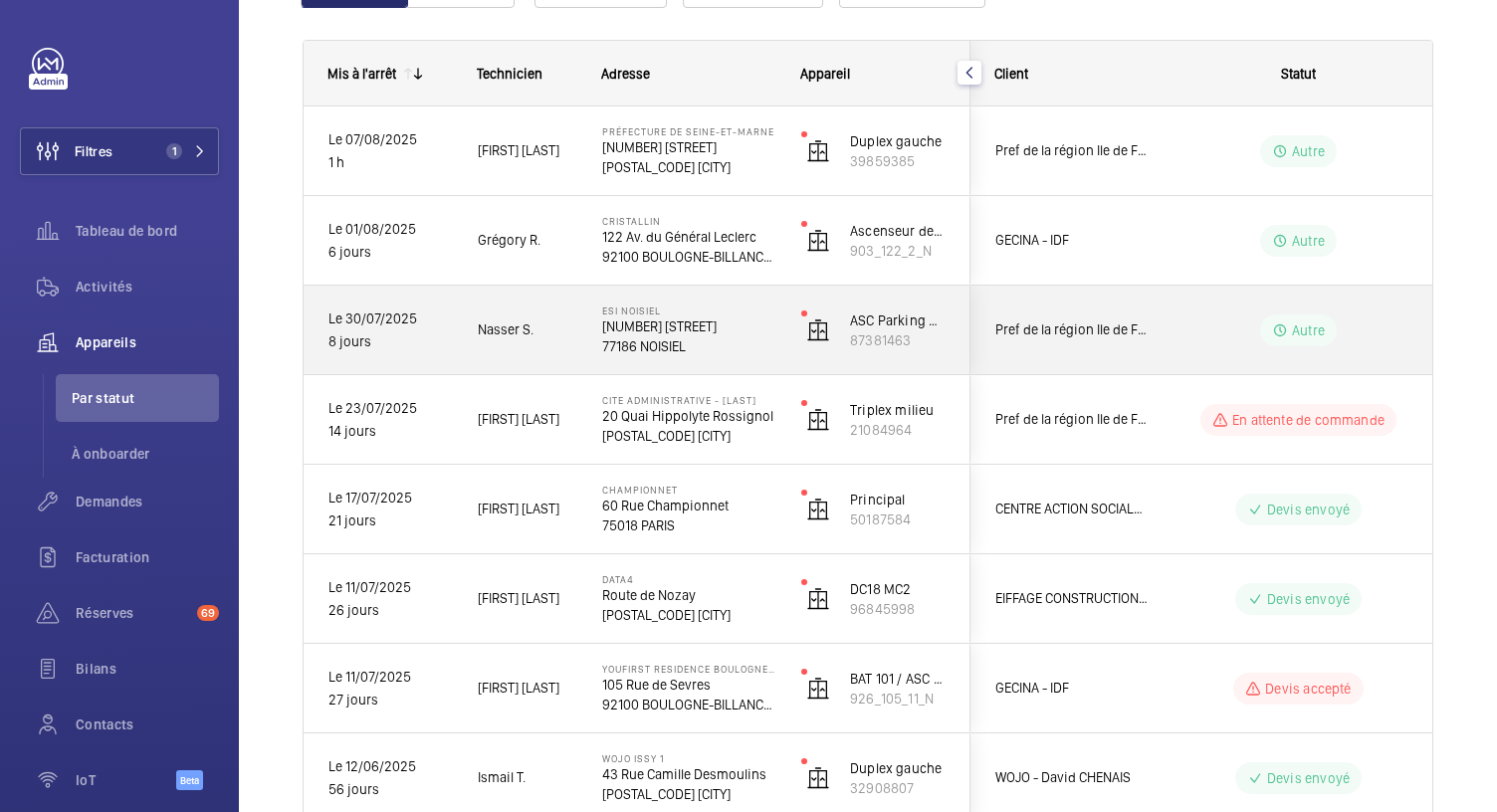 click on "77186 NOISIEL" 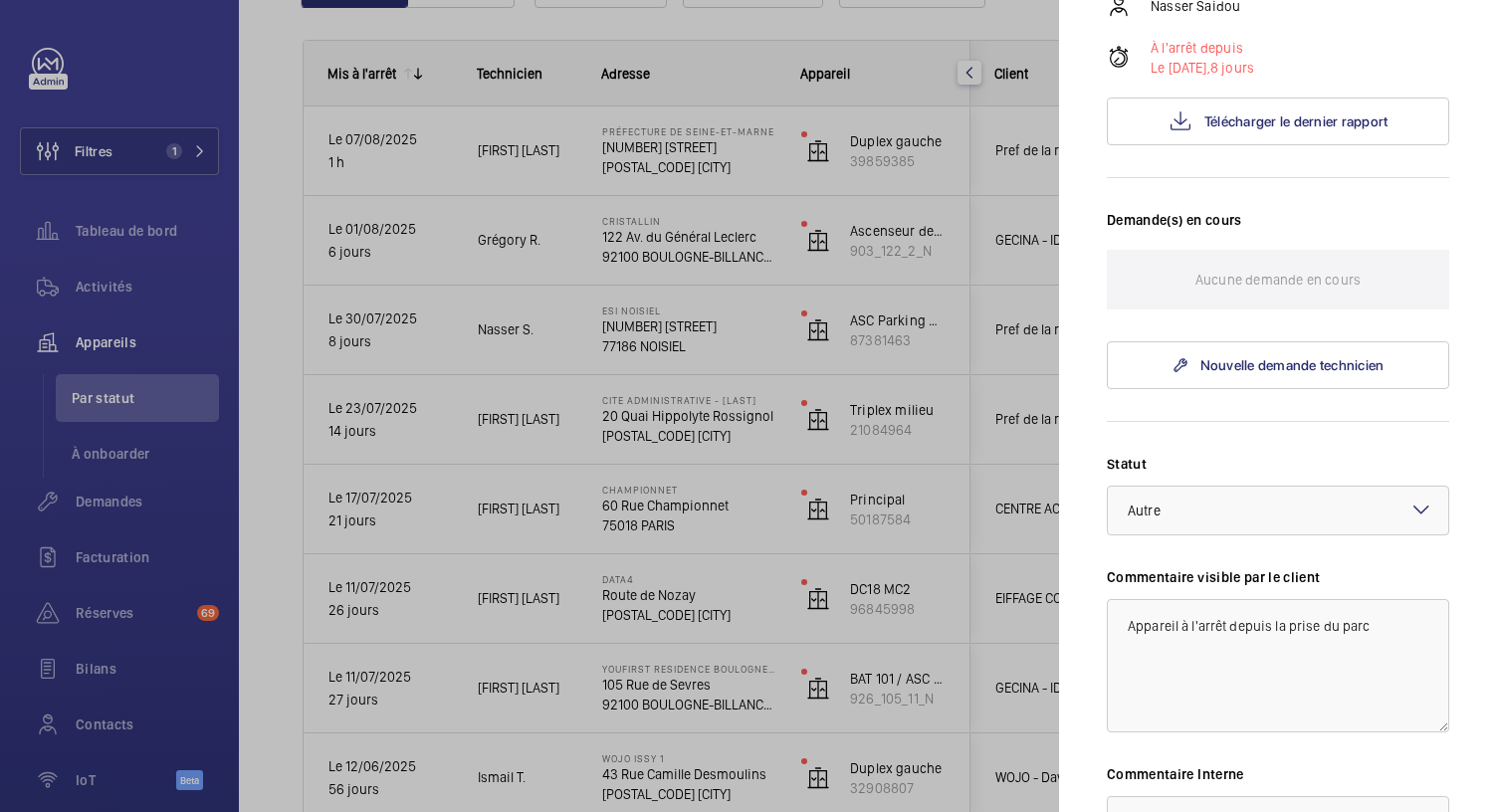 scroll, scrollTop: 361, scrollLeft: 0, axis: vertical 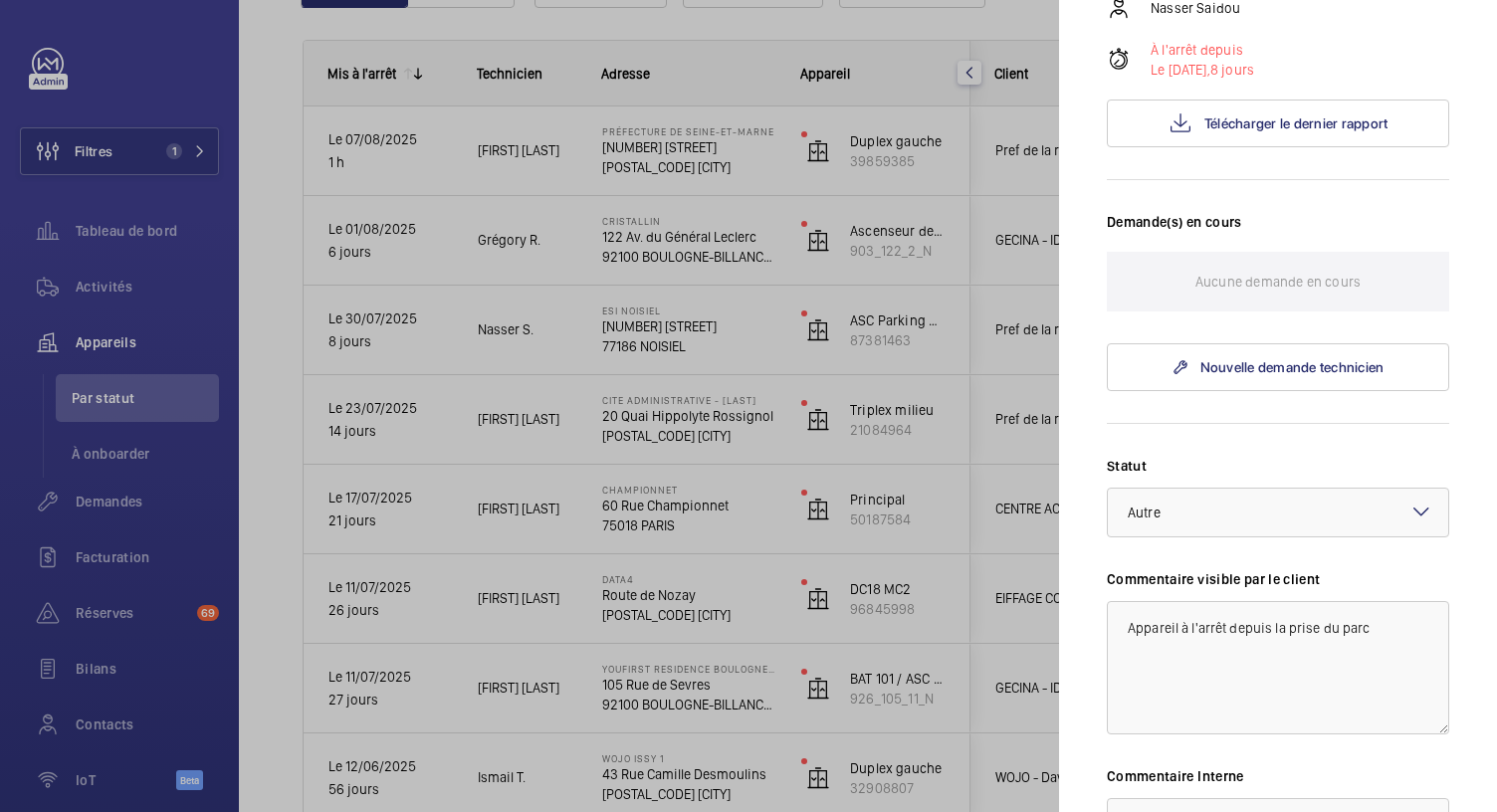 click 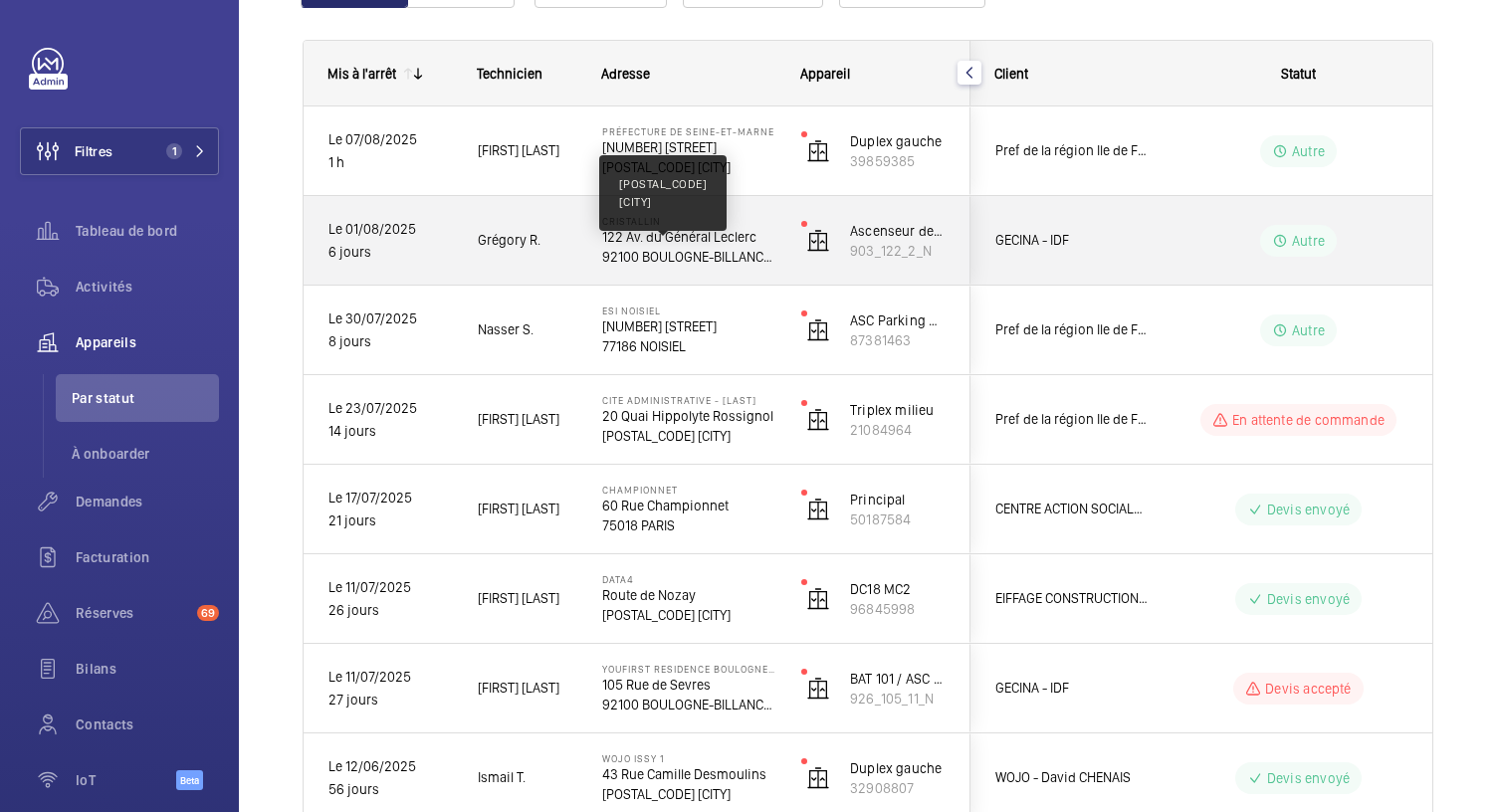 click on "Filtres 1  Tableau de bord   Activités   Appareils   Par statut   À onboarder   Demandes   Facturation   Réserves  69  Bilans   Contacts   IoT  Beta MD [FIRST] [LAST] Filtres 1  Tableau de bord   Activités   Appareils   Par statut   À onboarder   Demandes   Toutes les demandes   Vue ops   Vue supply   Vue ass. technique   Vue équipe répar.   Facturation   Réserves   Suivi par adresse   Liste détaillée   Retranscription  69  Bilans   Contacts   IoT  Beta  Tableau de bord   Installations  M Mon compte Langue :  Français Localité :  France Se déconnecter  État des appareils  À l'arrêt Fonctionnels En pause Mis à l'arrêt  Pannes  Appareils Technicien Type d'app.  Plus de filtres   Réinitialiser tous les filtres  1 - 10   sur   10
Mis à l'arrêt
1 h" 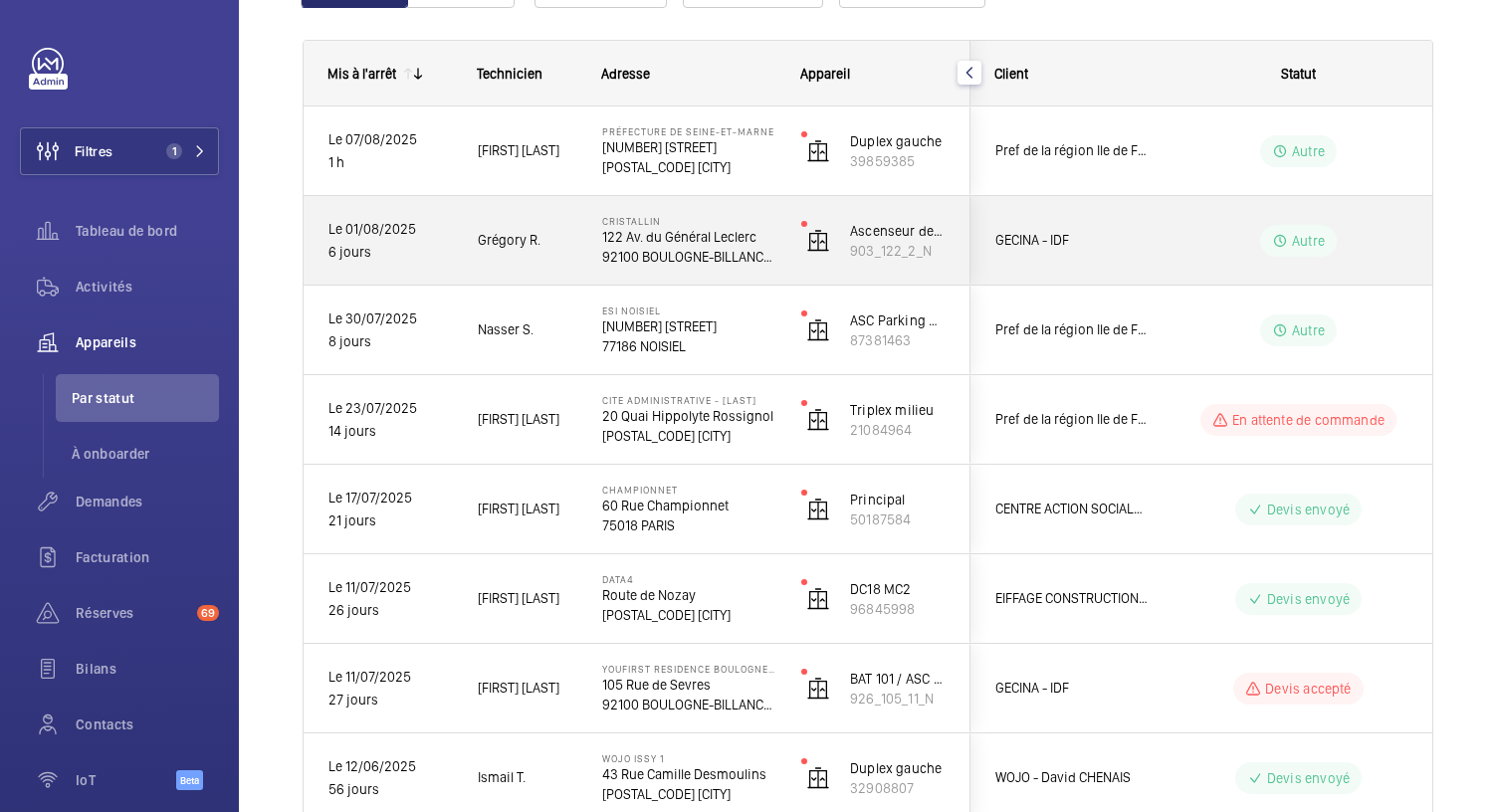 click on "122 Av. du Général Leclerc" 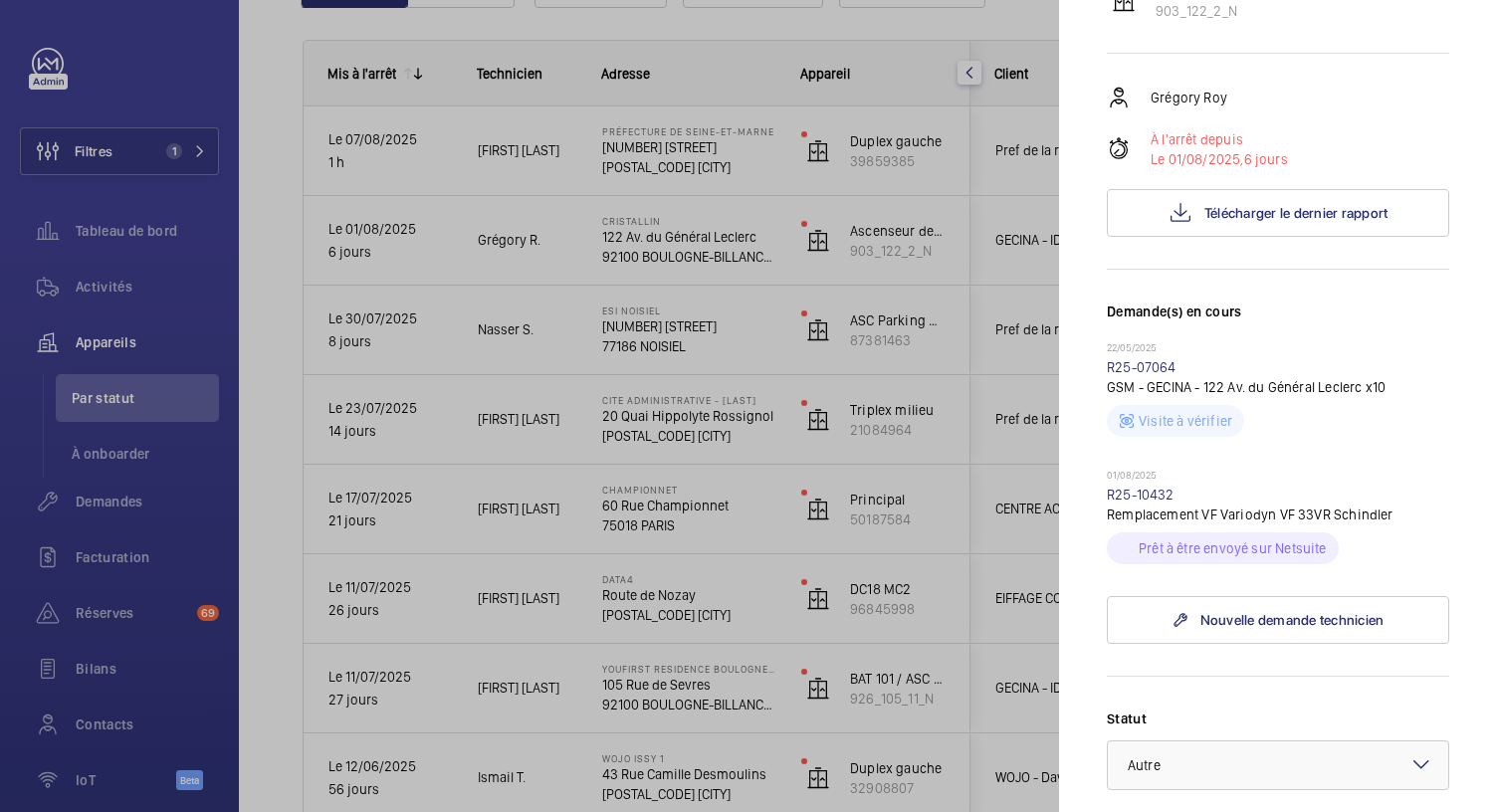 scroll, scrollTop: 307, scrollLeft: 0, axis: vertical 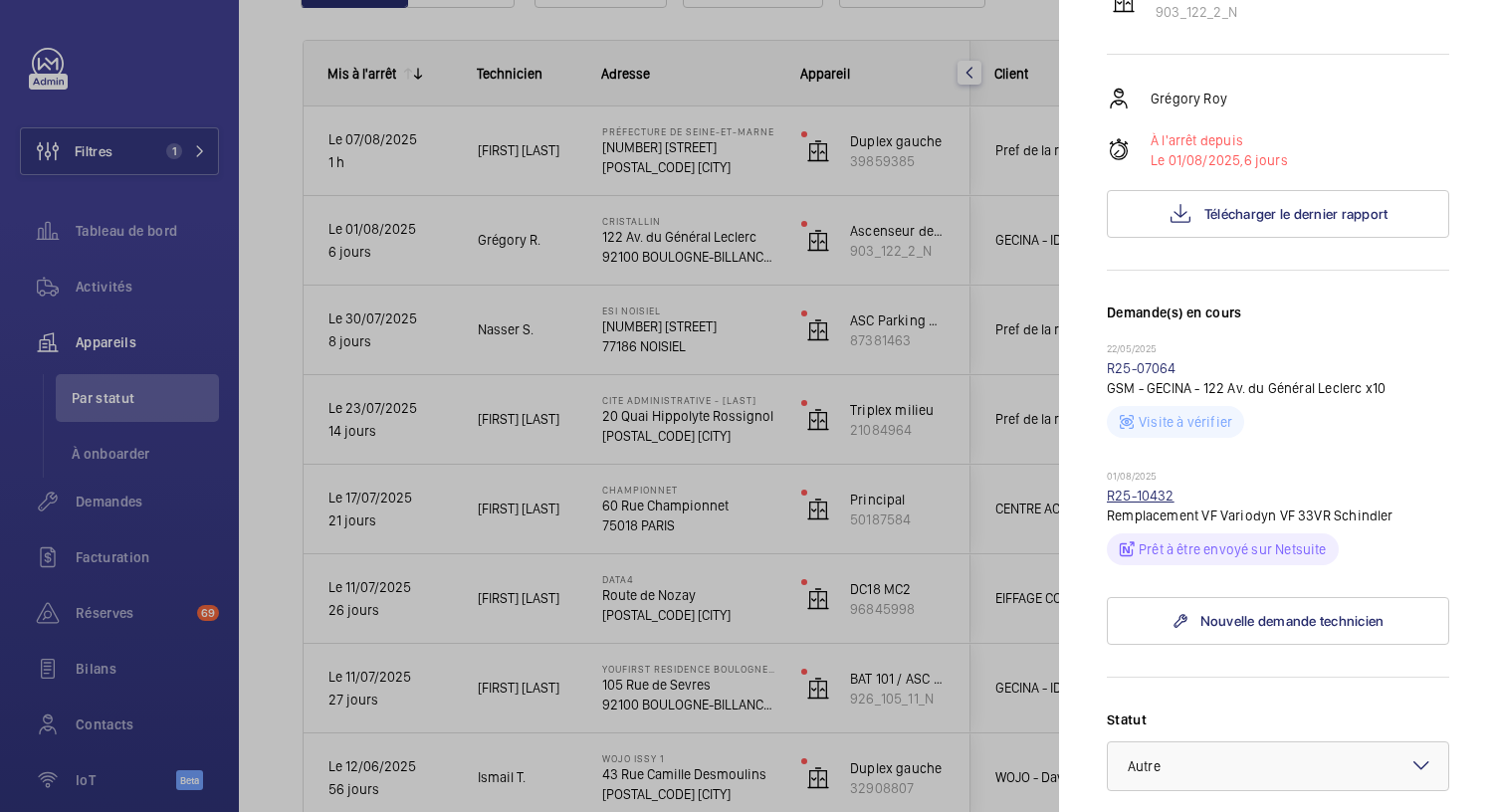 click on "R25-10432" 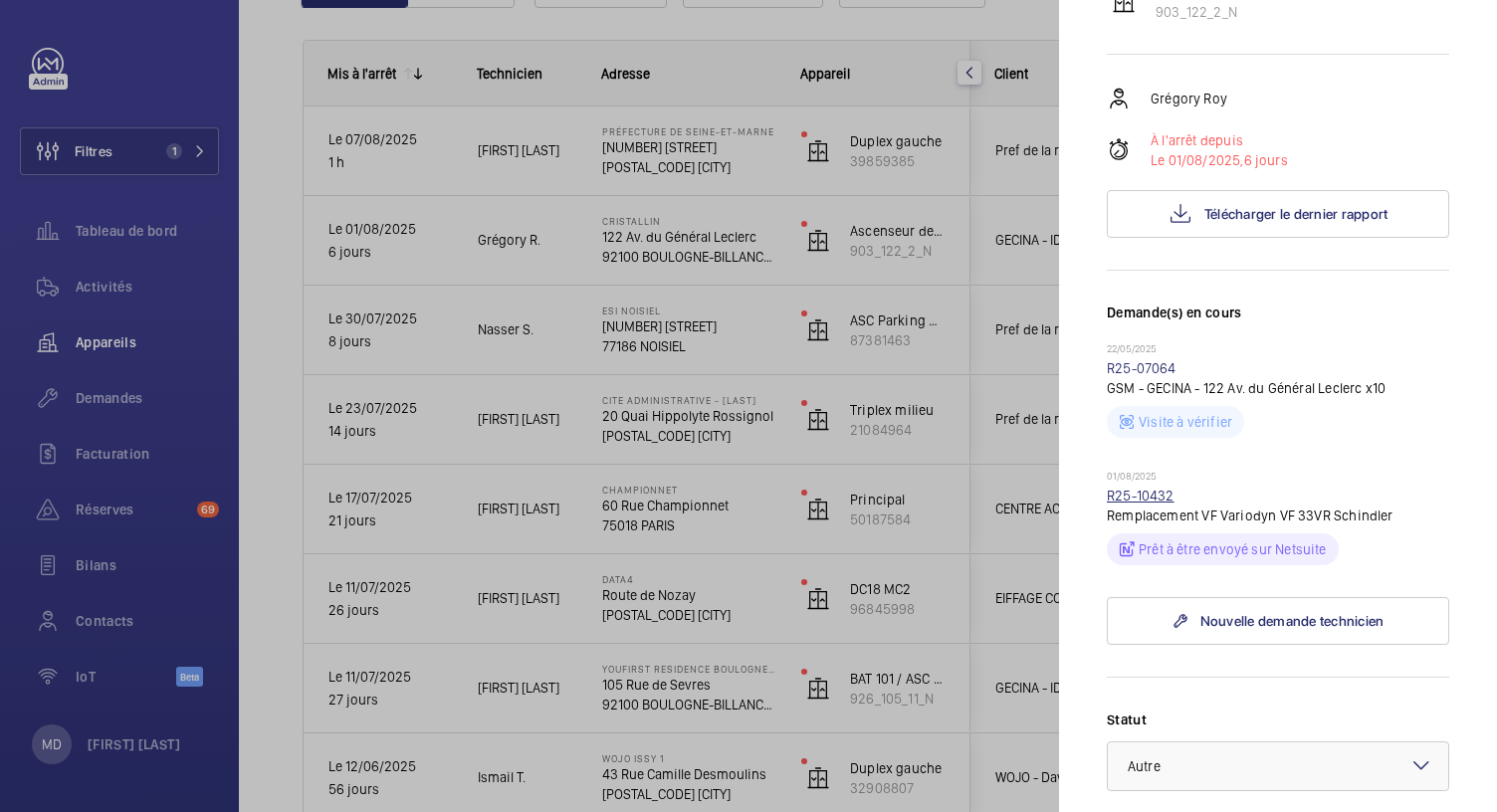 scroll, scrollTop: 0, scrollLeft: 0, axis: both 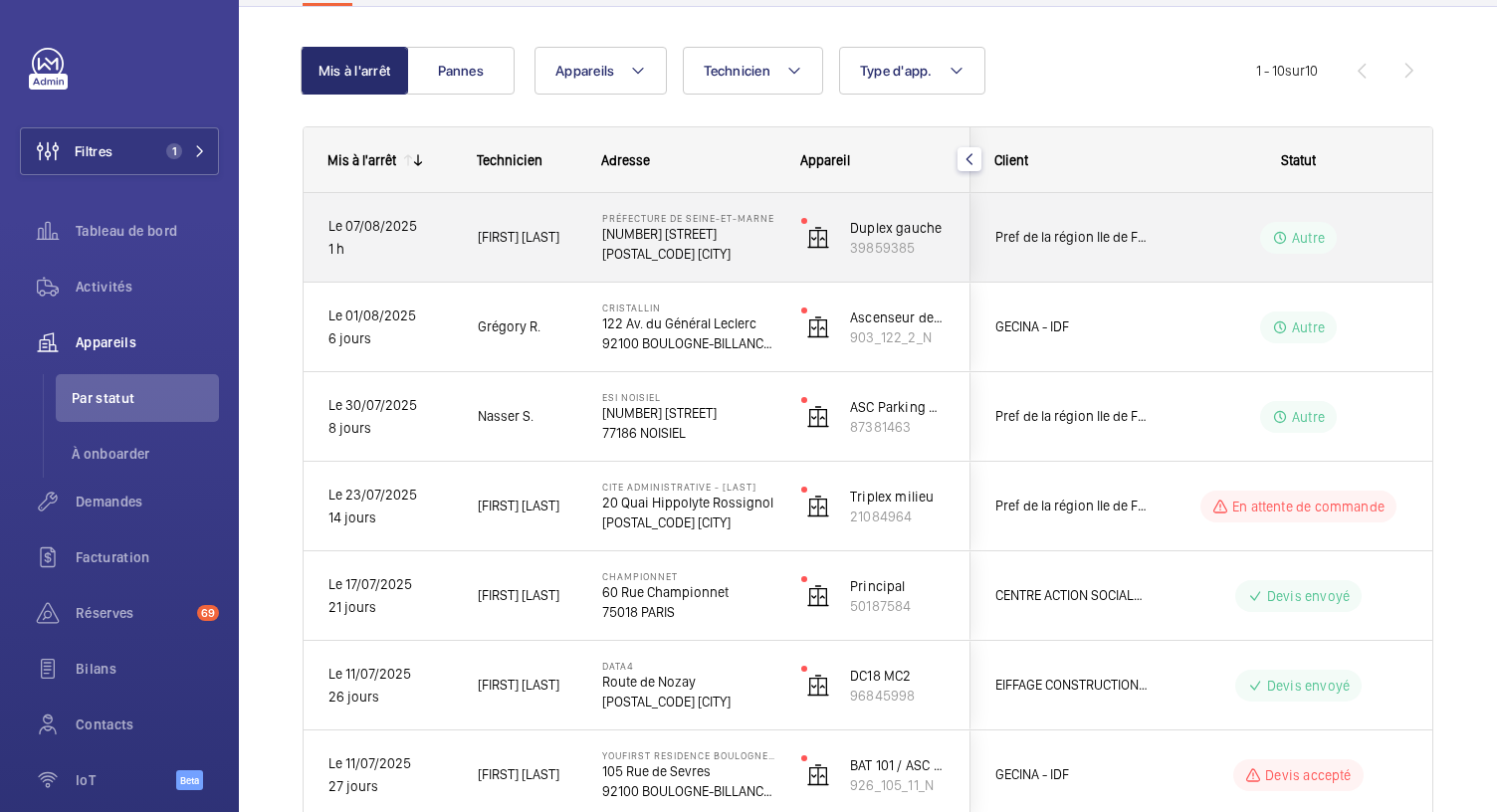 click on "Préfecture de Seine-et-Marne   [NUMBER] [STREET]   [POSTAL_CODE] [CITY]" 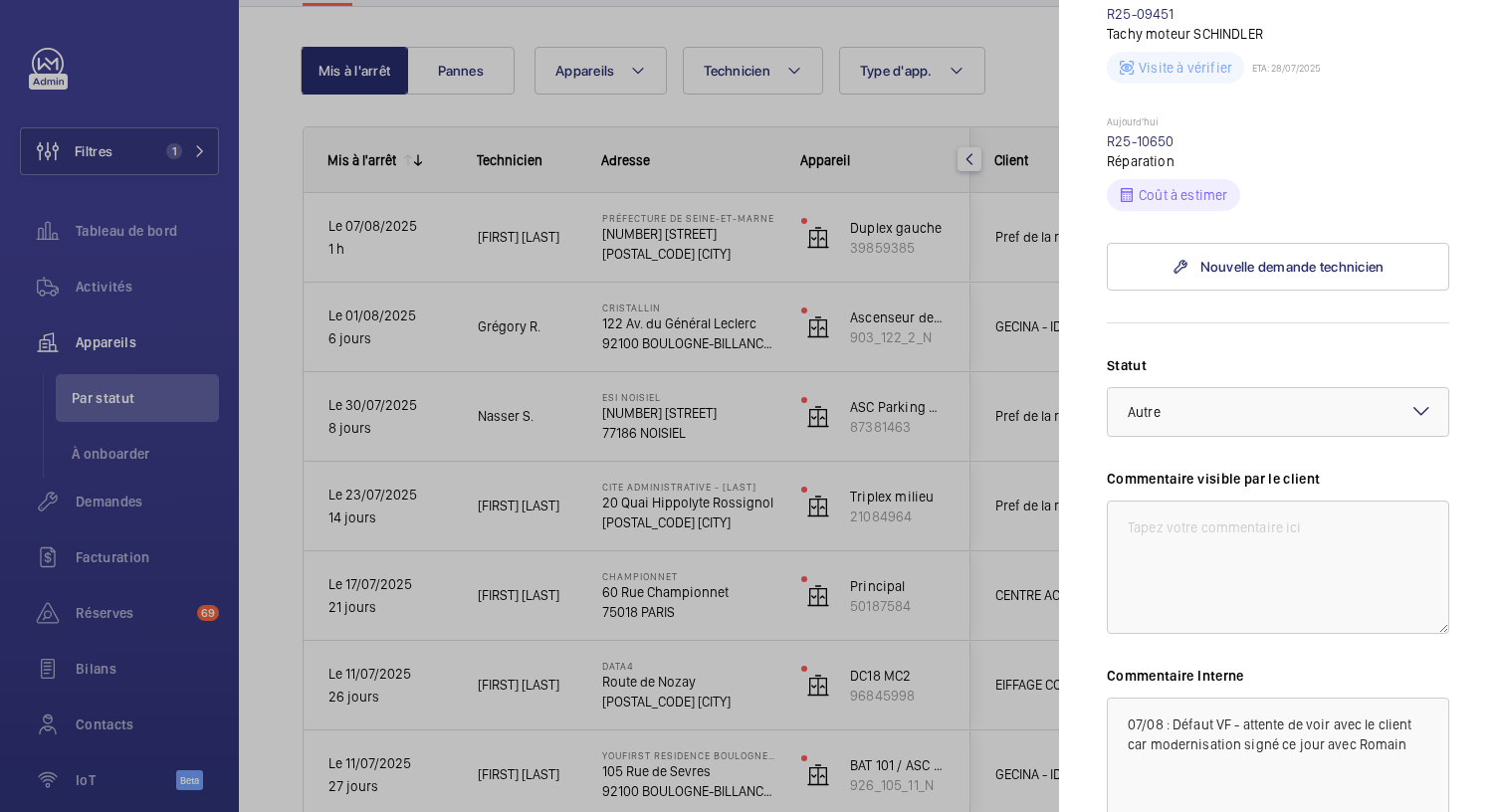 scroll, scrollTop: 870, scrollLeft: 0, axis: vertical 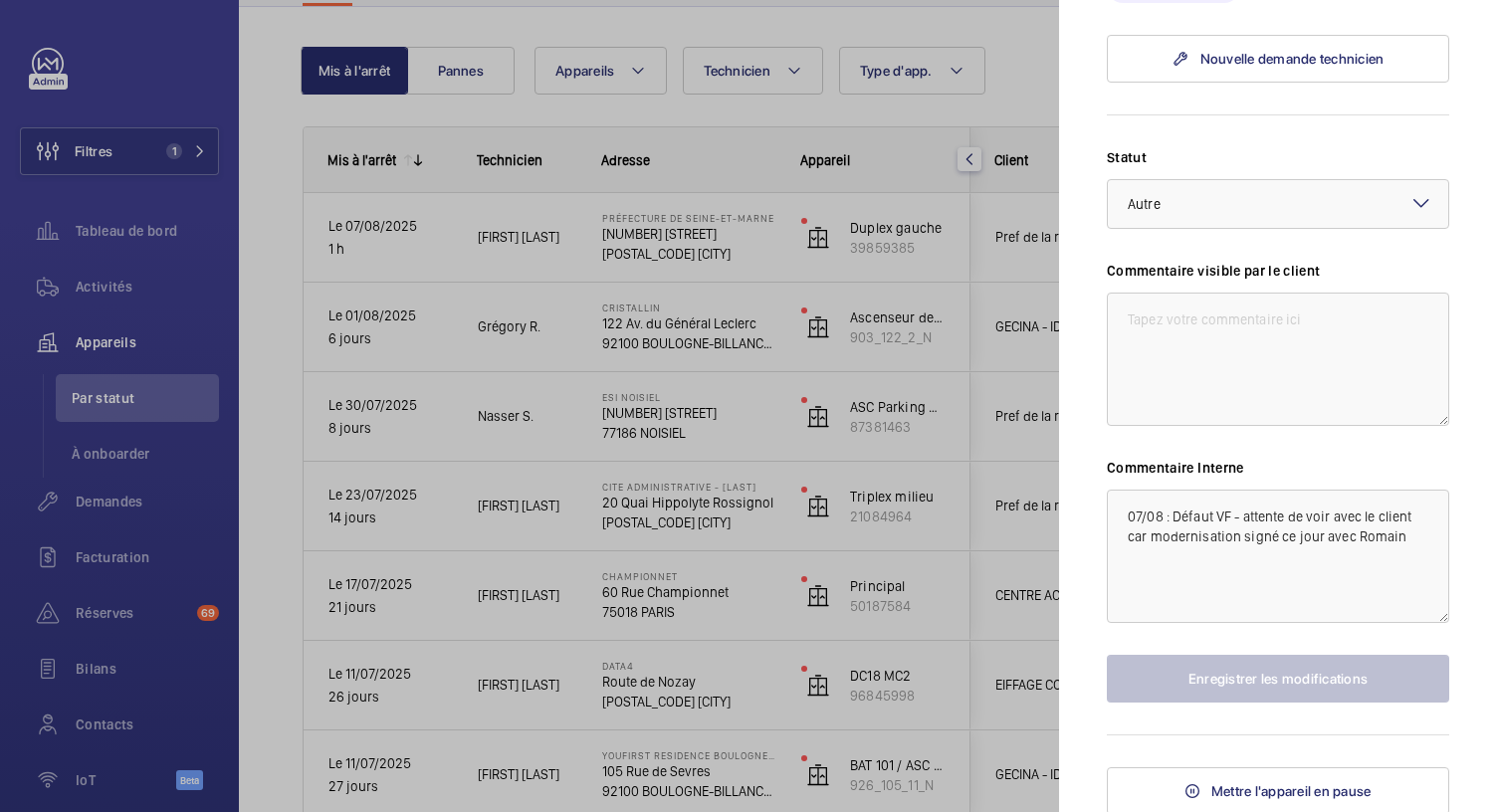 click on "StatutSélectionnez un statut × Autre × Commentaire visible par le client Commentaire Interne [DATE] : Défaut VF - attente de voir avec le client car modernisation signé ce jour avec [FIRST] Enregistrer les modifications" 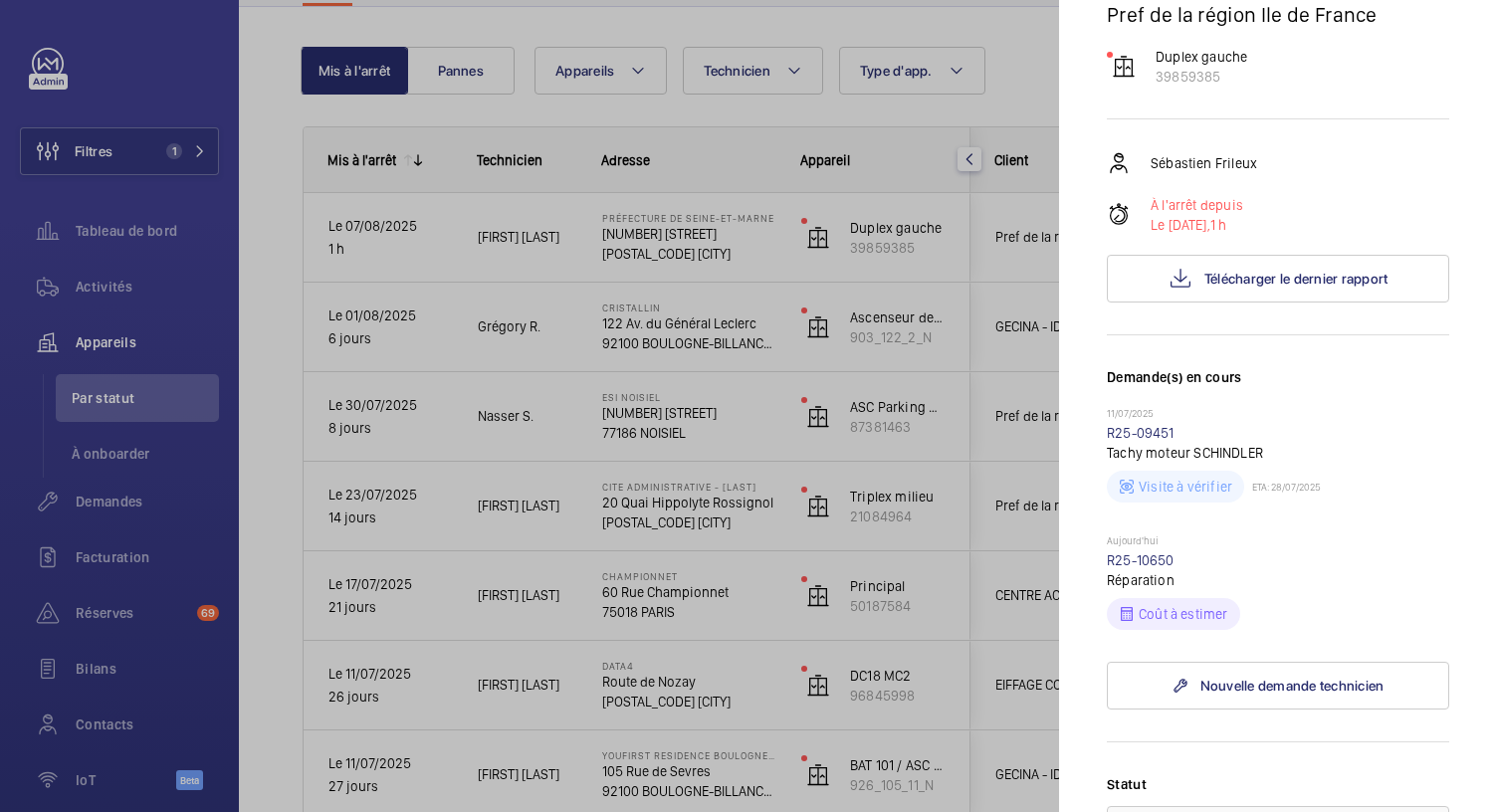 scroll, scrollTop: 237, scrollLeft: 0, axis: vertical 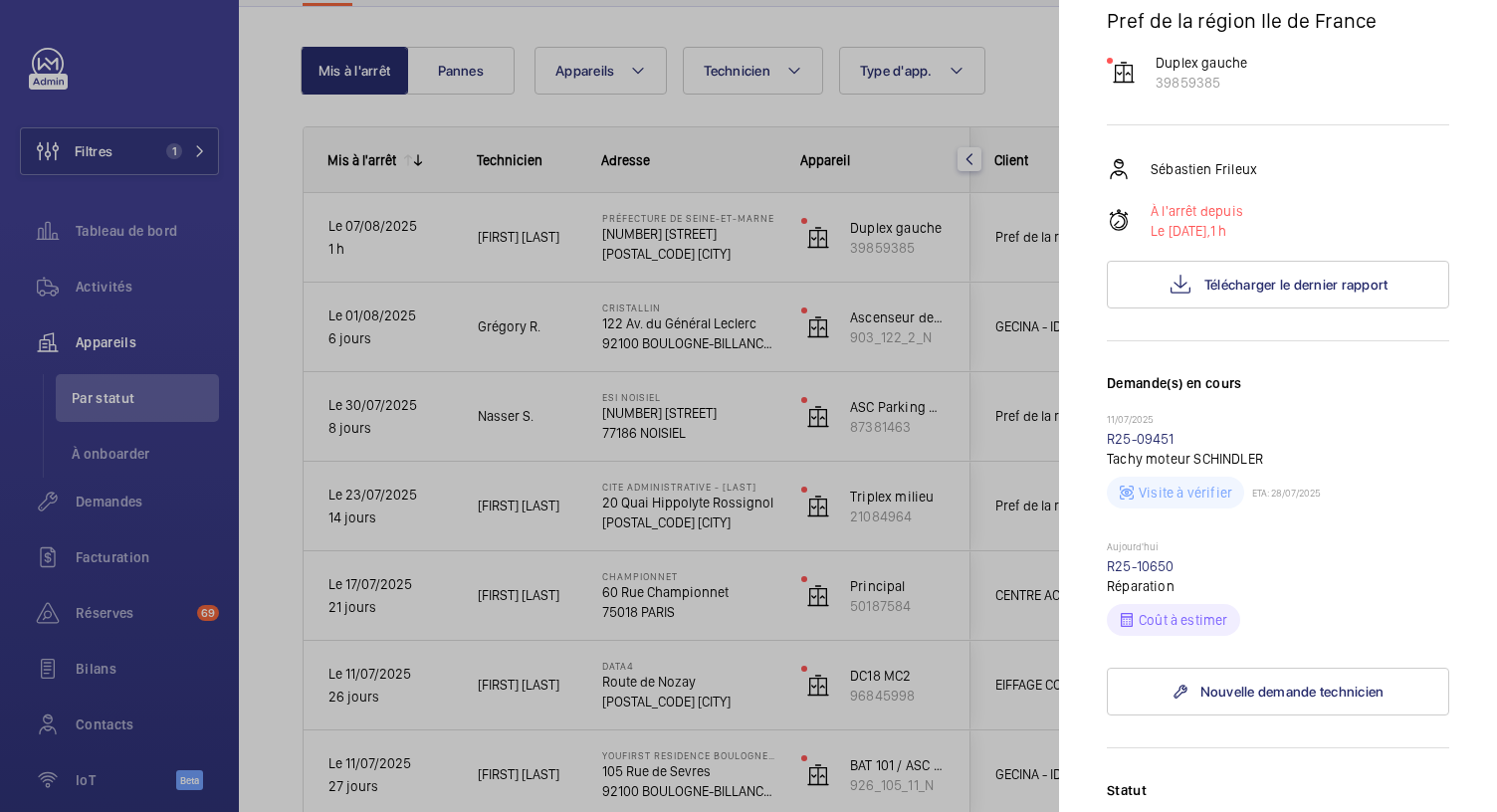 click 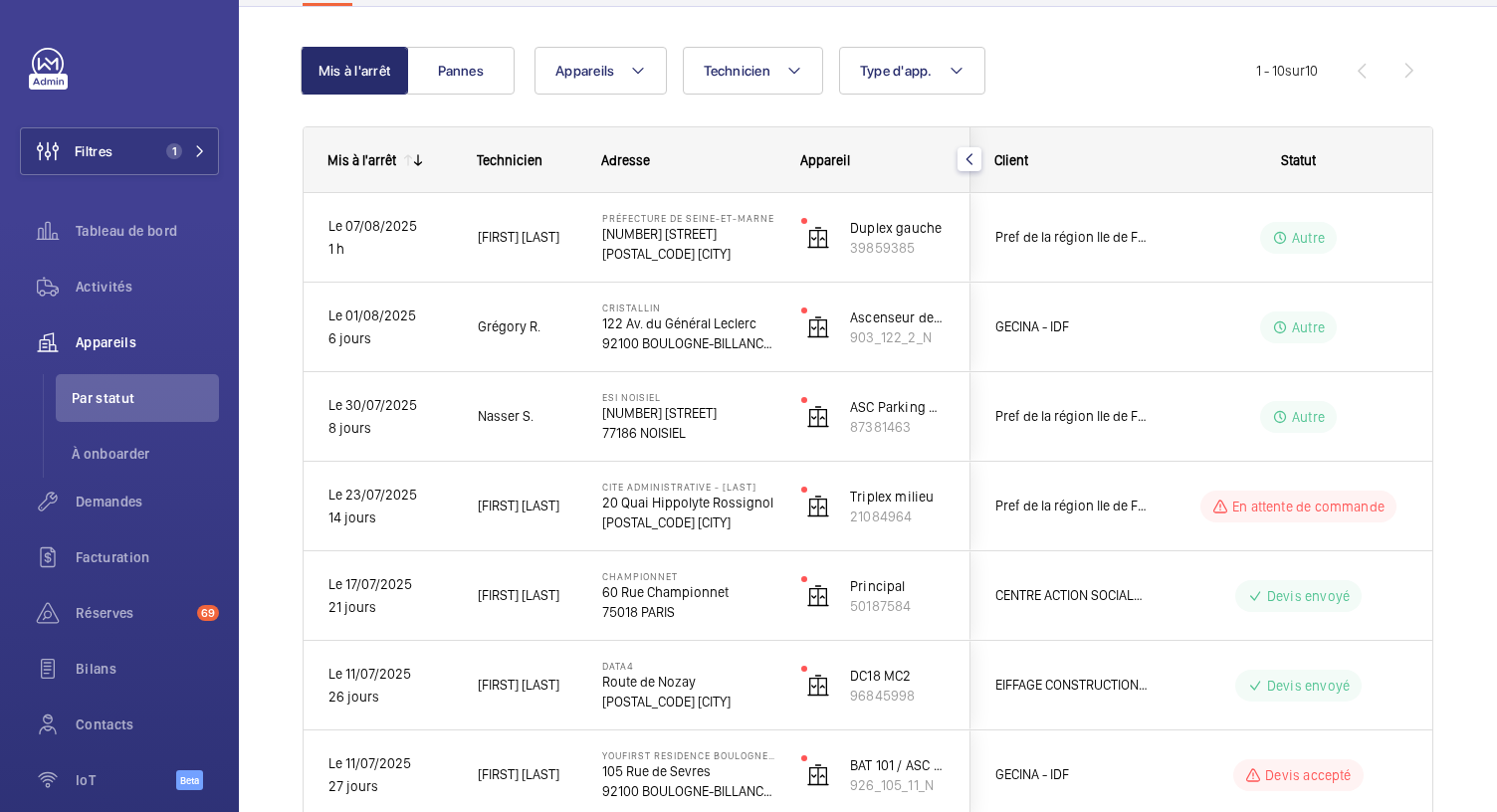 scroll, scrollTop: 0, scrollLeft: 0, axis: both 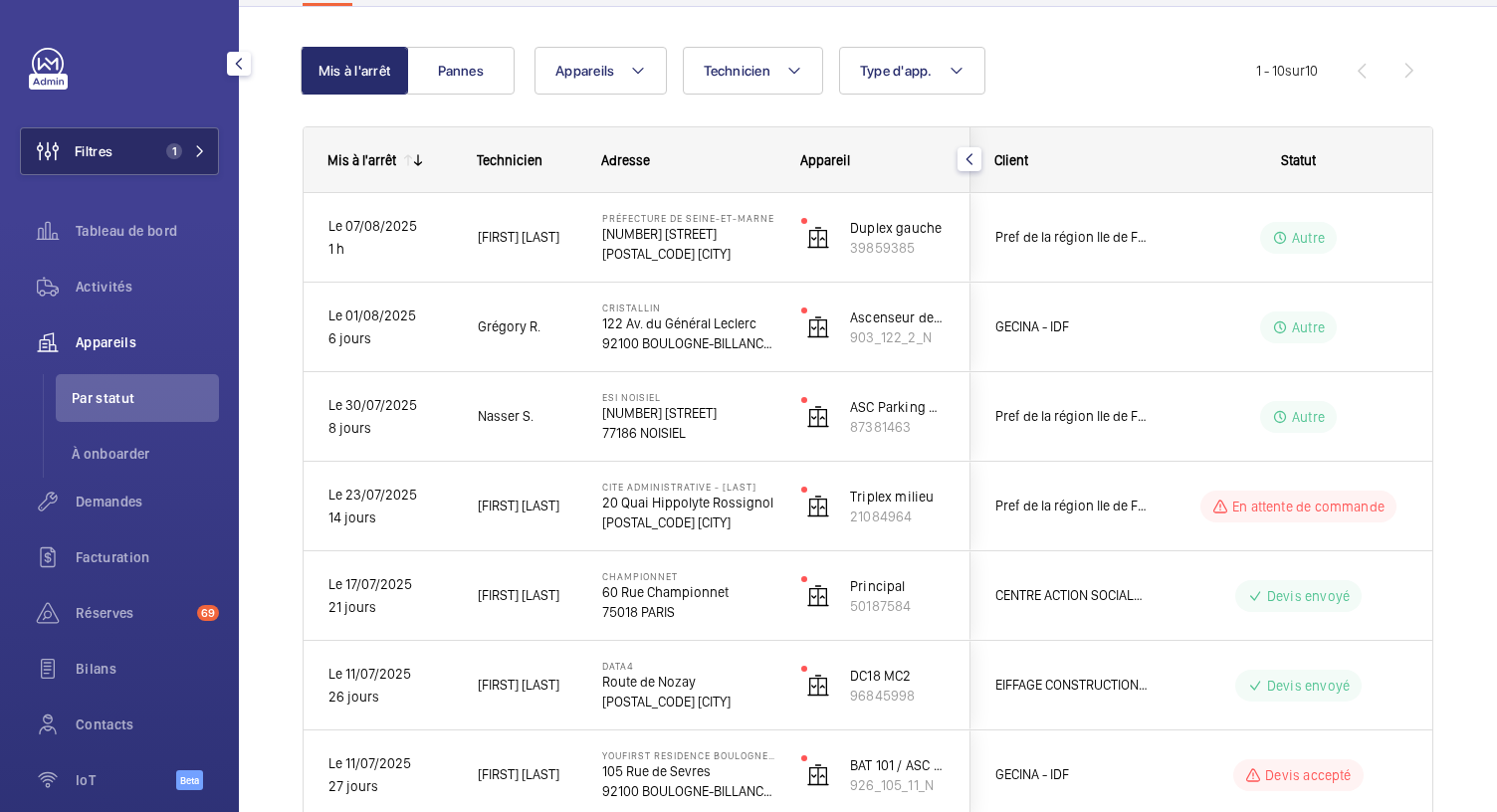 click 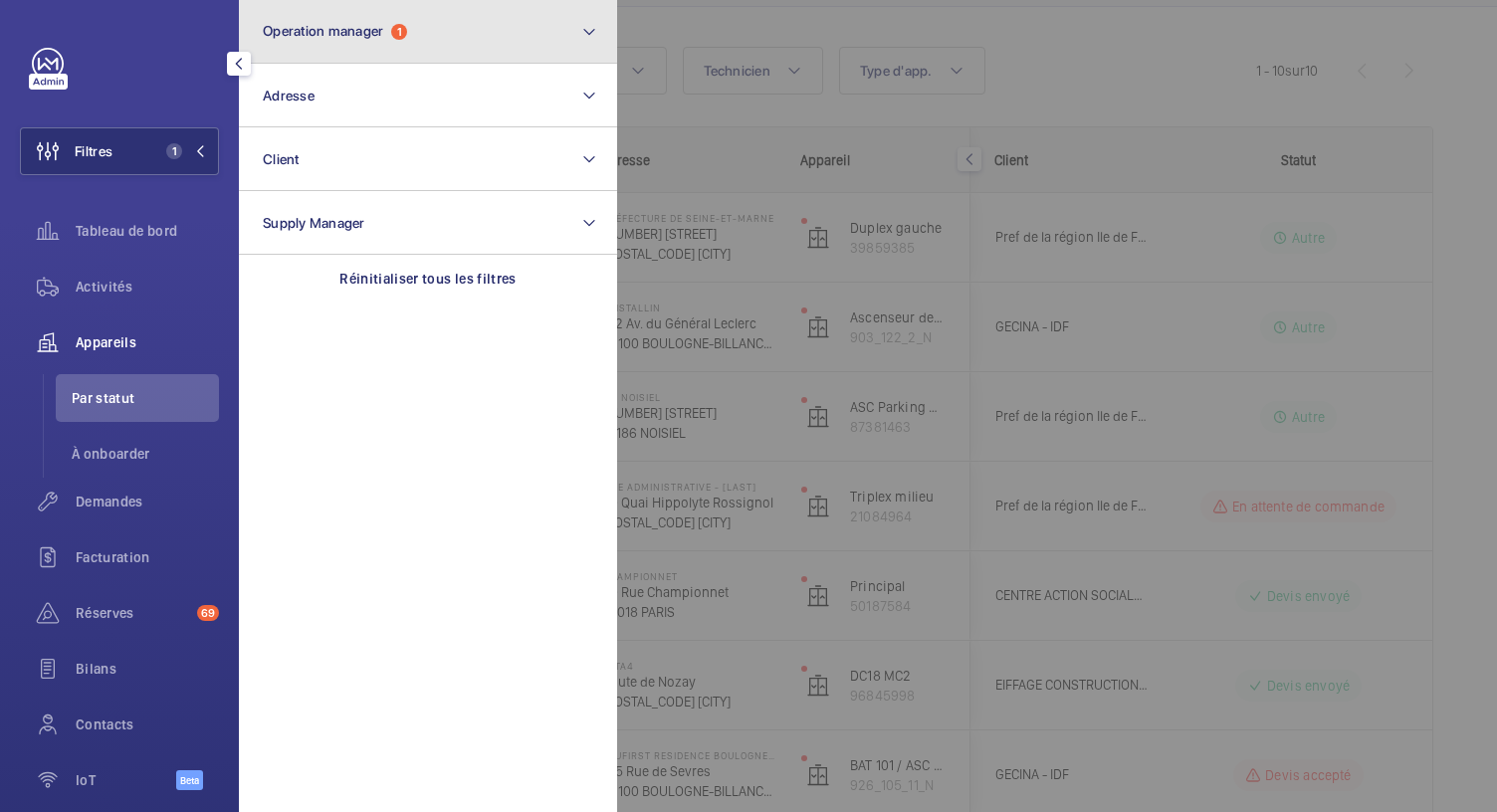 click on "Operation manager  1" 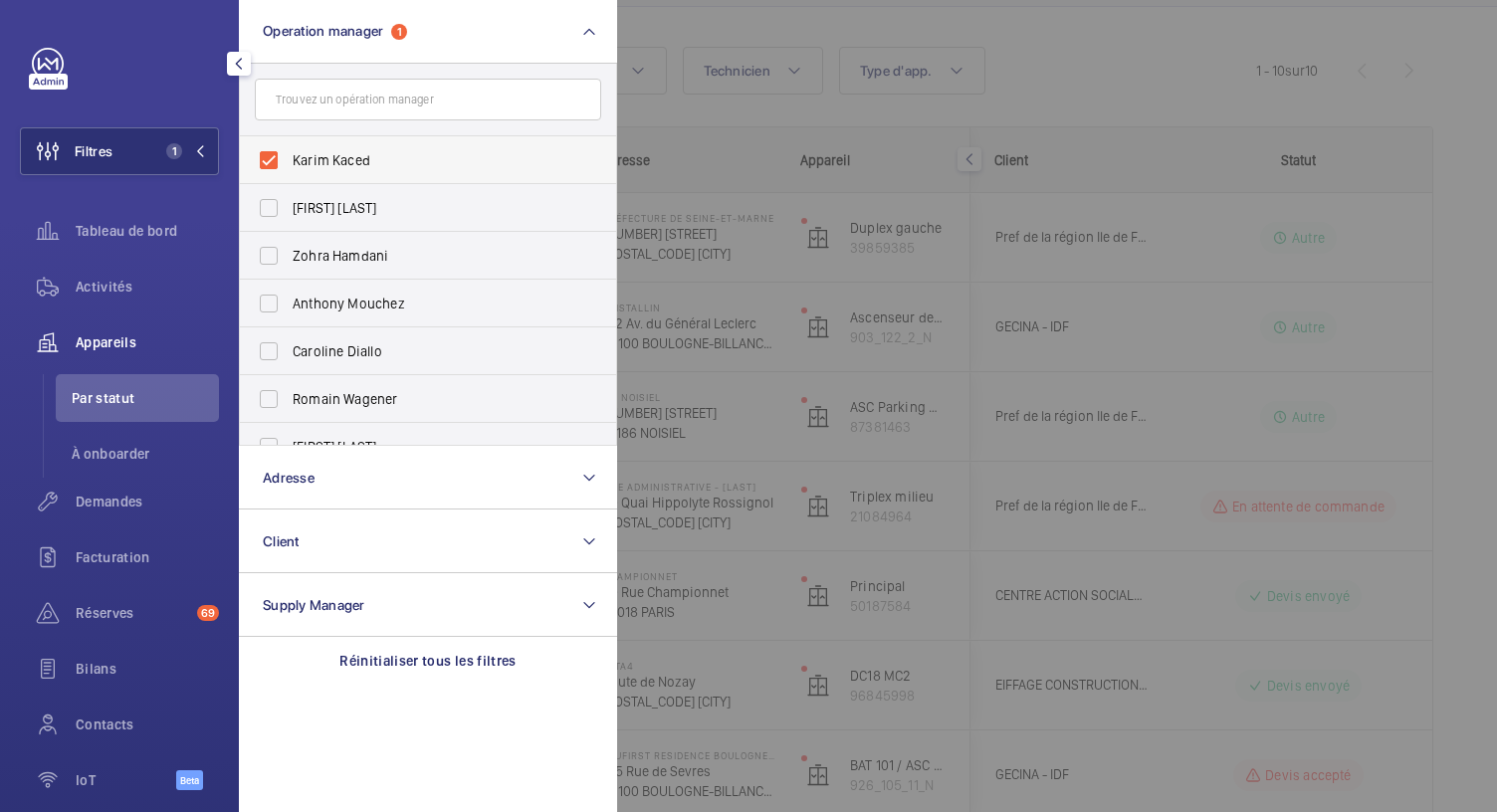 click on "Karim Kaced" at bounding box center (413, 160) 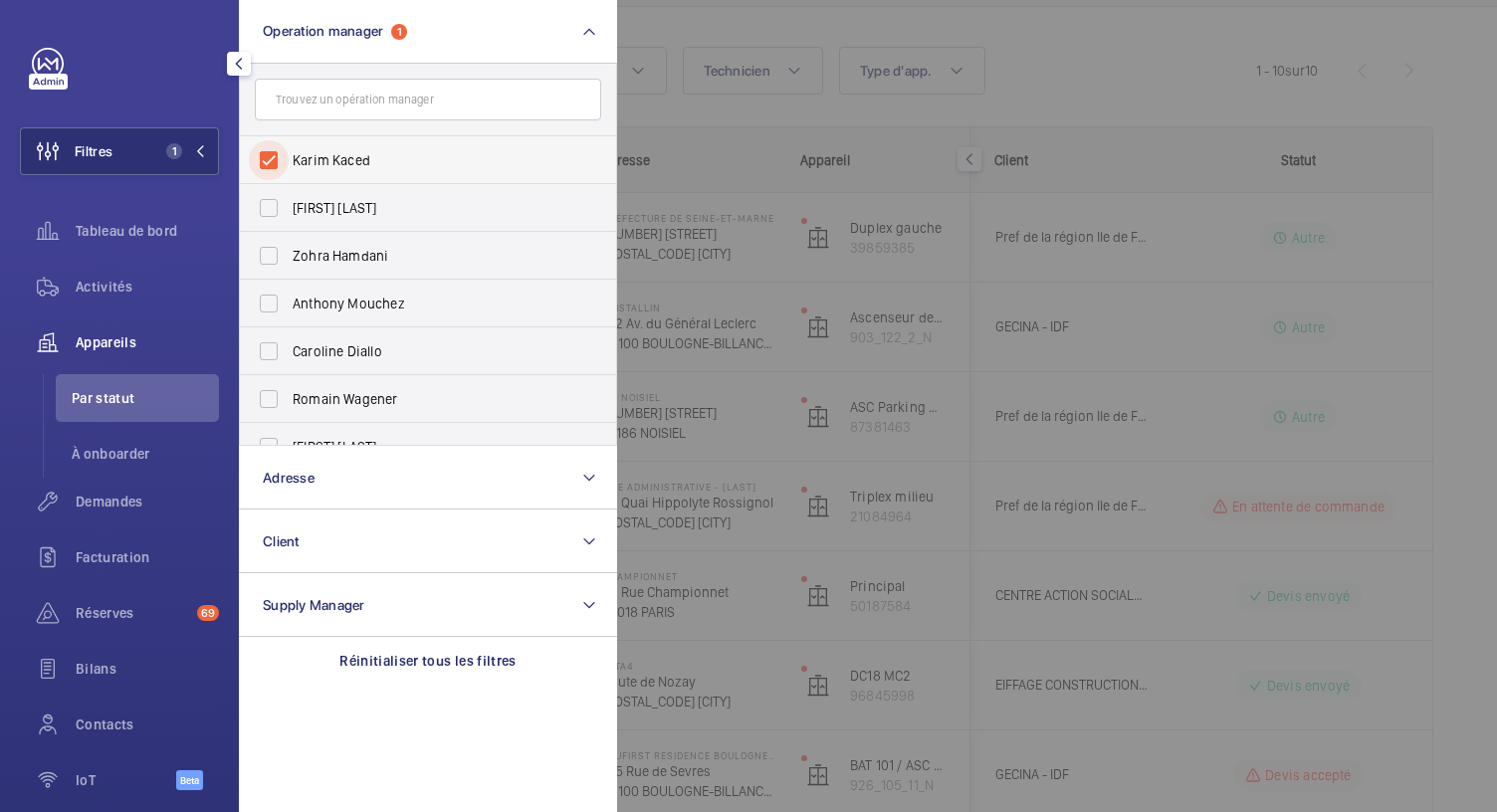 click on "Karim Kaced" at bounding box center [269, 160] 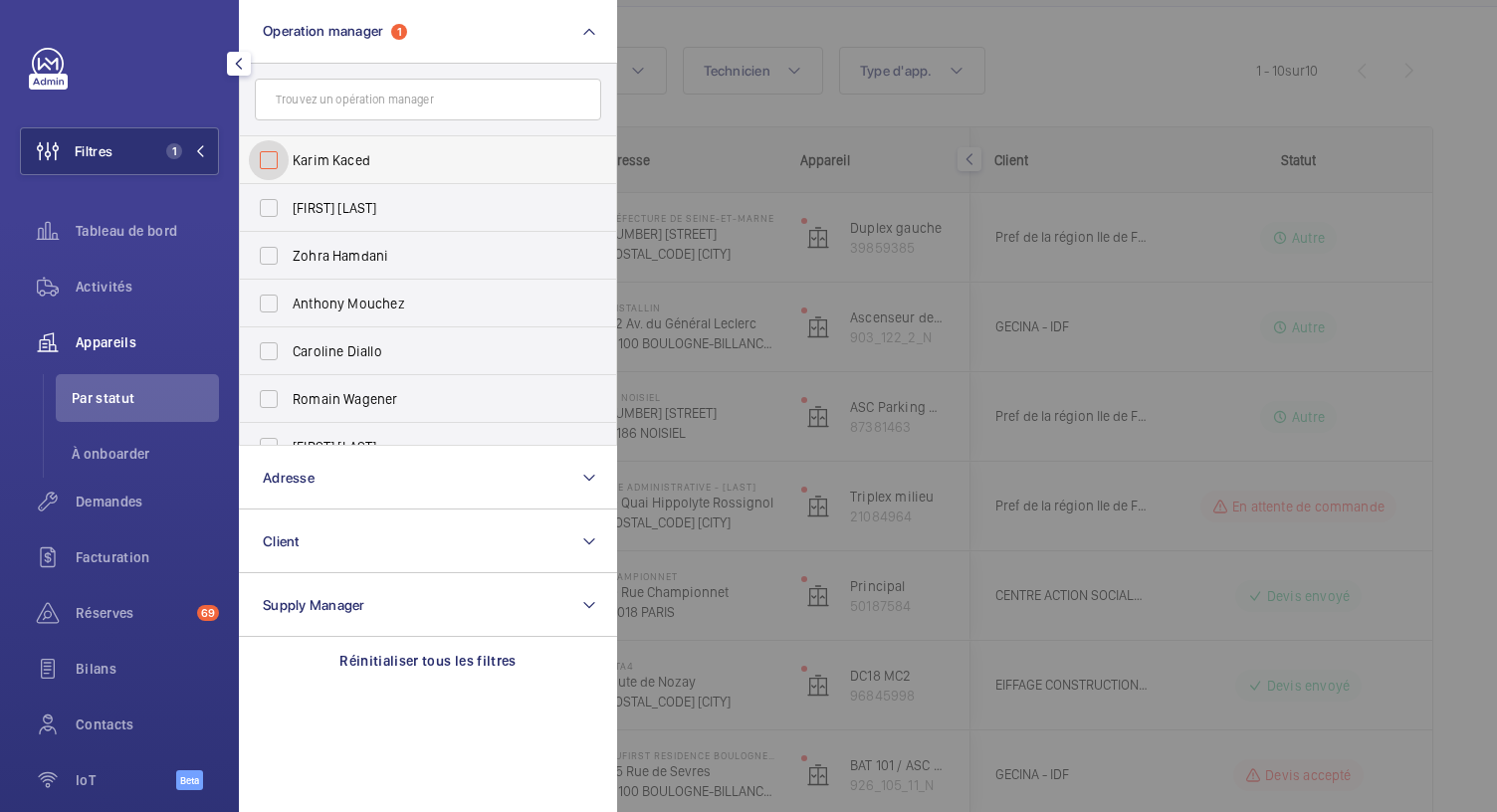 checkbox on "false" 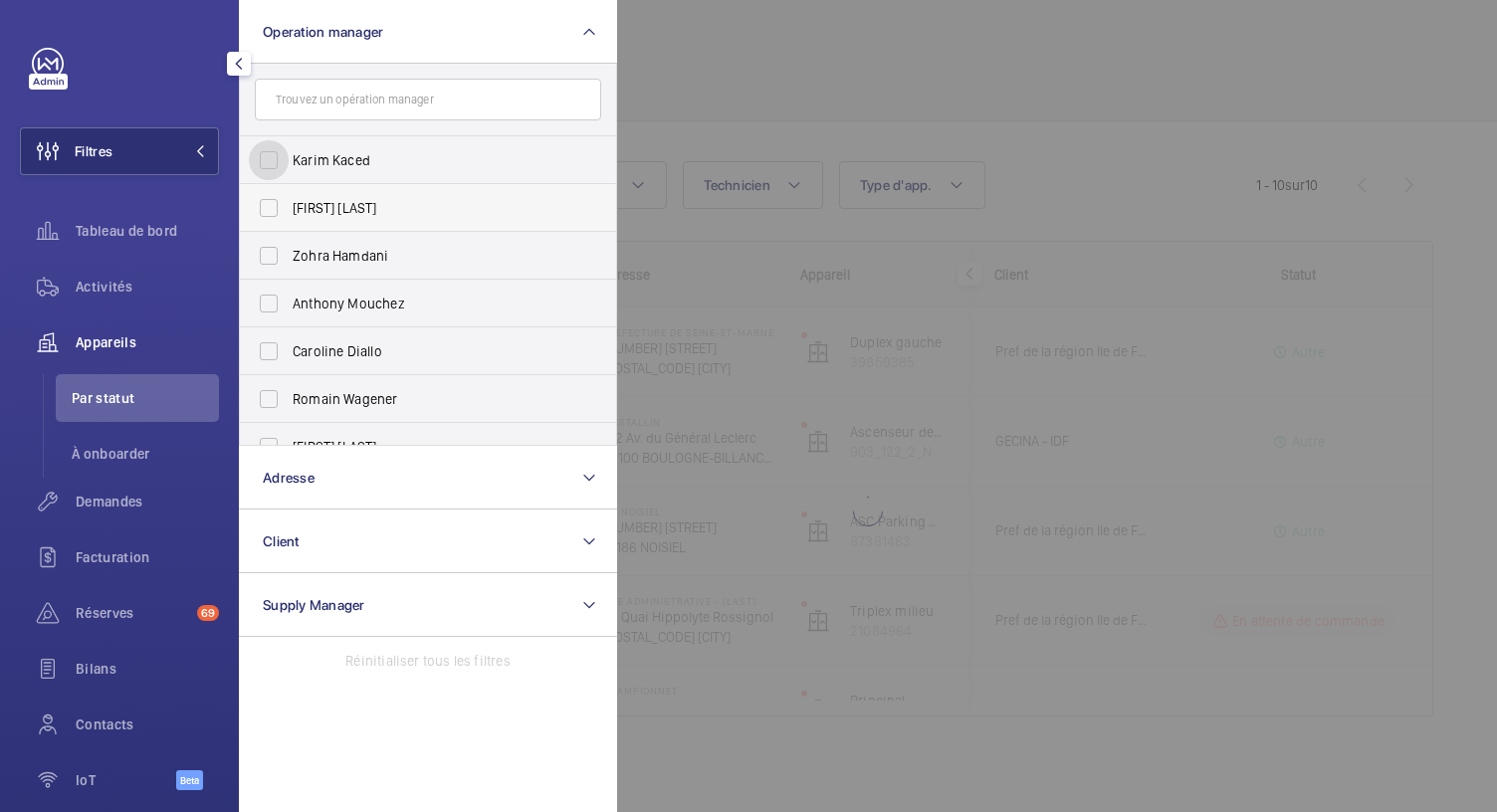 scroll, scrollTop: 59, scrollLeft: 0, axis: vertical 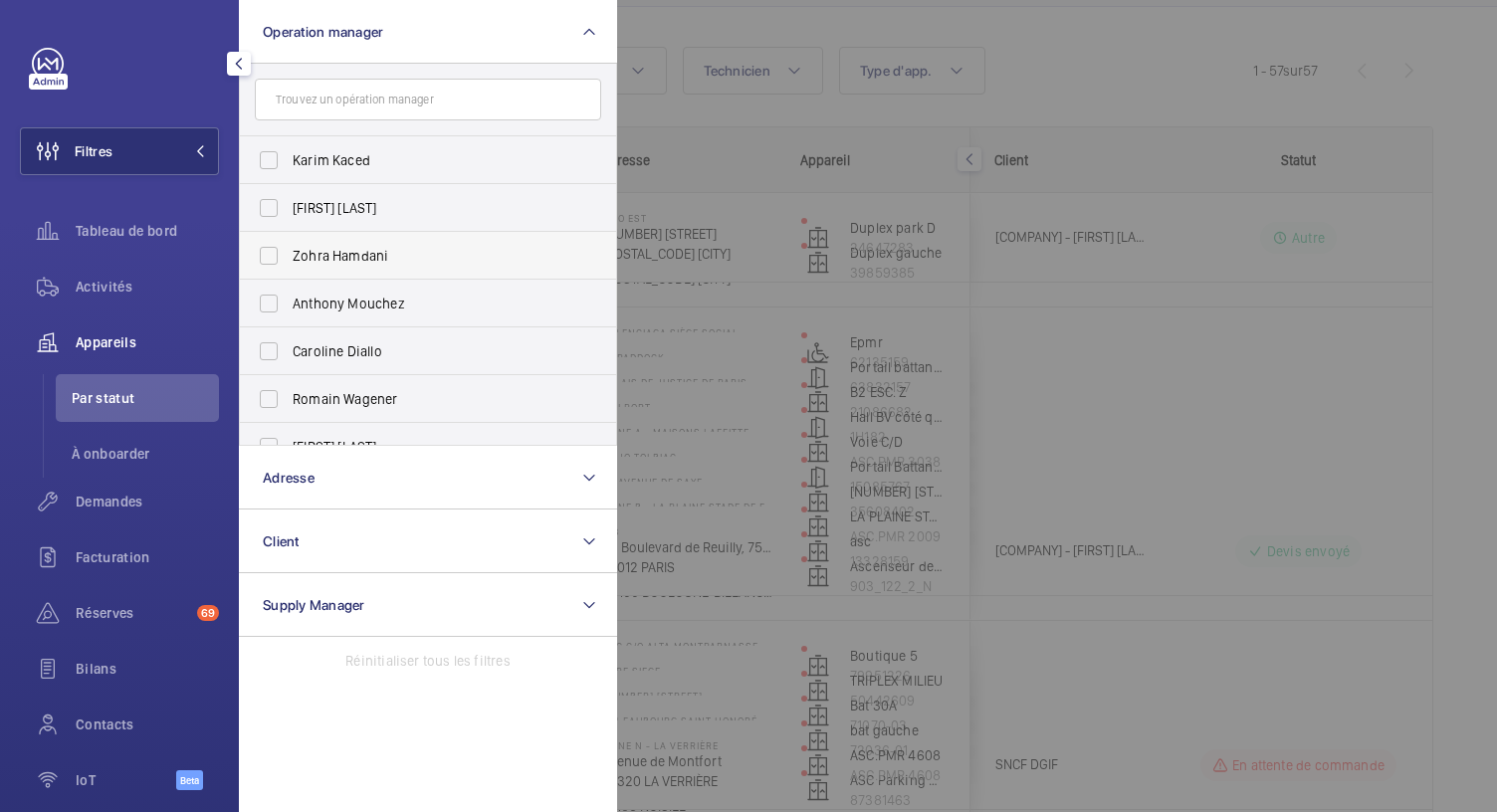 click on "Zohra Hamdani" at bounding box center [413, 256] 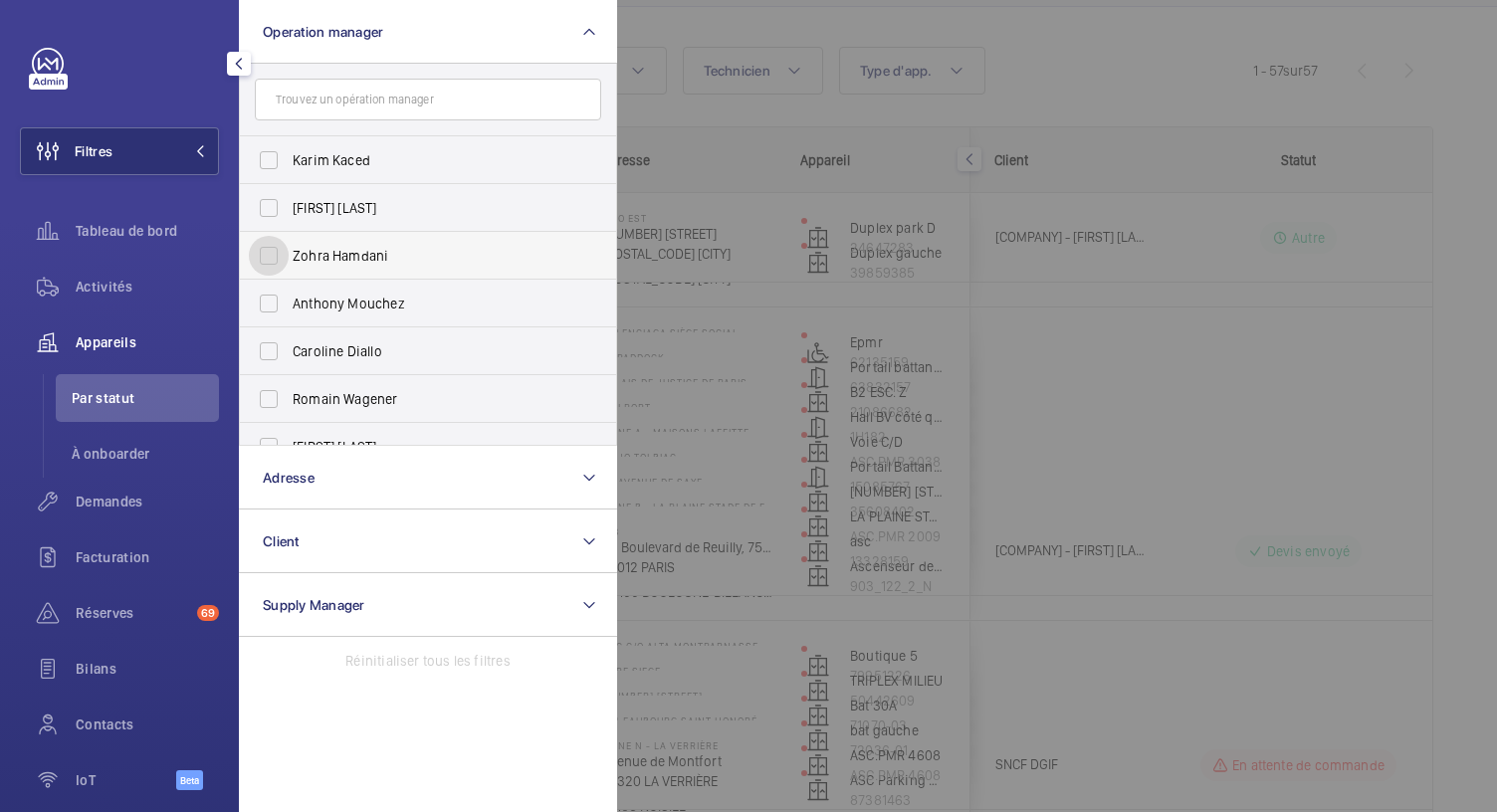 click on "Zohra Hamdani" at bounding box center [269, 256] 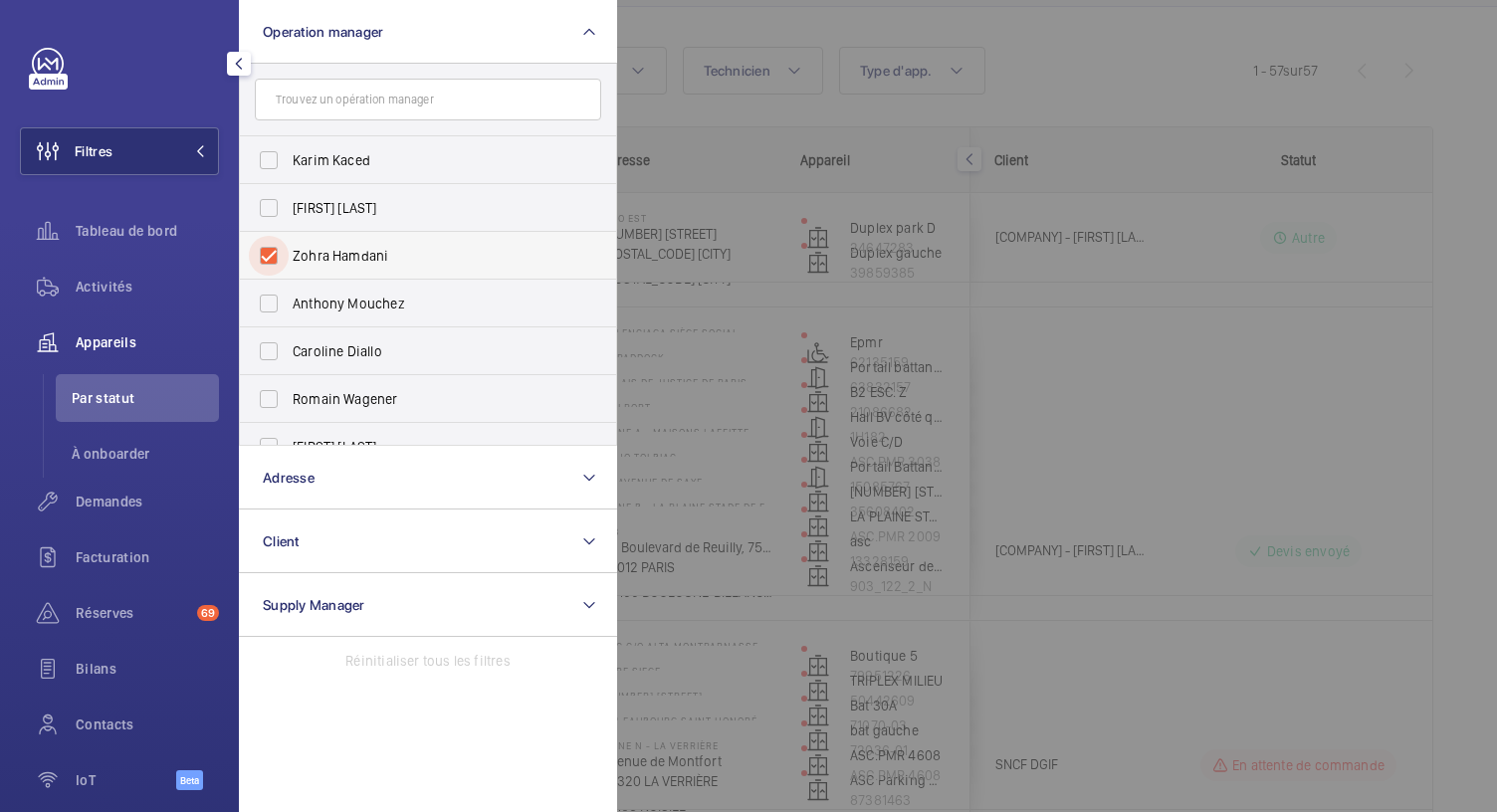 checkbox on "true" 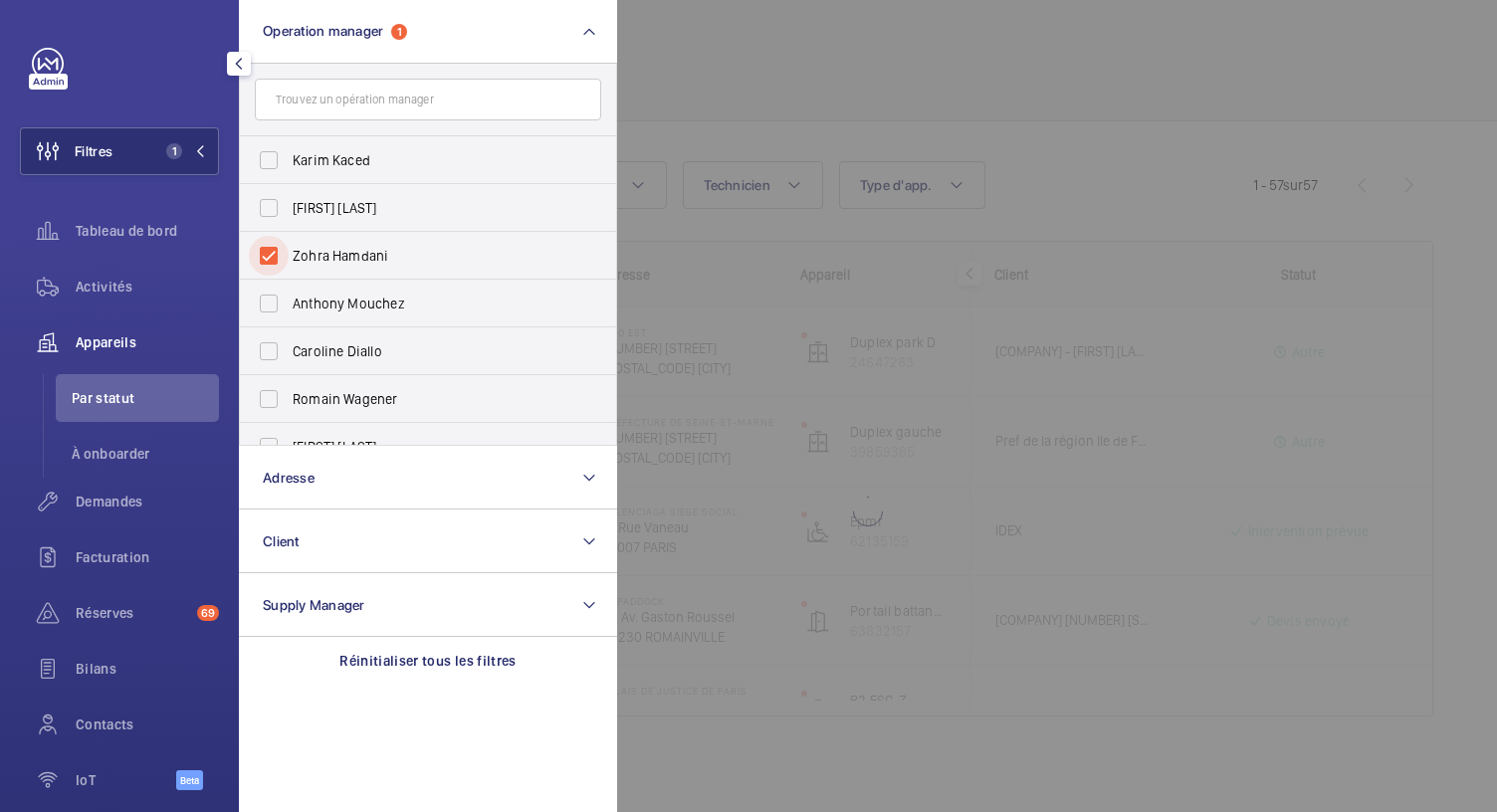 scroll, scrollTop: 59, scrollLeft: 0, axis: vertical 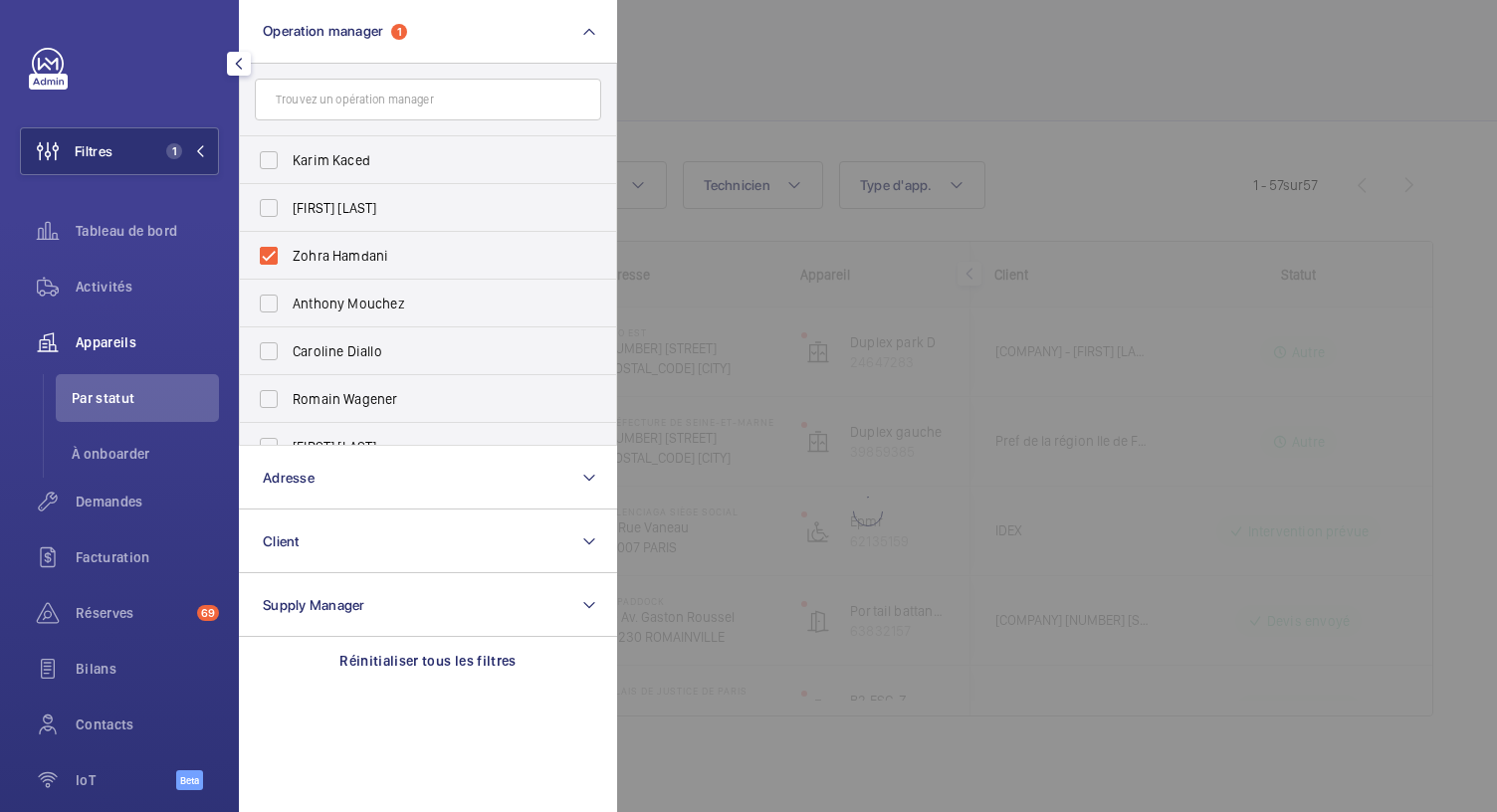 click 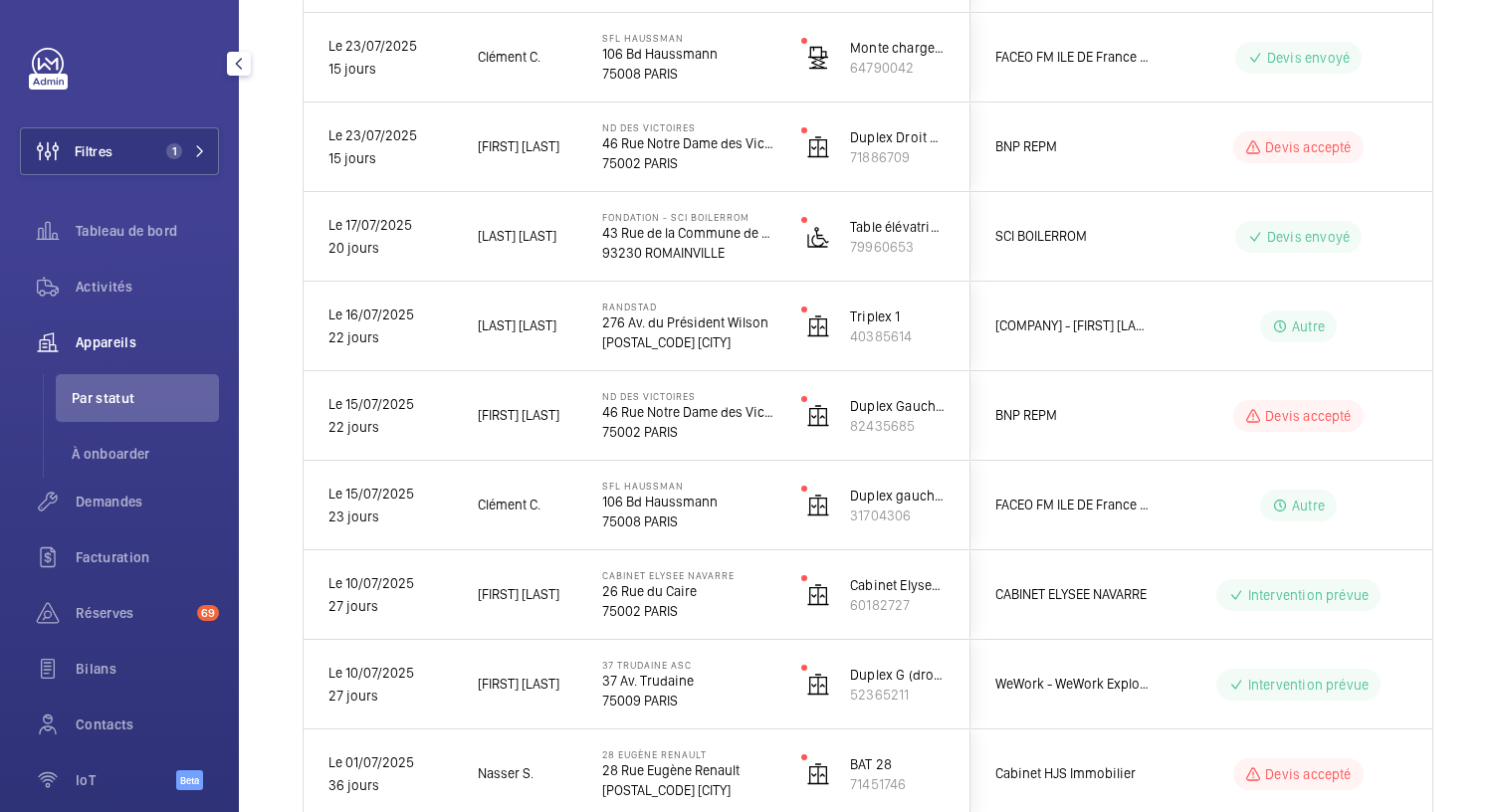 scroll, scrollTop: 1366, scrollLeft: 0, axis: vertical 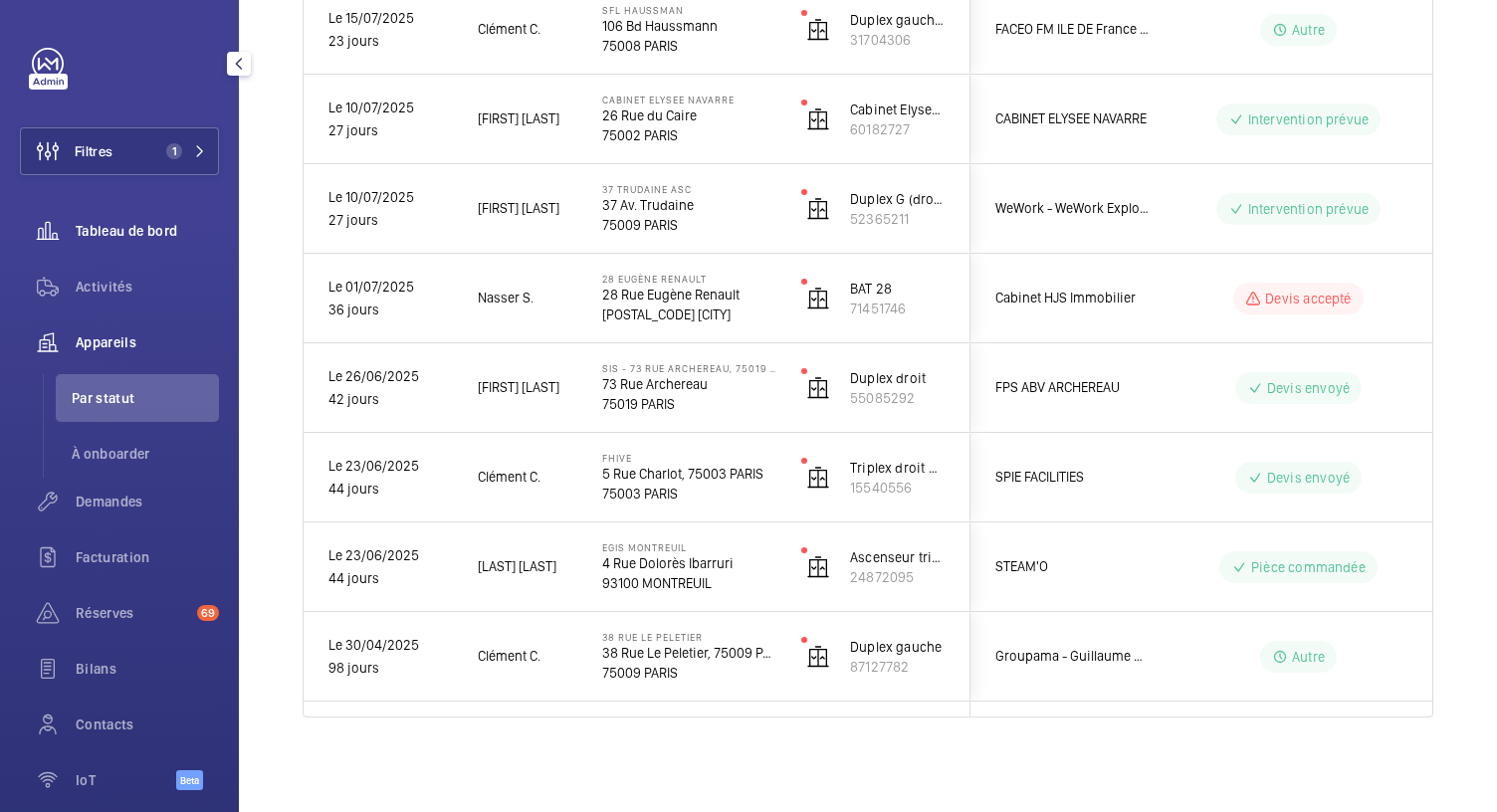 click 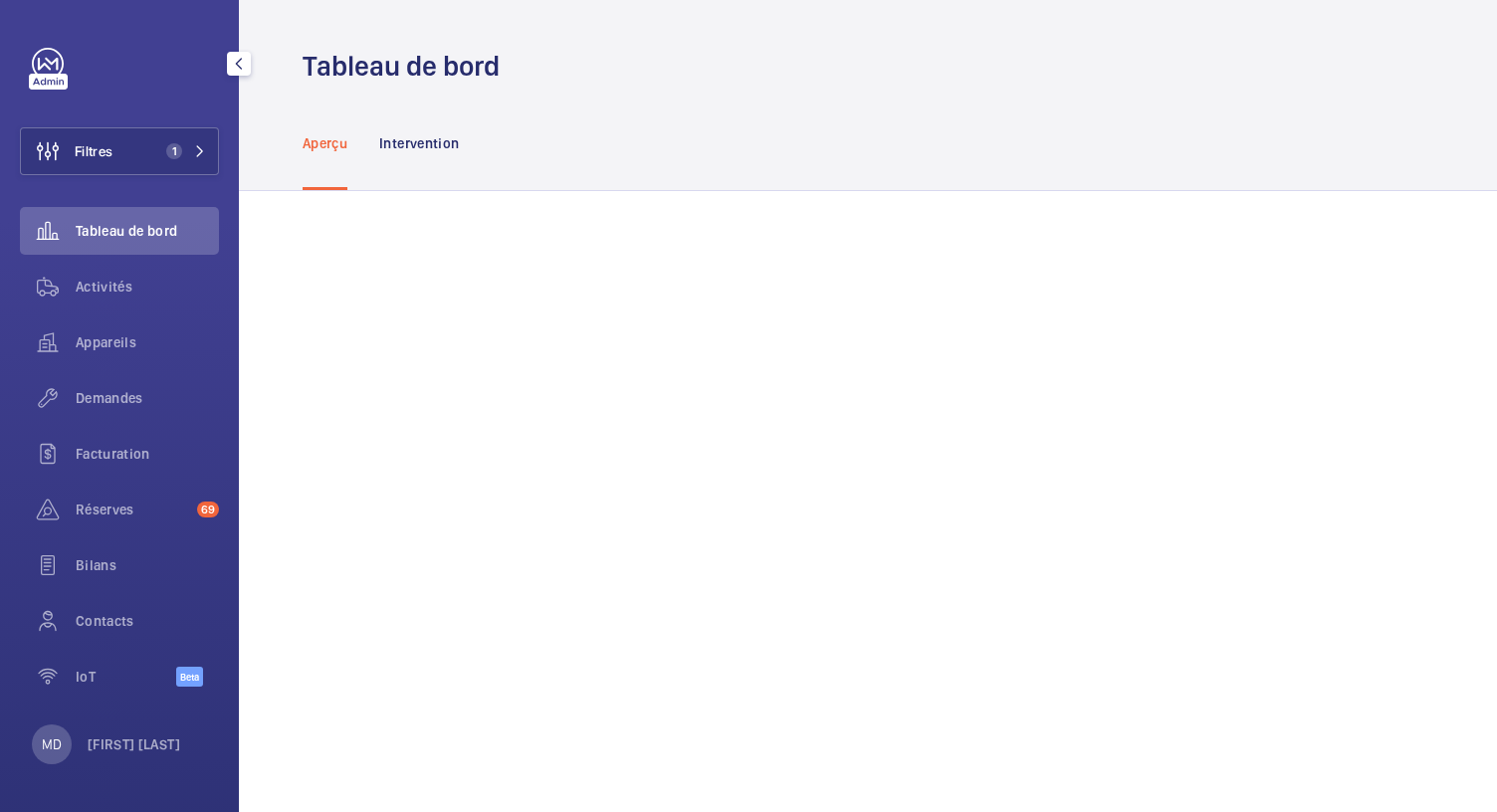 scroll, scrollTop: 0, scrollLeft: 0, axis: both 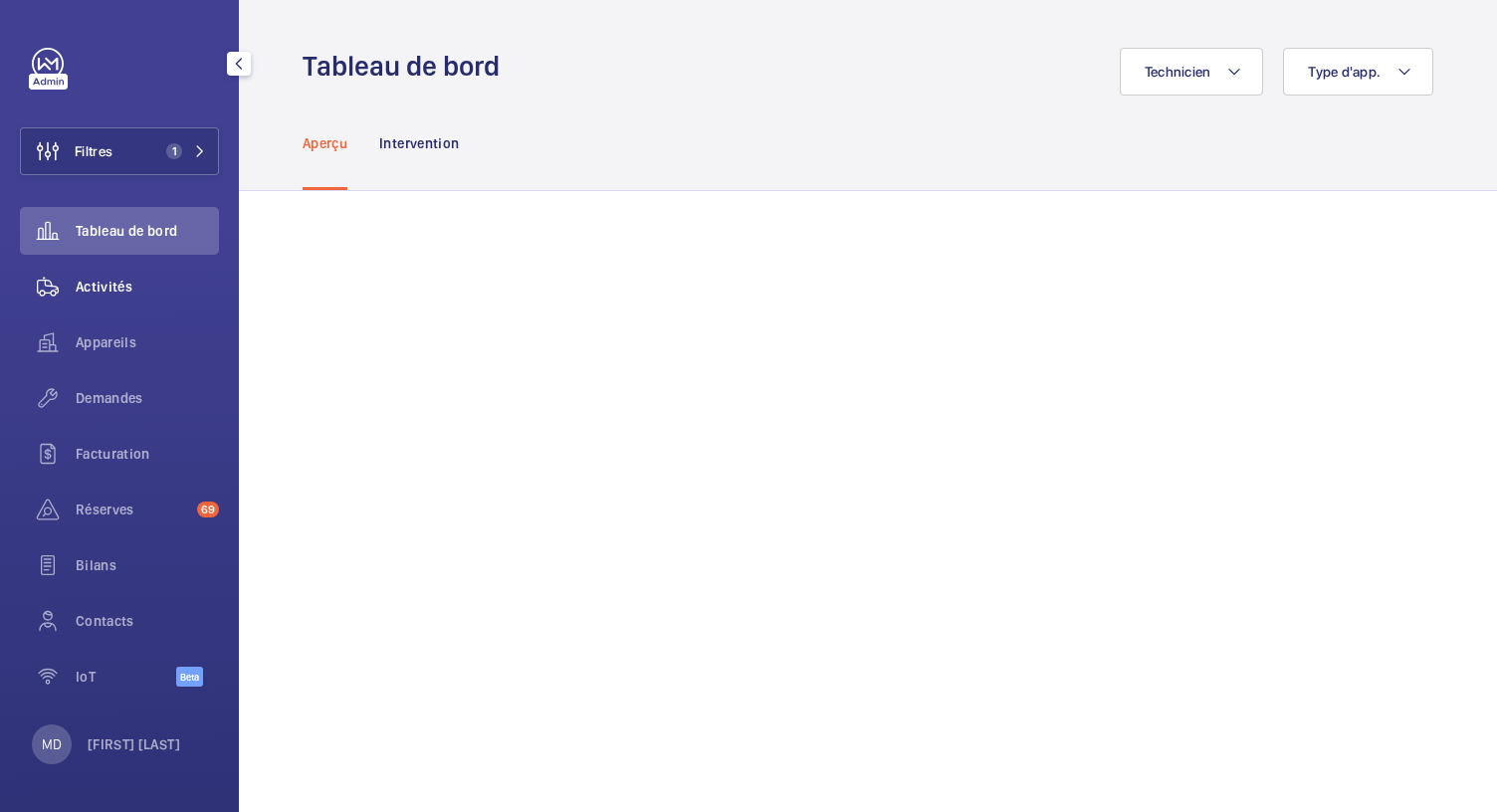 click on "Activités" 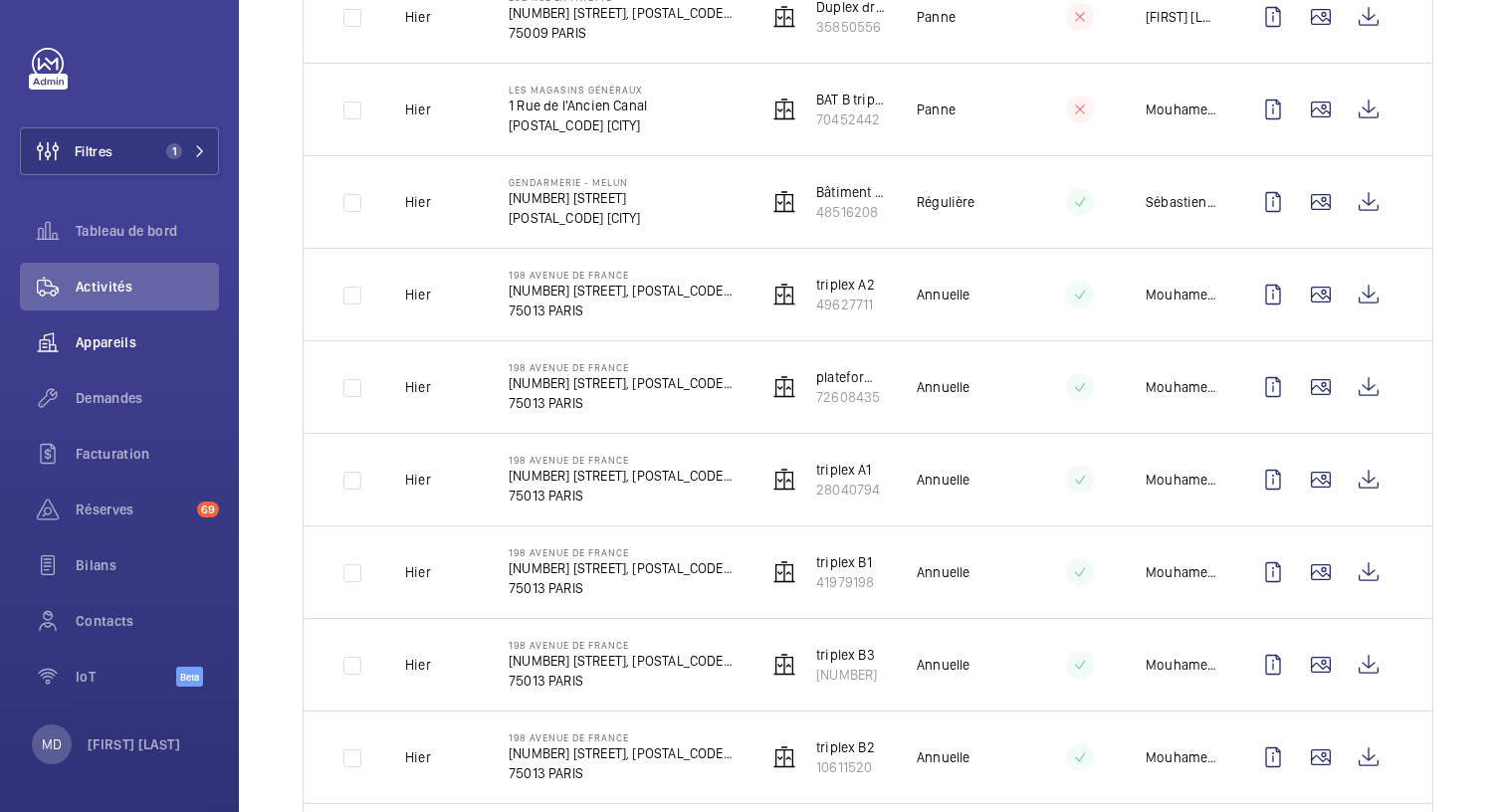 scroll, scrollTop: 2196, scrollLeft: 0, axis: vertical 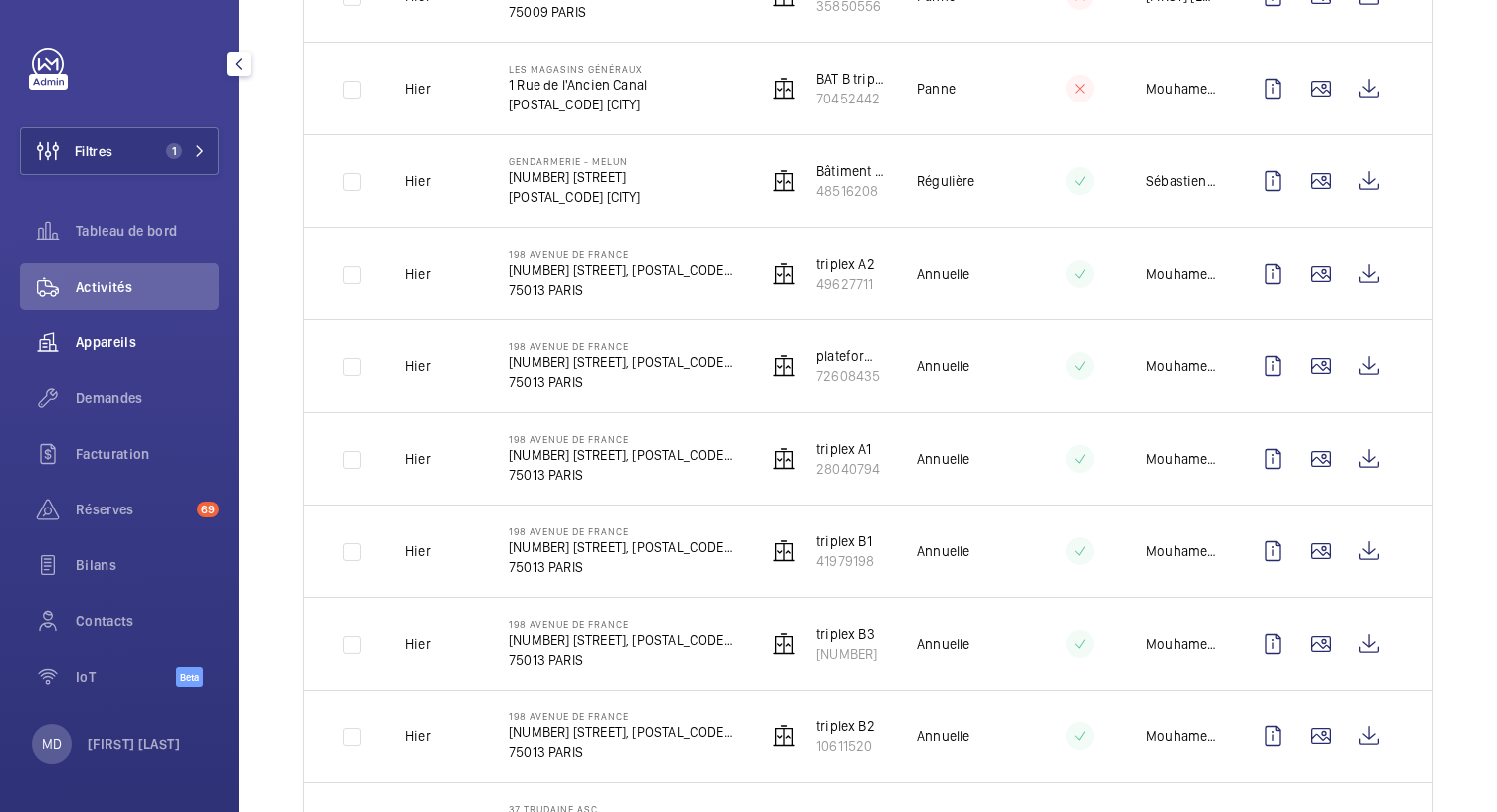click on "Appareils" 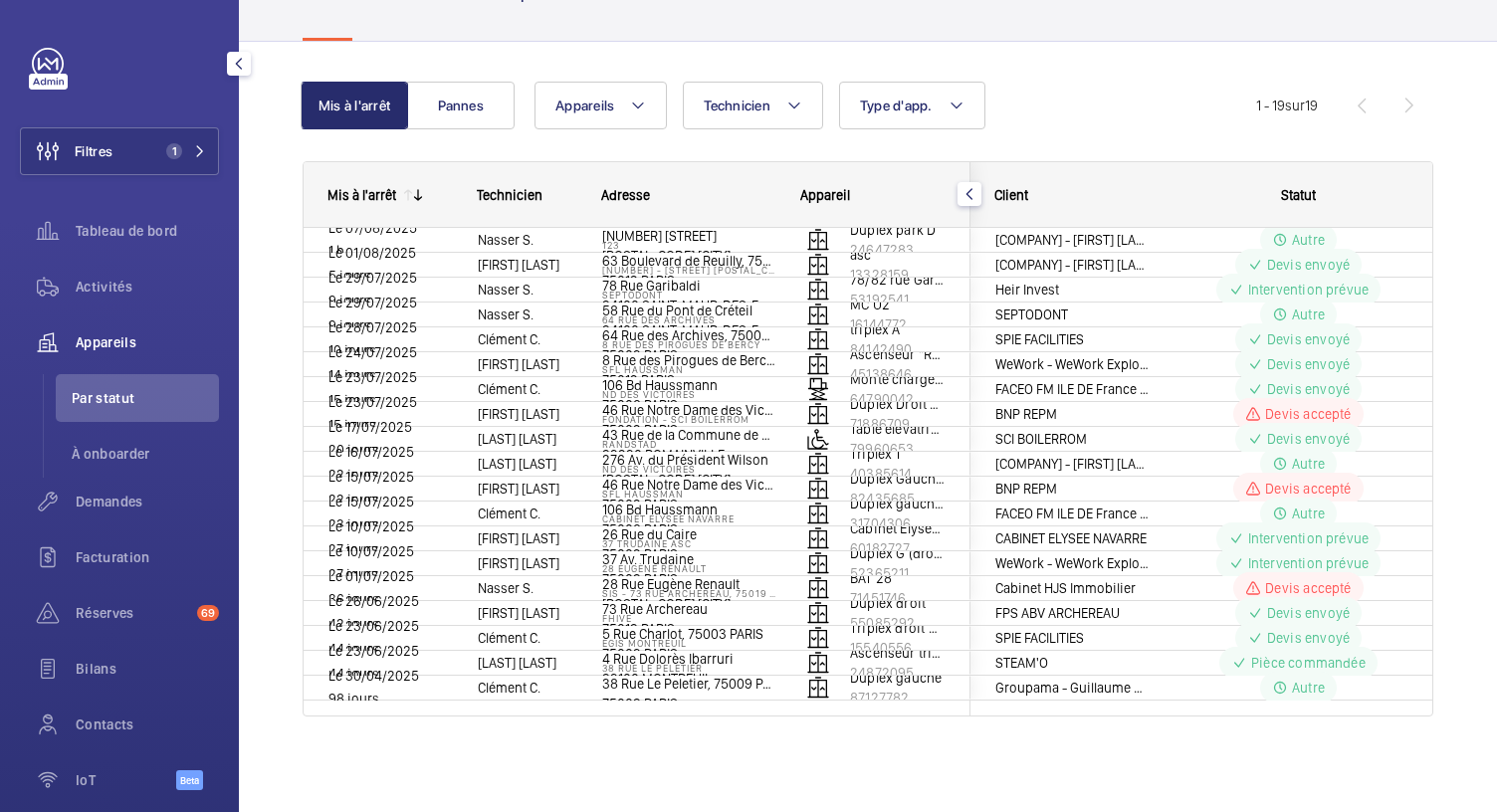scroll, scrollTop: 59, scrollLeft: 0, axis: vertical 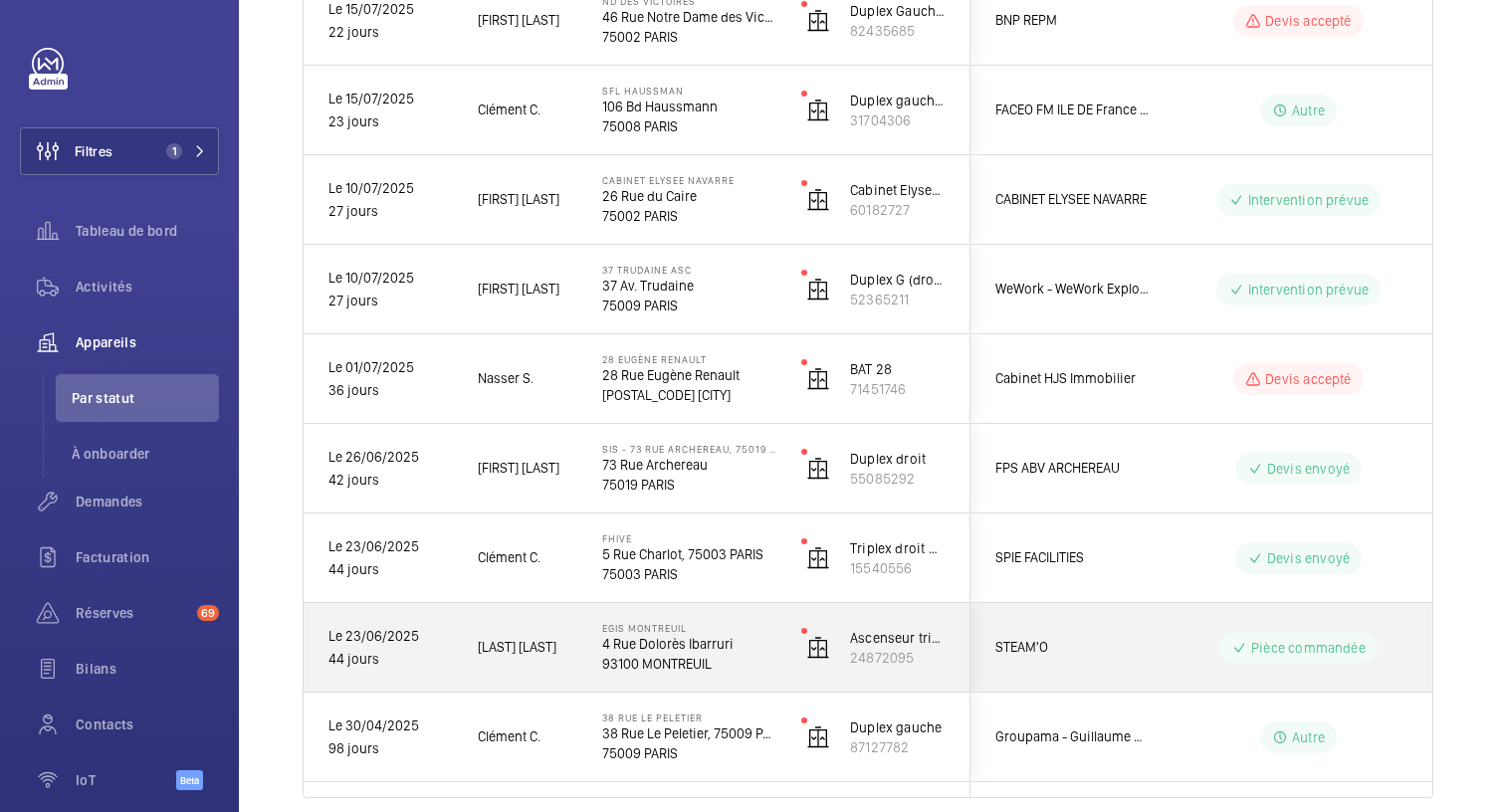 click on "4 Rue Dolorès Ibarruri" 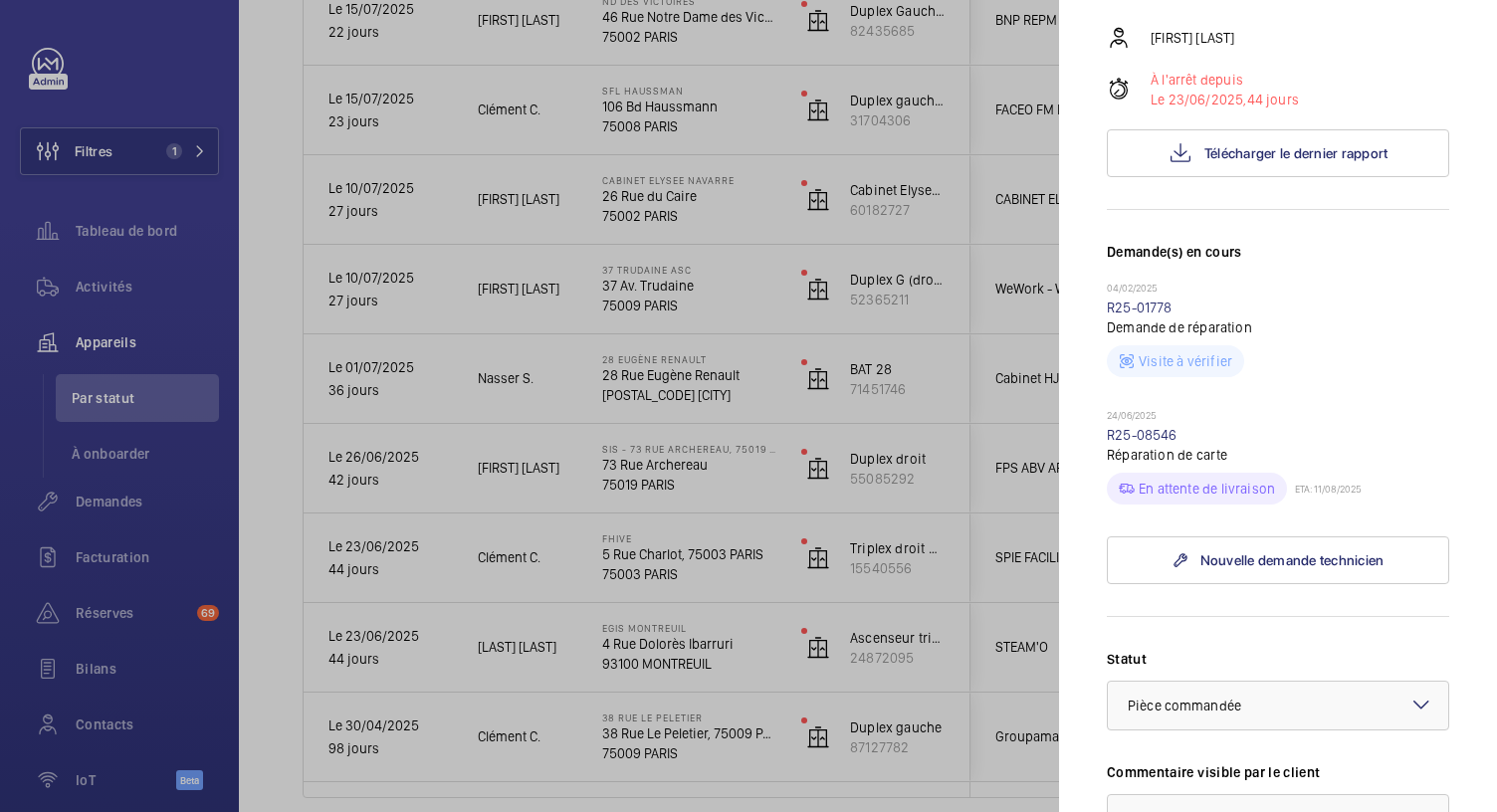 scroll, scrollTop: 329, scrollLeft: 0, axis: vertical 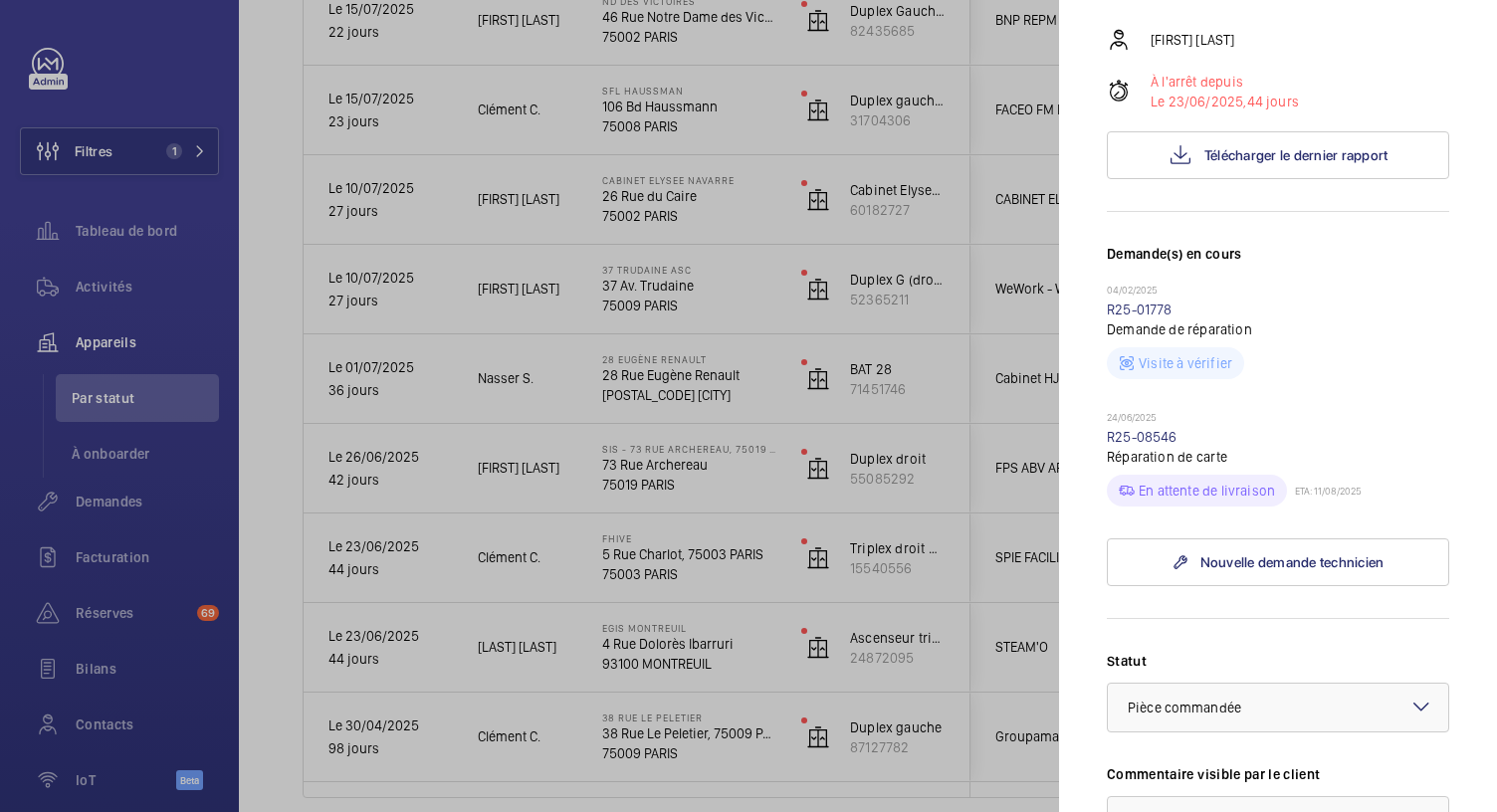 click 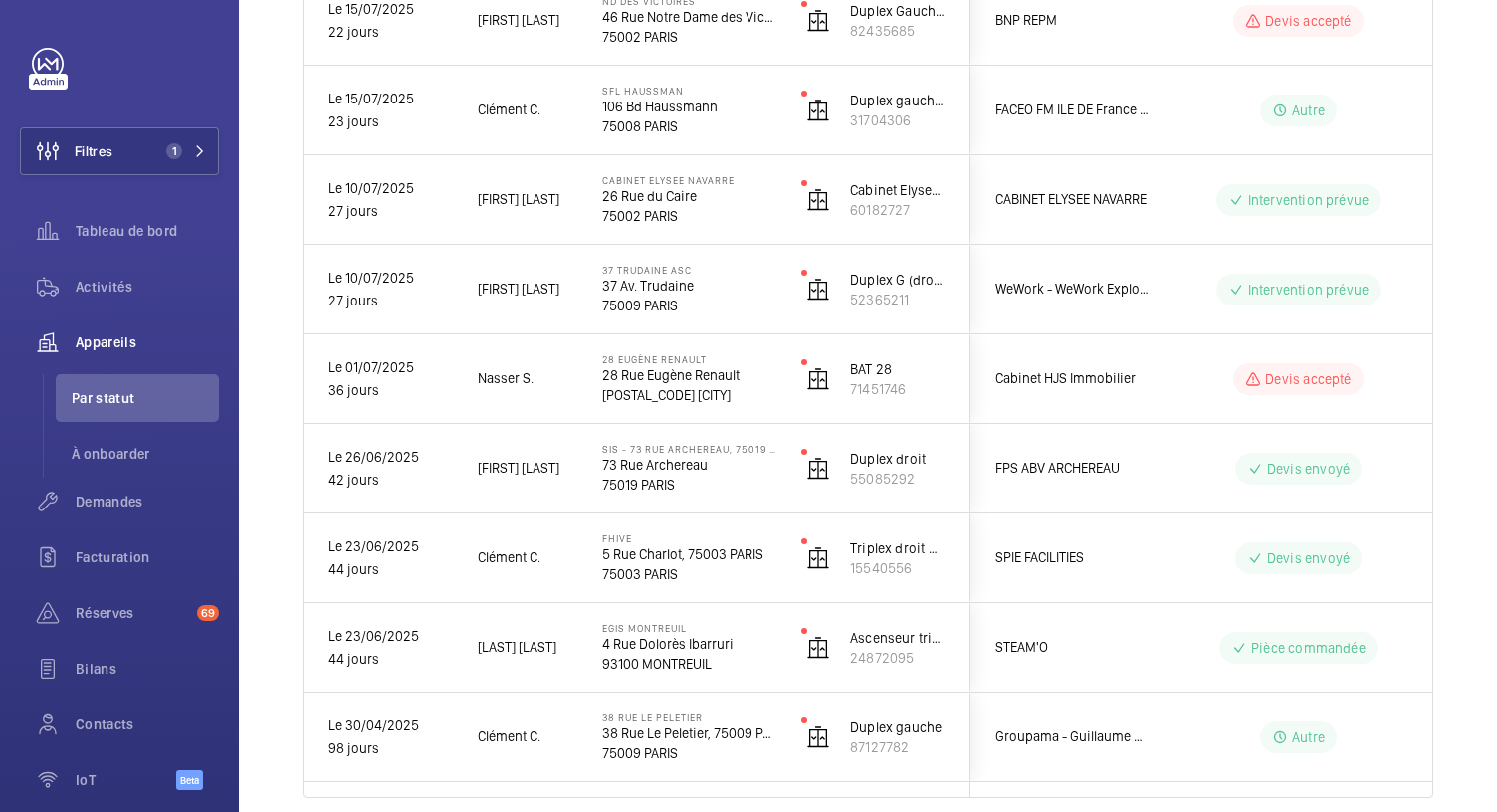 scroll, scrollTop: 0, scrollLeft: 0, axis: both 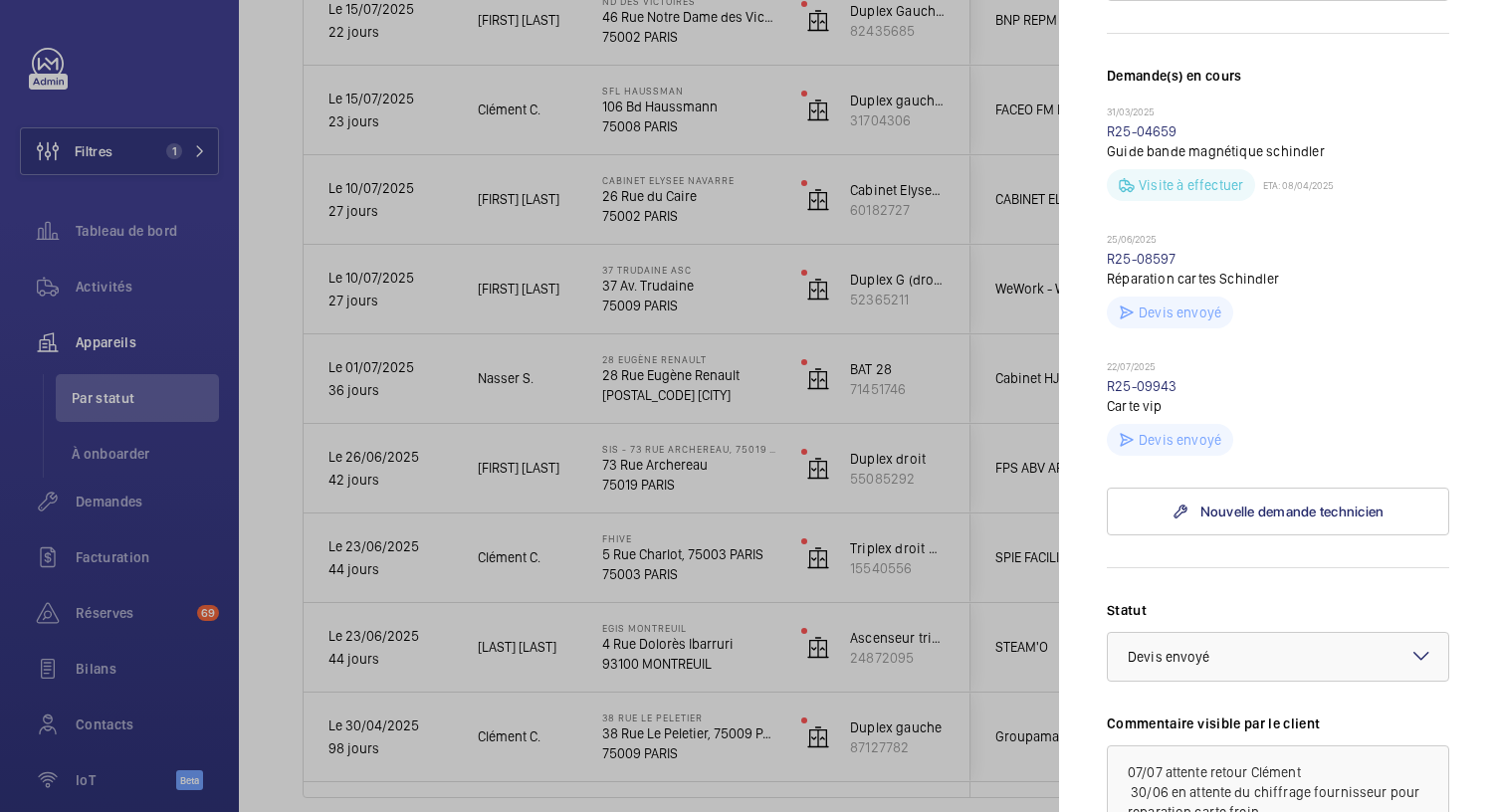 click 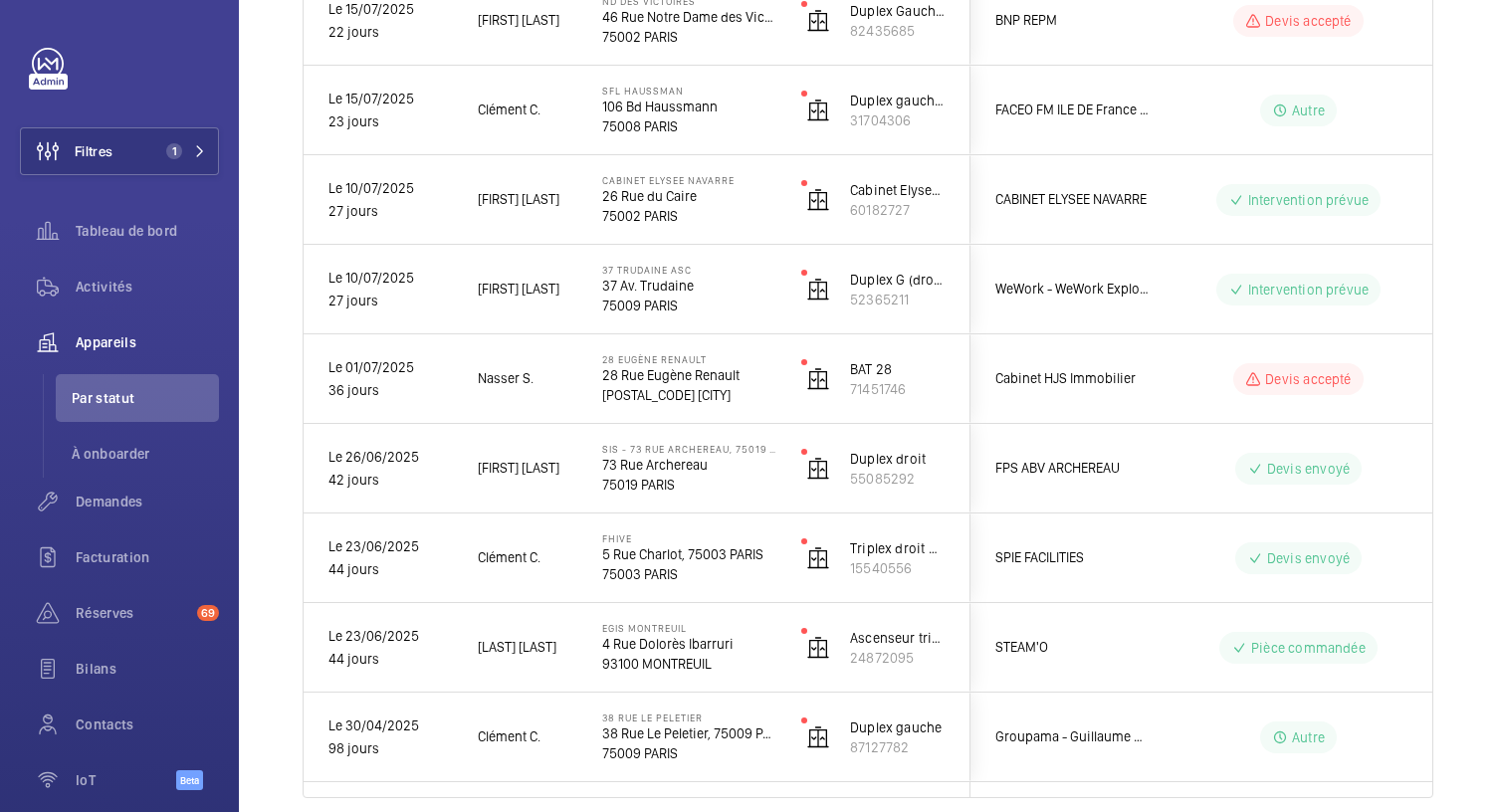scroll, scrollTop: 0, scrollLeft: 0, axis: both 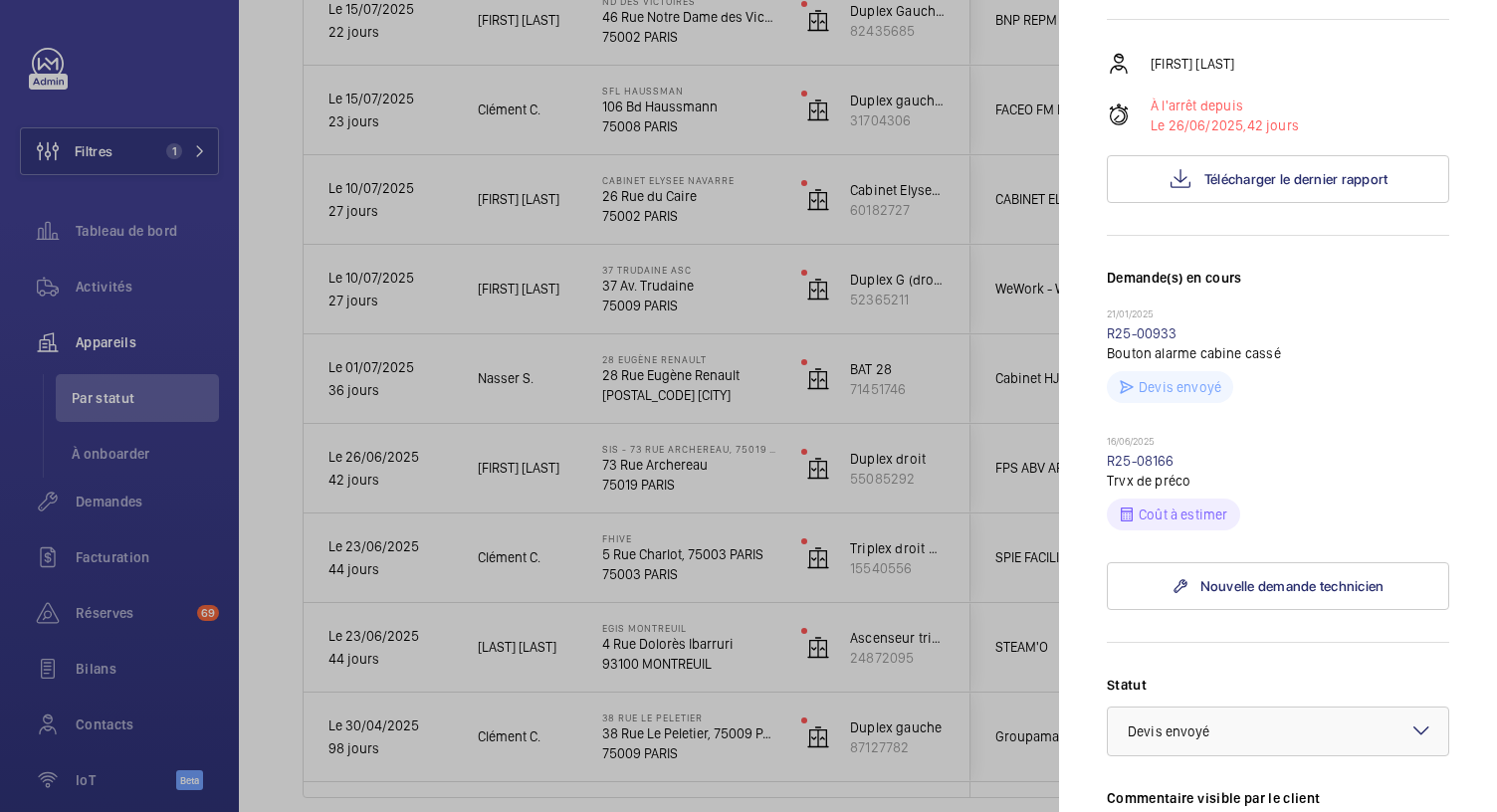 click 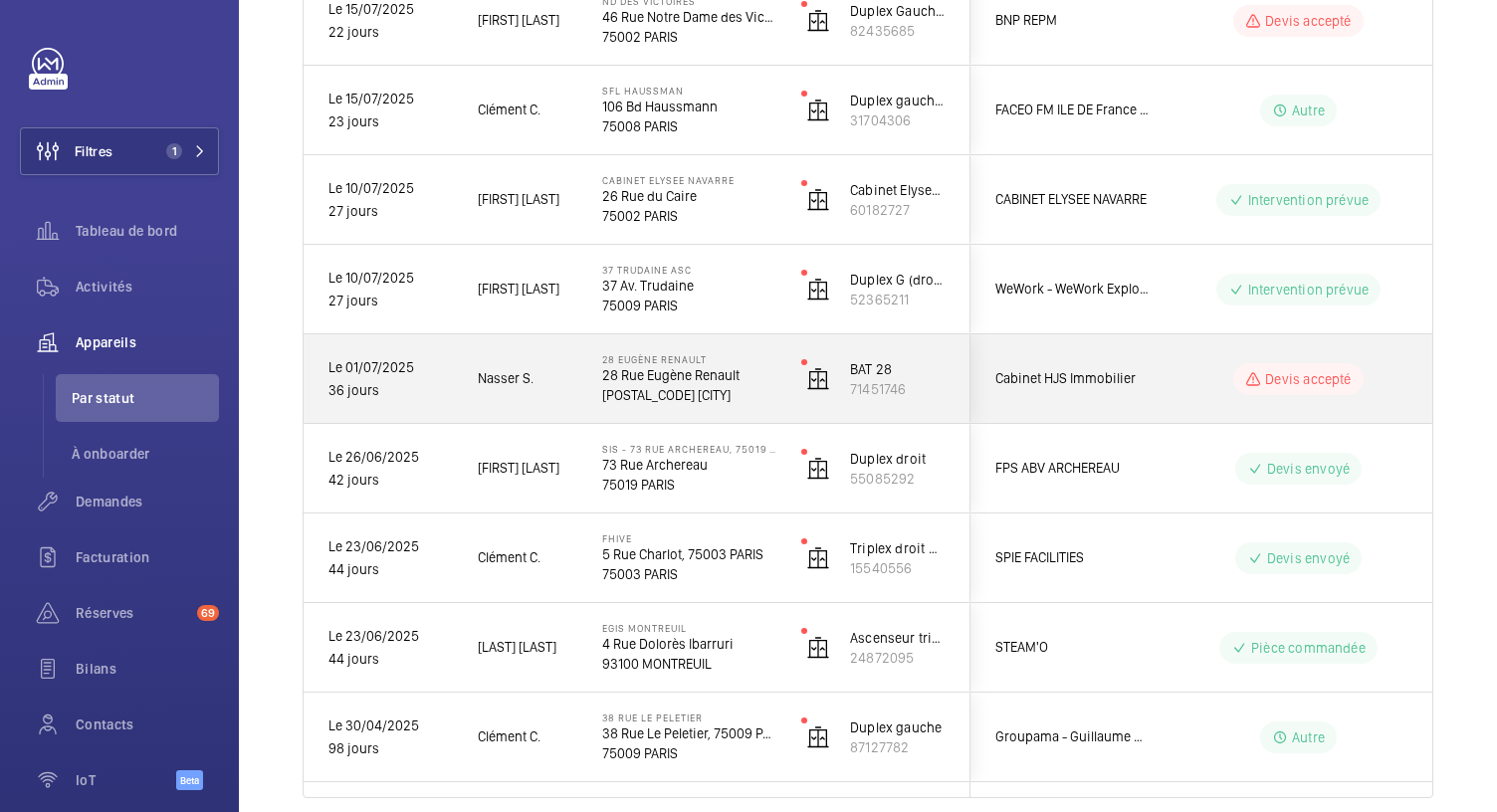 click on "28 Rue Eugène Renault" 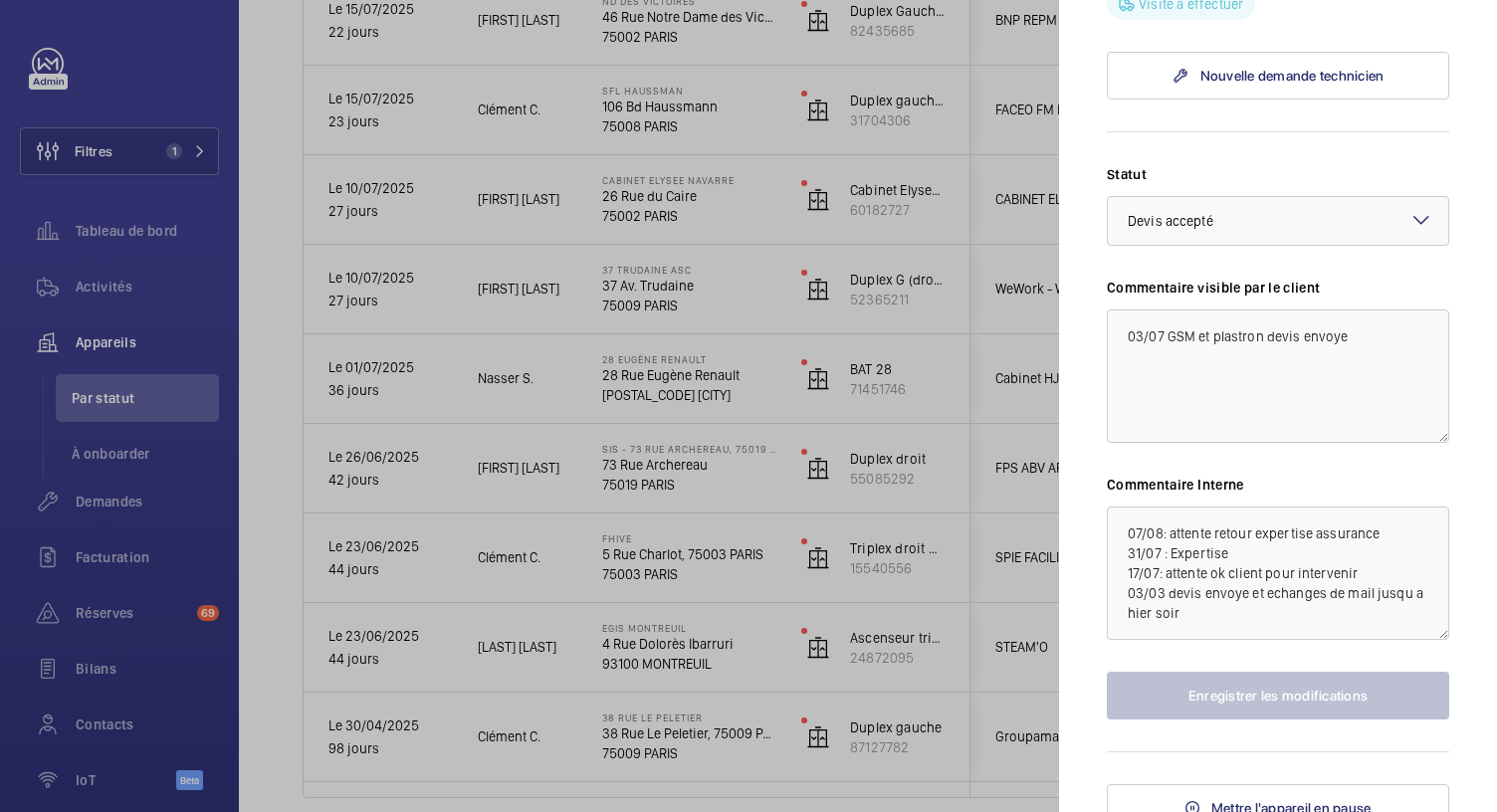 scroll, scrollTop: 1089, scrollLeft: 0, axis: vertical 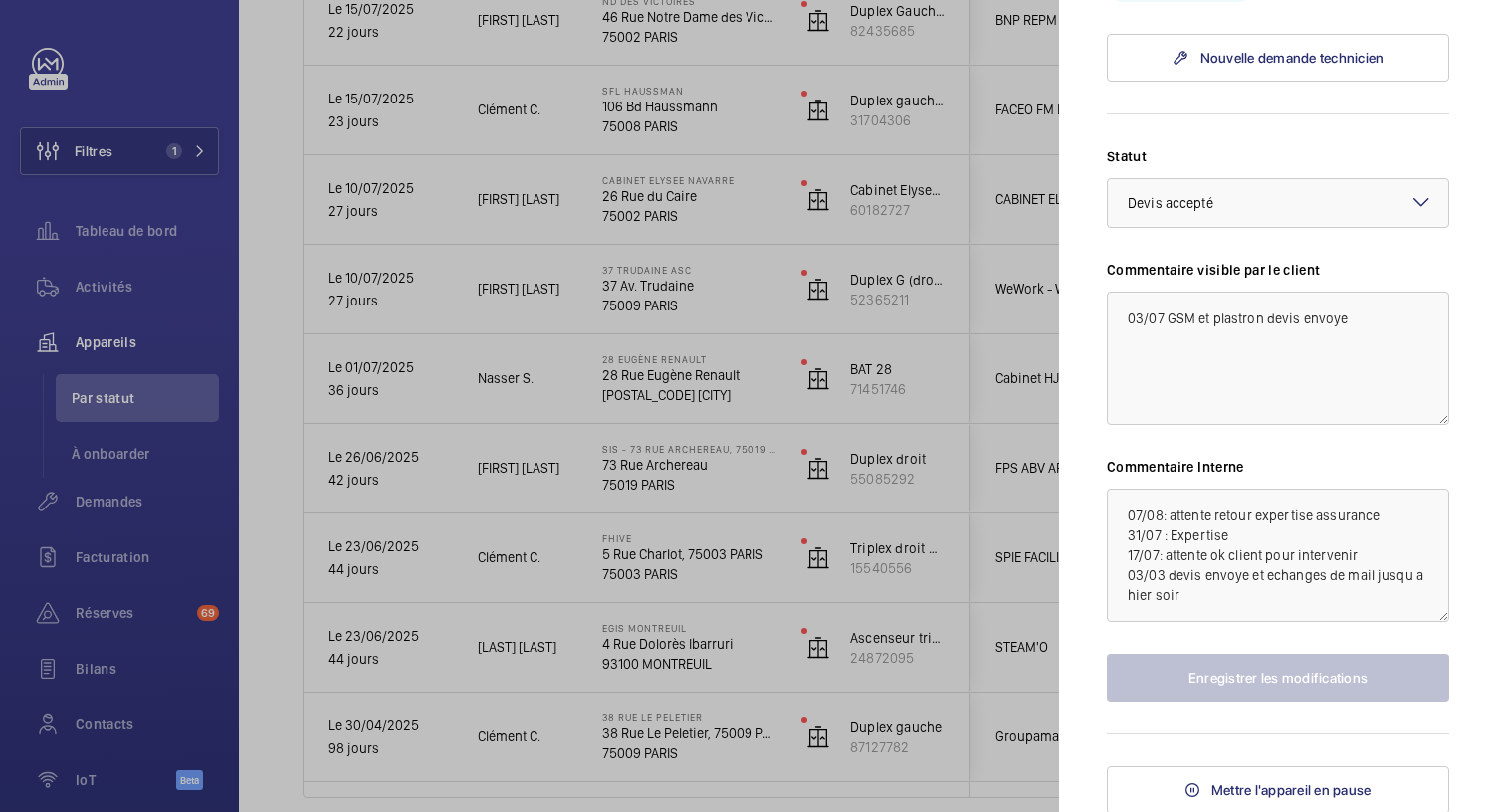 click 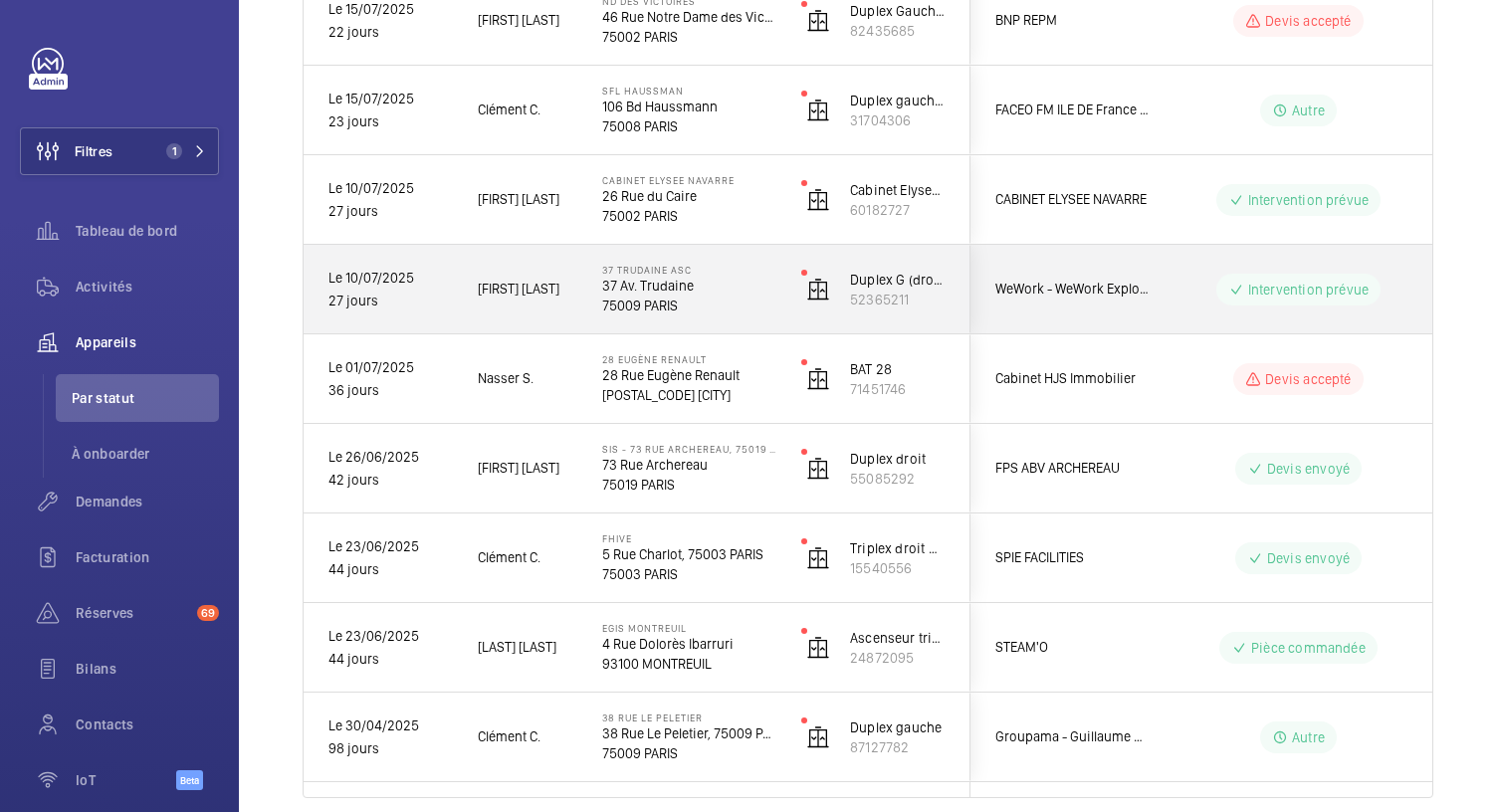 click on "37 Av. Trudaine" 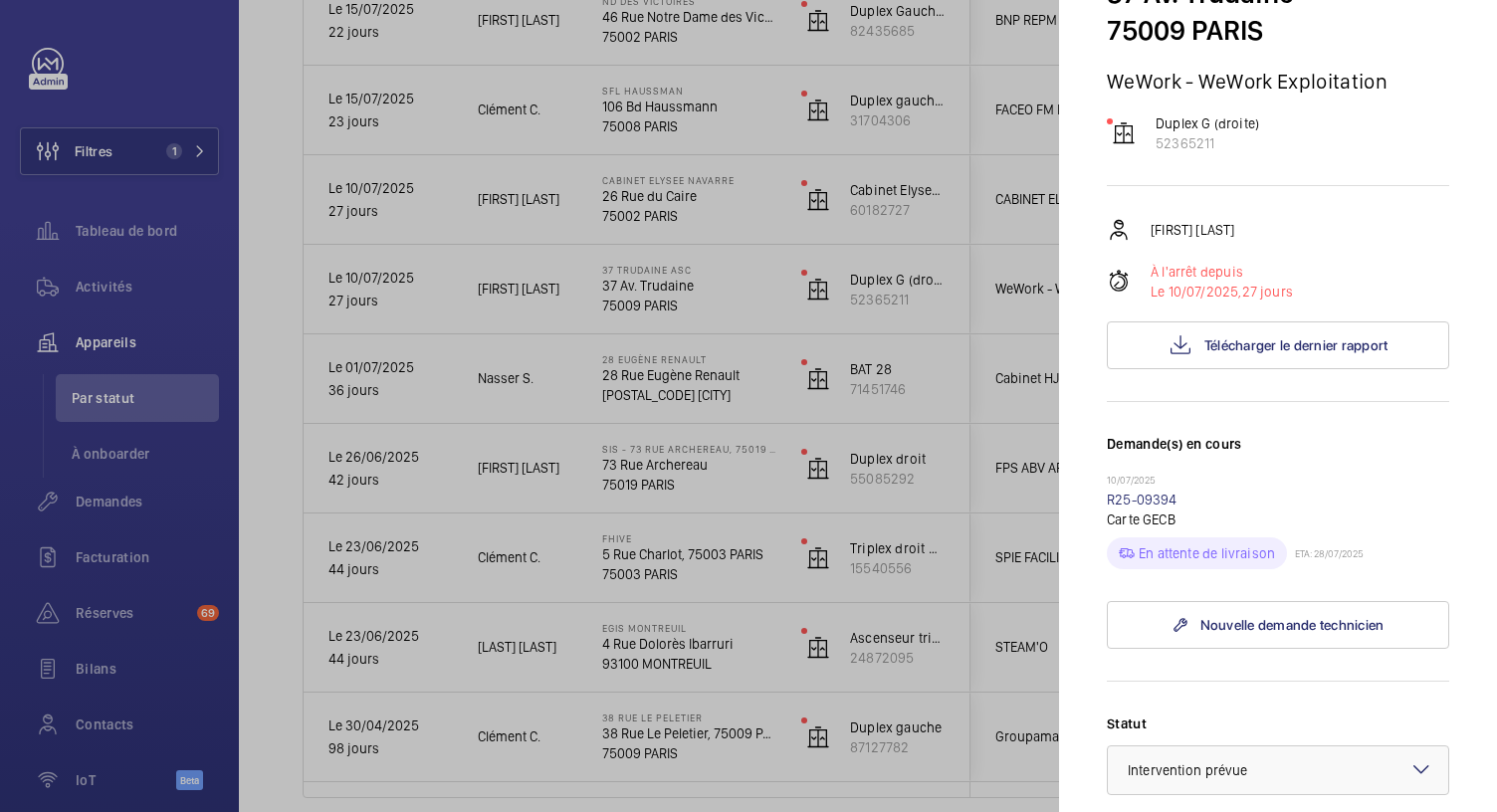 scroll, scrollTop: 0, scrollLeft: 0, axis: both 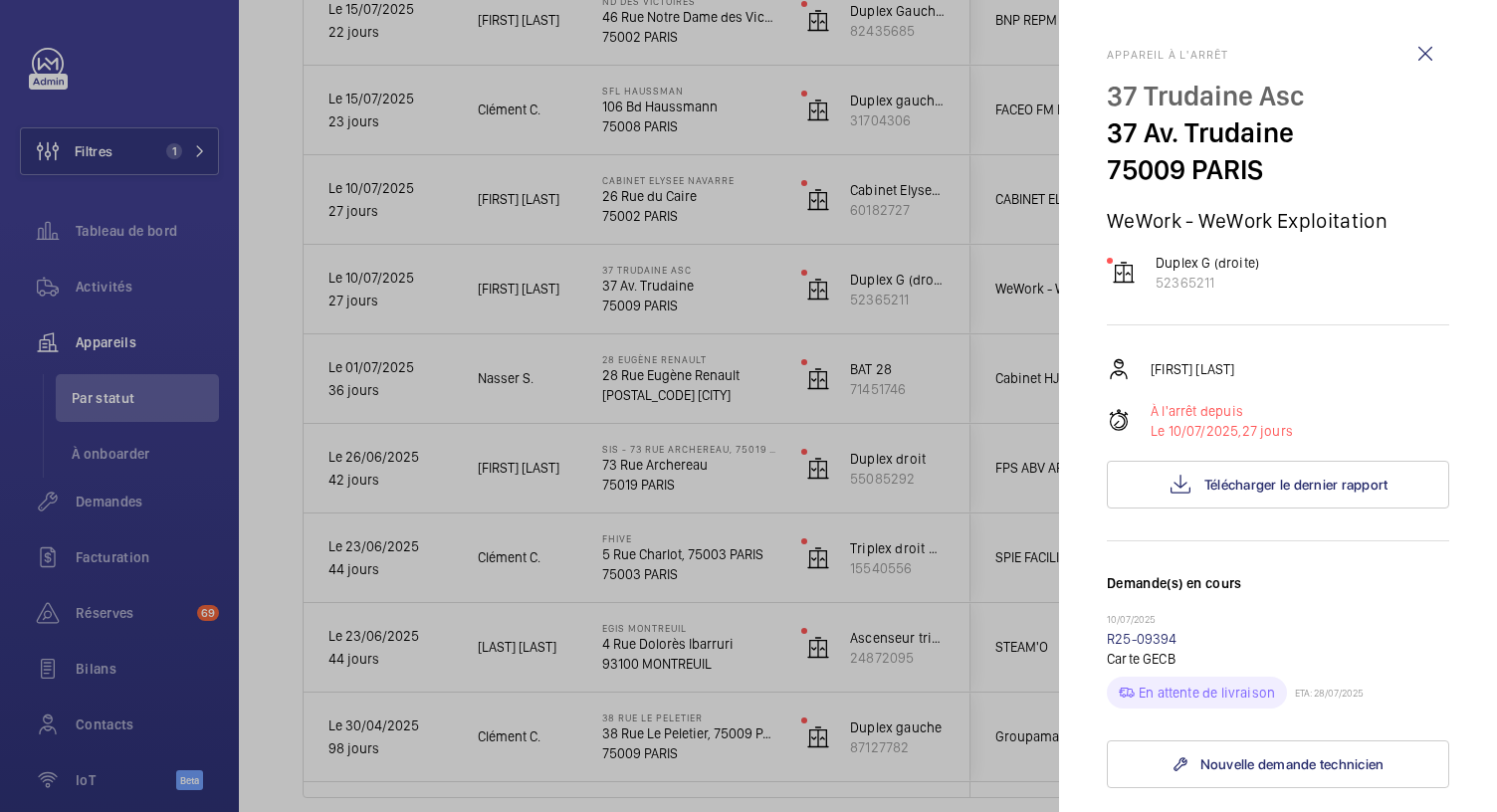 click 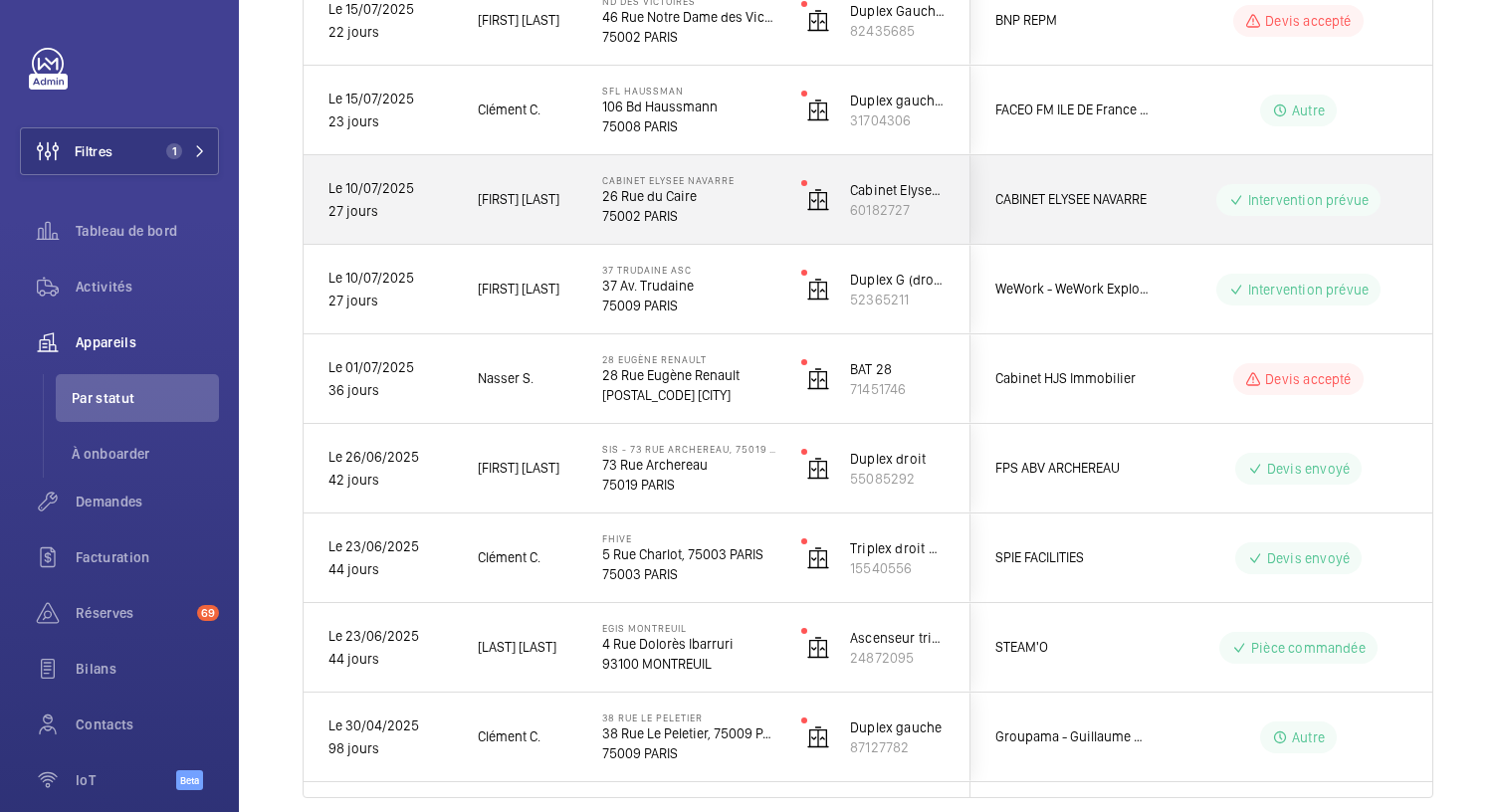 click on "75002 PARIS" 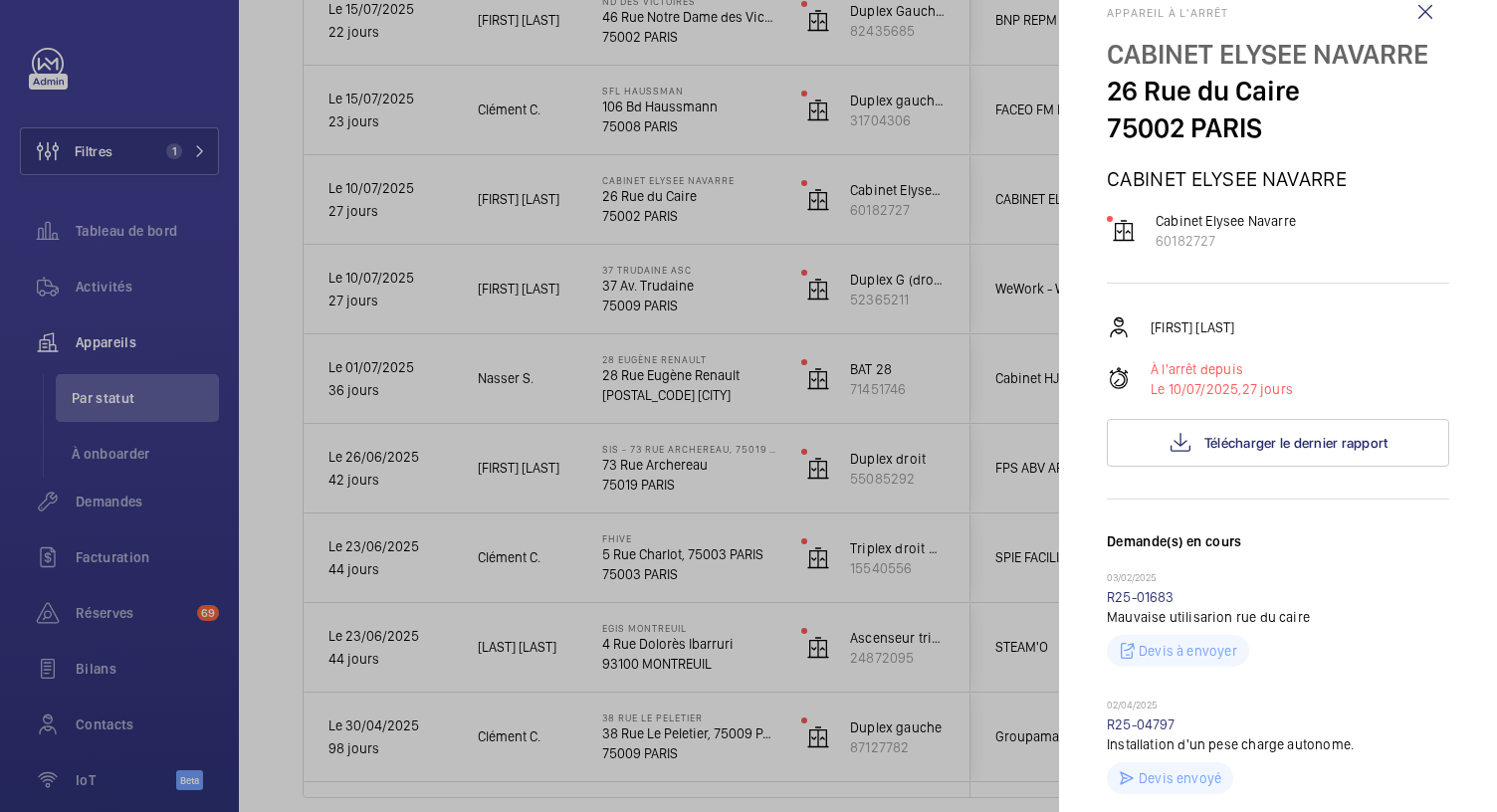 scroll, scrollTop: 0, scrollLeft: 0, axis: both 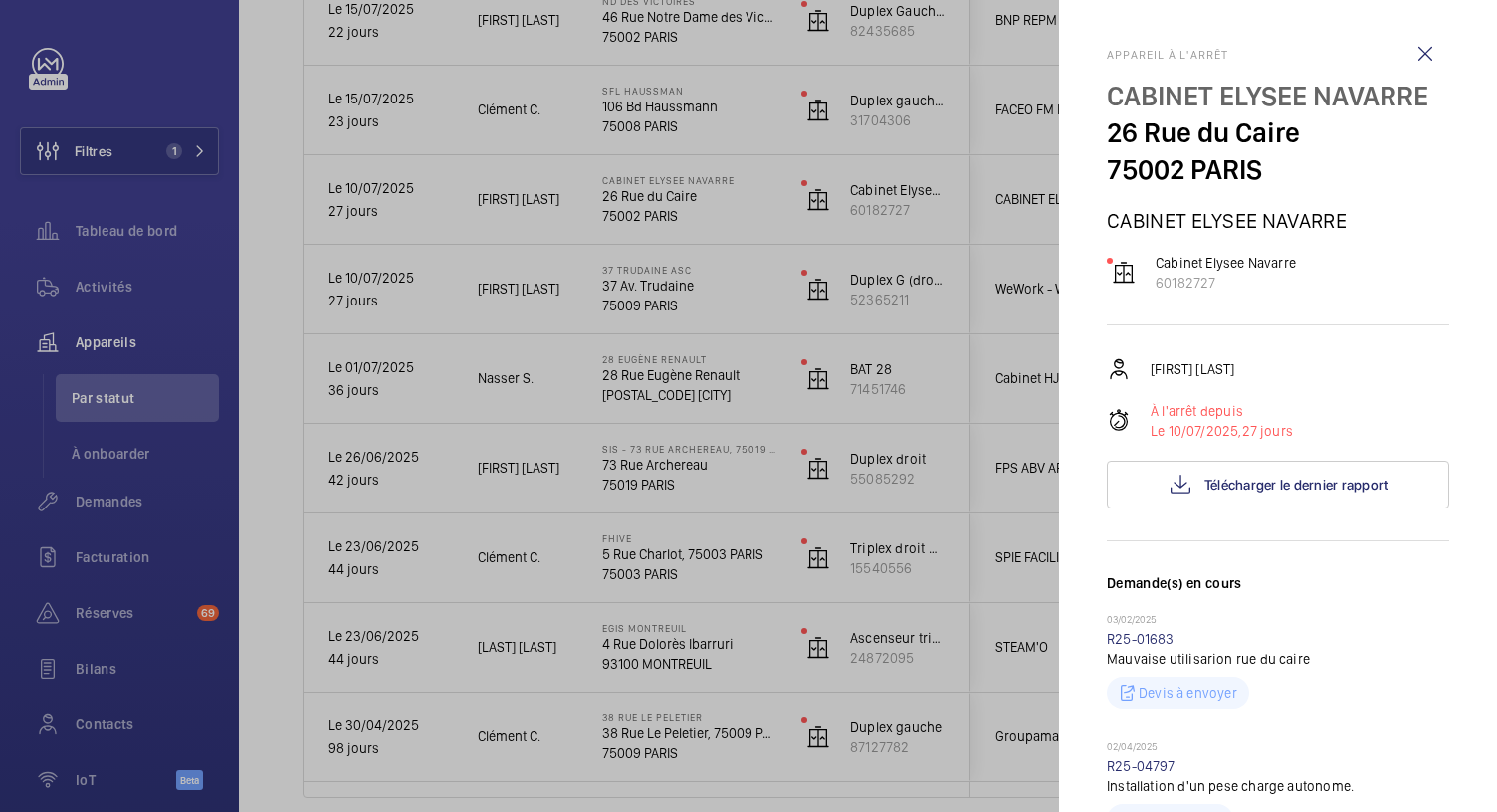 click 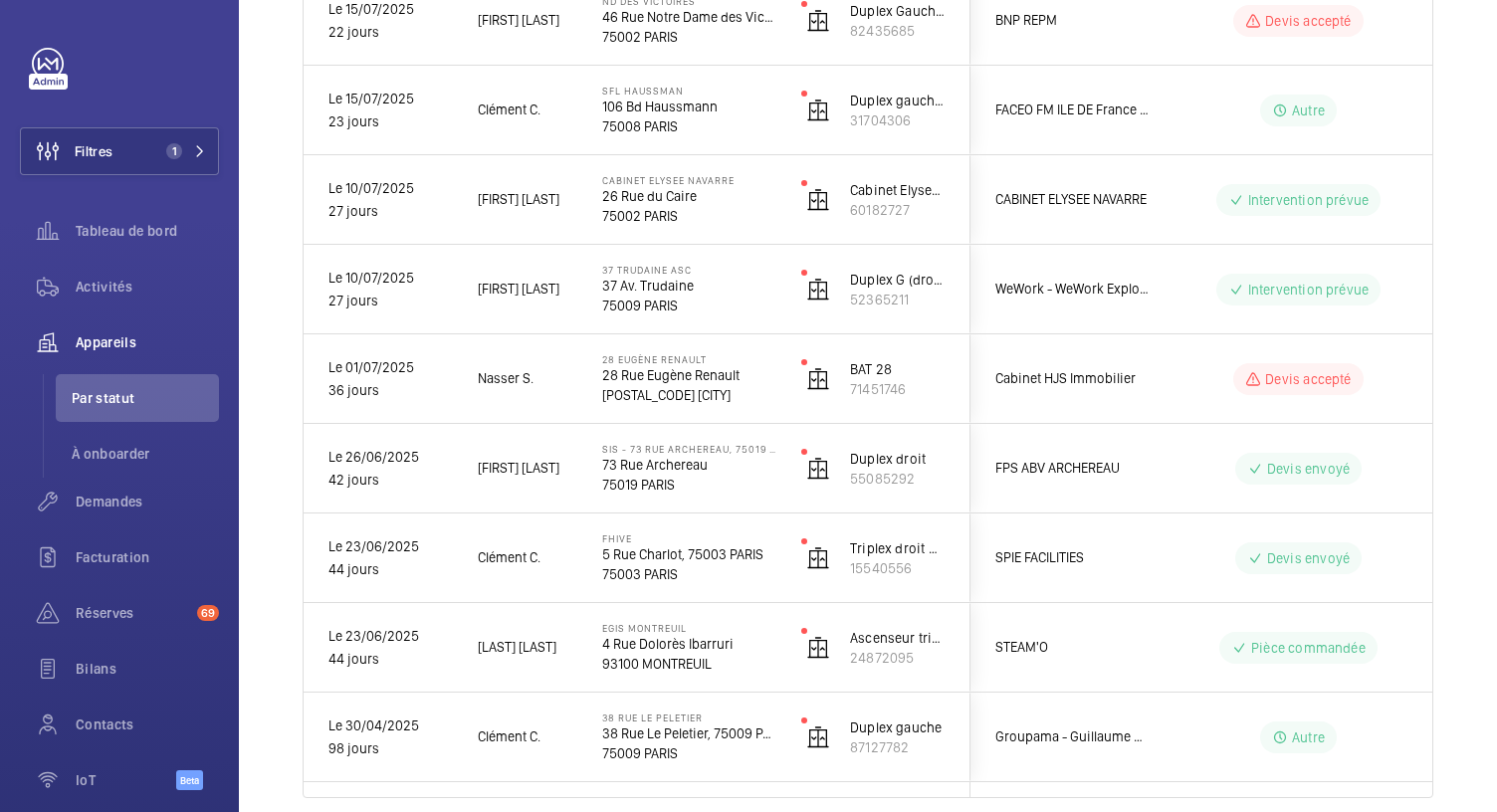 click on "106 Bd Haussmann" 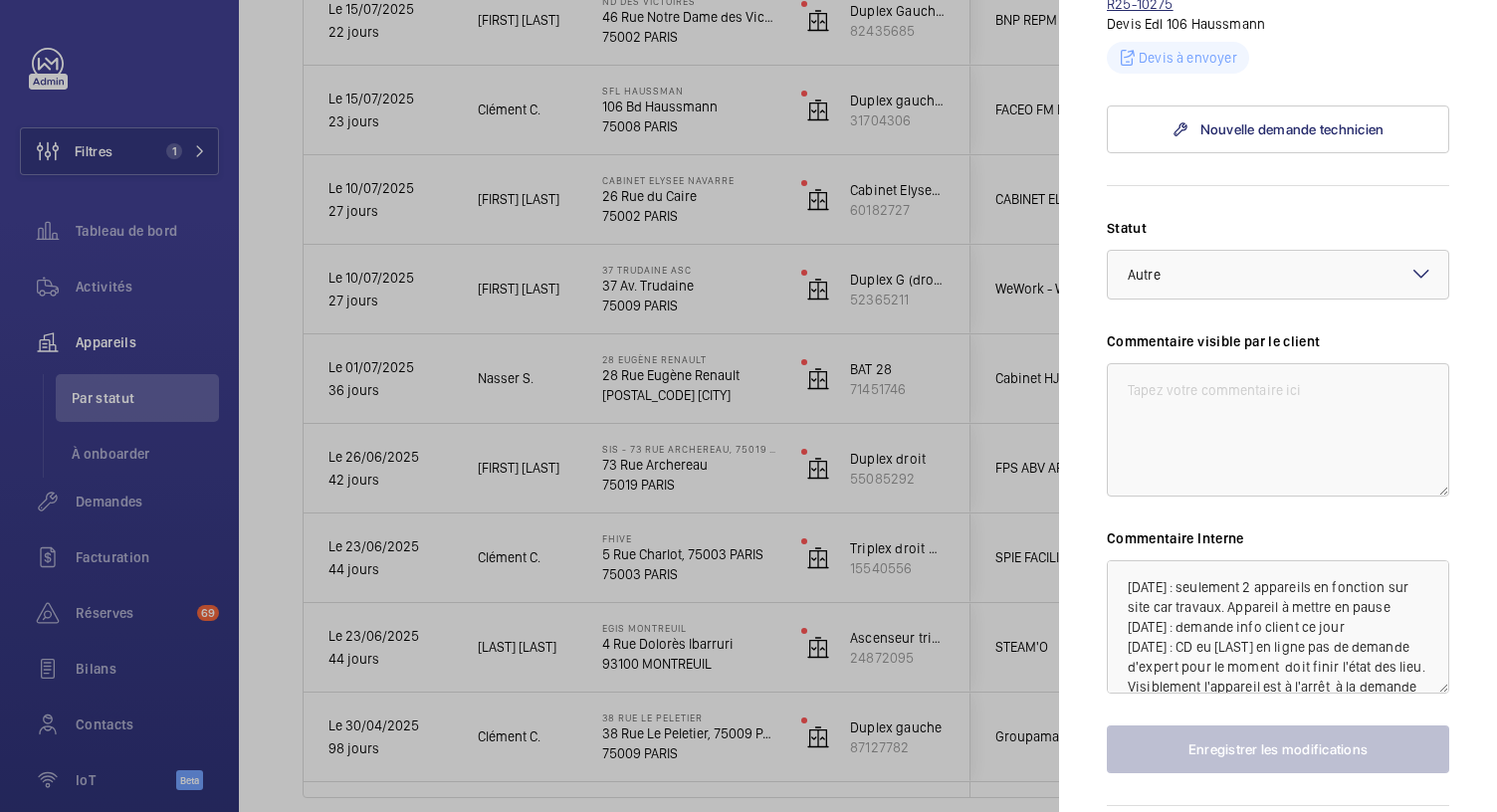 scroll, scrollTop: 661, scrollLeft: 0, axis: vertical 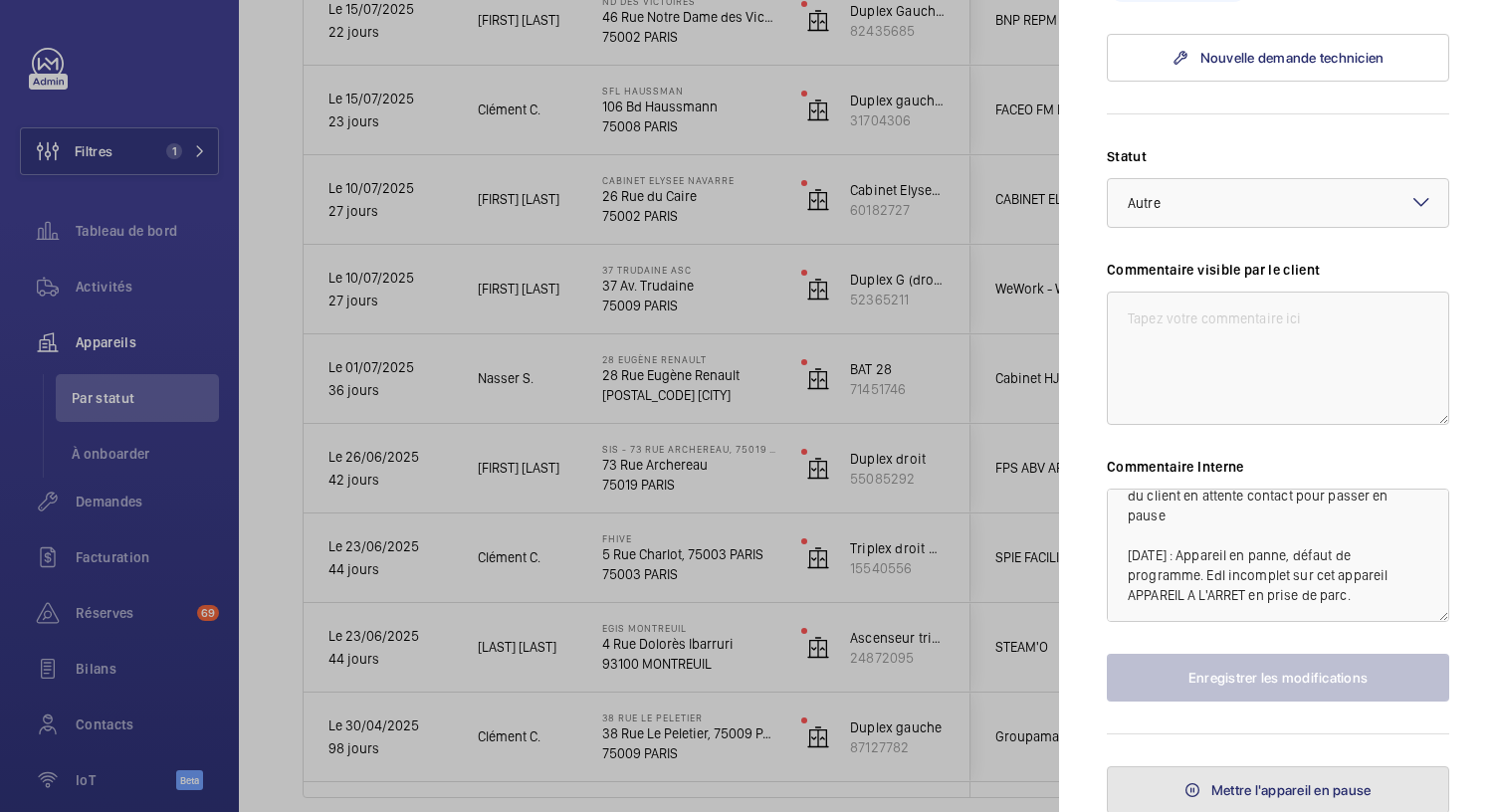 click on "Mettre l'appareil en pause" 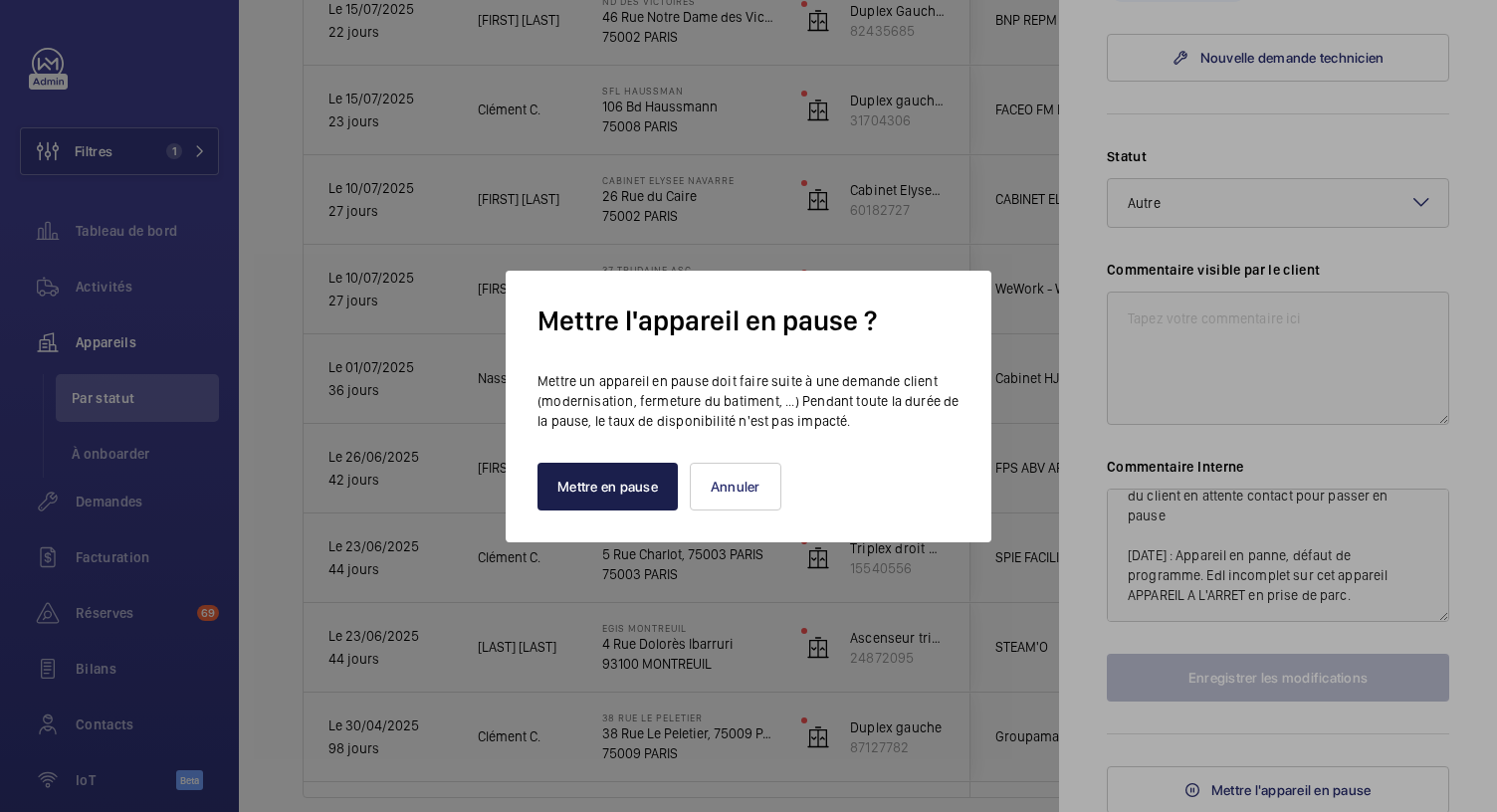 click on "Mettre en pause" at bounding box center [607, 487] 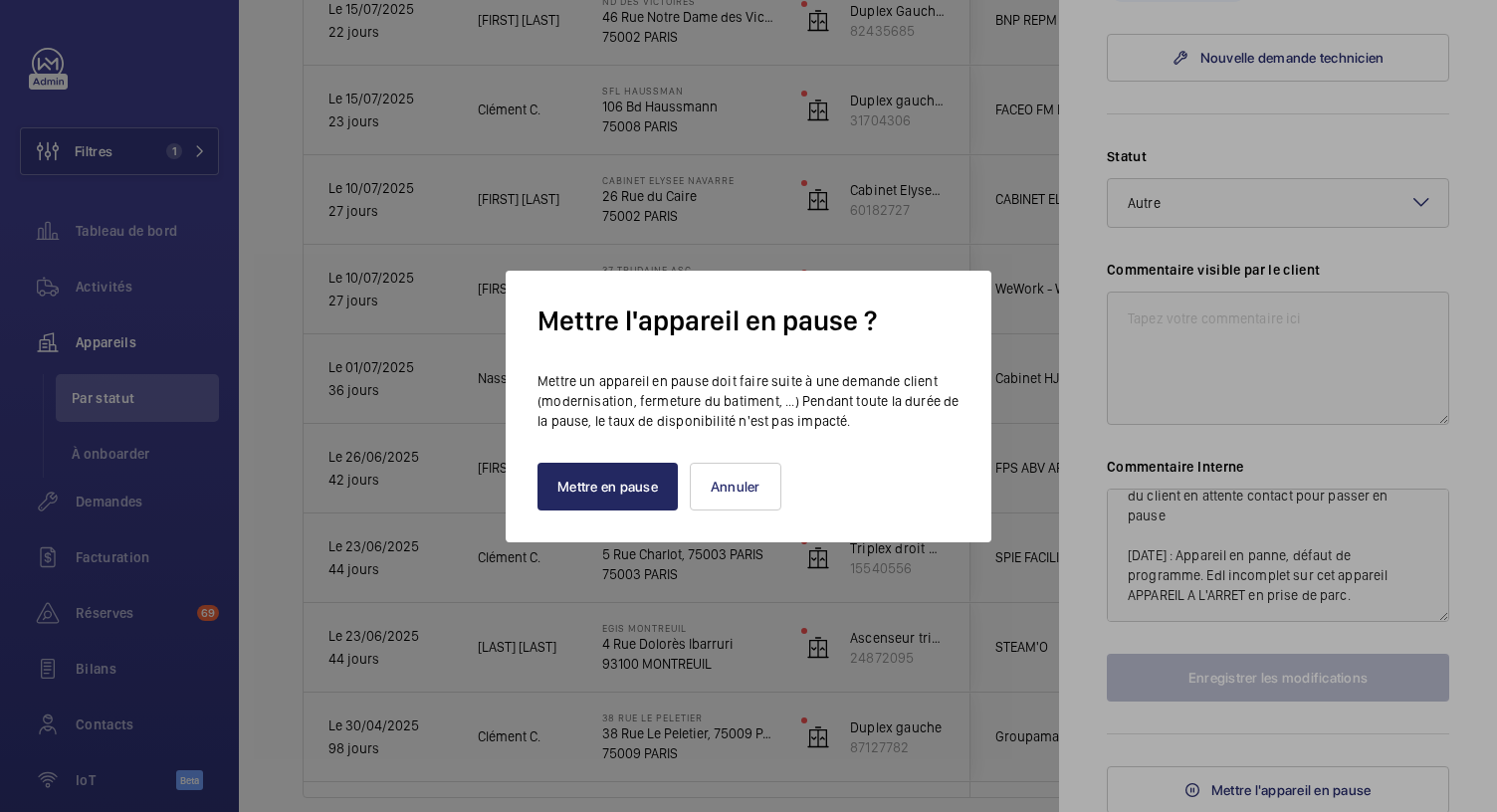 scroll, scrollTop: 0, scrollLeft: 0, axis: both 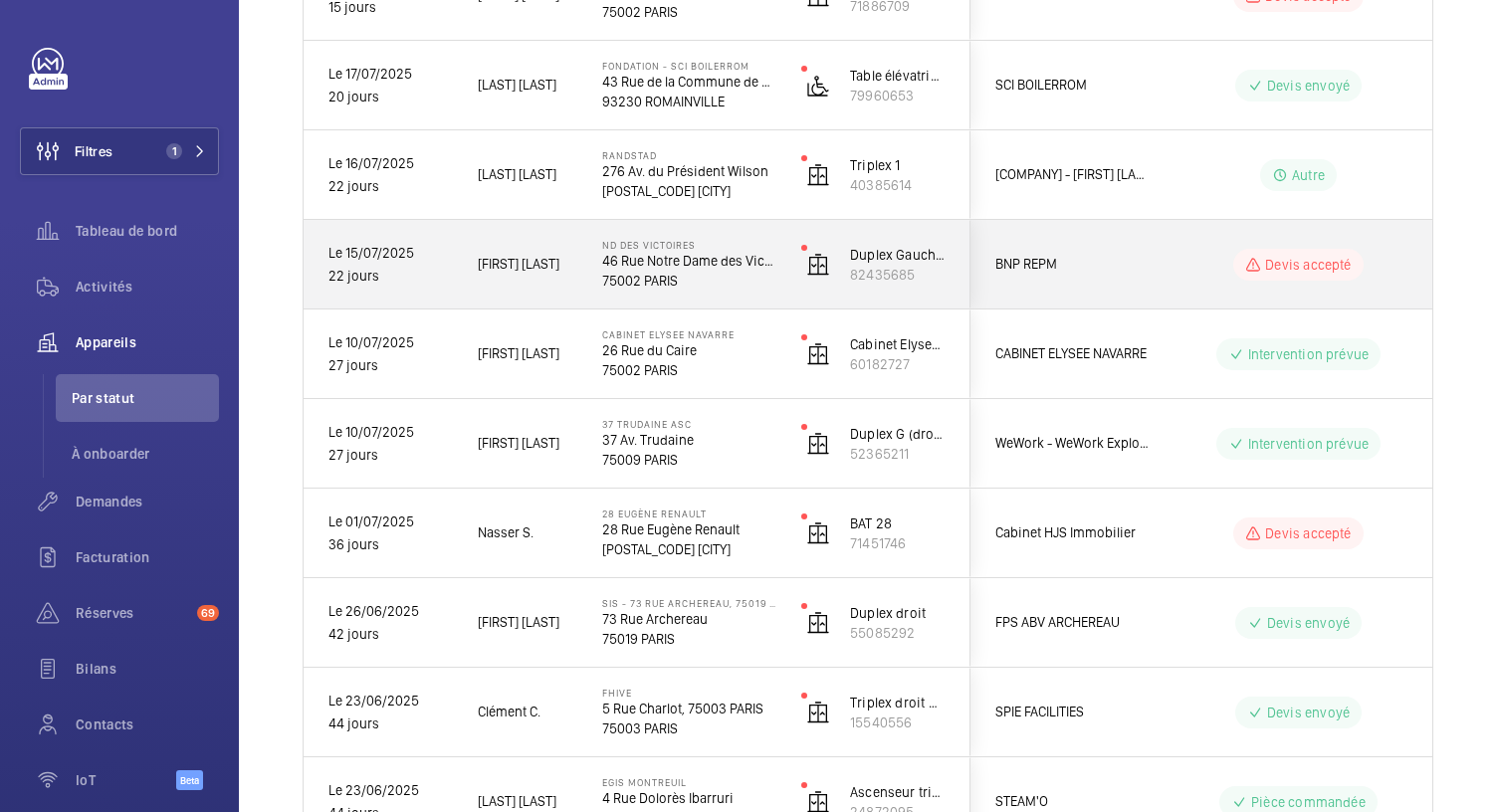 click on "75002 PARIS" 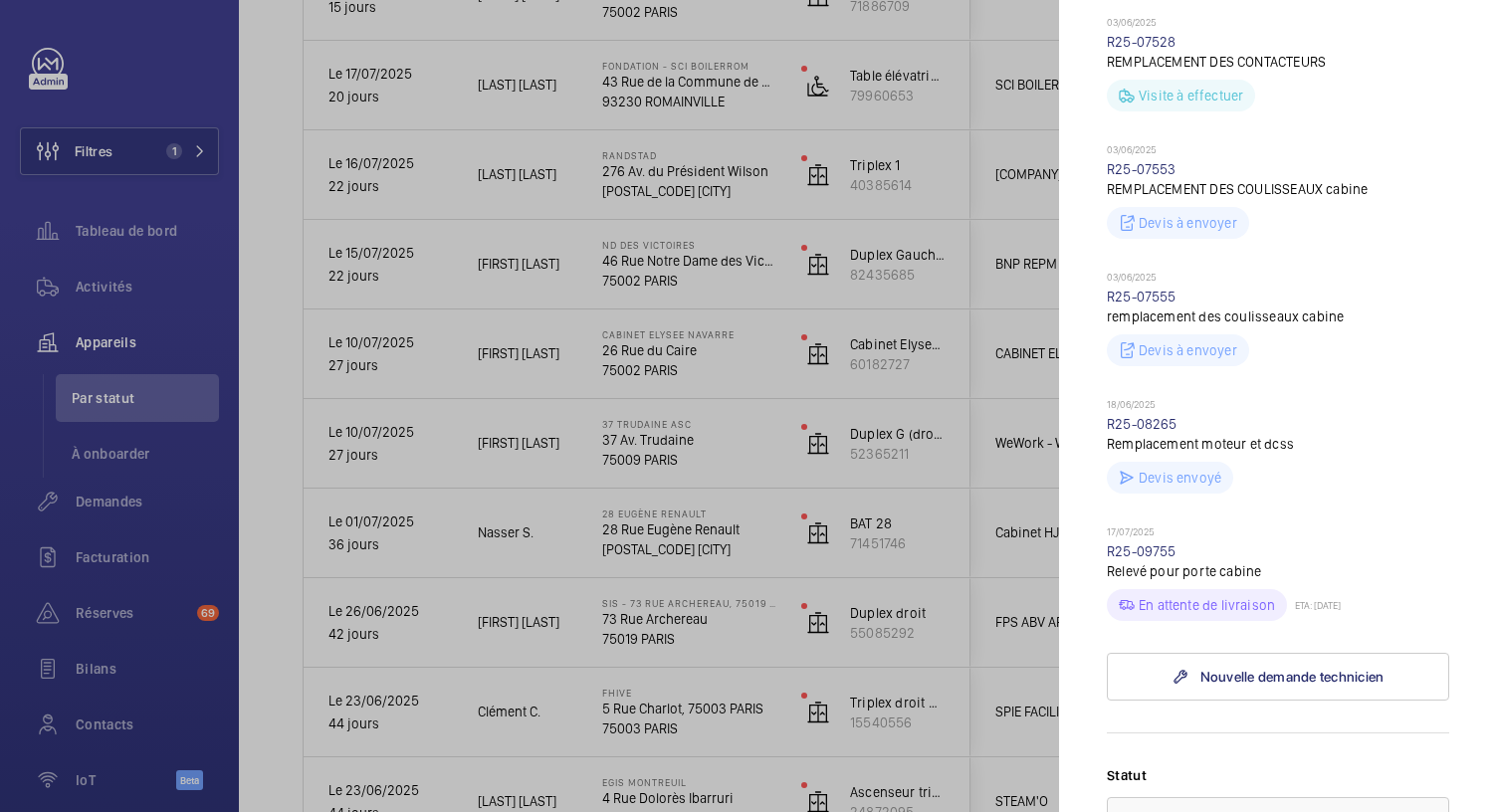 scroll, scrollTop: 890, scrollLeft: 0, axis: vertical 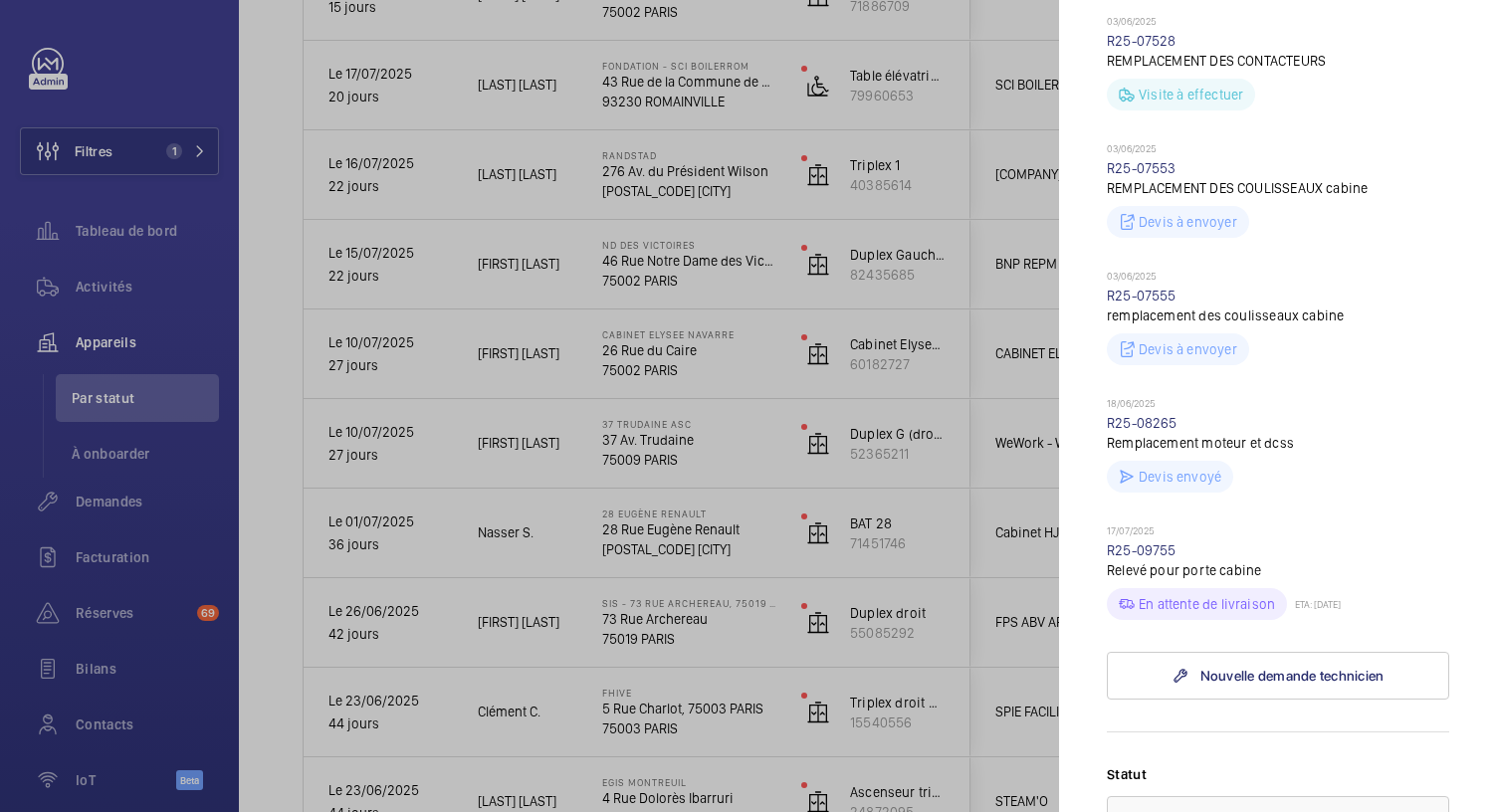 click 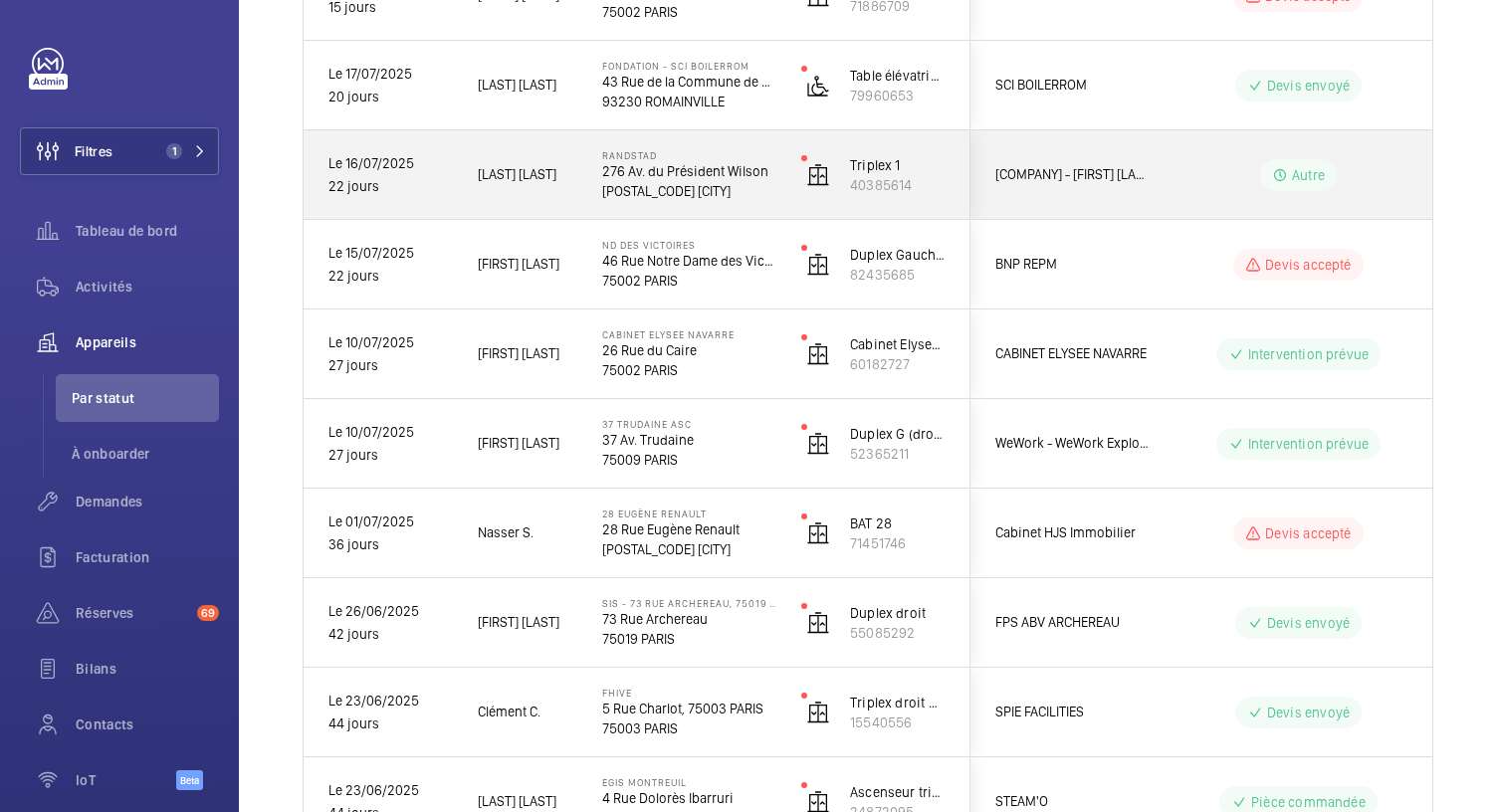 click on "[POSTAL_CODE] [CITY]" 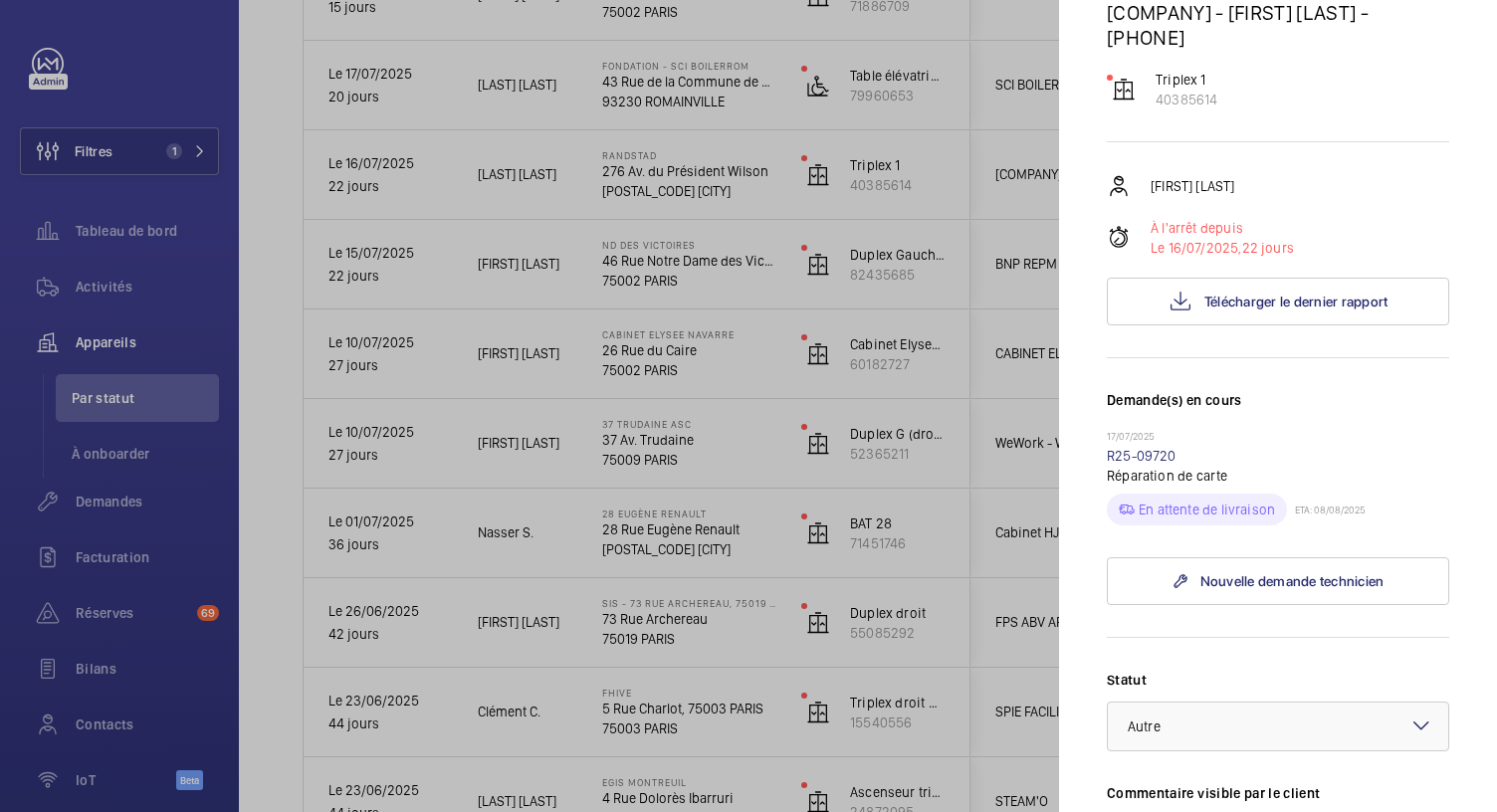 scroll, scrollTop: 207, scrollLeft: 0, axis: vertical 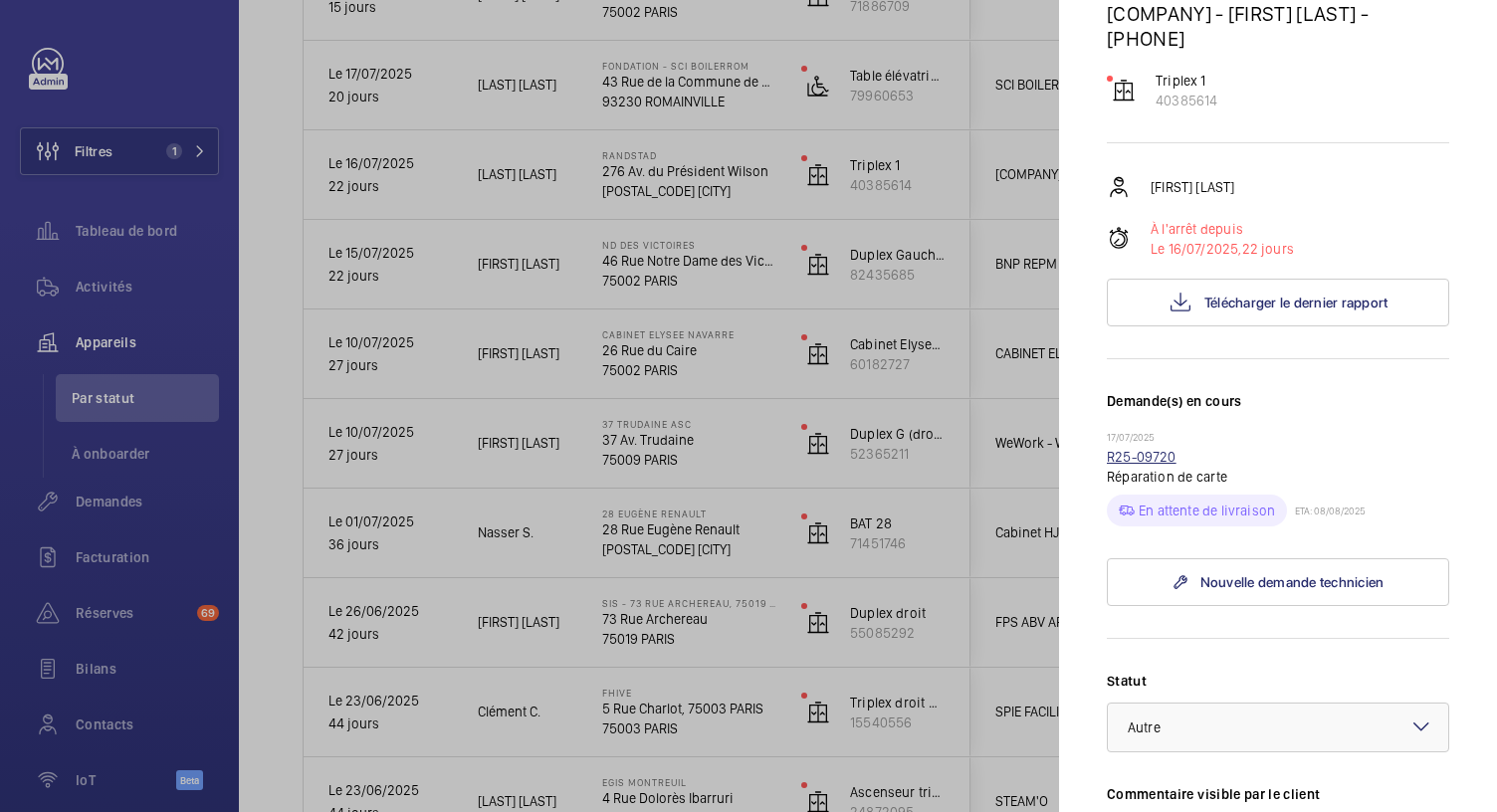 click on "R25-09720" 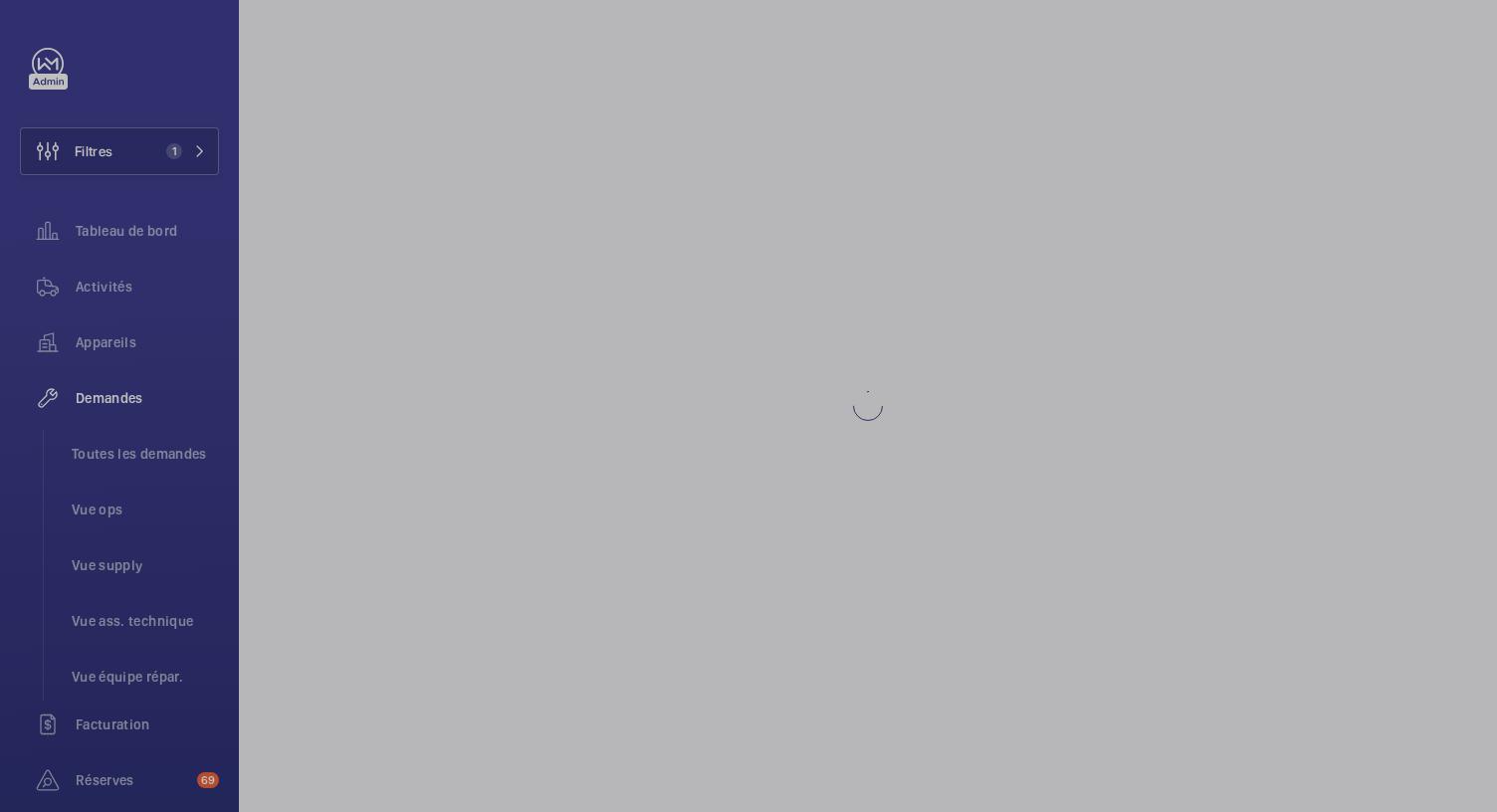 scroll, scrollTop: 0, scrollLeft: 0, axis: both 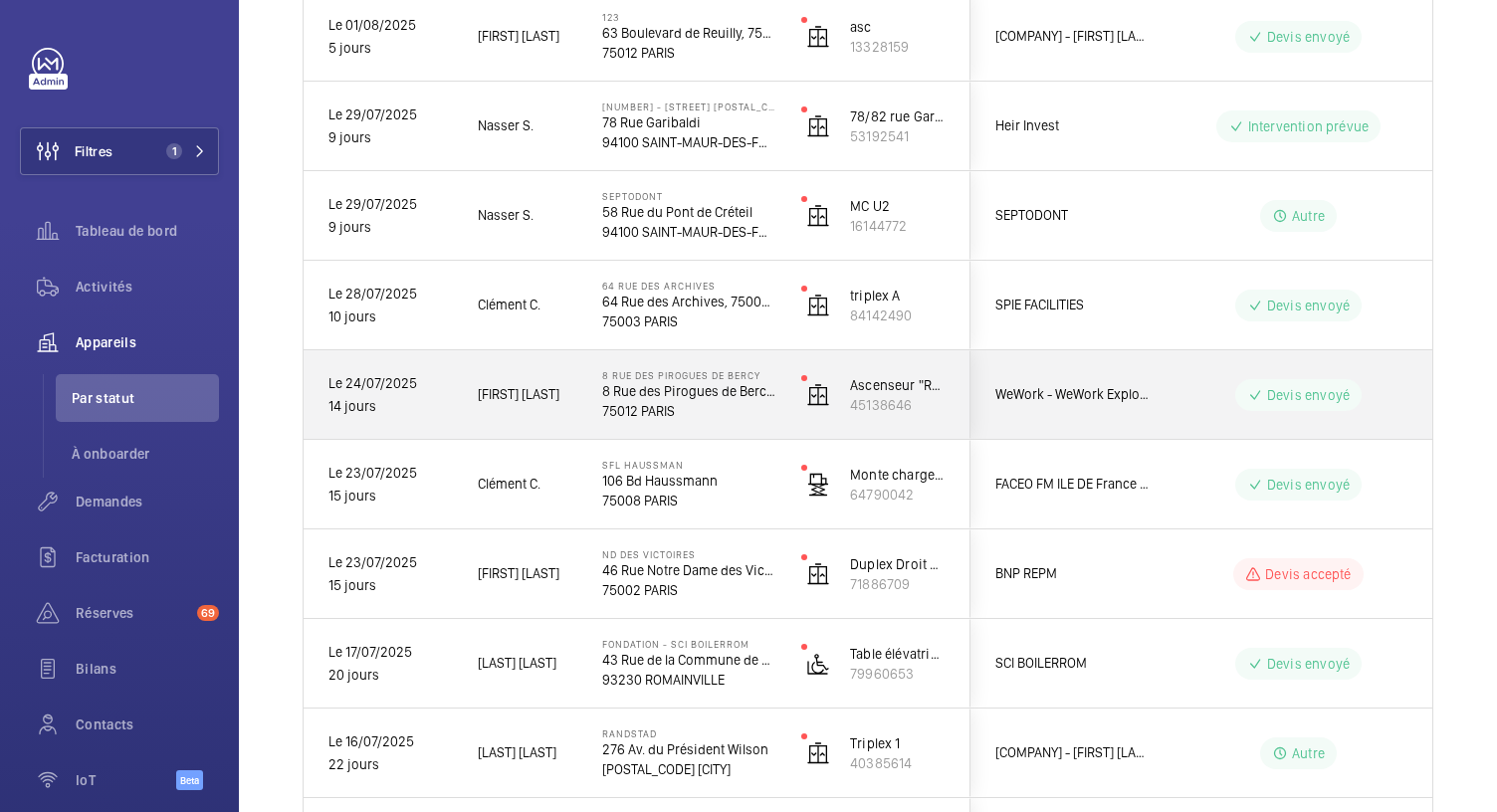 click on "75012 PARIS" 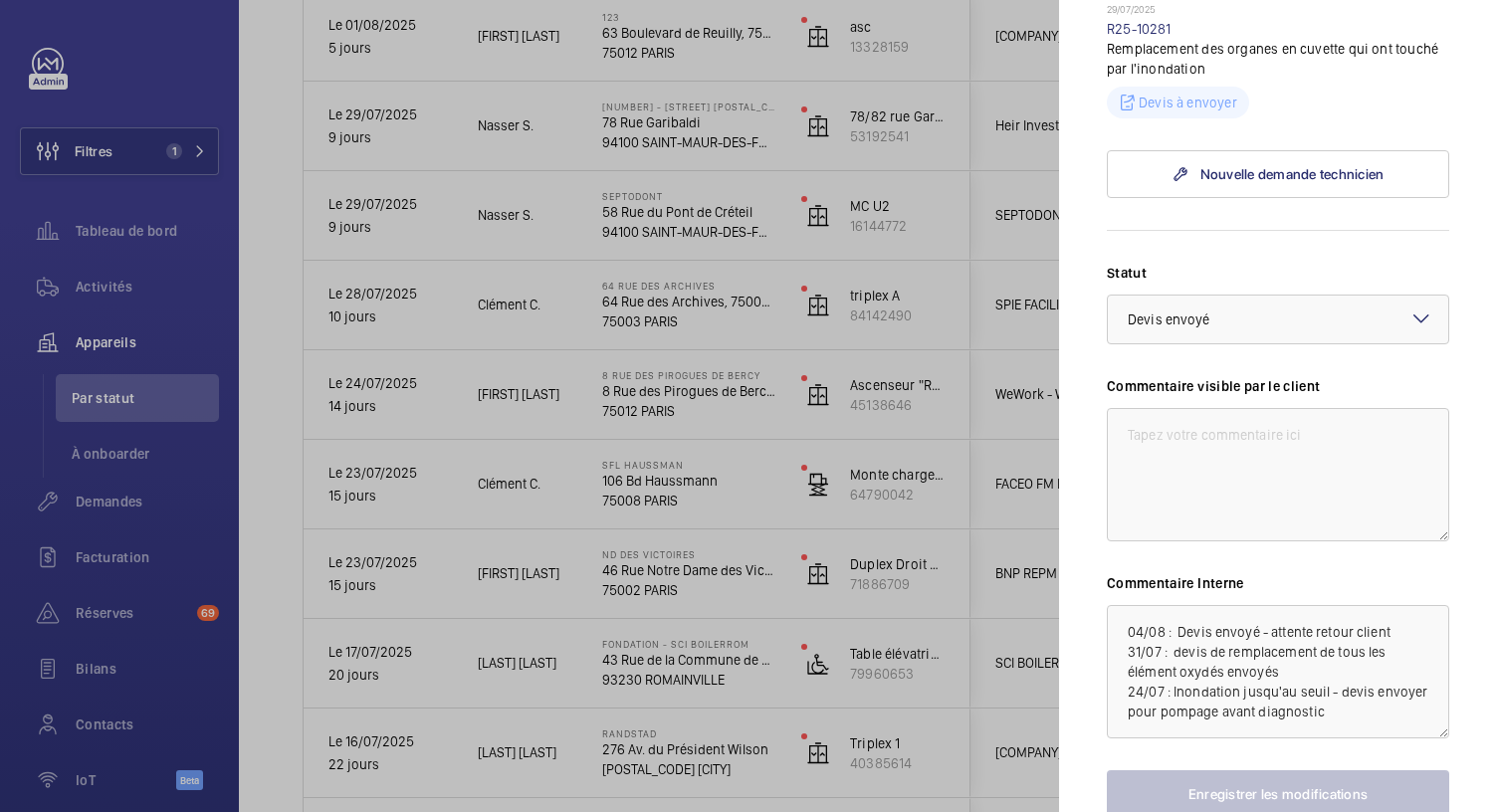 scroll, scrollTop: 812, scrollLeft: 0, axis: vertical 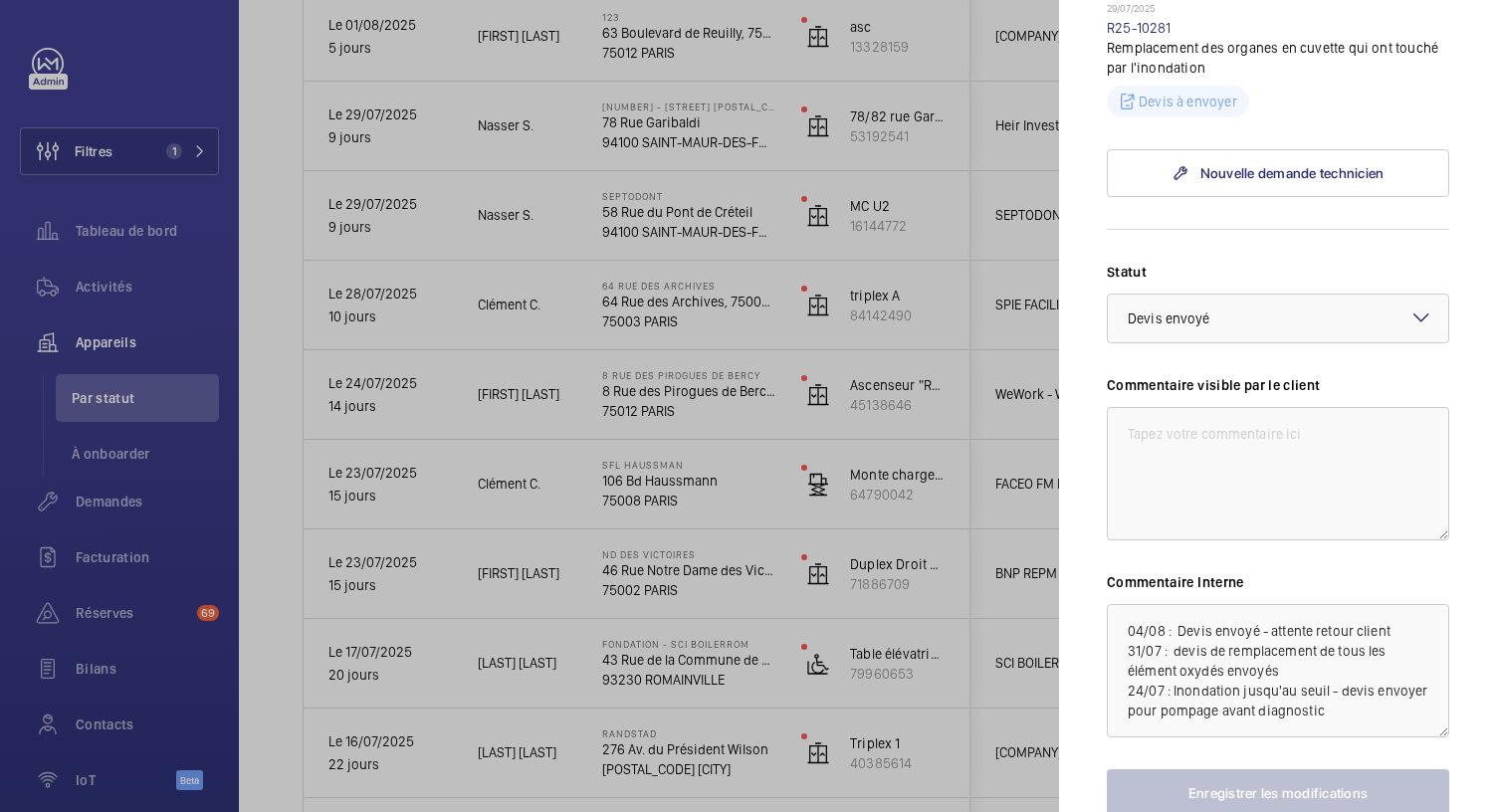 click 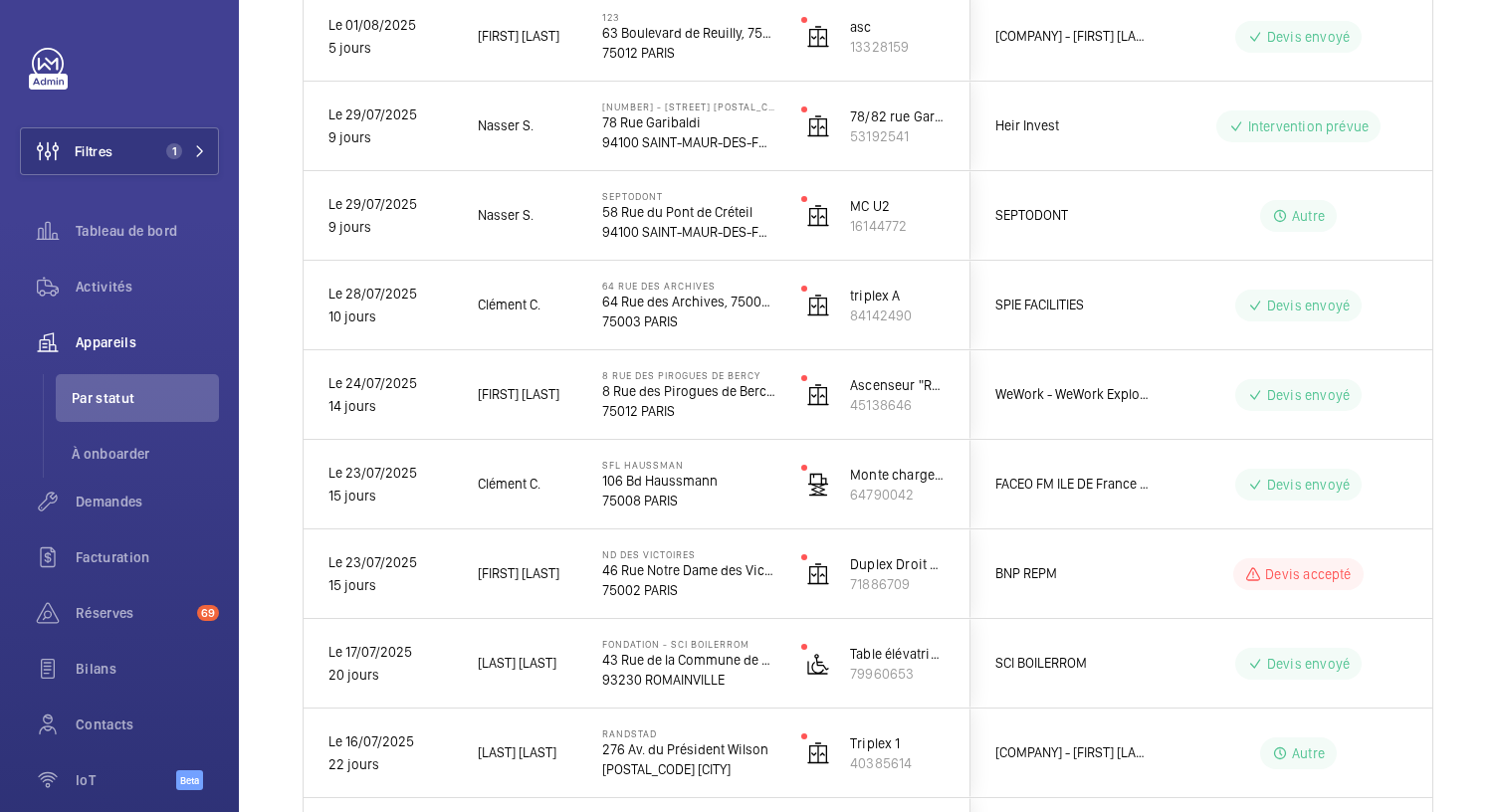 scroll, scrollTop: 0, scrollLeft: 0, axis: both 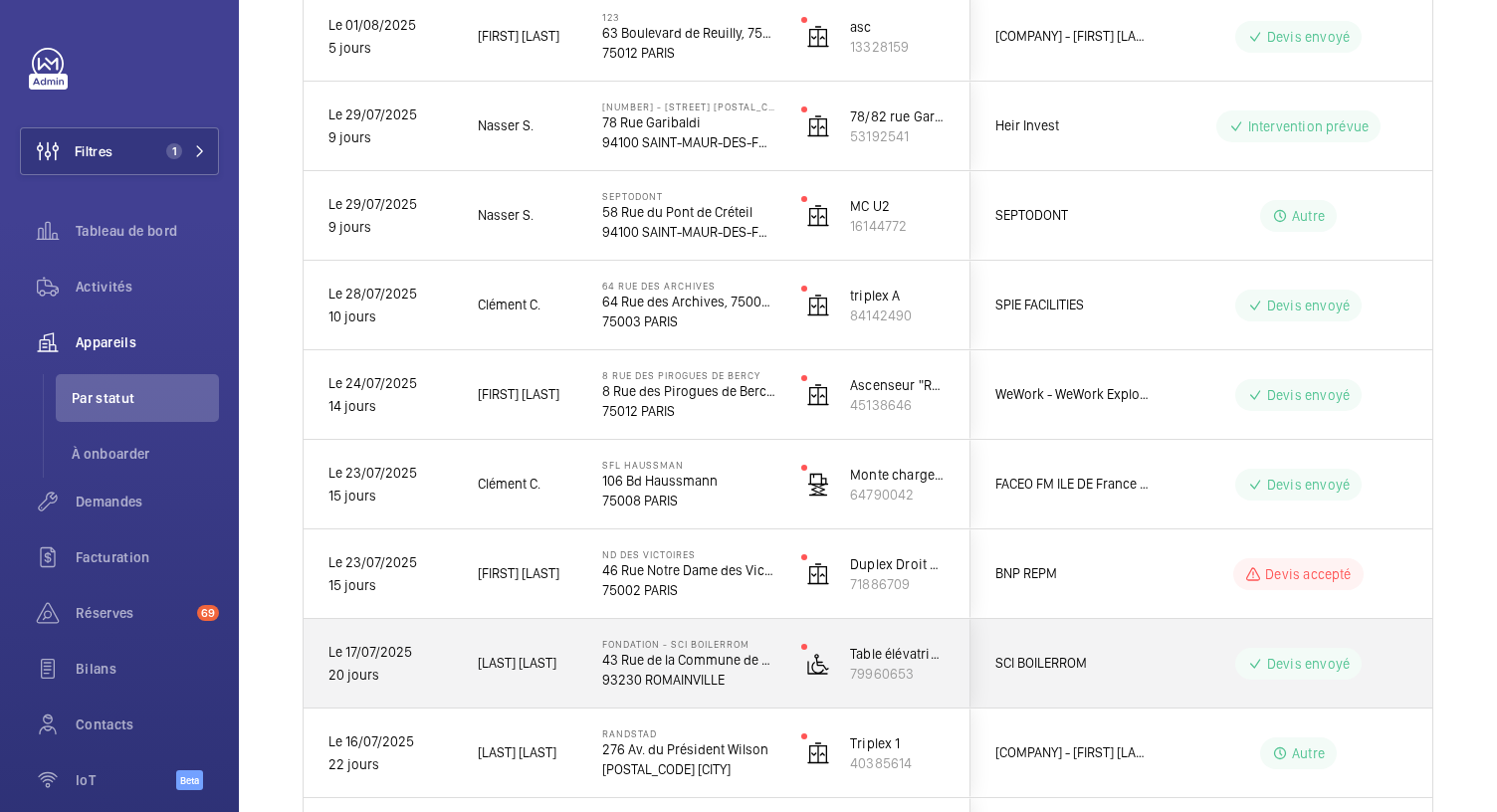 click on "93230 ROMAINVILLE" 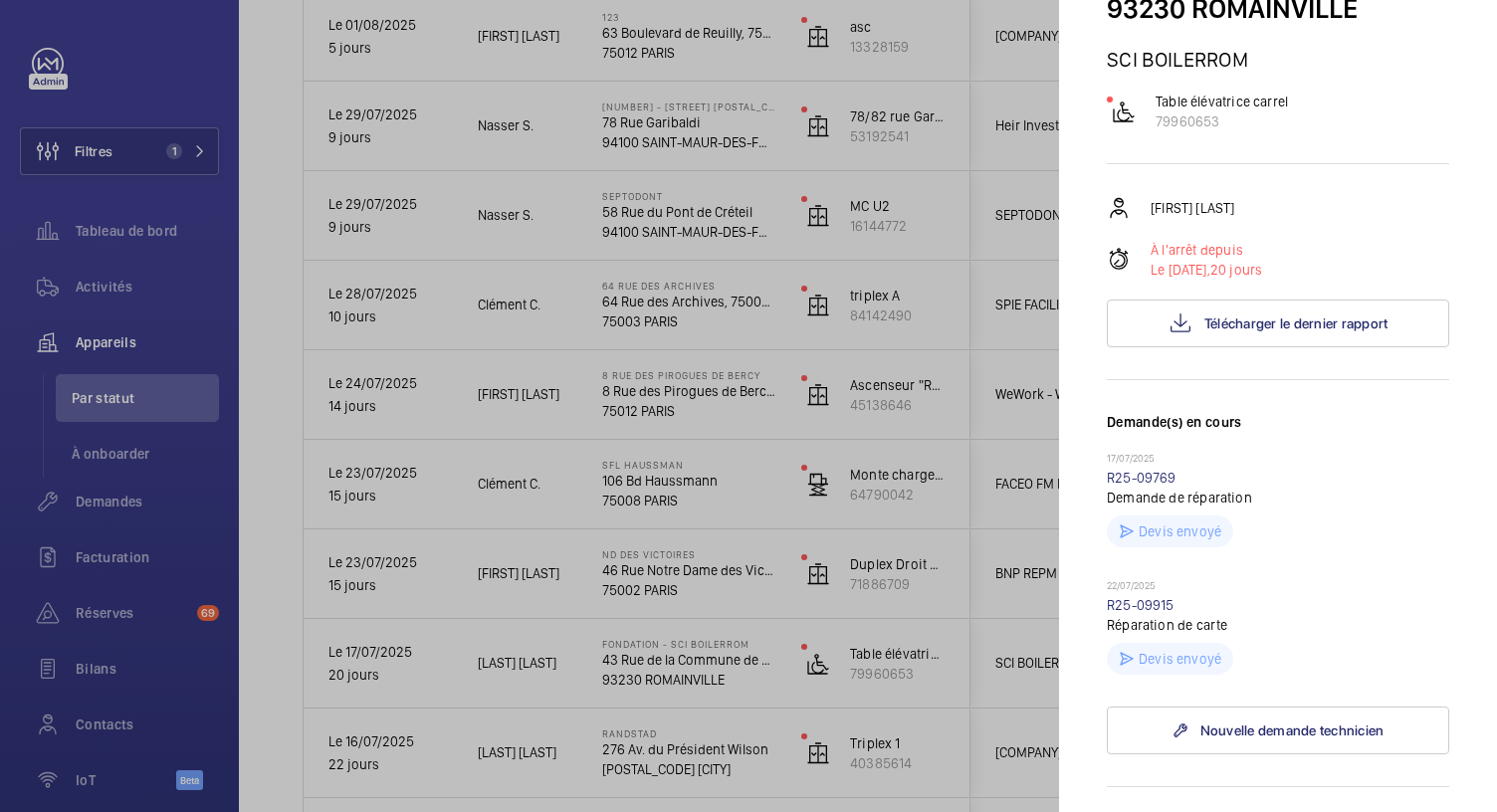 scroll, scrollTop: 180, scrollLeft: 0, axis: vertical 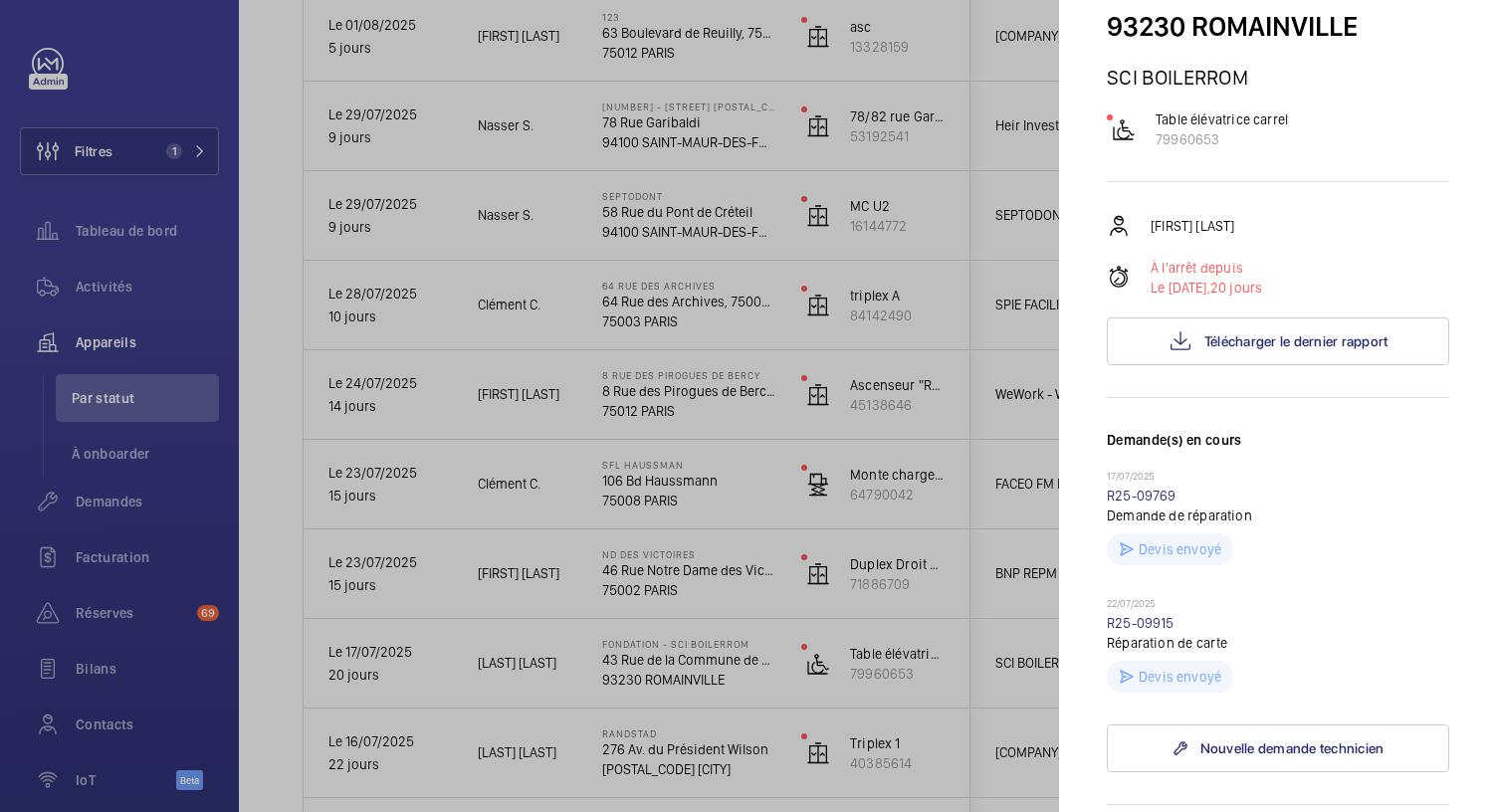 click 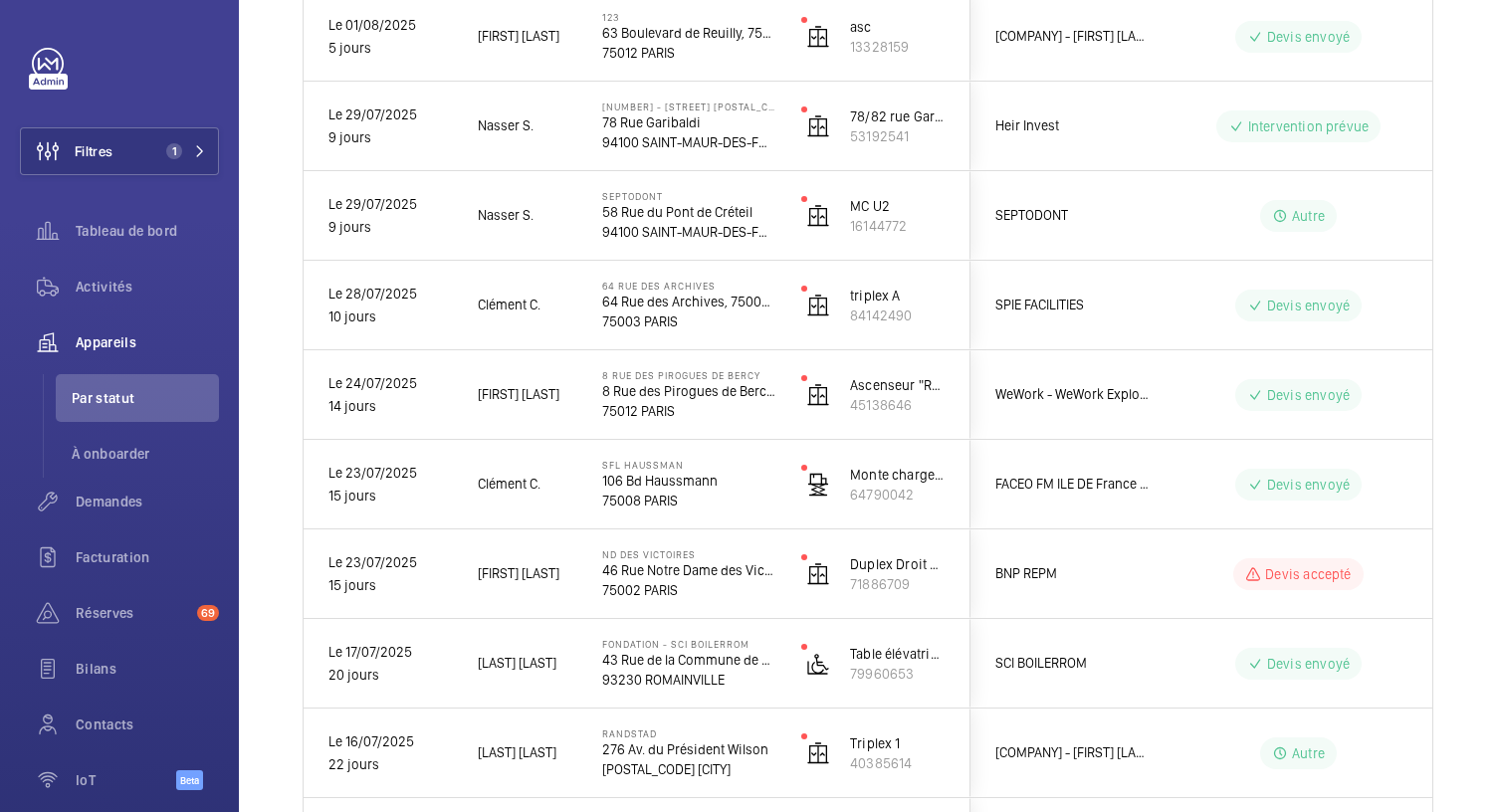 scroll, scrollTop: 0, scrollLeft: 0, axis: both 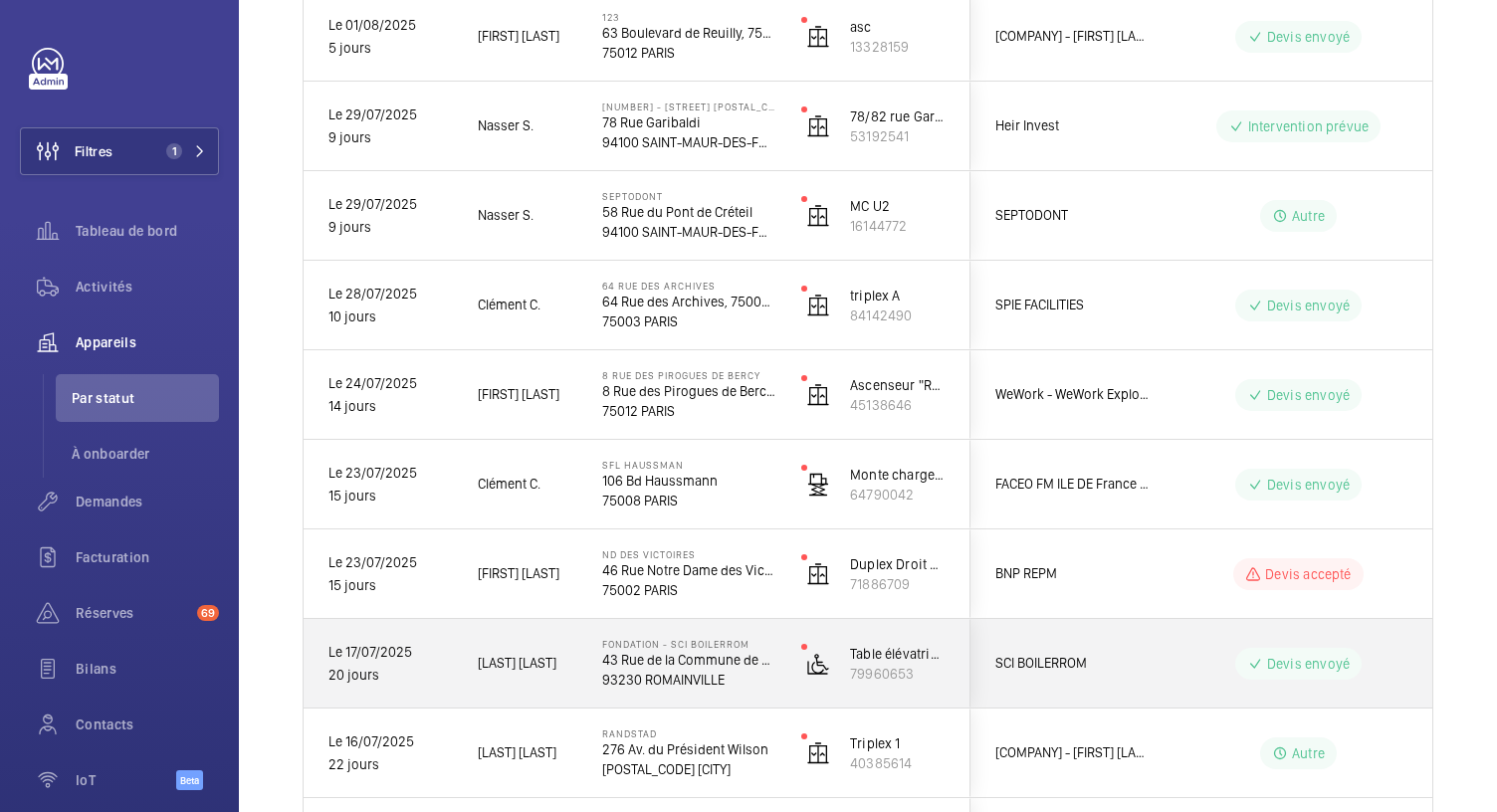 click on "Fondation - SCI BOILERROM" 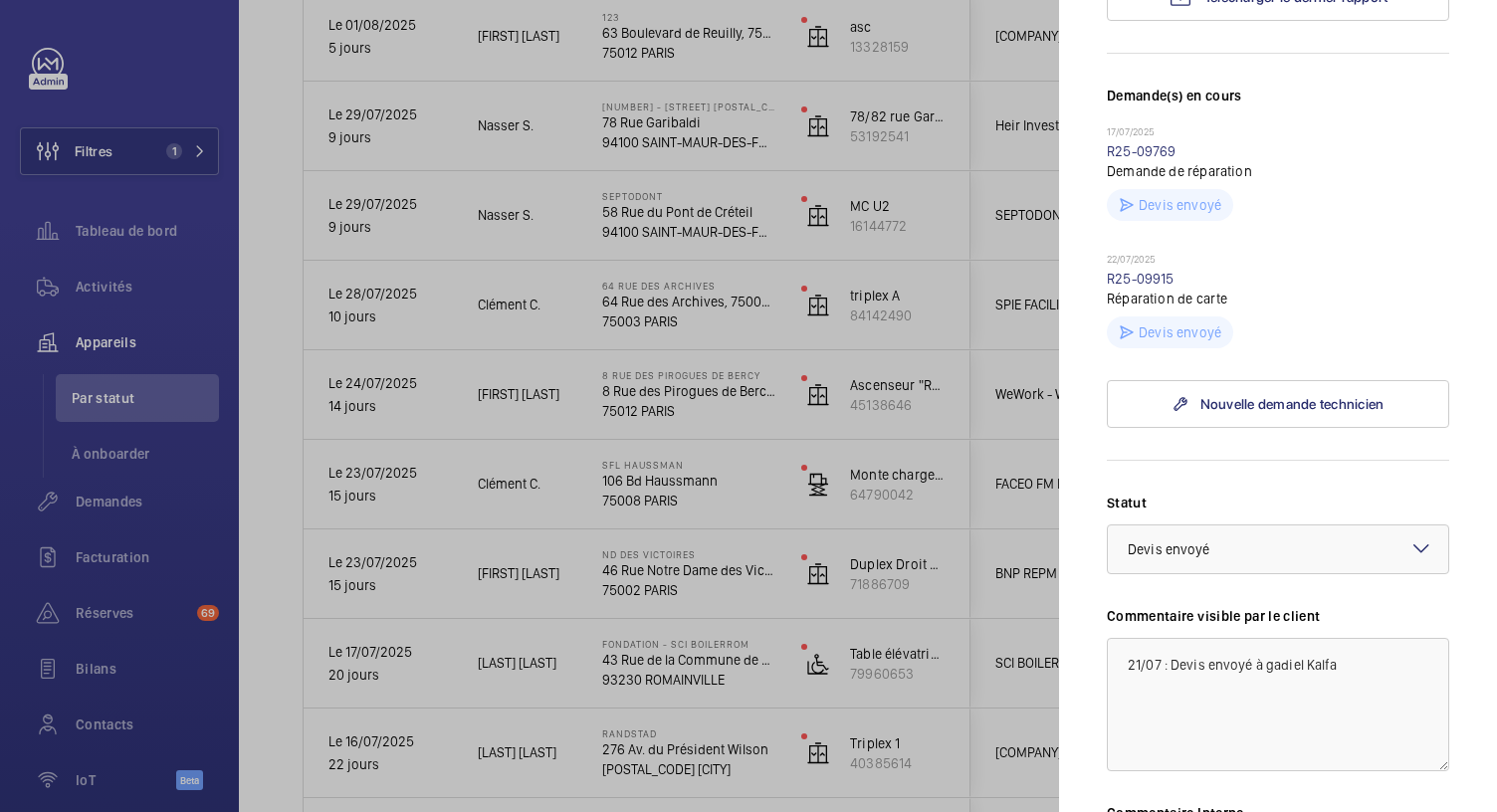 scroll, scrollTop: 579, scrollLeft: 0, axis: vertical 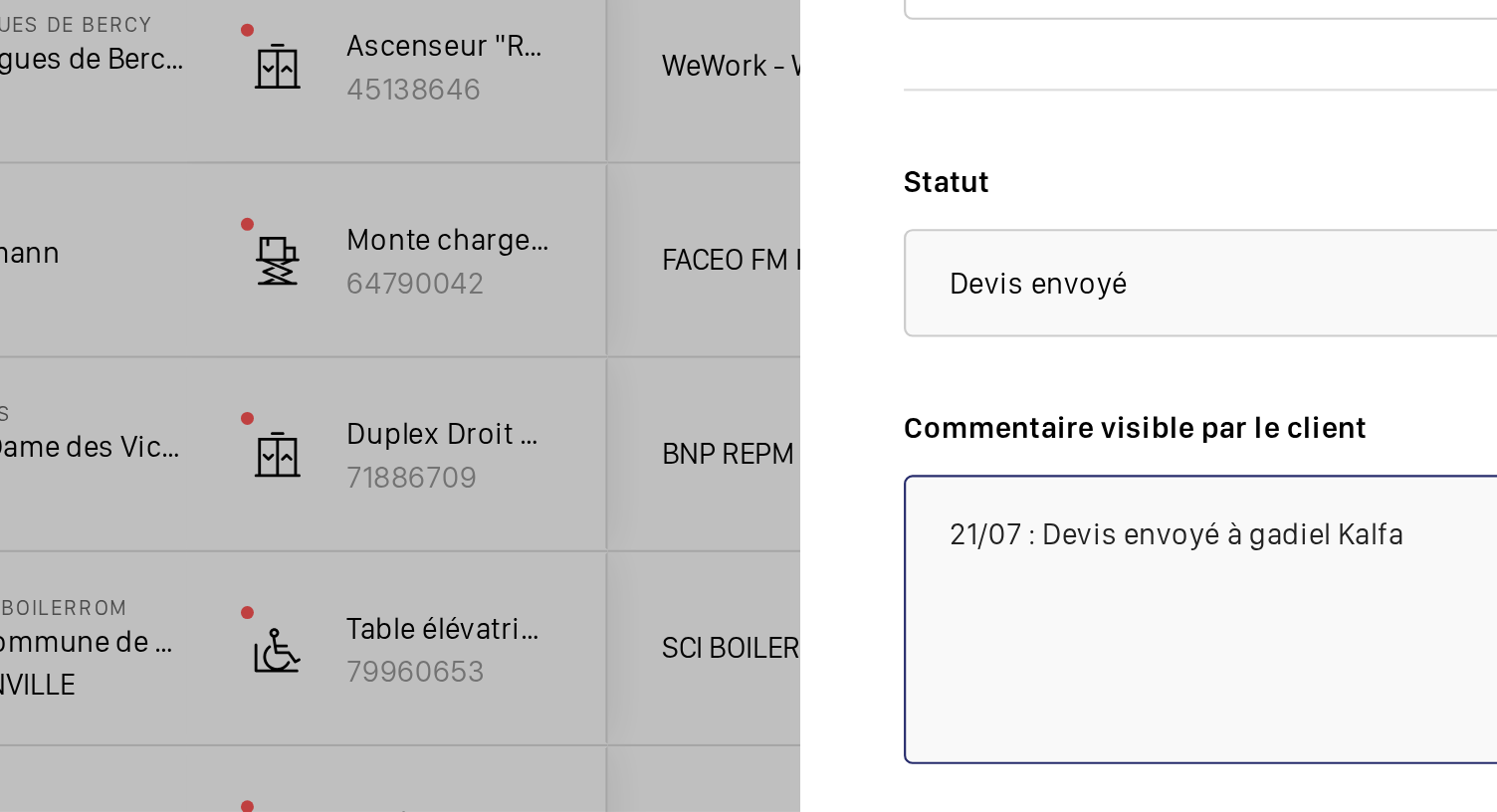 click on "21/07 : Devis envoyé à gadiel Kalfa" 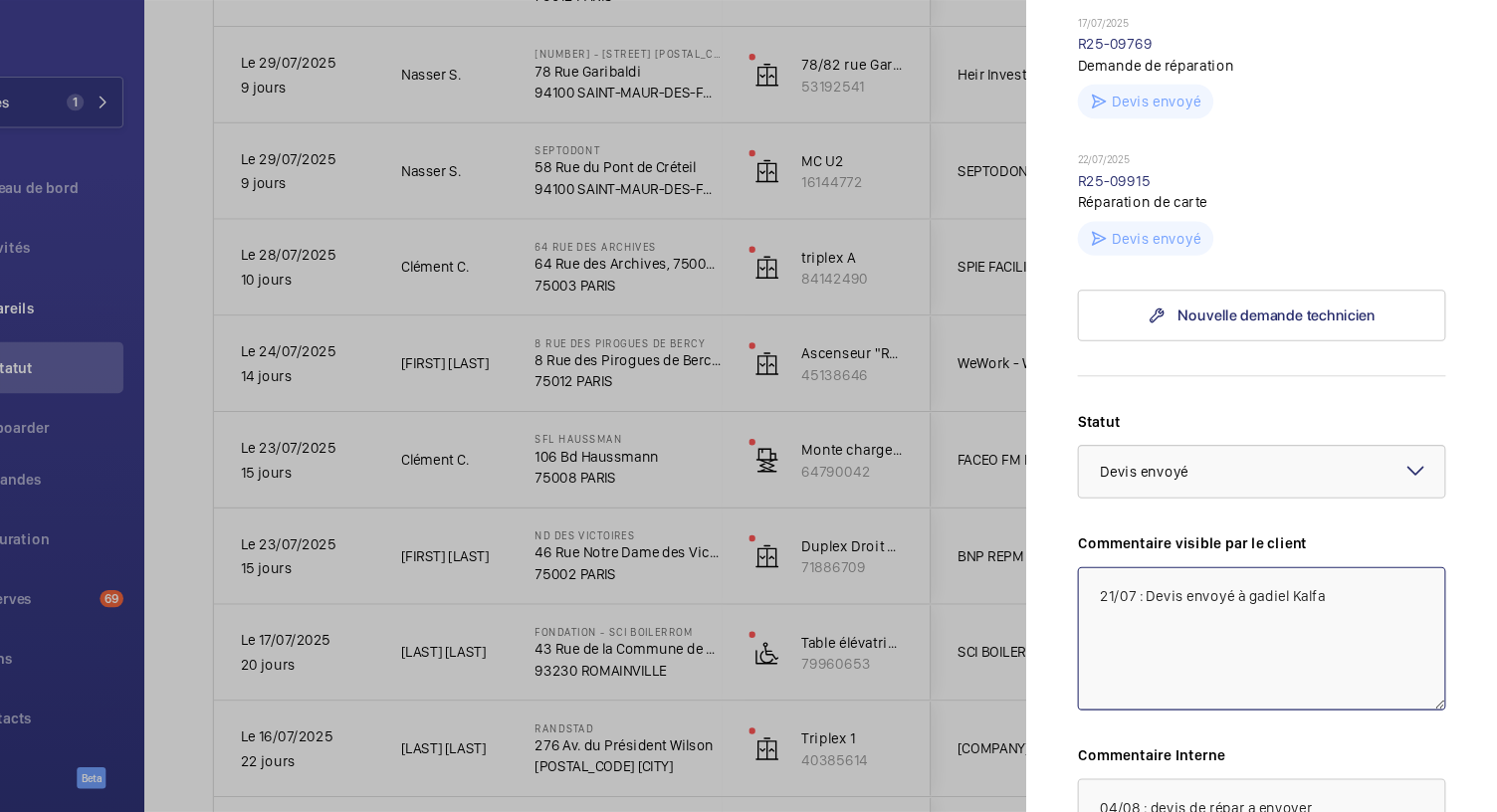 scroll, scrollTop: 0, scrollLeft: 0, axis: both 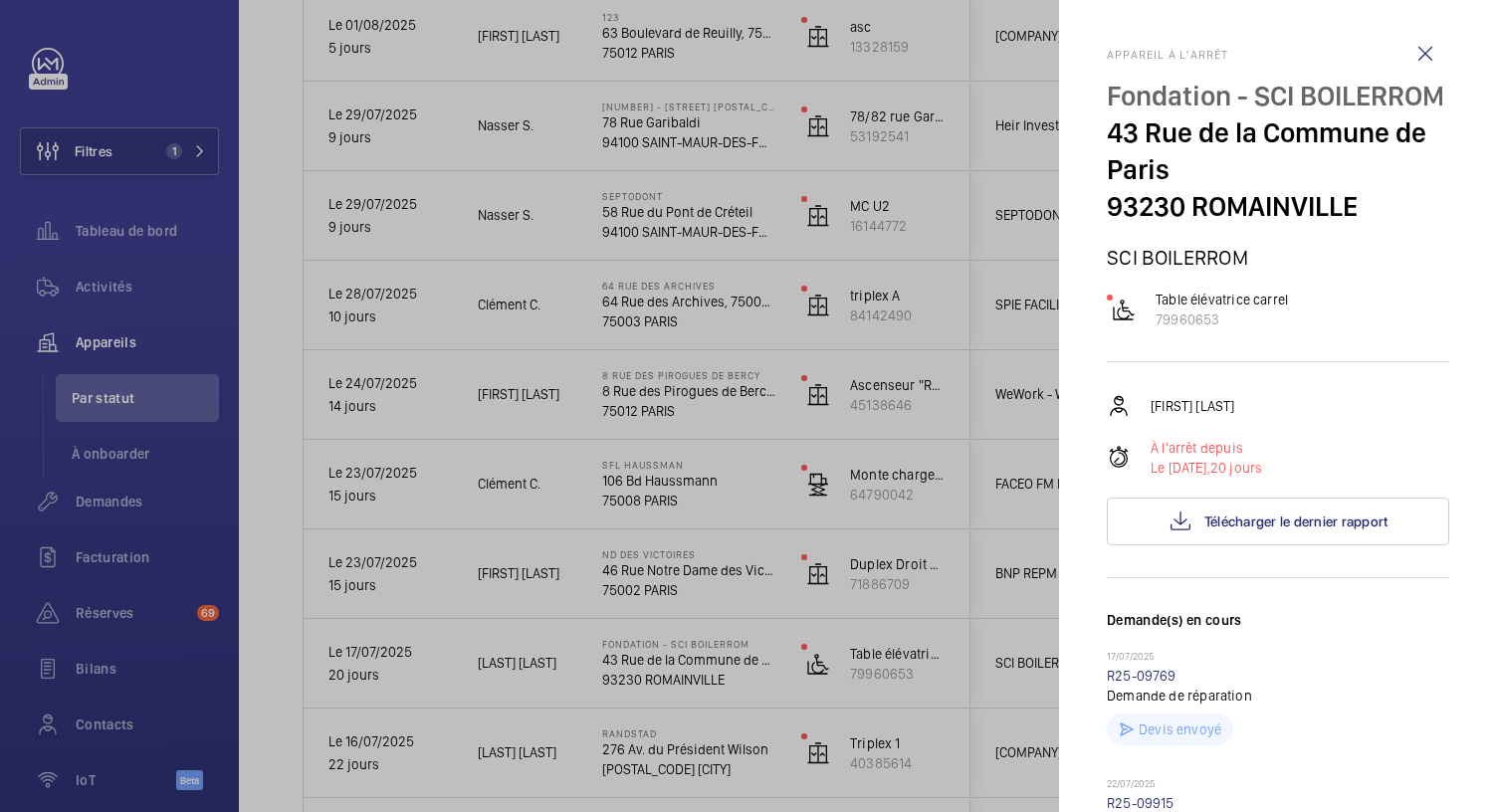 click 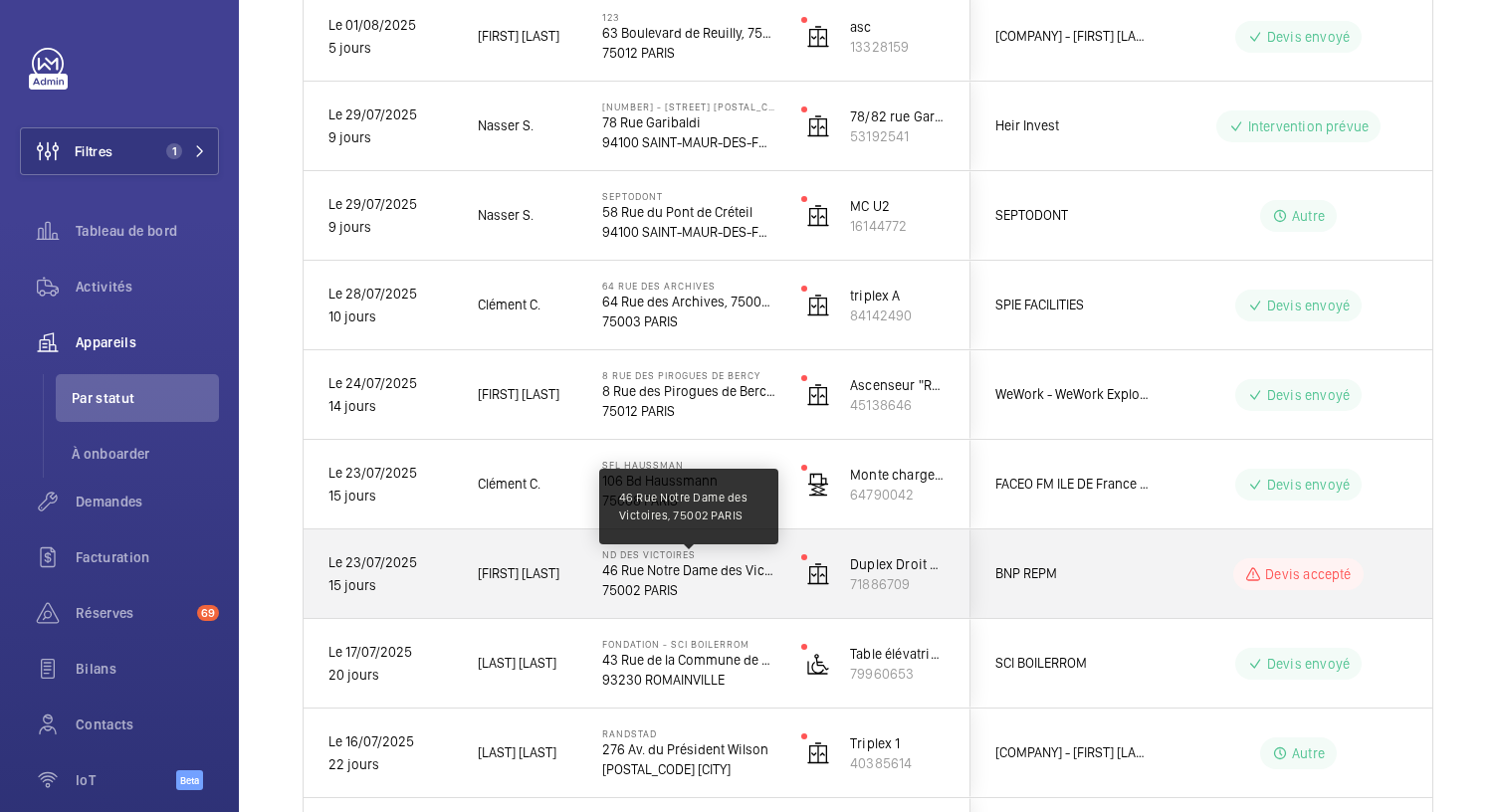 click on "46 Rue Notre Dame des Victoires, 75002 PARIS" 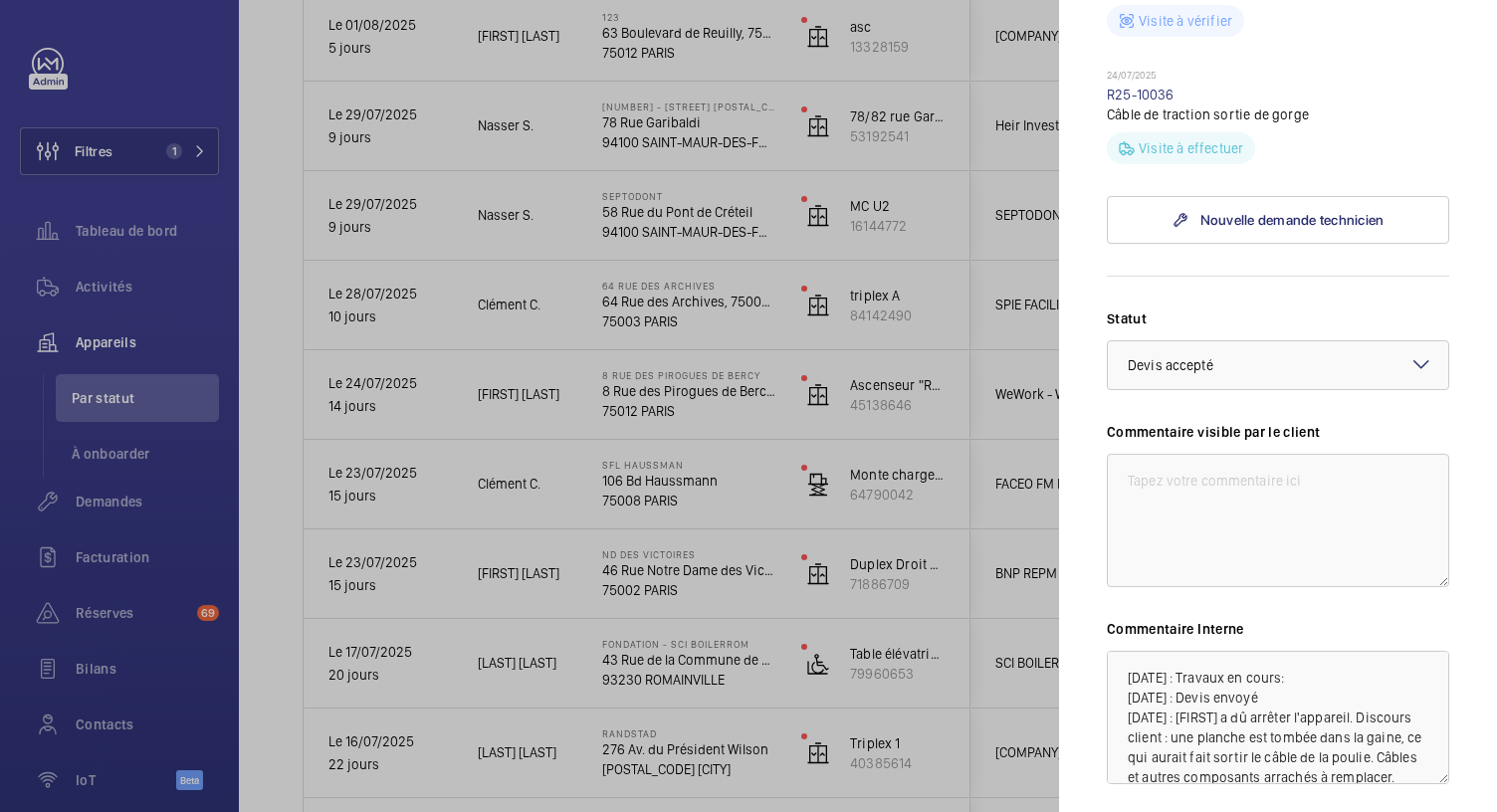 scroll, scrollTop: 1101, scrollLeft: 0, axis: vertical 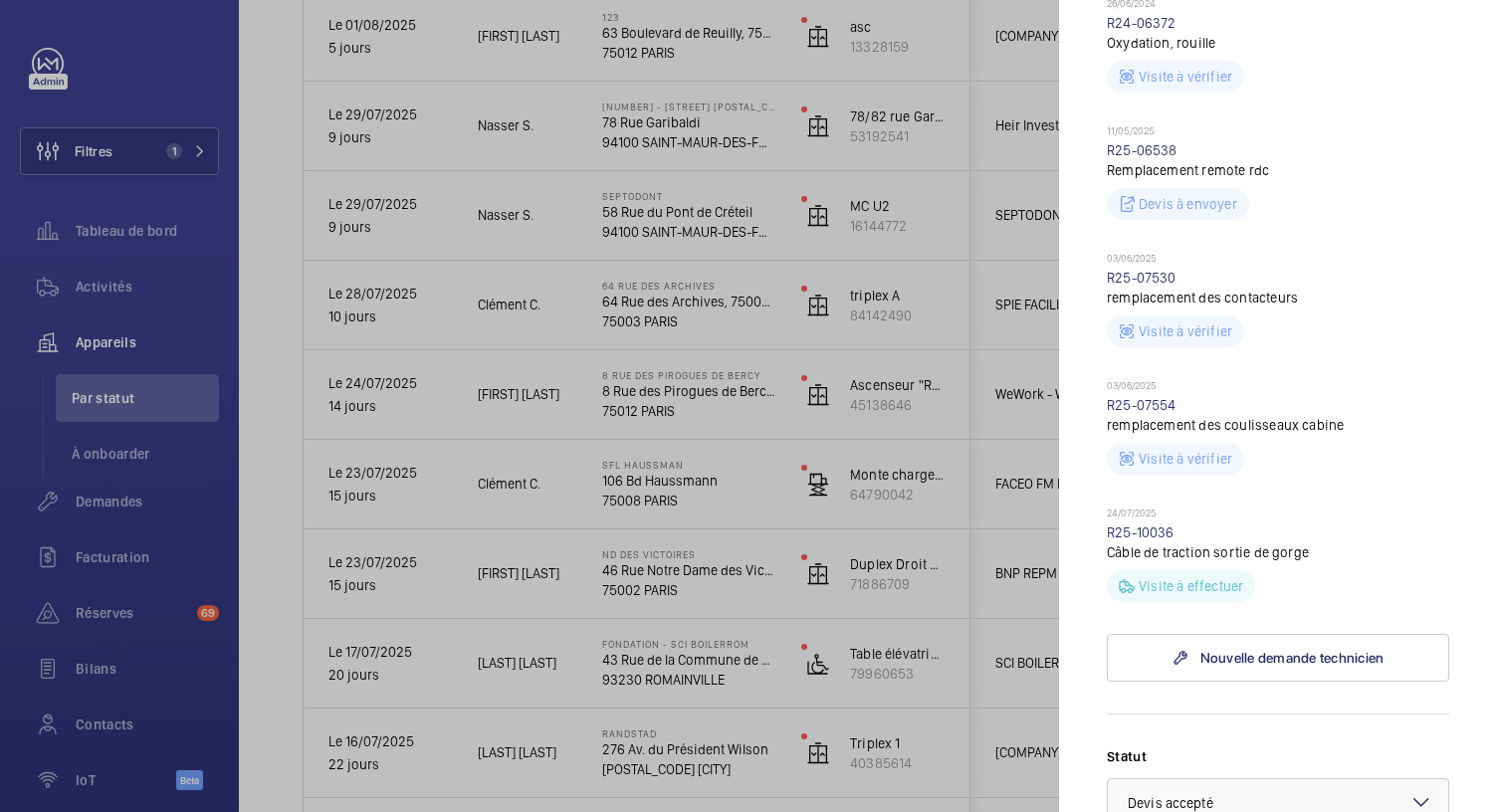 click 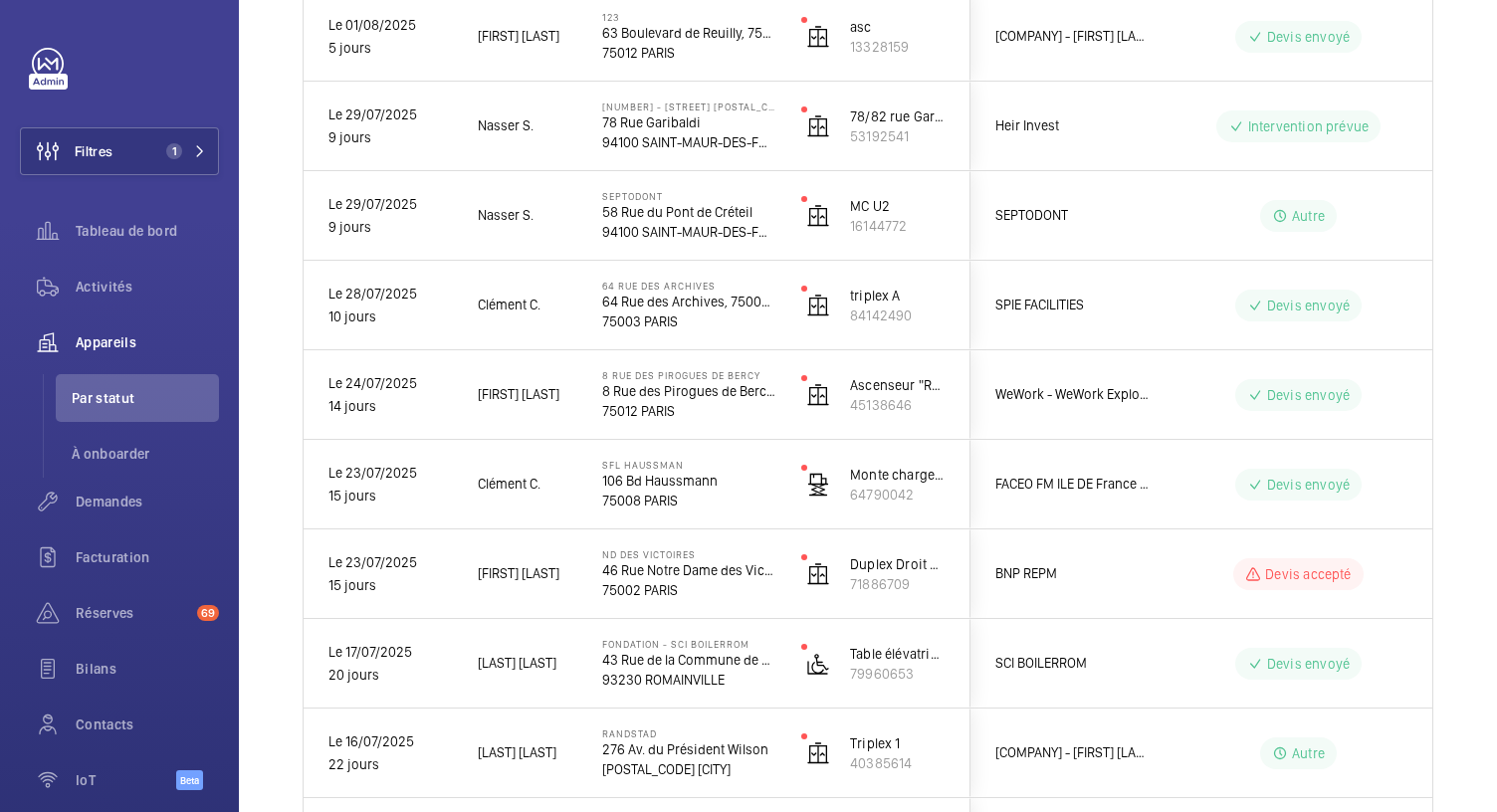 scroll, scrollTop: 0, scrollLeft: 0, axis: both 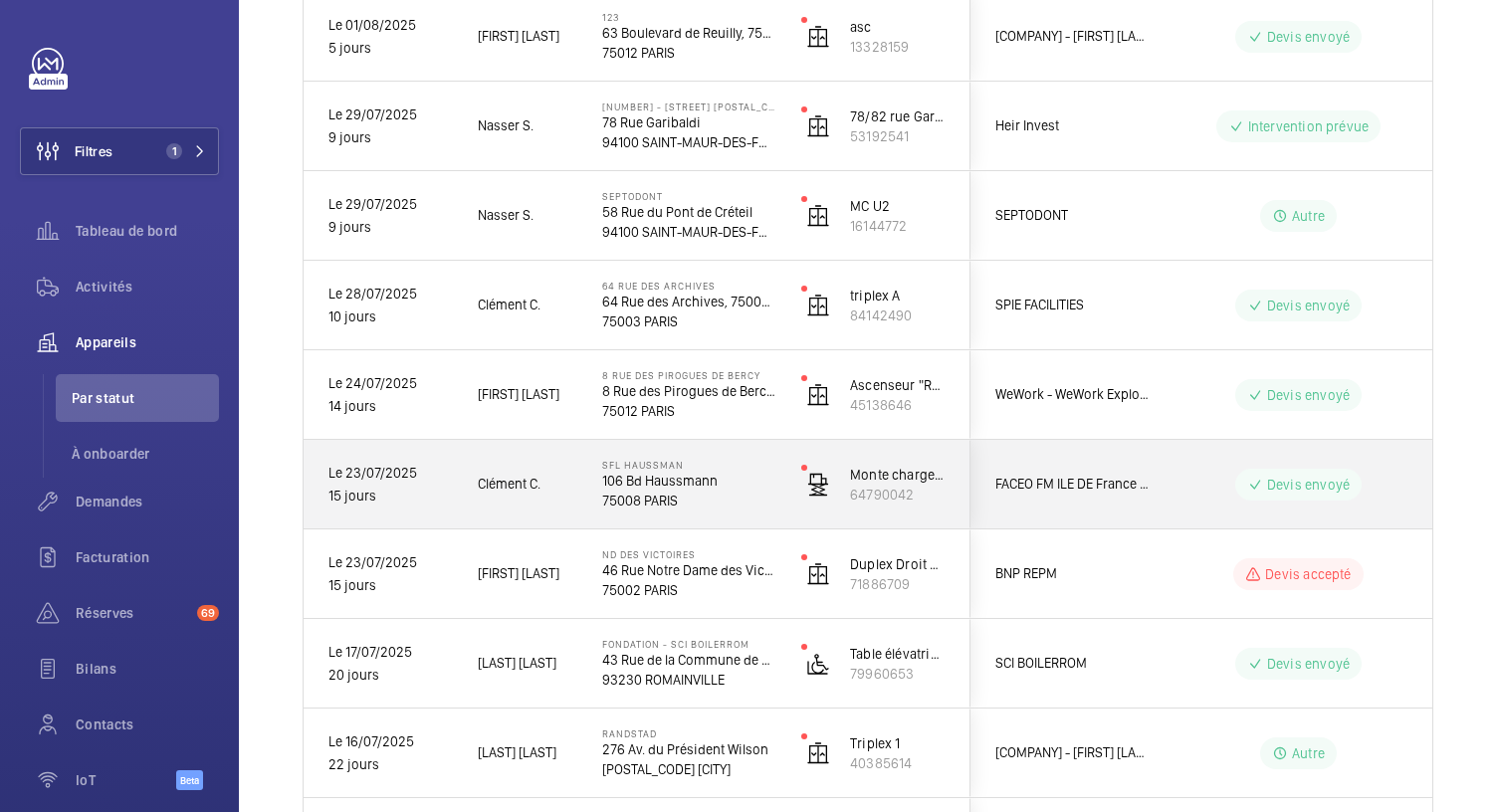 click on "75008 PARIS" 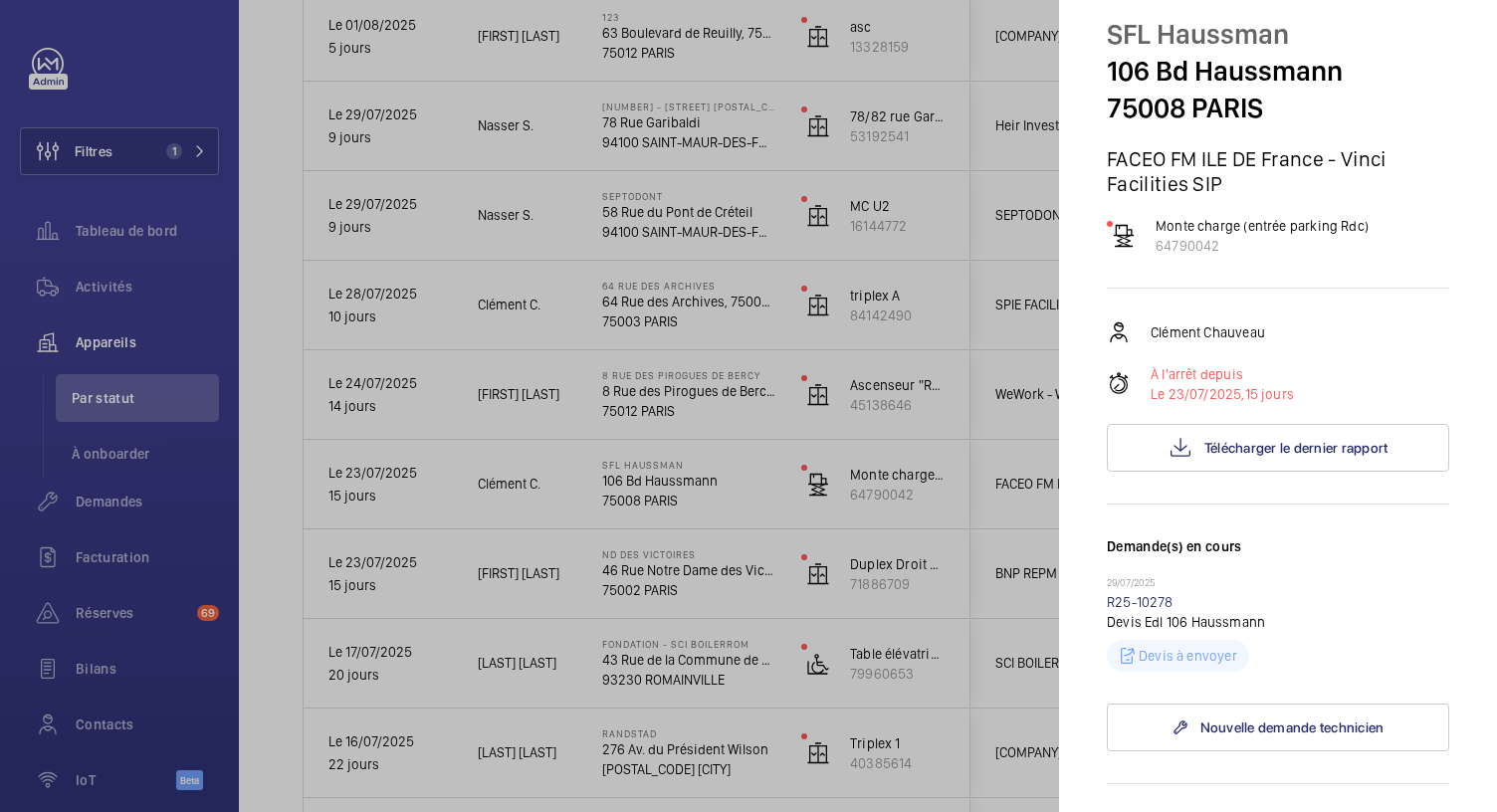 scroll, scrollTop: 0, scrollLeft: 0, axis: both 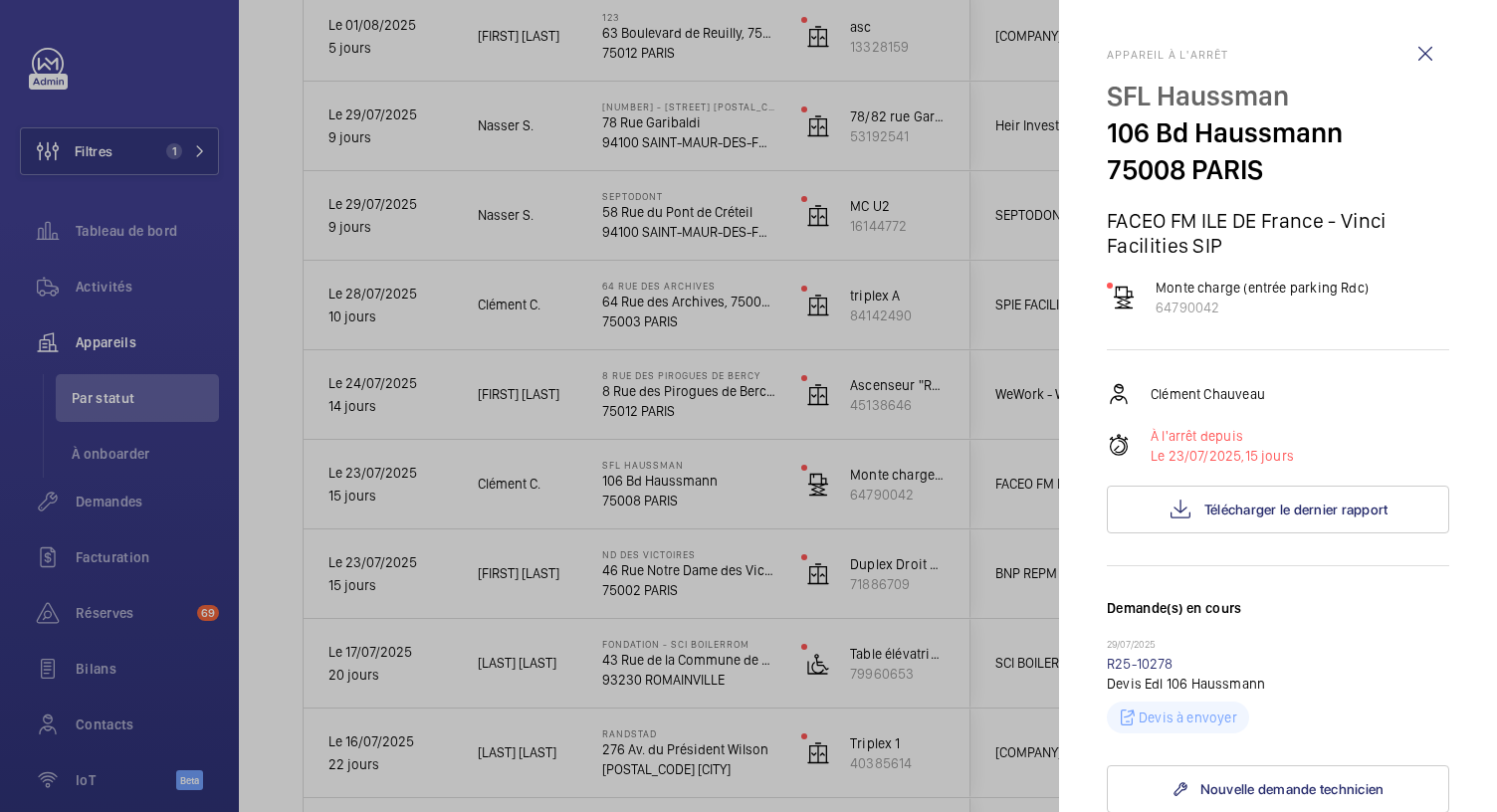 click 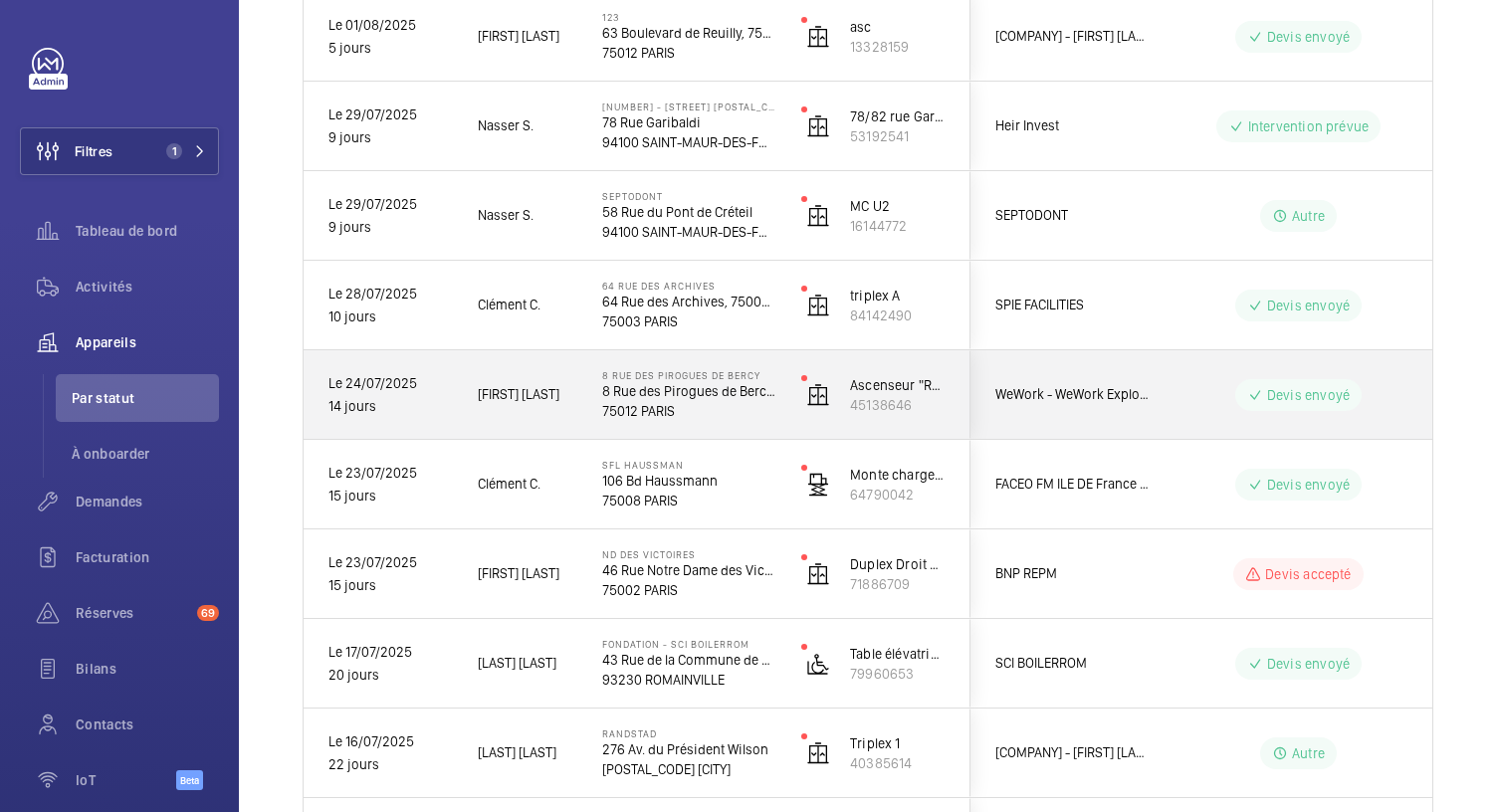 click on "[NUMBER] [STREET]   [NUMBER] [STREET], [POSTAL_CODE] [CITY]   [POSTAL_CODE] [CITY]" 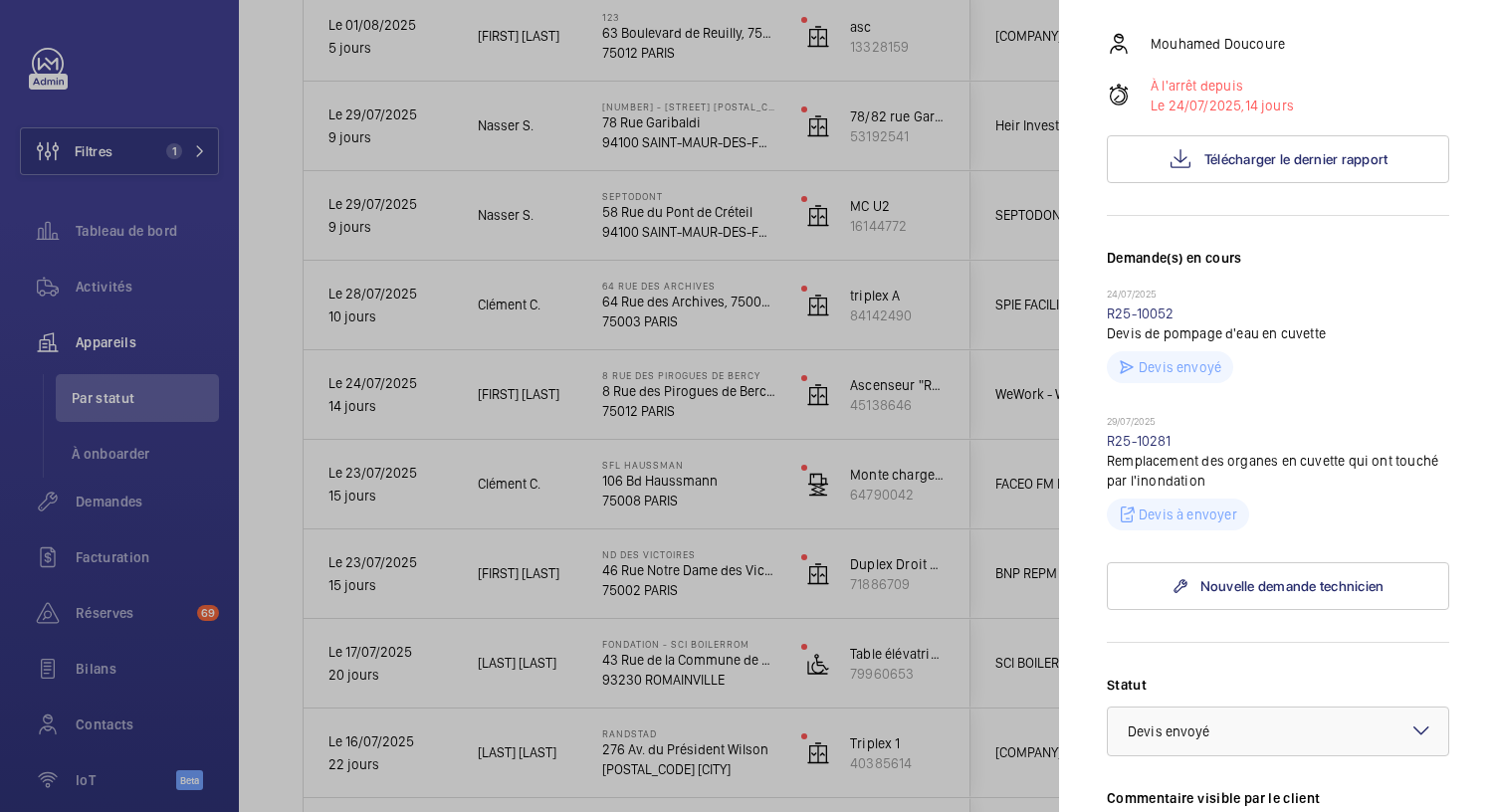 scroll, scrollTop: 397, scrollLeft: 0, axis: vertical 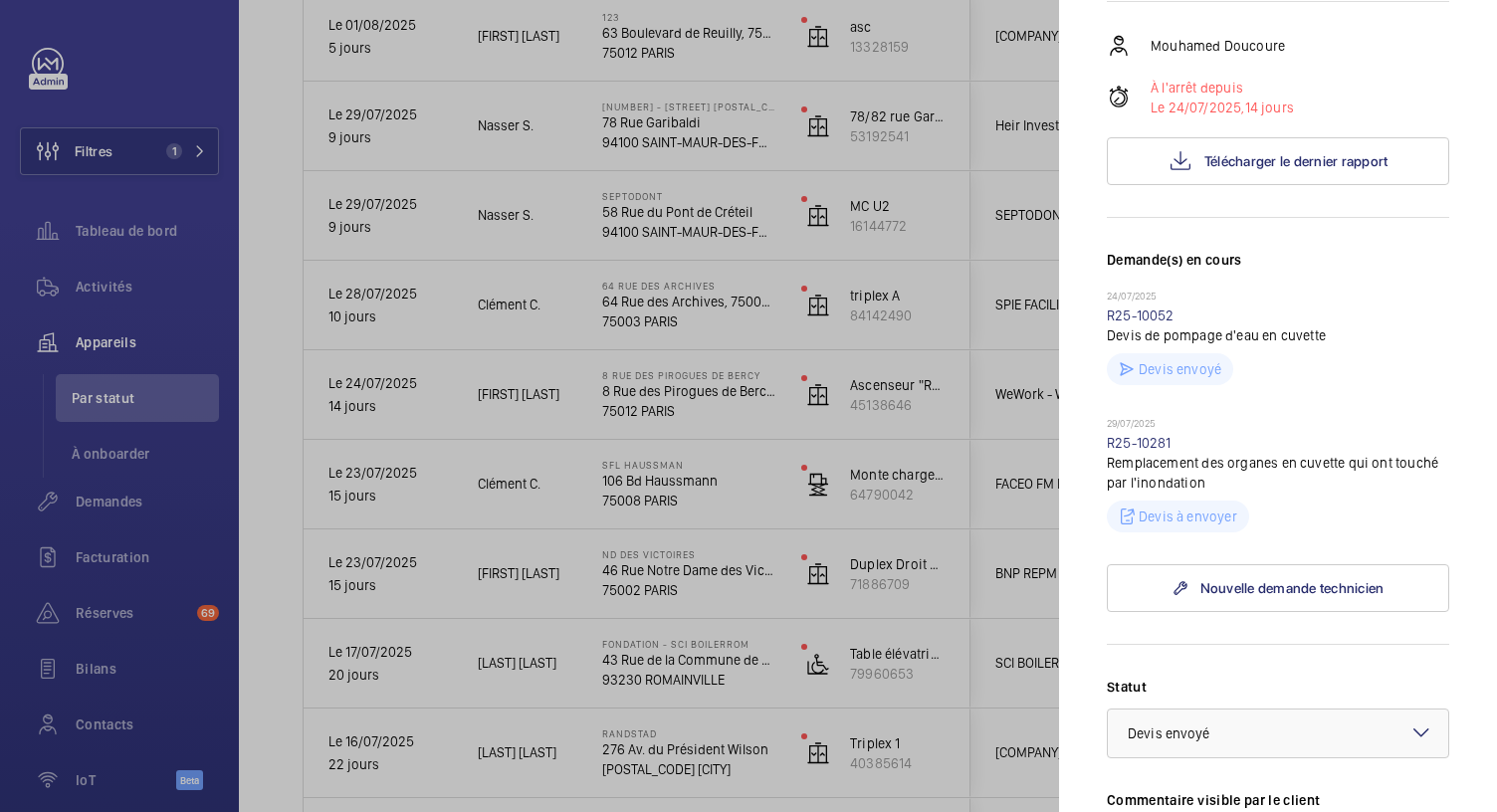 click 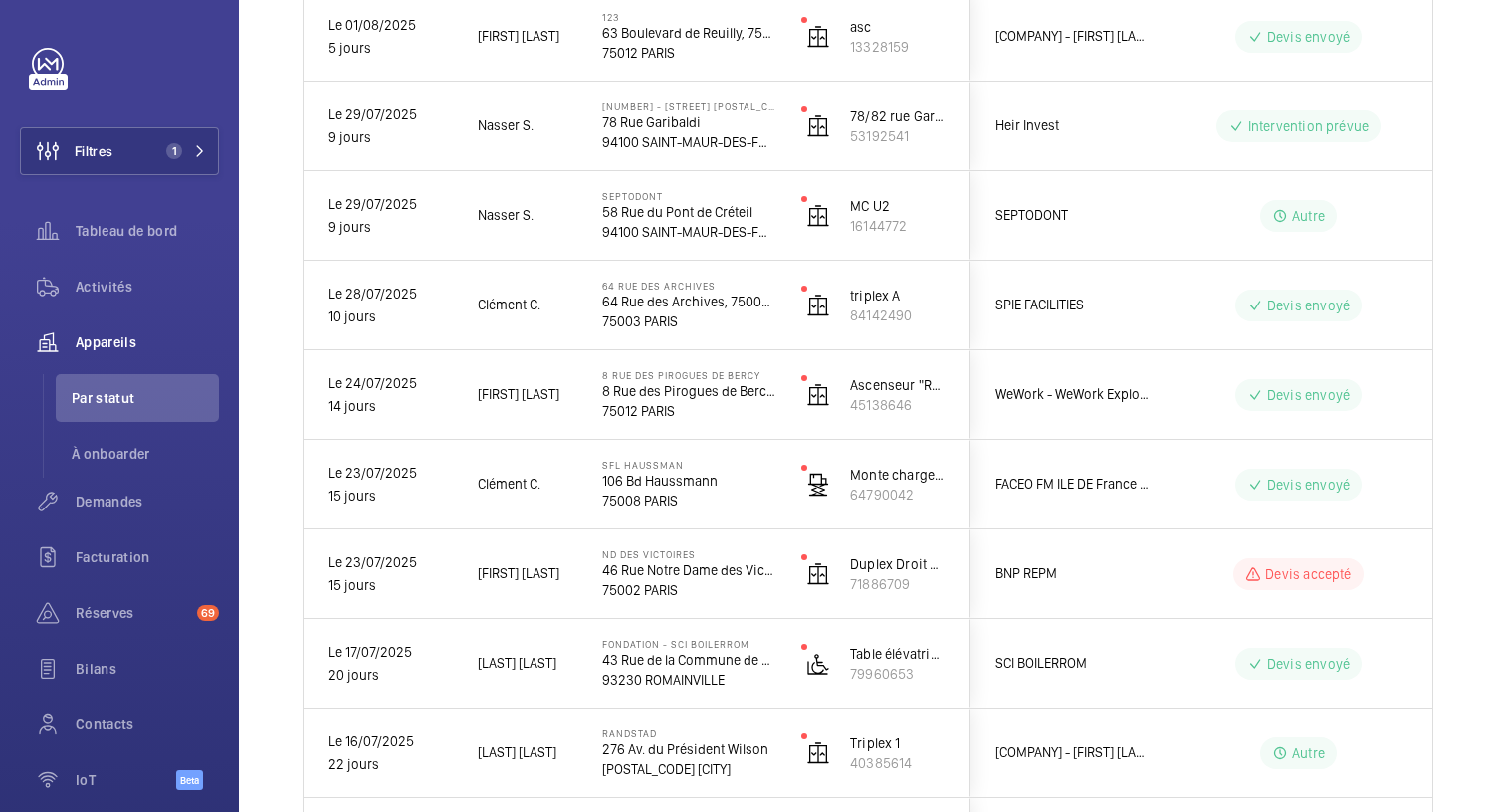 scroll, scrollTop: 0, scrollLeft: 0, axis: both 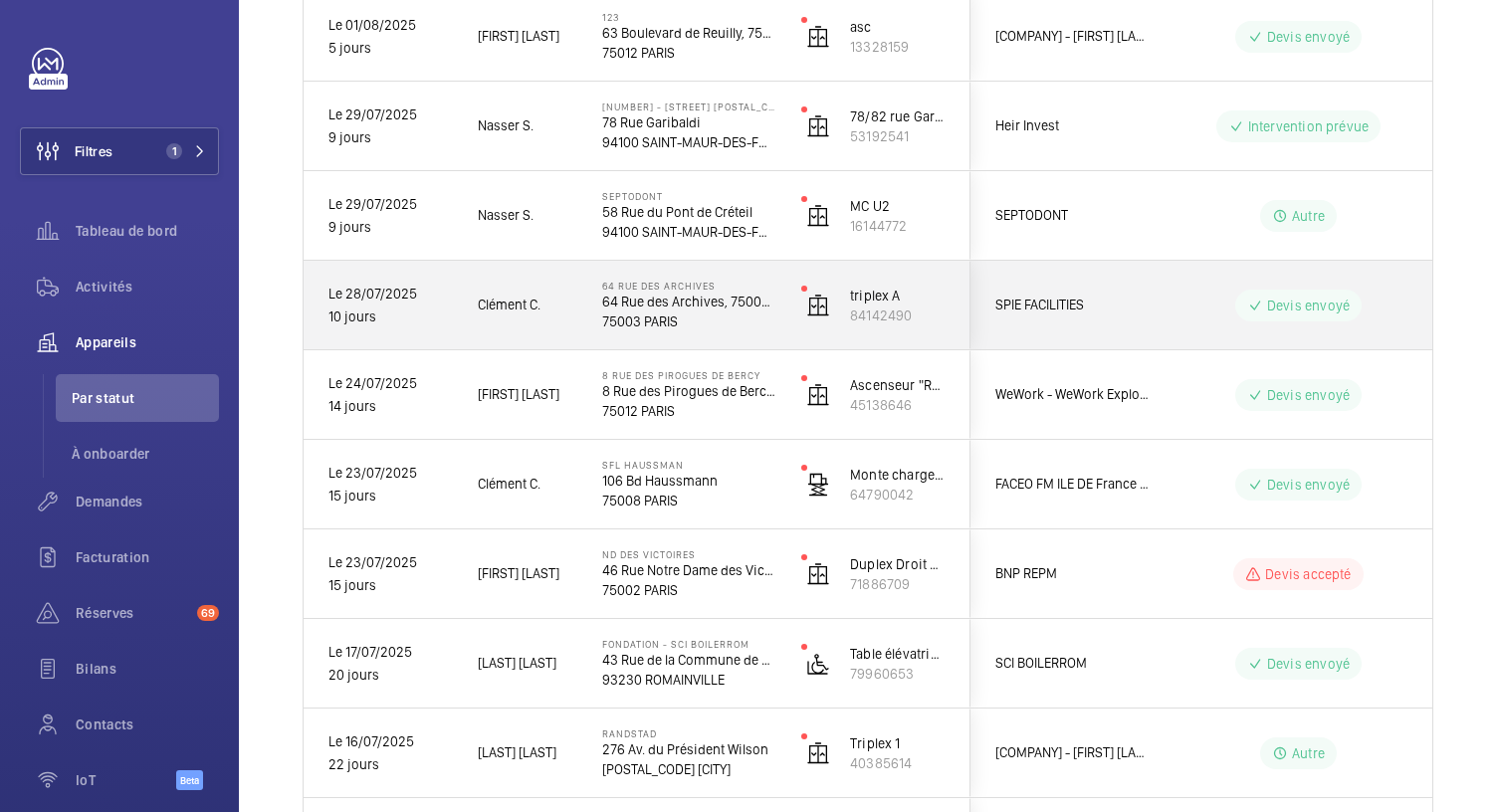 click on "75003 PARIS" 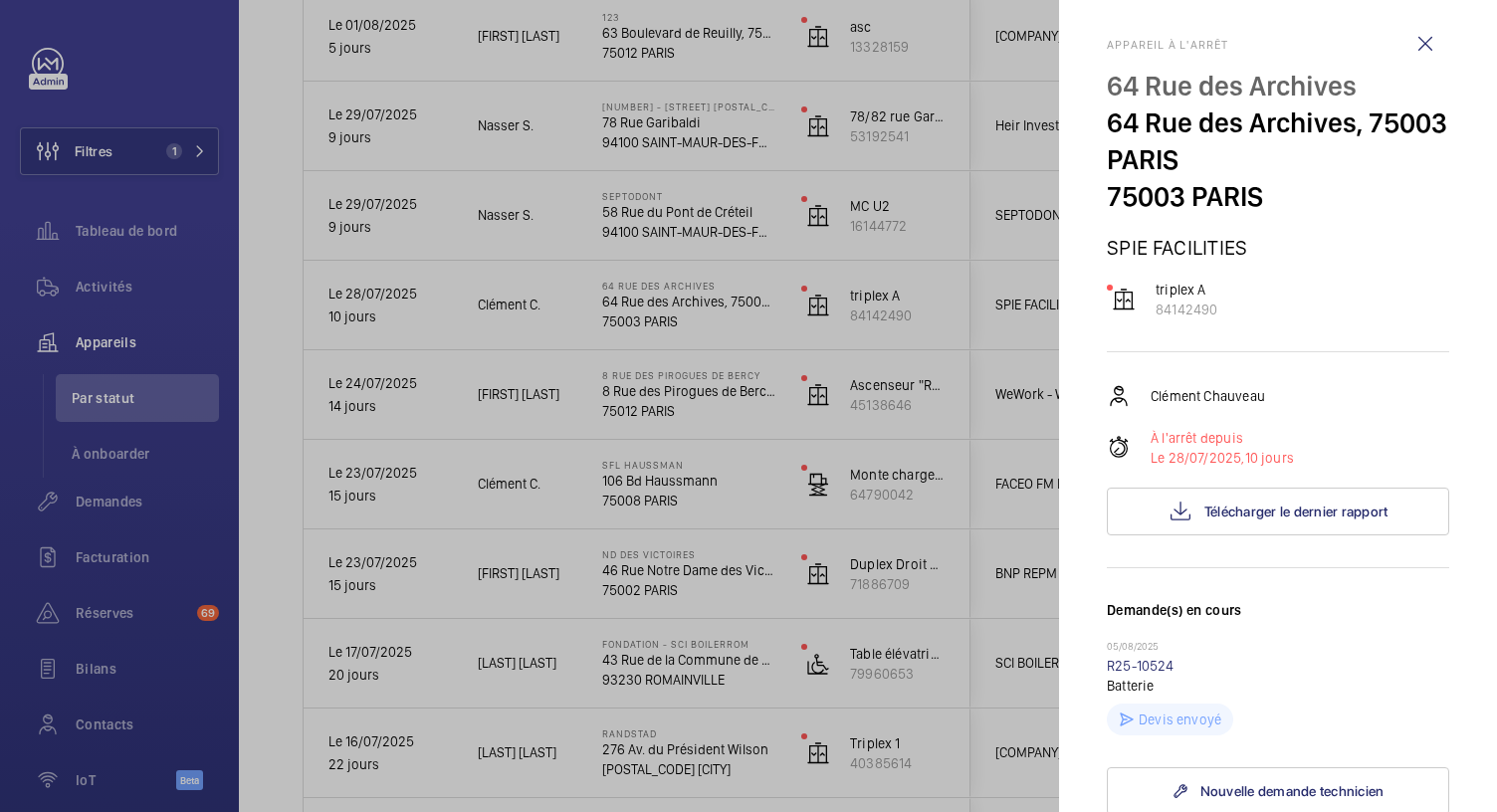 scroll, scrollTop: 0, scrollLeft: 0, axis: both 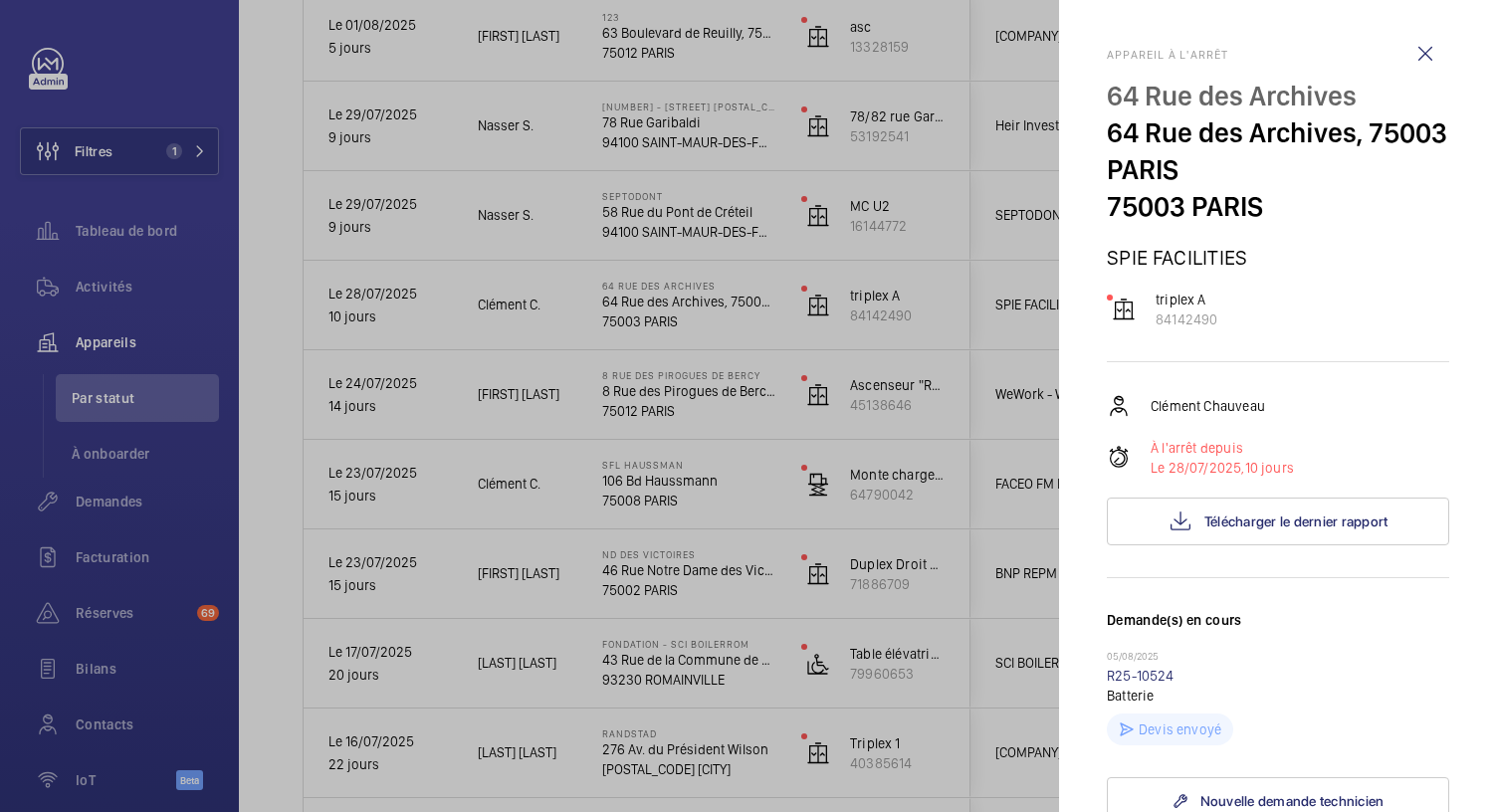 click 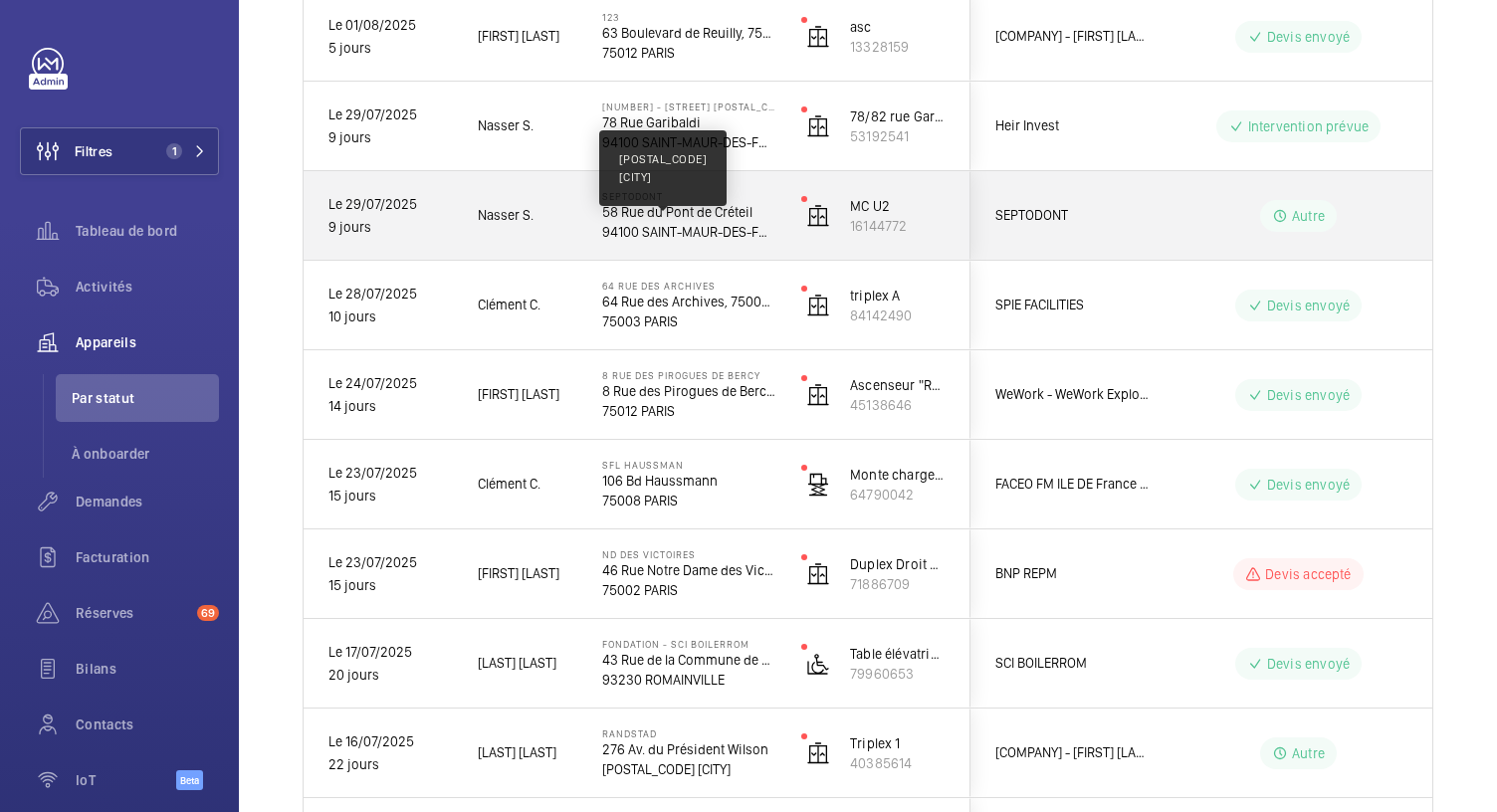 click on "94100 SAINT-MAUR-DES-FOSSÉS" 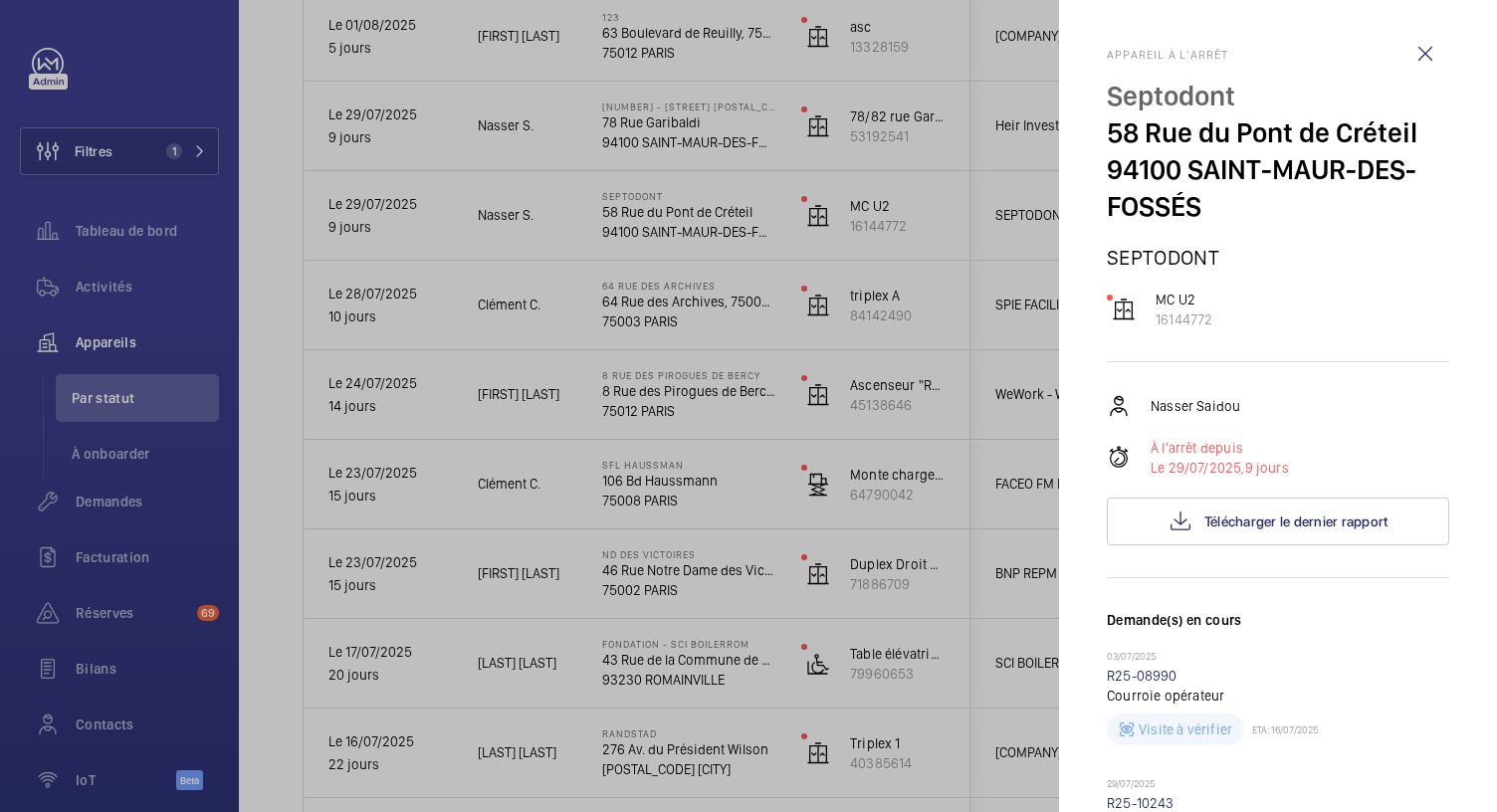 scroll, scrollTop: 870, scrollLeft: 0, axis: vertical 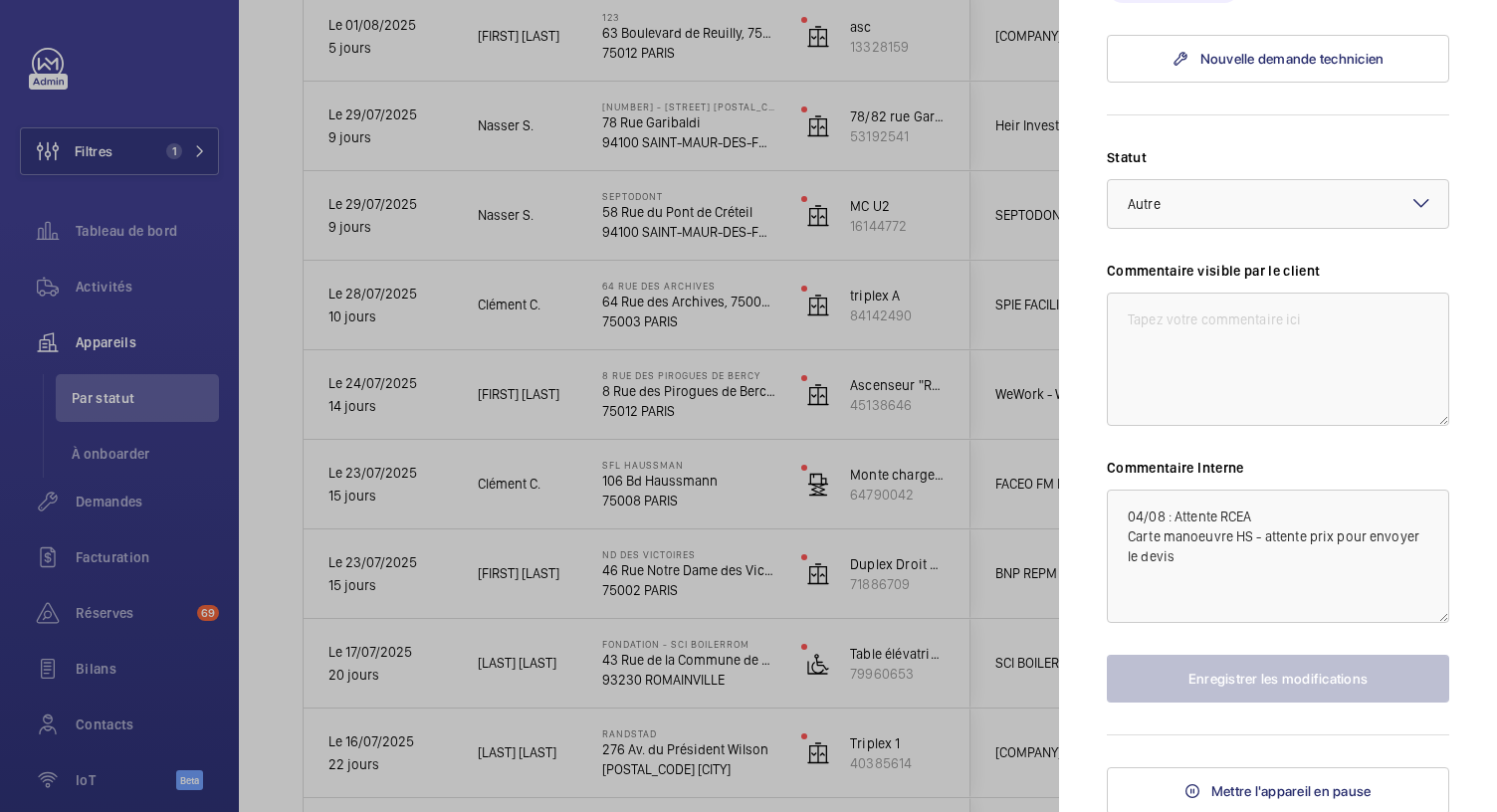 click 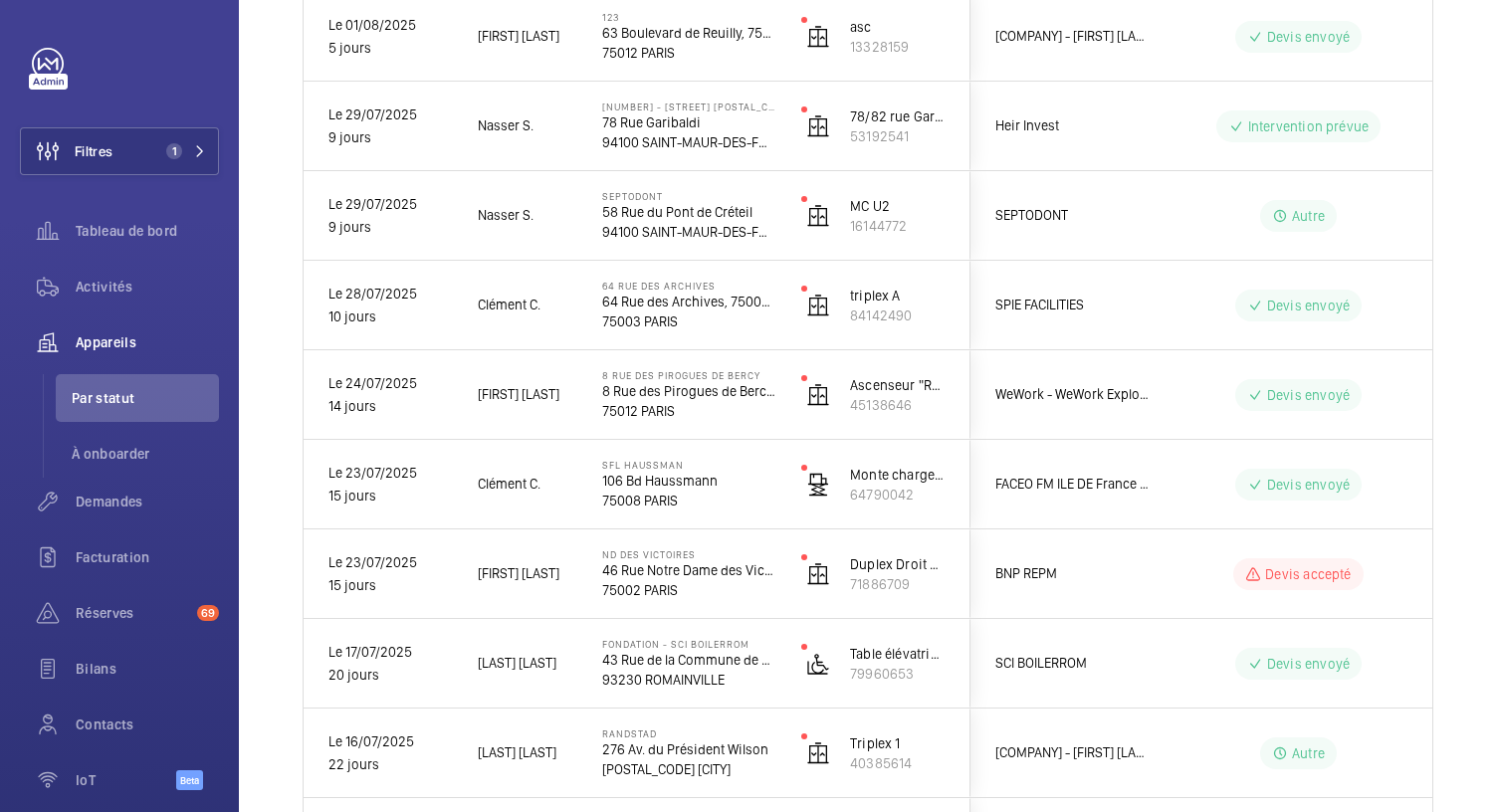 click on "94100 SAINT-MAUR-DES-FOSSÉS" 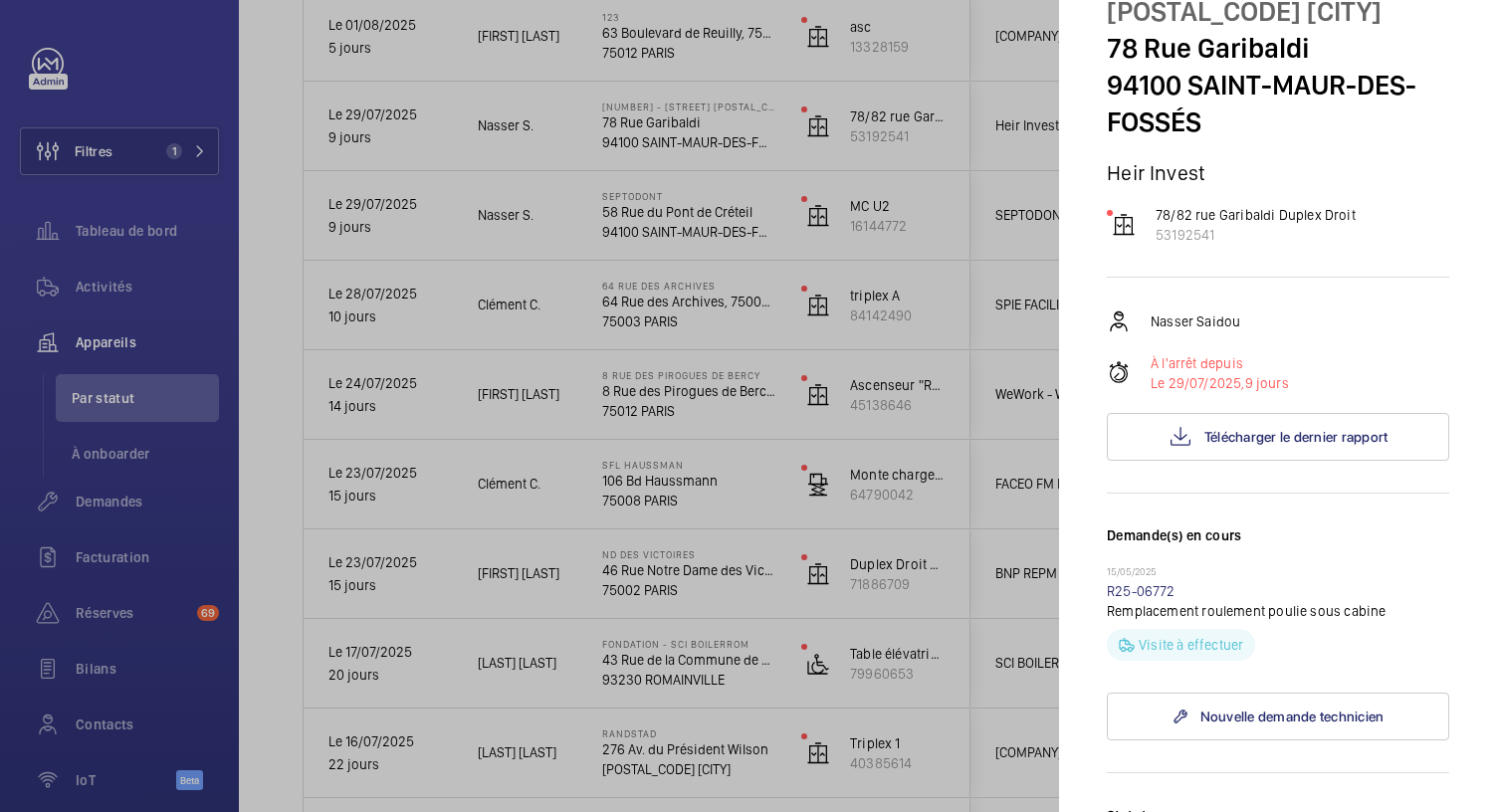 scroll, scrollTop: 0, scrollLeft: 0, axis: both 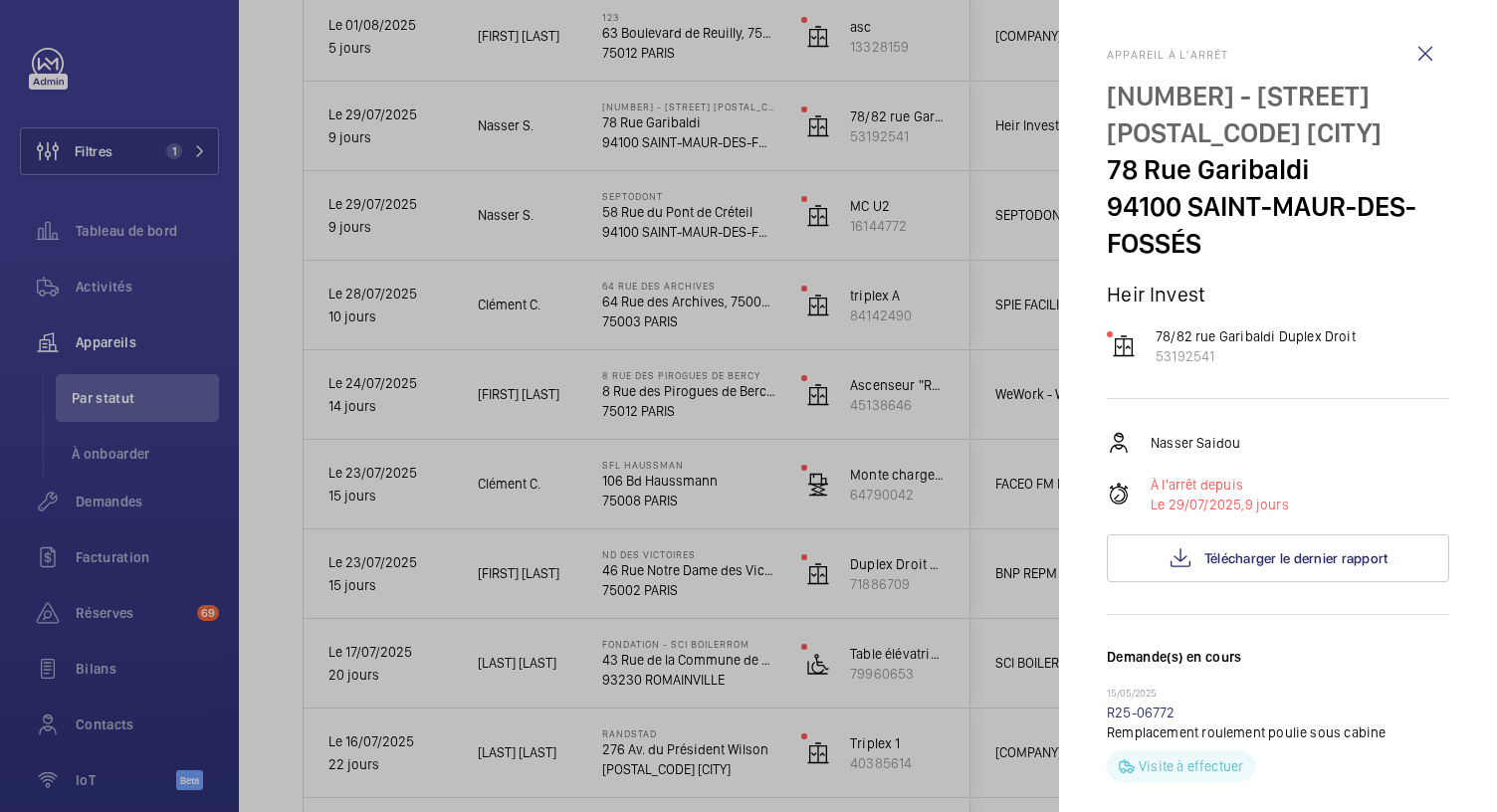click 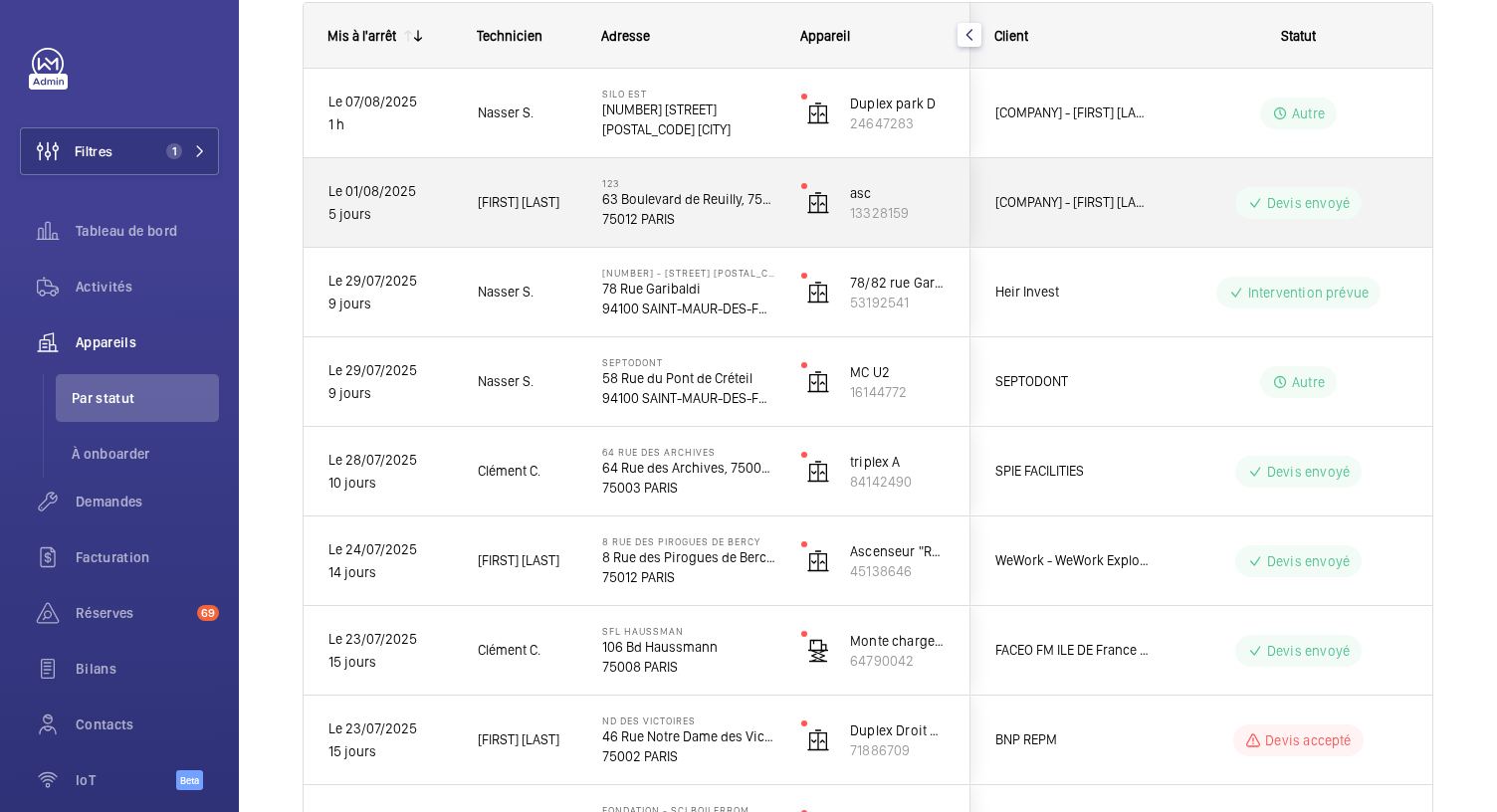 scroll, scrollTop: 295, scrollLeft: 0, axis: vertical 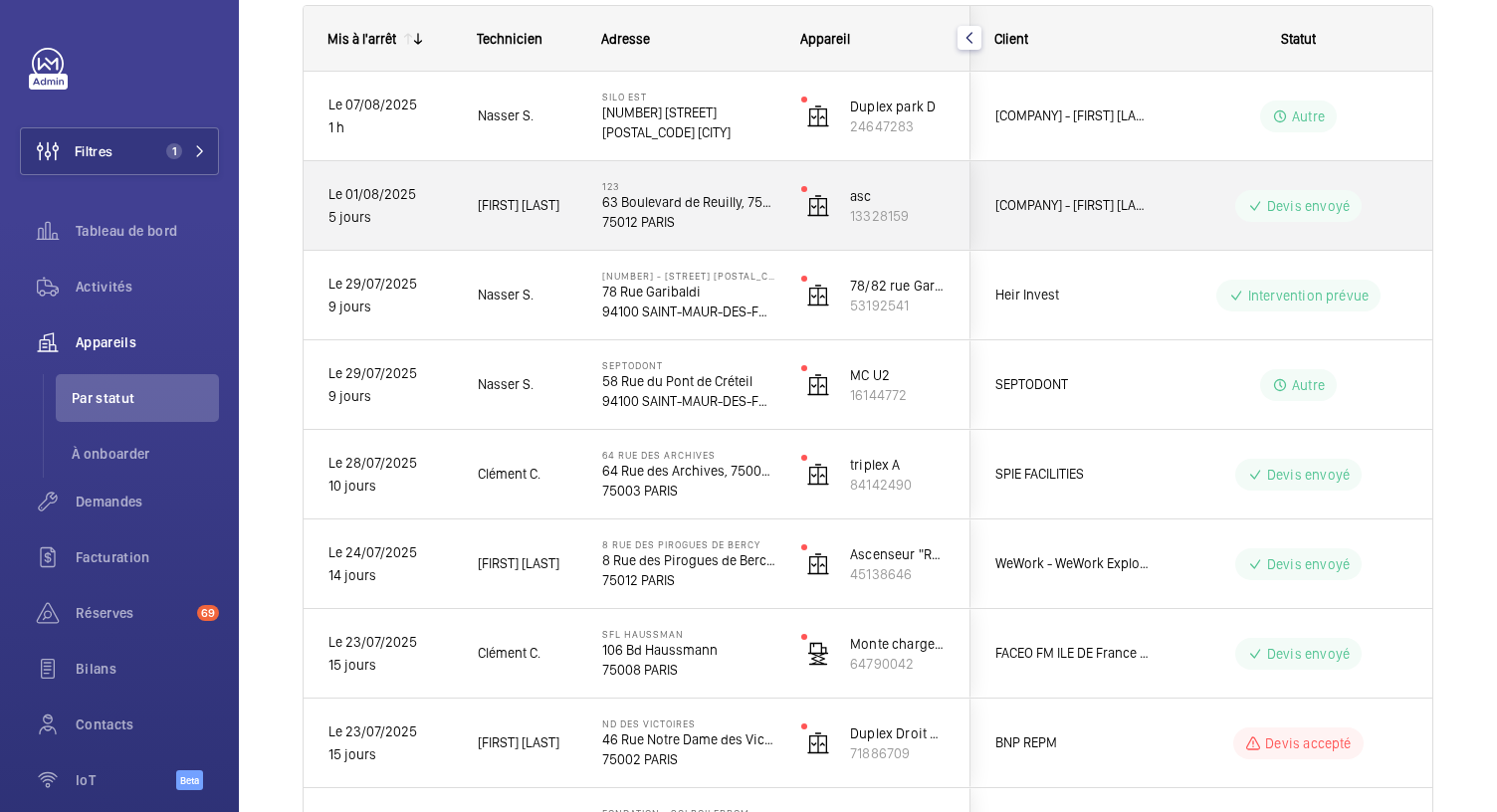 click on "75012 PARIS" 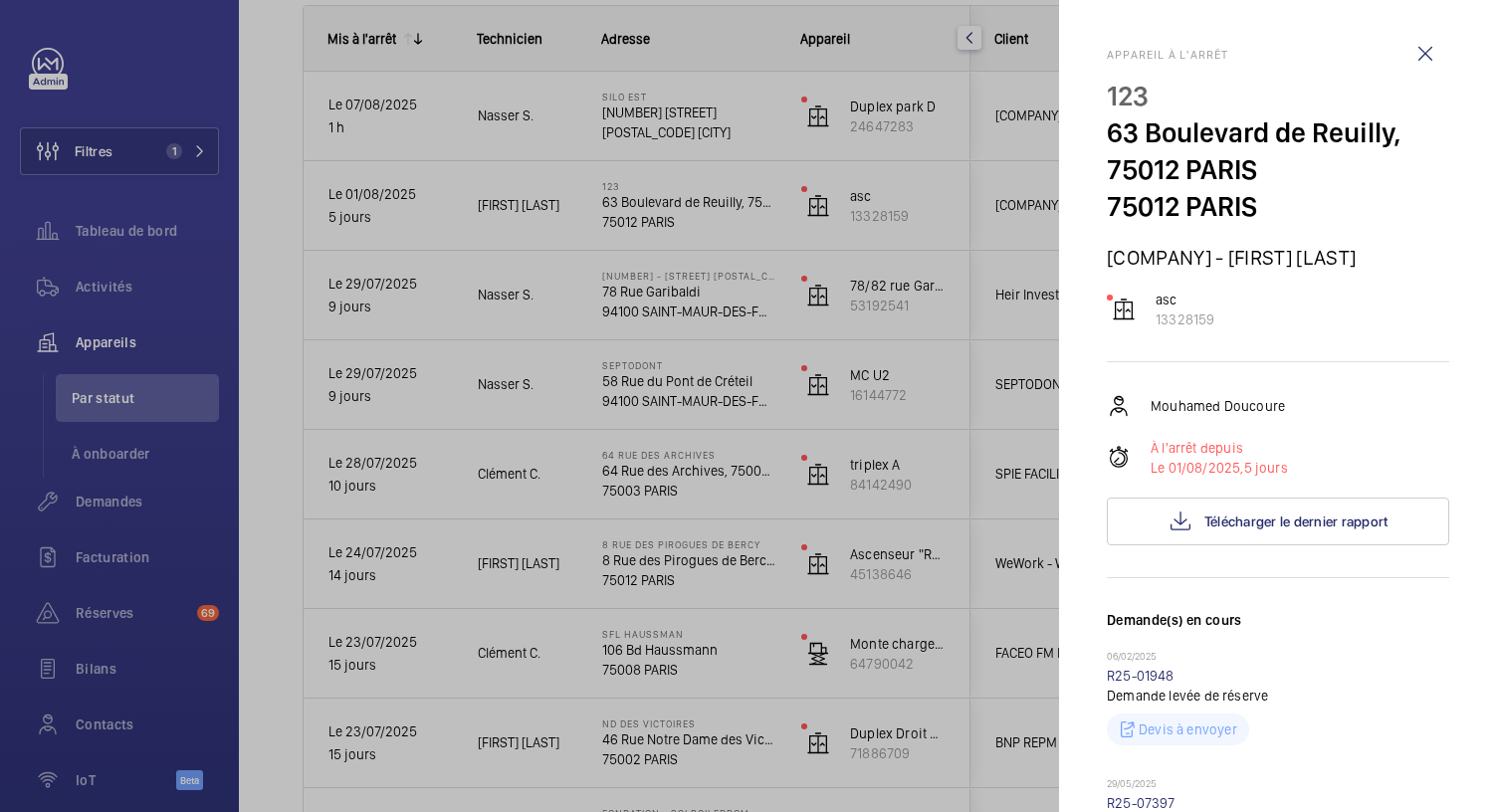 click 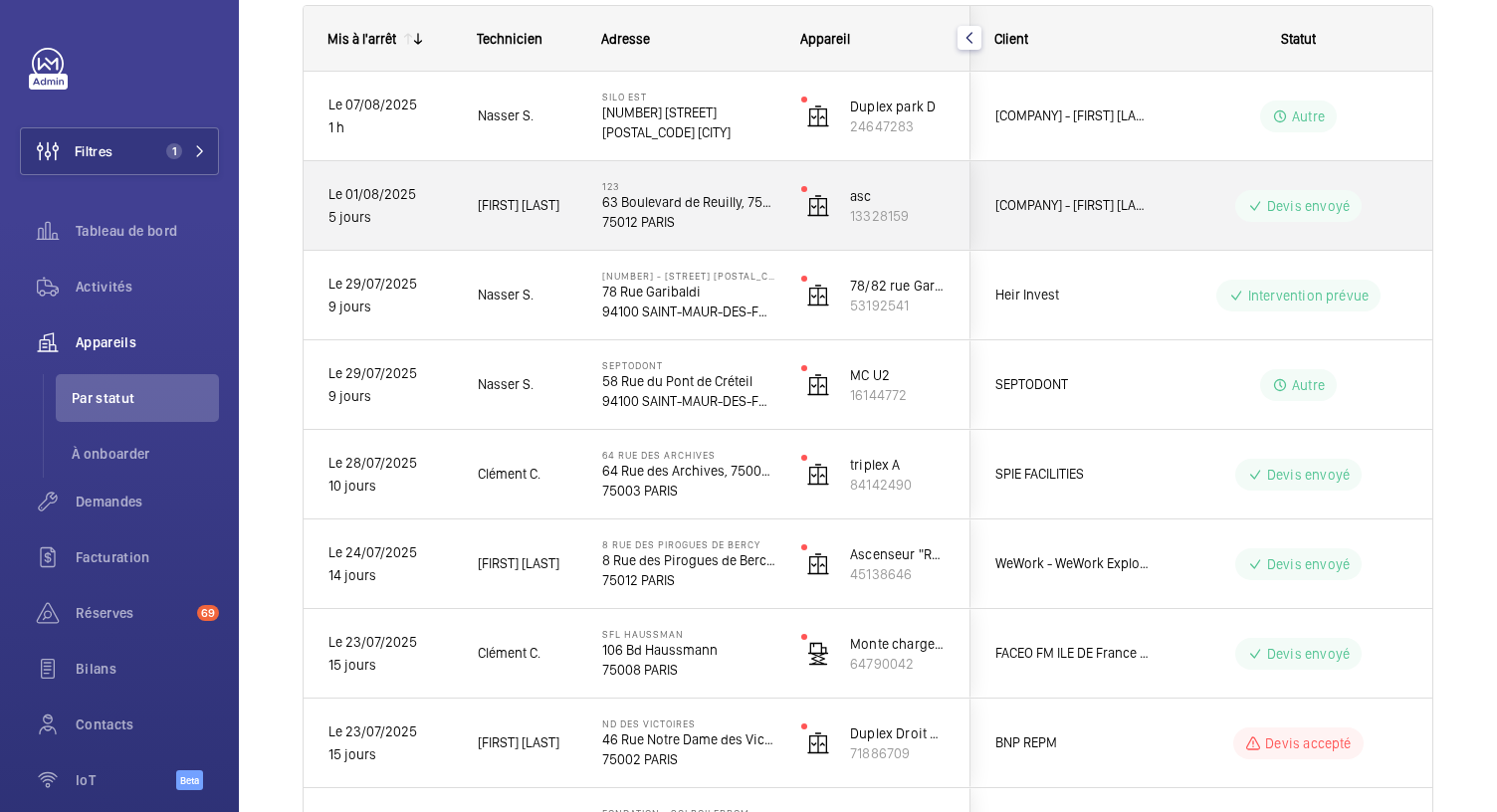 click on "75012 PARIS" 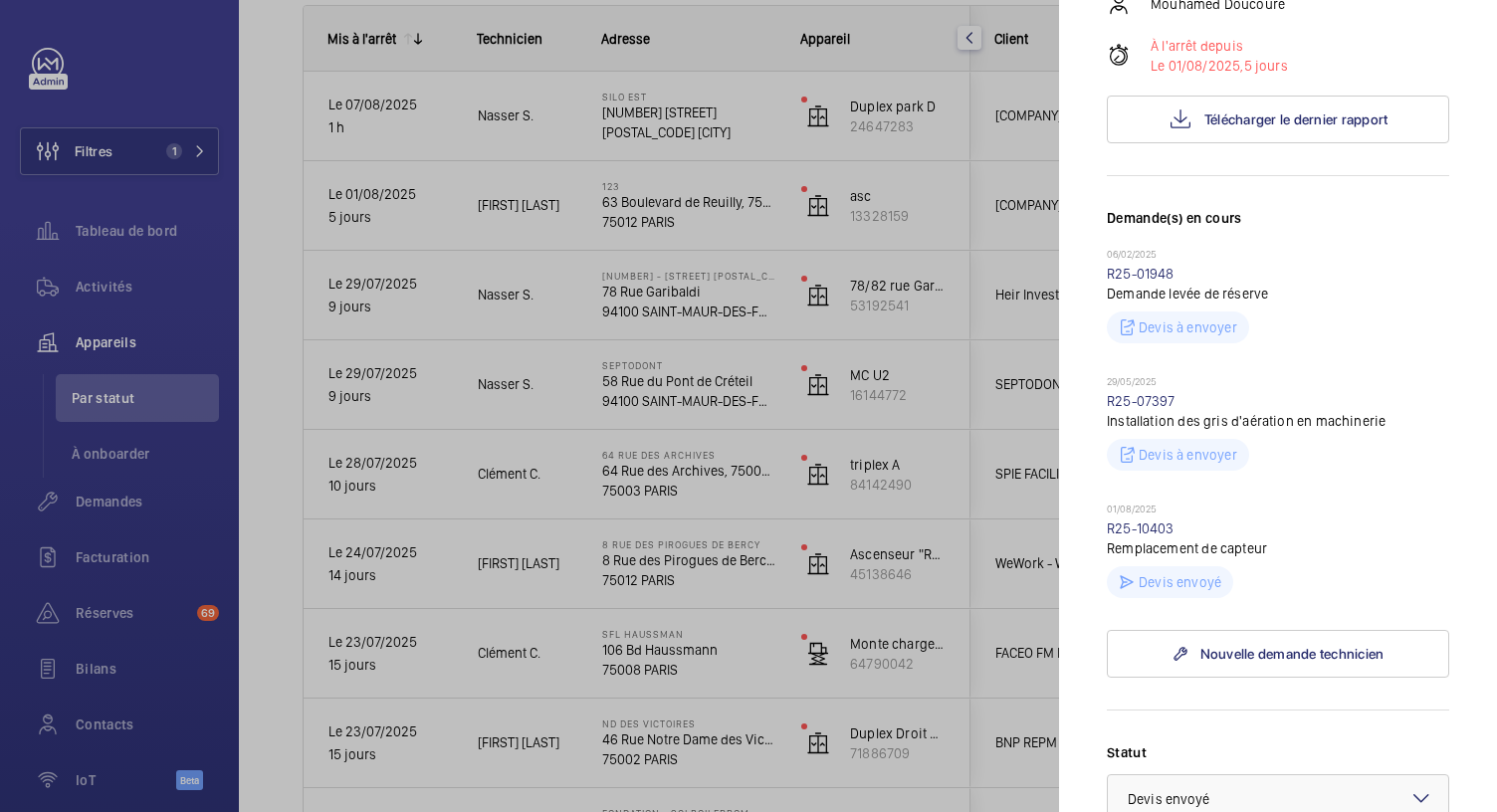 scroll, scrollTop: 401, scrollLeft: 0, axis: vertical 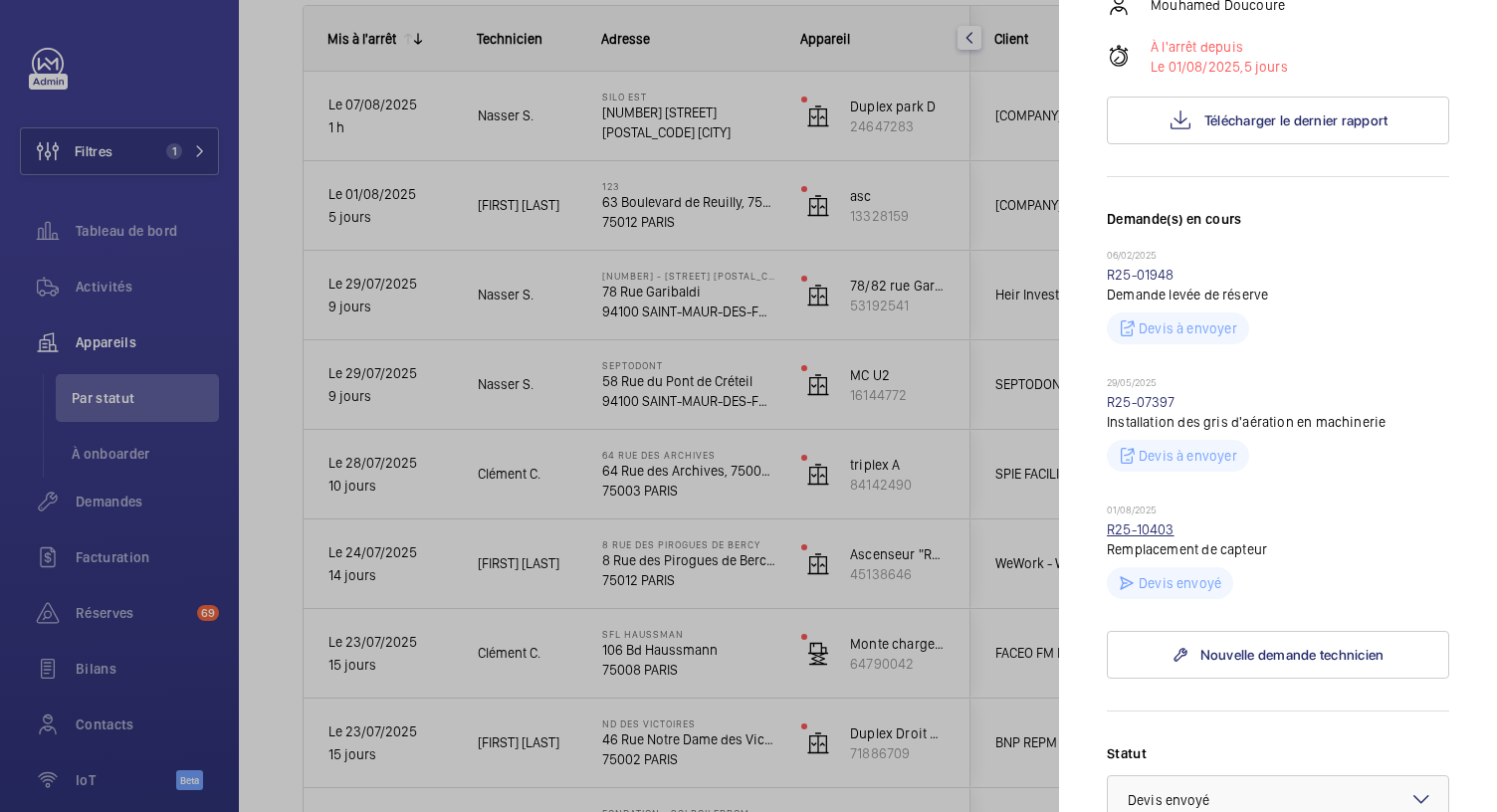 click on "R25-10403" 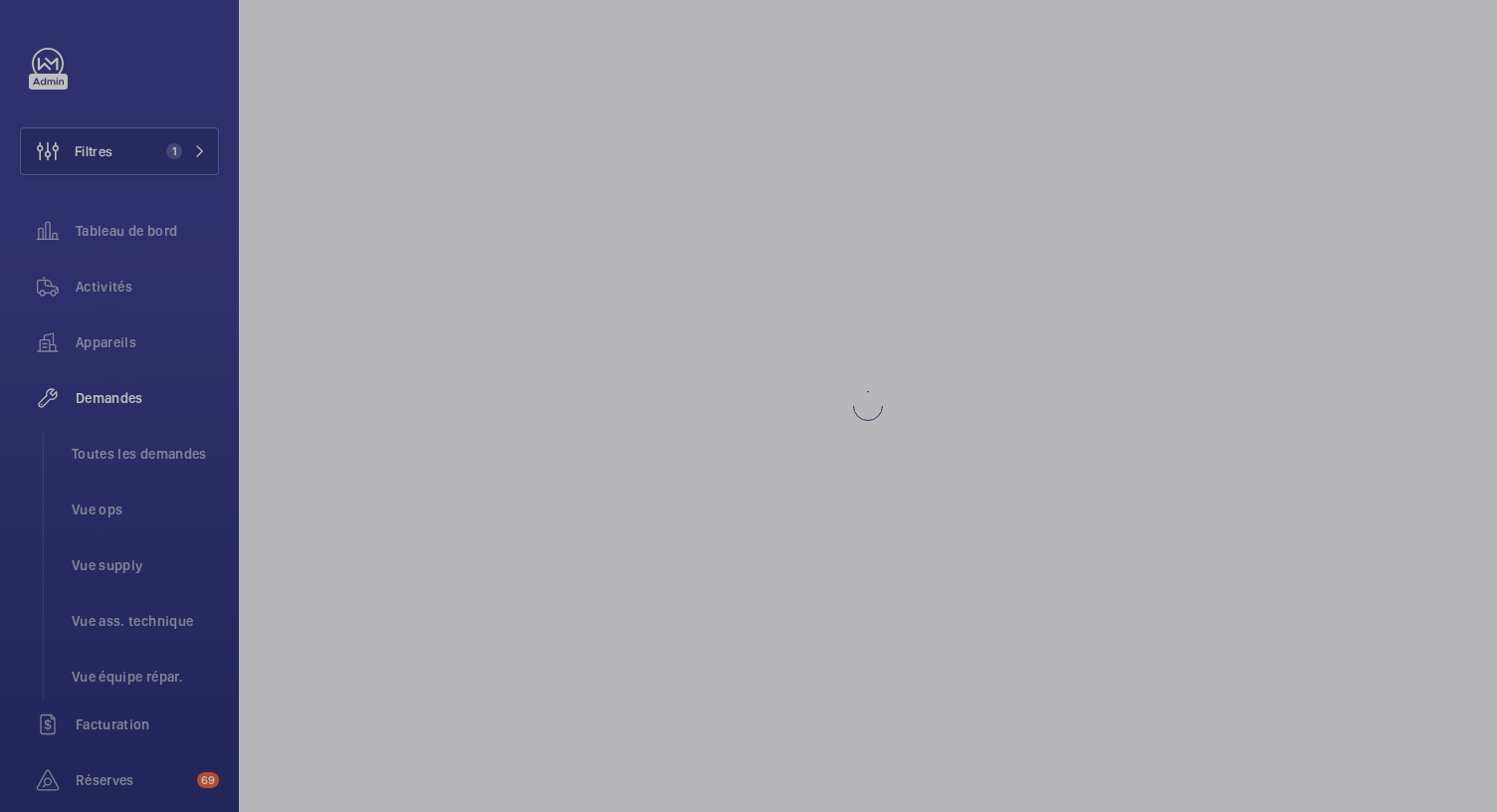 scroll, scrollTop: 0, scrollLeft: 0, axis: both 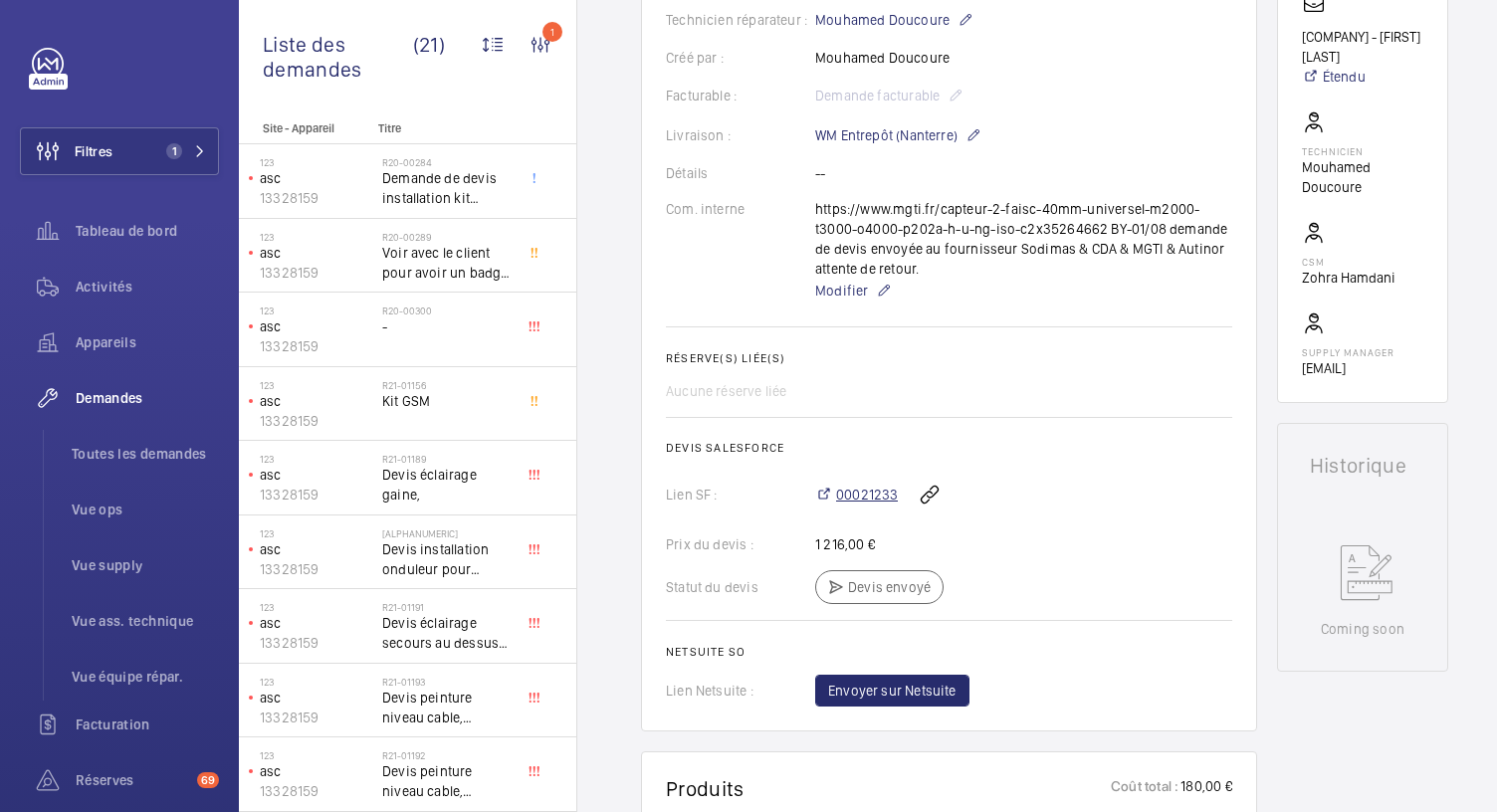 click on "00021233" 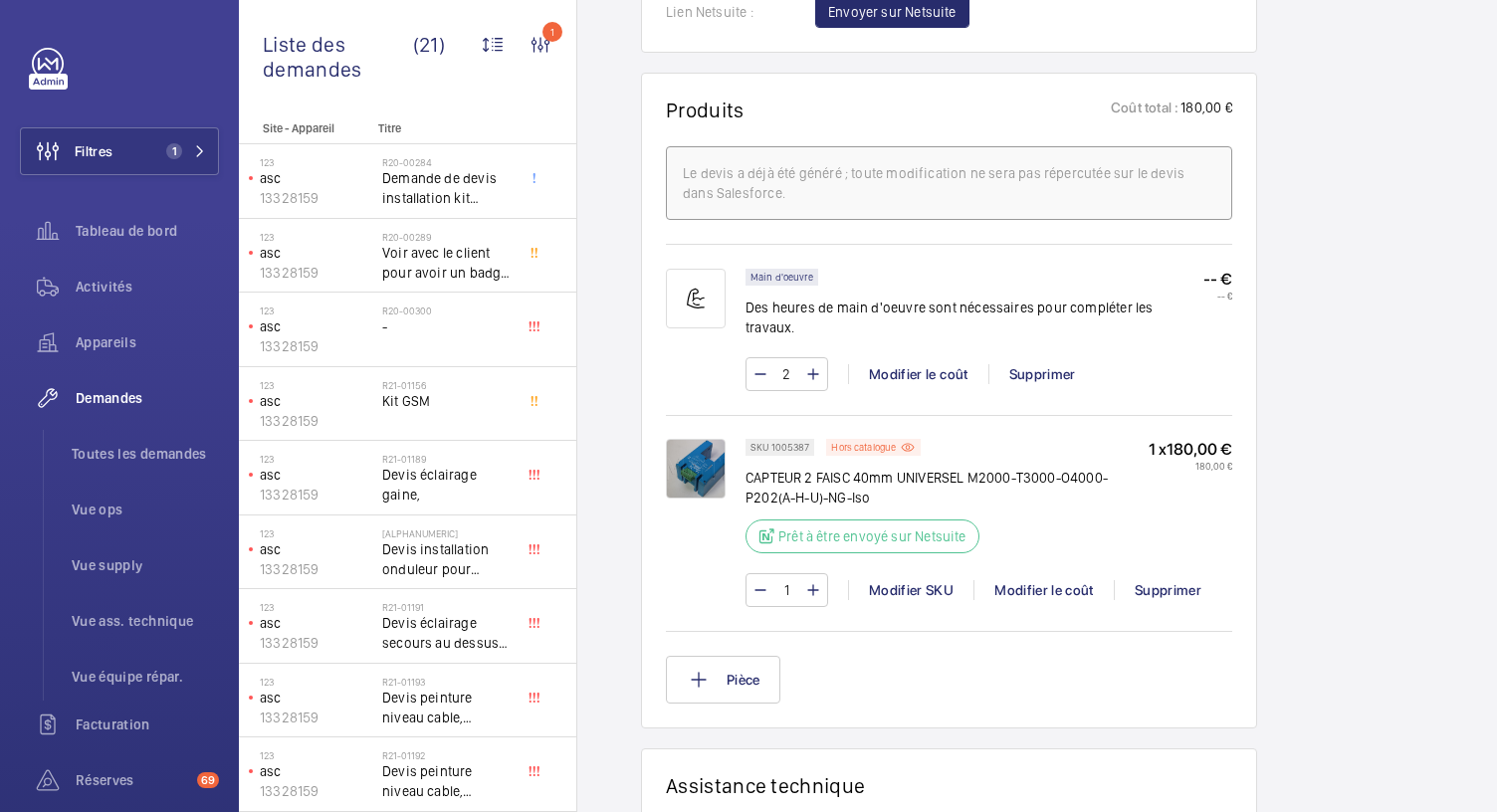 scroll, scrollTop: 1172, scrollLeft: 0, axis: vertical 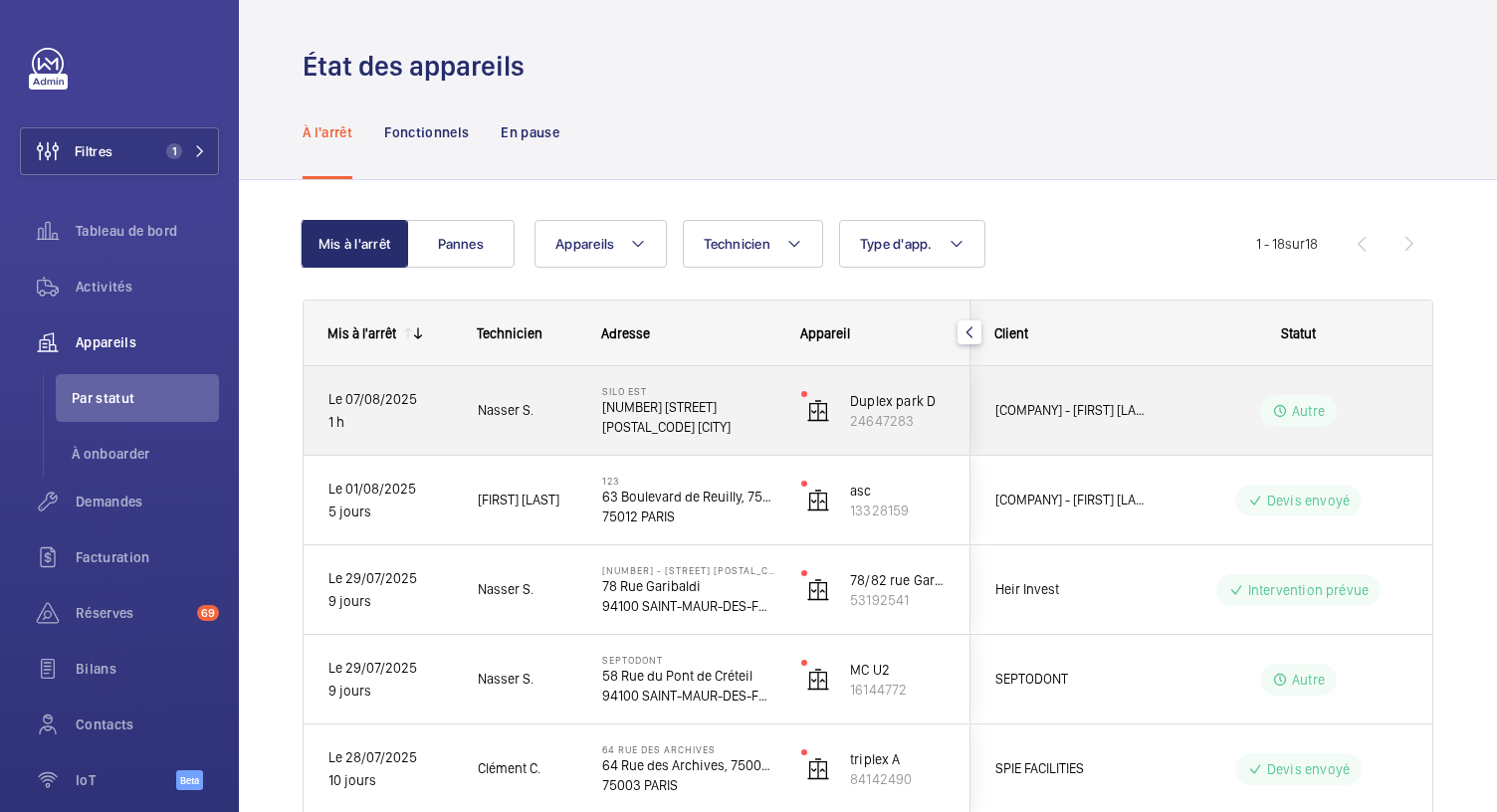 click on "[NUMBER] [STREET]" 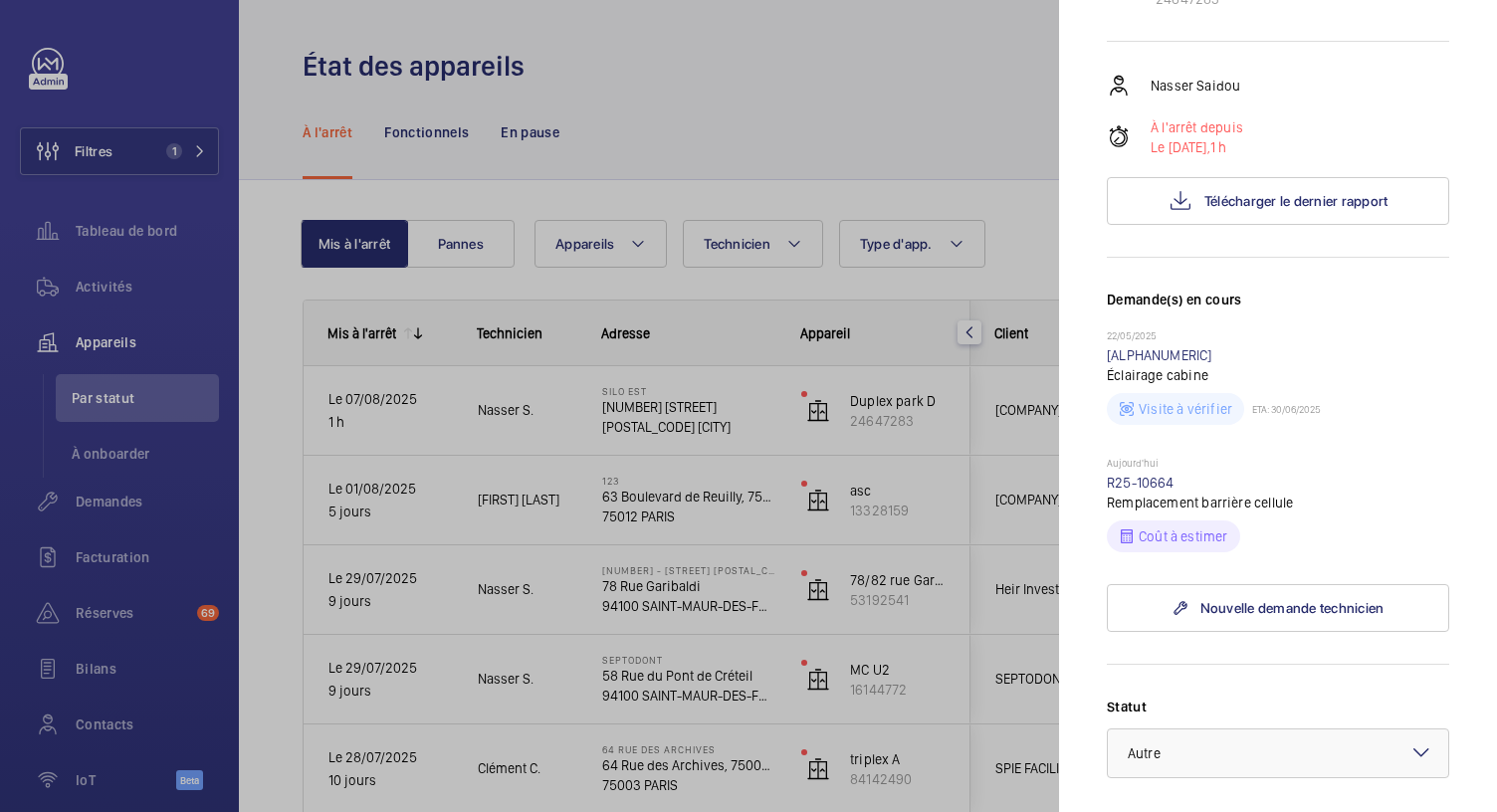 scroll, scrollTop: 270, scrollLeft: 0, axis: vertical 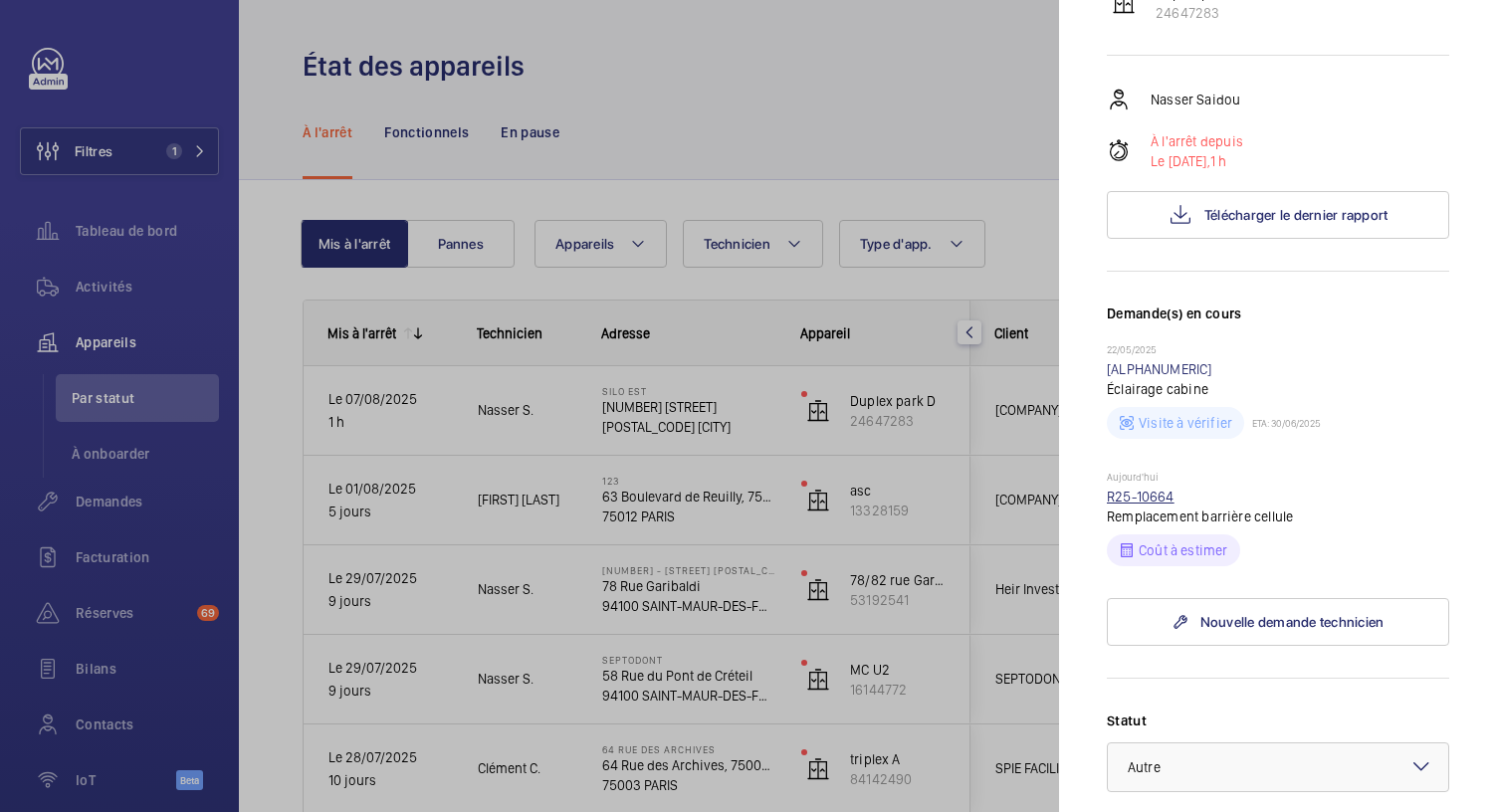 click on "R25-10664" 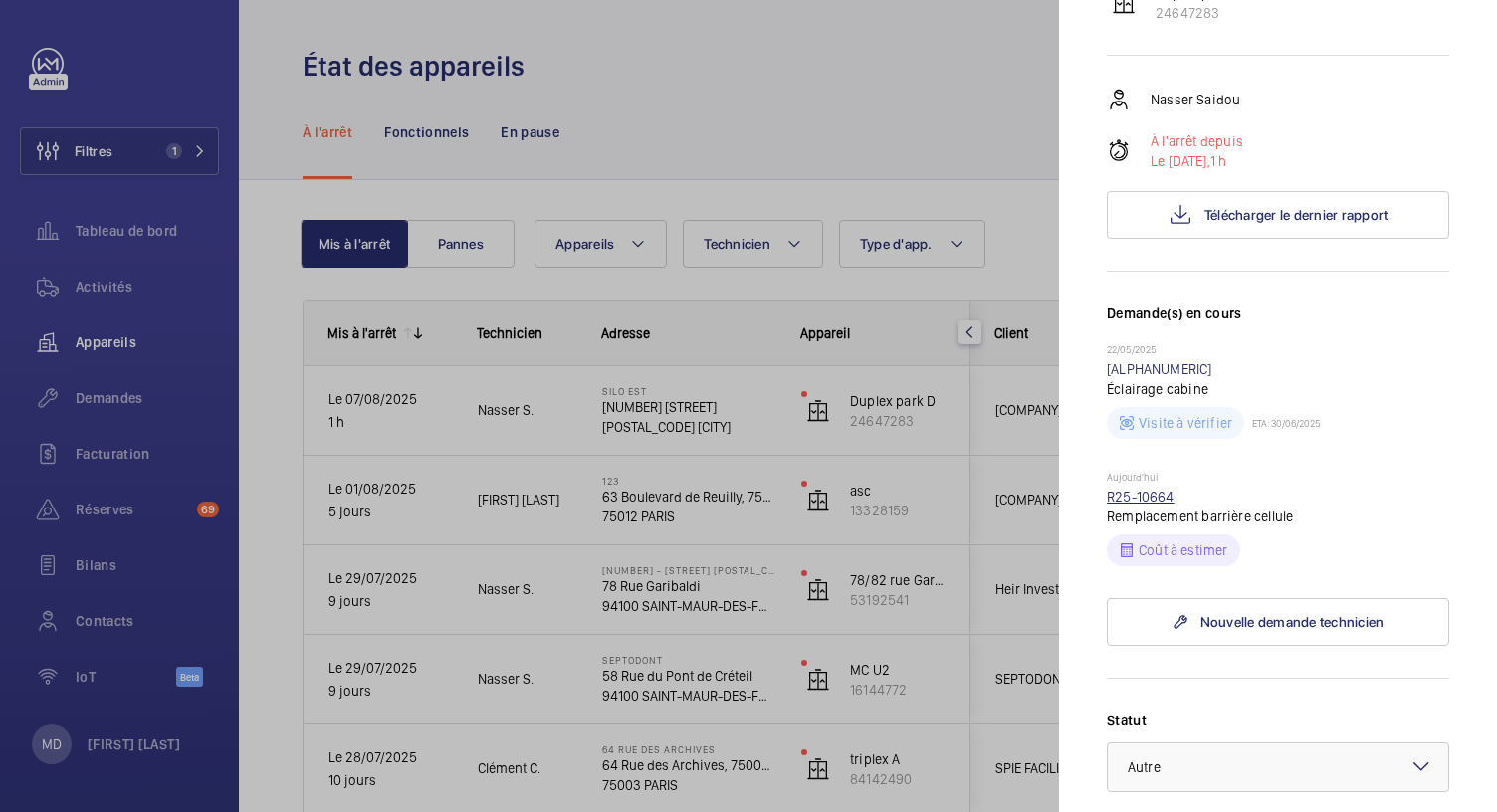 scroll, scrollTop: 0, scrollLeft: 0, axis: both 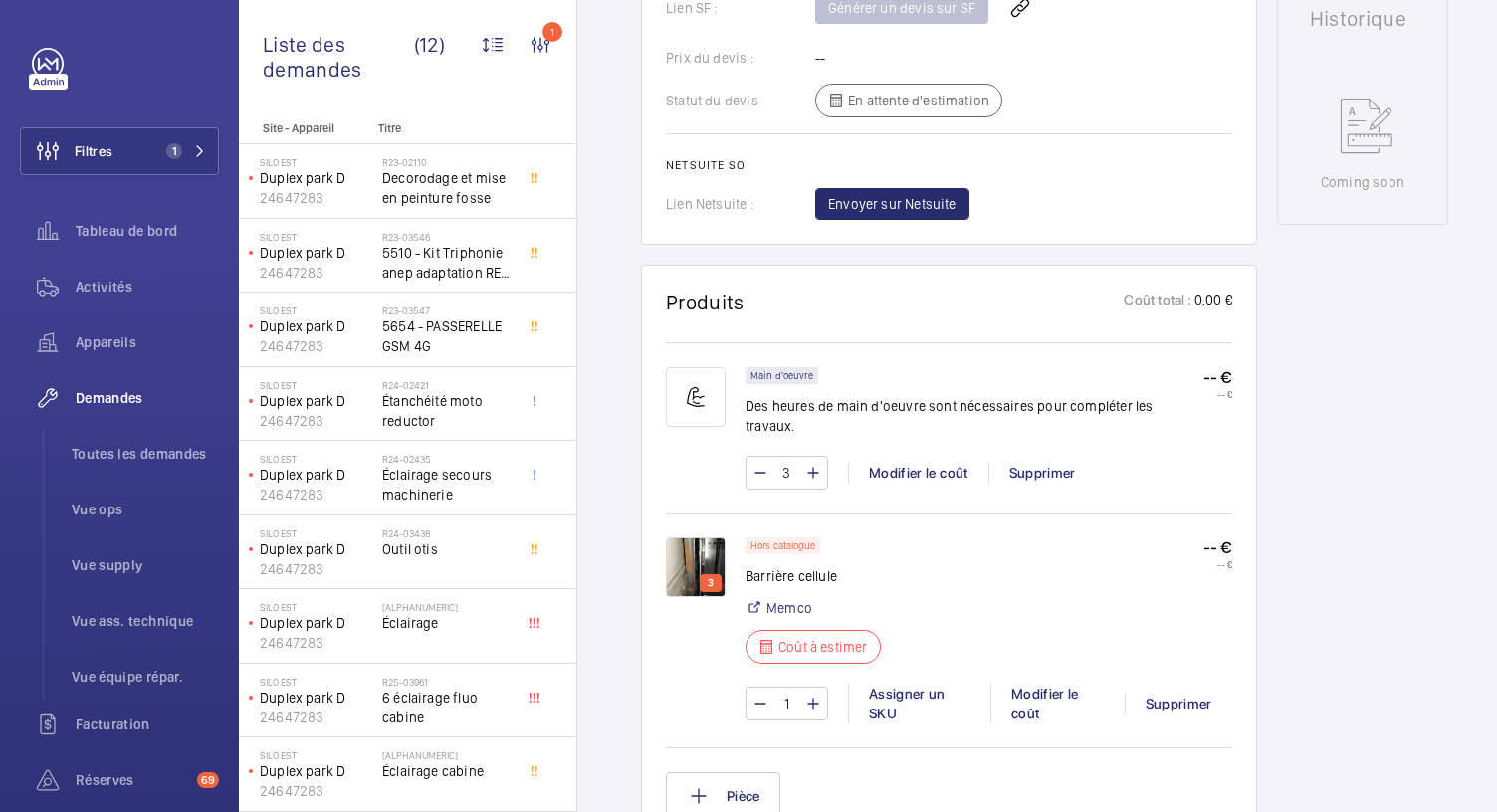 click 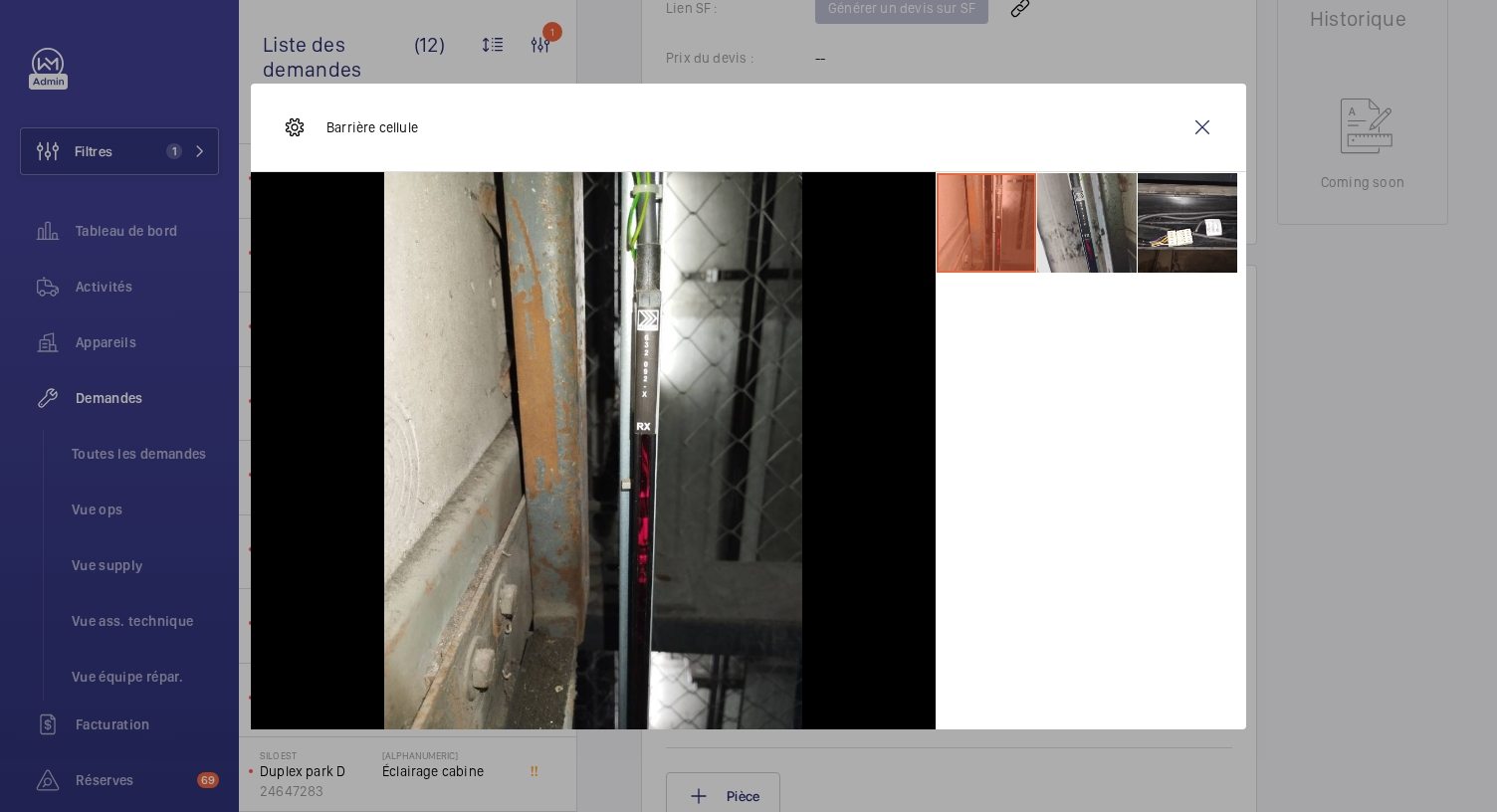 click at bounding box center [1087, 223] 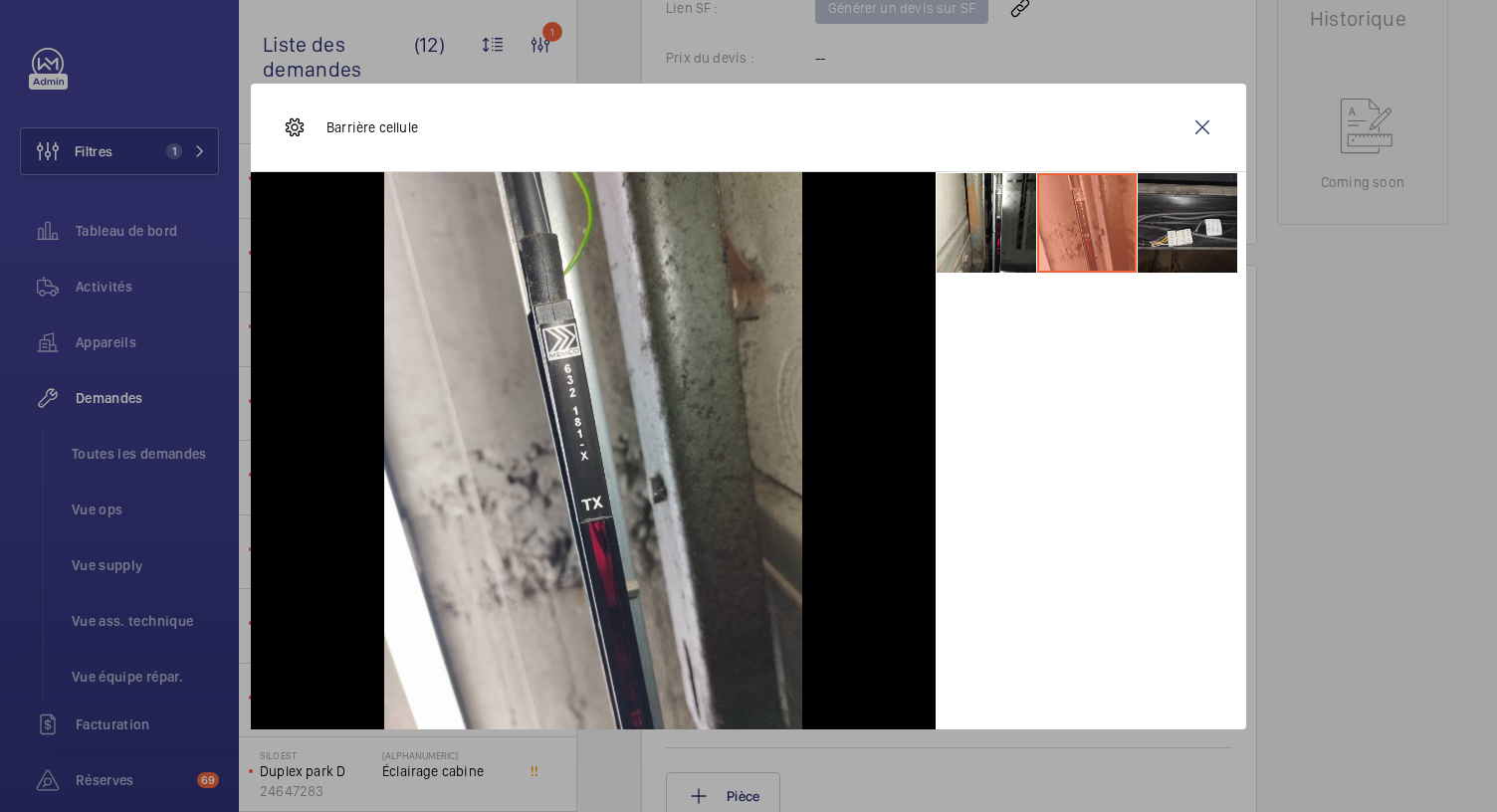 click at bounding box center [1187, 223] 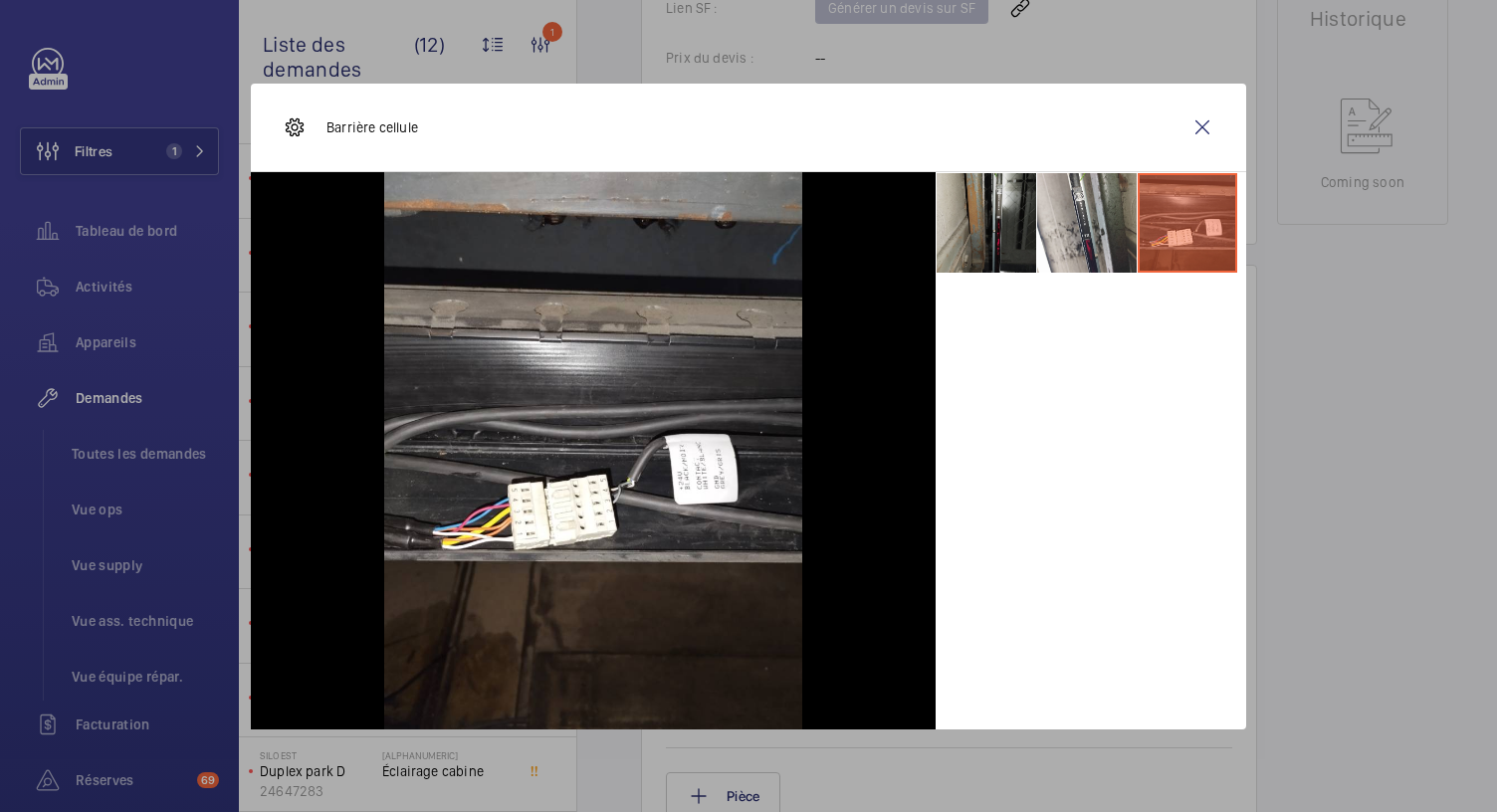 click at bounding box center [986, 223] 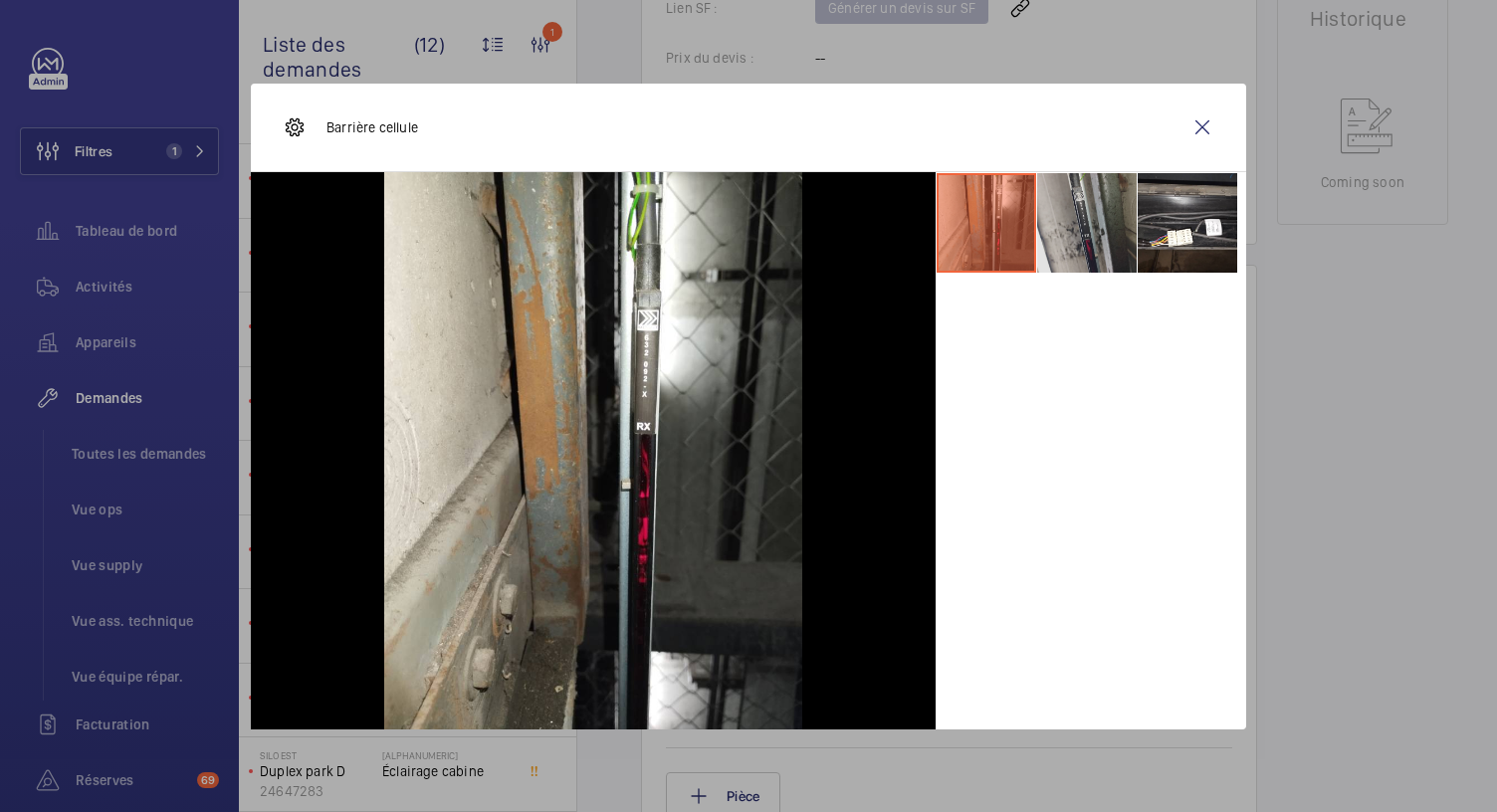 click at bounding box center (1087, 223) 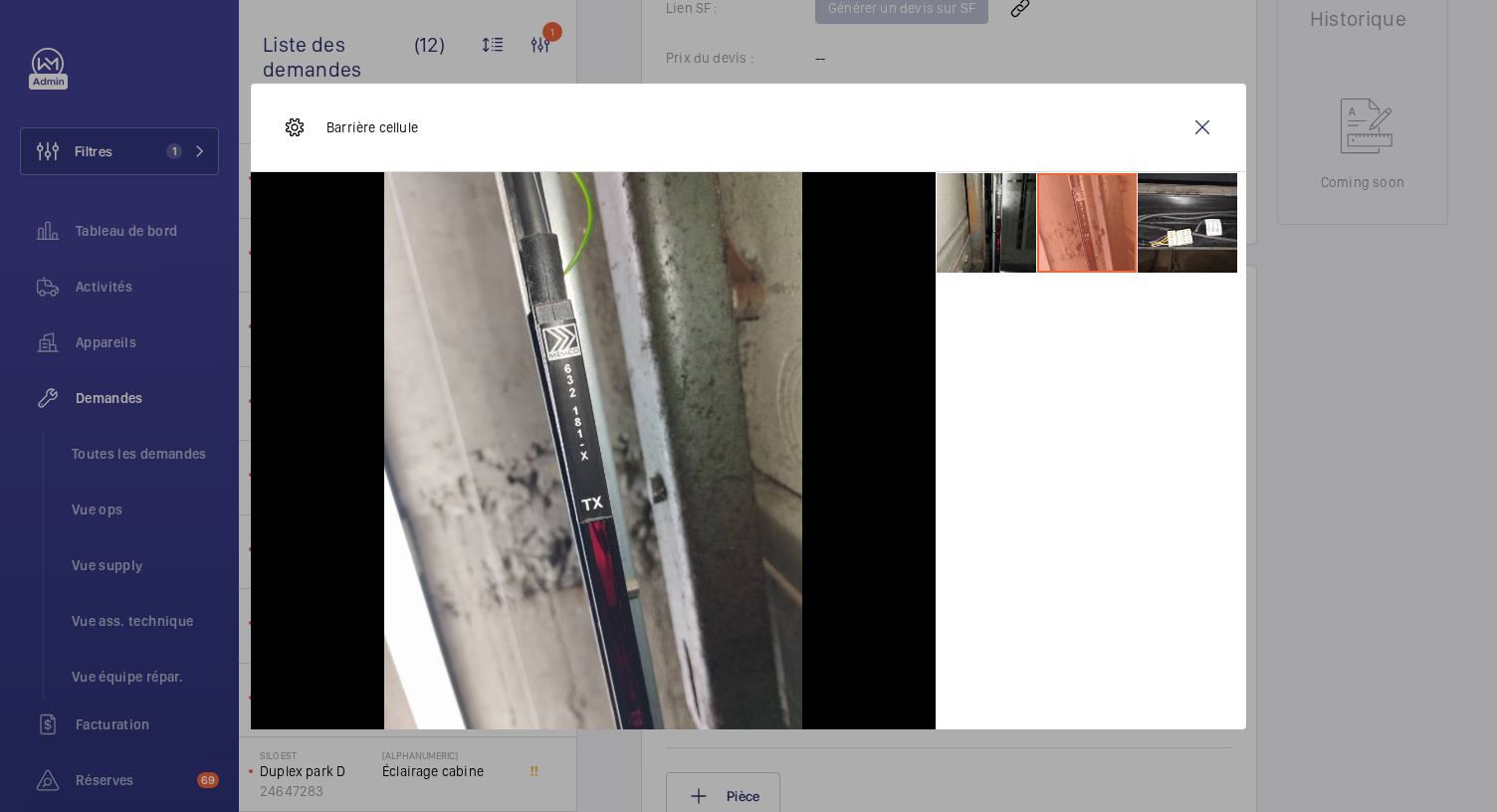 click at bounding box center [986, 223] 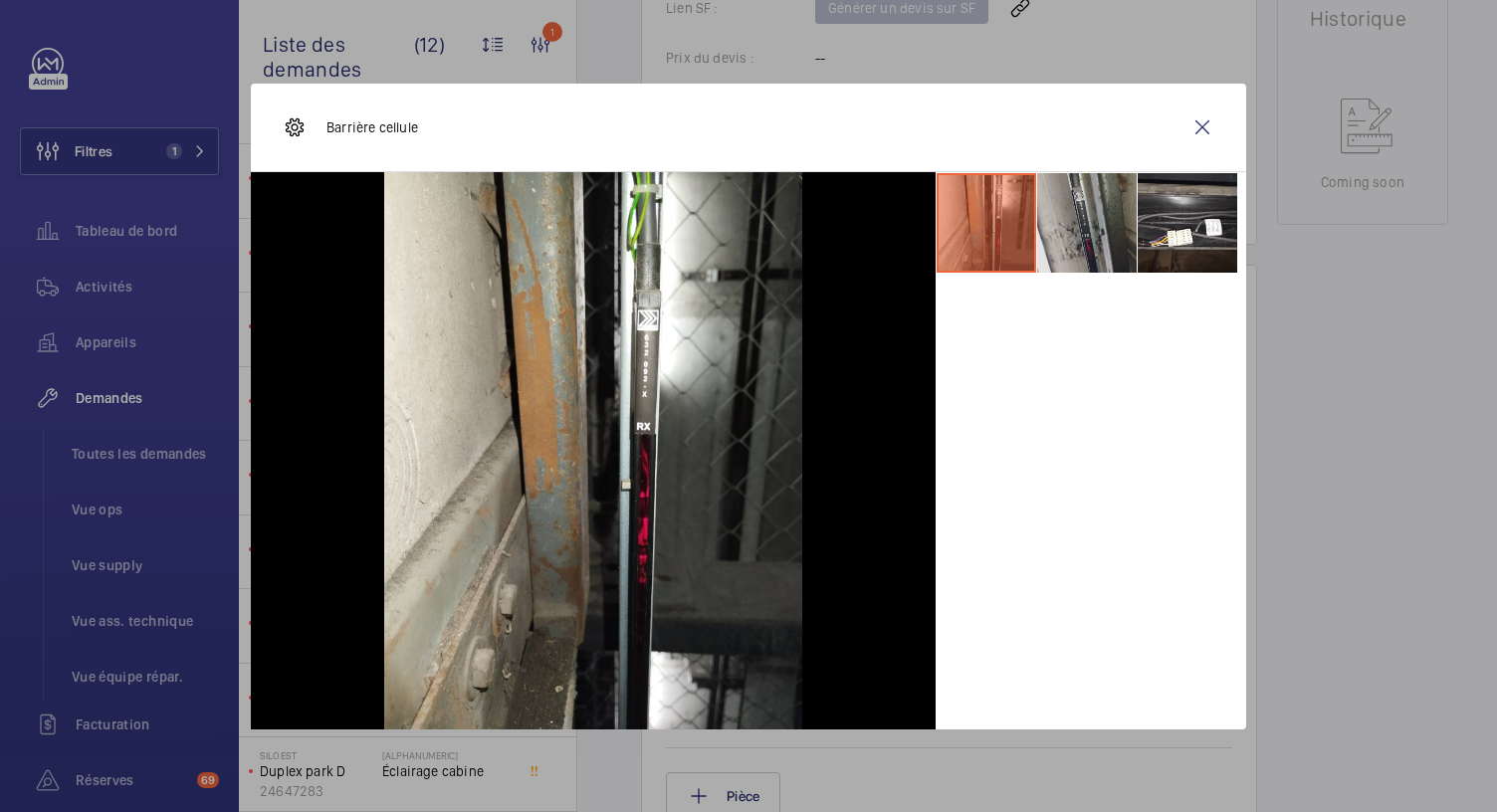 click at bounding box center (1087, 223) 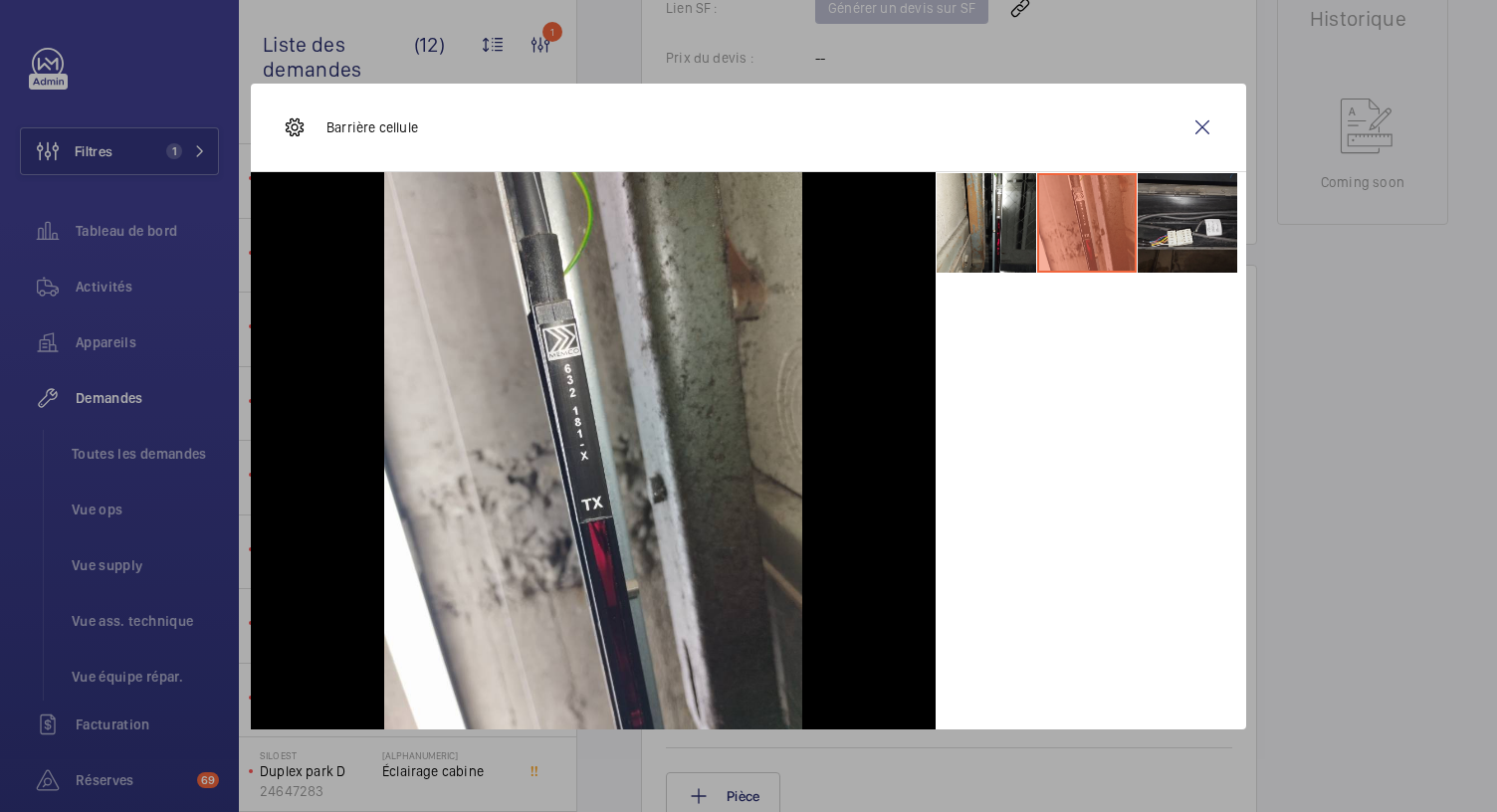 click at bounding box center (1187, 223) 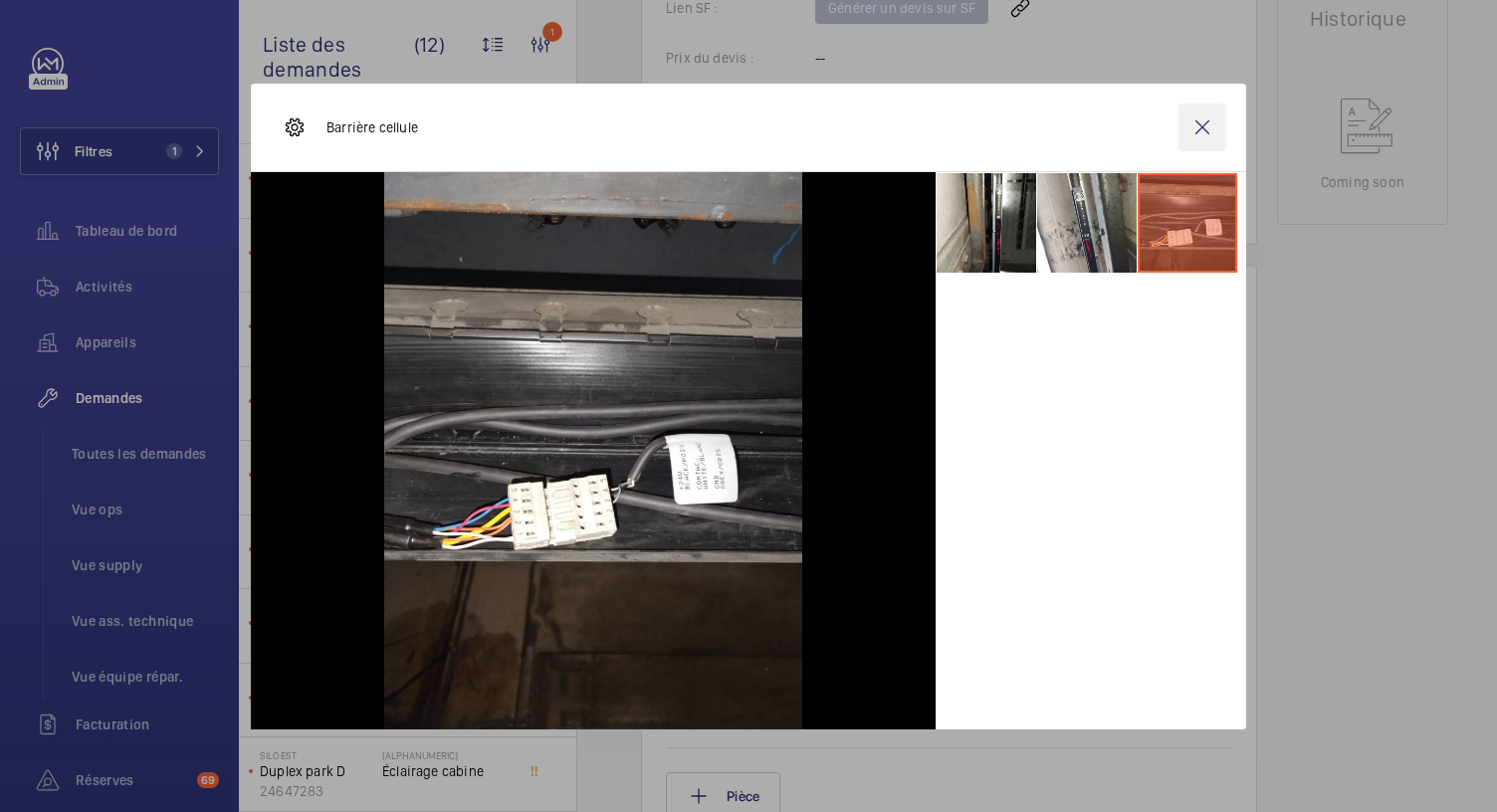 click at bounding box center [1202, 127] 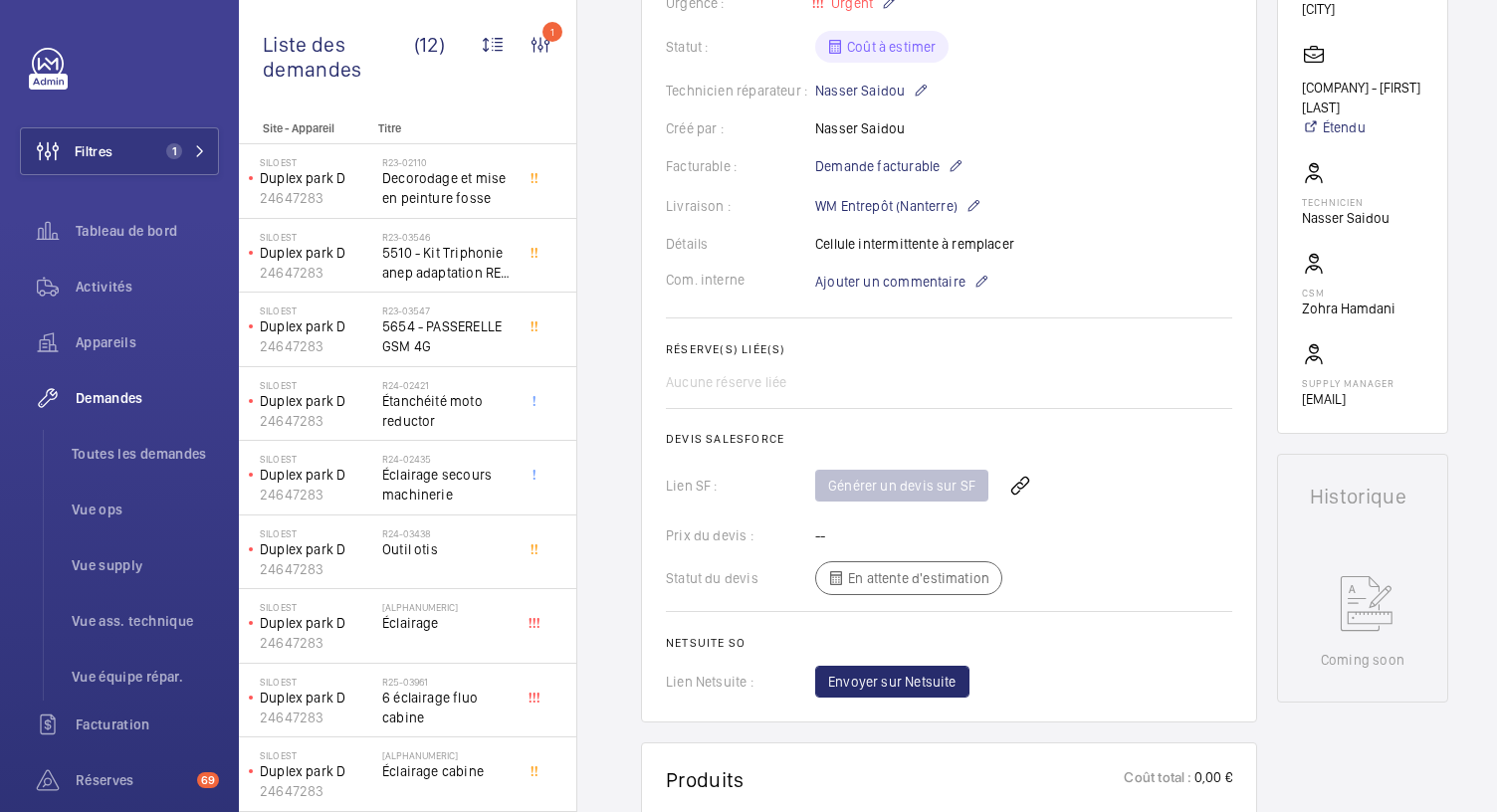 scroll, scrollTop: 592, scrollLeft: 0, axis: vertical 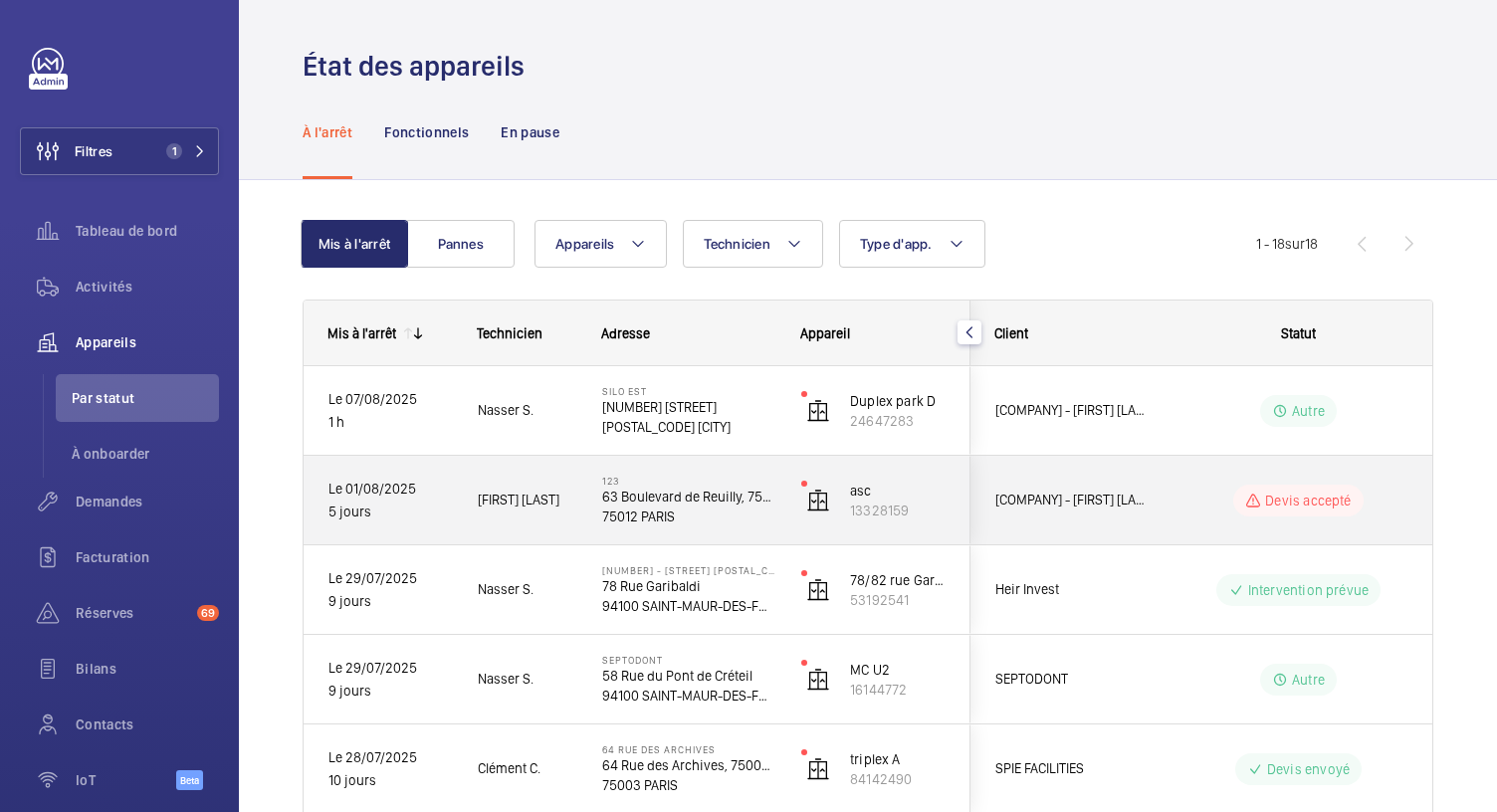 click on "[NUMBER] [STREET]" 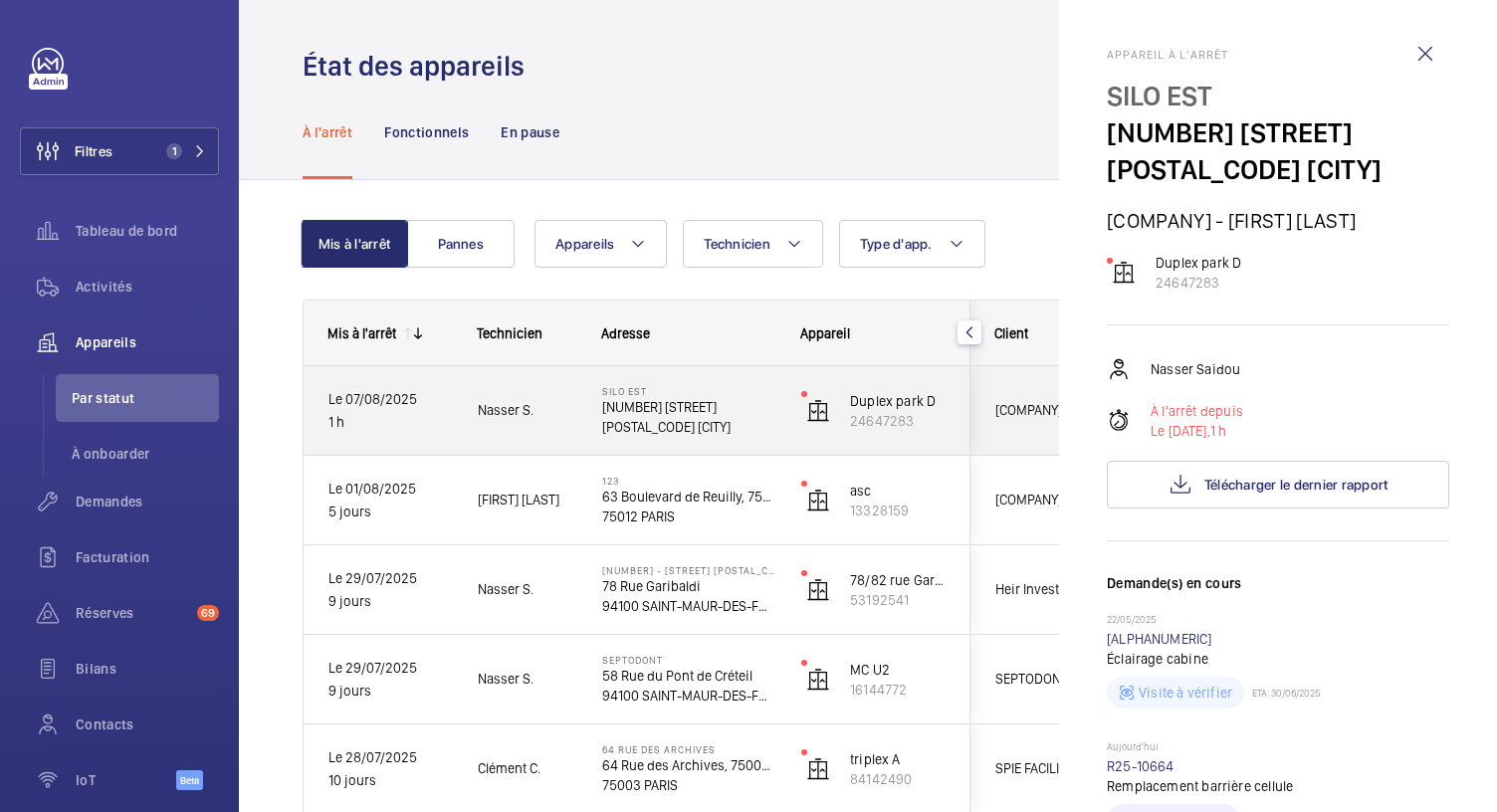 click 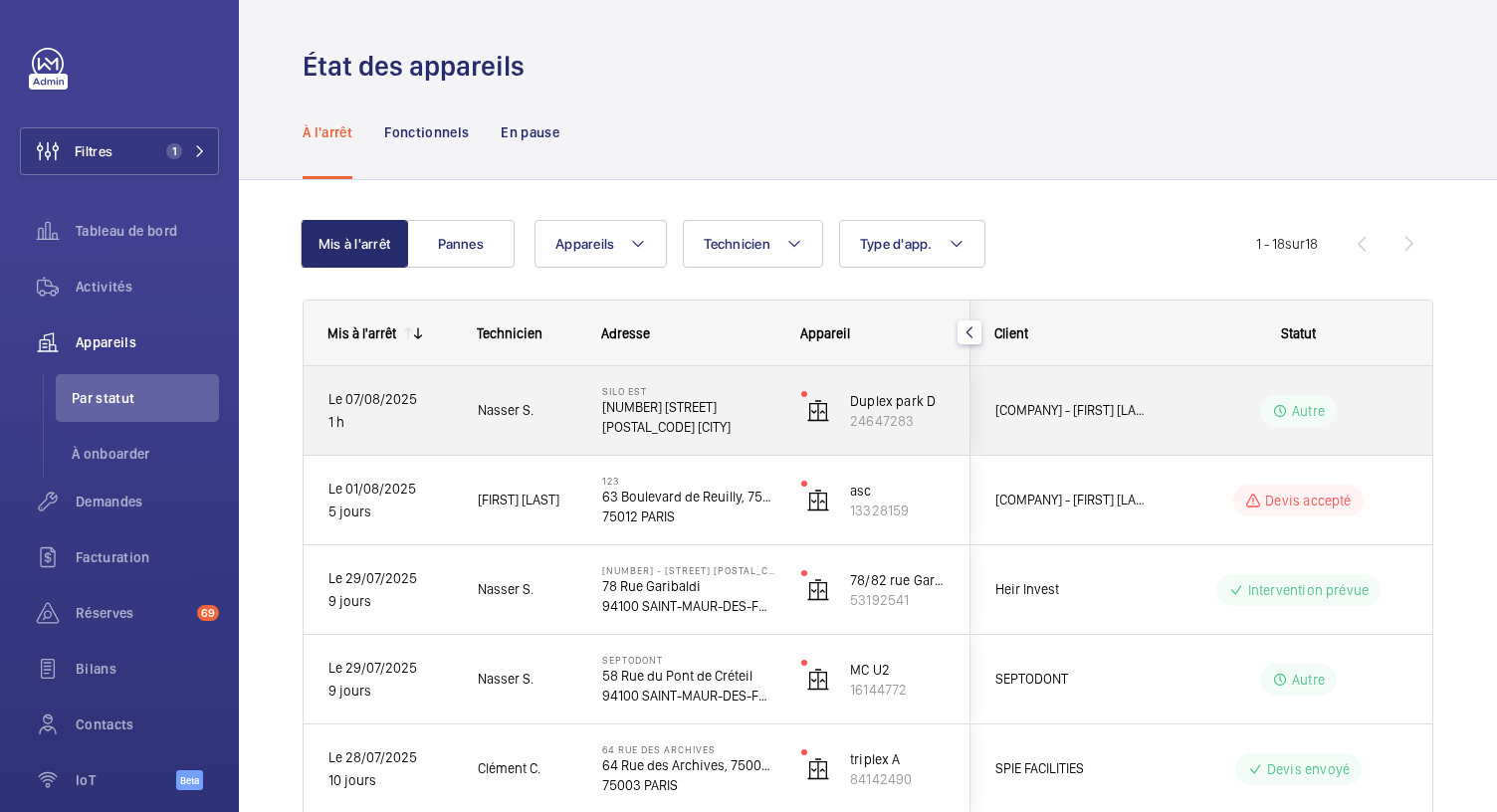 click on "[NUMBER] [STREET]" 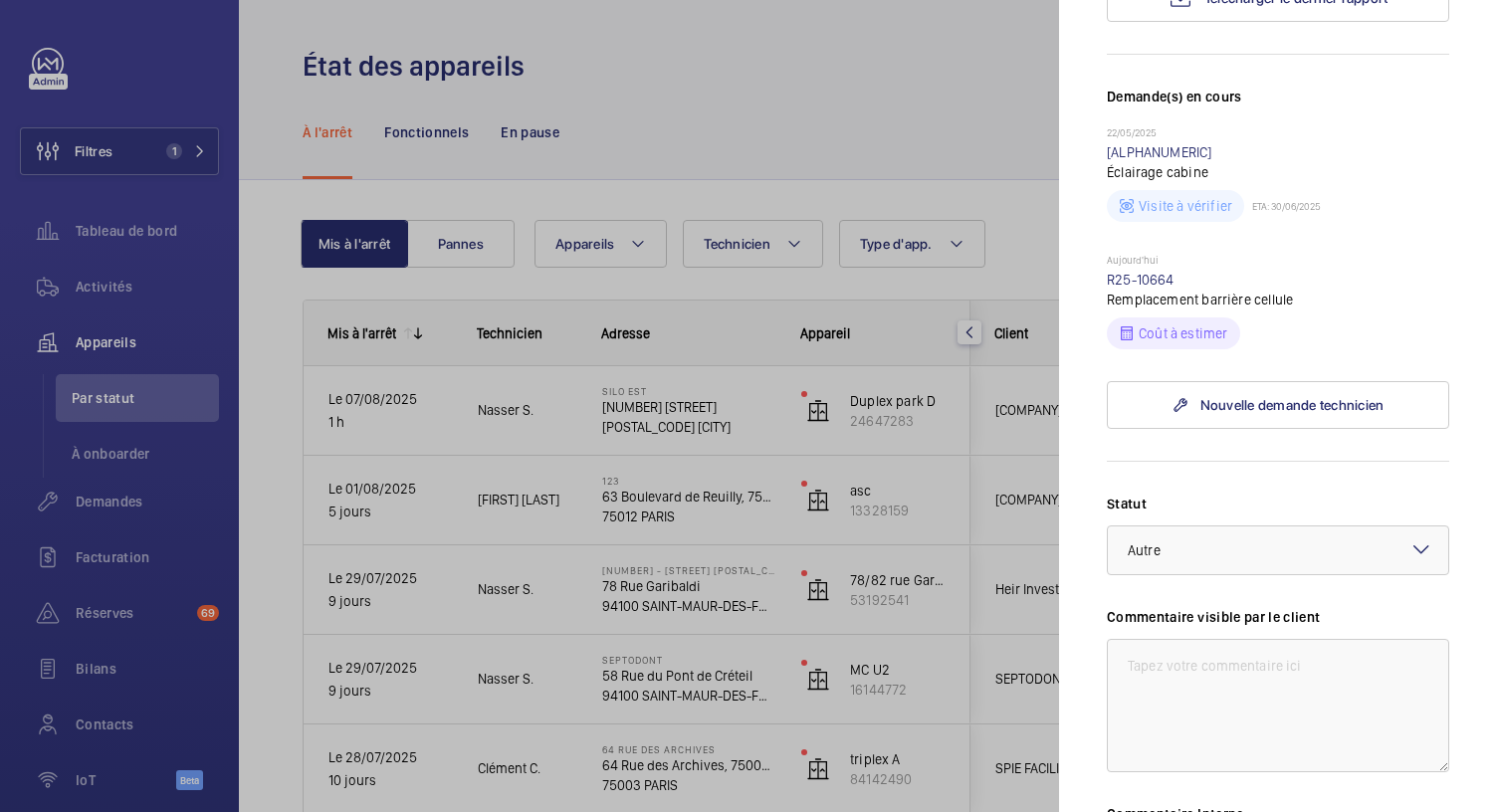 scroll, scrollTop: 488, scrollLeft: 0, axis: vertical 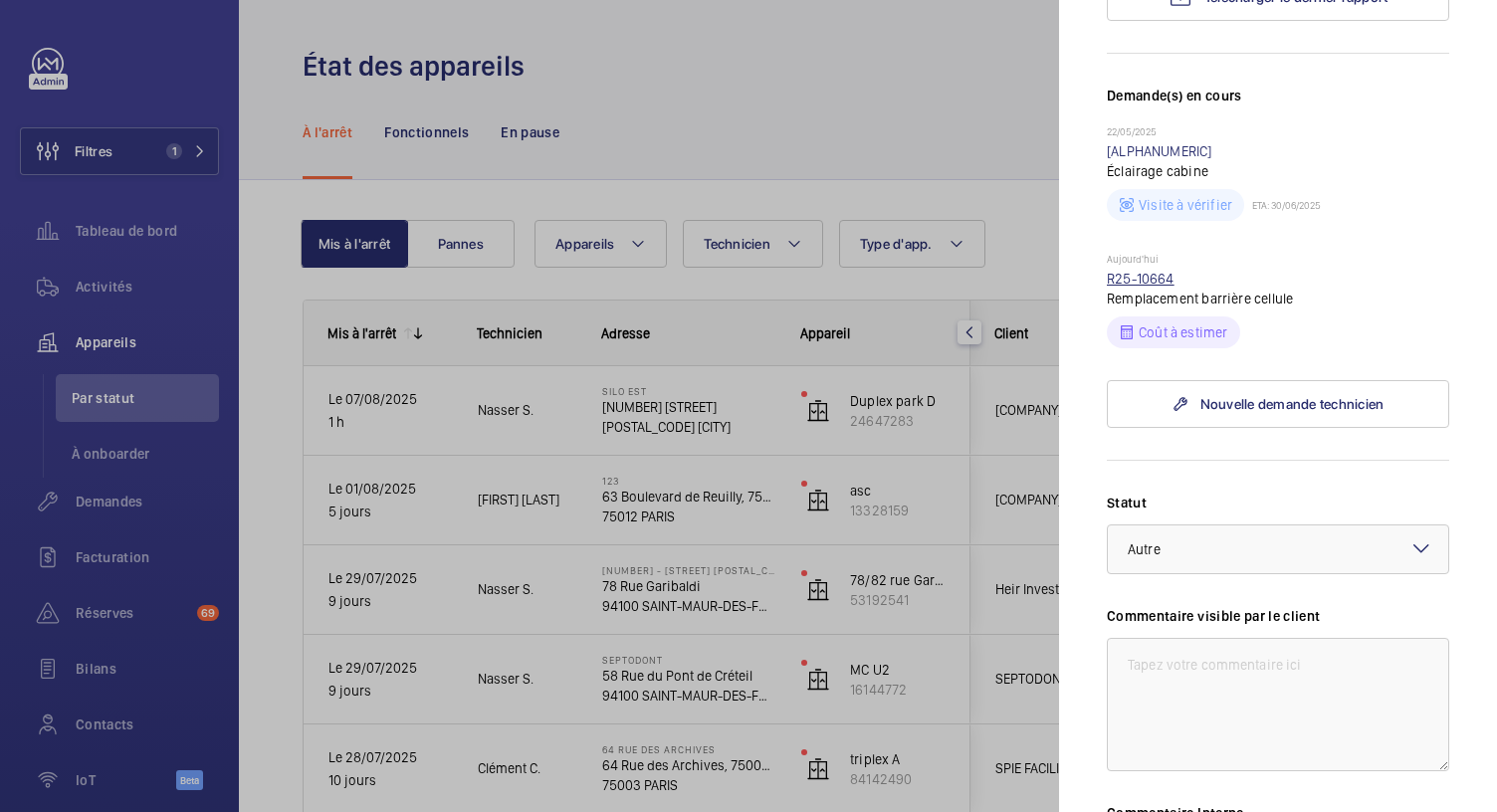 click on "R25-10664" 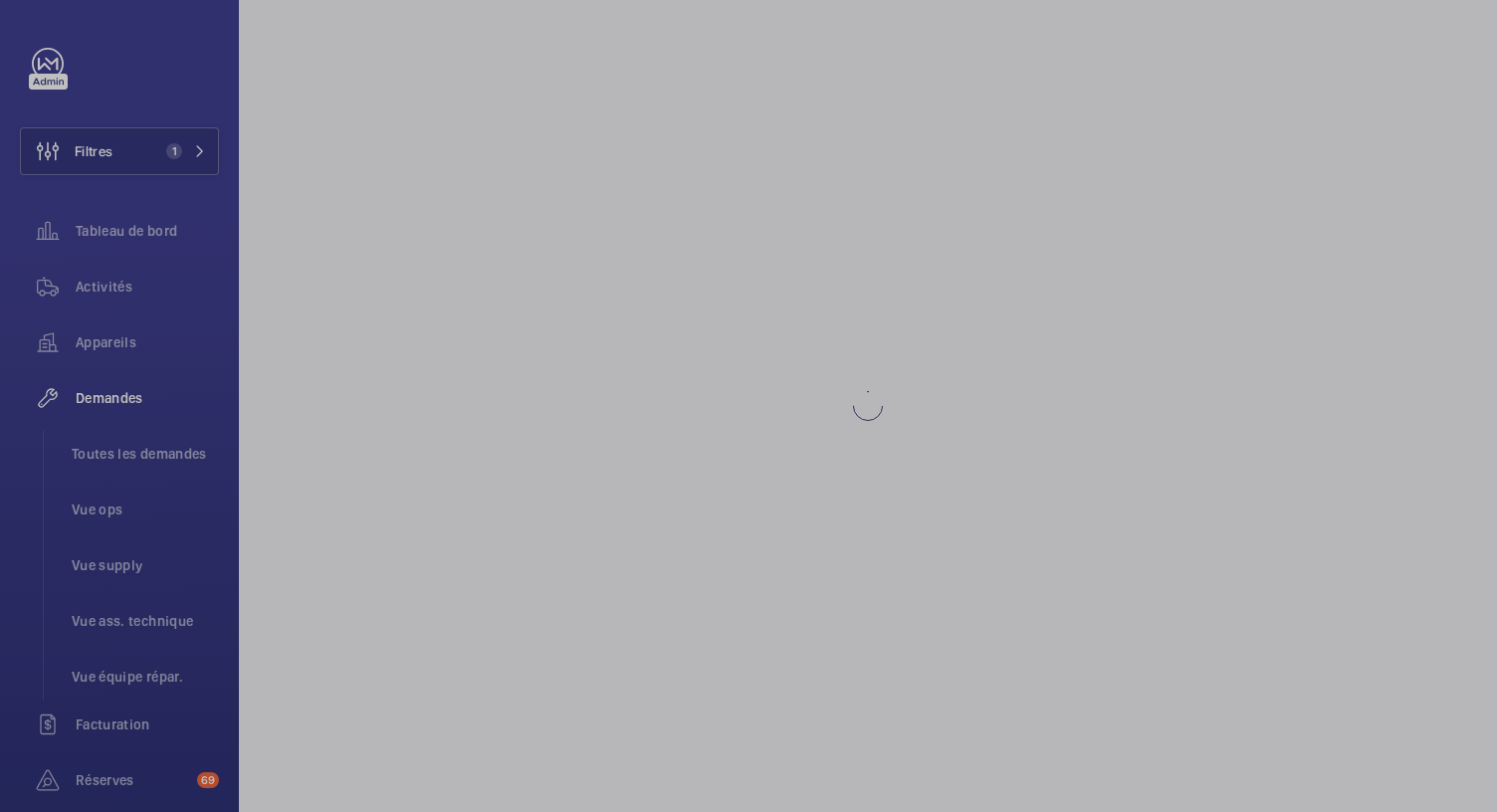 scroll, scrollTop: 0, scrollLeft: 0, axis: both 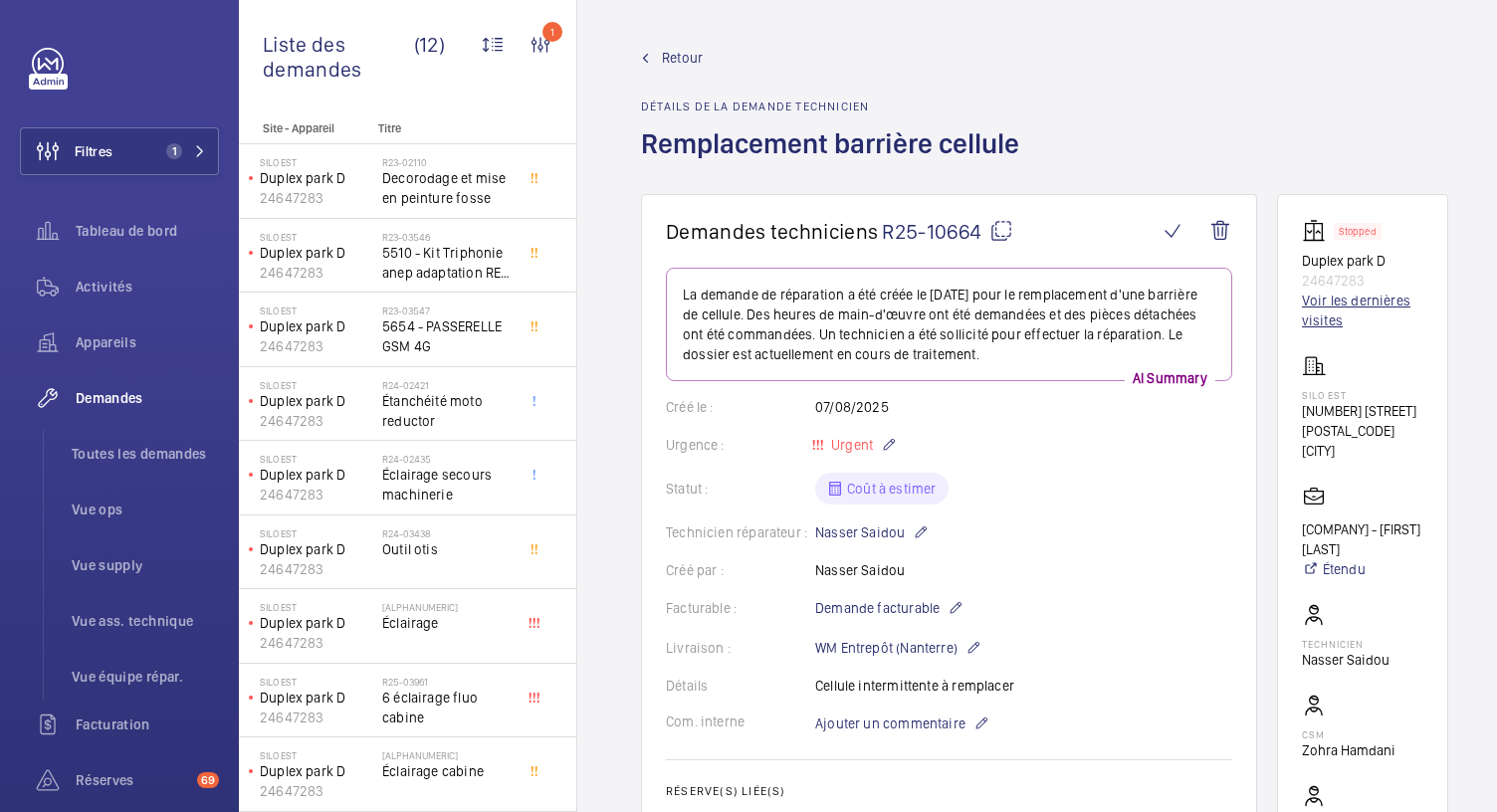 click on "Voir les dernières visites" 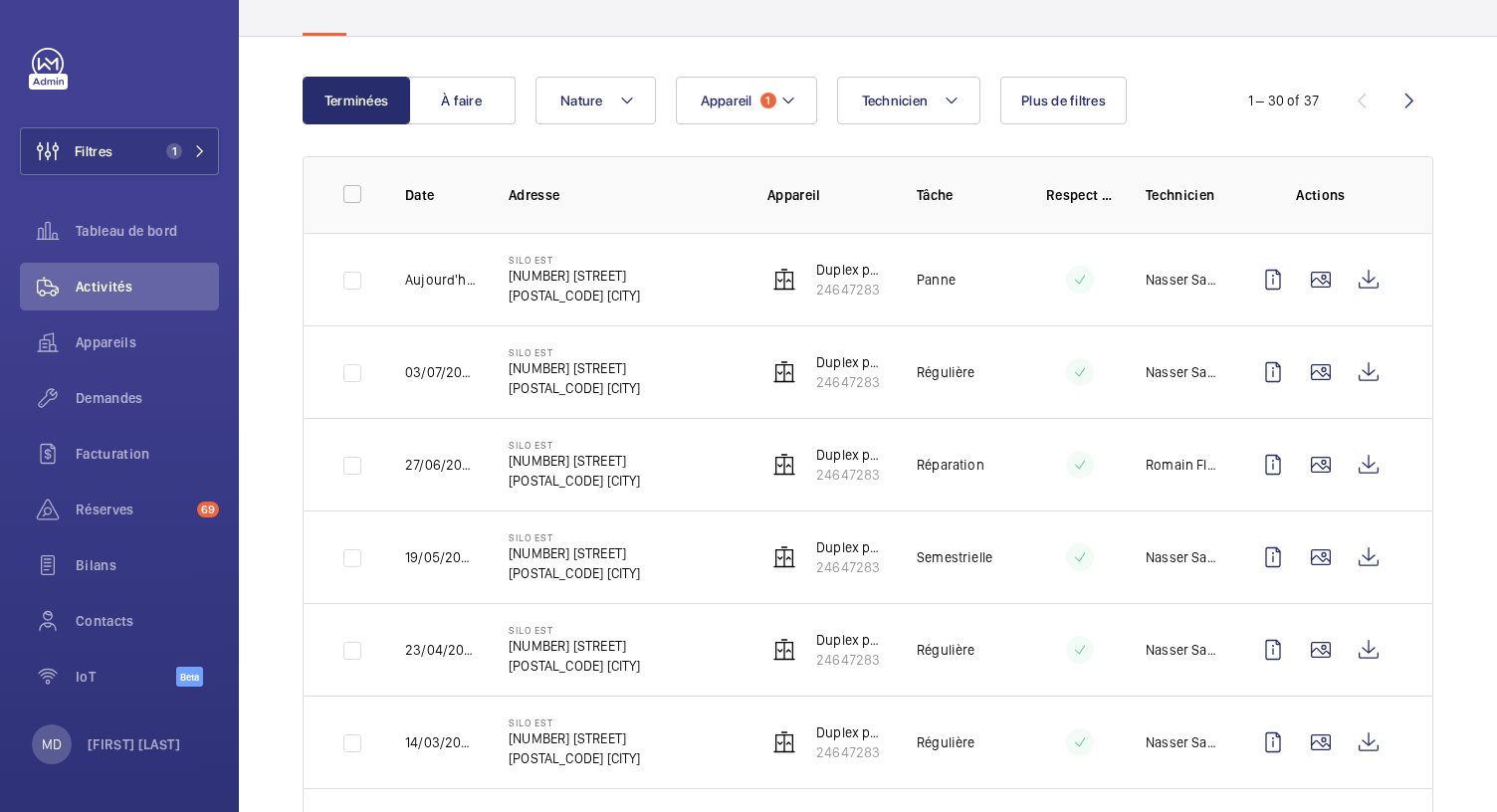 scroll, scrollTop: 202, scrollLeft: 0, axis: vertical 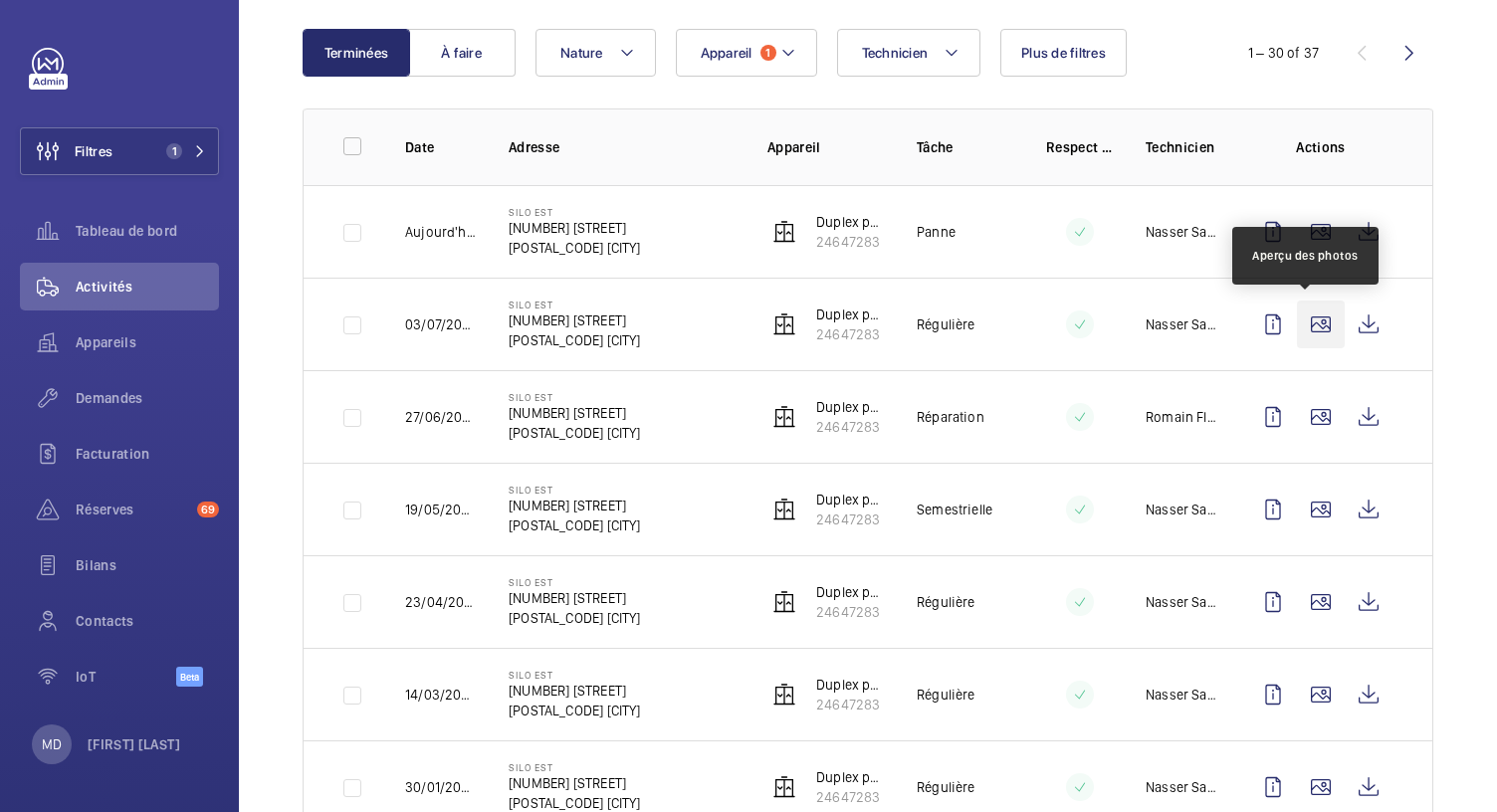 click 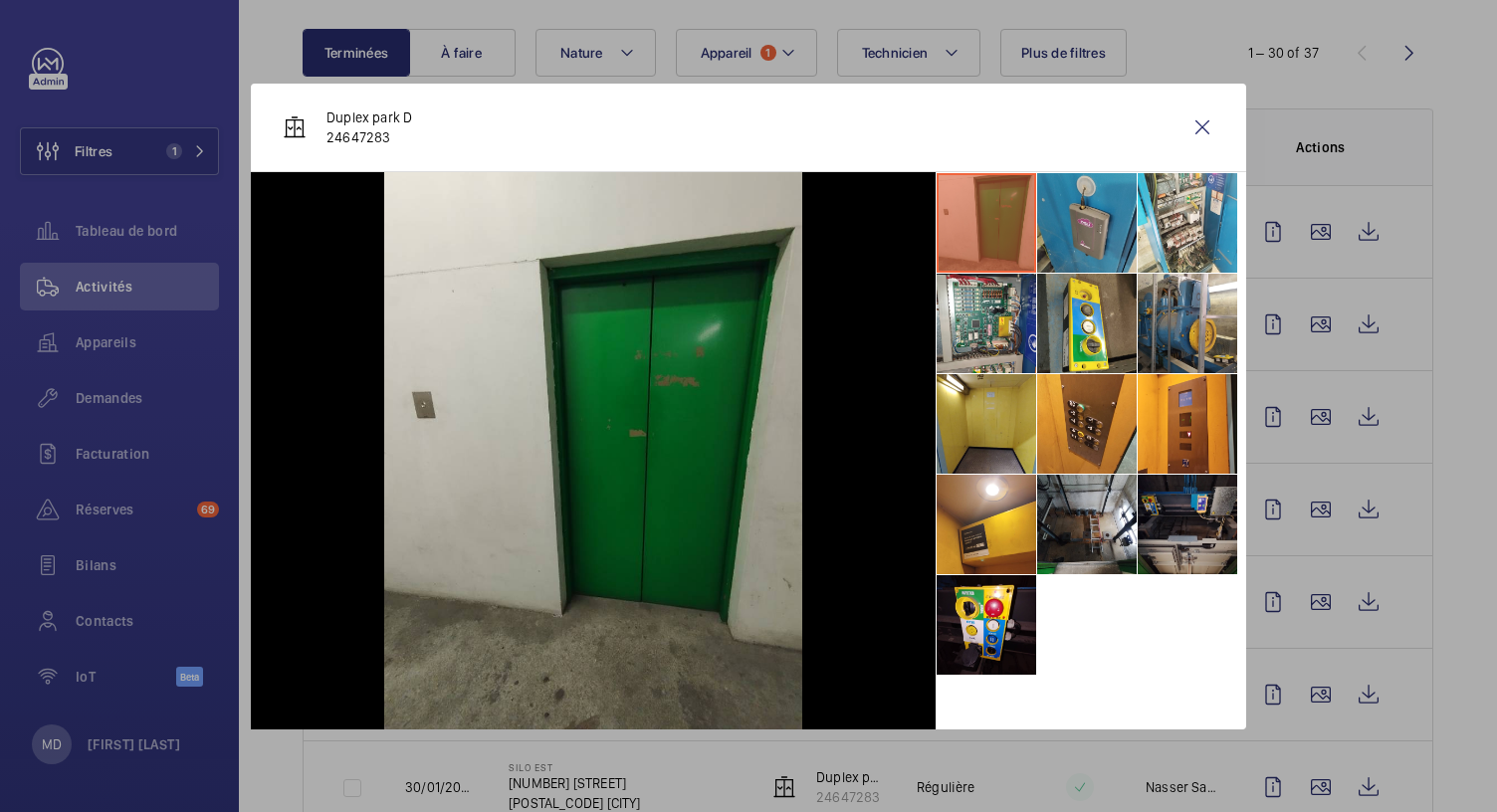 click at bounding box center (1087, 223) 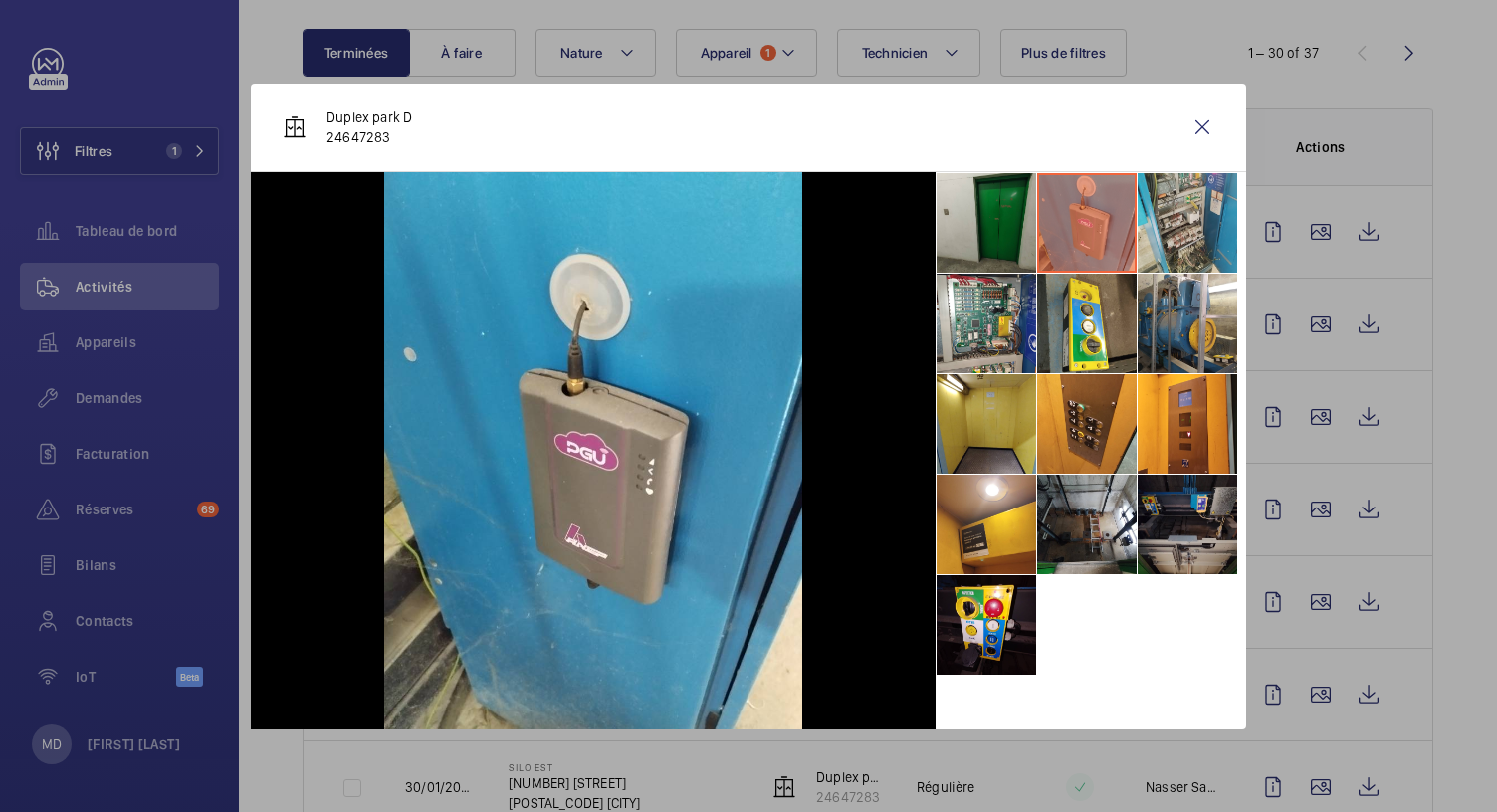 click at bounding box center (1187, 223) 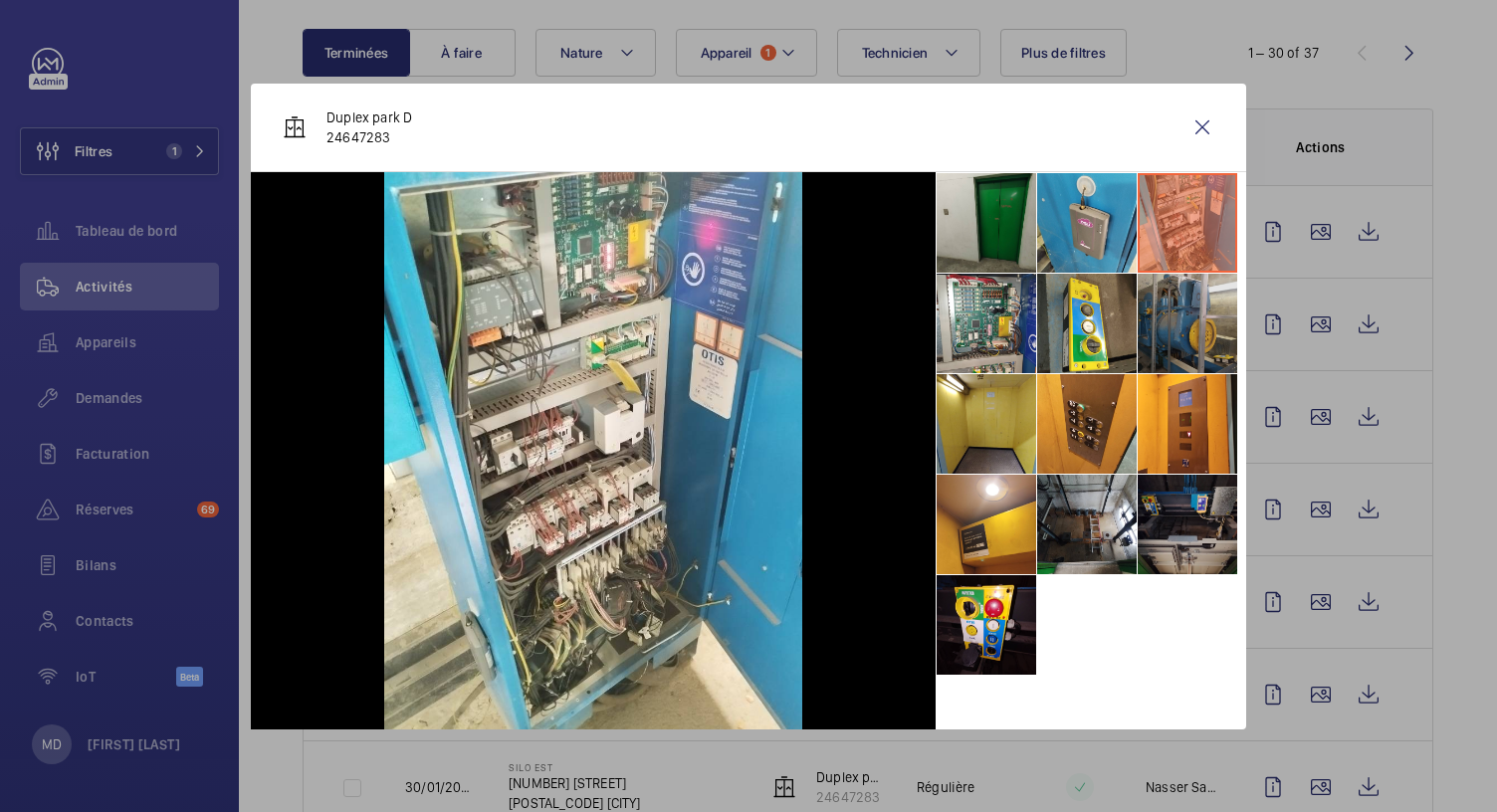 click at bounding box center (1187, 323) 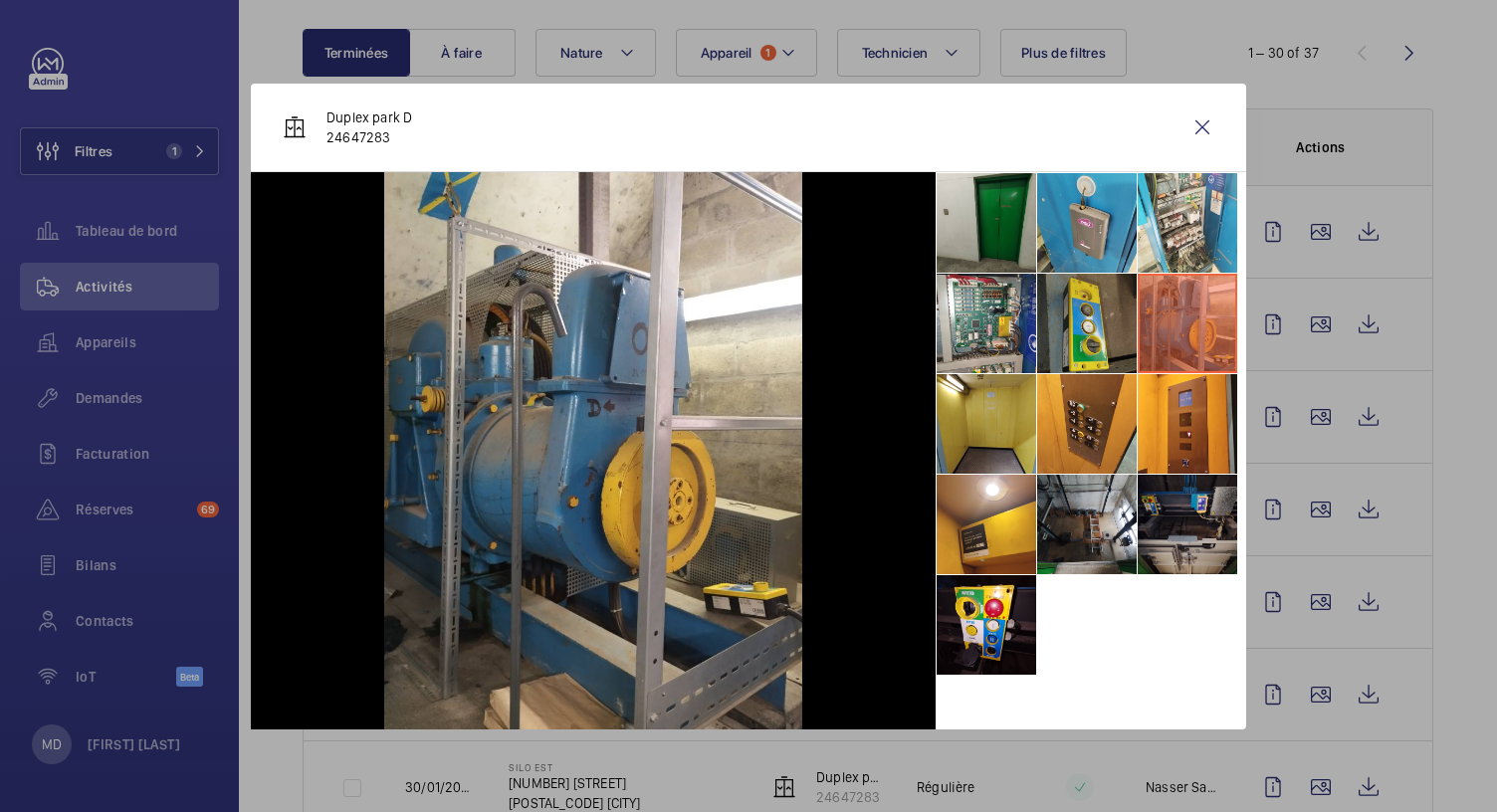 click at bounding box center (1087, 323) 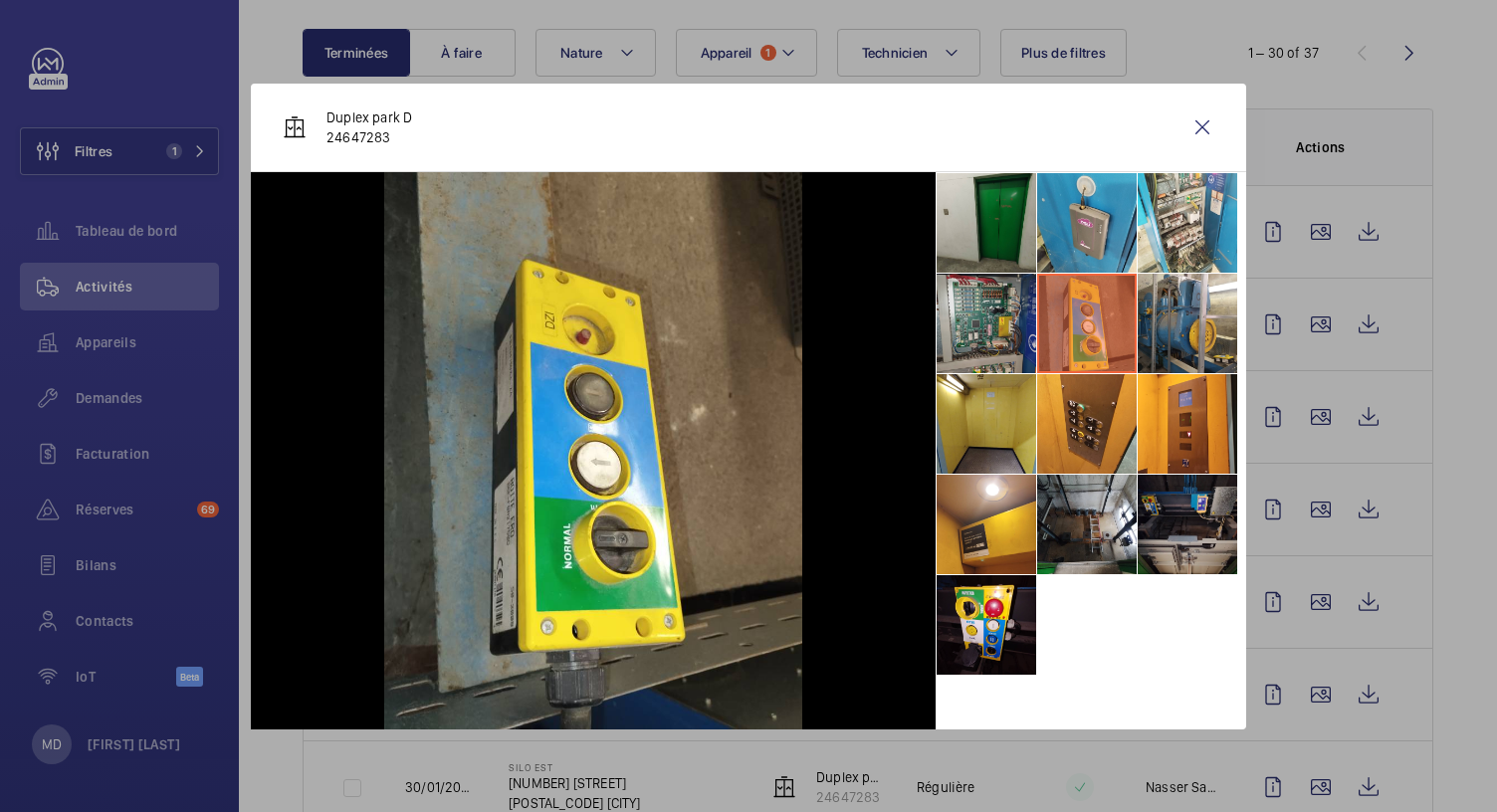 click at bounding box center (986, 323) 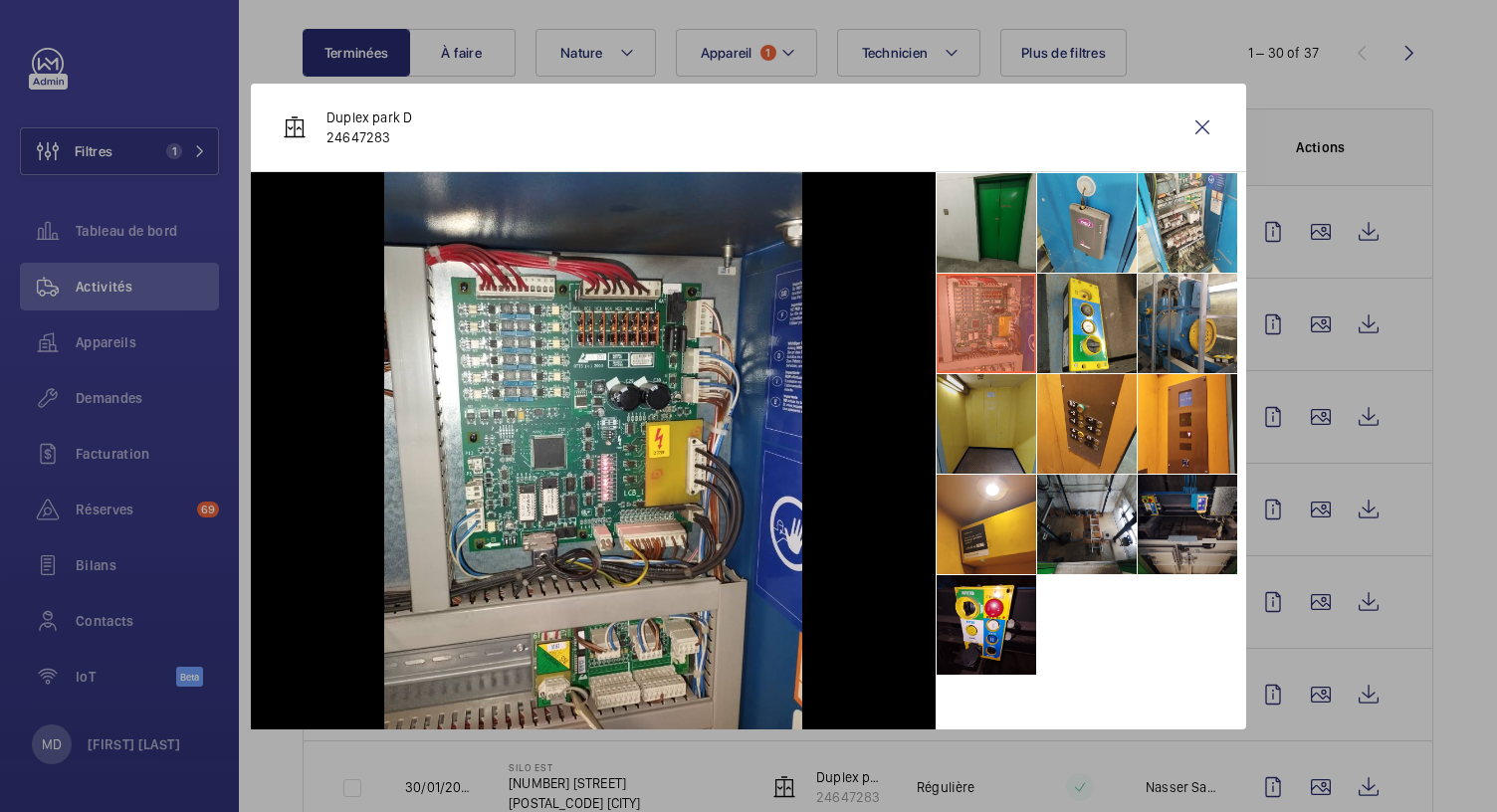 click at bounding box center (986, 424) 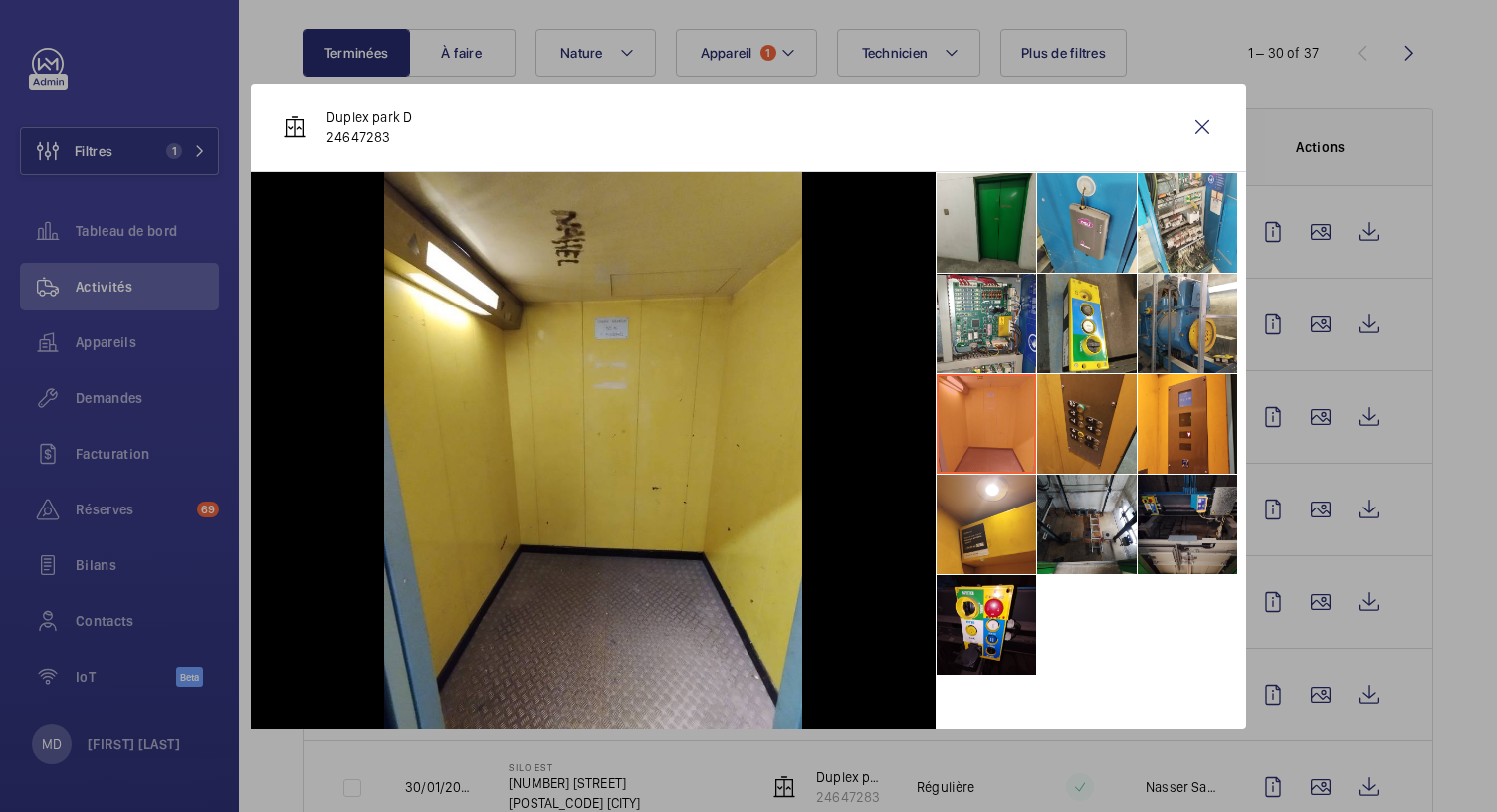 click at bounding box center (1087, 424) 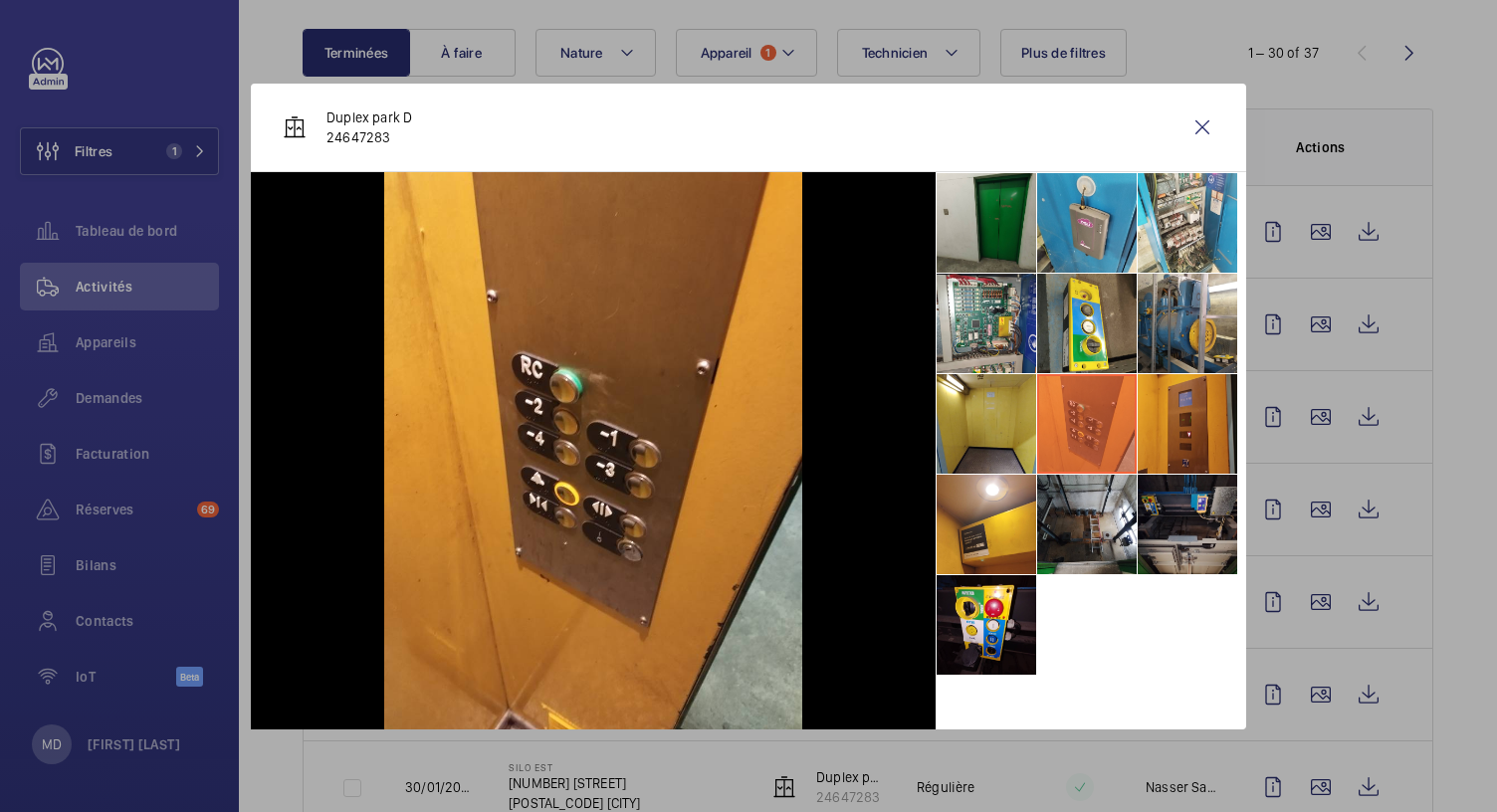 click at bounding box center (1187, 424) 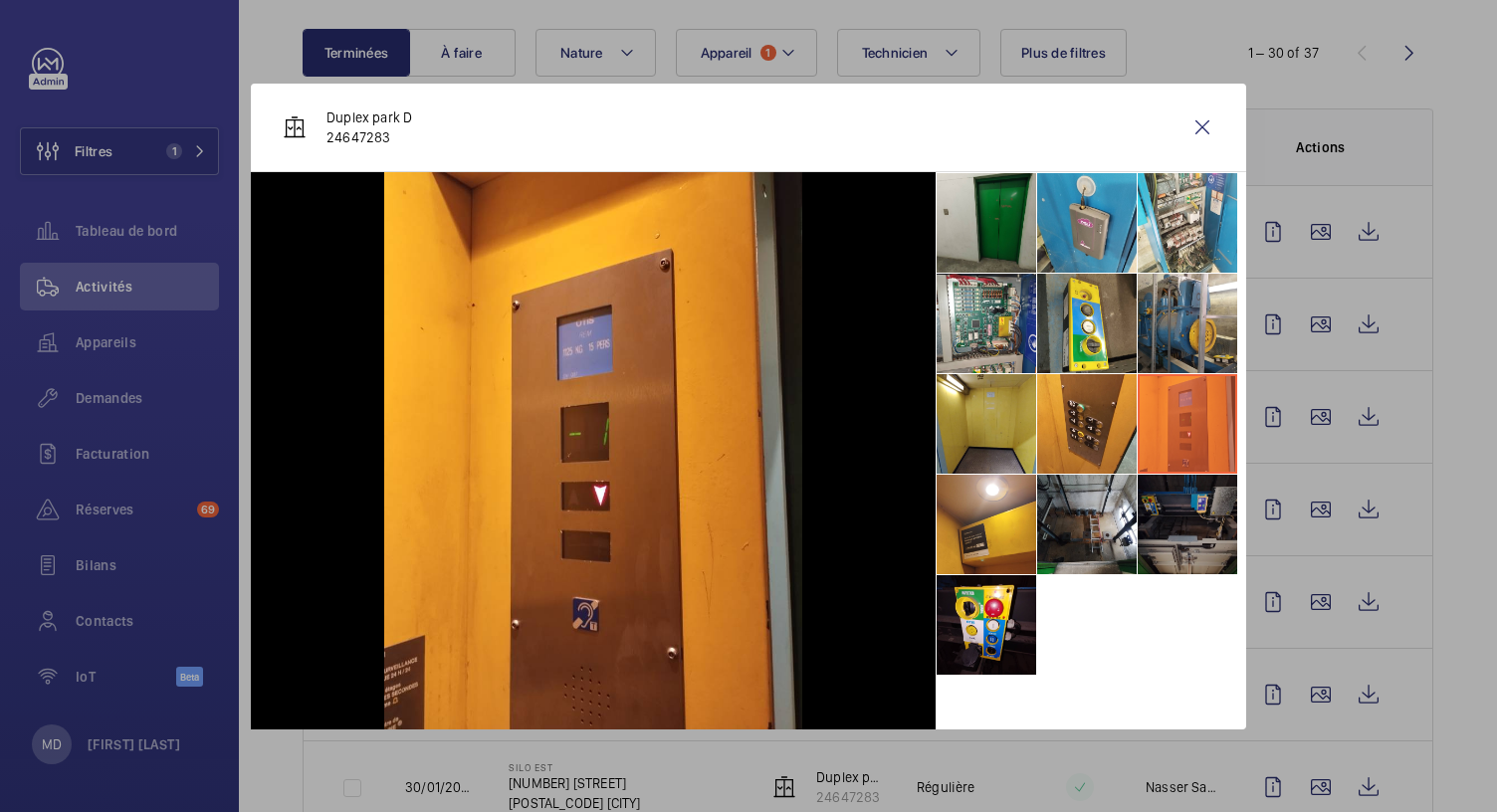 click at bounding box center [1187, 524] 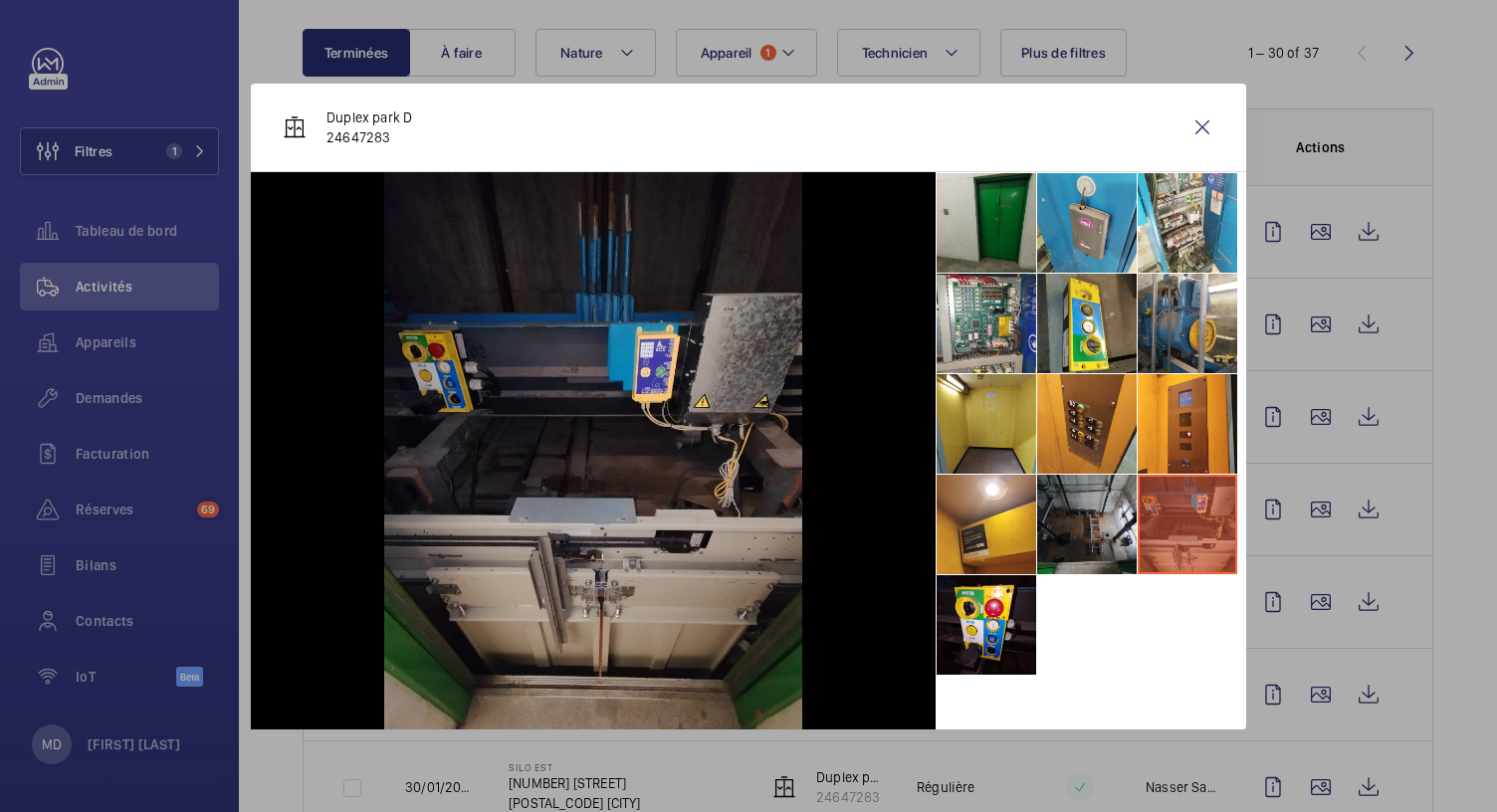 click at bounding box center (1087, 524) 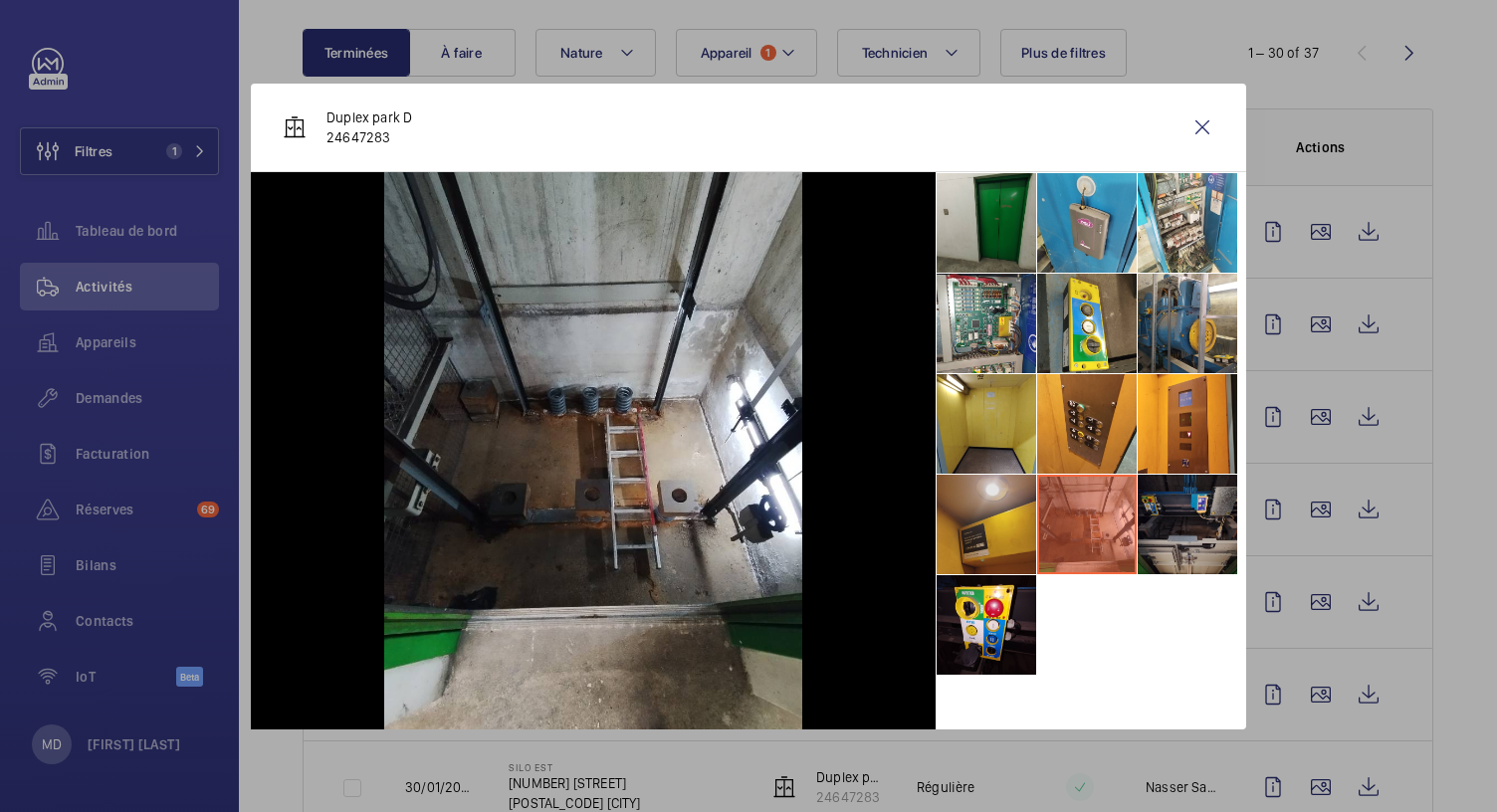 click at bounding box center [986, 524] 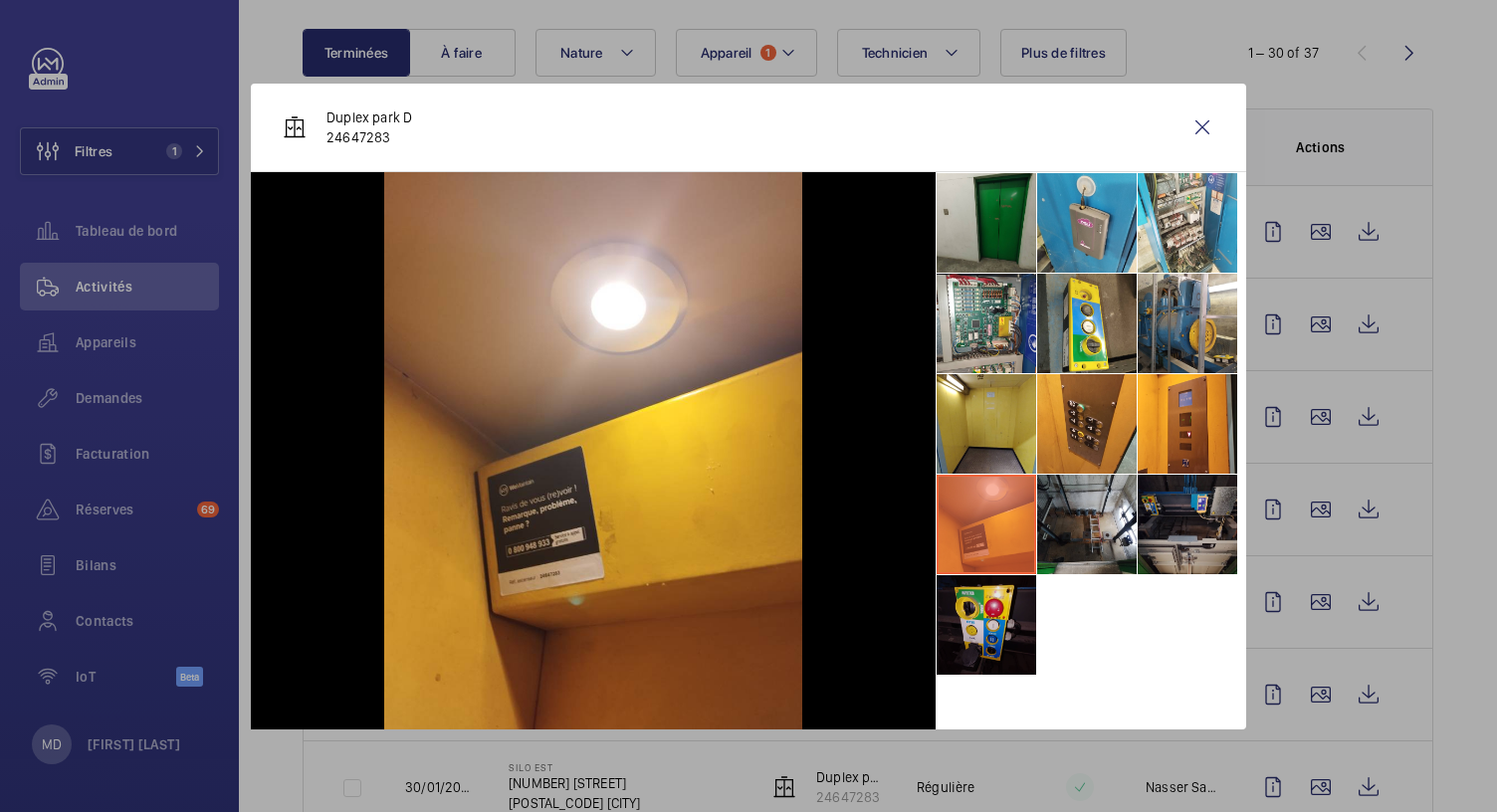 click at bounding box center (986, 625) 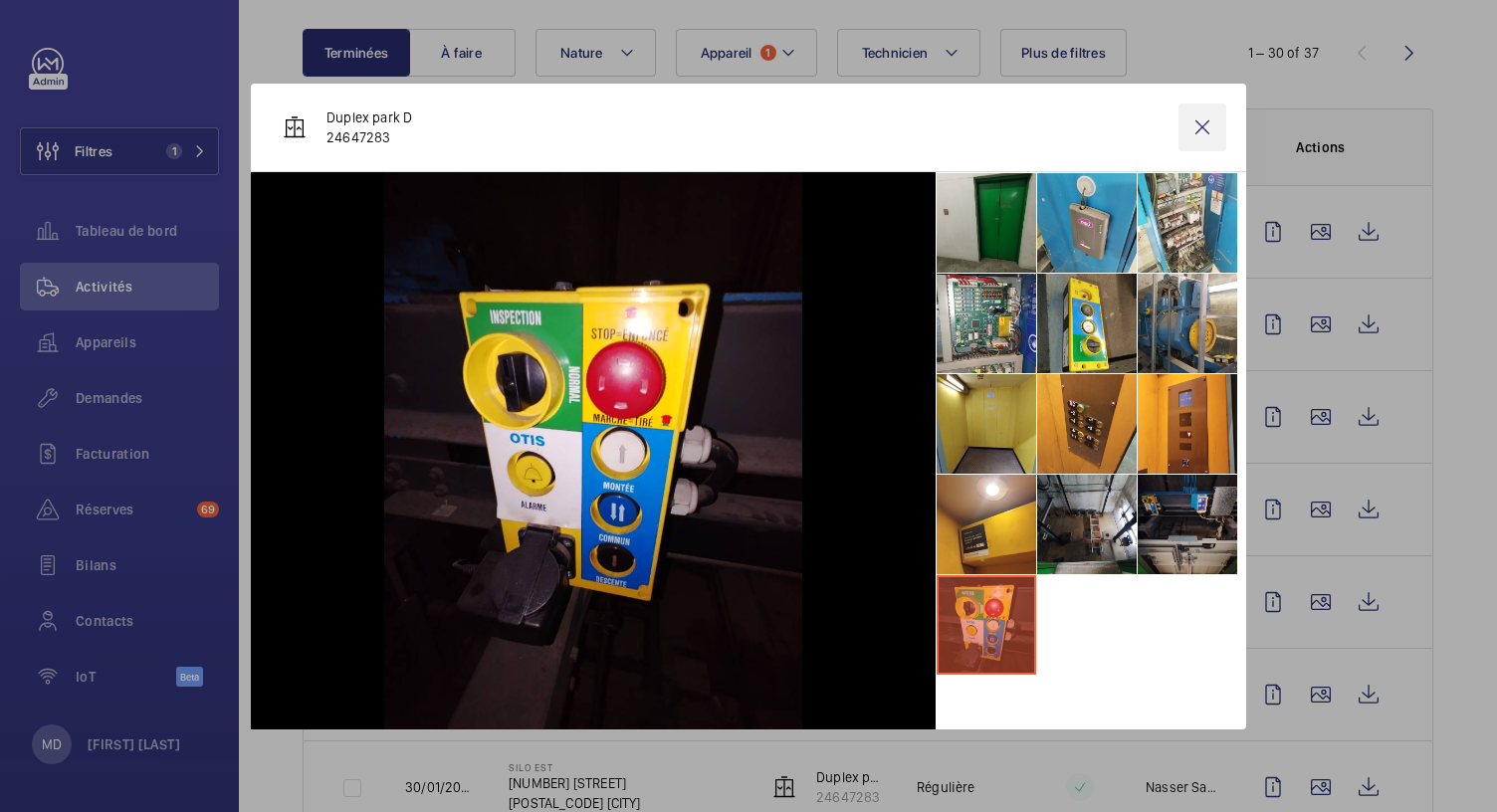 click at bounding box center [1202, 127] 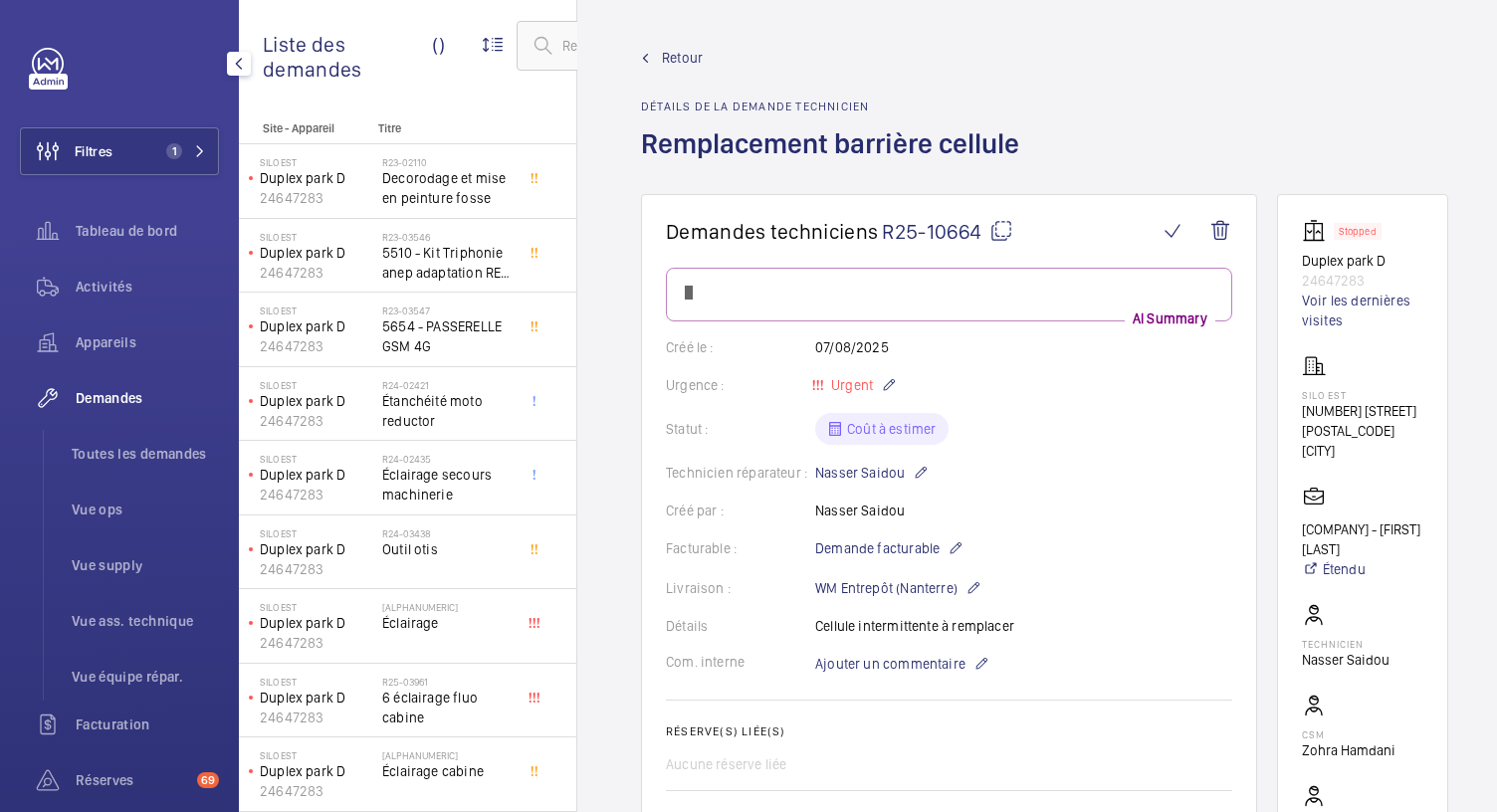 scroll, scrollTop: 0, scrollLeft: 0, axis: both 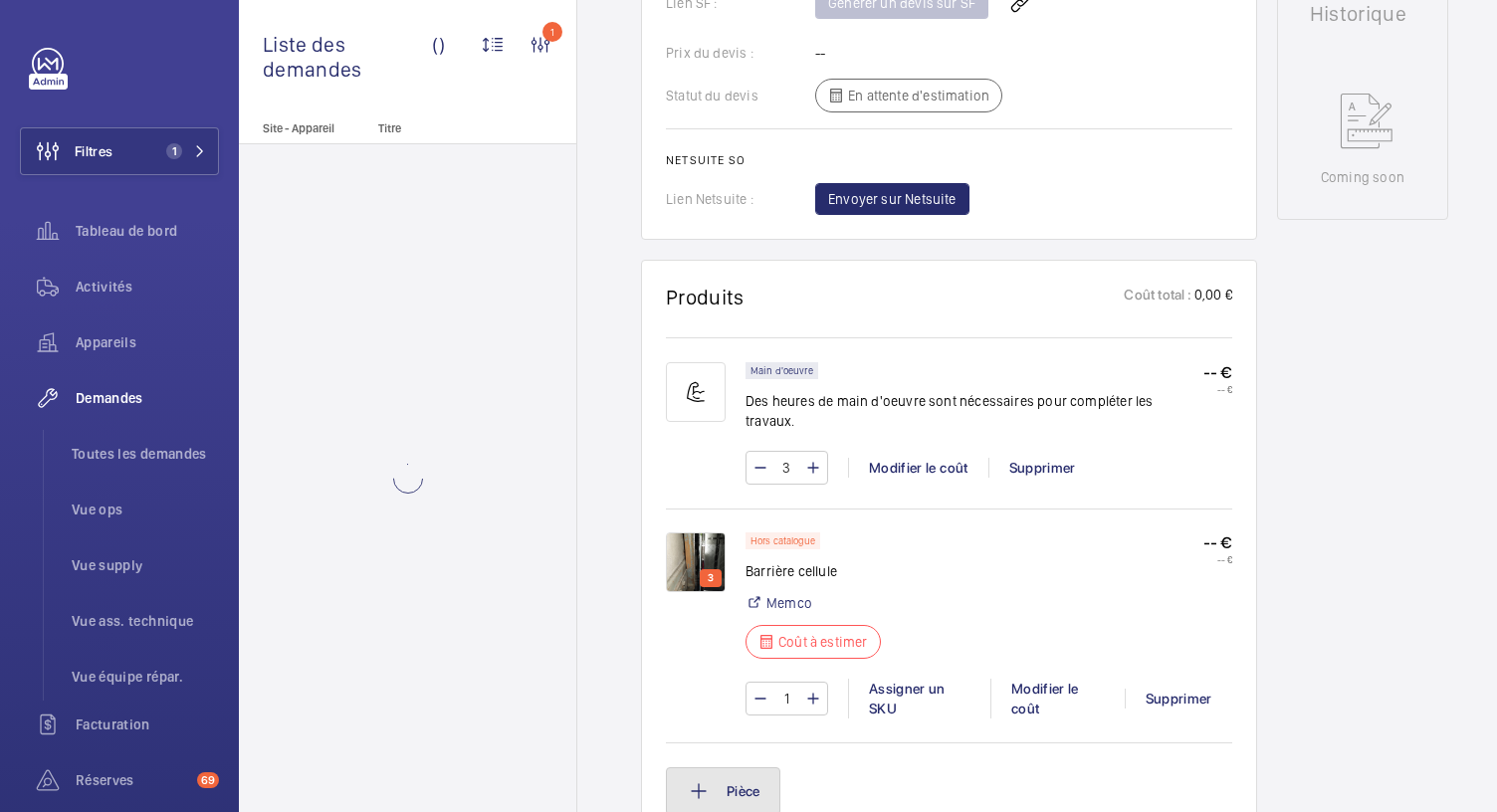 click on "Pièce" 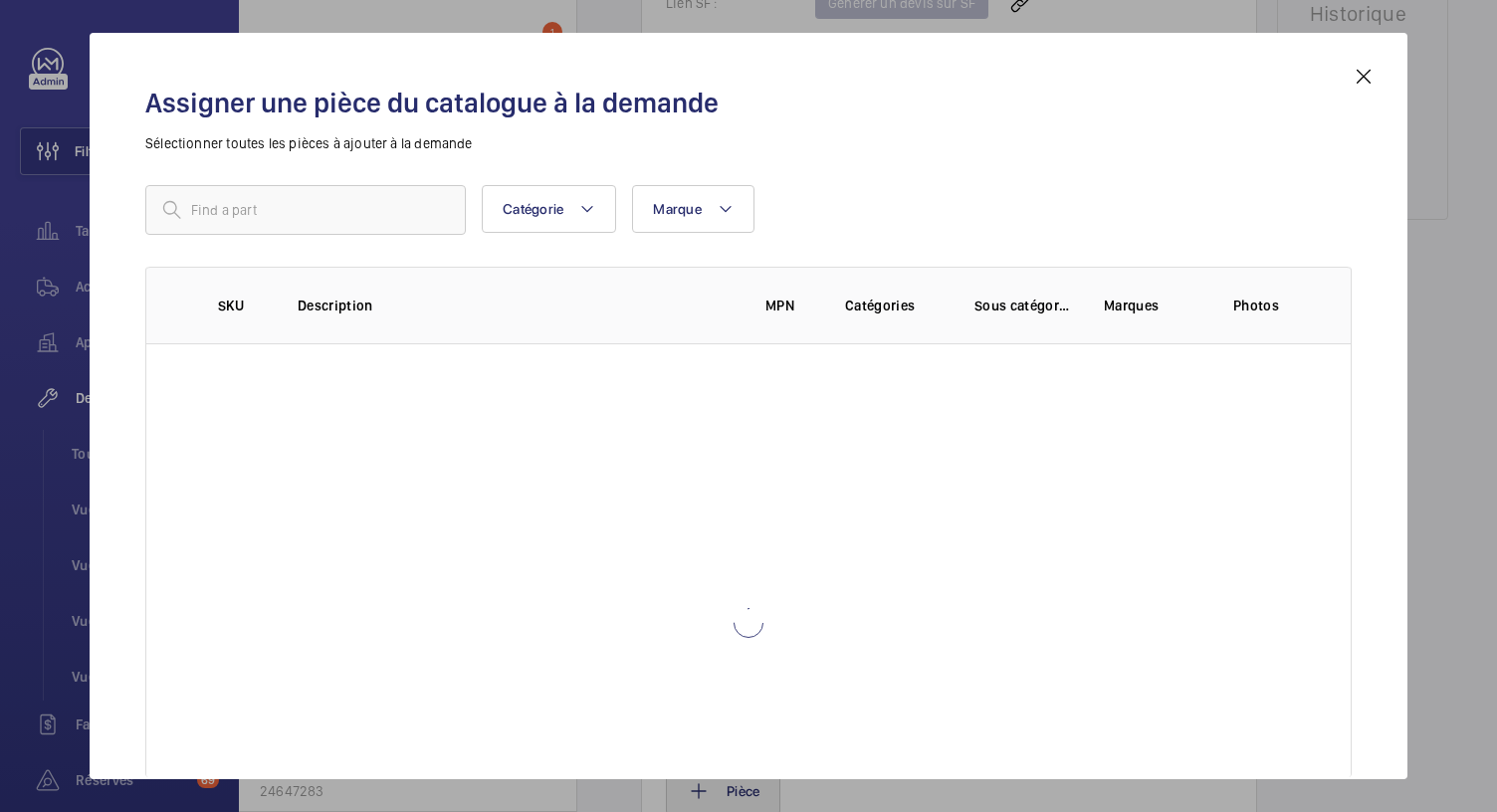 scroll, scrollTop: 0, scrollLeft: 44, axis: horizontal 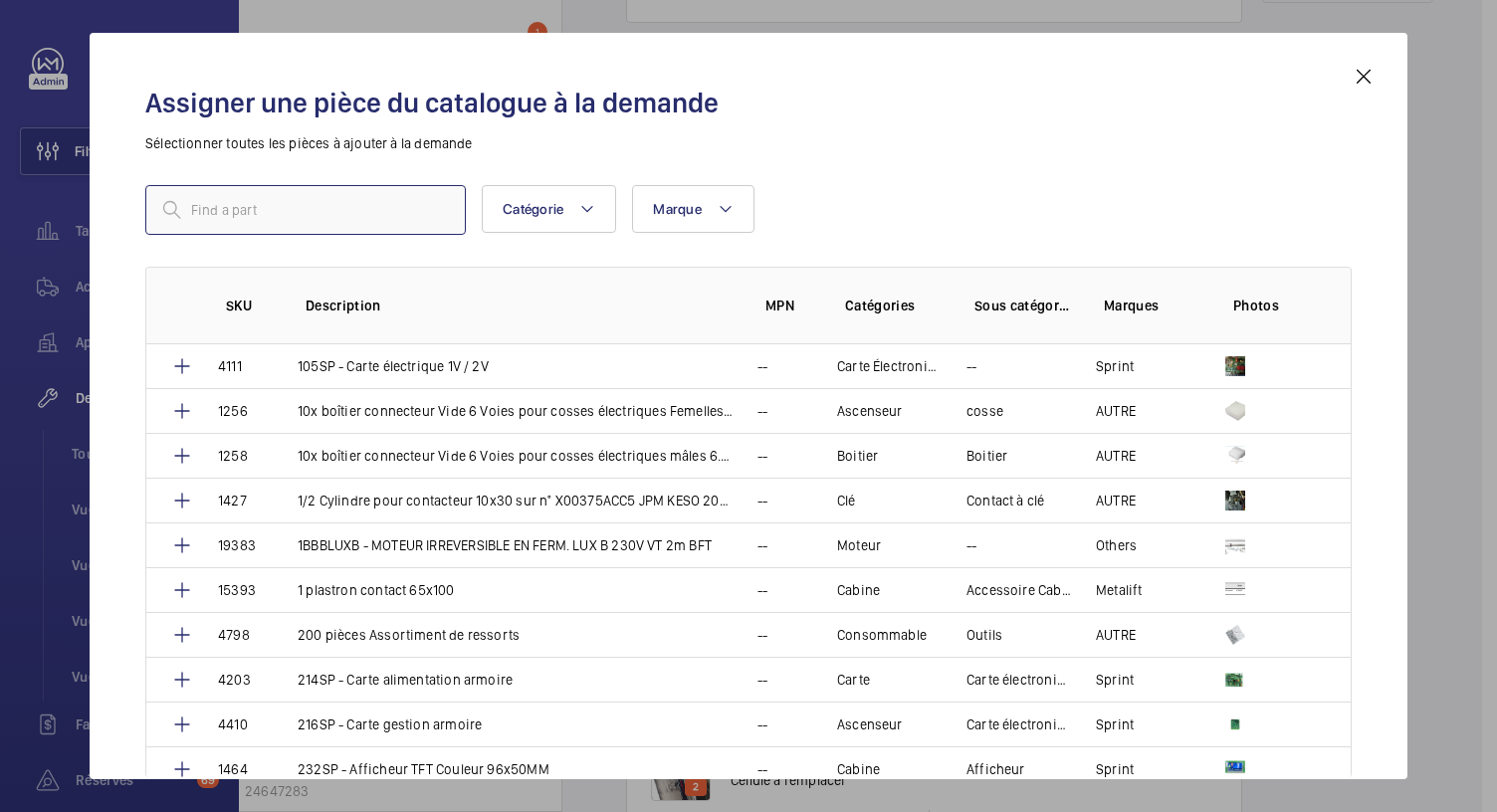 click at bounding box center (306, 210) 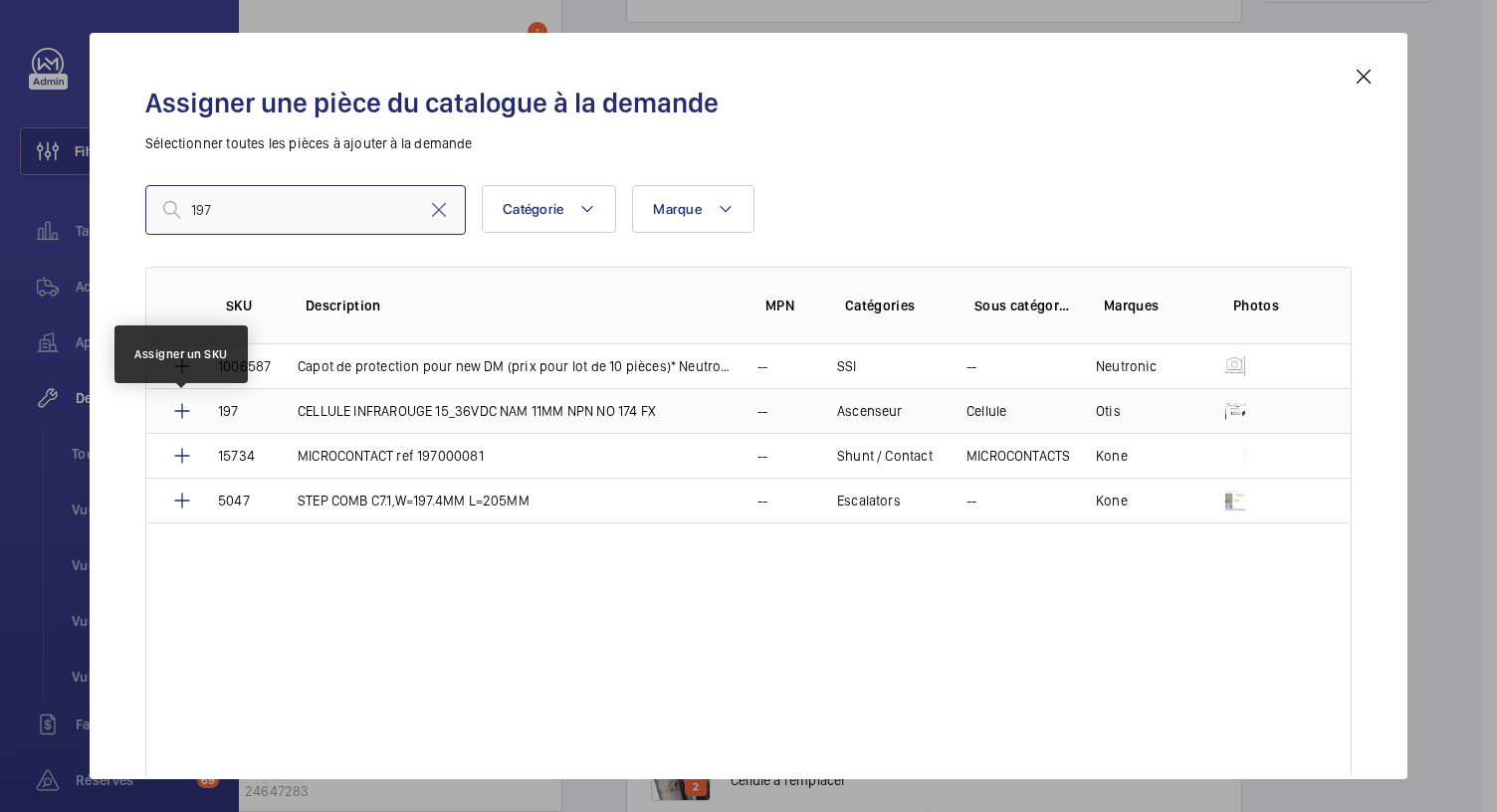 type on "197" 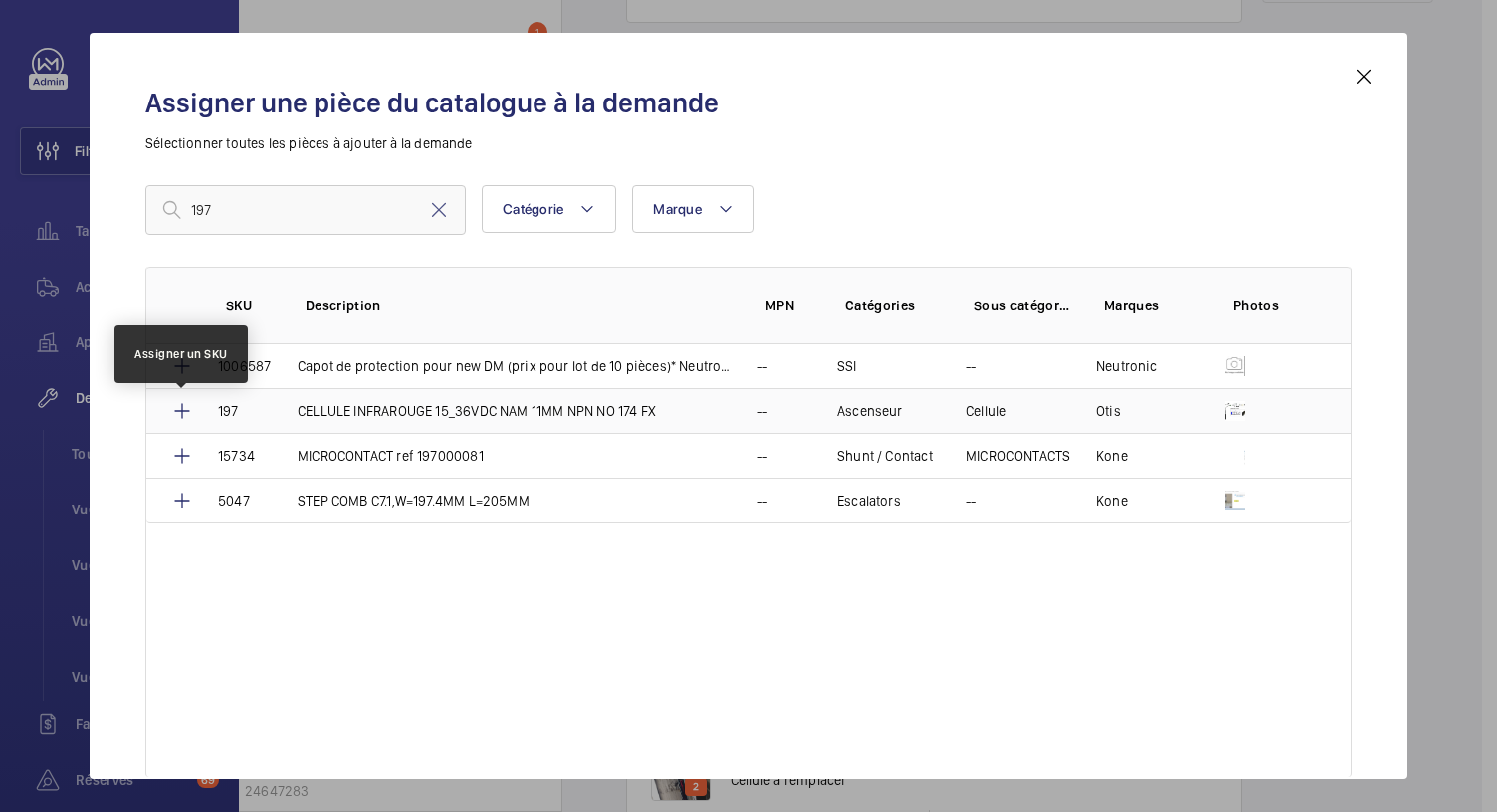 click at bounding box center [182, 411] 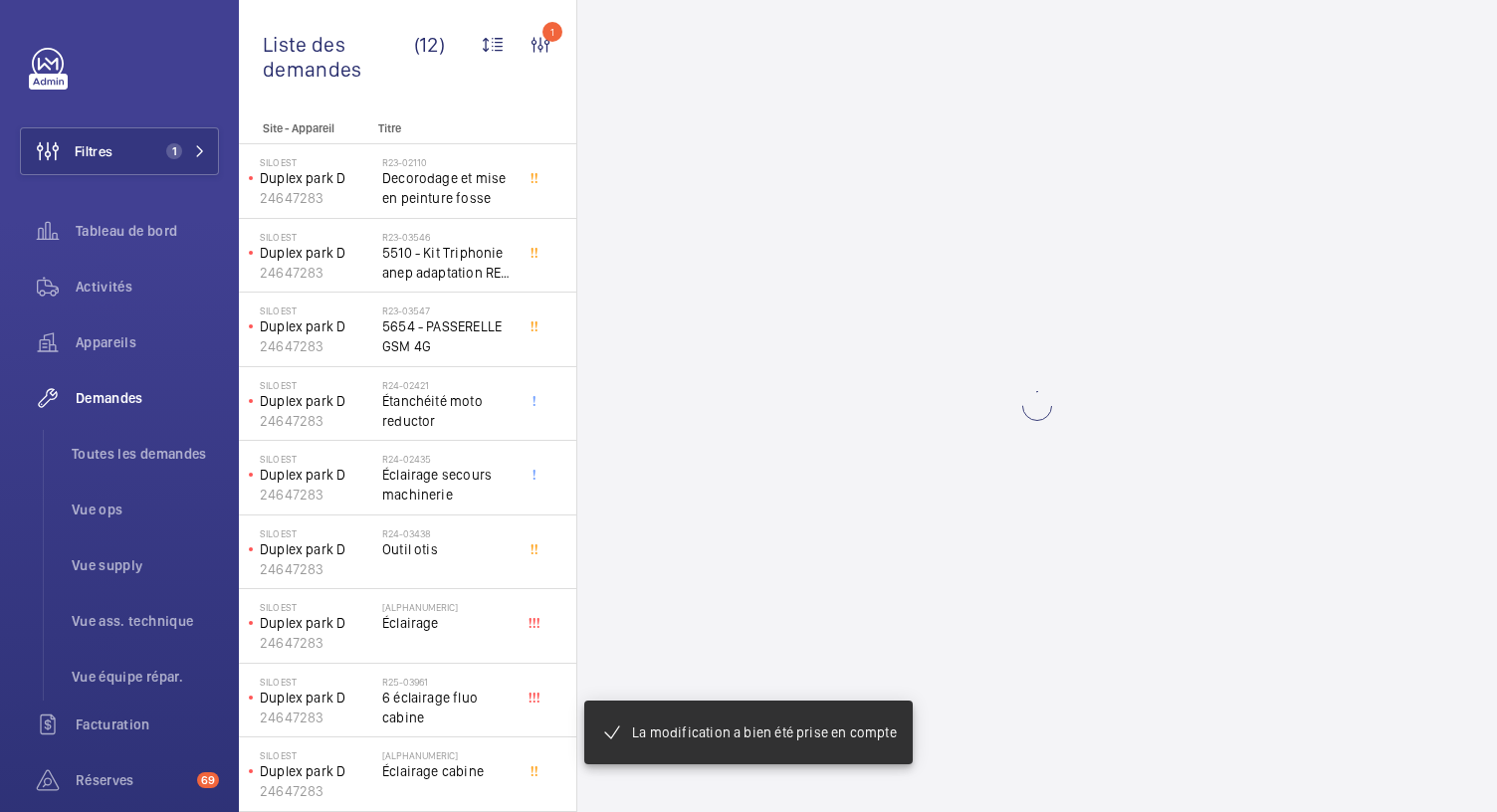 scroll, scrollTop: 0, scrollLeft: 0, axis: both 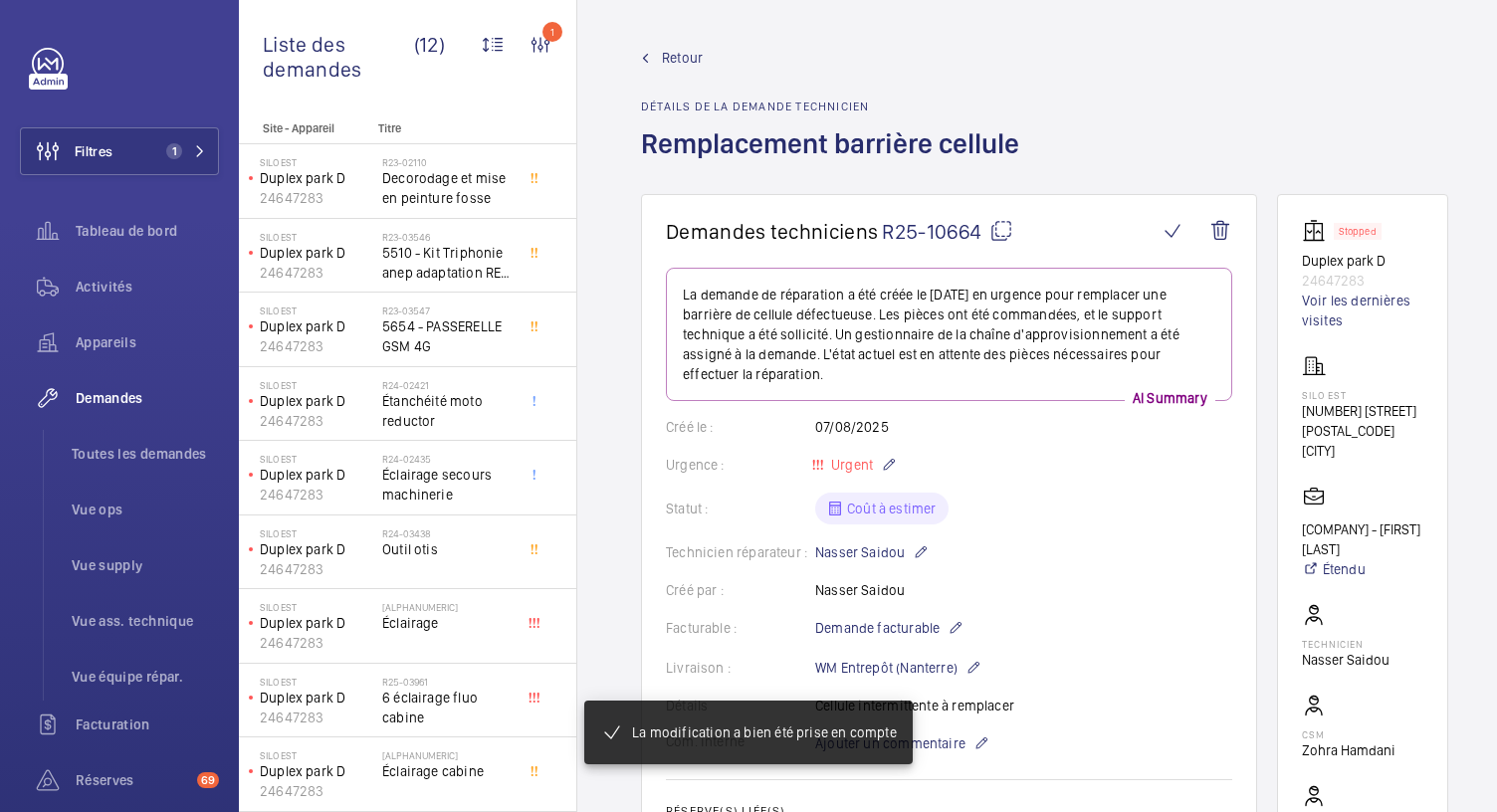 click 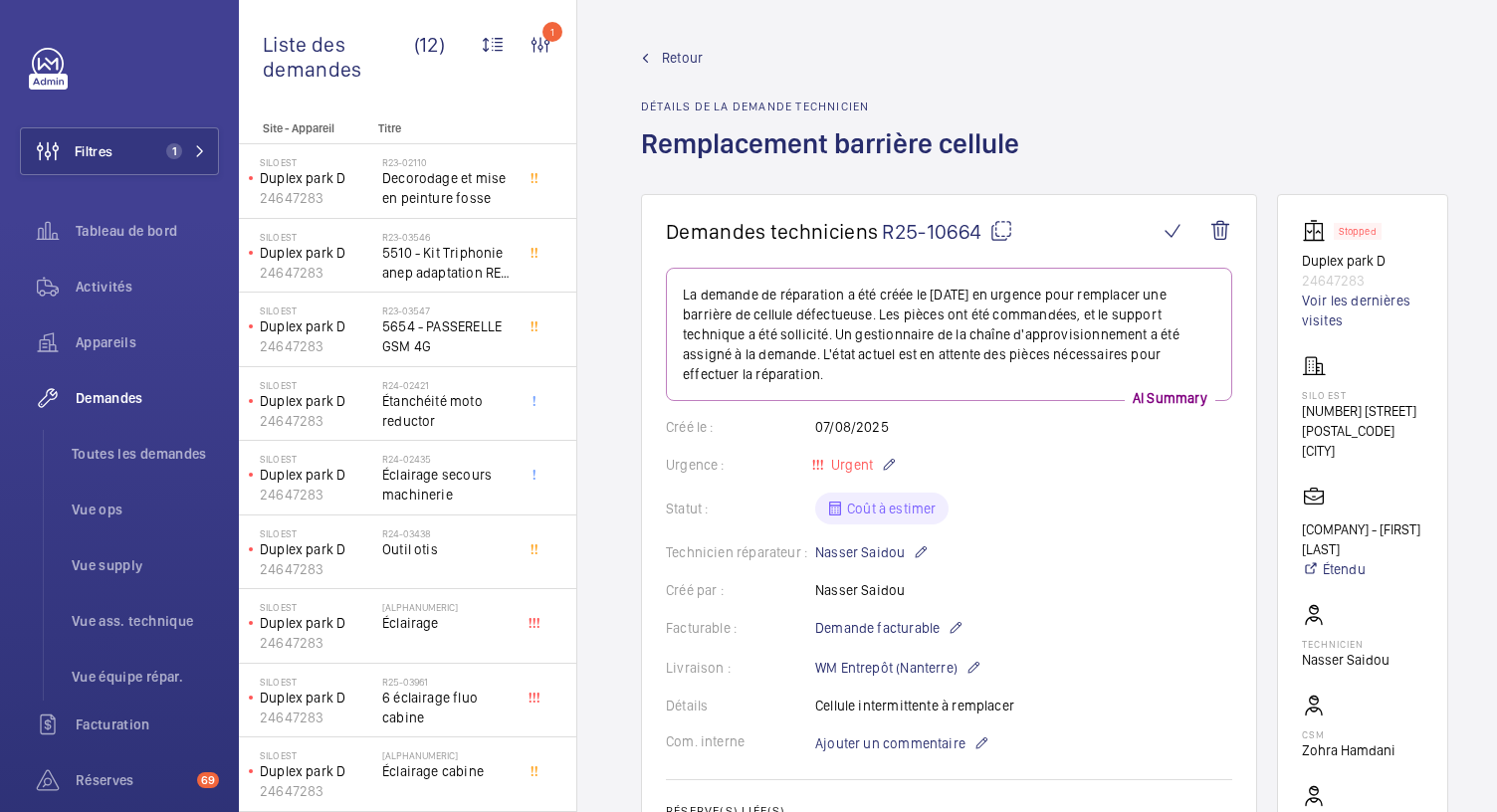 scroll, scrollTop: 1412, scrollLeft: 0, axis: vertical 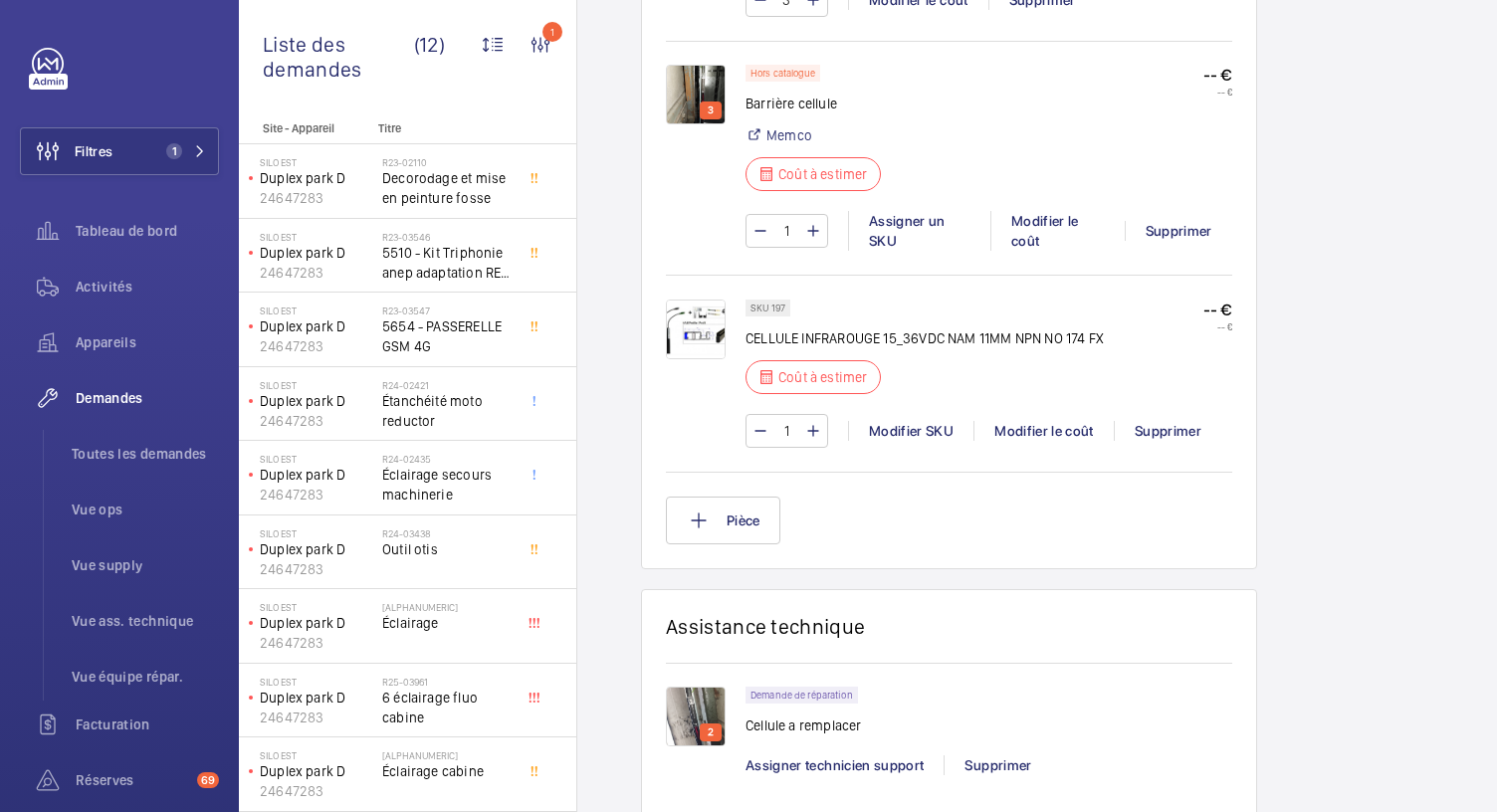 click 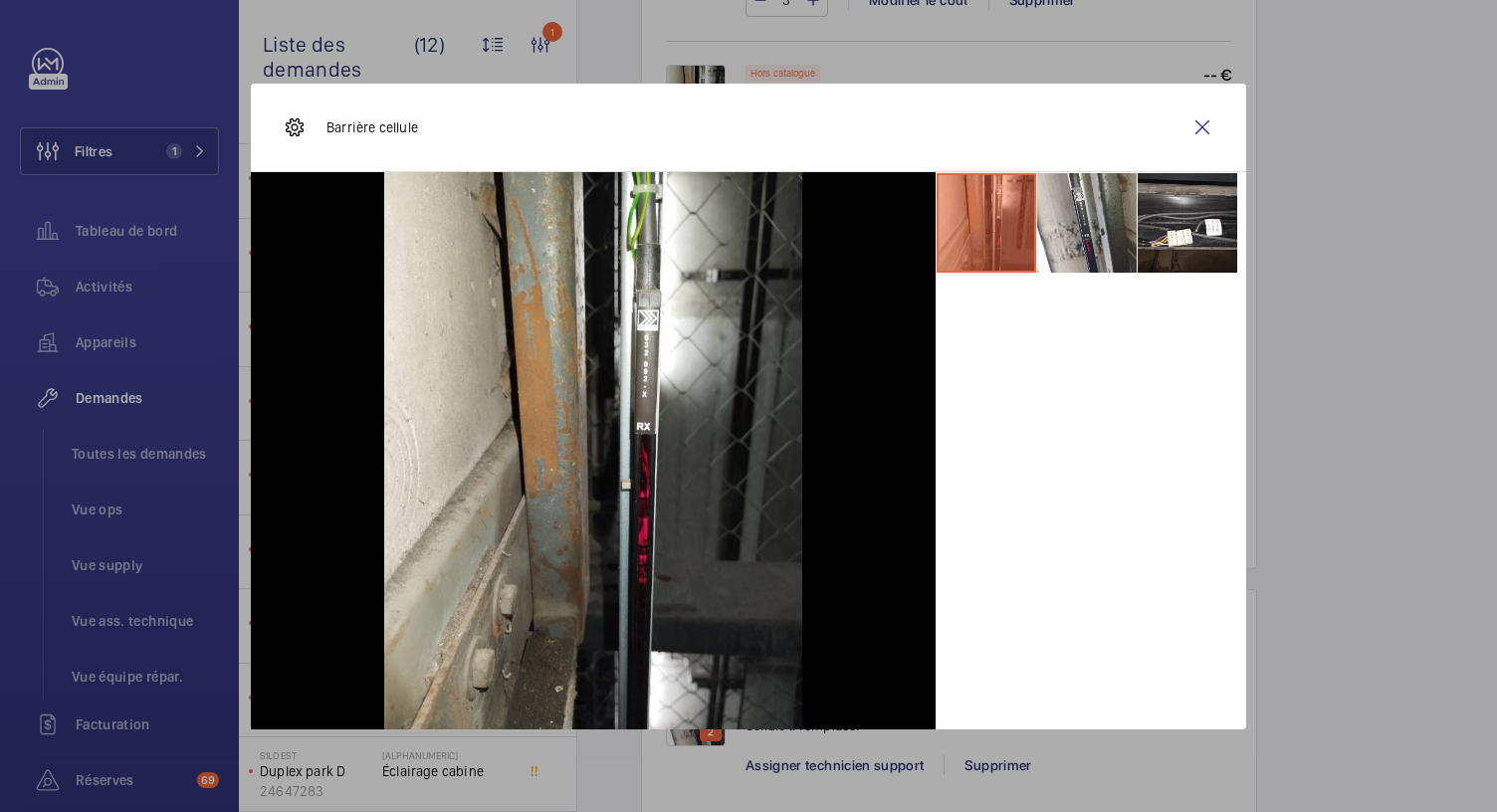 click at bounding box center (1087, 223) 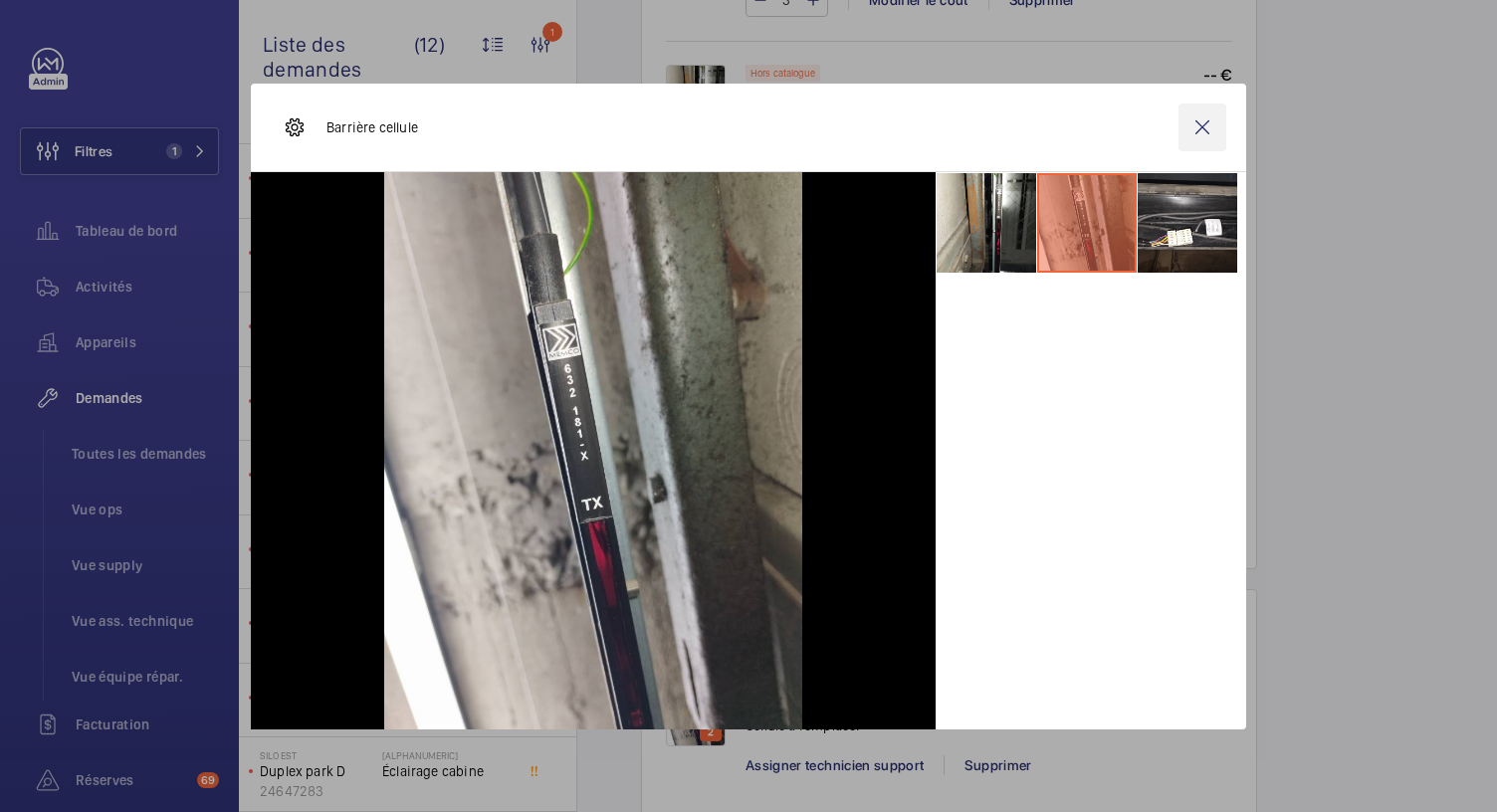 click at bounding box center [1202, 127] 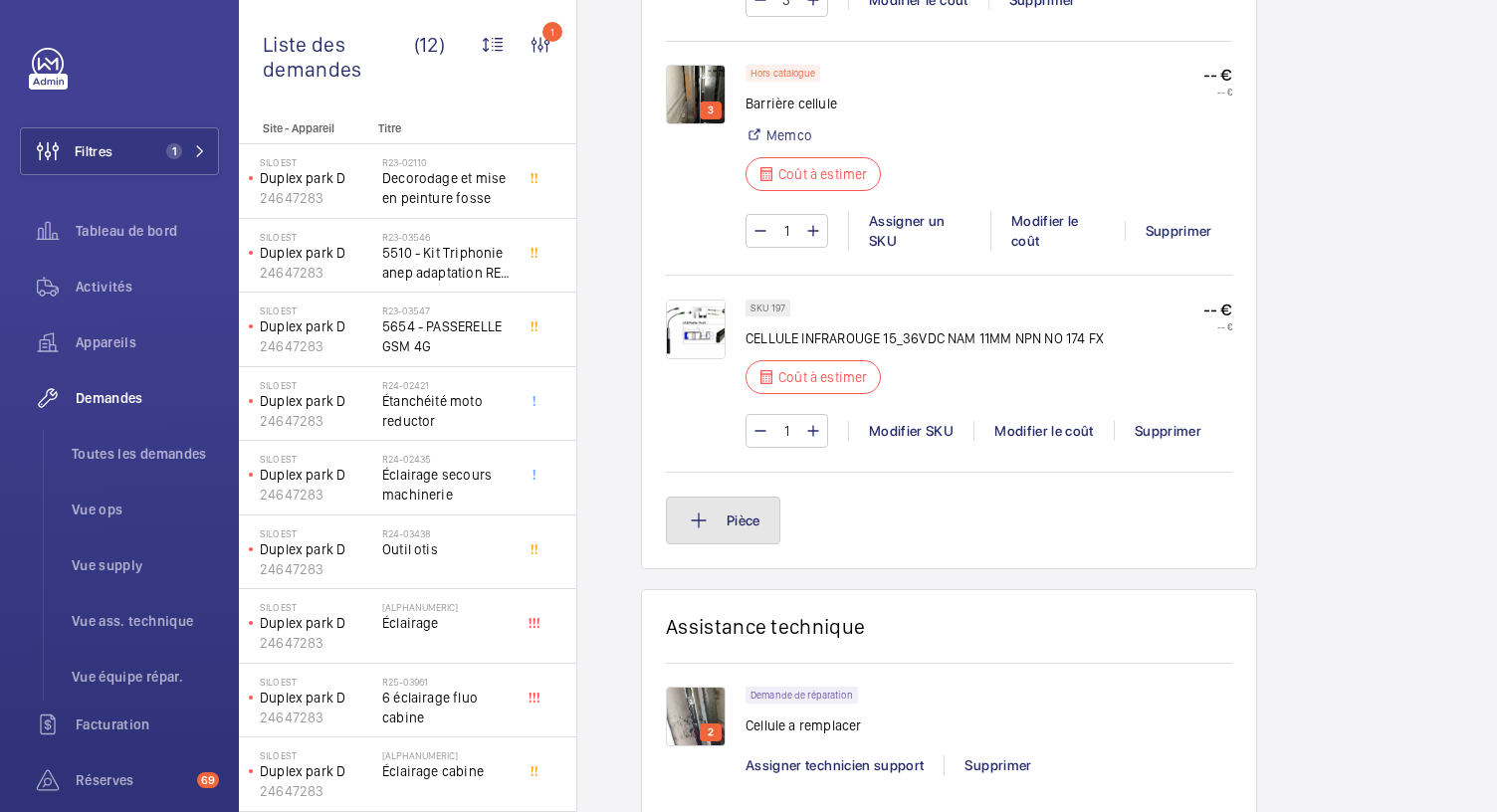 click on "Pièce" 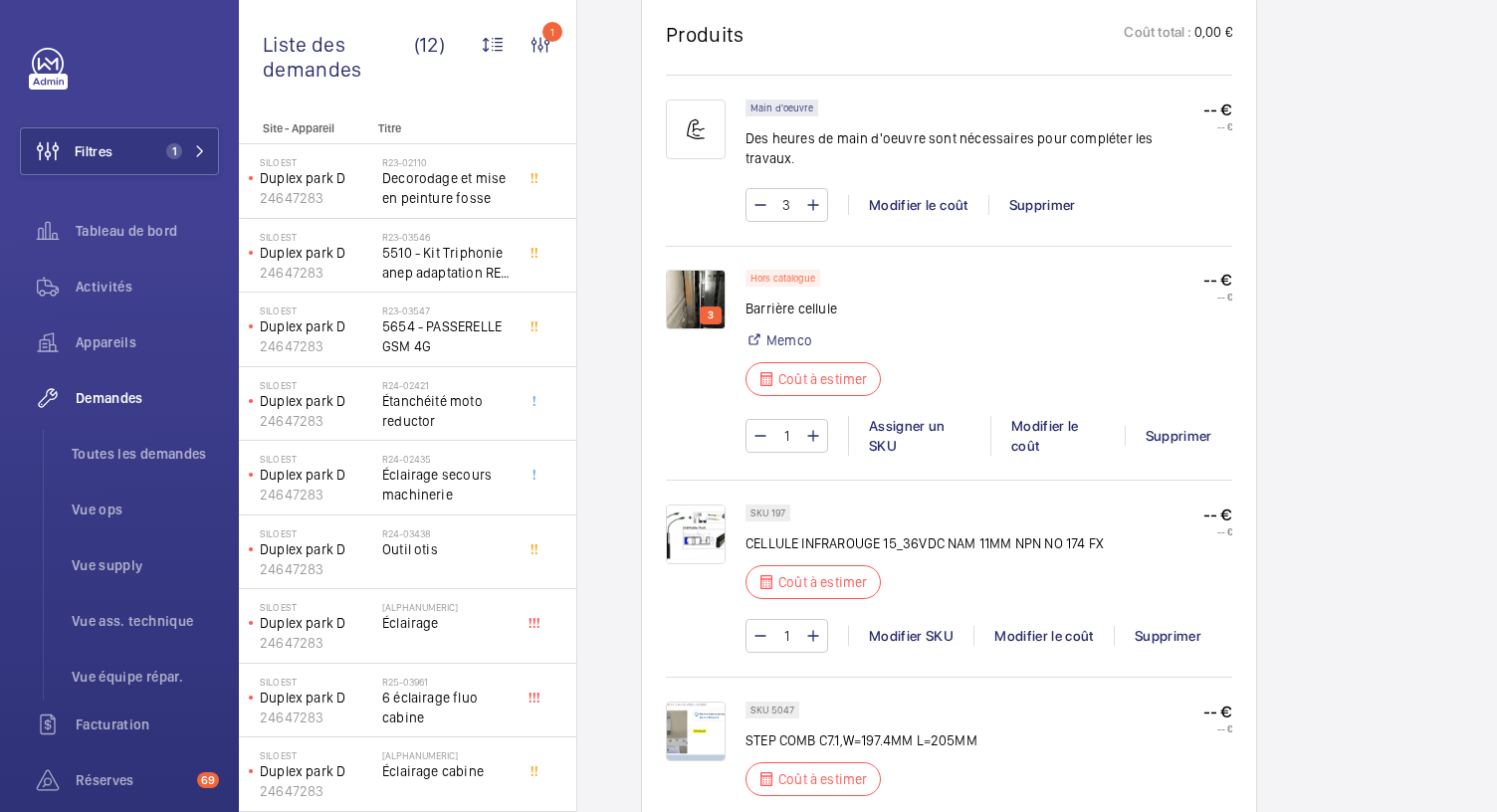 scroll, scrollTop: 1420, scrollLeft: 0, axis: vertical 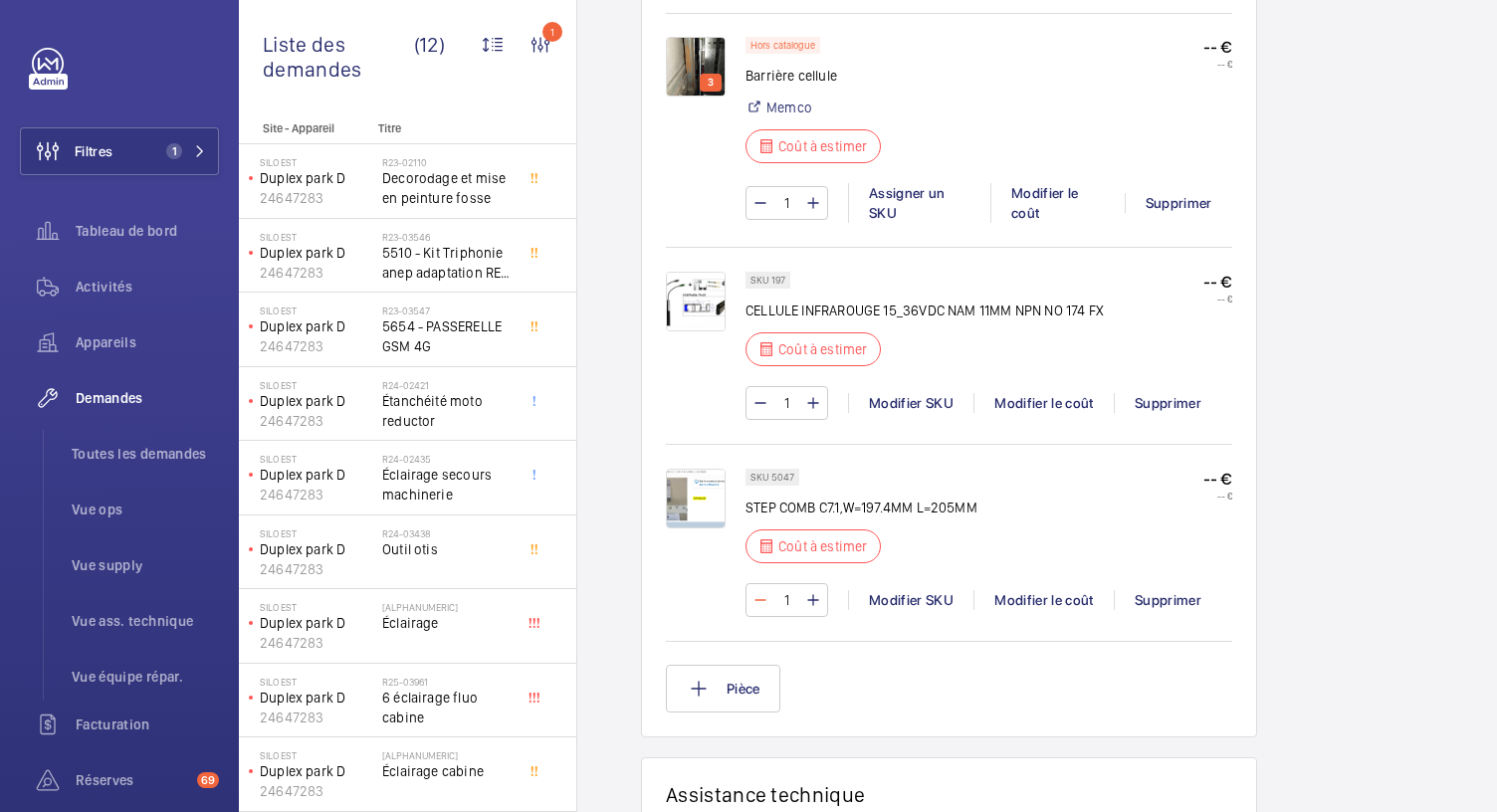 click 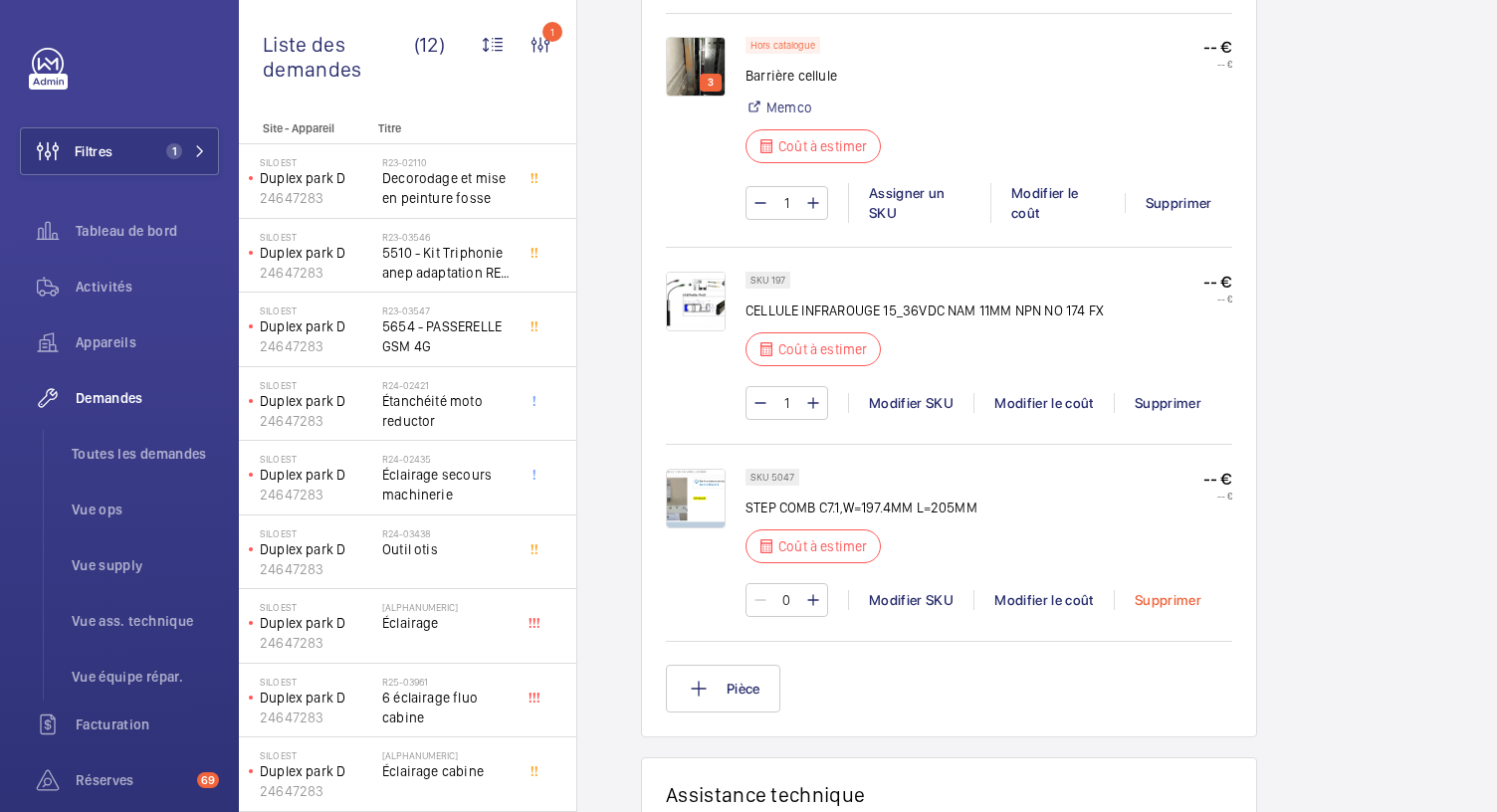 click on "Supprimer" 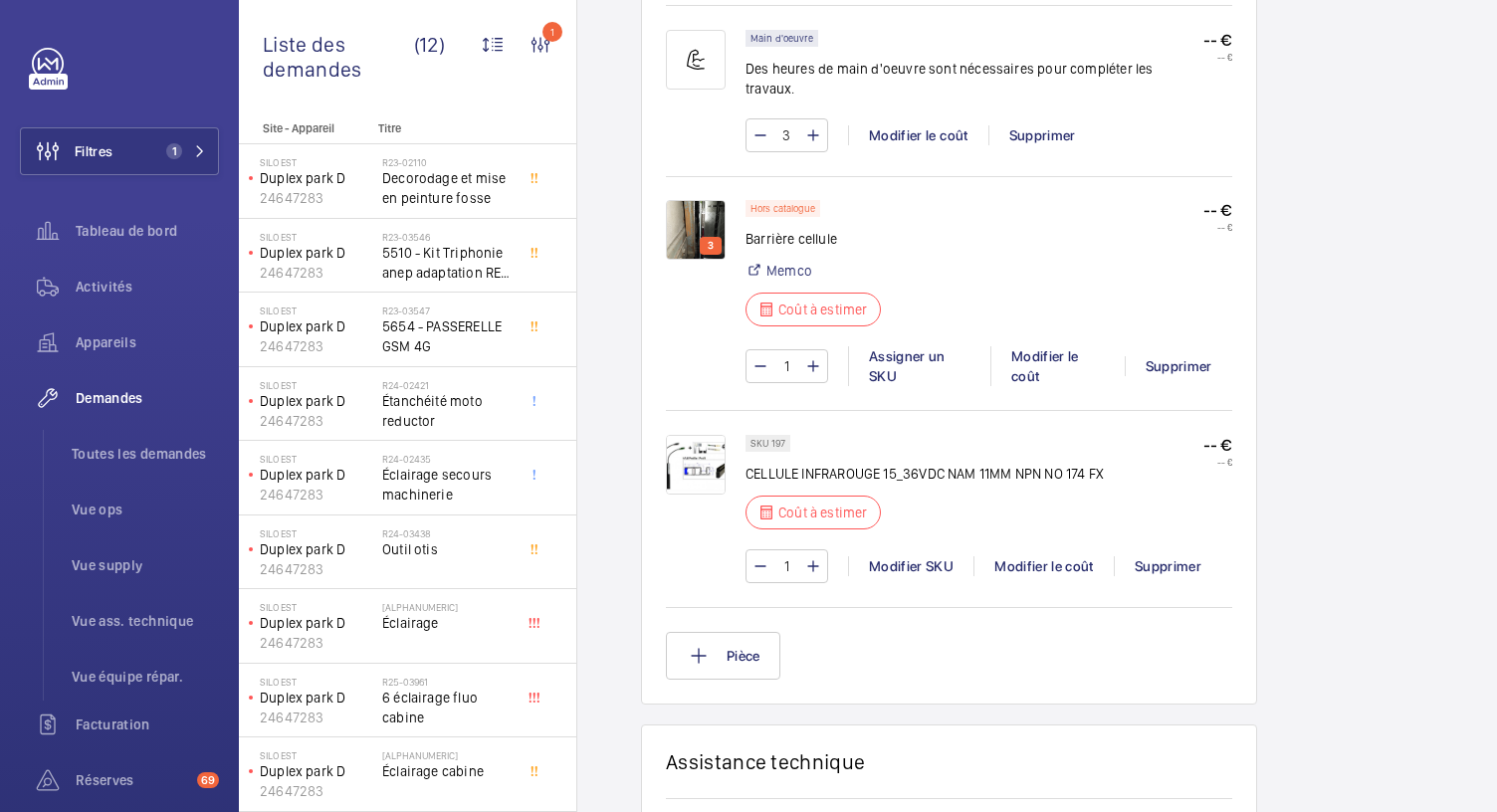scroll, scrollTop: 1300, scrollLeft: 0, axis: vertical 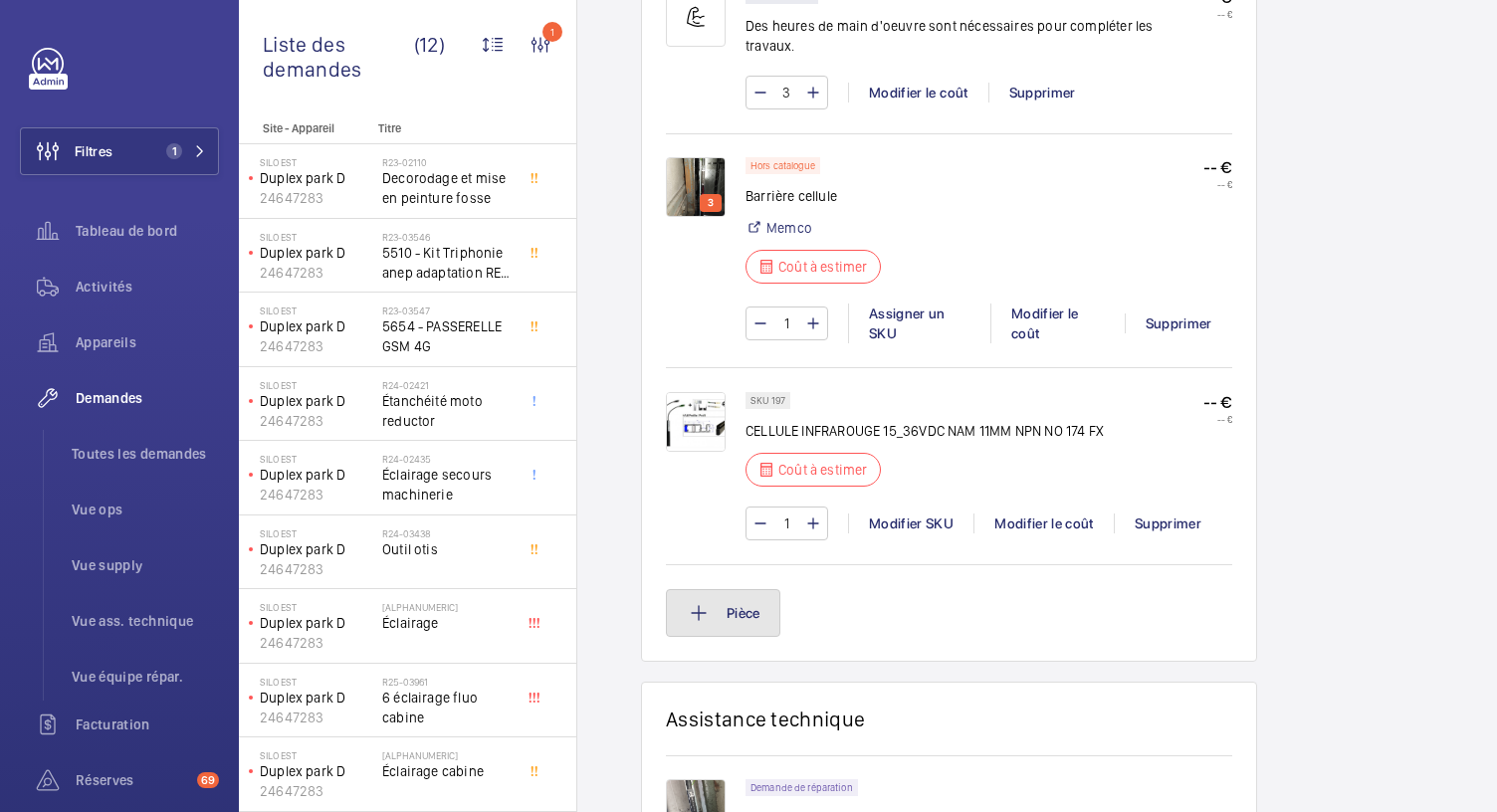 click on "Pièce" 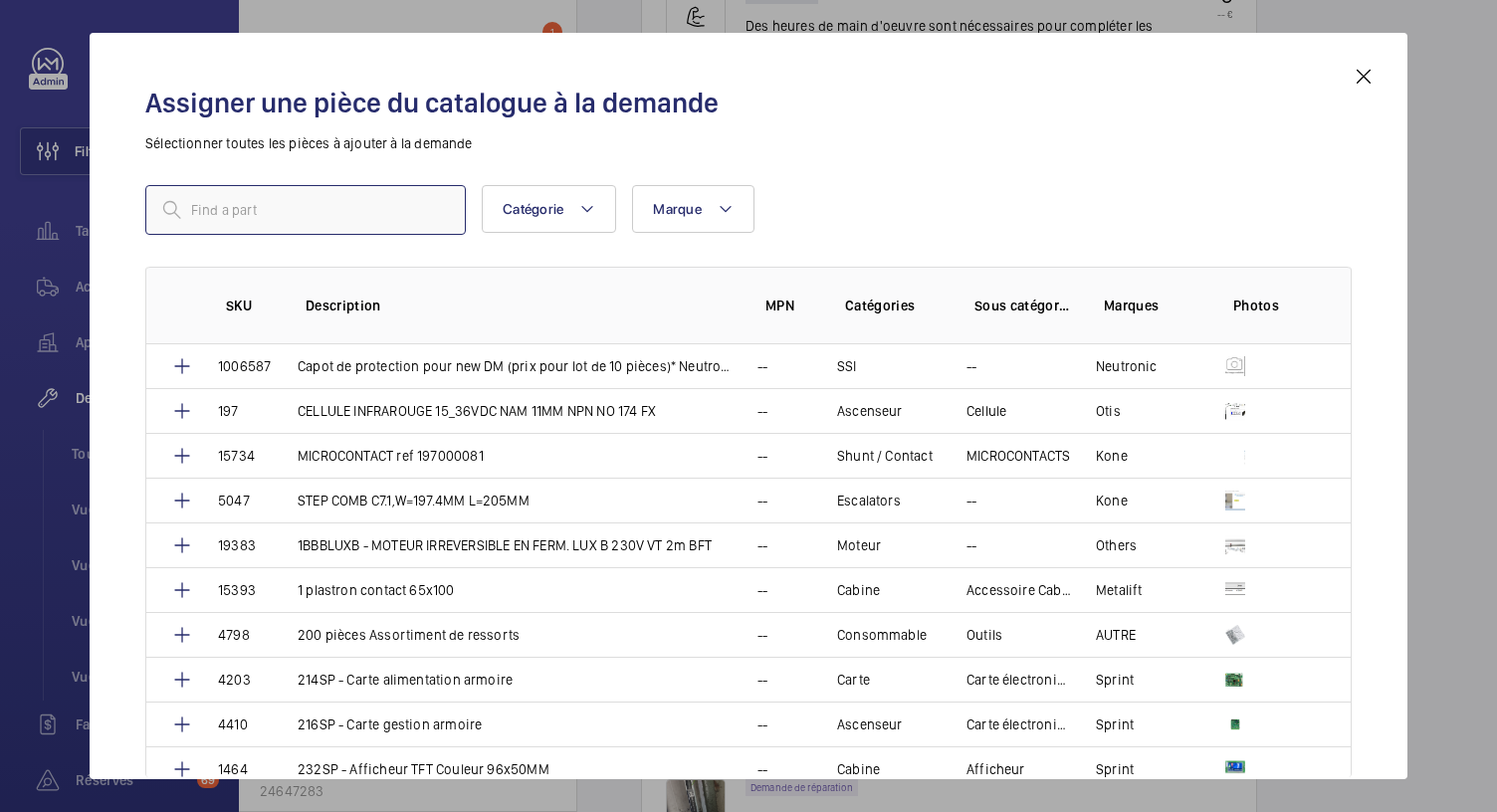 click at bounding box center (306, 210) 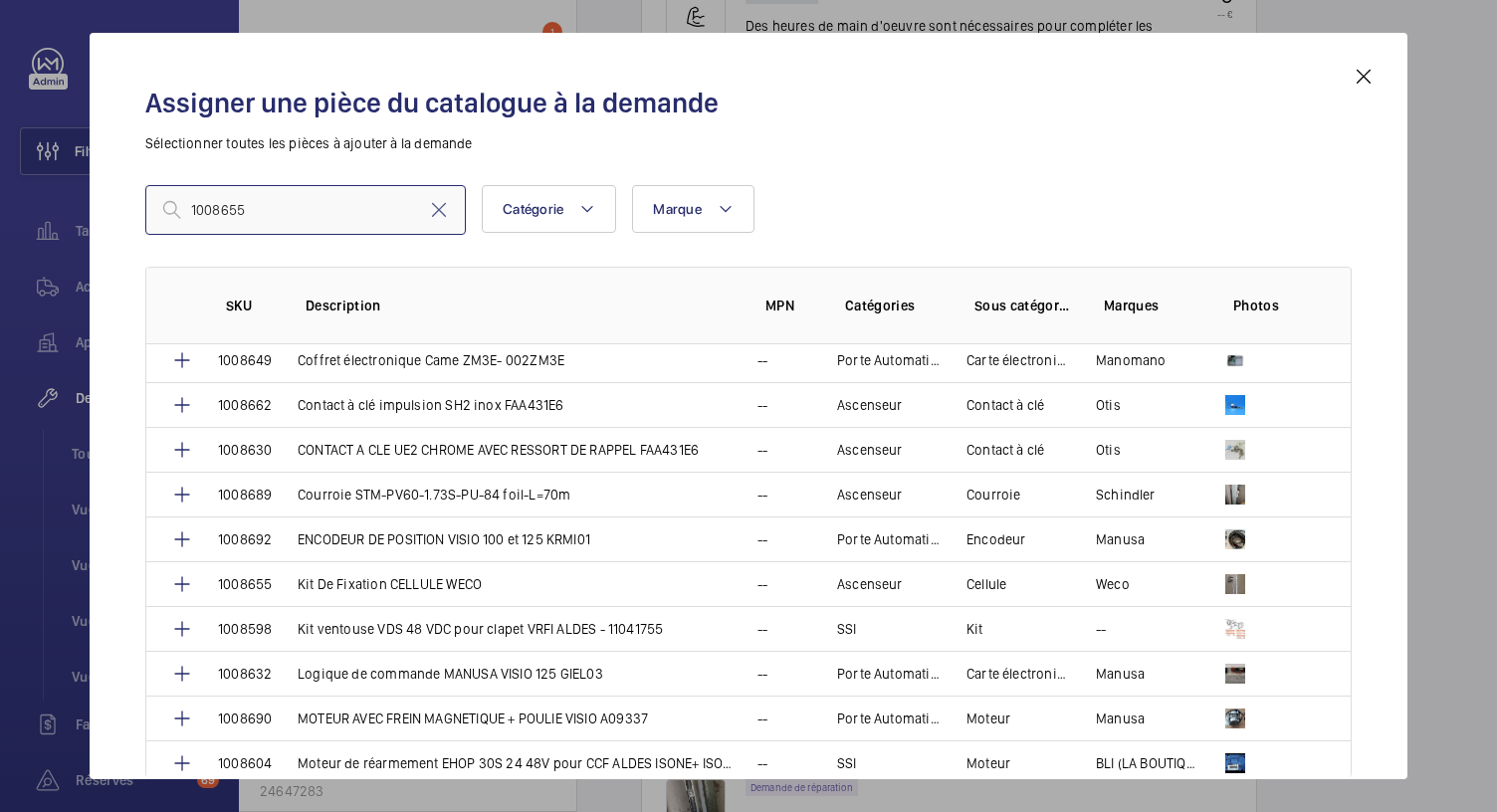scroll, scrollTop: 372, scrollLeft: 0, axis: vertical 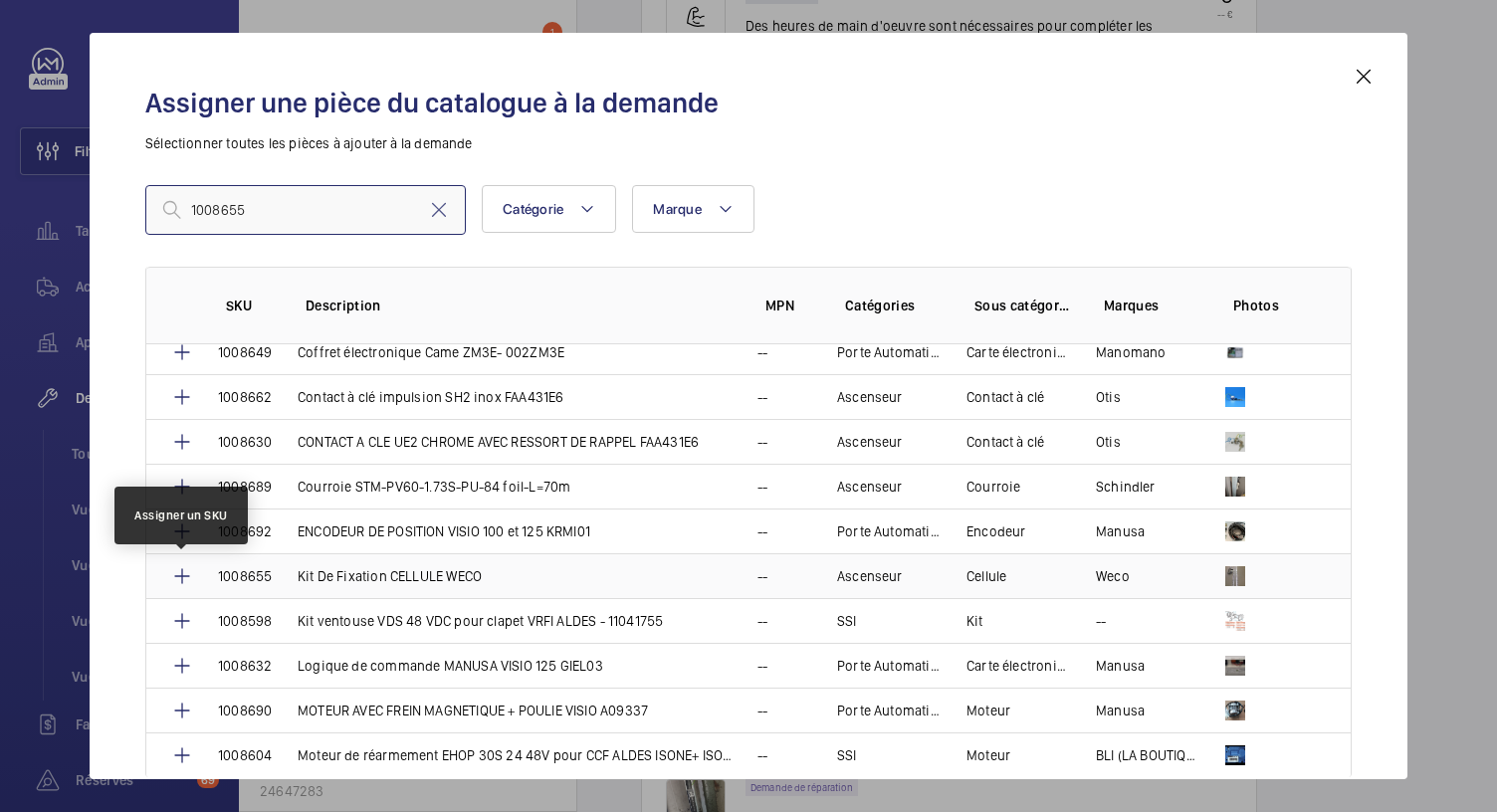 type on "1008655" 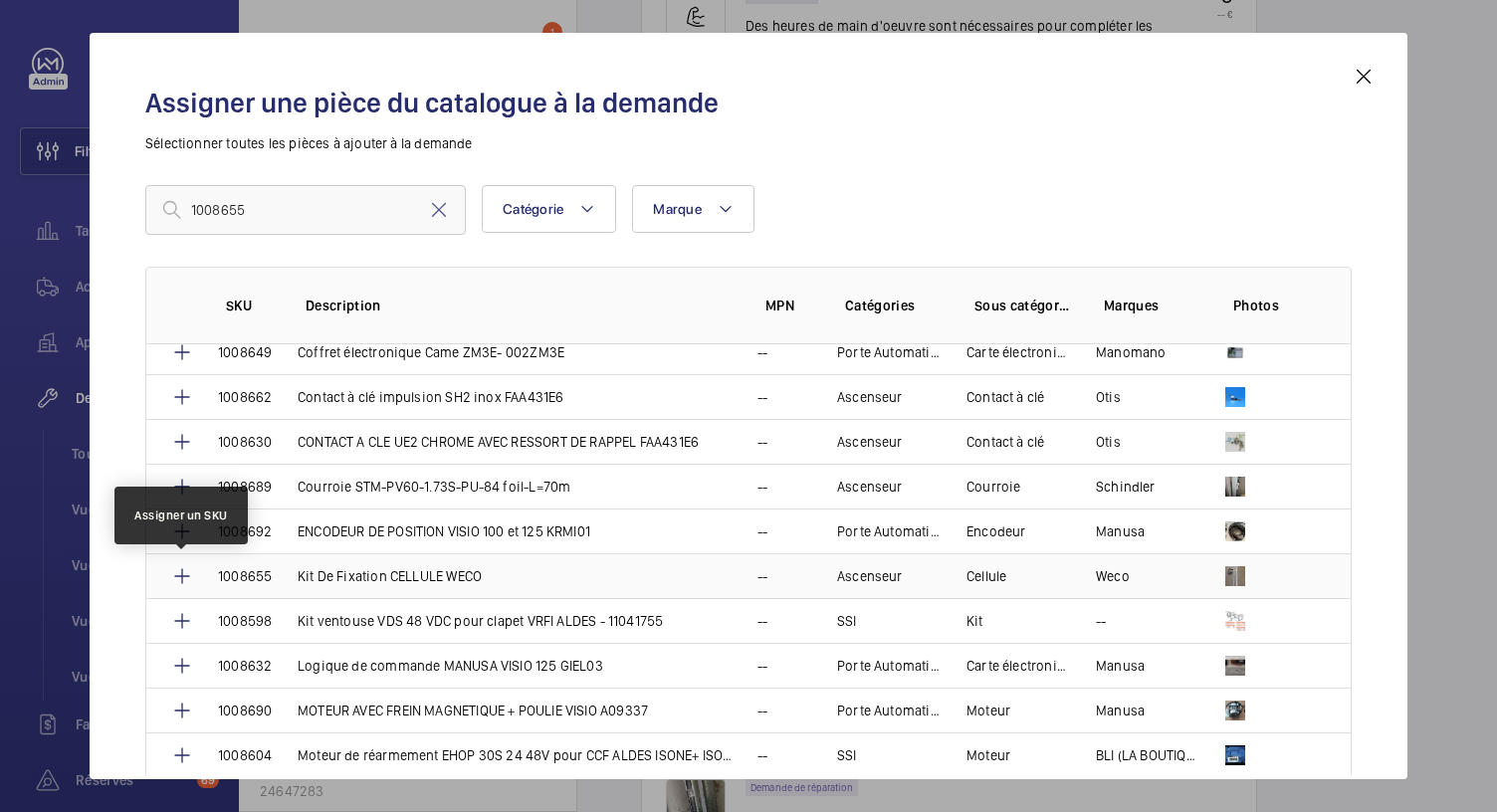 click at bounding box center [182, 576] 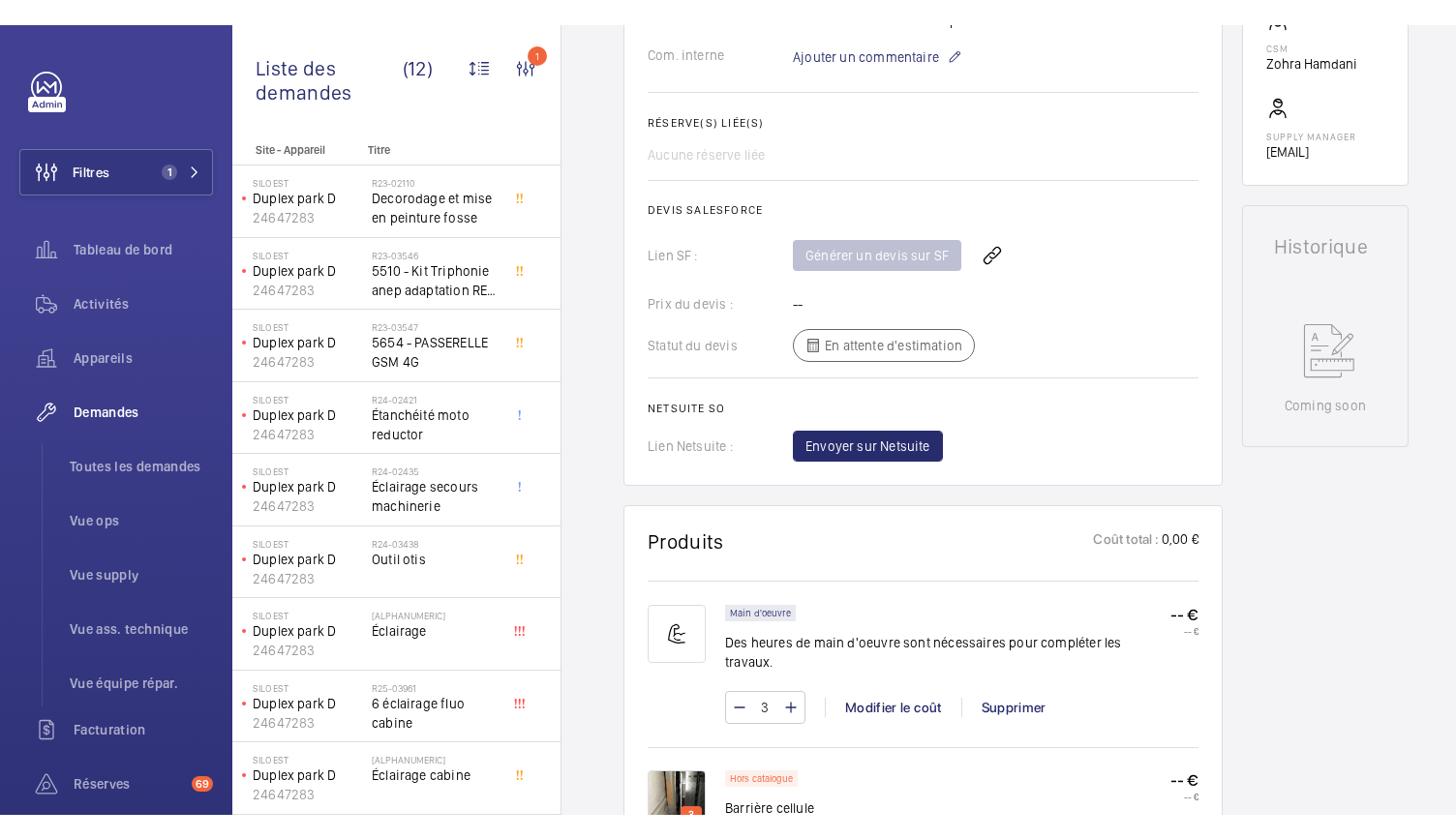 scroll, scrollTop: 1265, scrollLeft: 0, axis: vertical 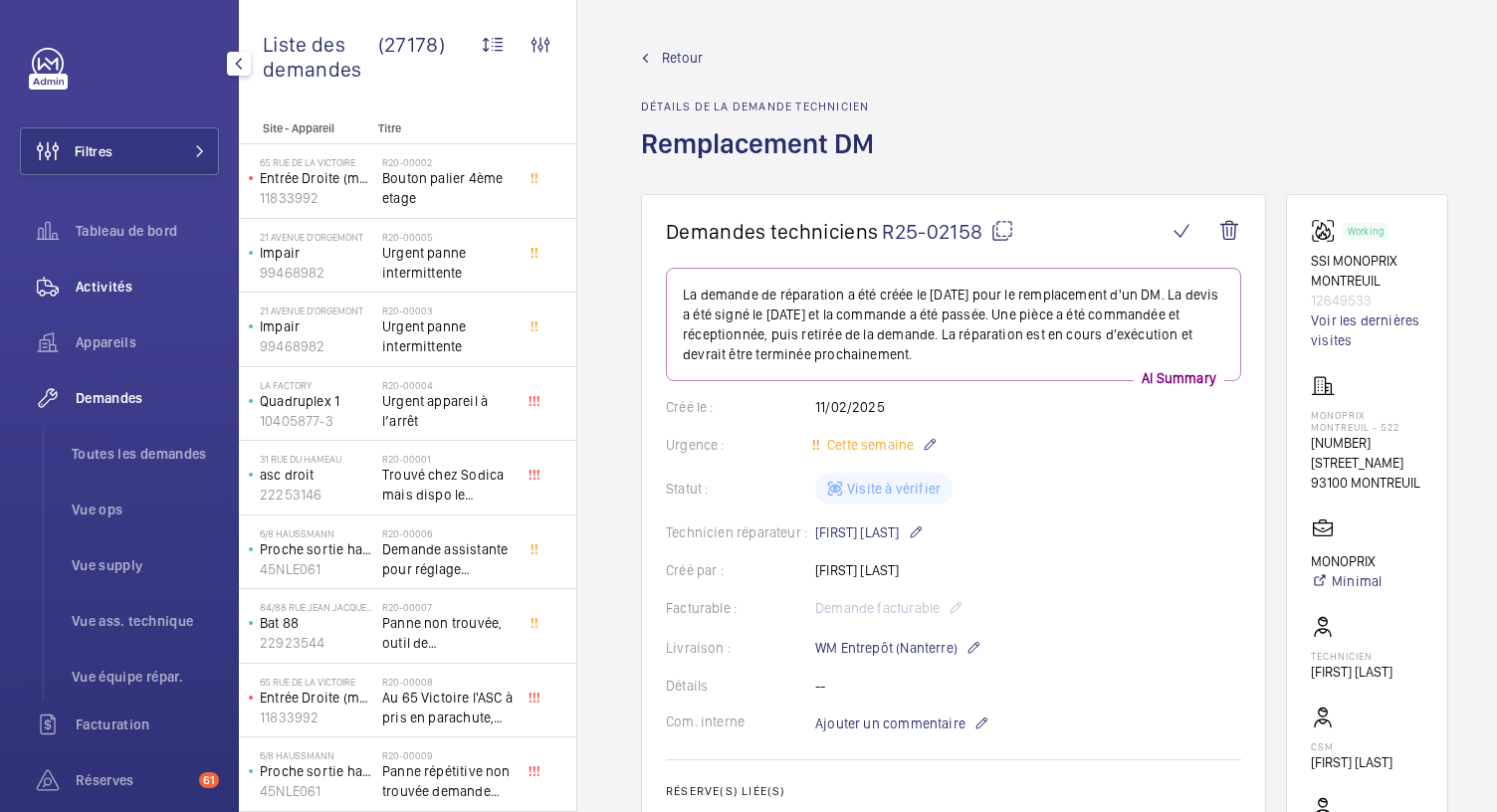 click on "Activités" 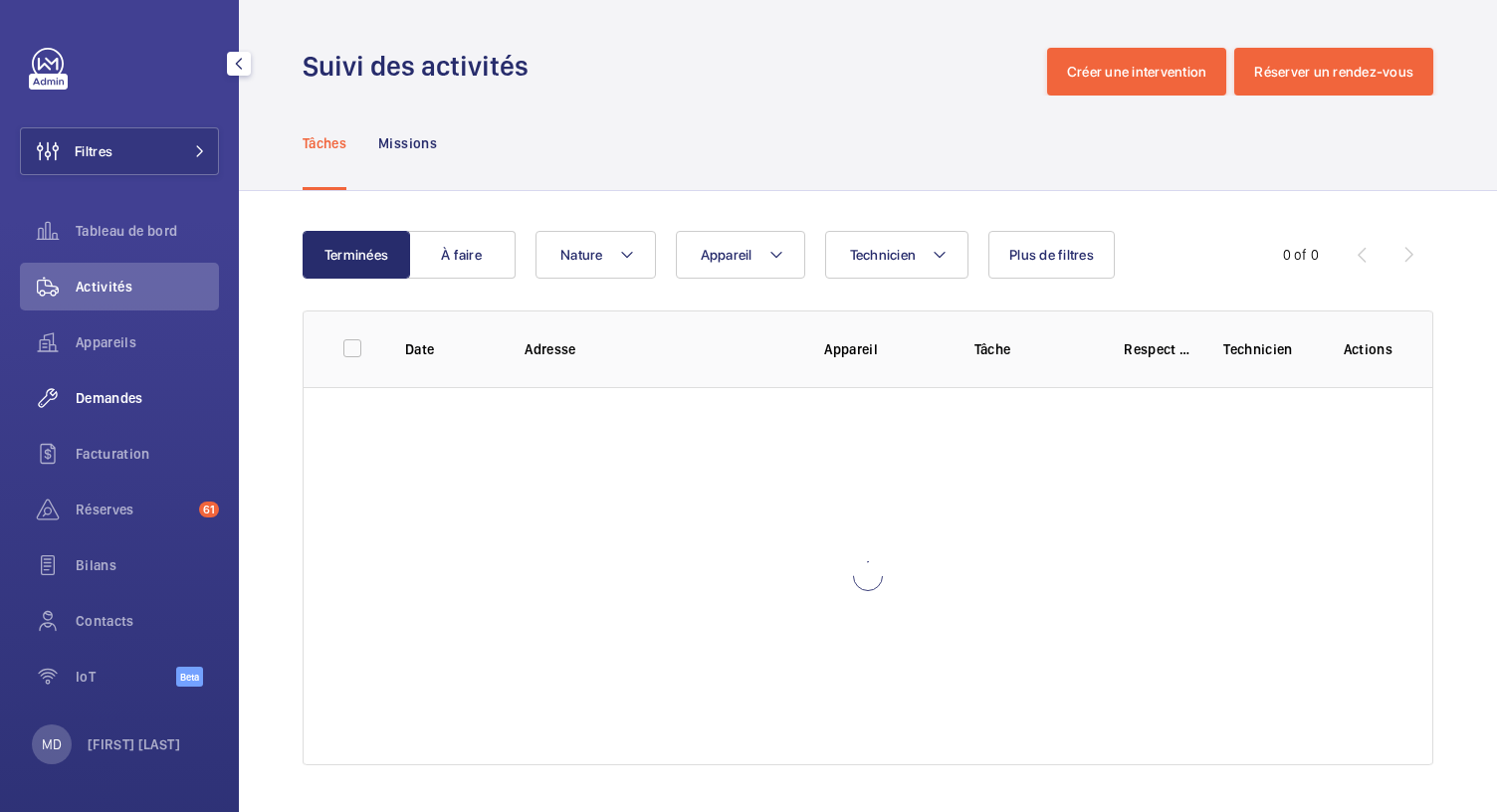 click on "Demandes" 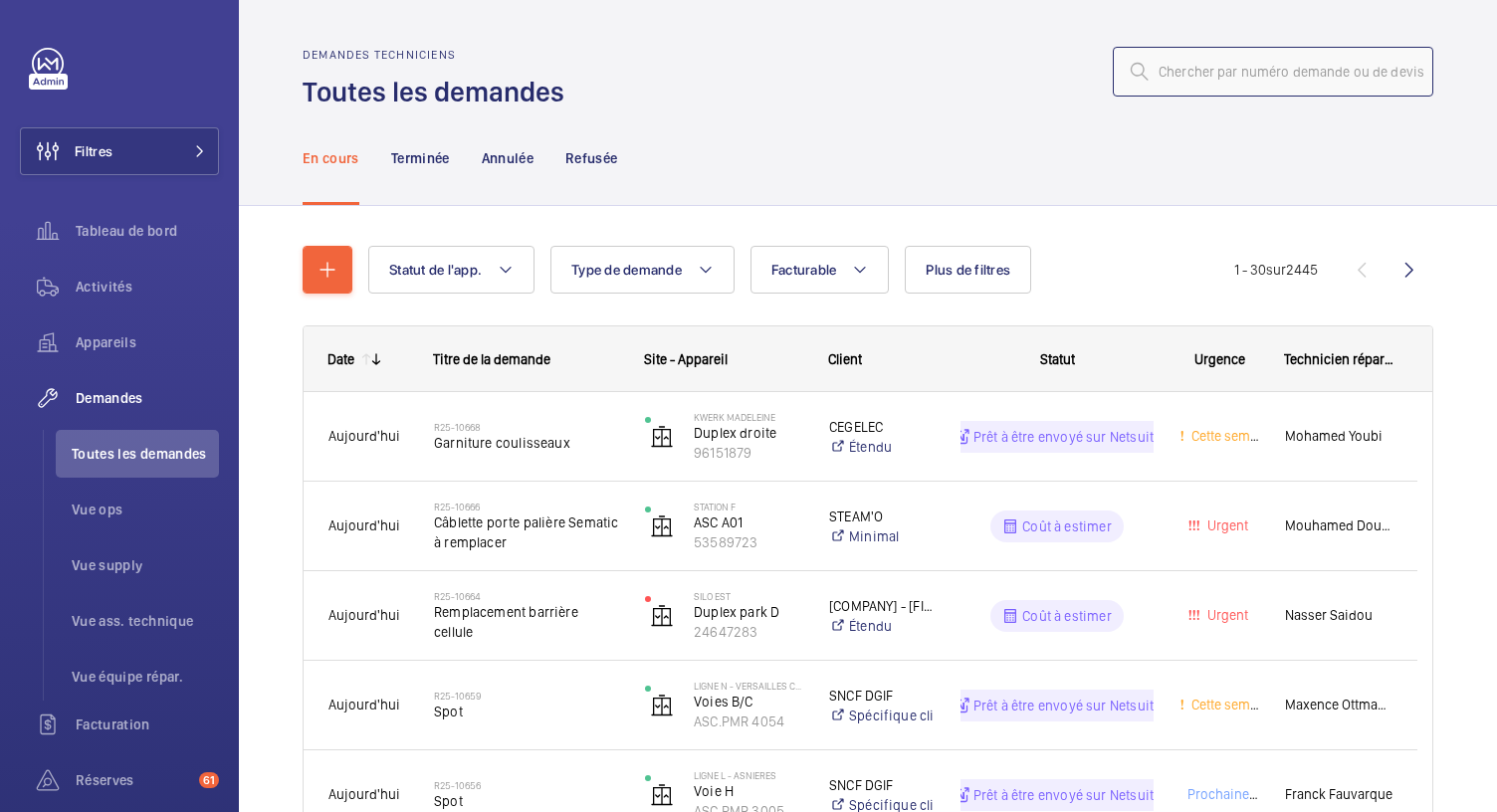 click 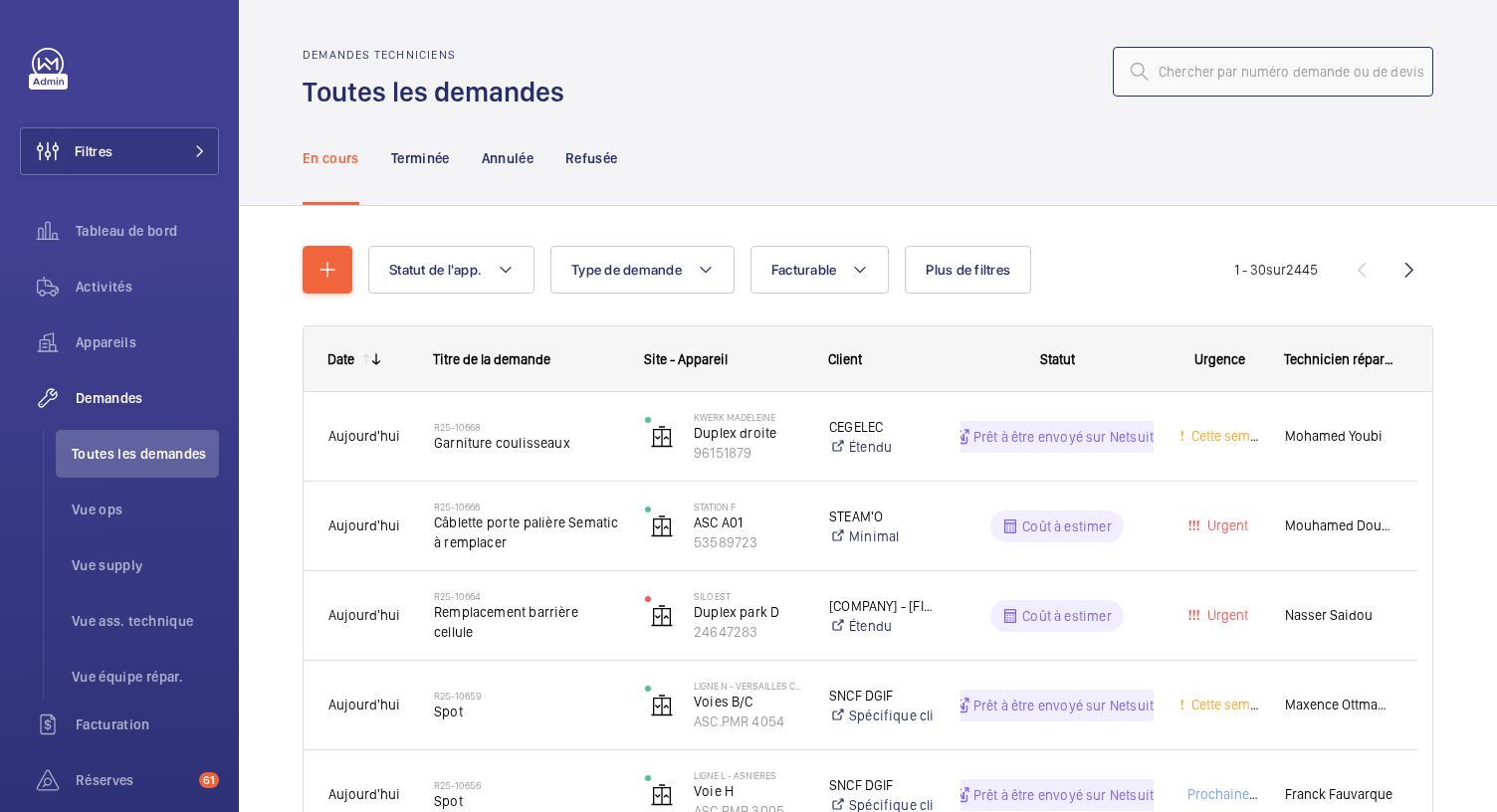 paste on "R25-10086" 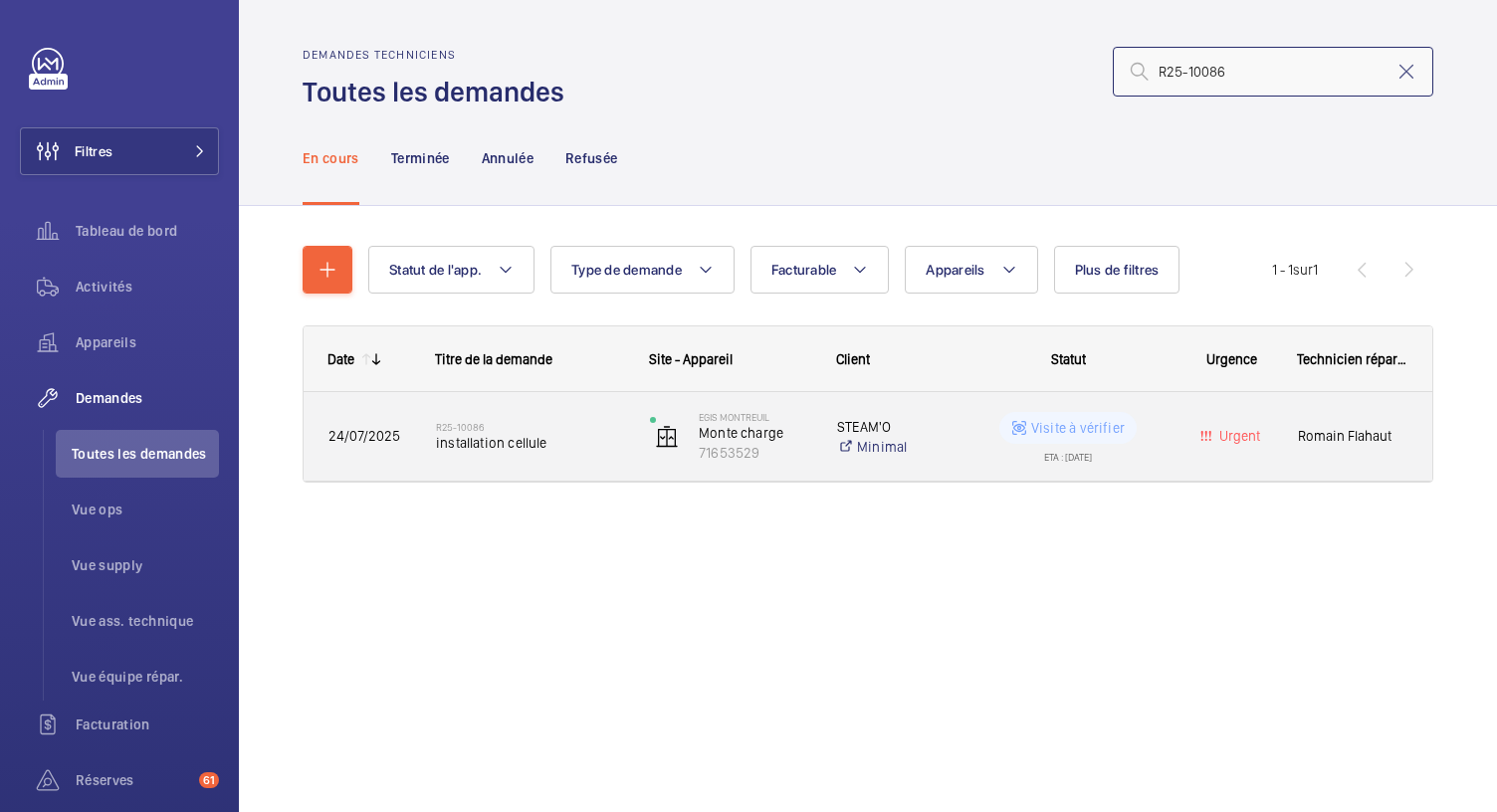 type on "R25-10086" 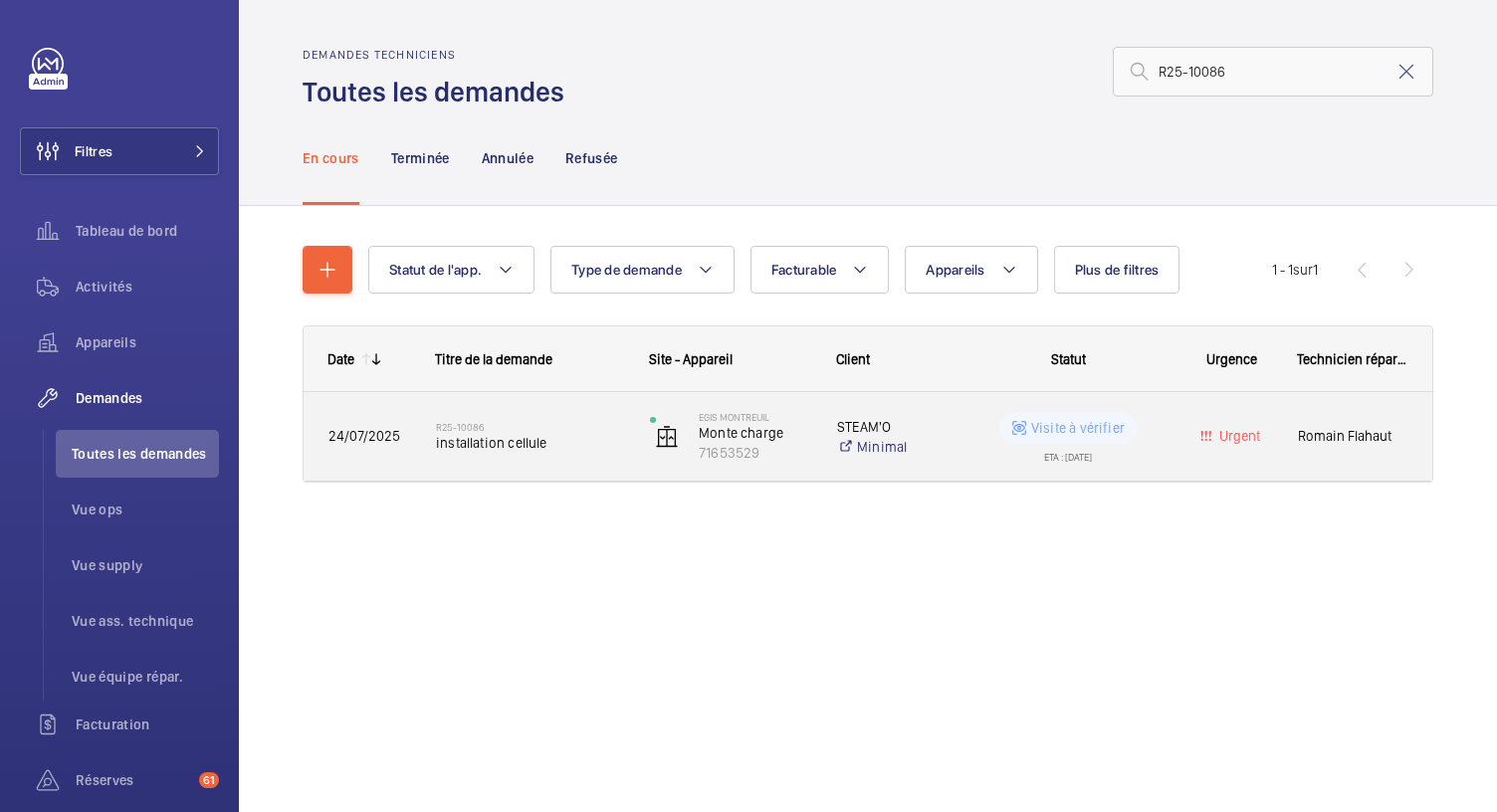 click on "installation cellule" 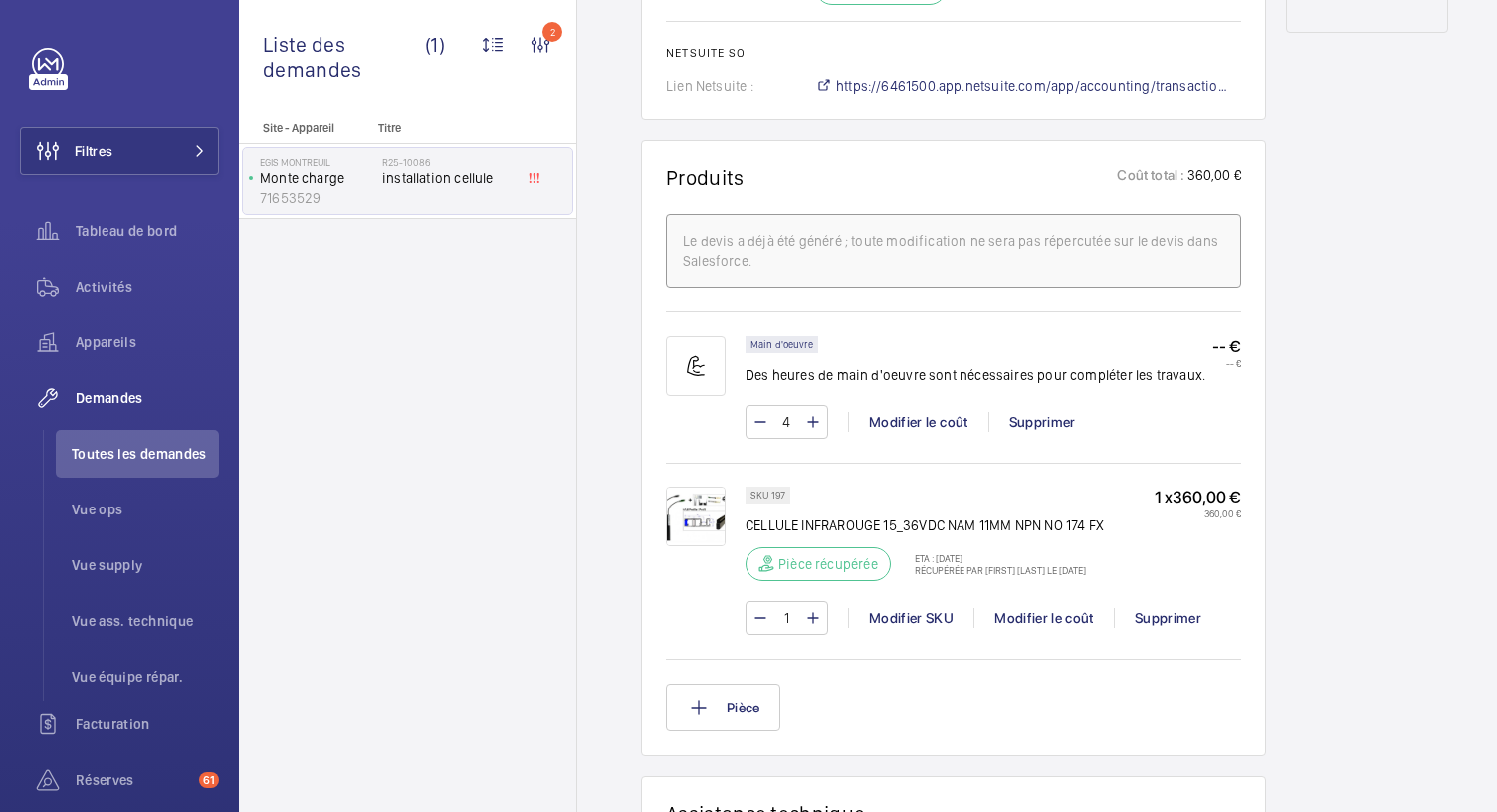 scroll, scrollTop: 1087, scrollLeft: 0, axis: vertical 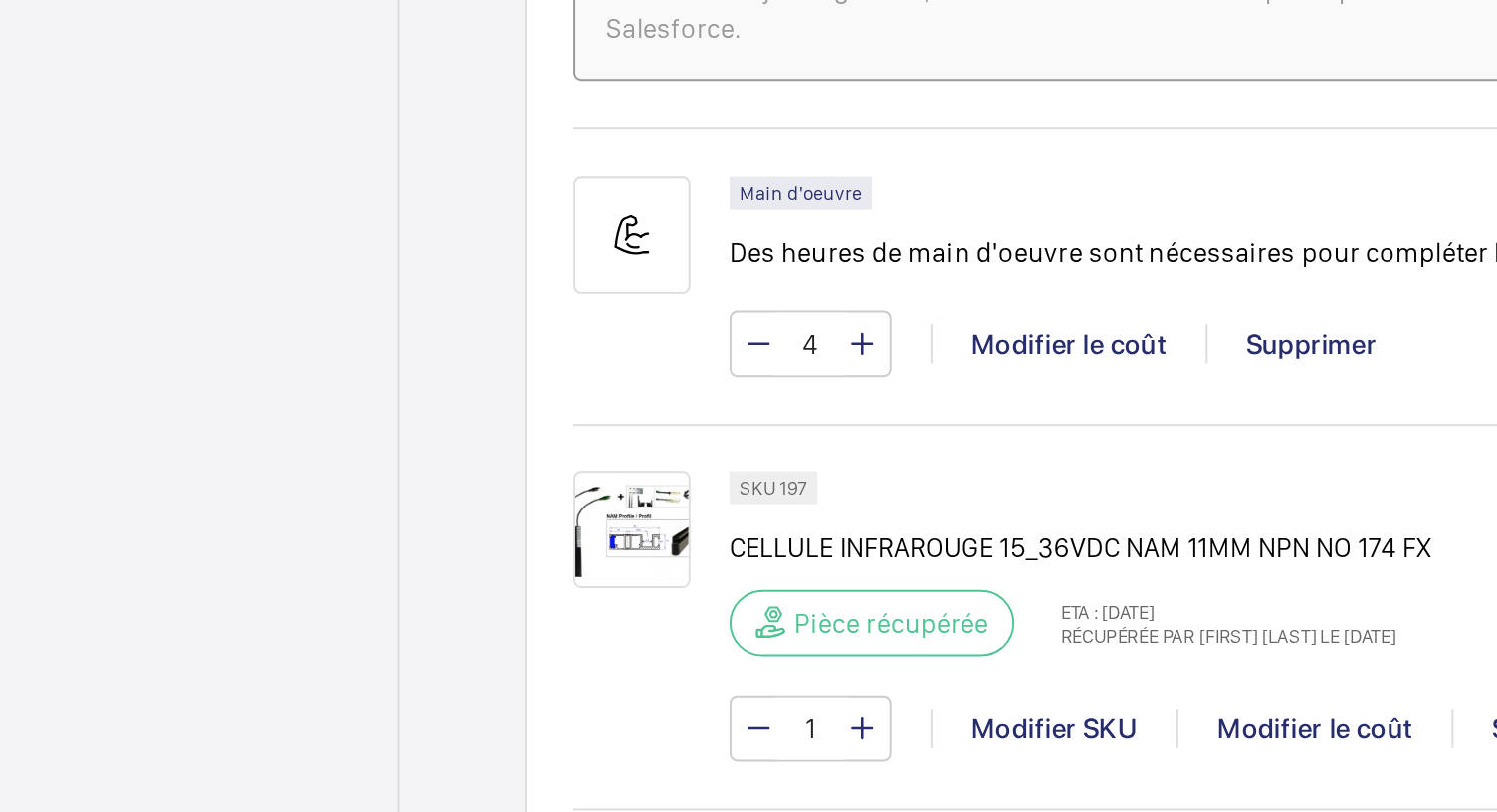 click 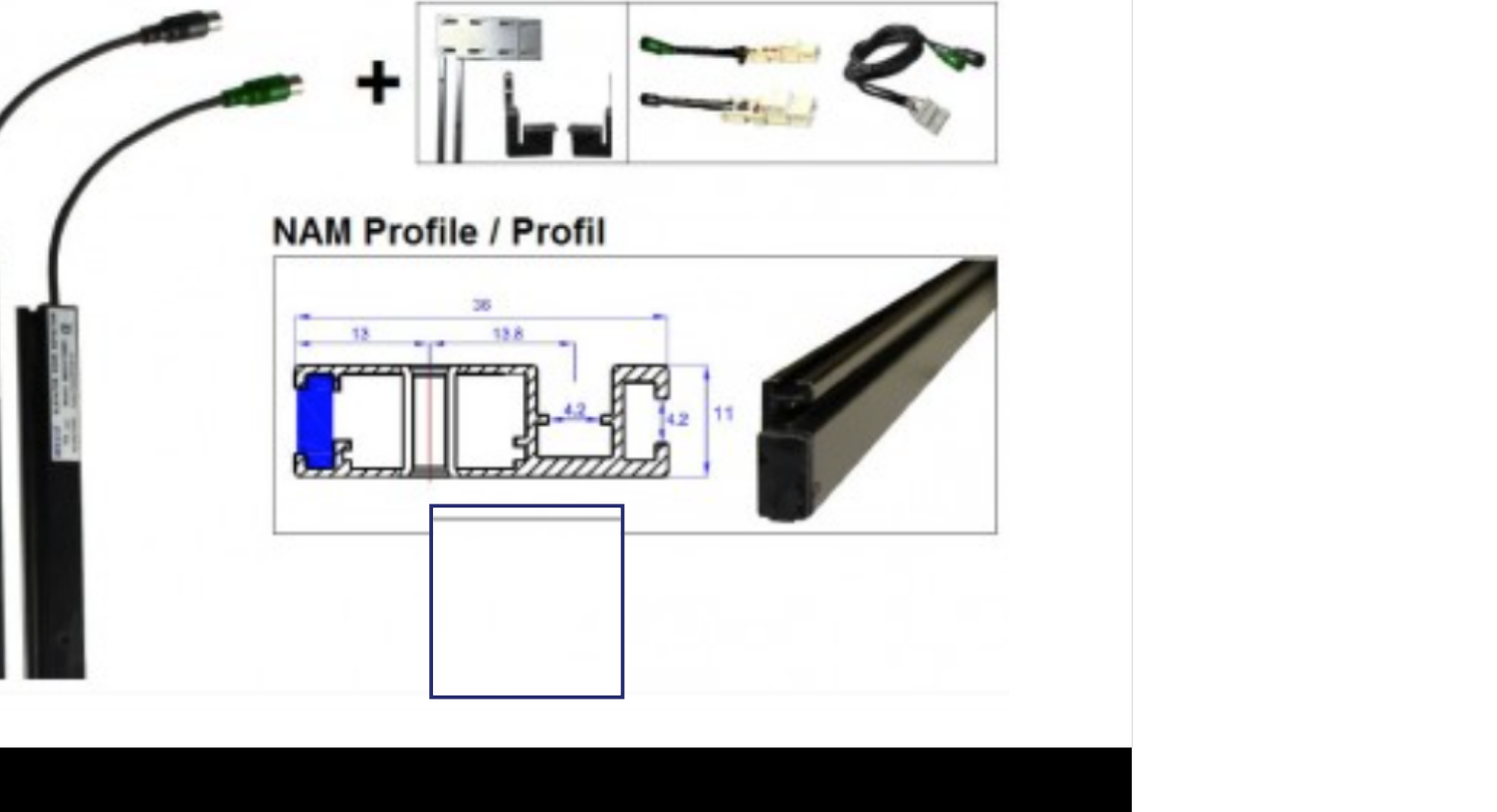 click at bounding box center [593, 450] 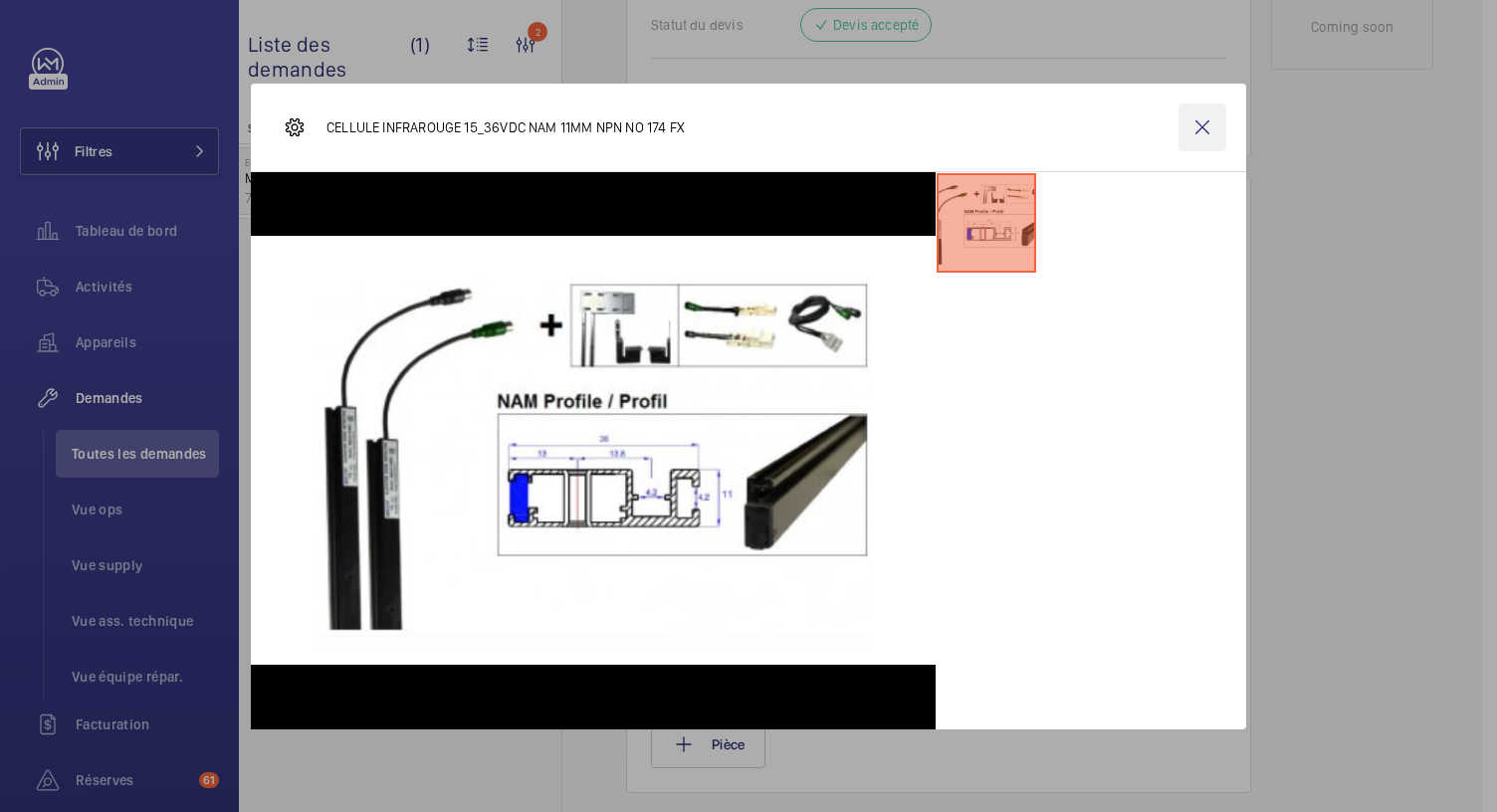click at bounding box center [1202, 127] 